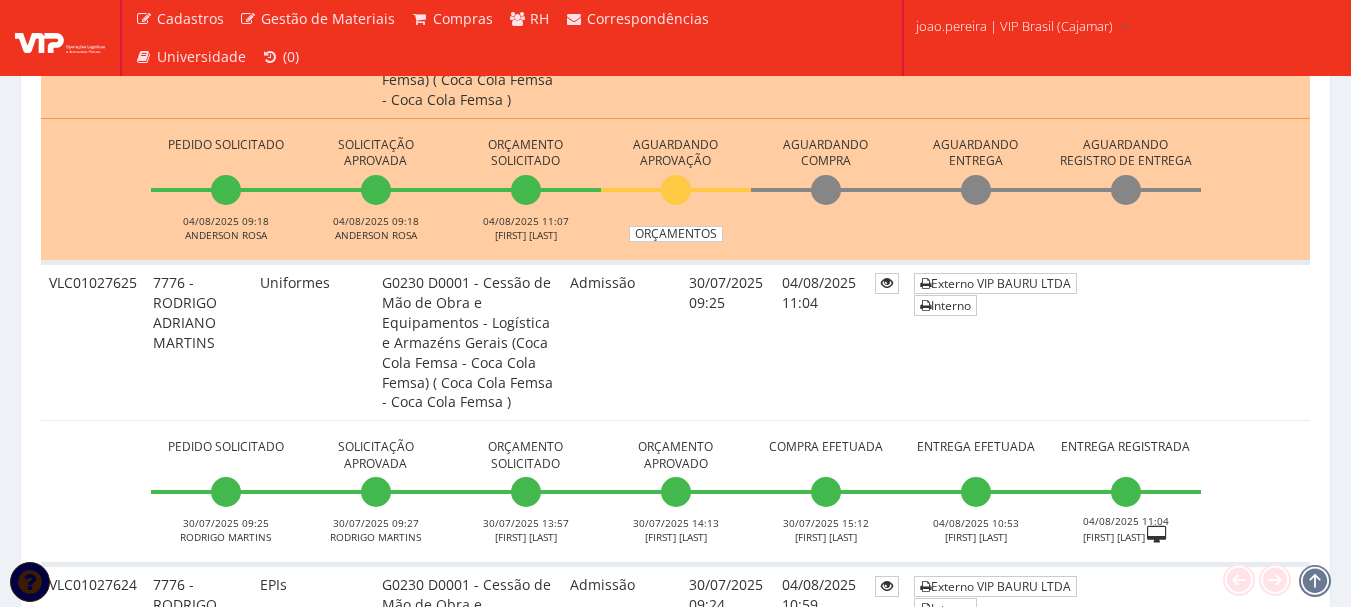scroll, scrollTop: 500, scrollLeft: 0, axis: vertical 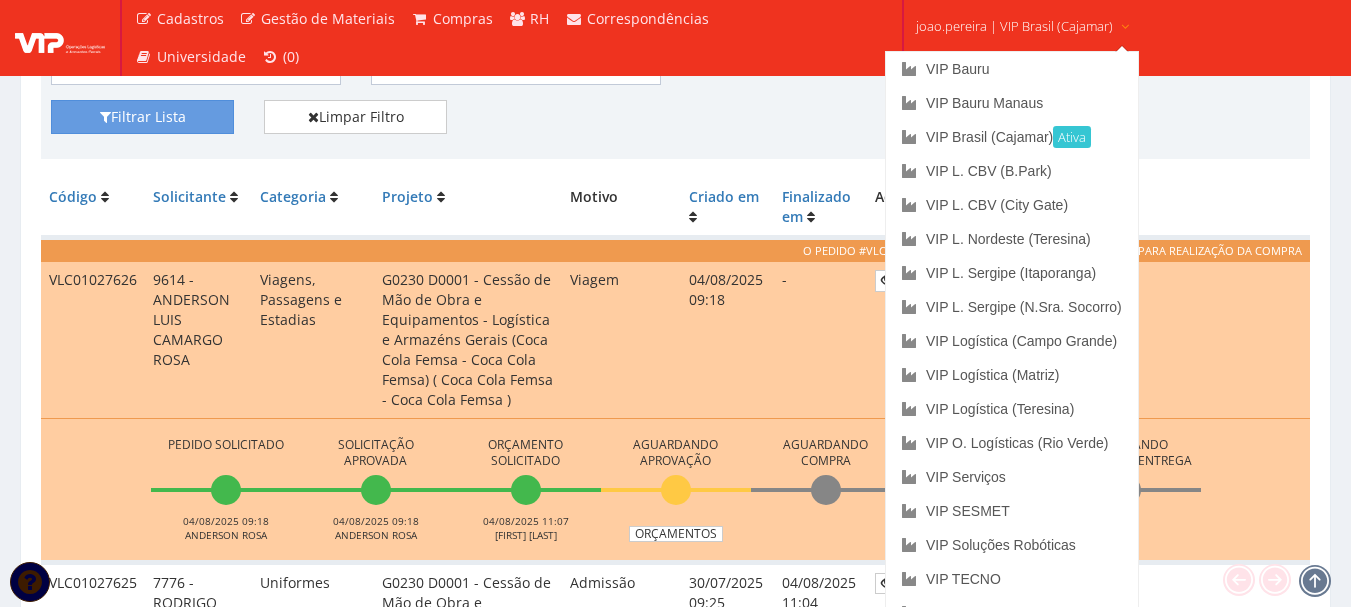 click on "joao.pereira | VIP Brasil (Cajamar)" at bounding box center (1014, 26) 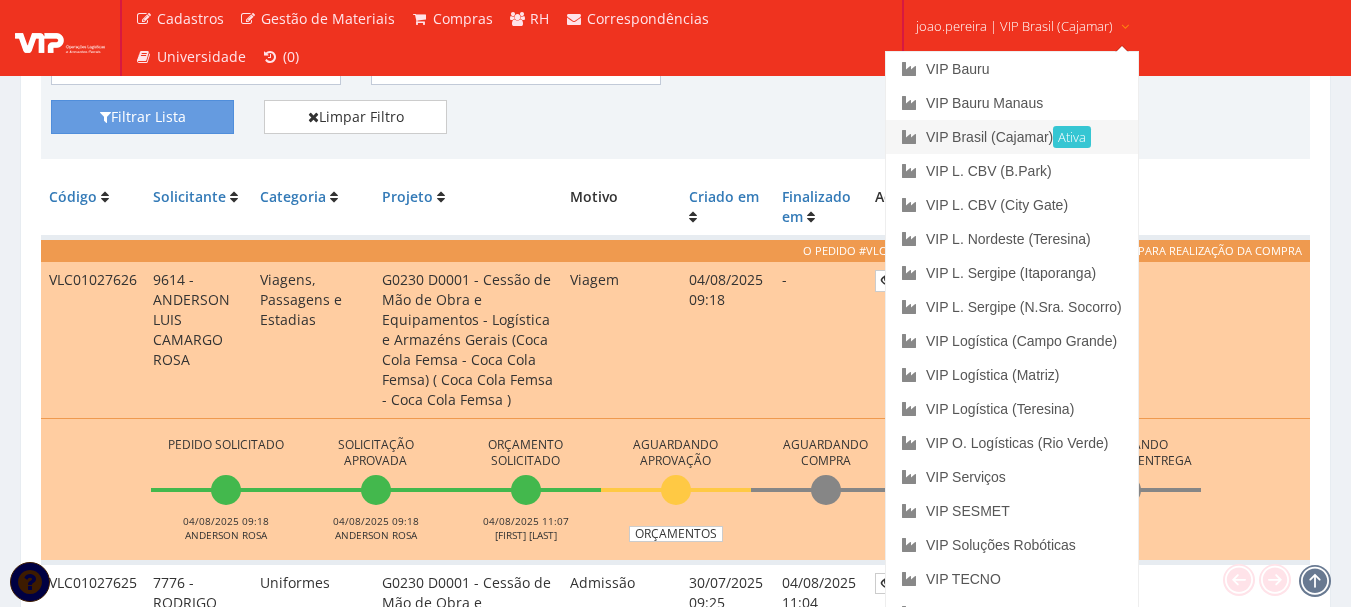 click on "VIP Brasil (Cajamar)
Ativa" at bounding box center [1012, 137] 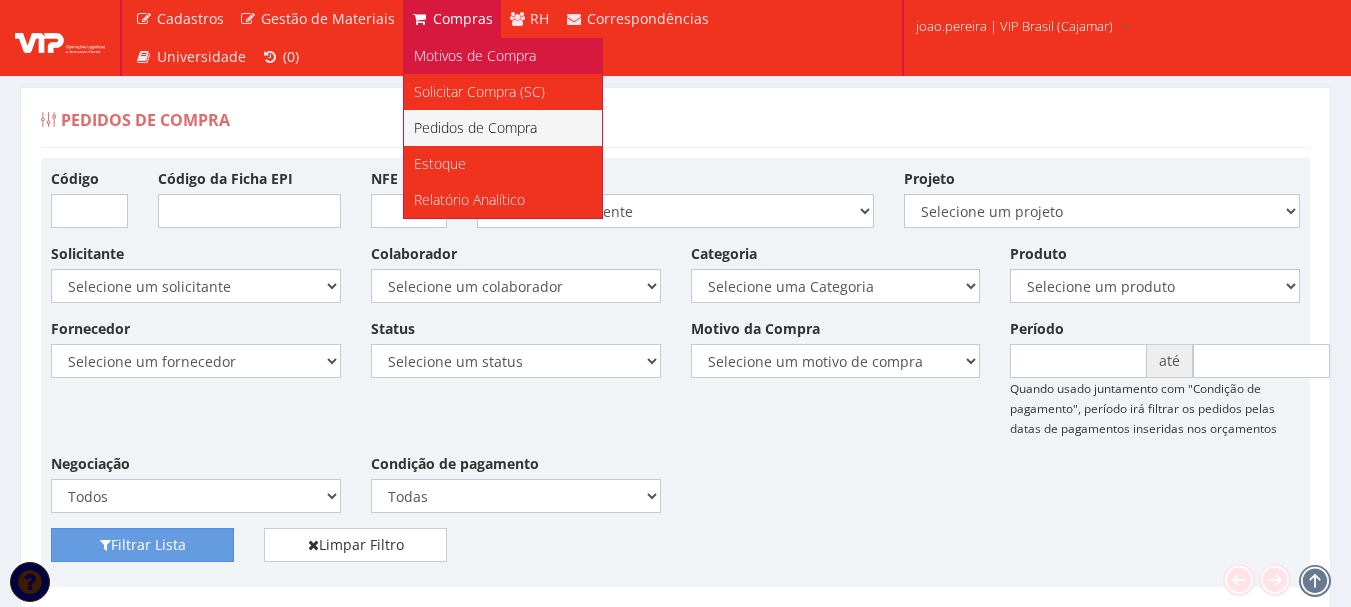 scroll, scrollTop: 0, scrollLeft: 0, axis: both 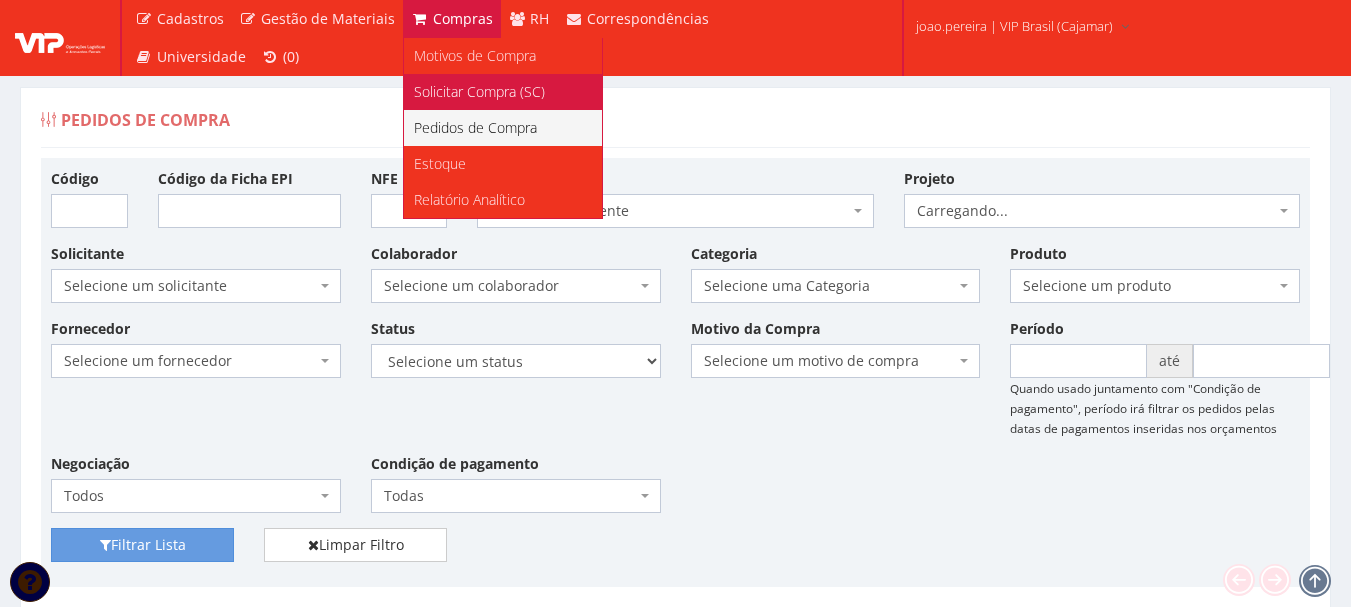 click on "Solicitar Compra (SC)" at bounding box center [479, 91] 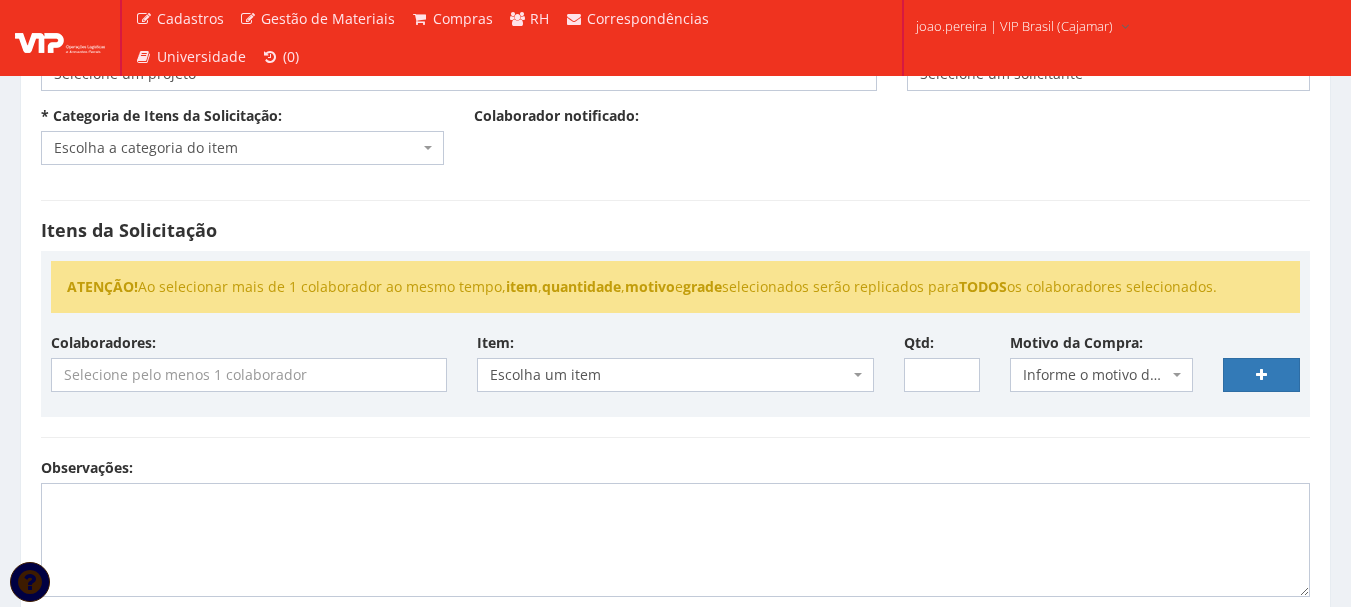 scroll, scrollTop: 0, scrollLeft: 0, axis: both 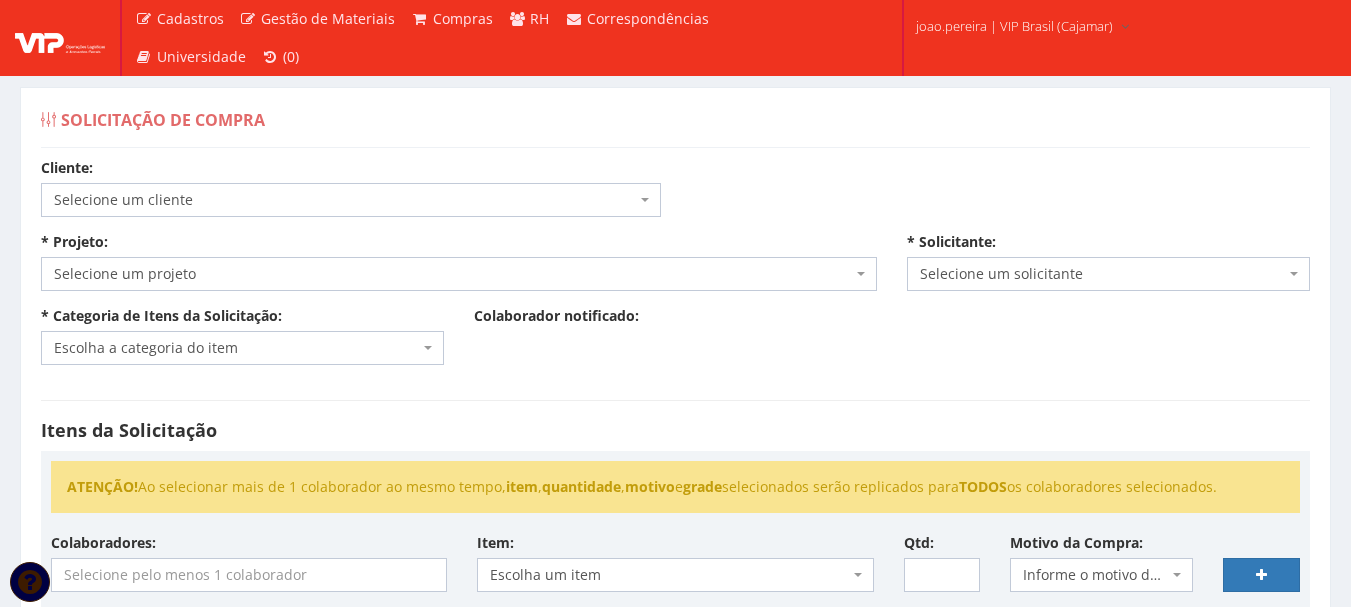 click at bounding box center (645, 200) 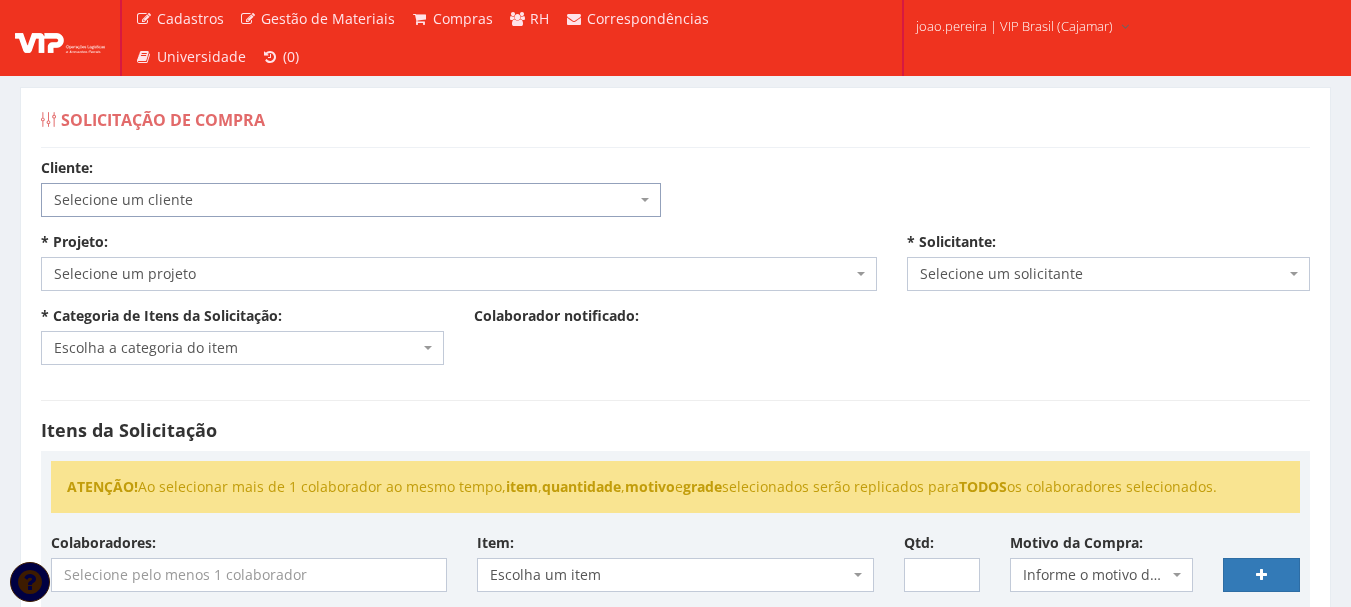 click on "Selecione um cliente" at bounding box center [345, 200] 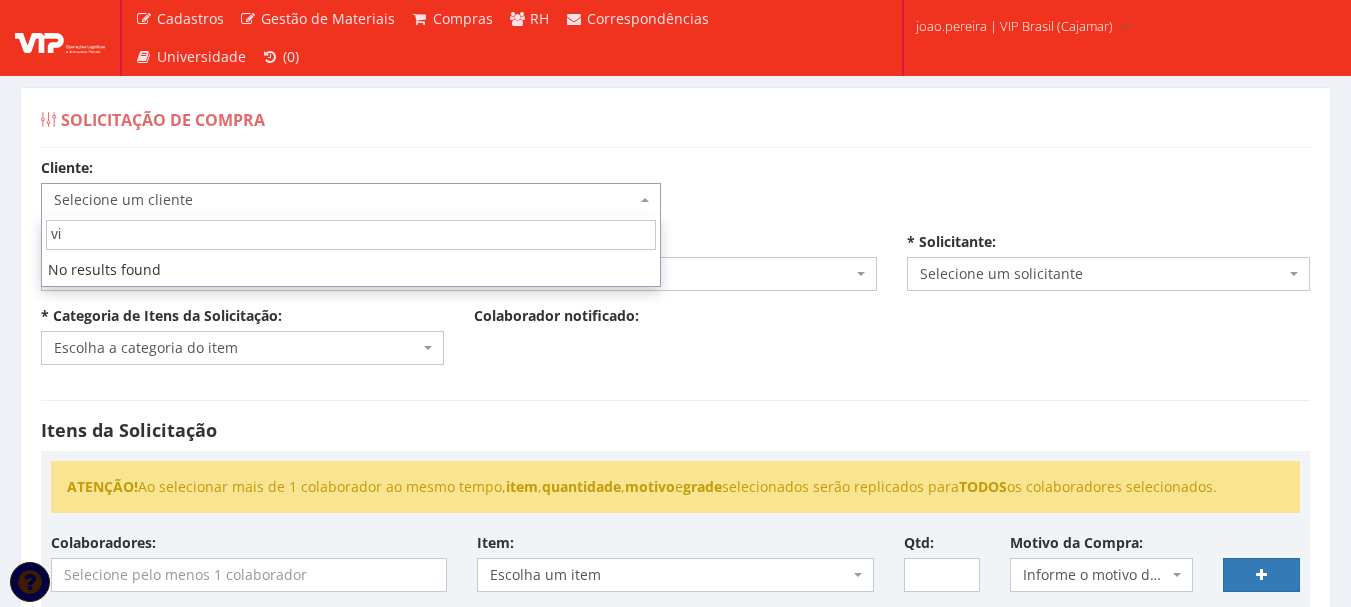 type on "v" 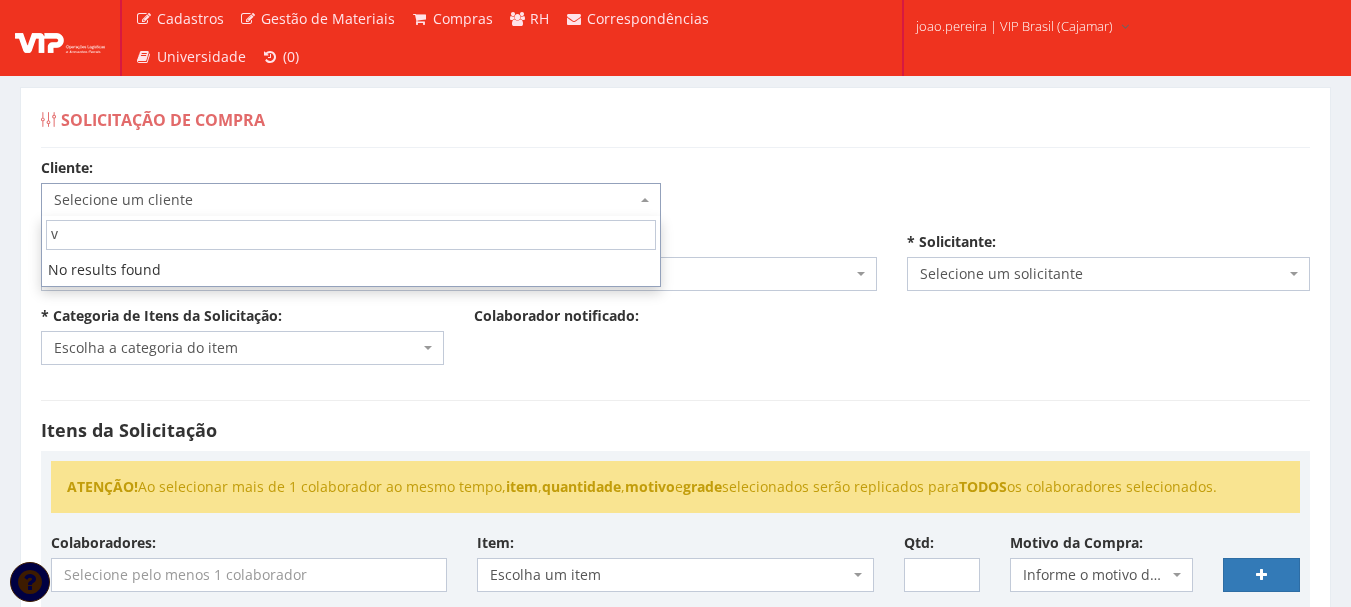 type 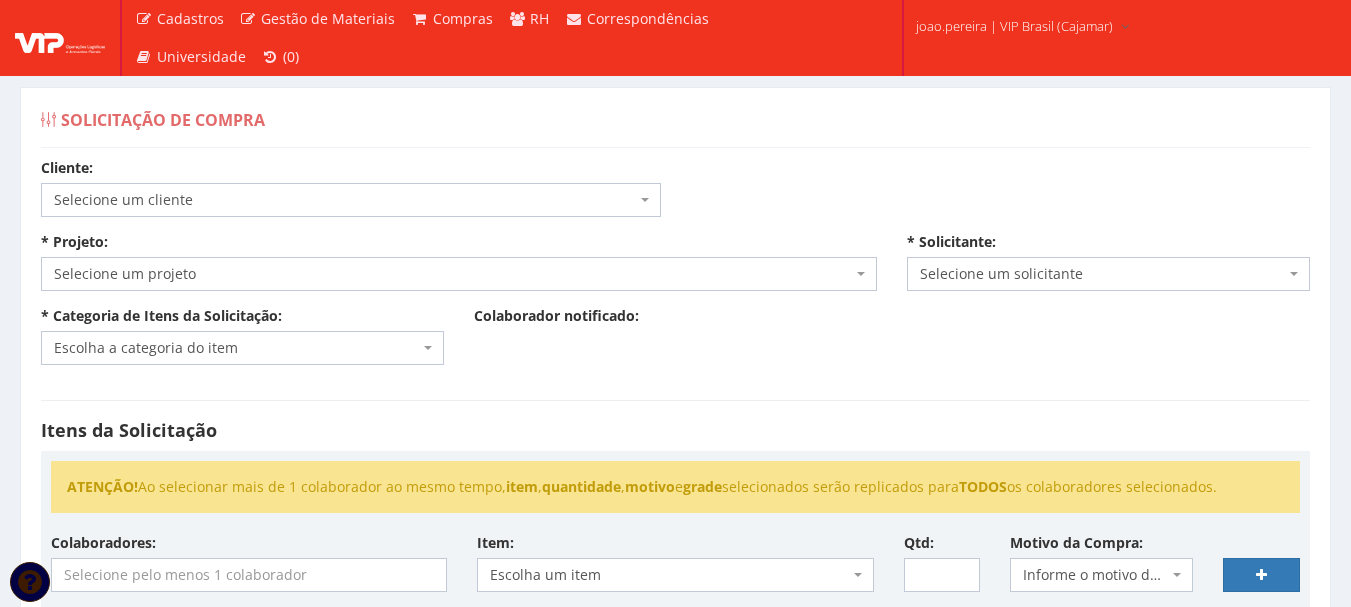 click on "Solicitação de Compra" at bounding box center (163, 120) 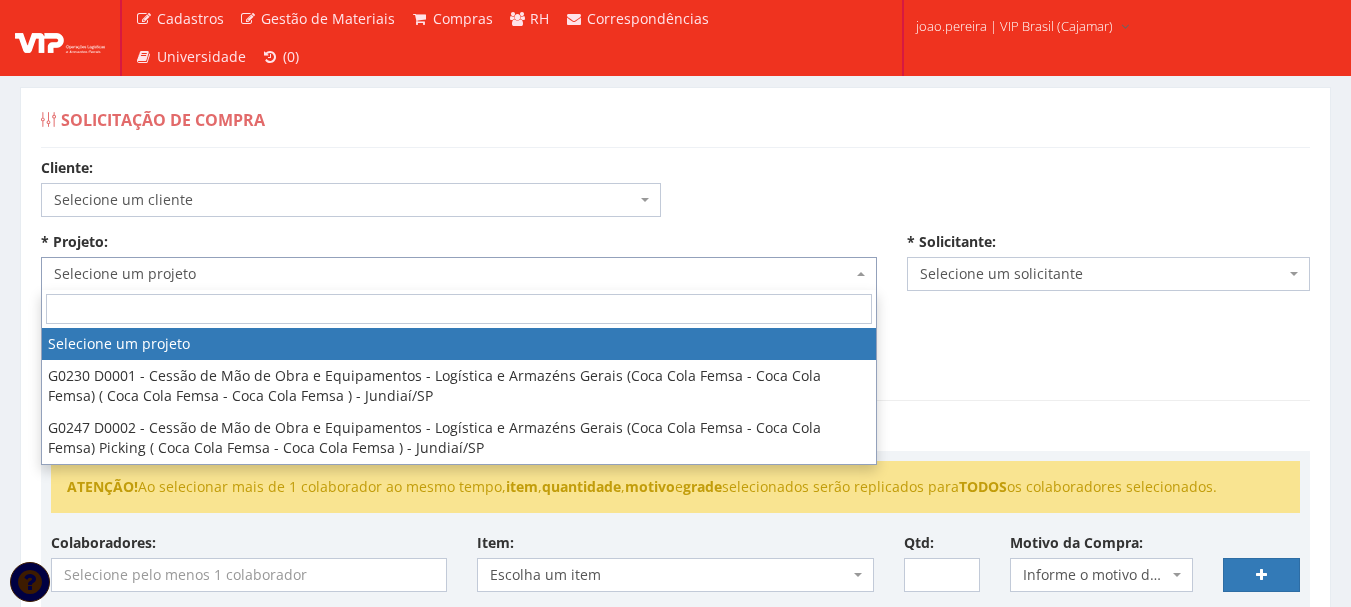 click at bounding box center [861, 274] 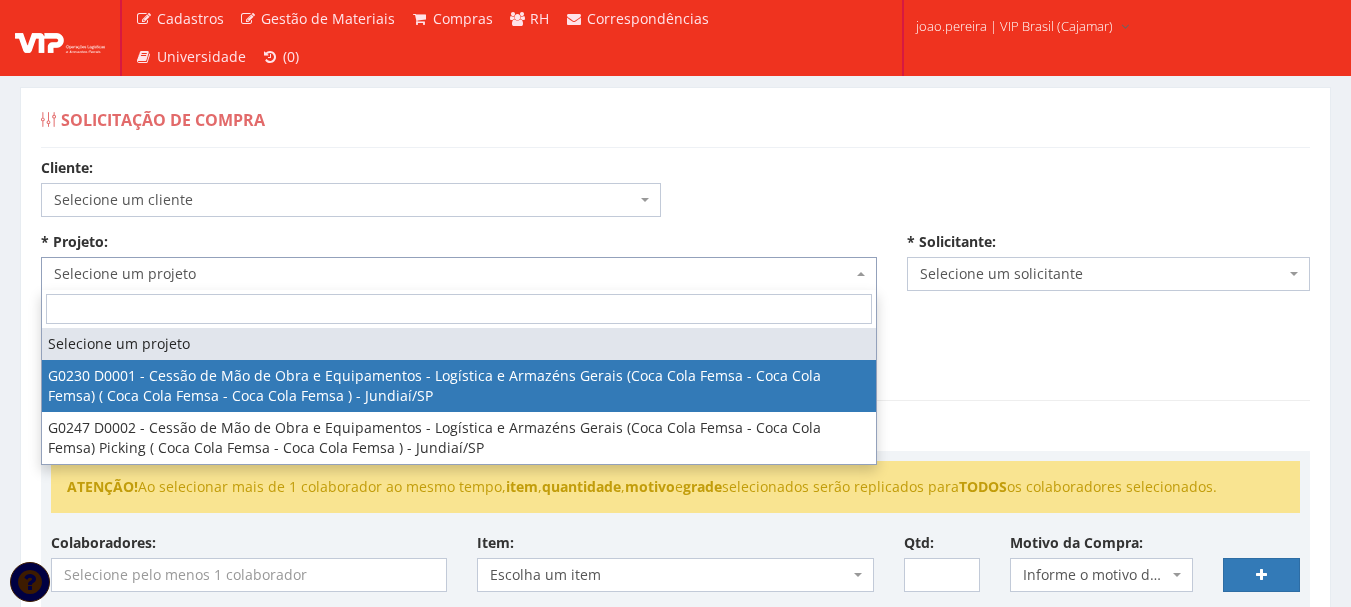 select on "230" 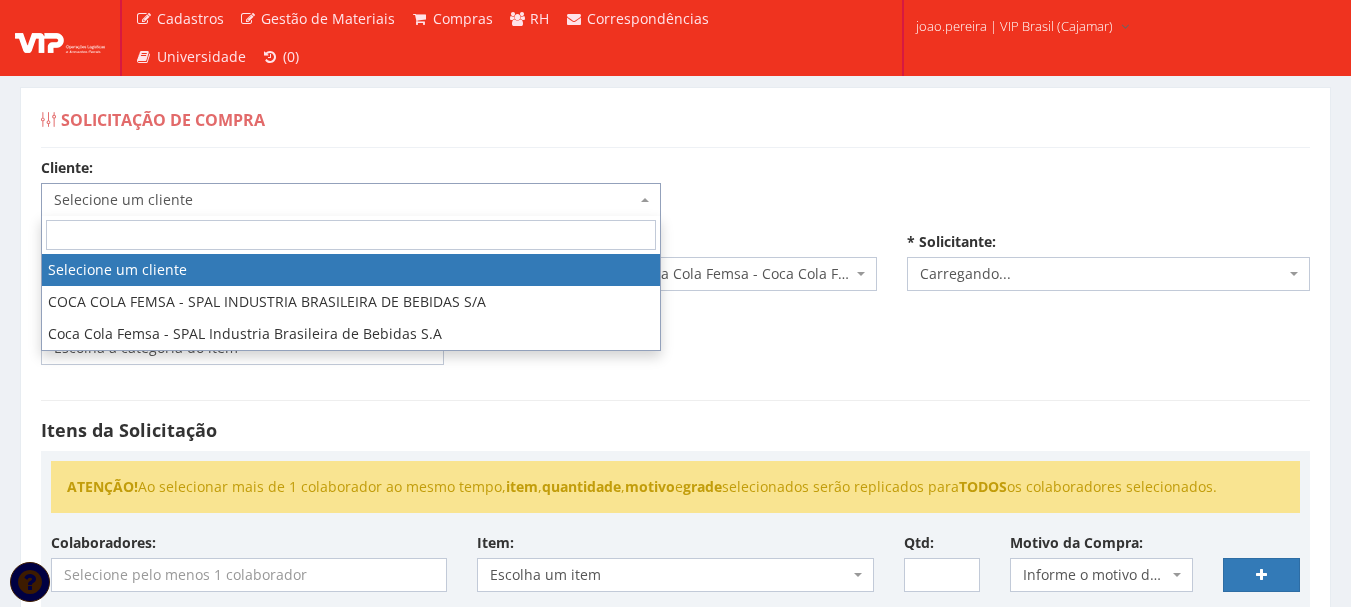 click on "Selecione um cliente" at bounding box center (345, 200) 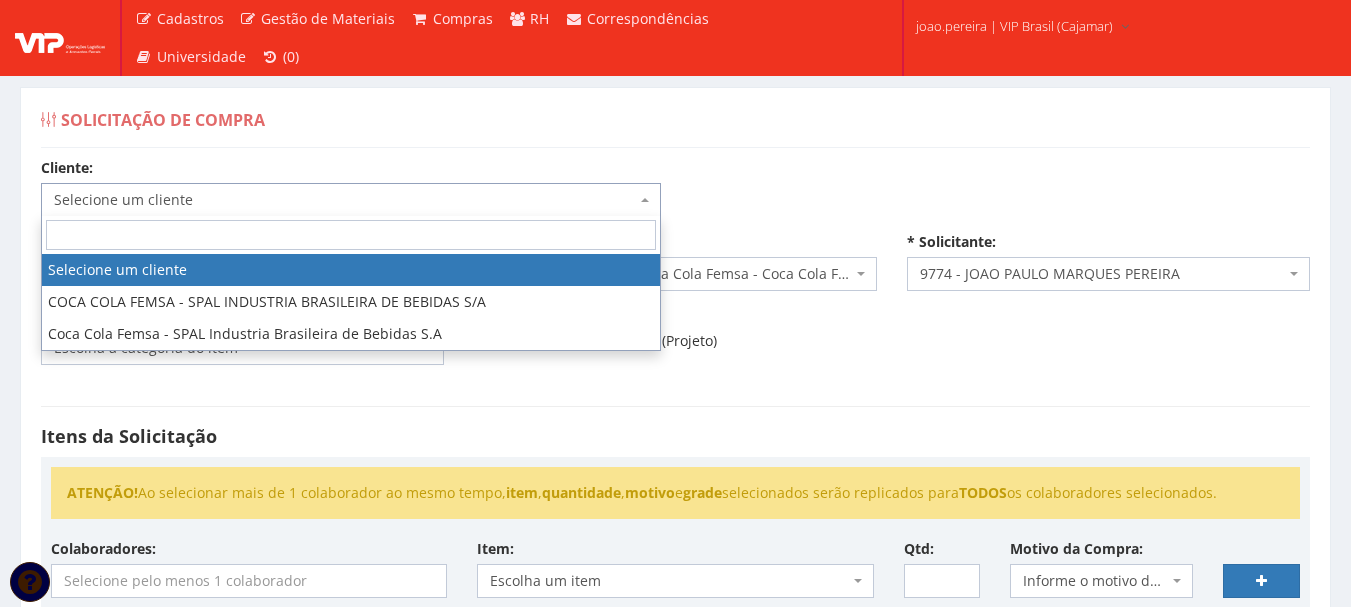 click on "Solicitação de Compra" at bounding box center (675, 124) 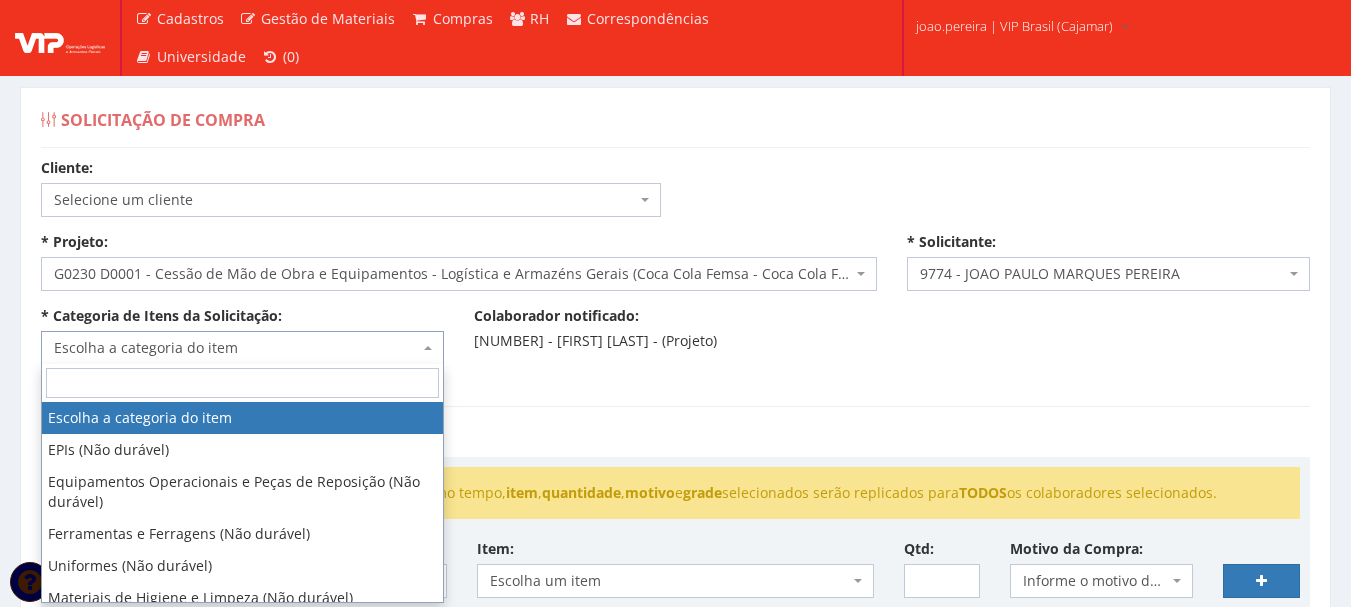 click on "Escolha a categoria do item" at bounding box center [242, 348] 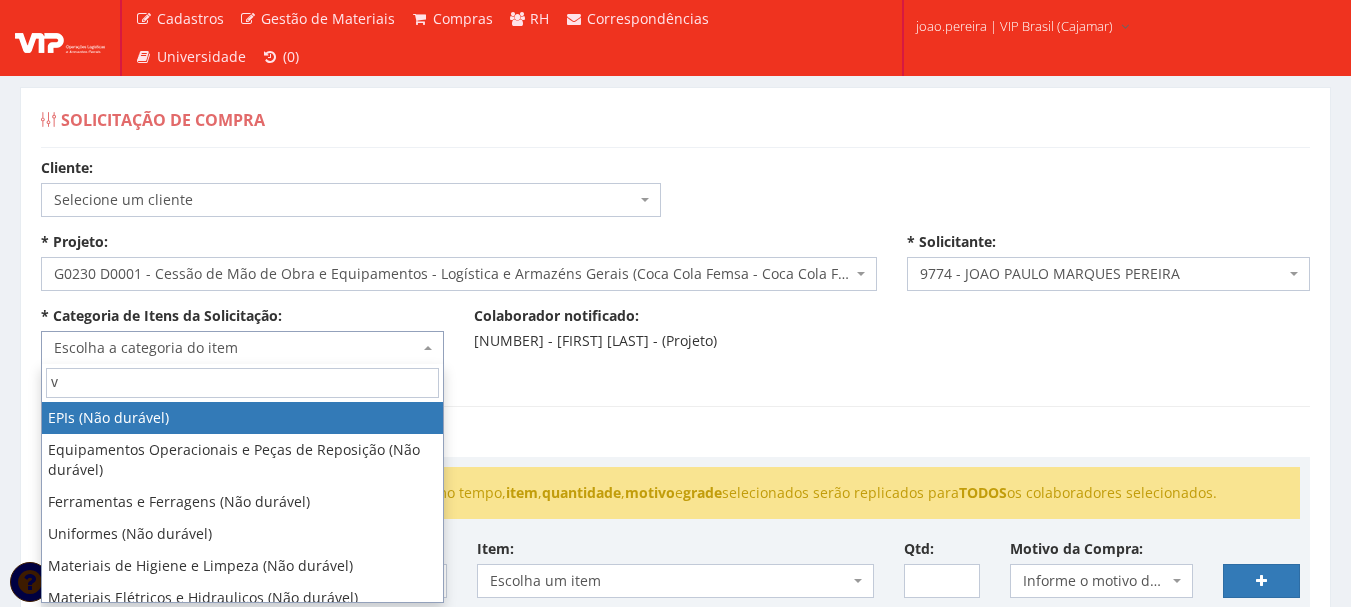 type on "vi" 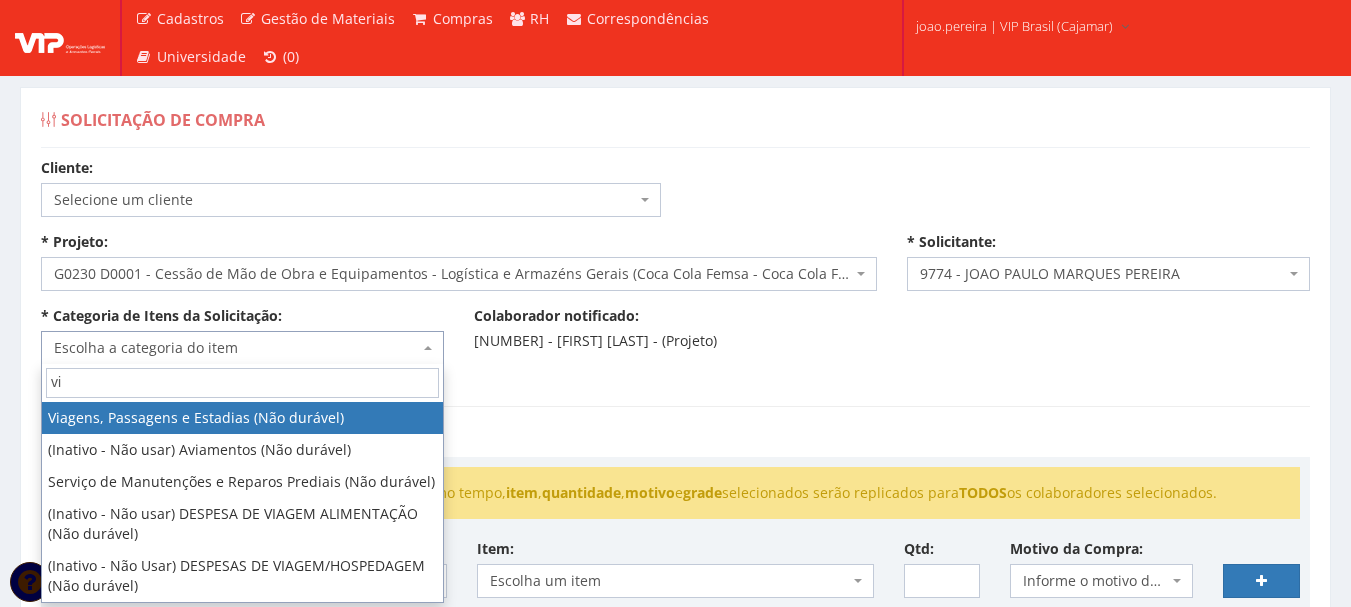 select on "21" 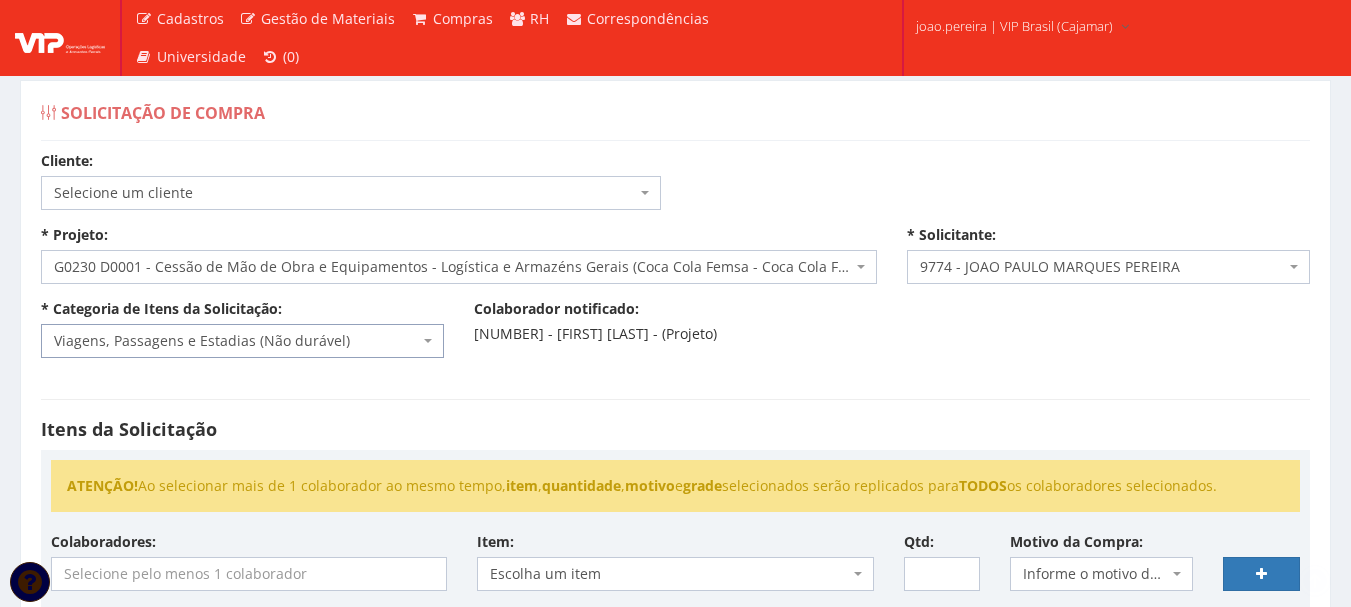 scroll, scrollTop: 0, scrollLeft: 0, axis: both 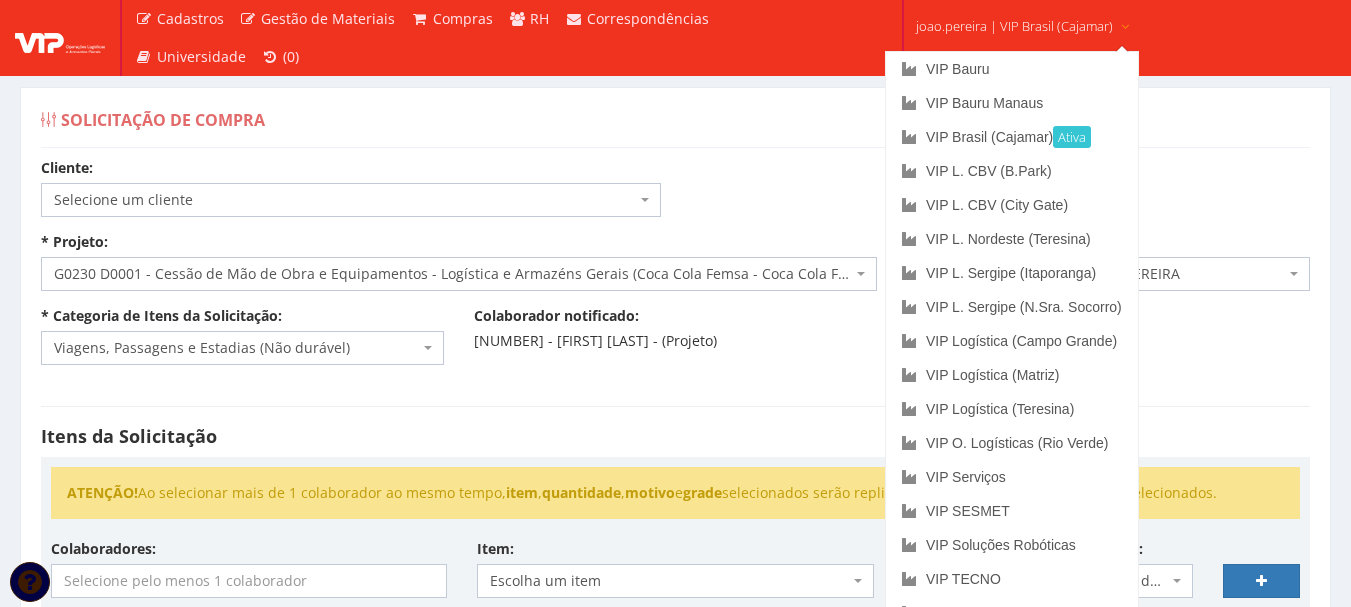 click on "joao.pereira | VIP Brasil (Cajamar)" at bounding box center (1014, 26) 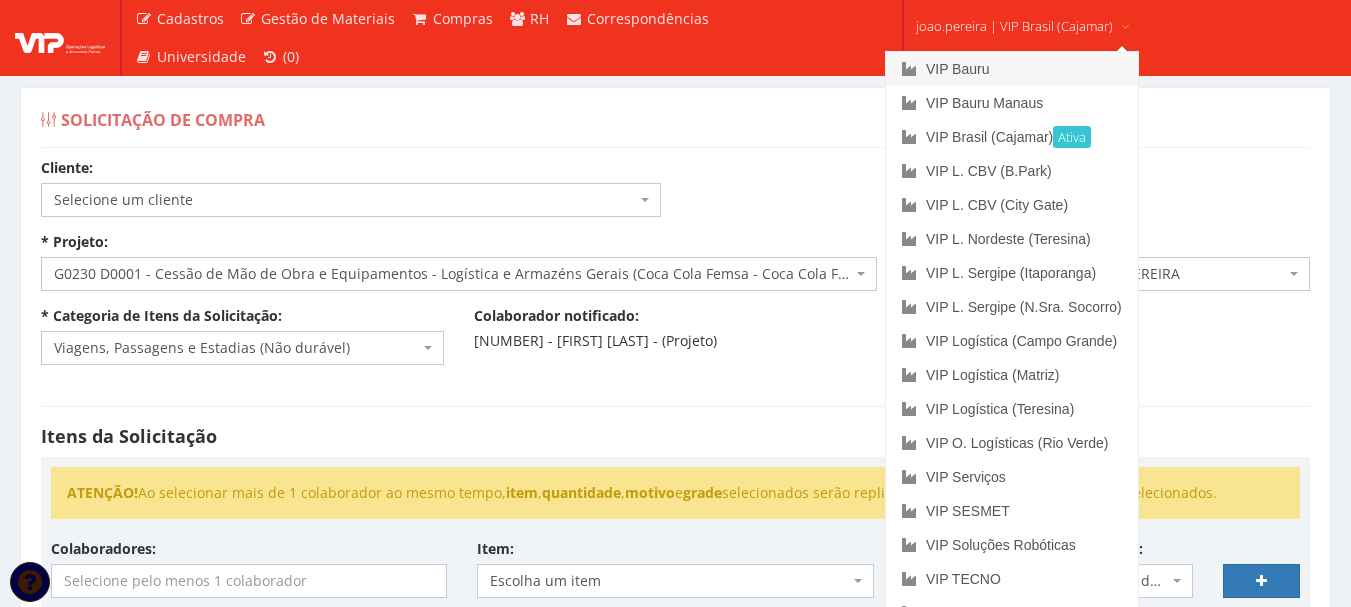 click on "VIP Bauru" at bounding box center [1012, 69] 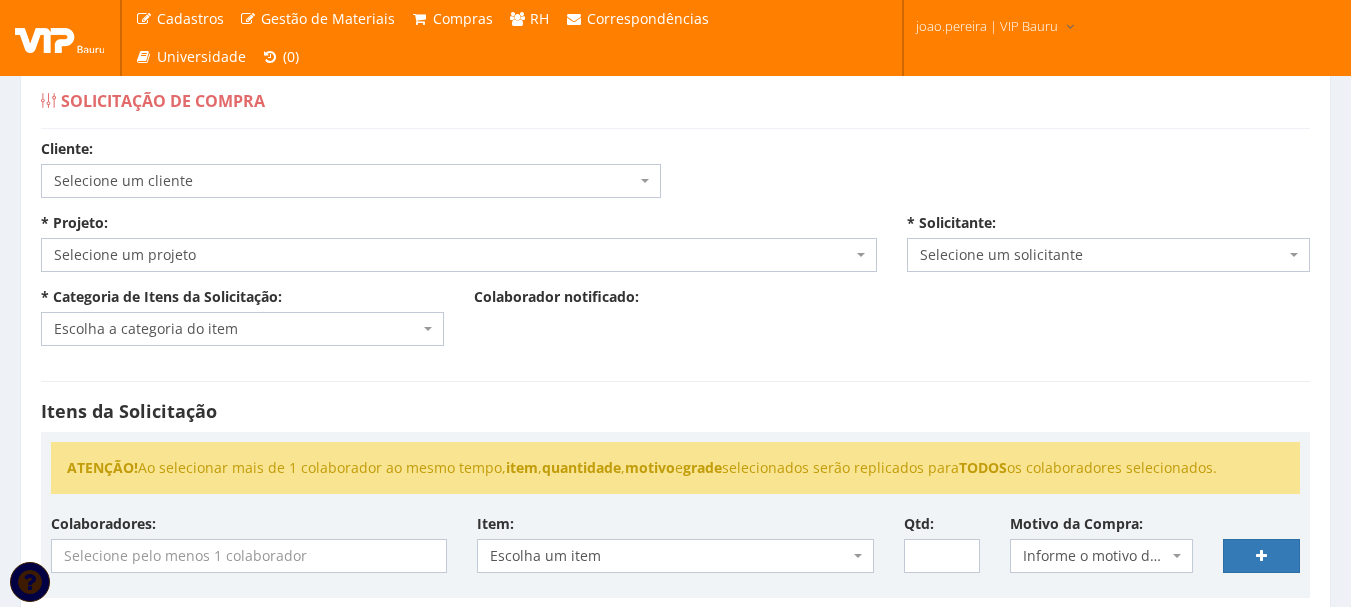 scroll, scrollTop: 0, scrollLeft: 0, axis: both 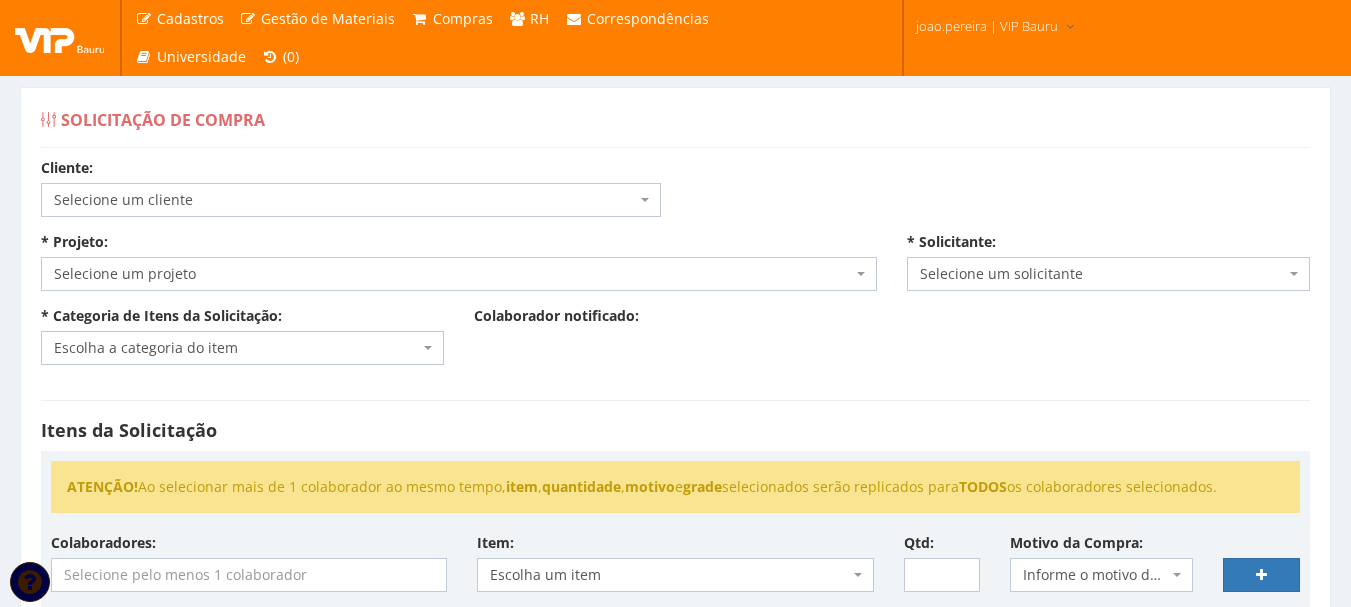 click on "Selecione um cliente" at bounding box center [345, 200] 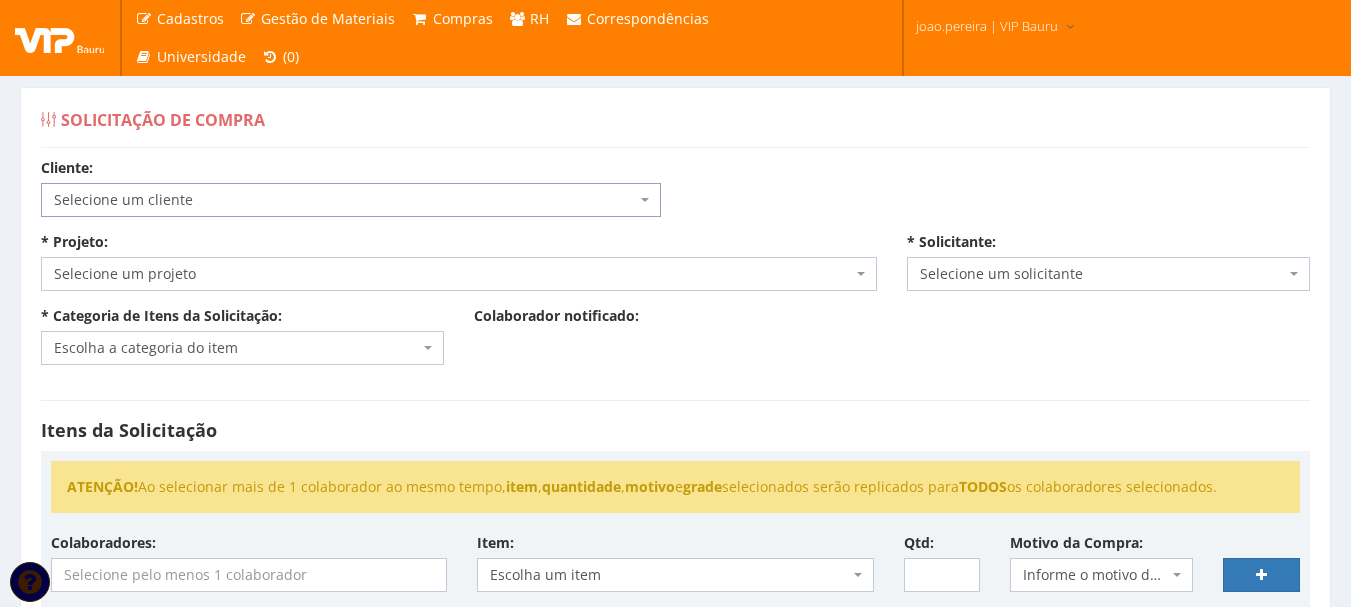 click on "Selecione um cliente" at bounding box center [351, 200] 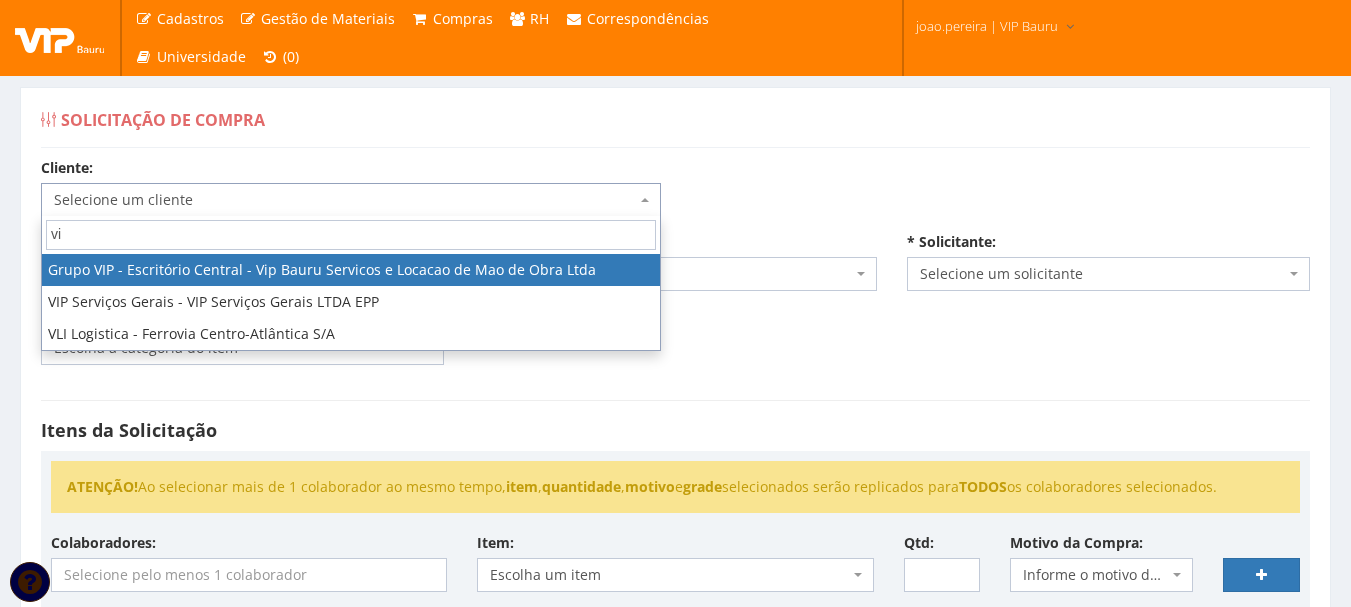 type on "vip" 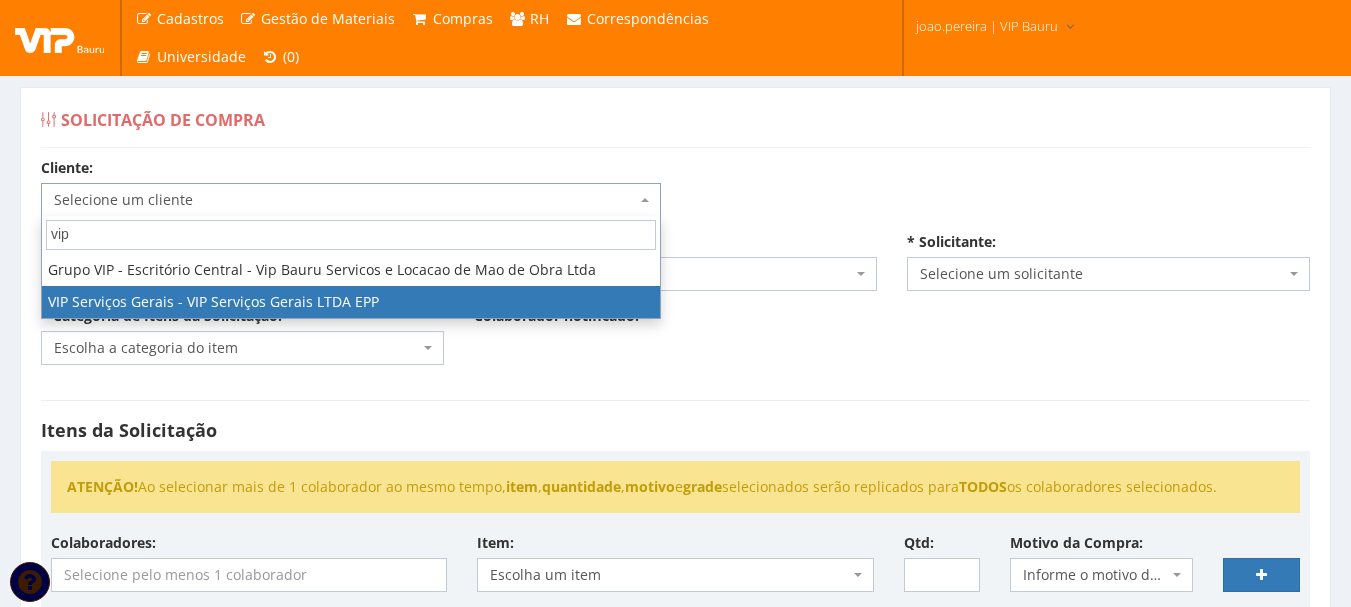 select on "35" 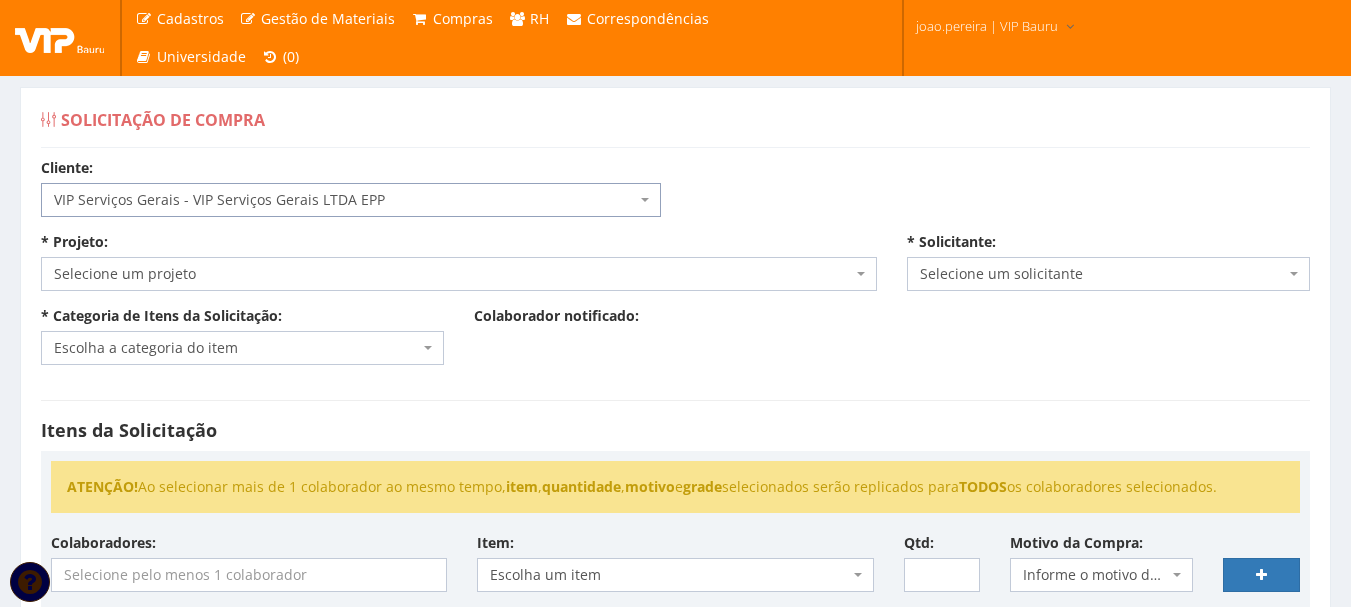 click on "Selecione um projeto" at bounding box center [453, 274] 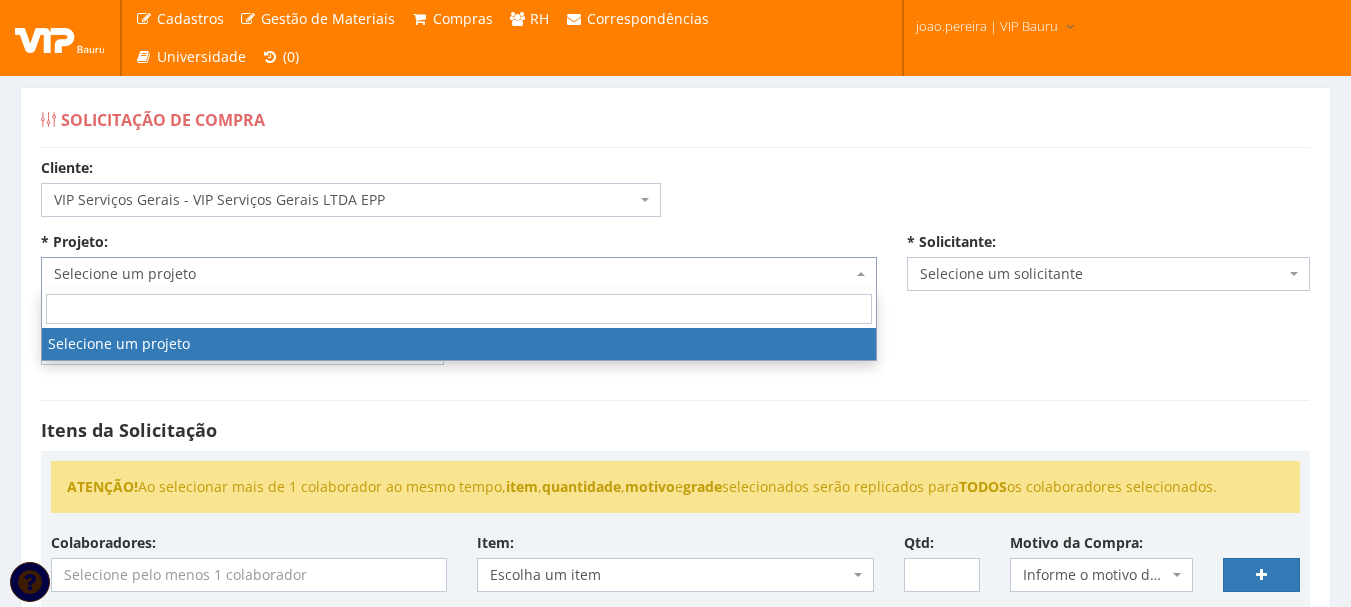 click at bounding box center [459, 309] 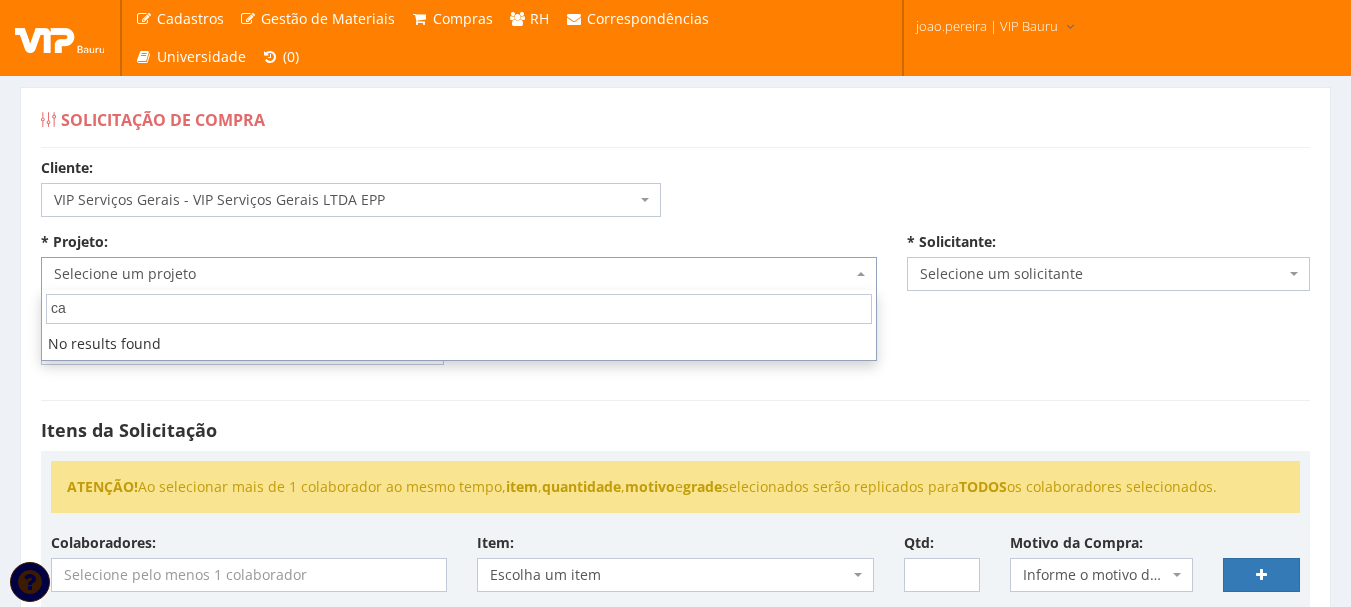 type on "c" 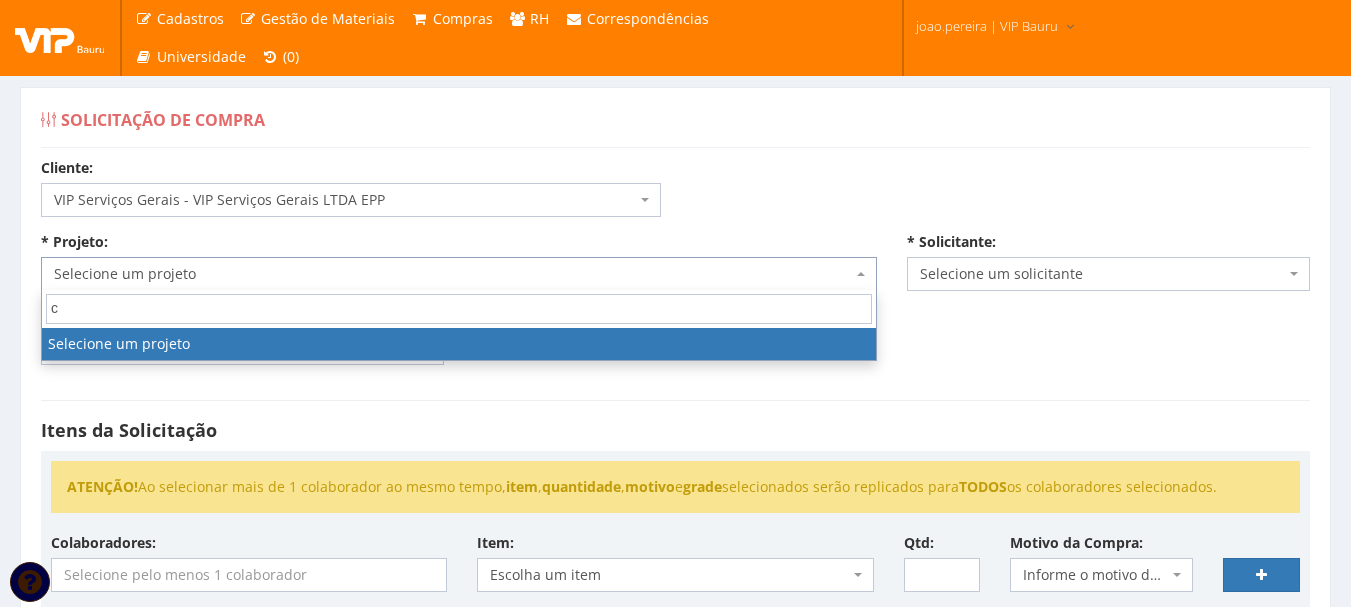 type 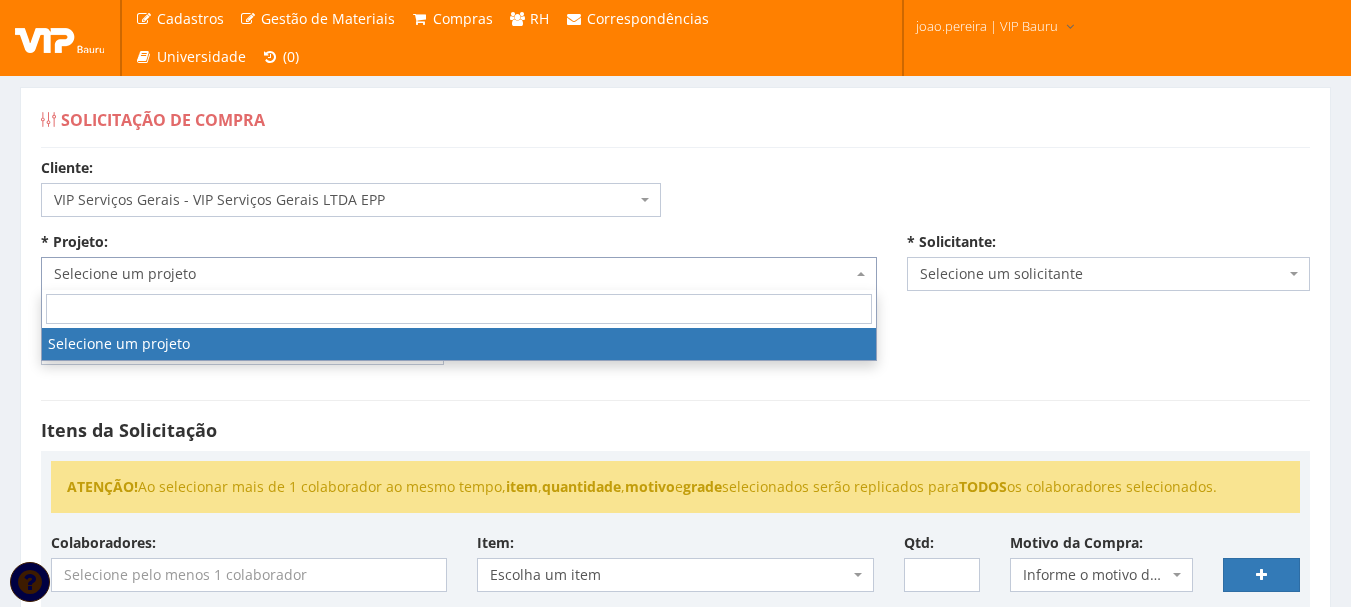 click on "VIP Serviços Gerais - VIP Serviços Gerais LTDA EPP" at bounding box center [345, 200] 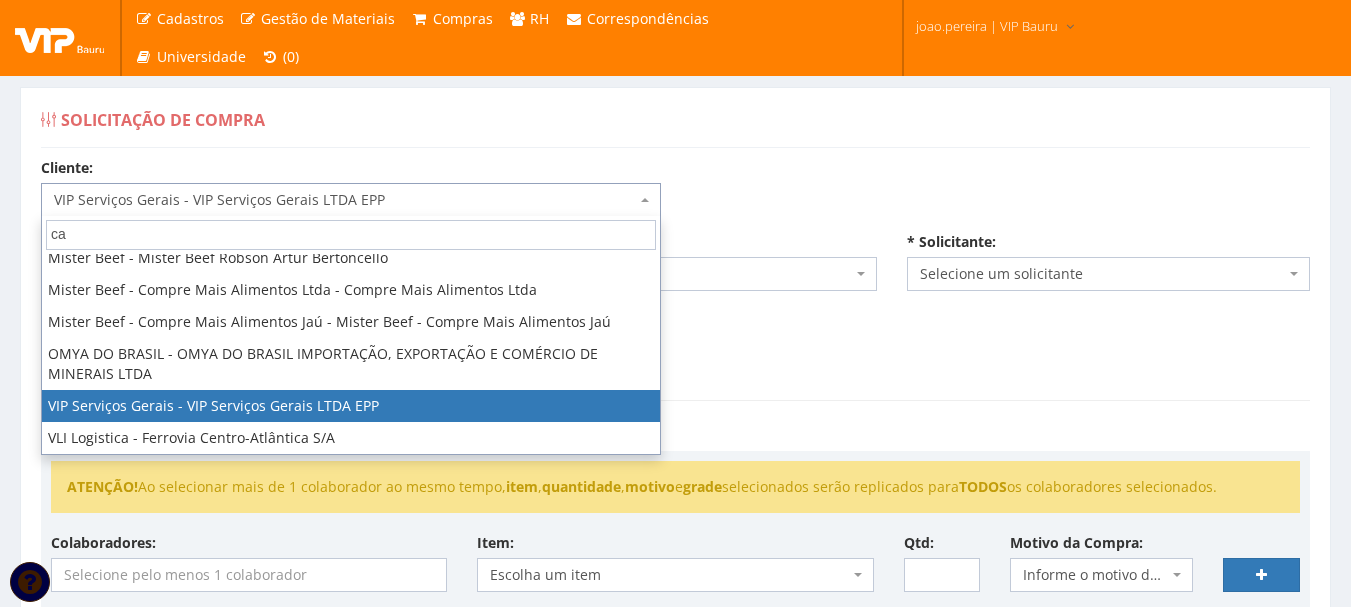 scroll, scrollTop: 0, scrollLeft: 0, axis: both 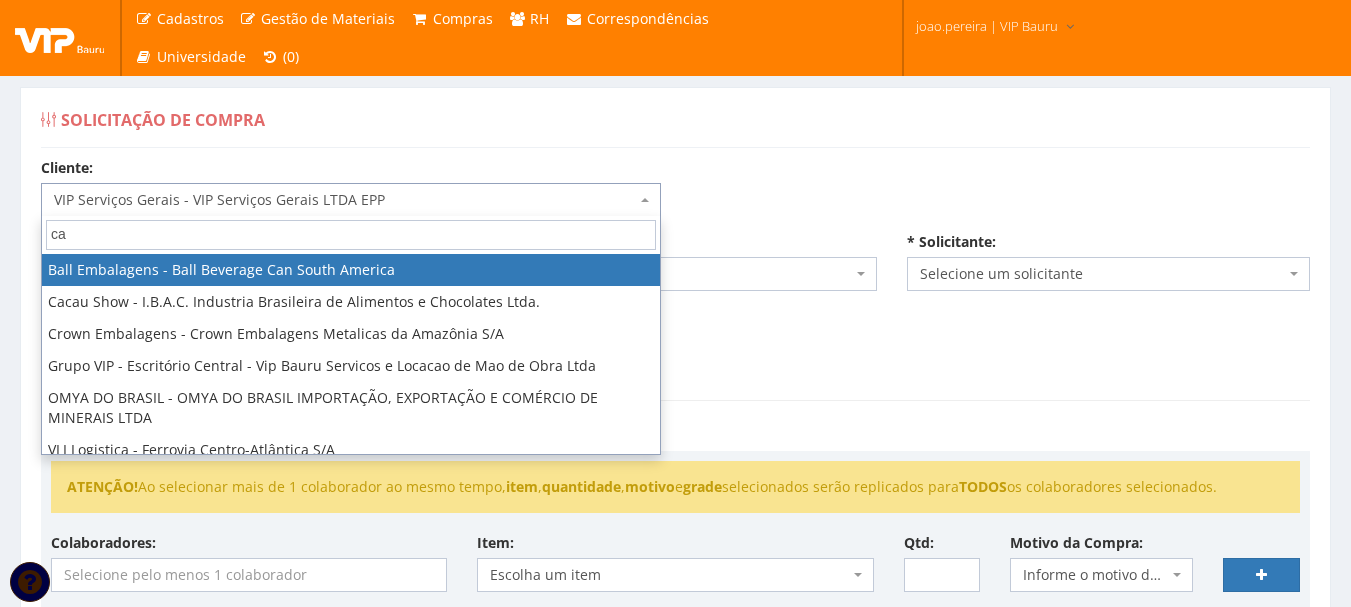 type on "c" 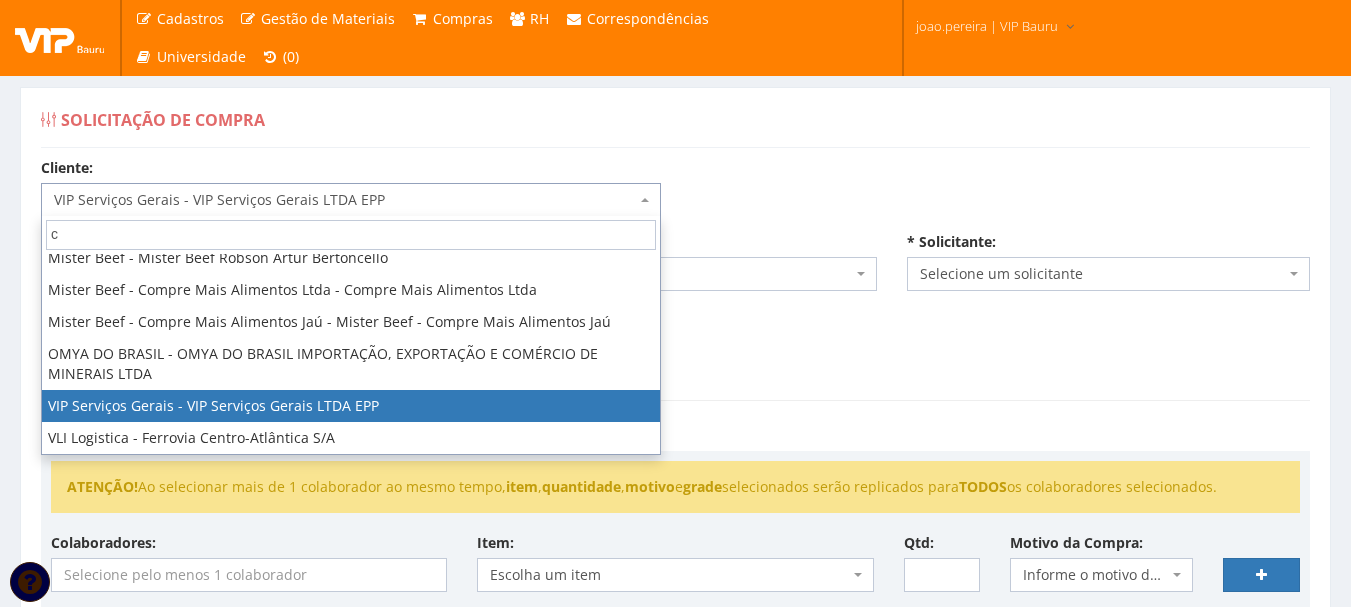 type 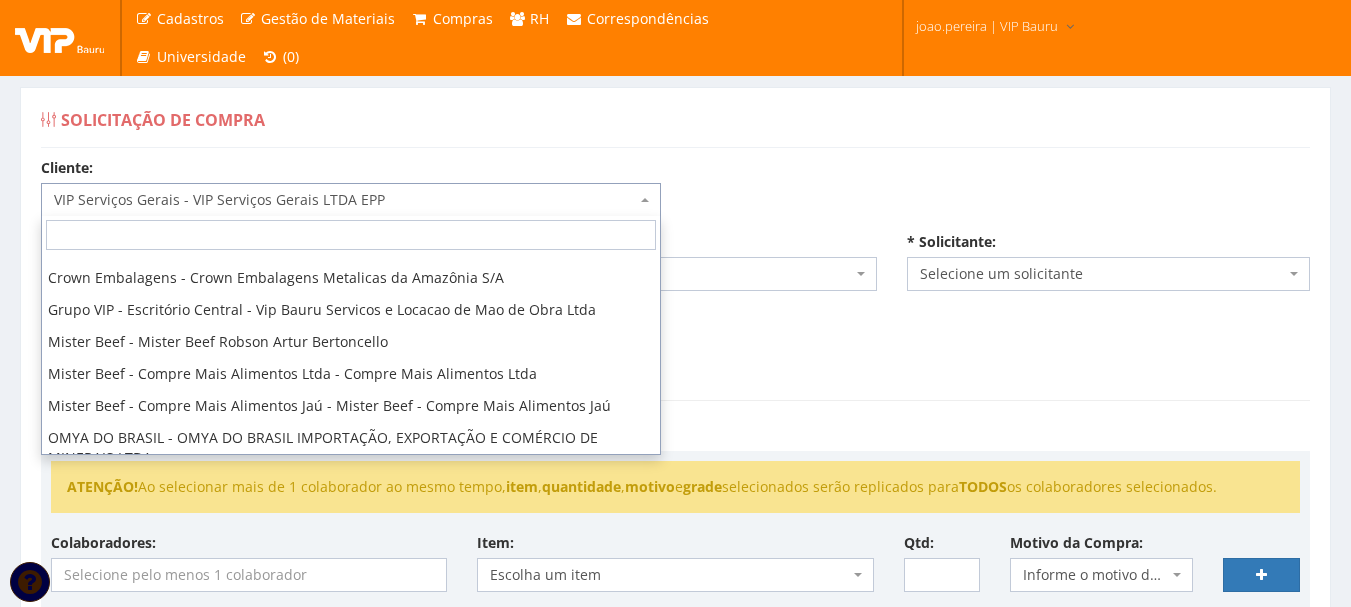 scroll, scrollTop: 256, scrollLeft: 0, axis: vertical 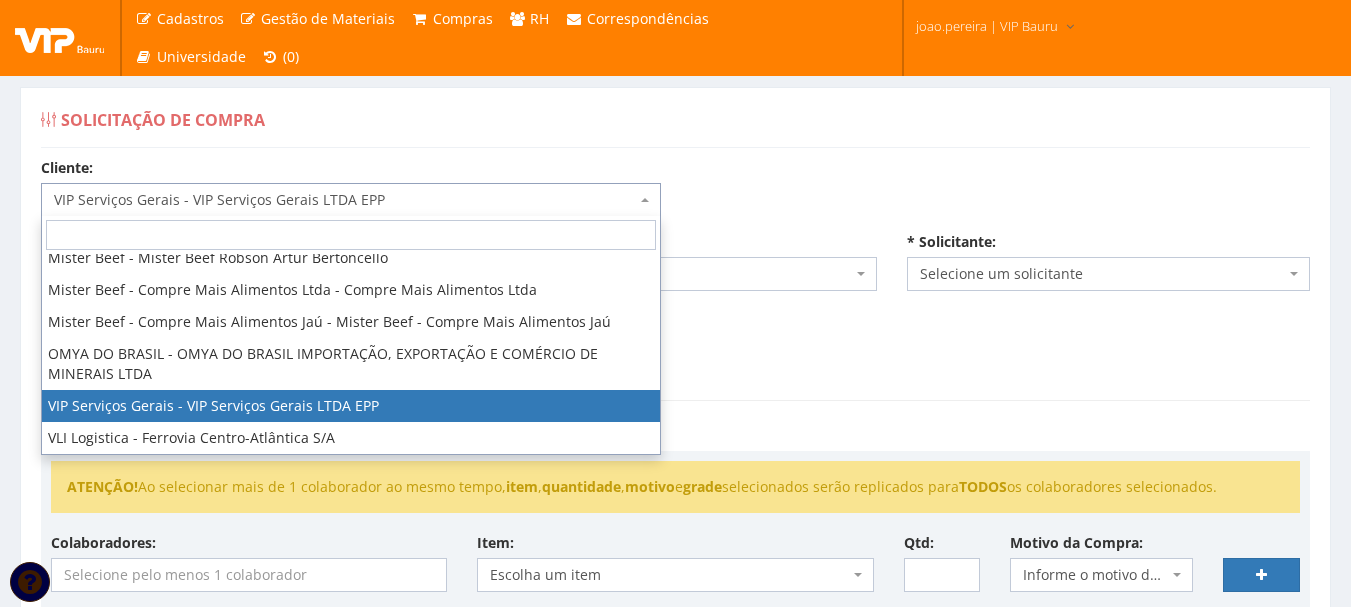 click on "VIP Serviços Gerais - VIP Serviços Gerais LTDA EPP" at bounding box center (345, 200) 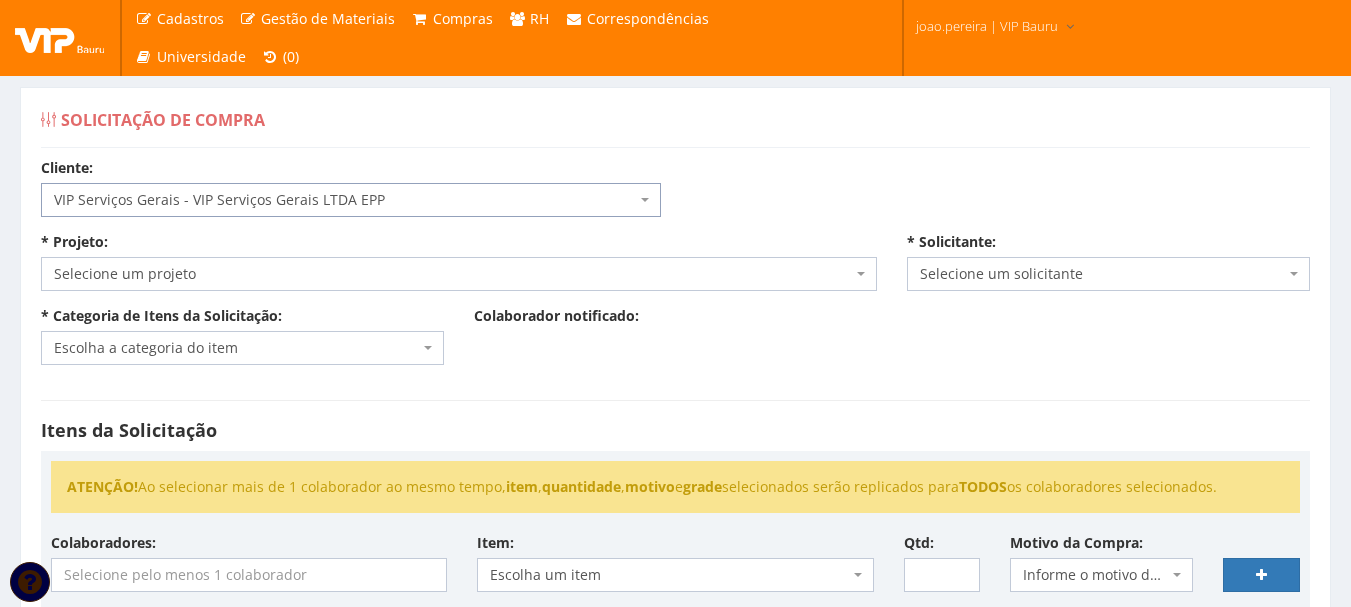 click on "VIP Serviços Gerais - VIP Serviços Gerais LTDA EPP" at bounding box center [345, 200] 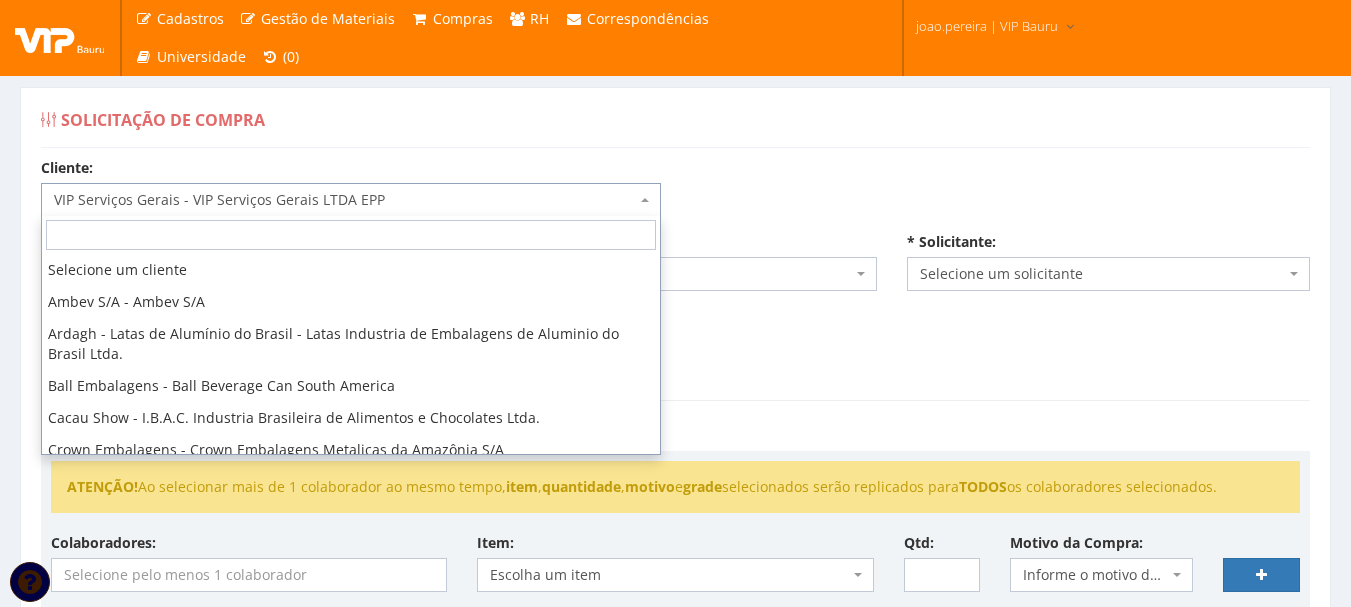 scroll, scrollTop: 256, scrollLeft: 0, axis: vertical 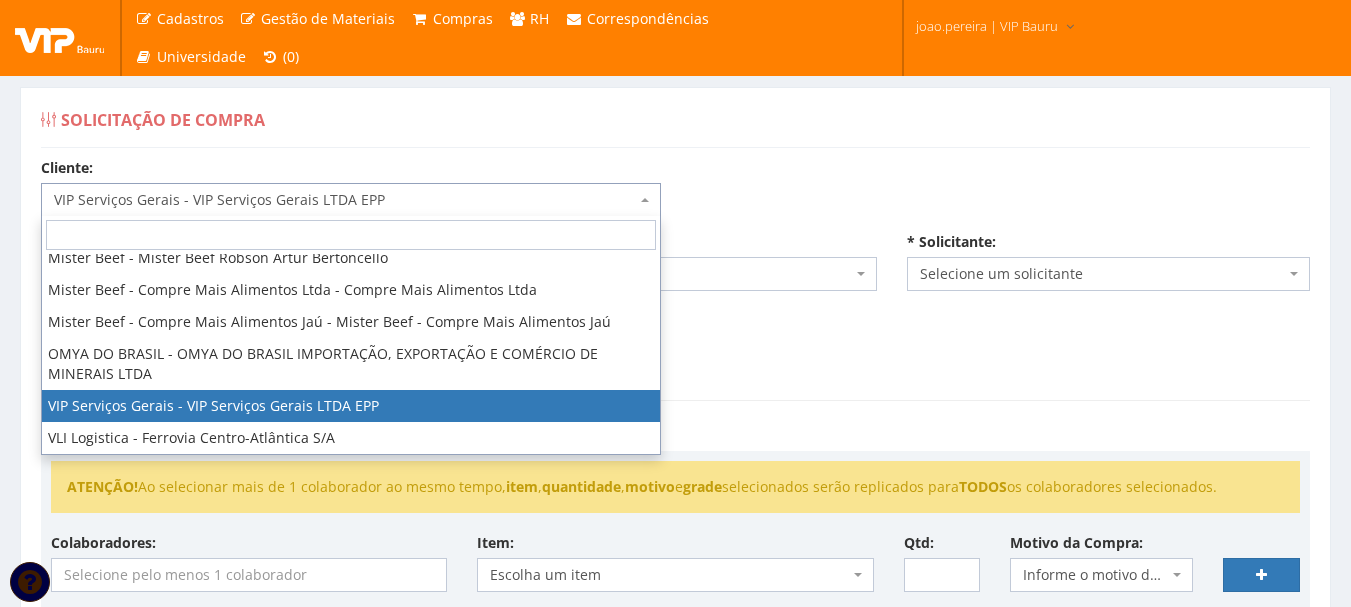 click on "VIP Serviços Gerais - VIP Serviços Gerais LTDA EPP" at bounding box center [345, 200] 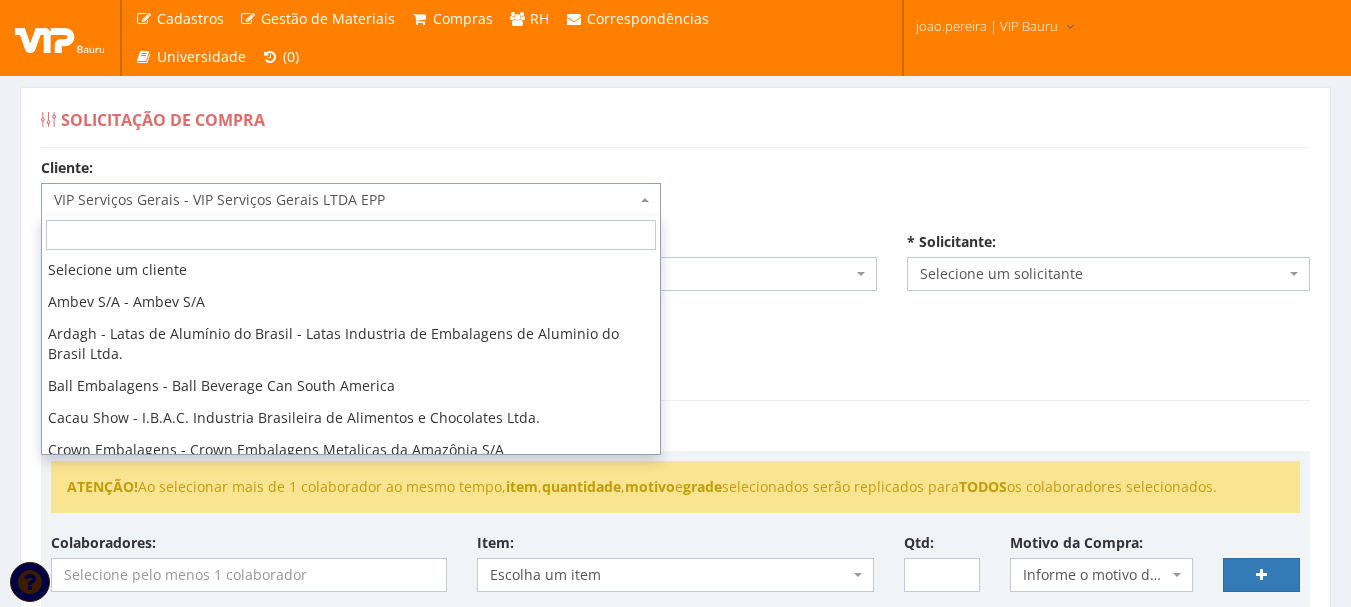 click on "VIP Serviços Gerais - VIP Serviços Gerais LTDA EPP" at bounding box center (345, 200) 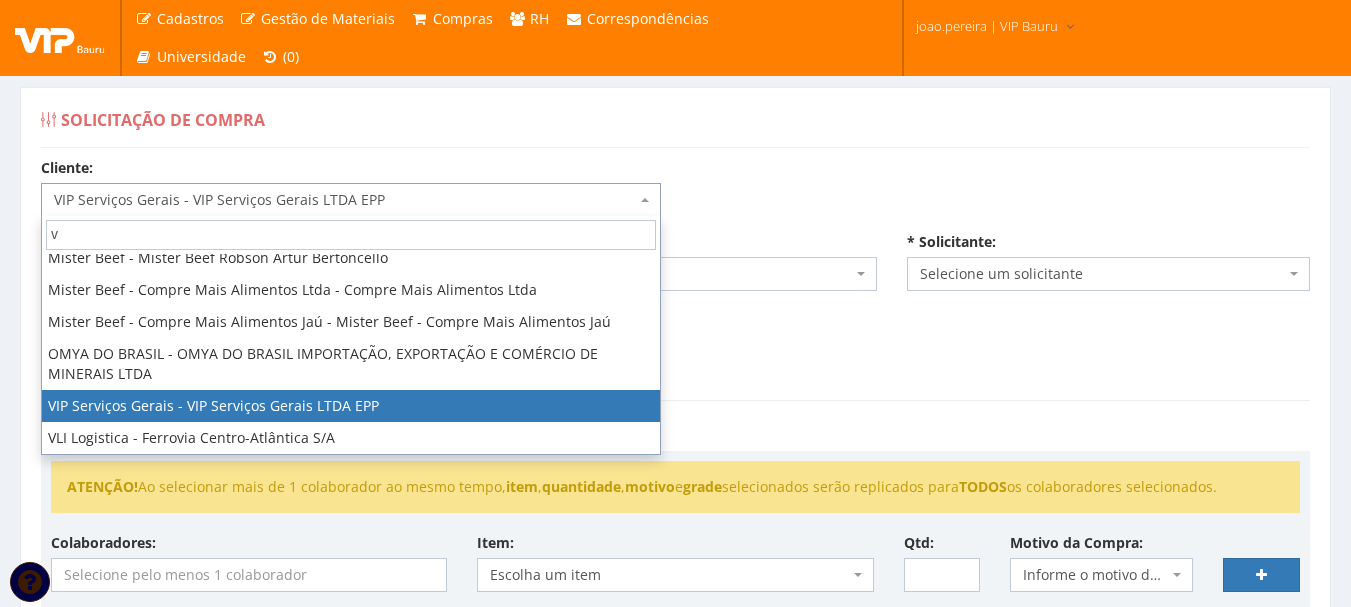 scroll, scrollTop: 0, scrollLeft: 0, axis: both 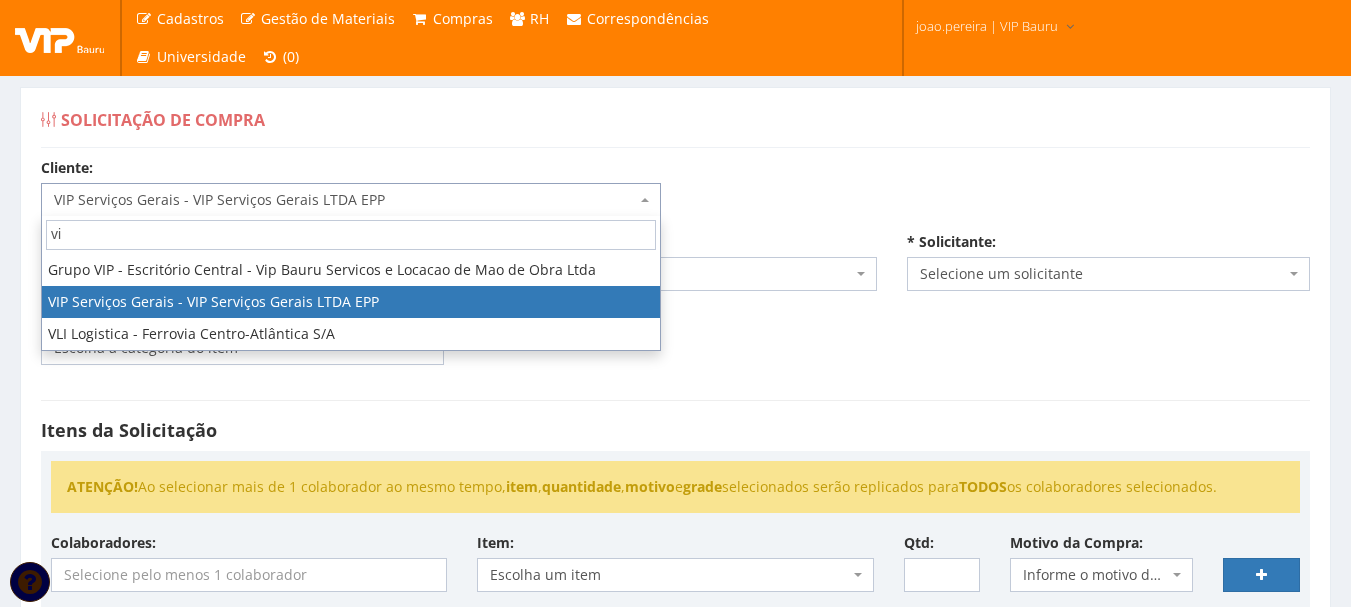 type on "vip" 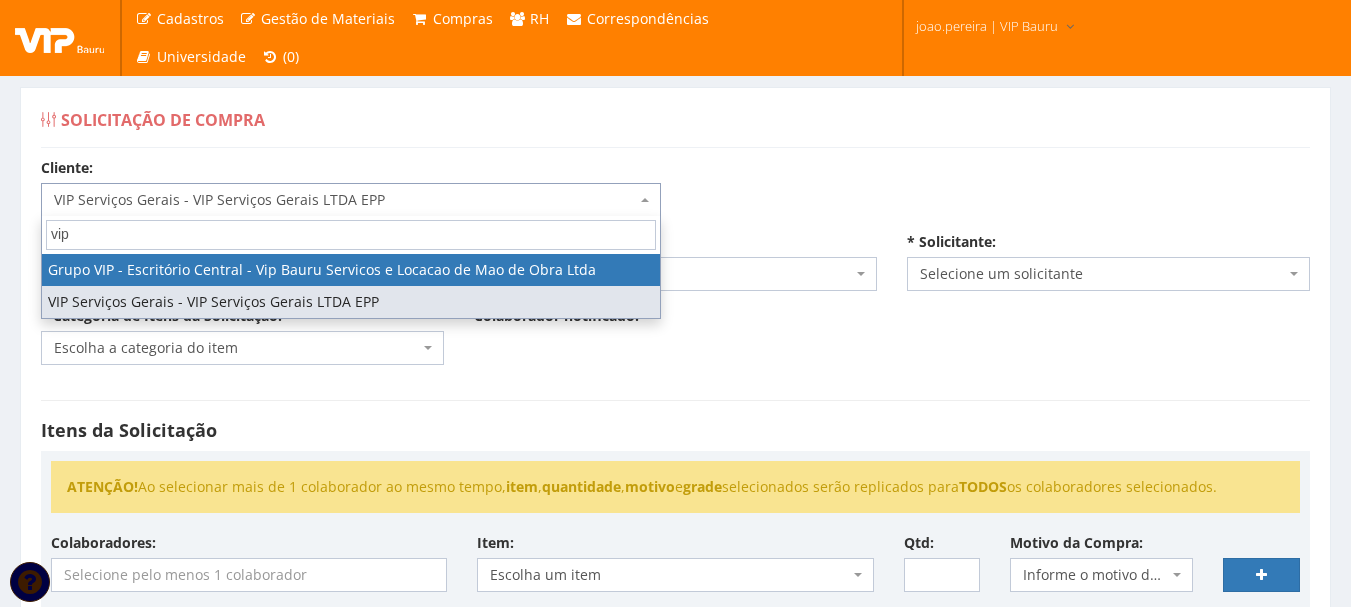 select on "16" 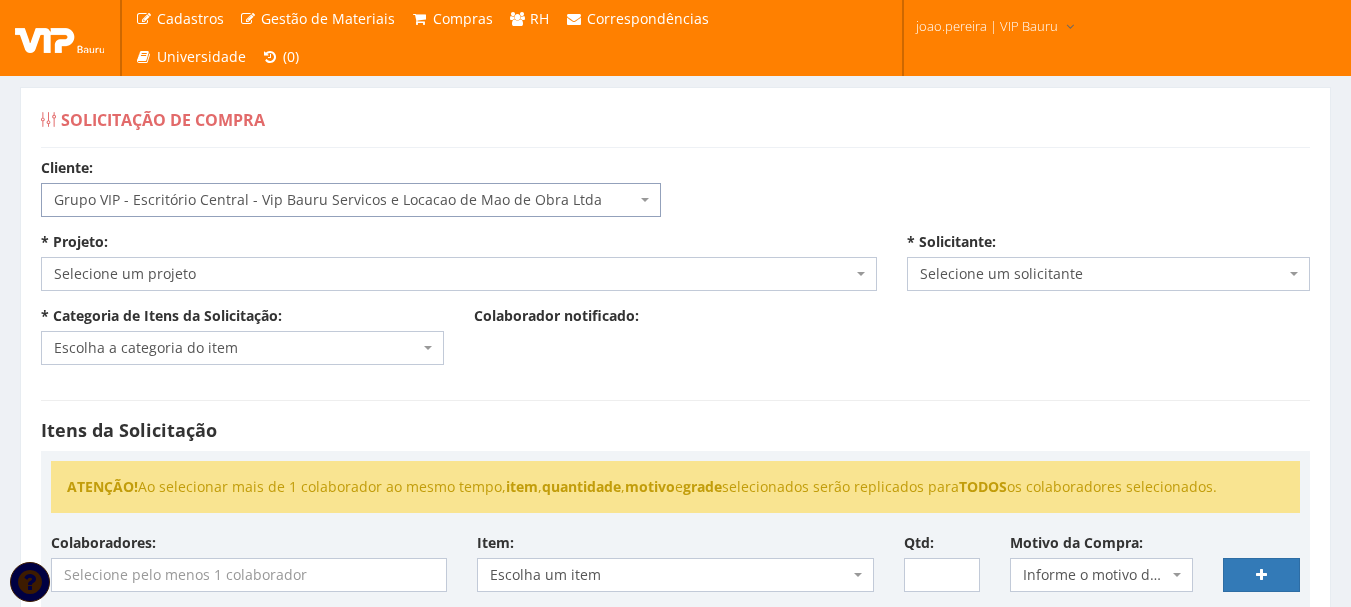 click on "Selecione um projeto" at bounding box center (453, 274) 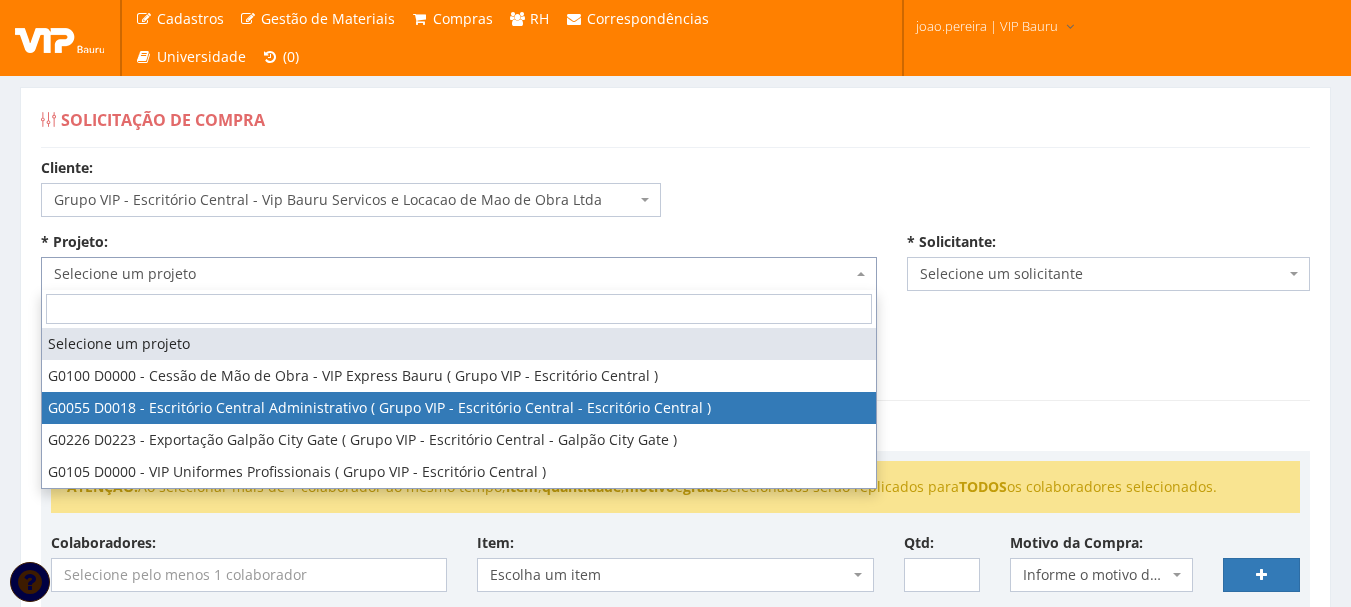 select on "55" 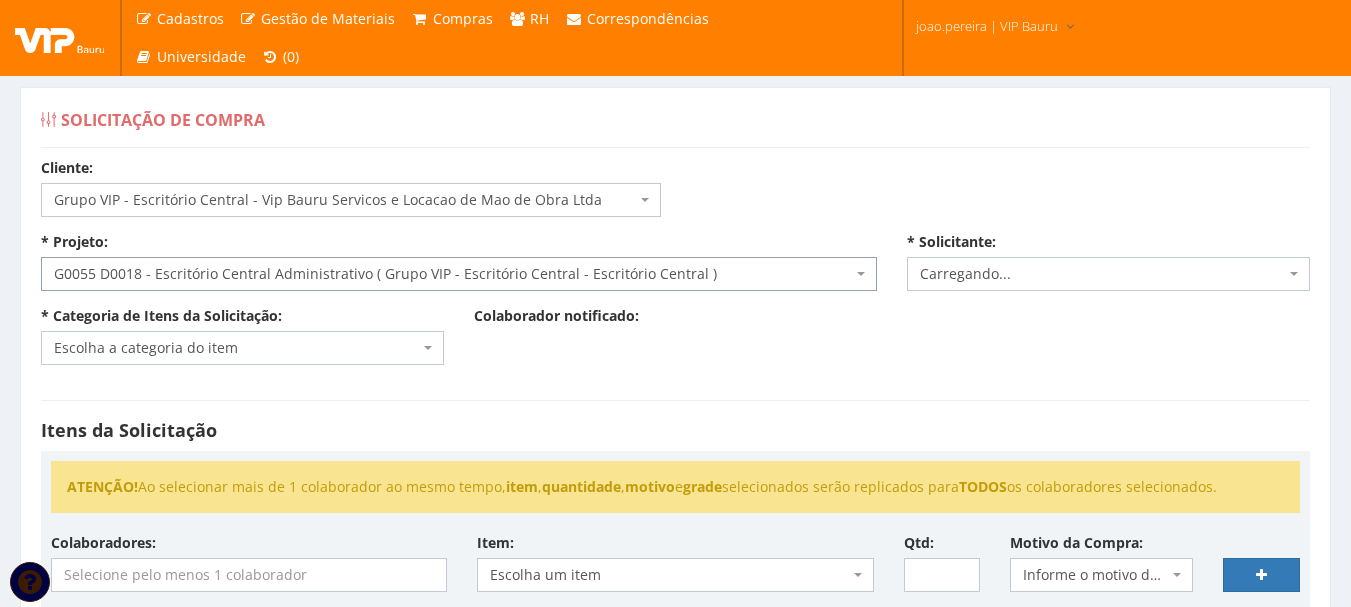 select on "4079" 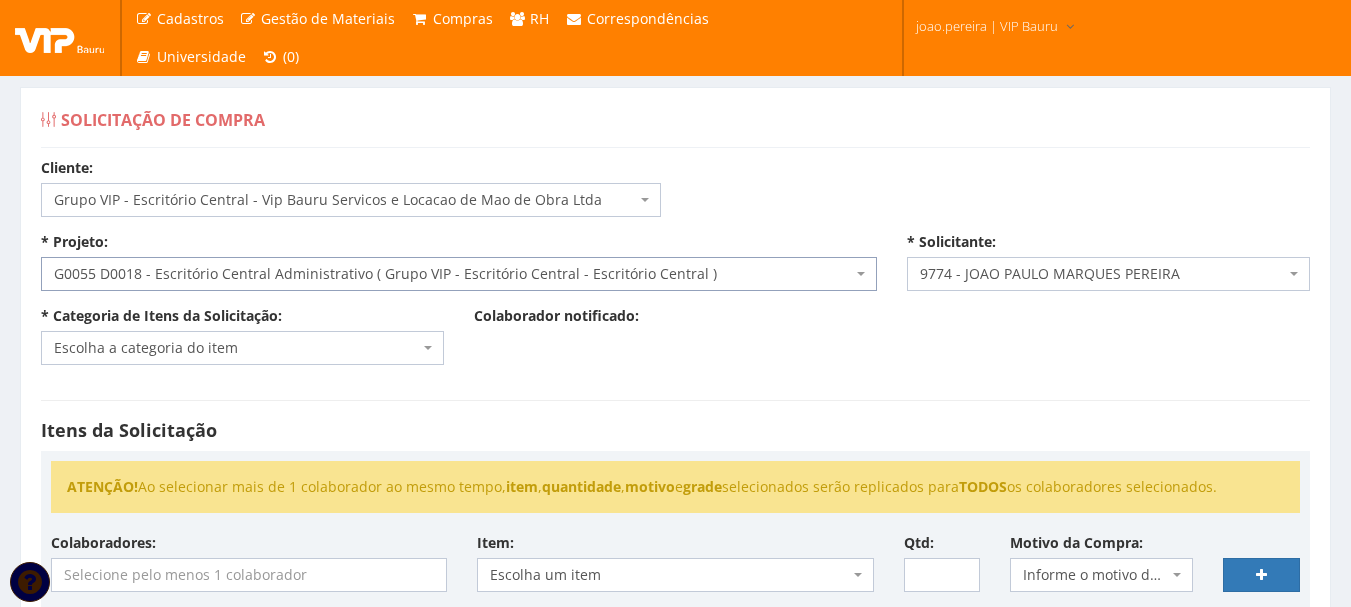 click at bounding box center [428, 348] 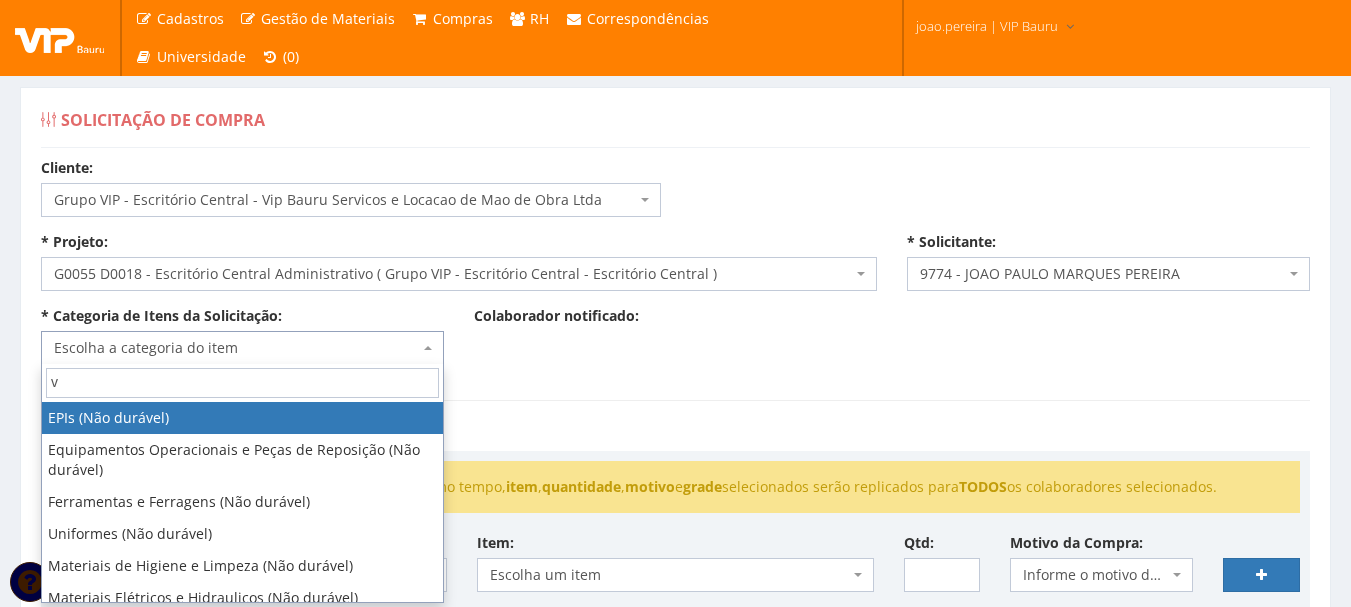 type on "vi" 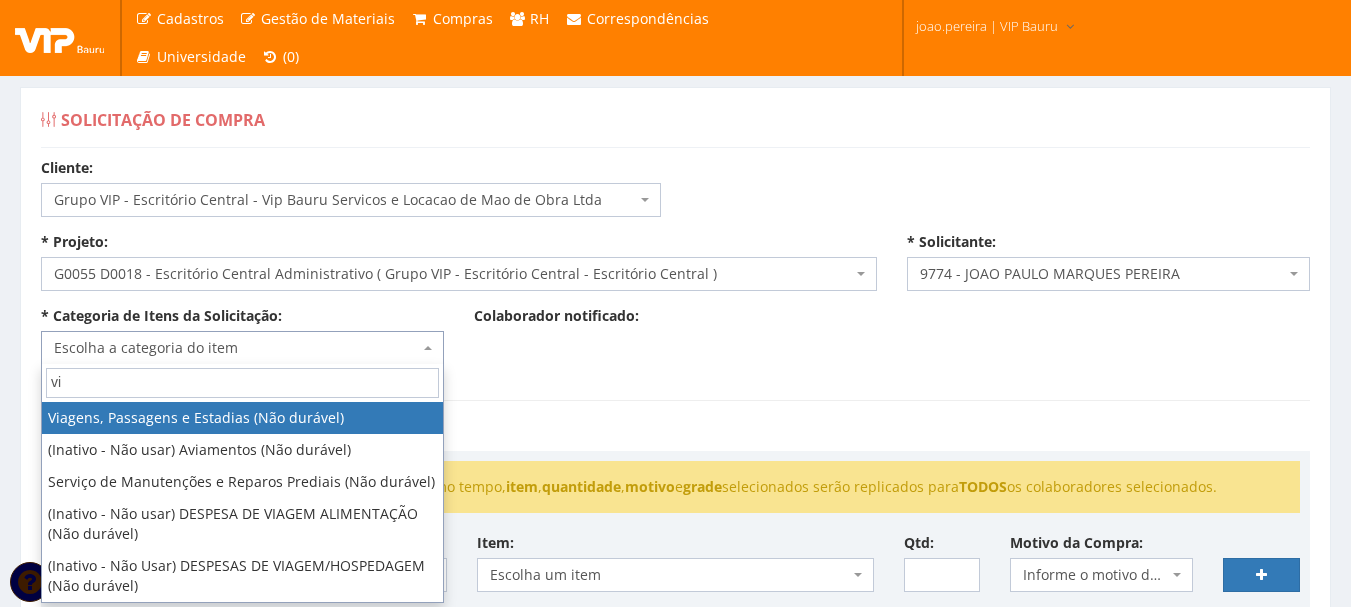 select on "21" 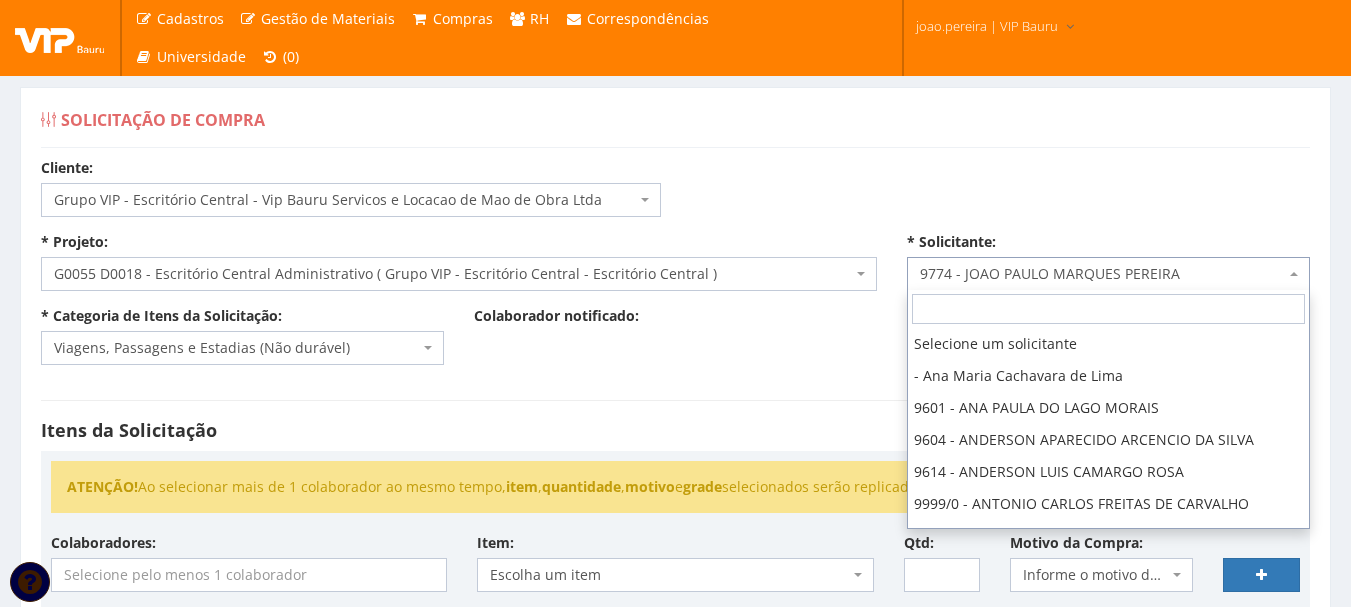 click on "9774 - JOAO PAULO MARQUES PEREIRA" at bounding box center [1108, 274] 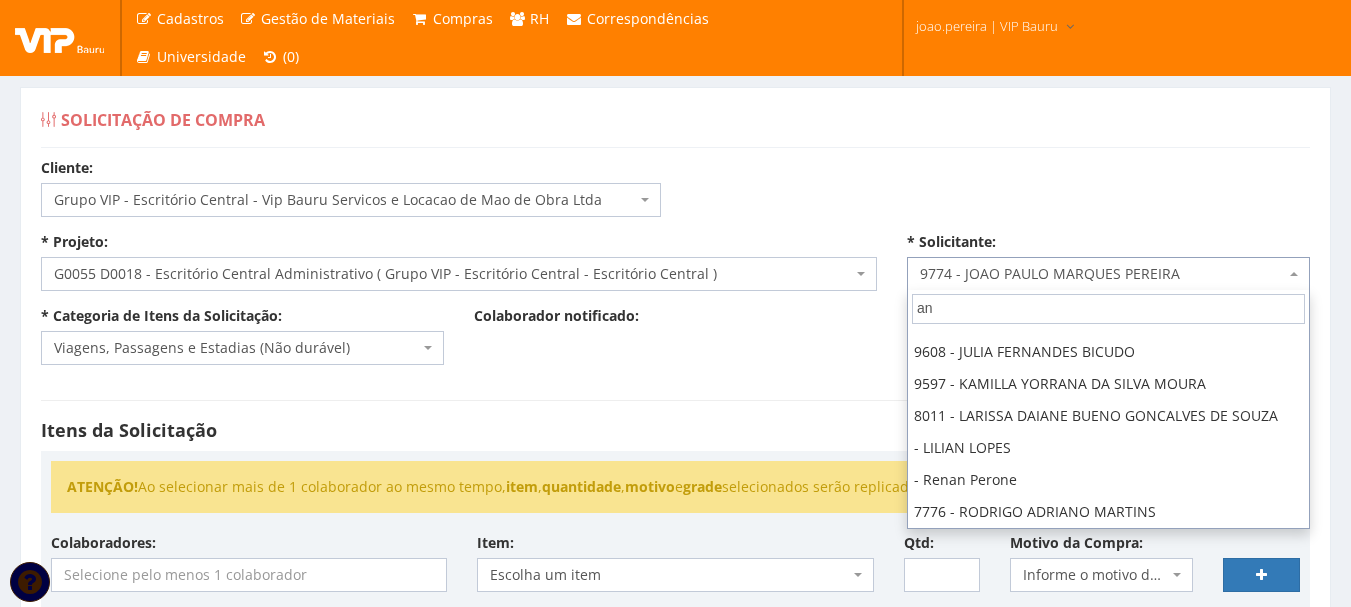 scroll, scrollTop: 0, scrollLeft: 0, axis: both 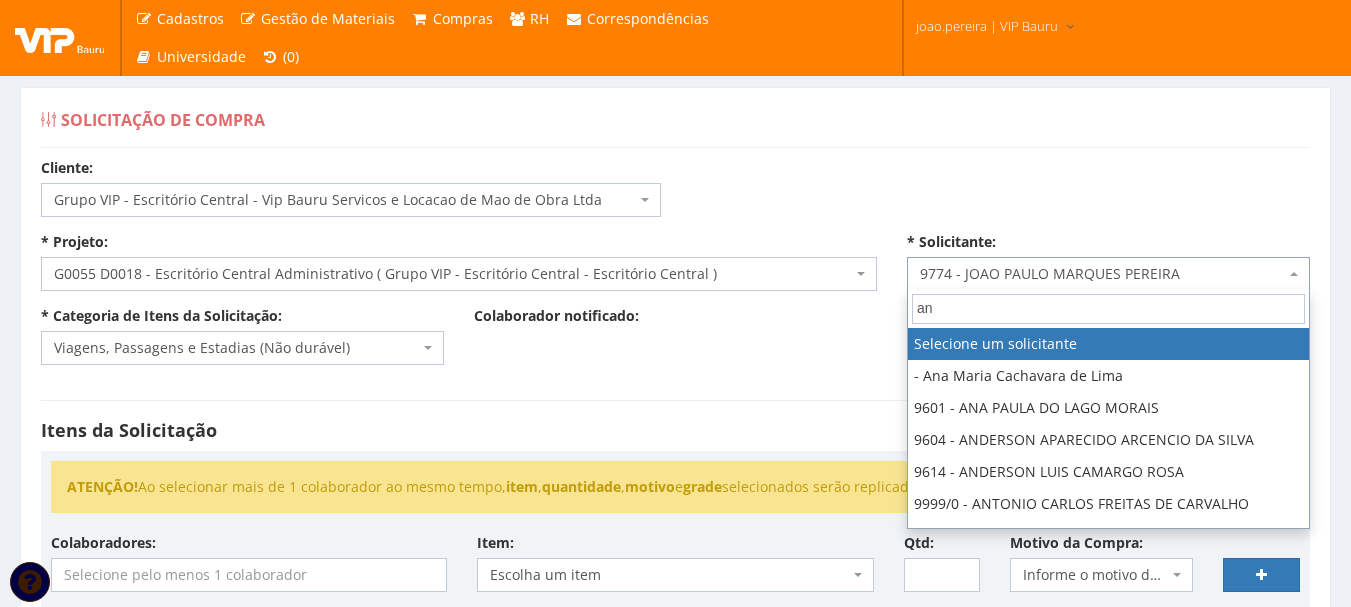 type on "and" 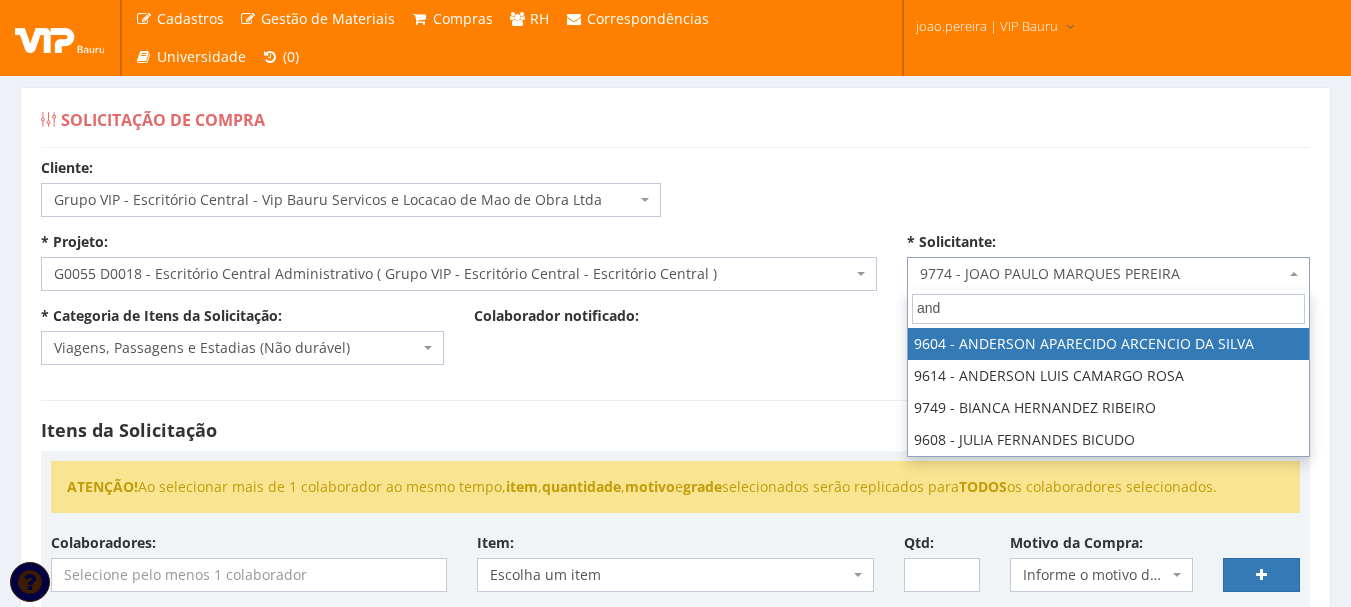 select on "3771" 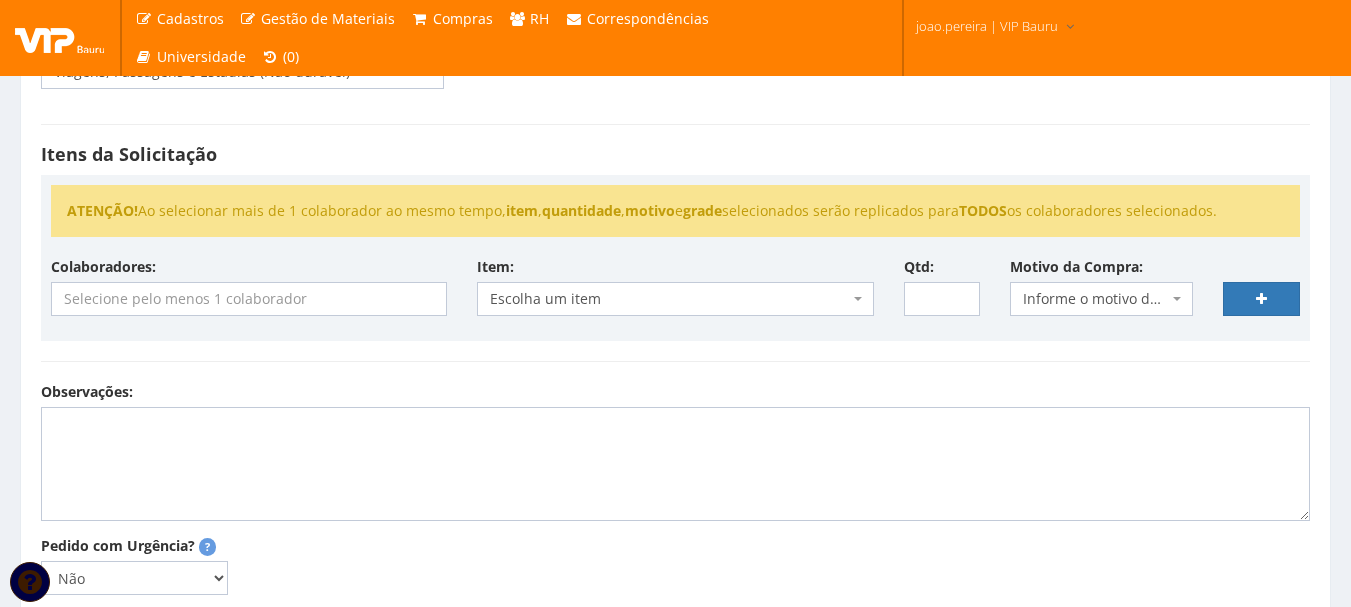 scroll, scrollTop: 300, scrollLeft: 0, axis: vertical 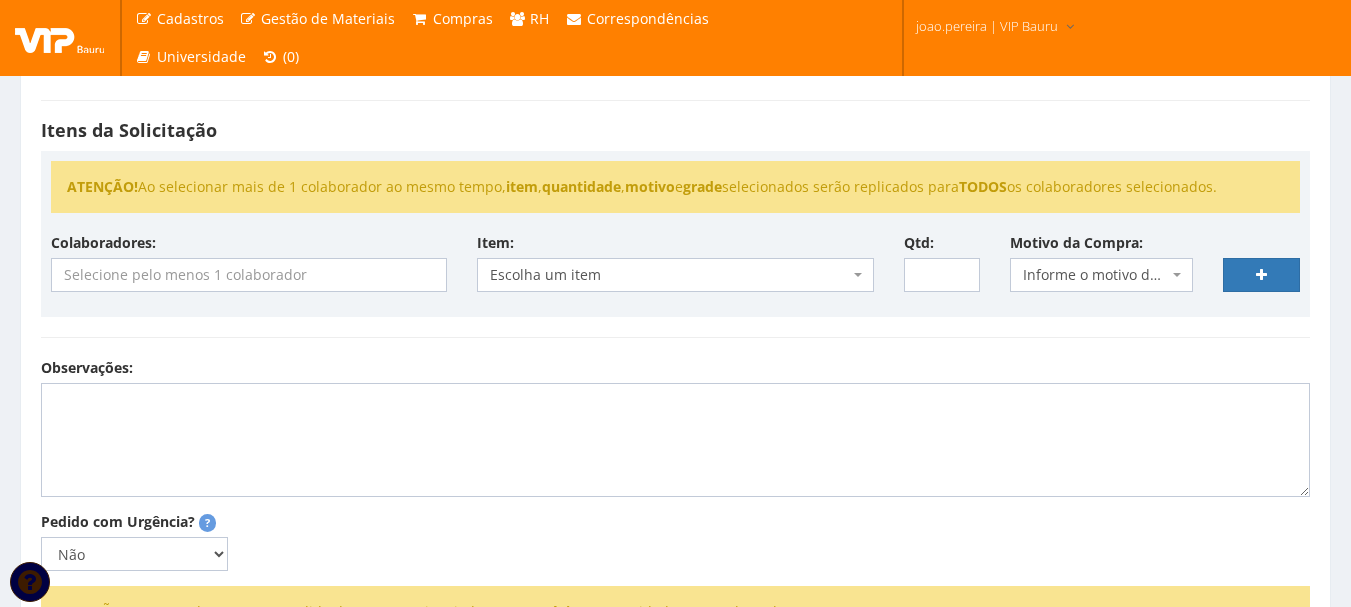 click at bounding box center (249, 275) 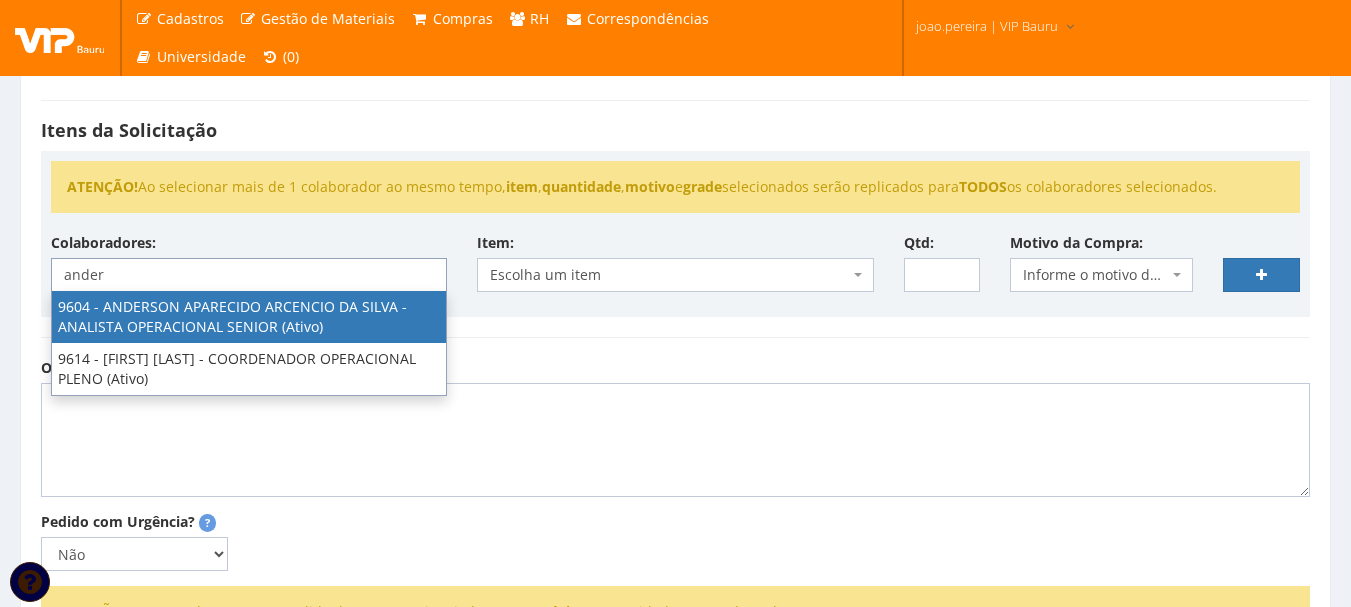 type on "ander" 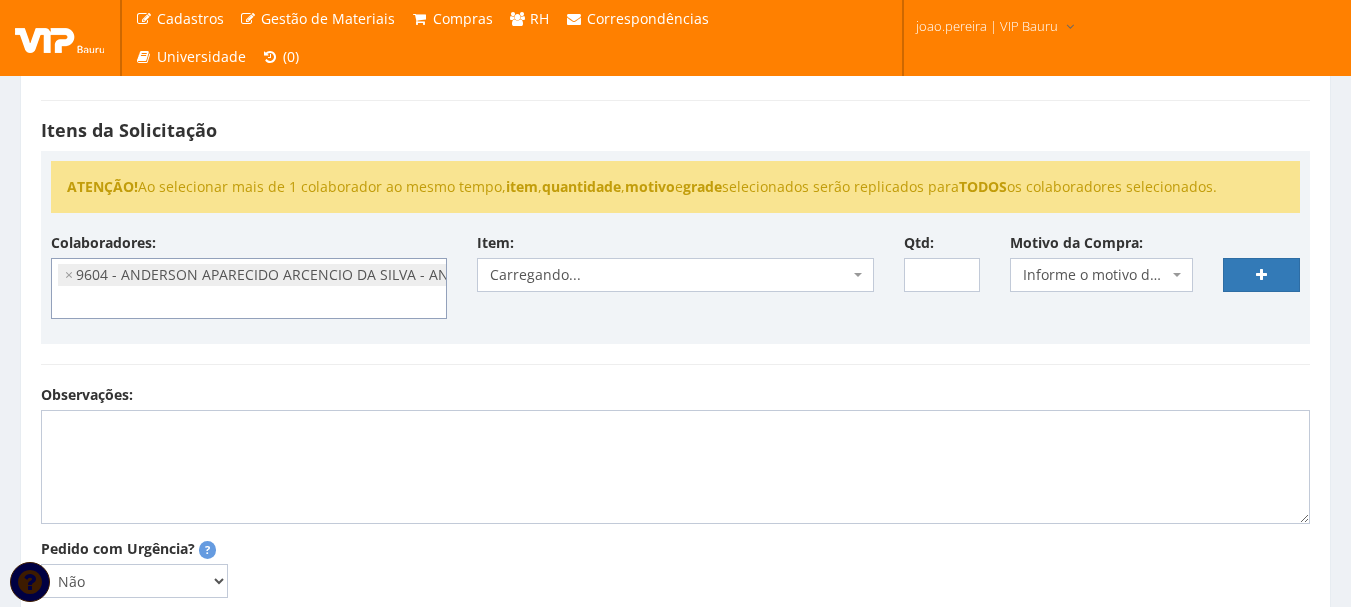 scroll, scrollTop: 60, scrollLeft: 0, axis: vertical 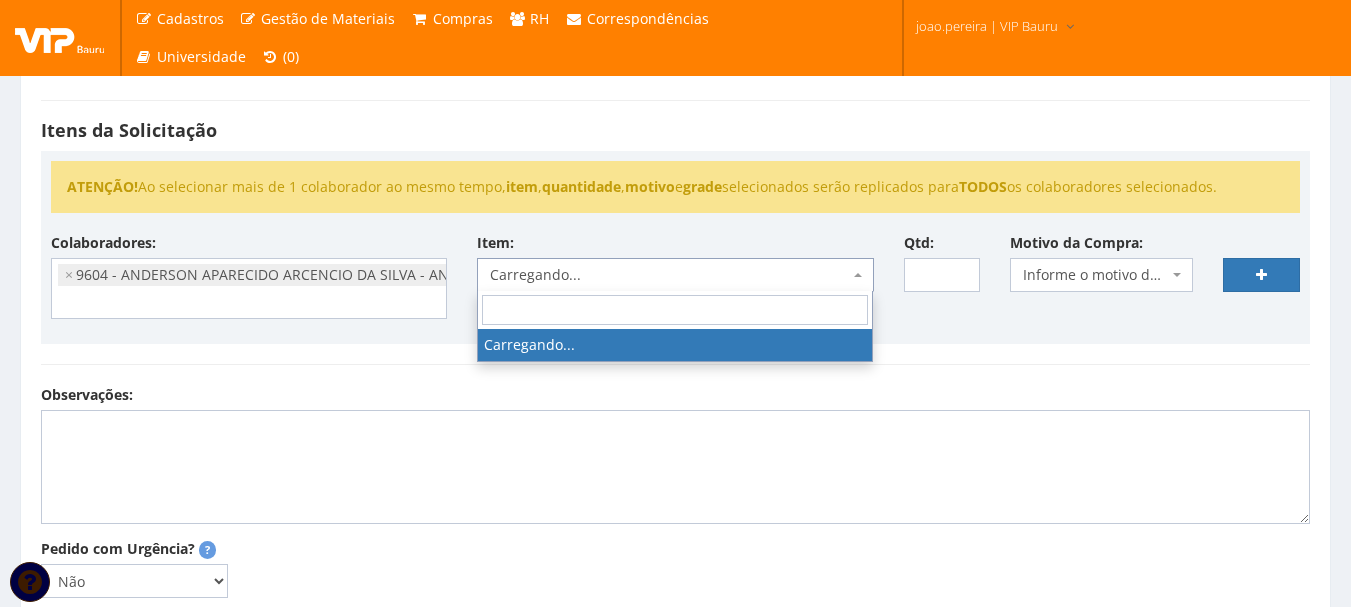 click on "Carregando..." at bounding box center (669, 275) 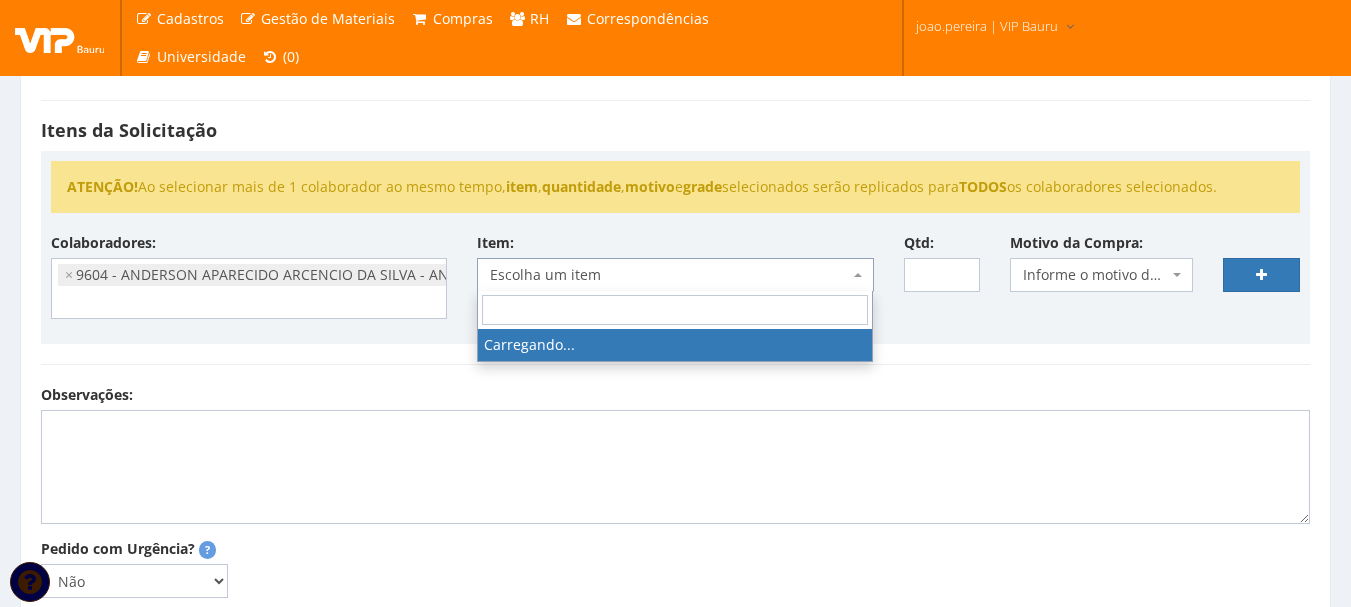 click at bounding box center [675, 310] 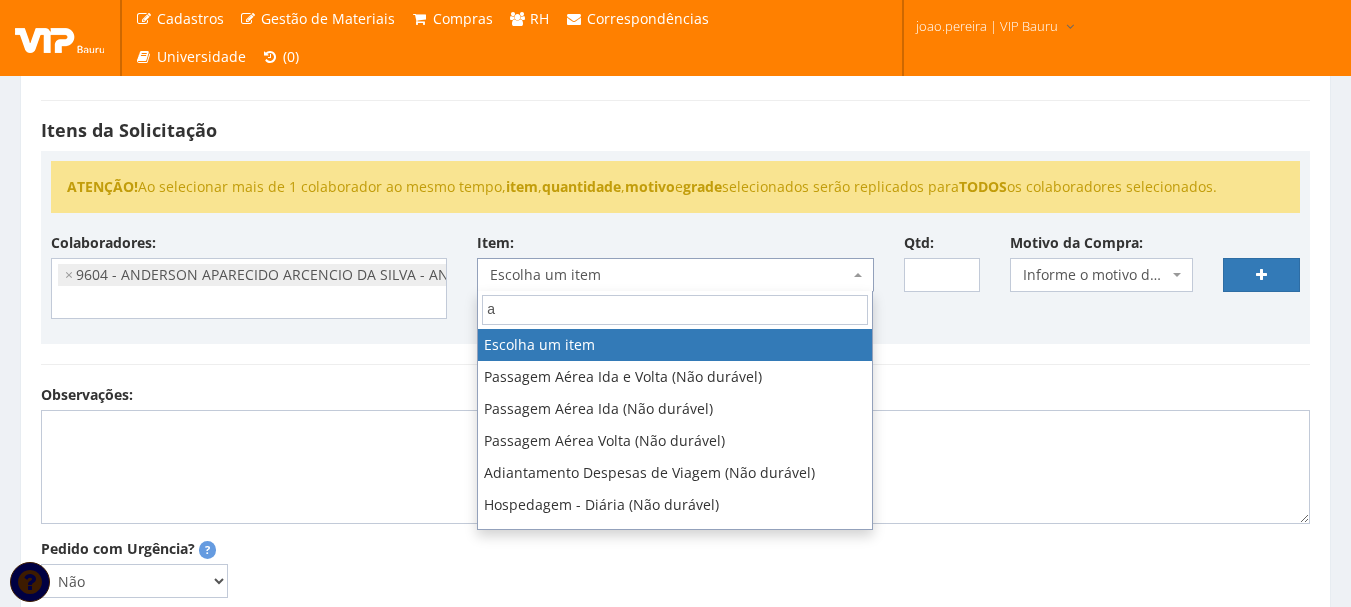 type on "al" 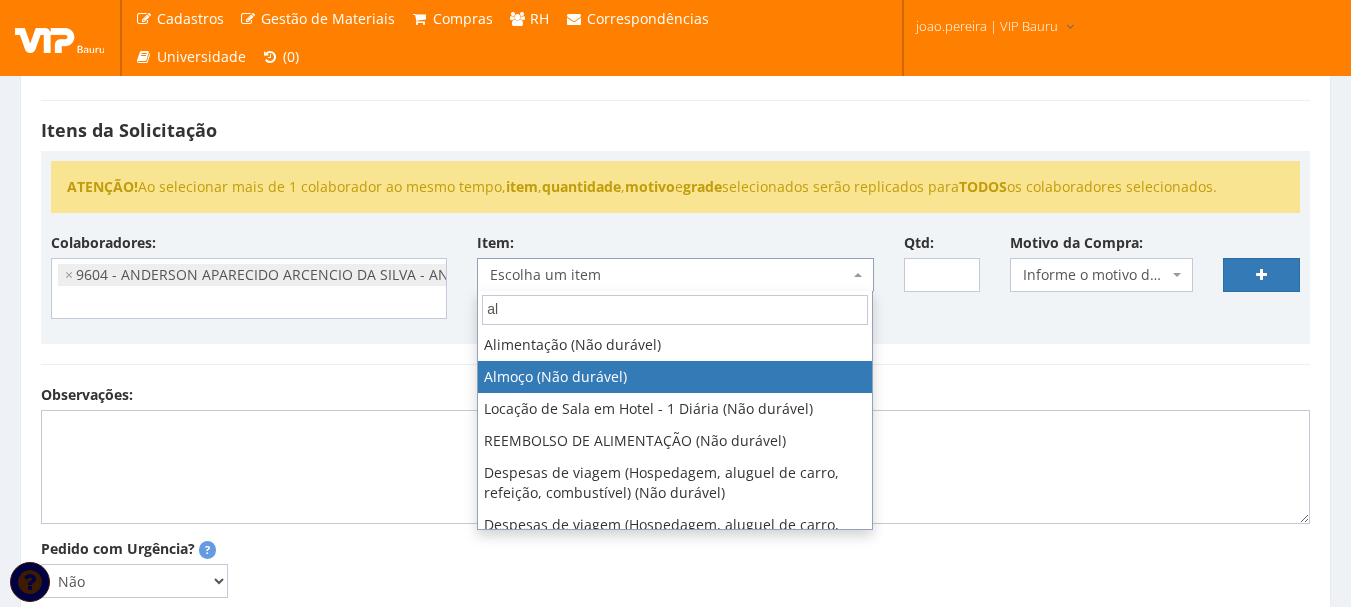 select on "578" 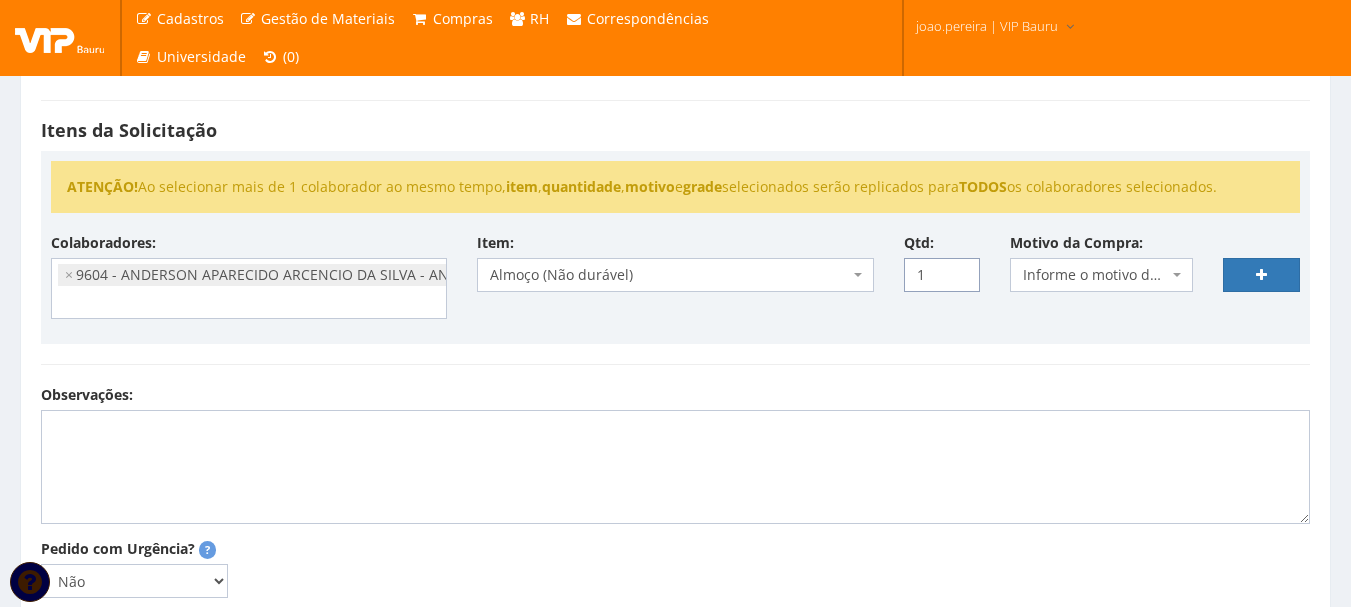 click on "1" at bounding box center (942, 275) 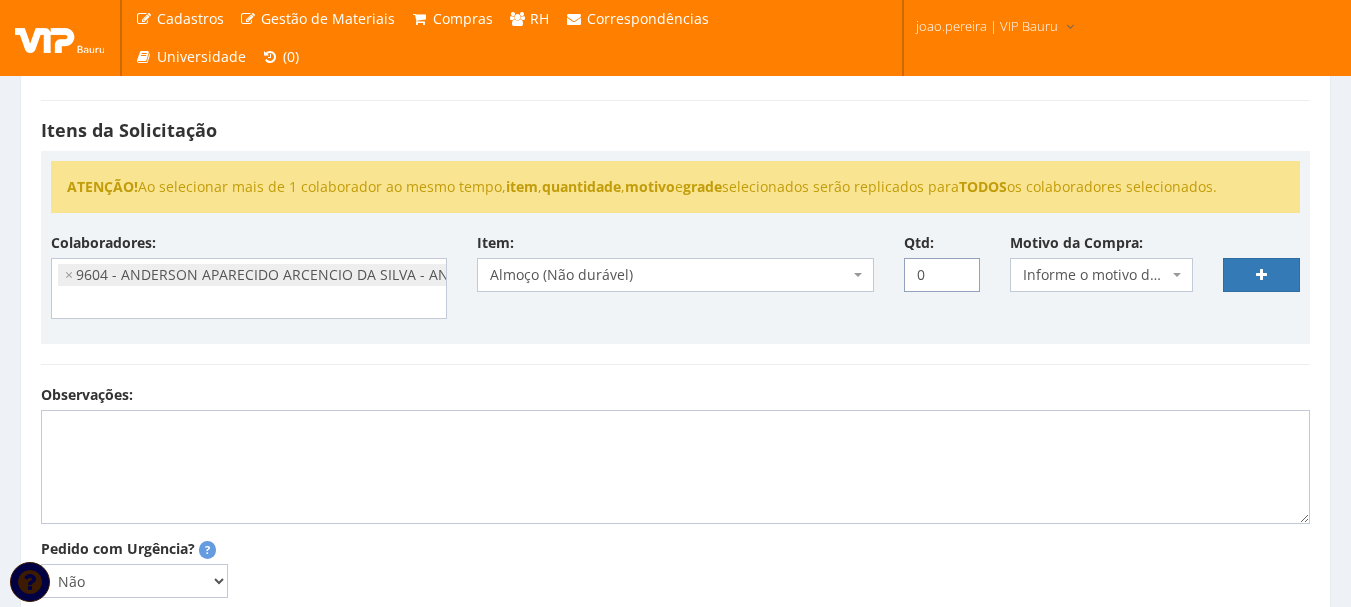 click on "0" at bounding box center [942, 275] 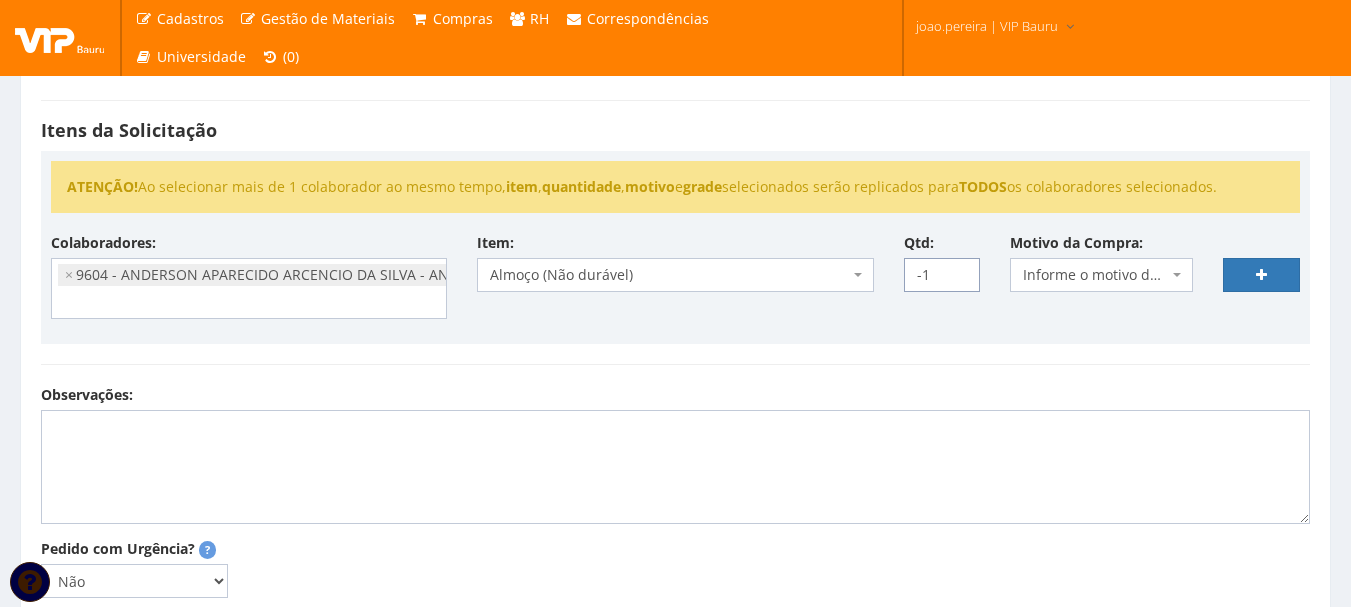 click on "-1" at bounding box center [942, 275] 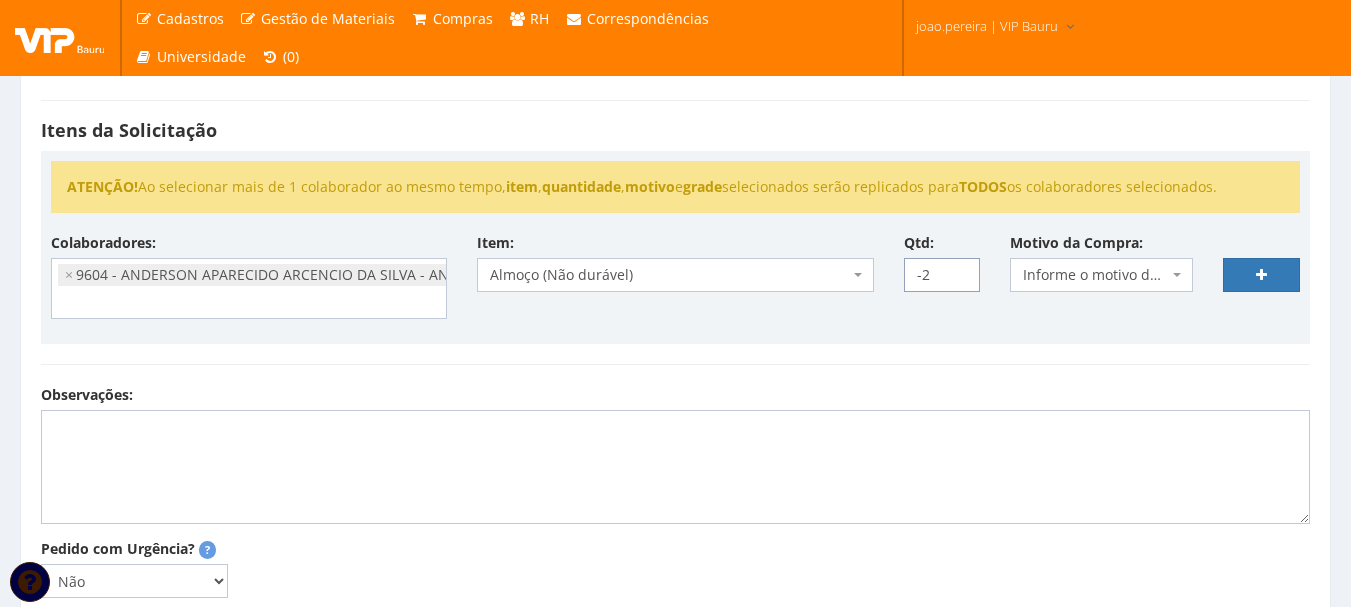 click on "-2" at bounding box center (942, 275) 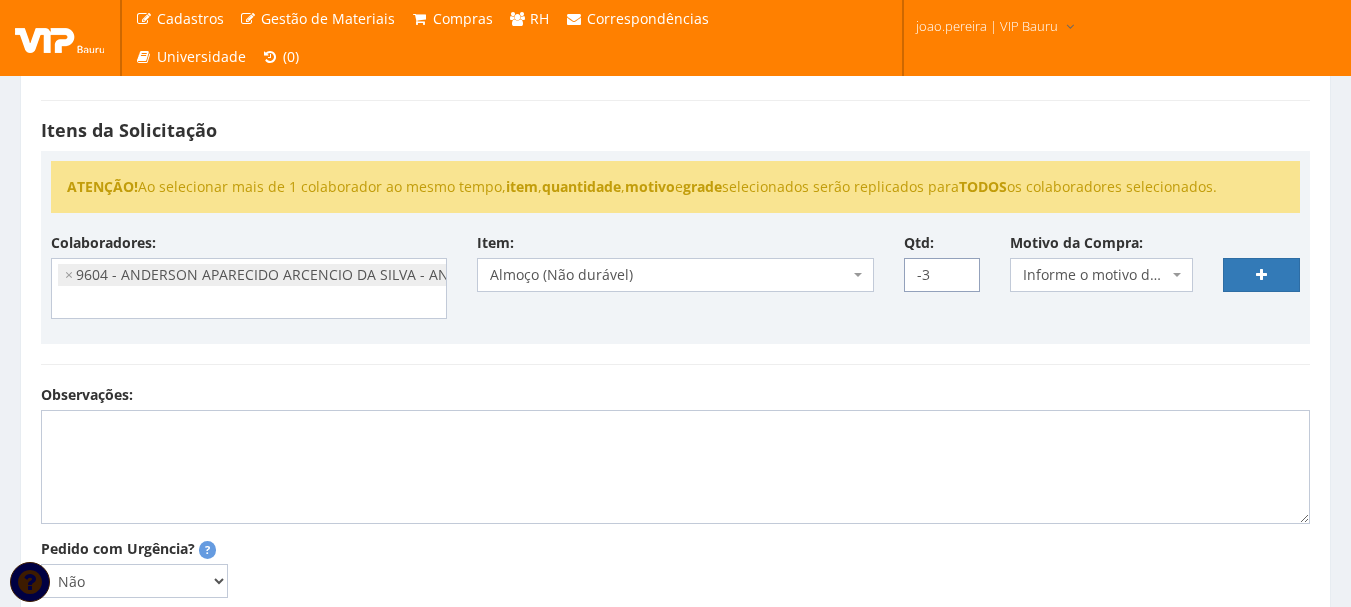 click on "-3" at bounding box center (942, 275) 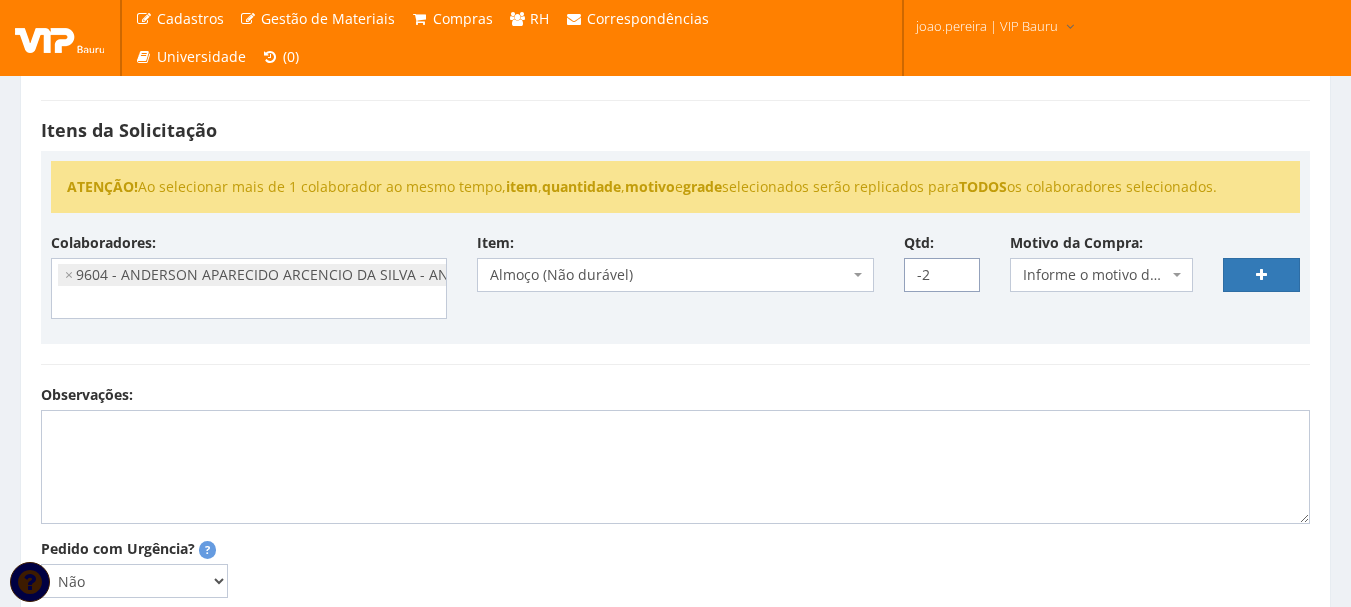 click on "-2" at bounding box center [942, 275] 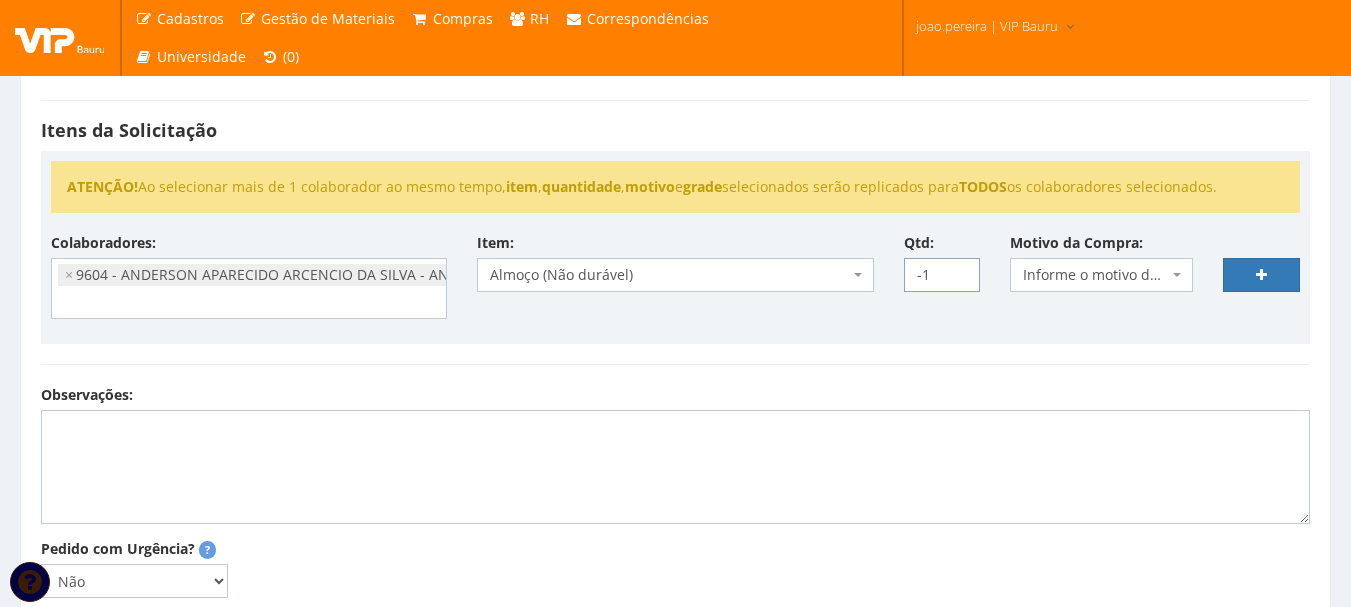 click on "-1" at bounding box center (942, 275) 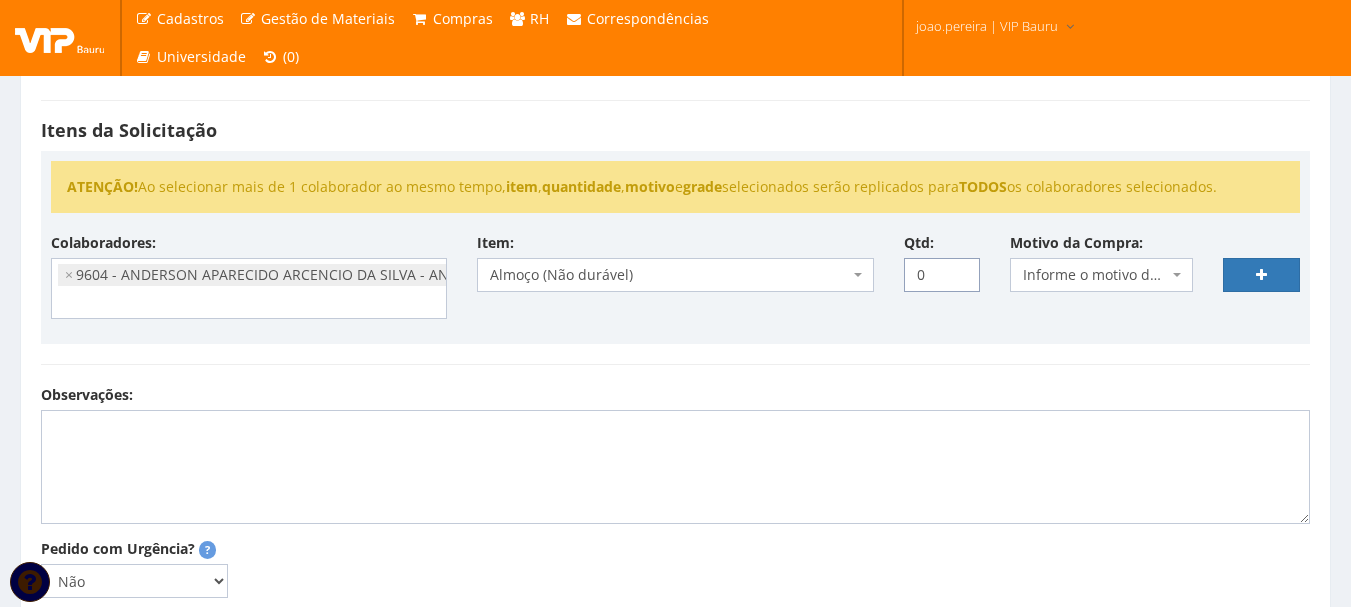 click on "0" at bounding box center [942, 275] 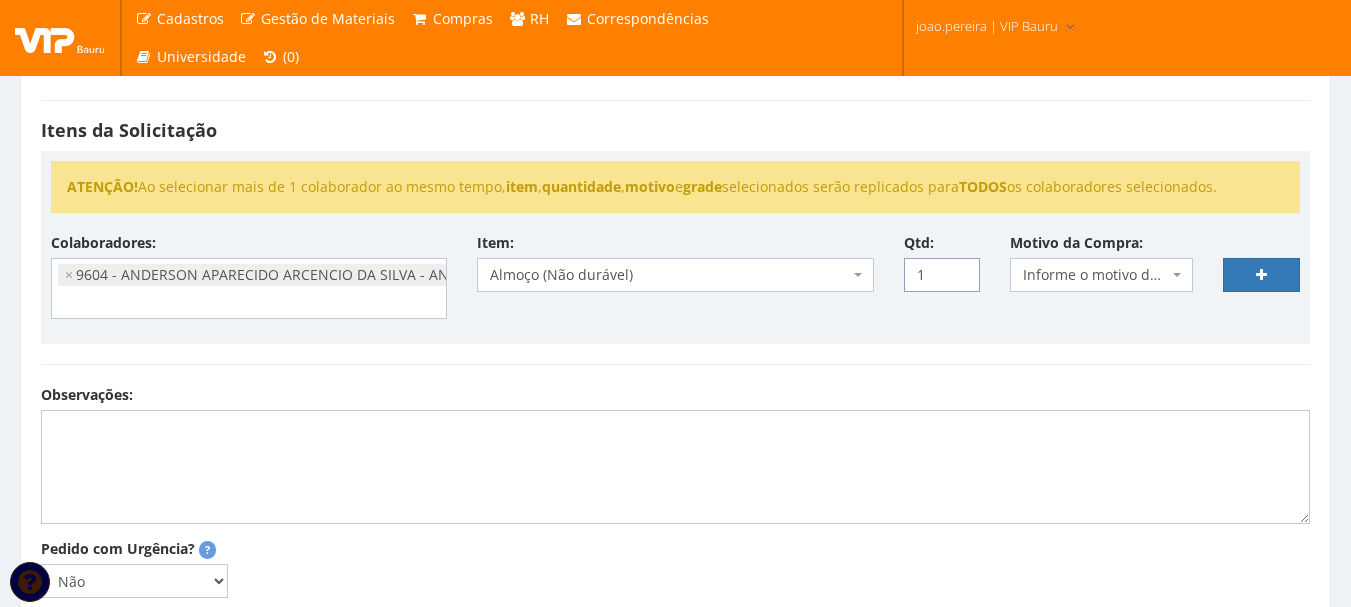 click on "1" at bounding box center (942, 275) 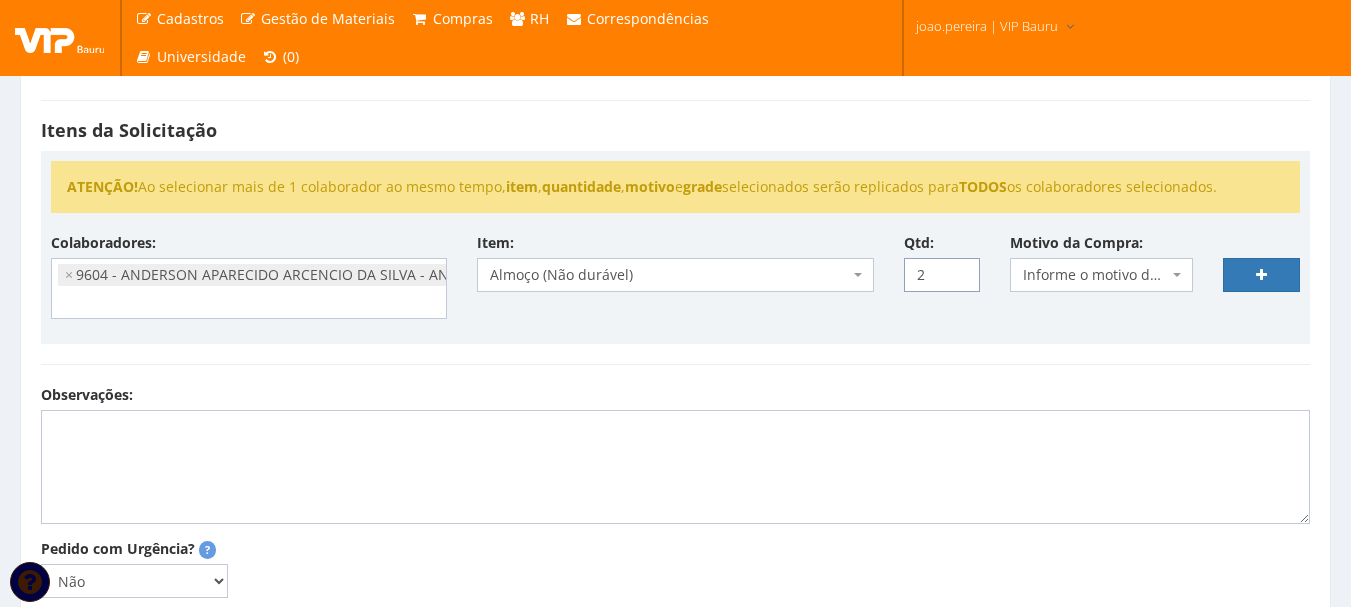 click on "2" at bounding box center [942, 275] 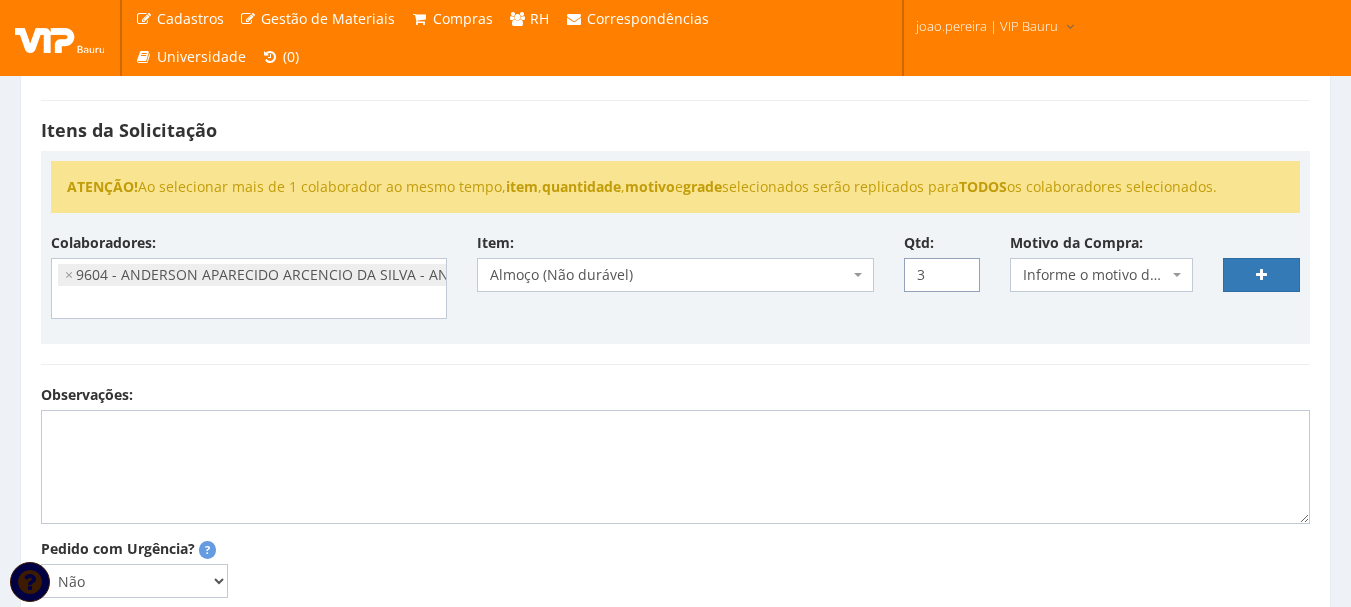 click on "3" at bounding box center (942, 275) 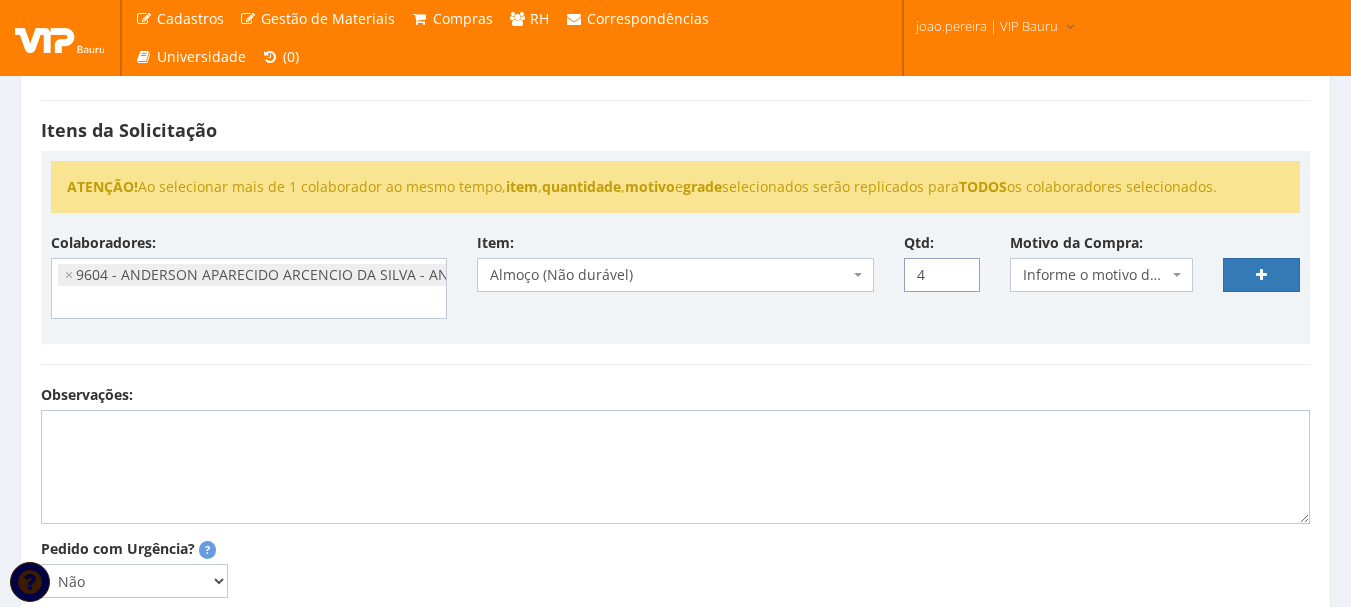 click on "4" at bounding box center (942, 275) 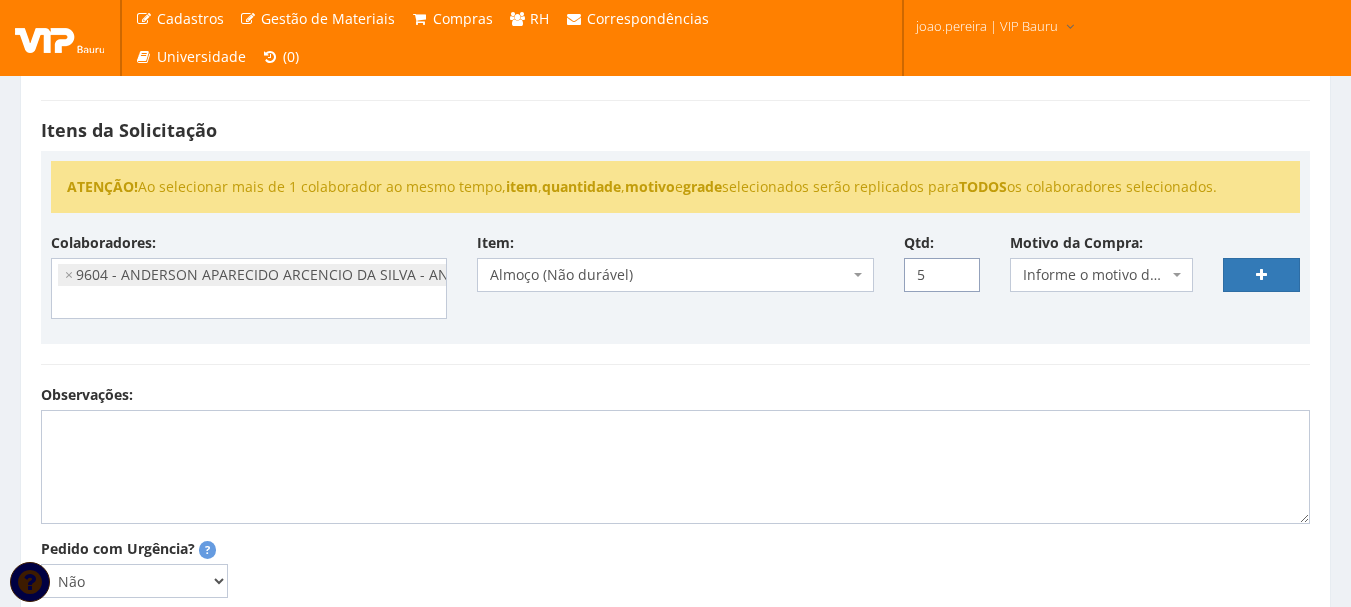 type on "5" 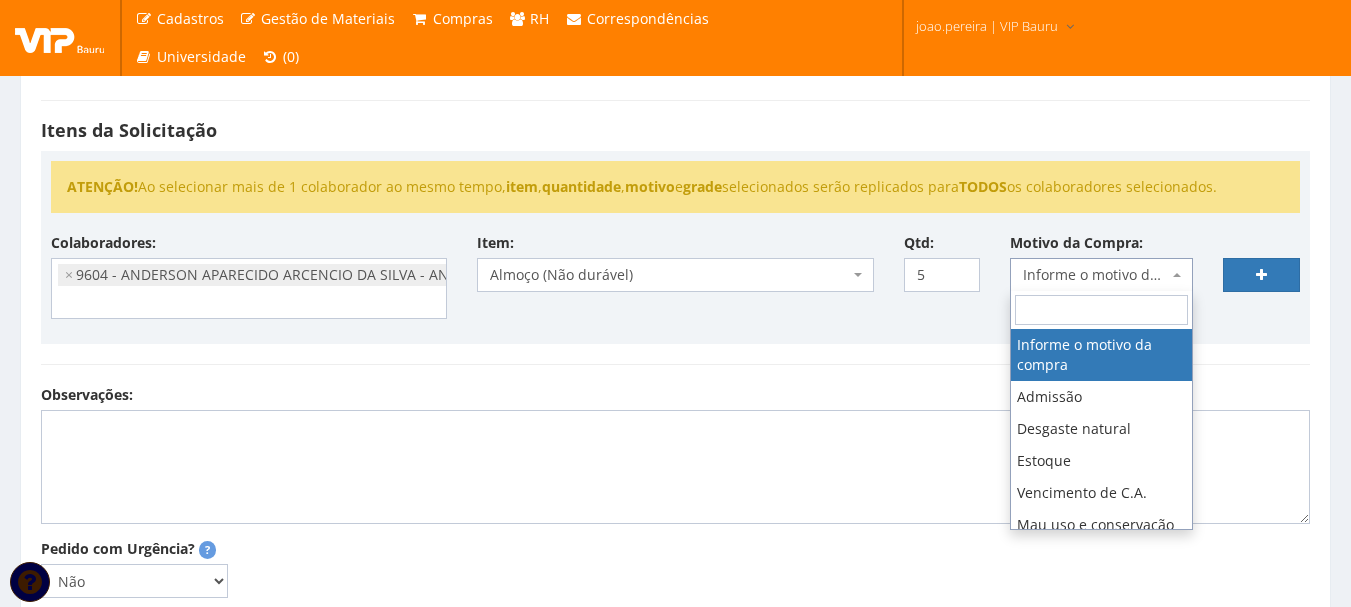 click on "Informe o motivo da compra" at bounding box center [1095, 275] 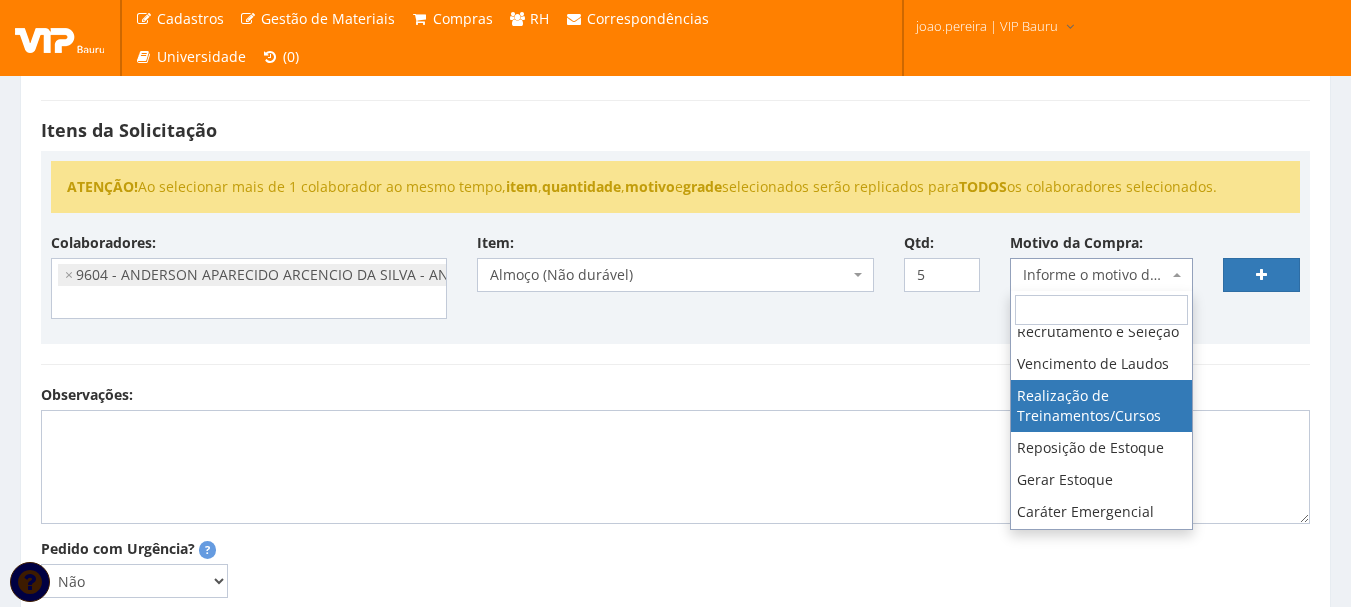 scroll, scrollTop: 1300, scrollLeft: 0, axis: vertical 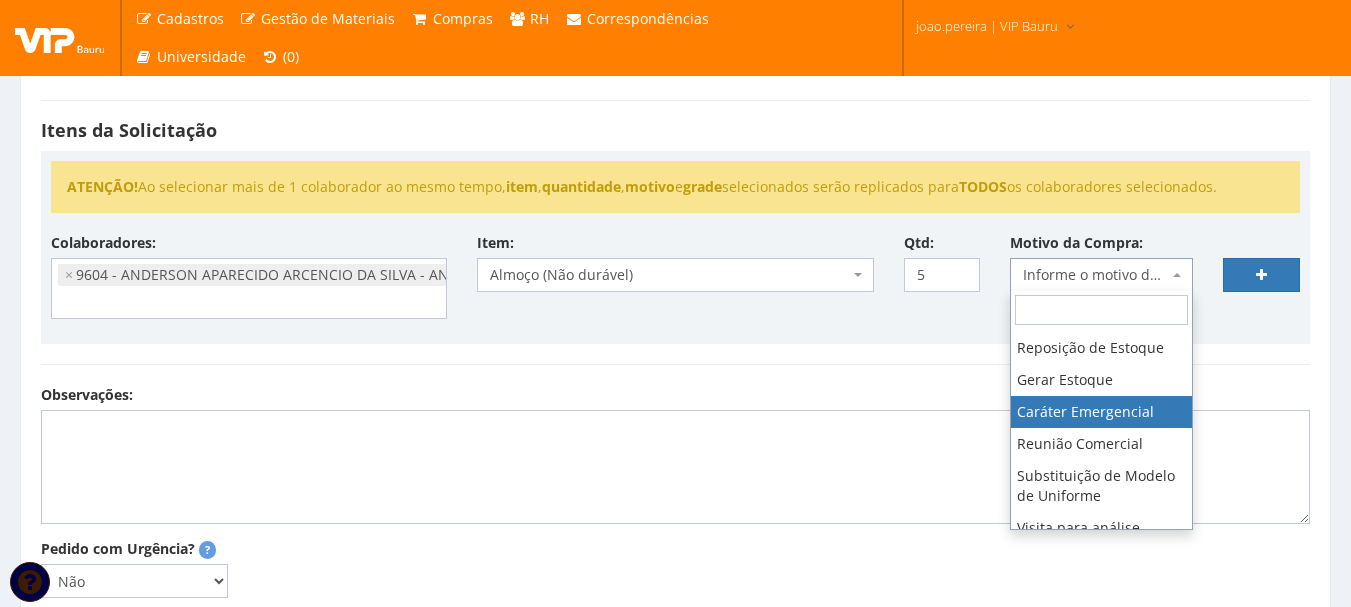select on "35" 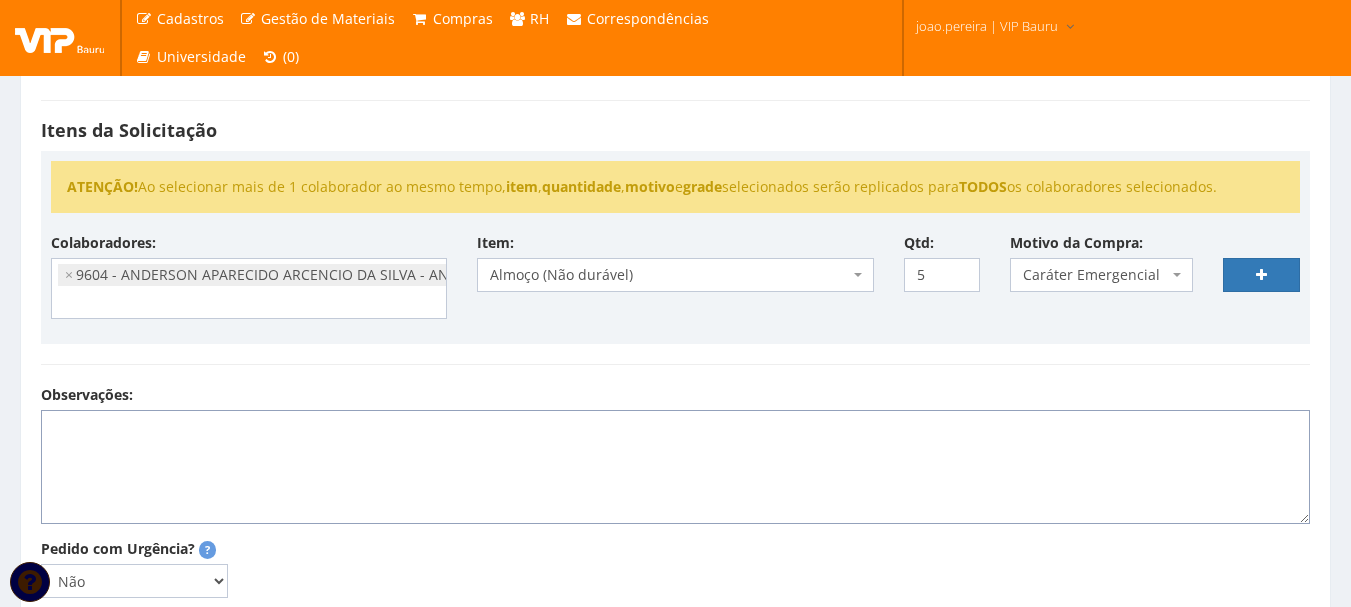 click on "Observações:" at bounding box center (675, 467) 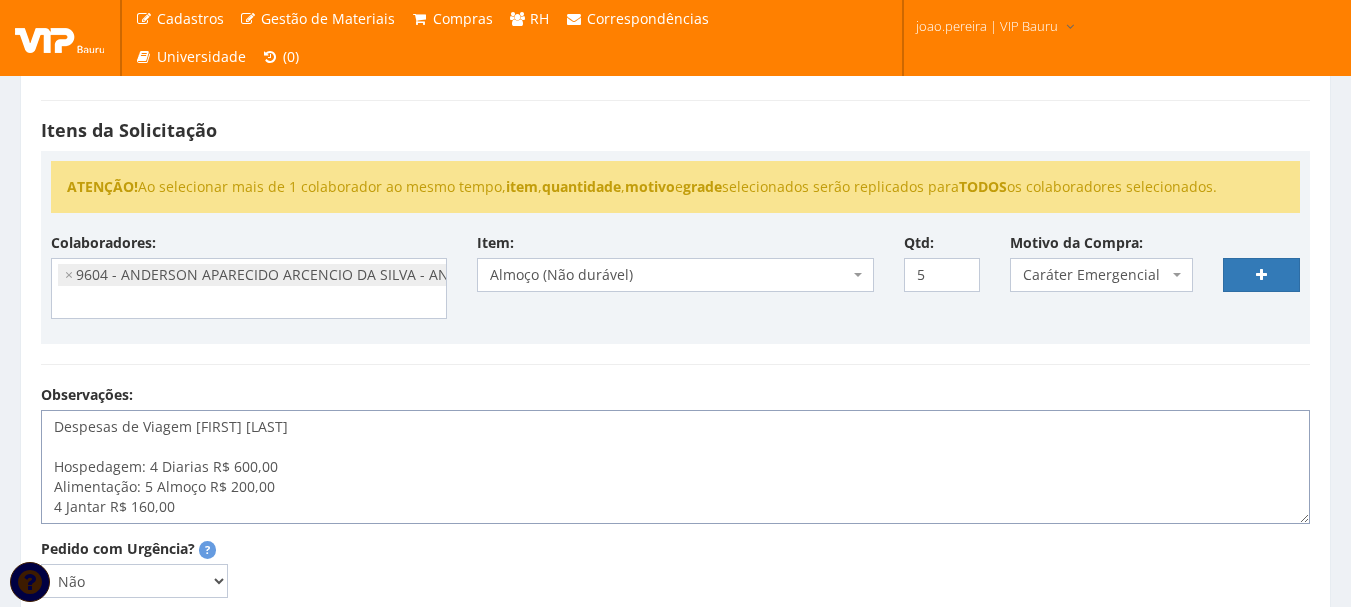 click on "Despesas de Viagem Anderson Arcencio
Hospedagem: 4 Diarias R$ 600,00
Alimentação: 5 Almoço R$ 200,00
4 Jantar R$ 160,00" at bounding box center [675, 467] 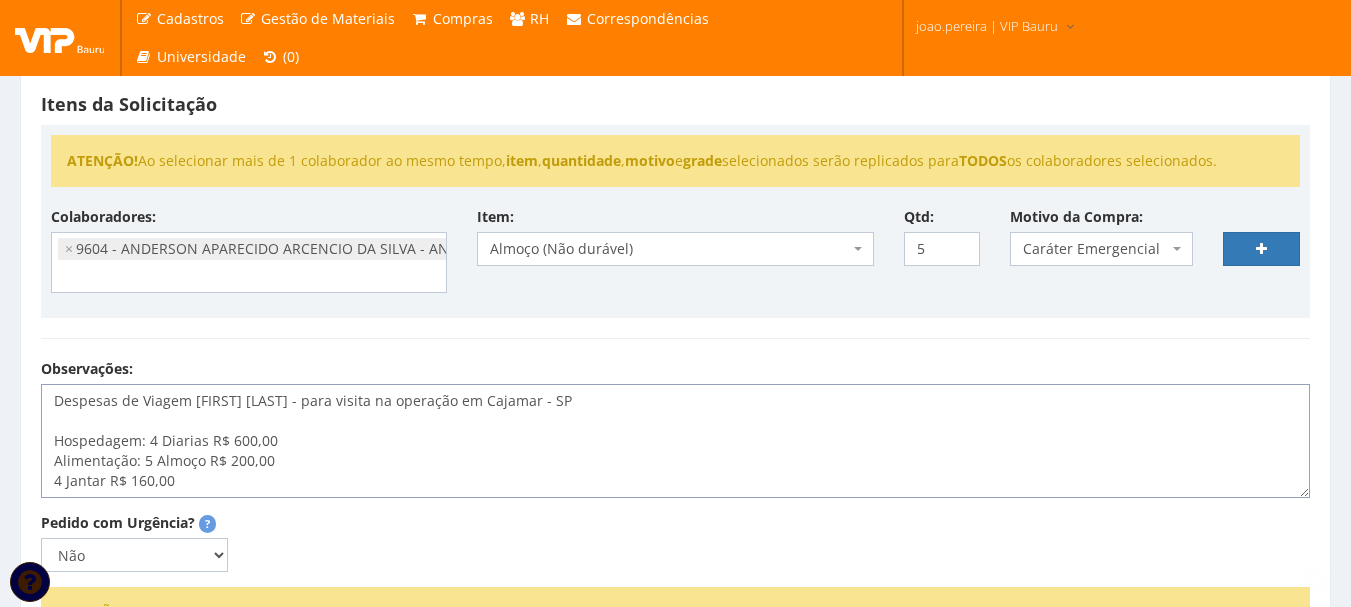 scroll, scrollTop: 400, scrollLeft: 0, axis: vertical 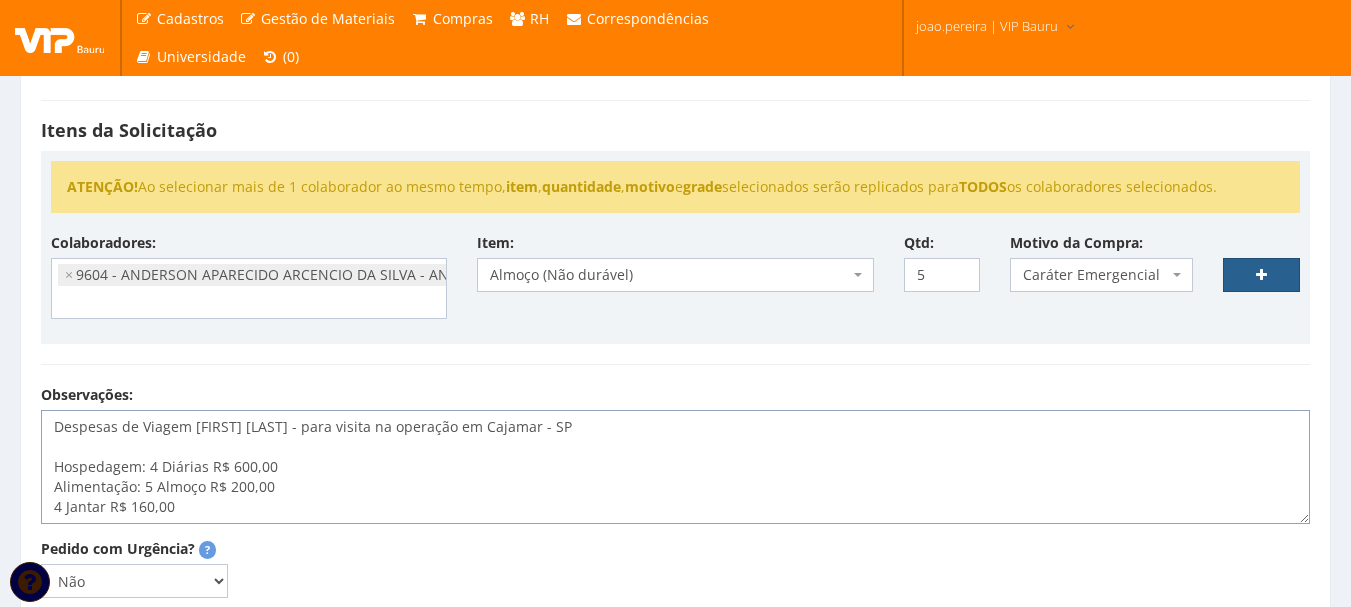 type on "Despesas de Viagem Anderson Arcencio - para visita na operação em Cajamar - SP
Hospedagem: 4 Diárias R$ 600,00
Alimentação: 5 Almoço R$ 200,00
4 Jantar R$ 160,00" 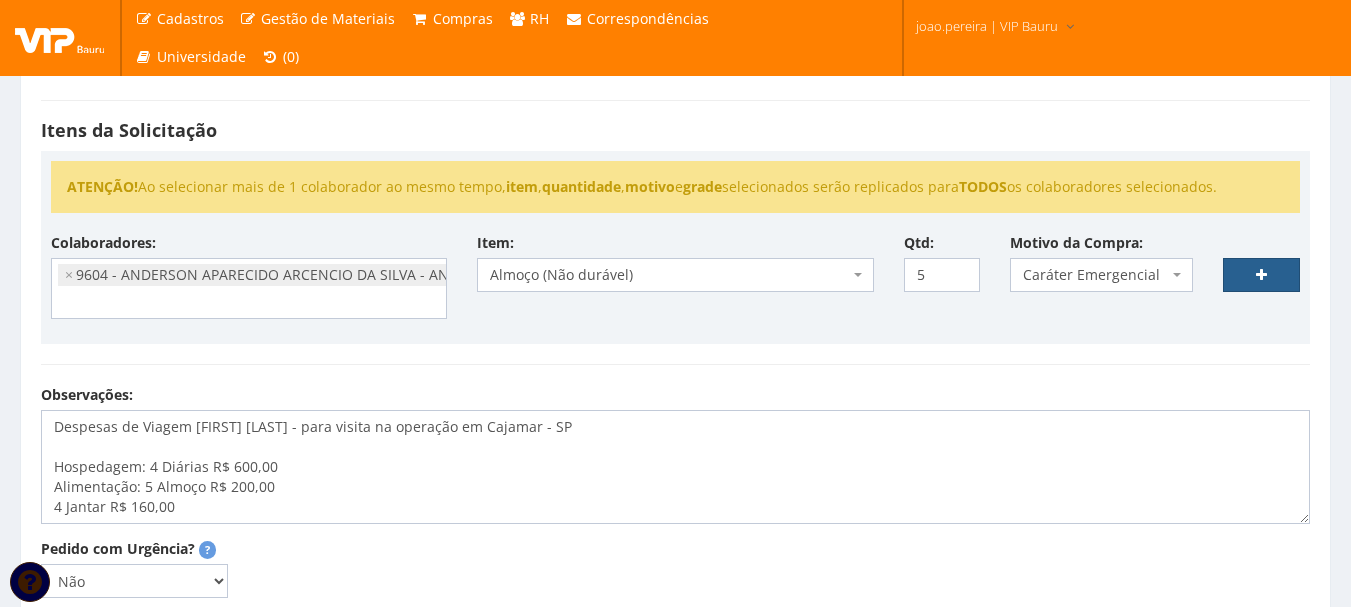 click at bounding box center [1261, 275] 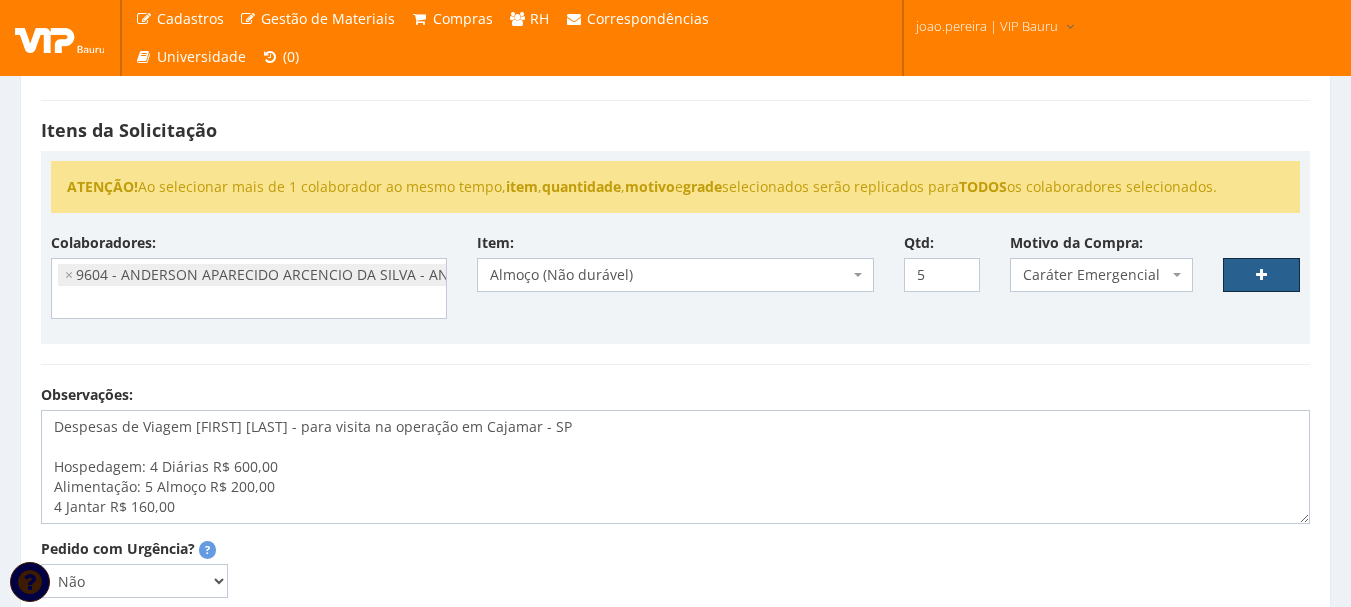 select 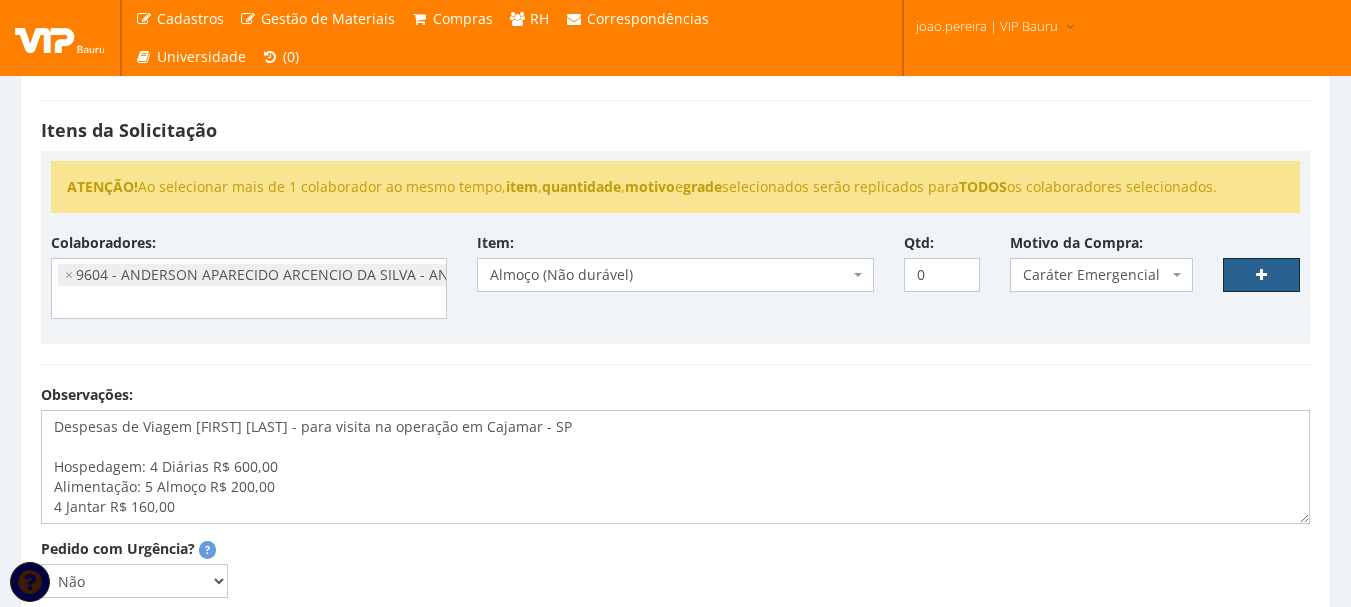 select 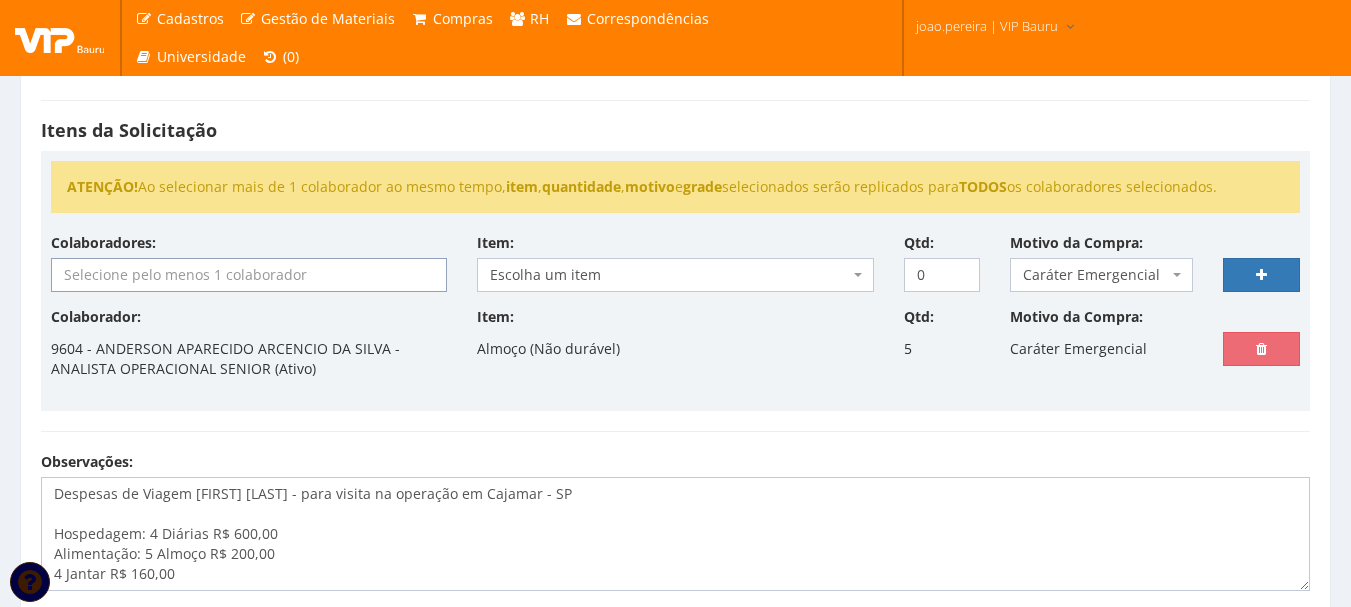 click at bounding box center (249, 275) 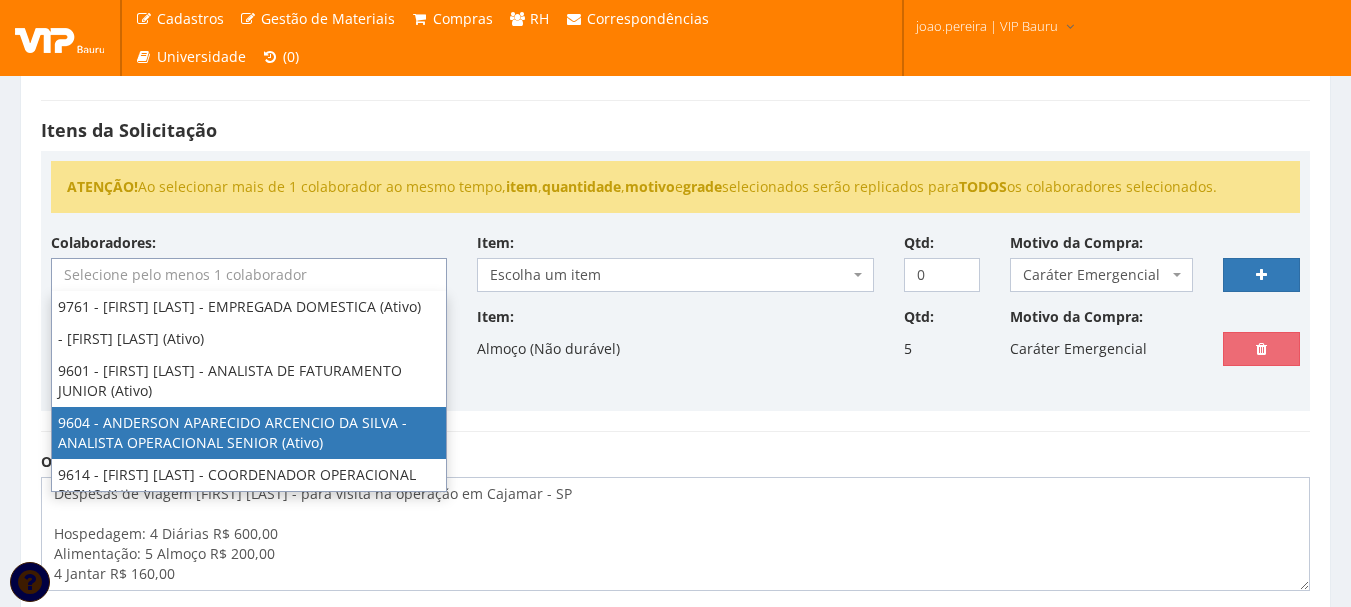 select on "3771" 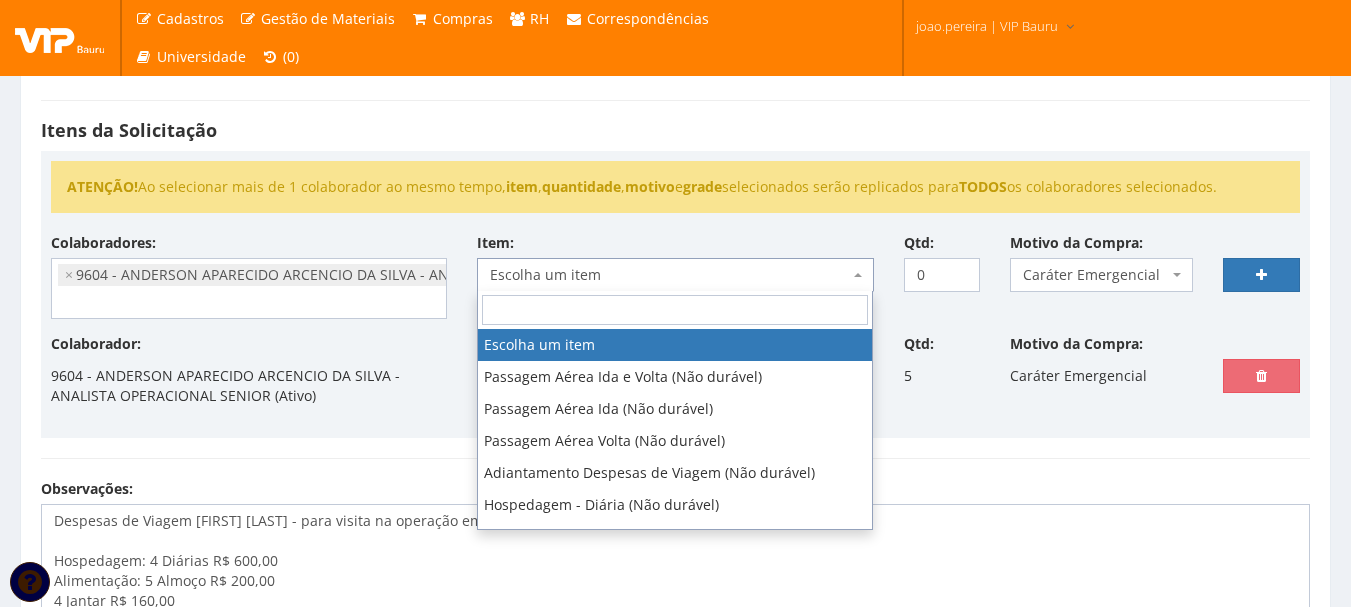 click on "Escolha um item" at bounding box center [669, 275] 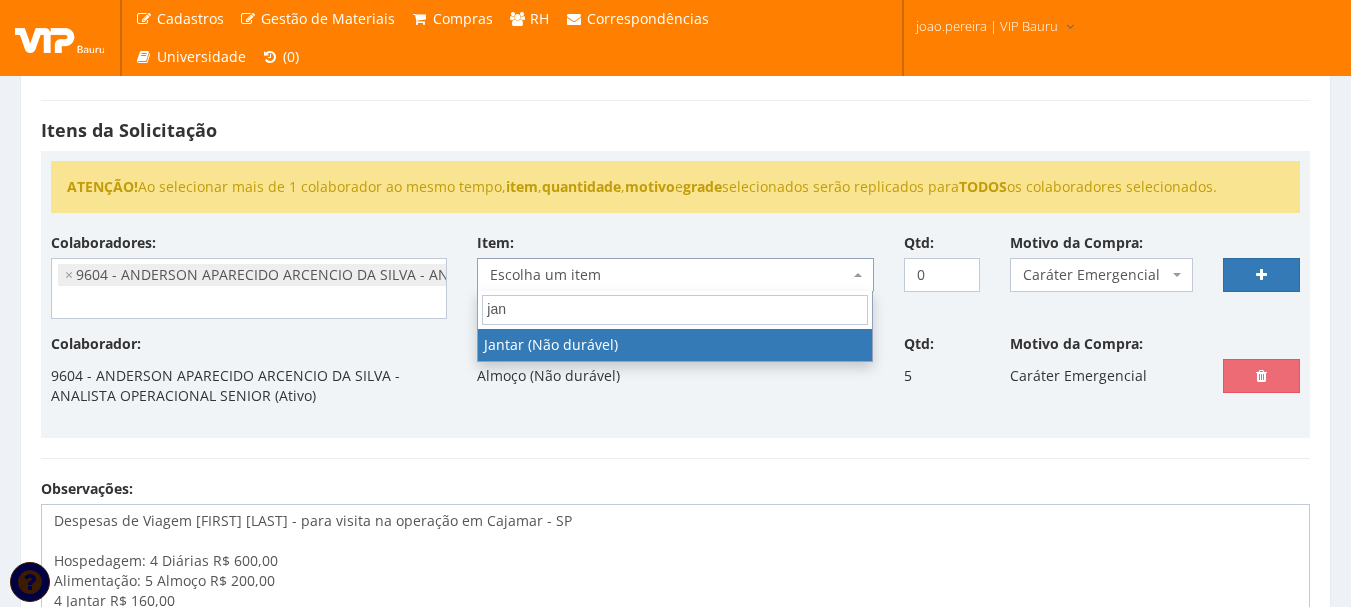 type on "jant" 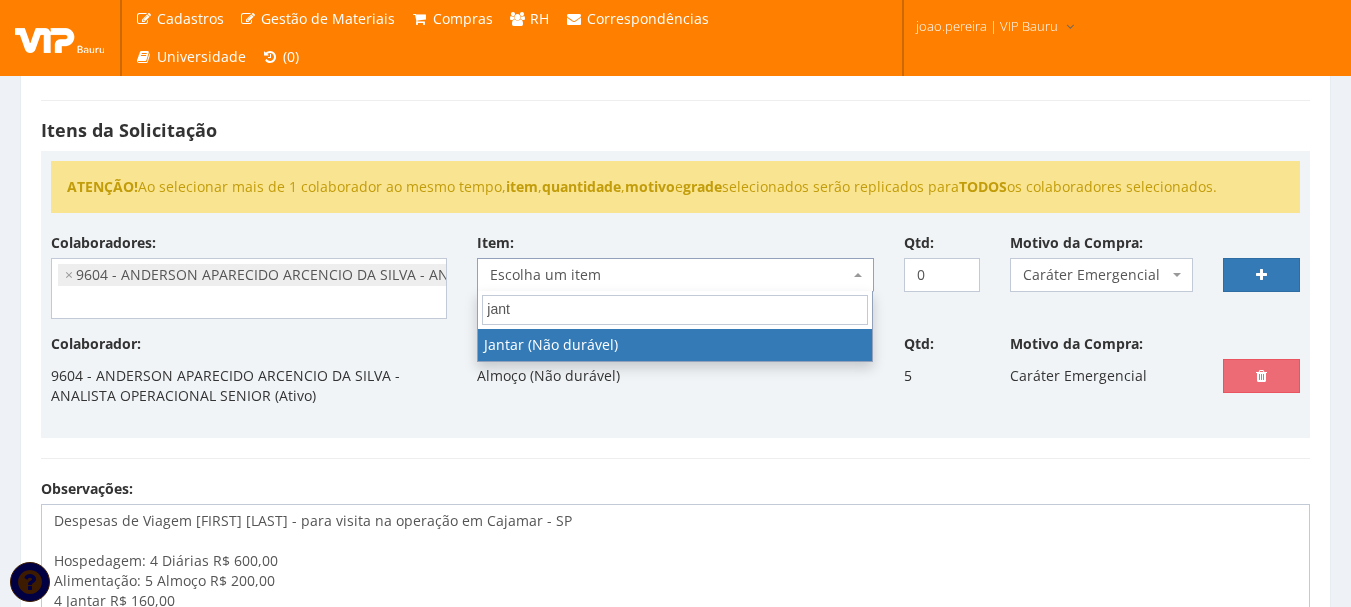select on "579" 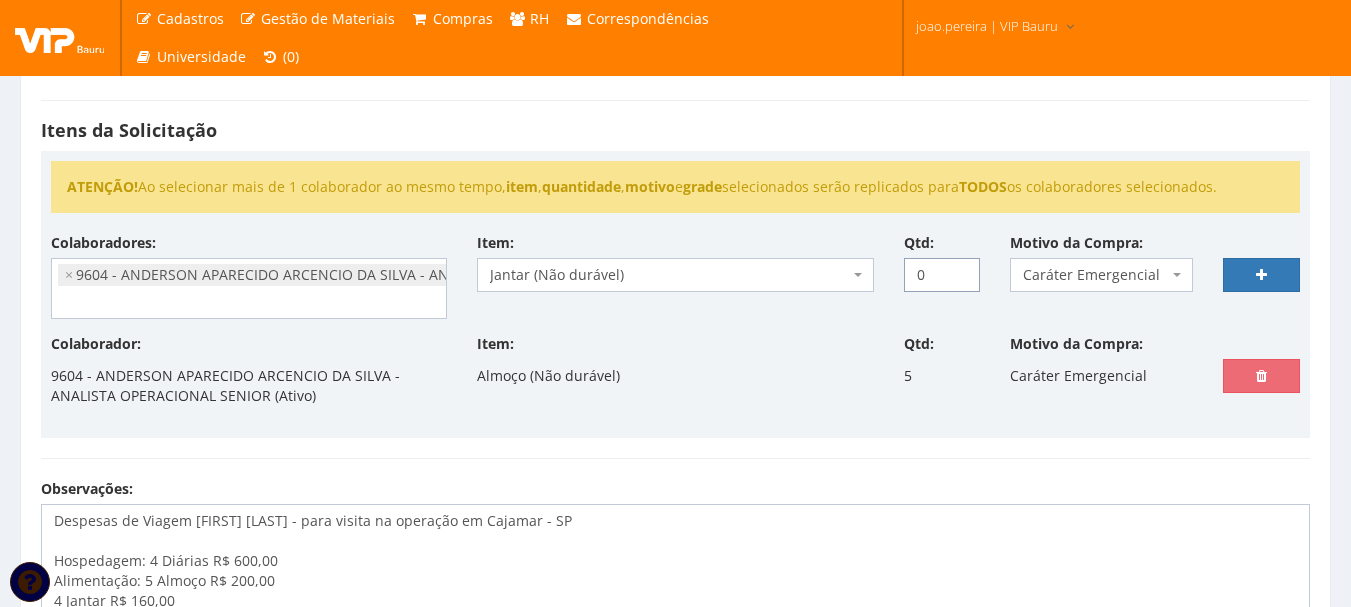 click on "0" at bounding box center (942, 275) 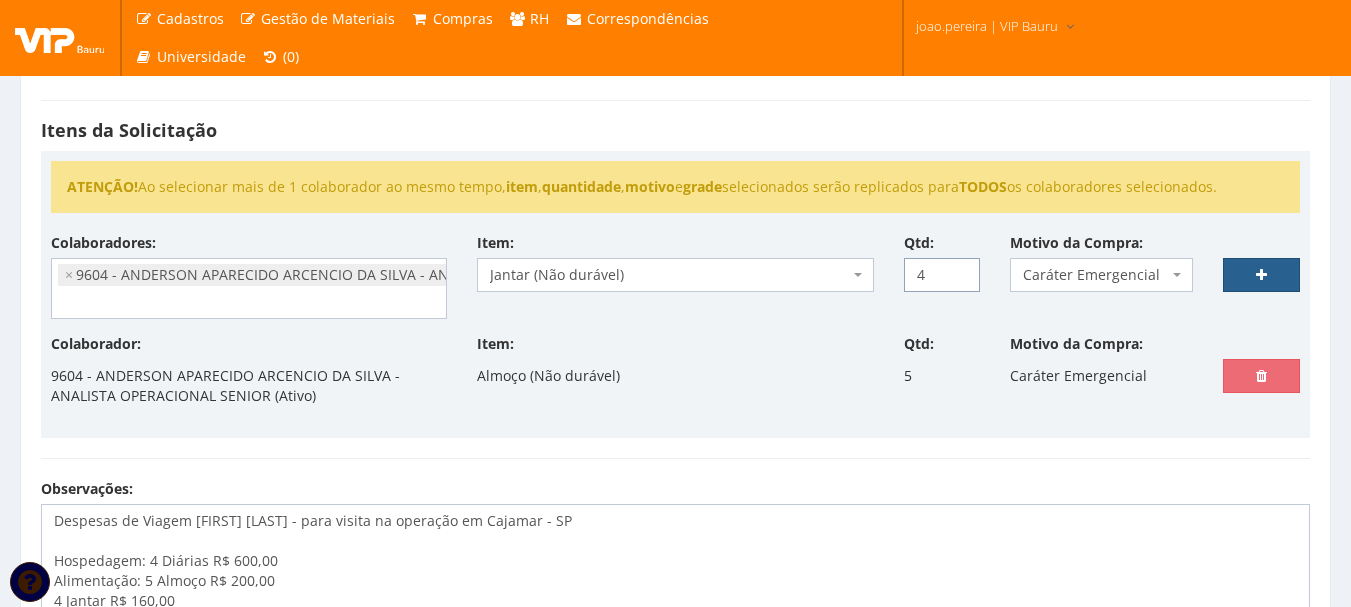 type on "4" 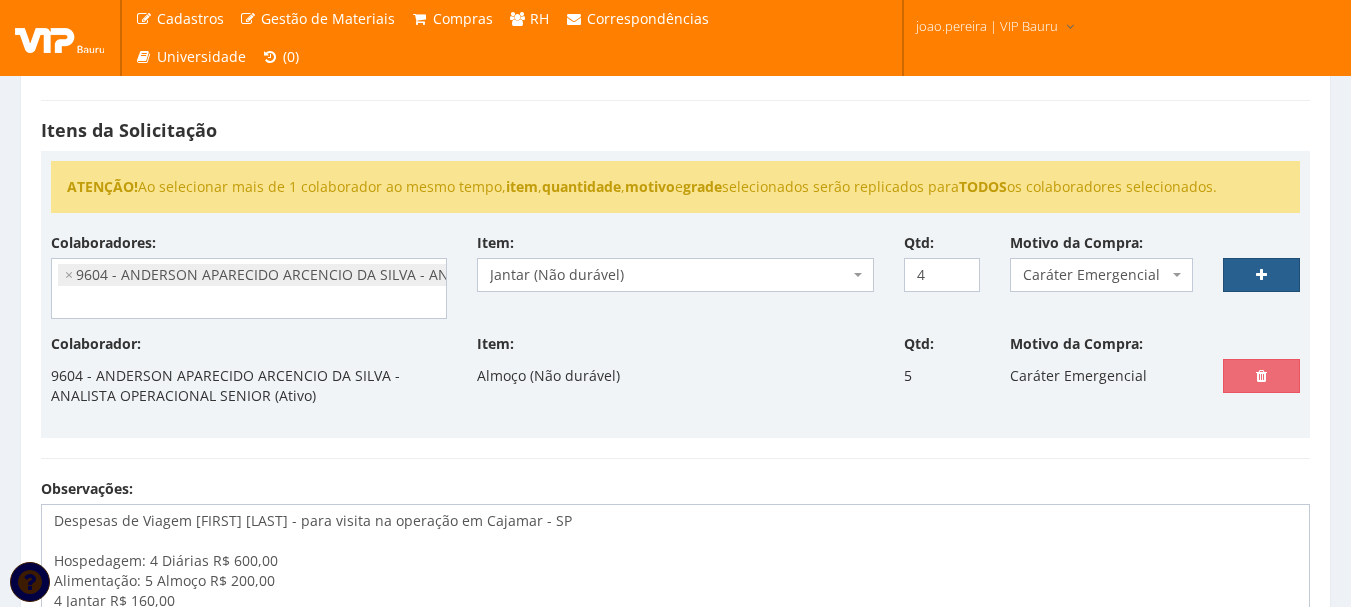 click at bounding box center (1261, 275) 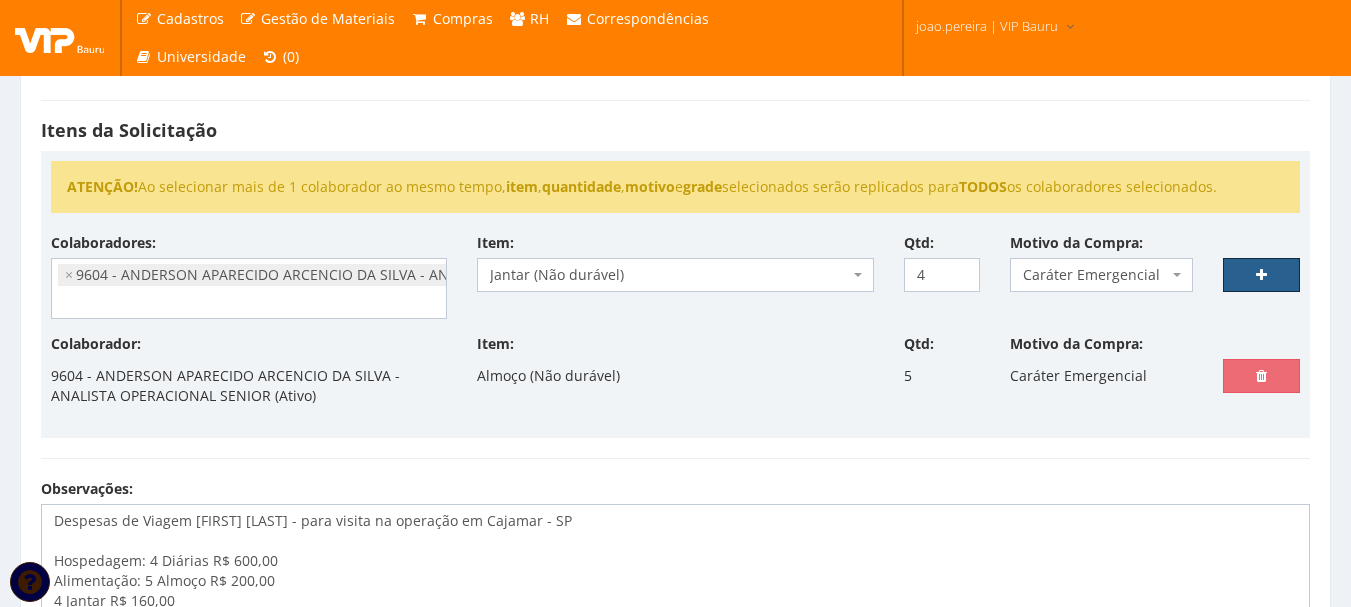 select 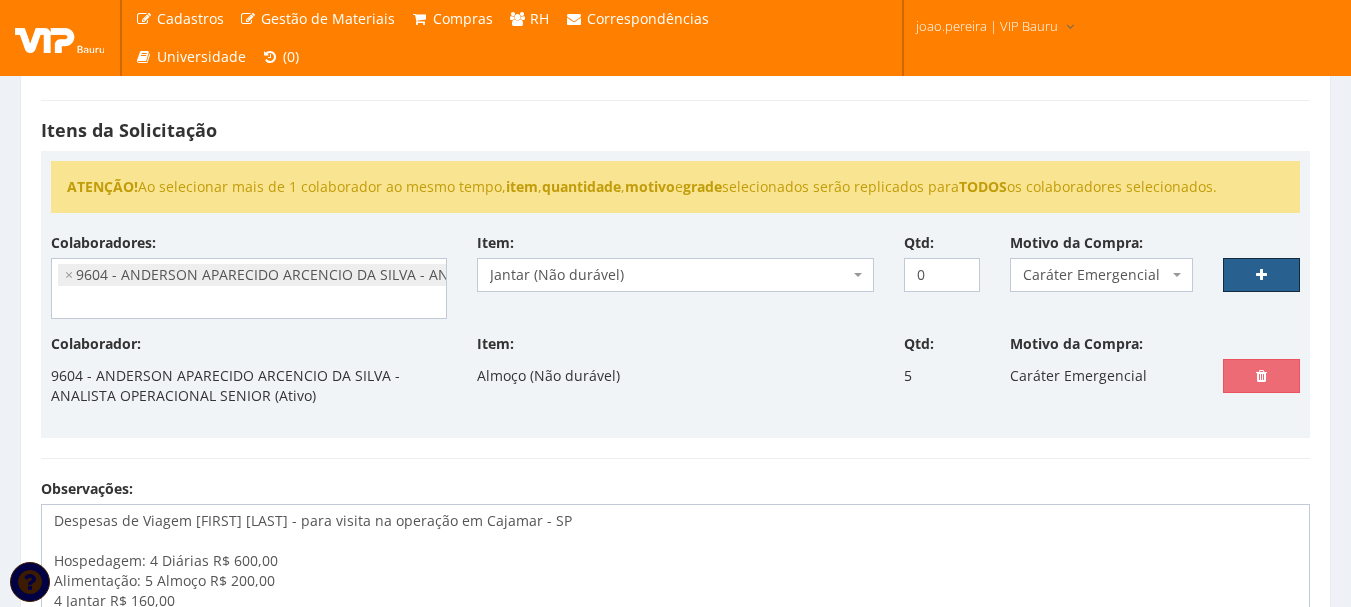 select 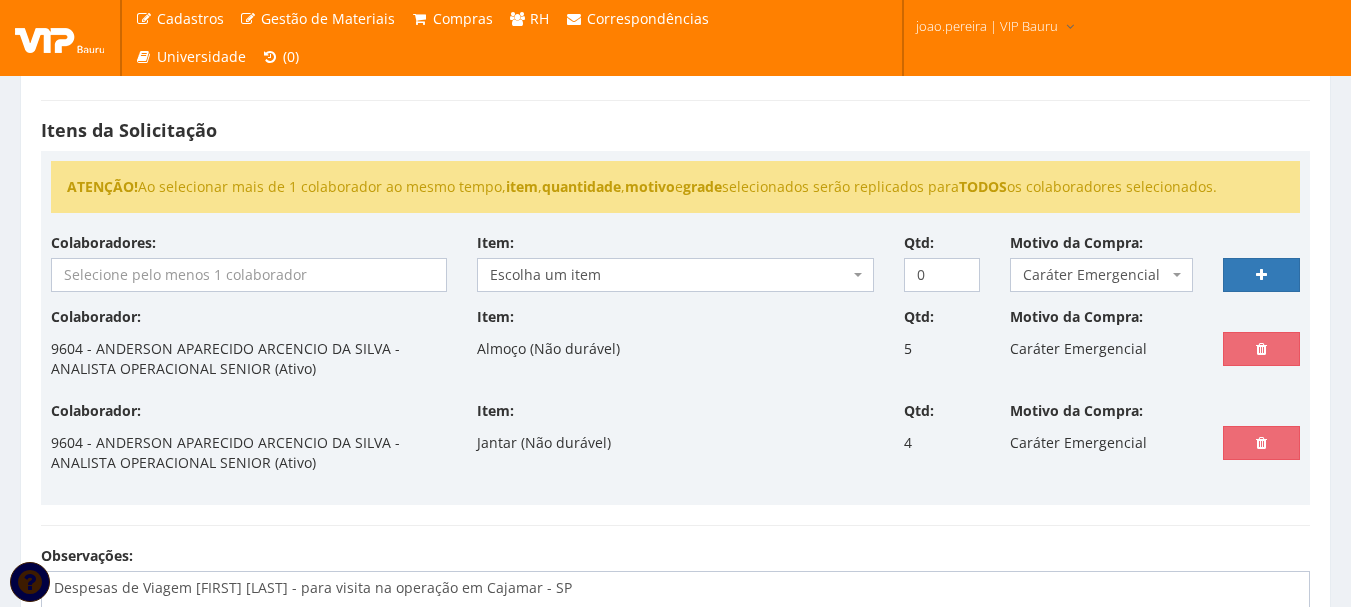 click at bounding box center (249, 275) 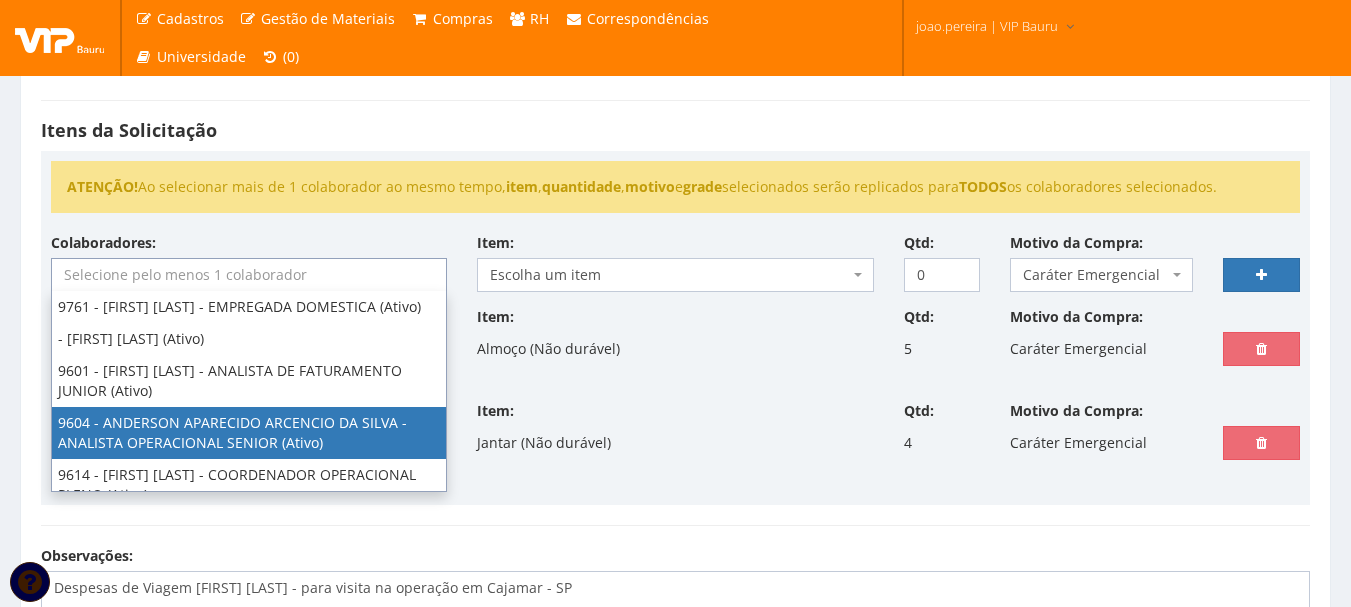 select on "3771" 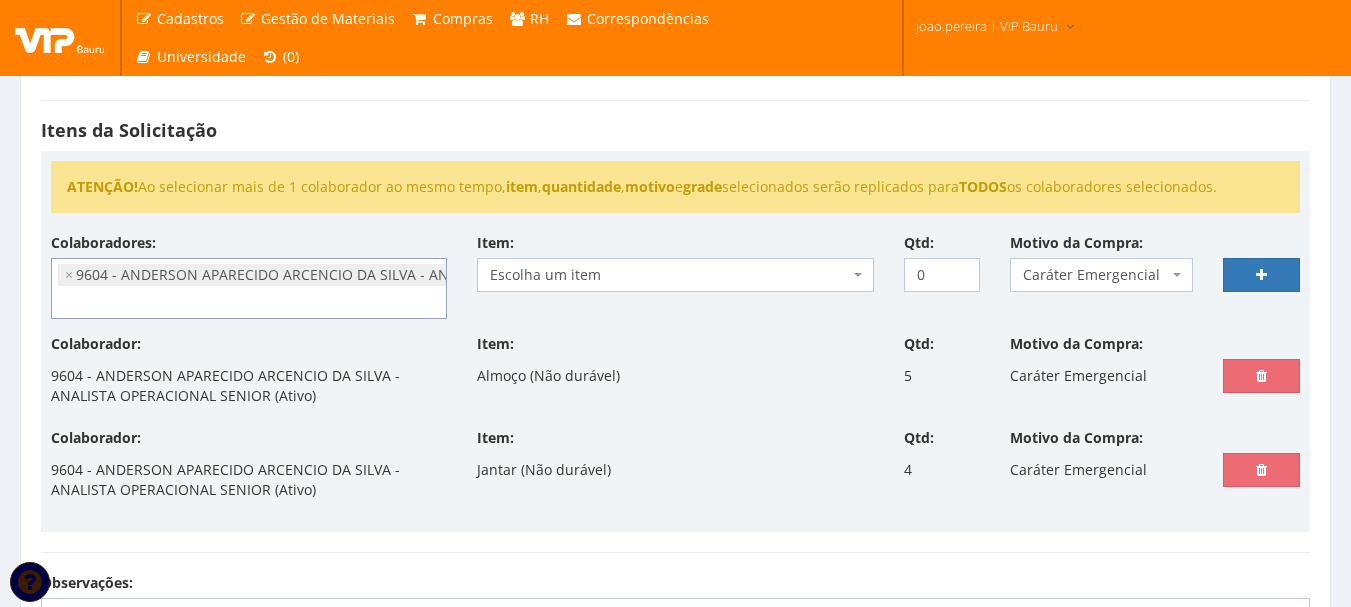 click on "Escolha um item" at bounding box center (669, 275) 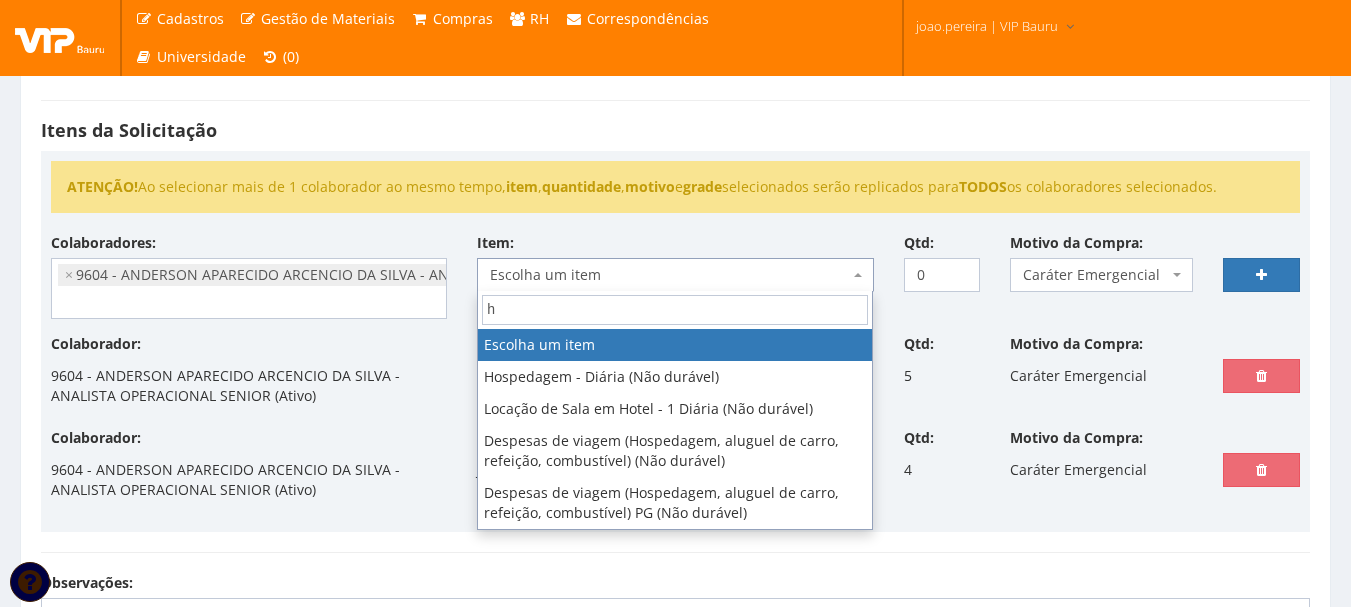 type on "ho" 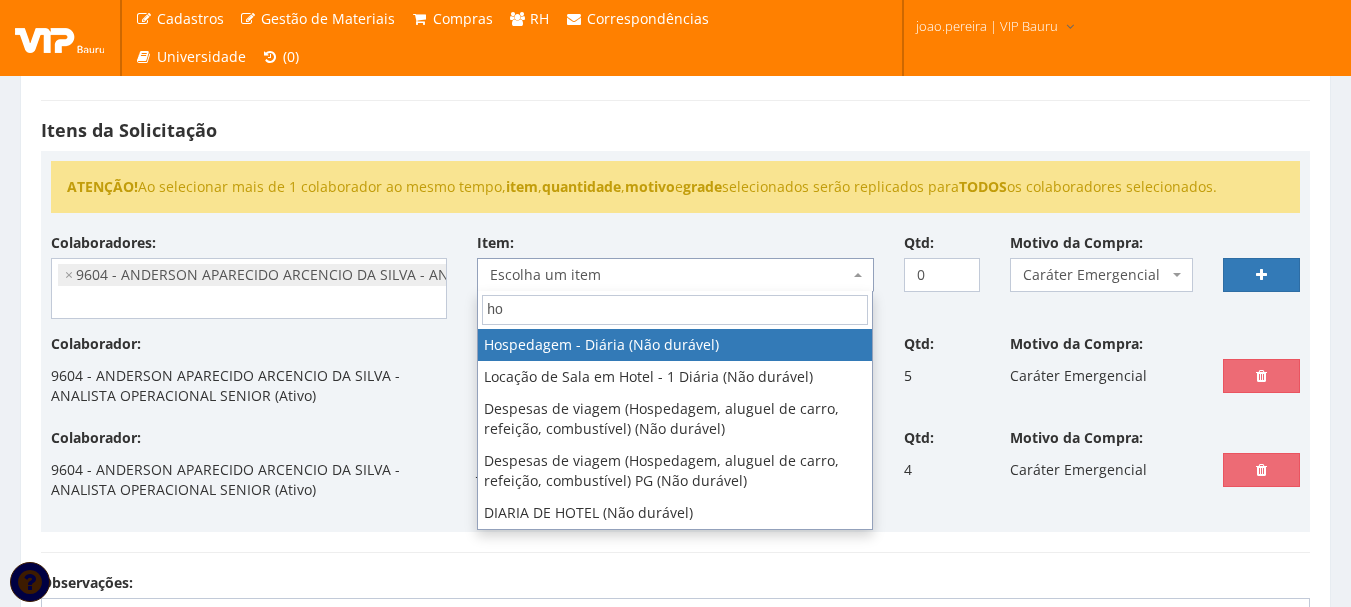 select on "403" 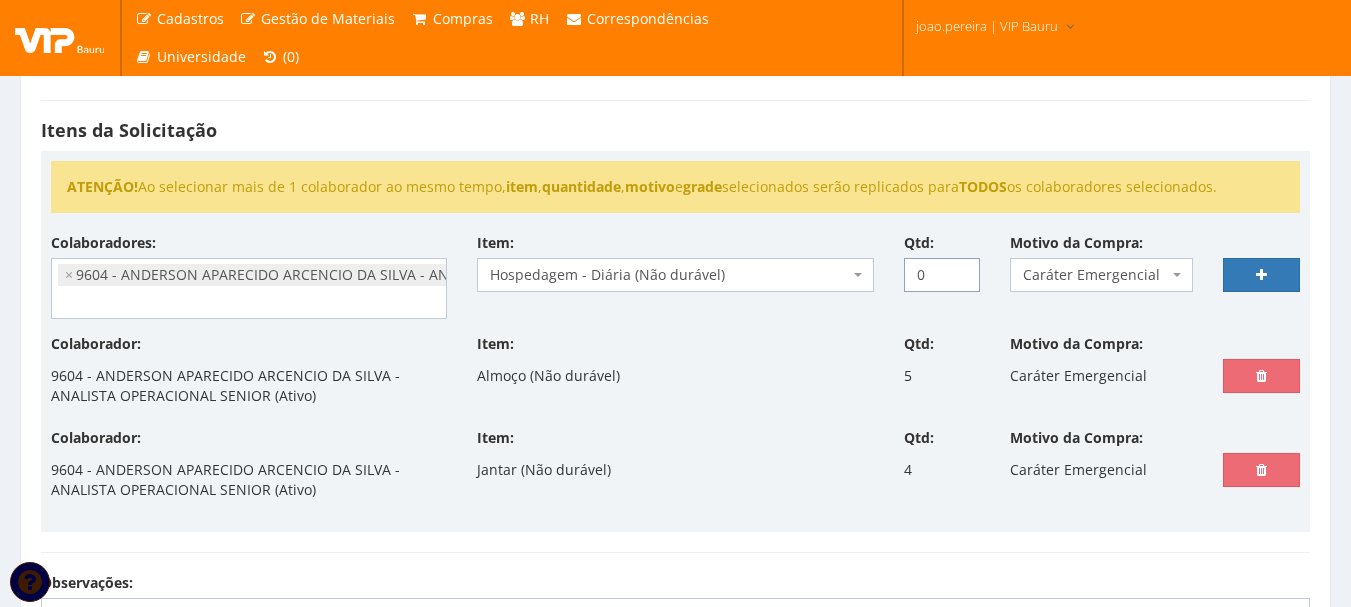 click on "0" at bounding box center [942, 275] 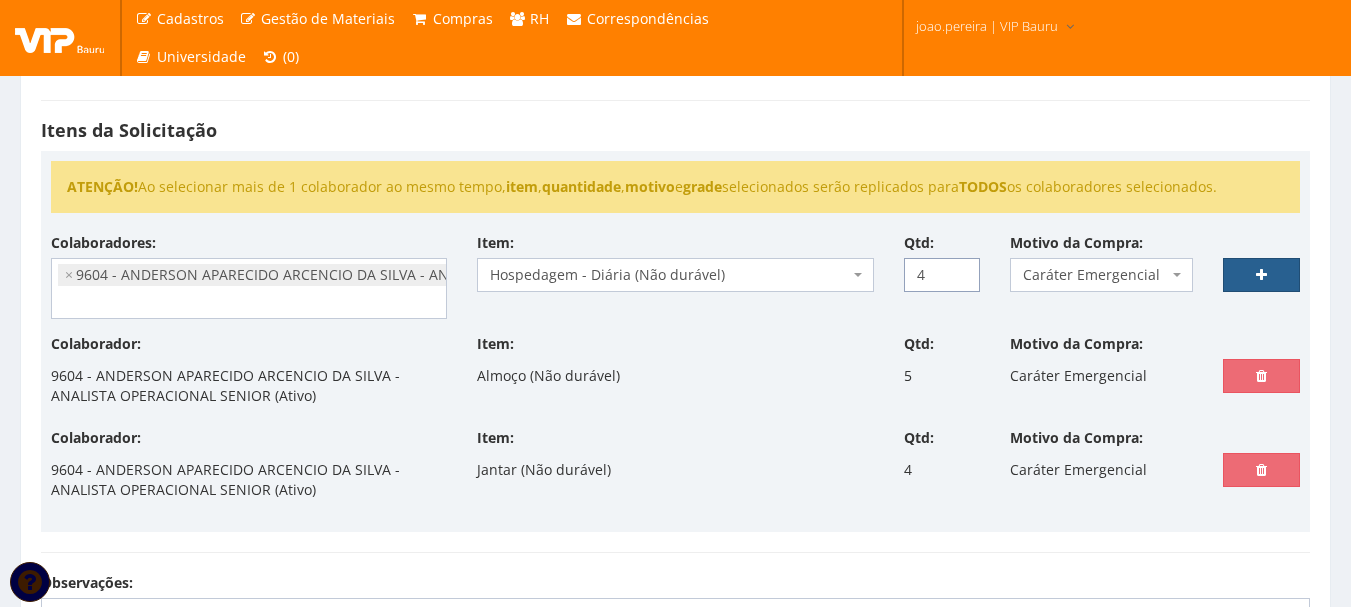 type on "4" 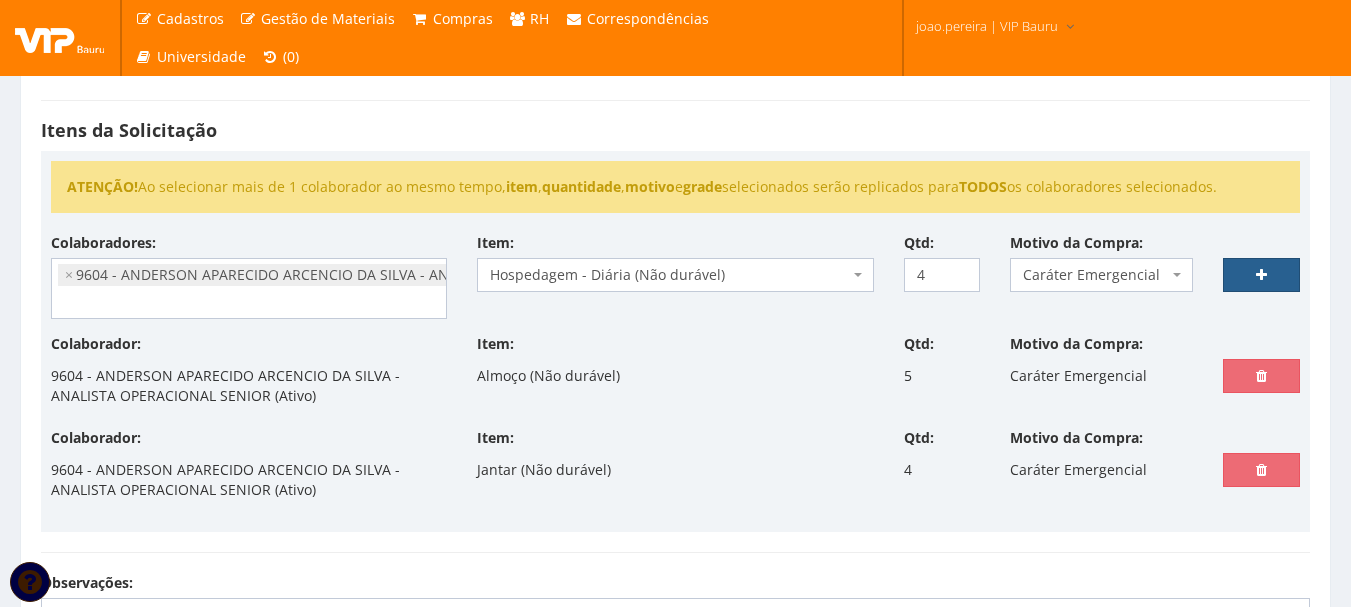 click at bounding box center [1261, 275] 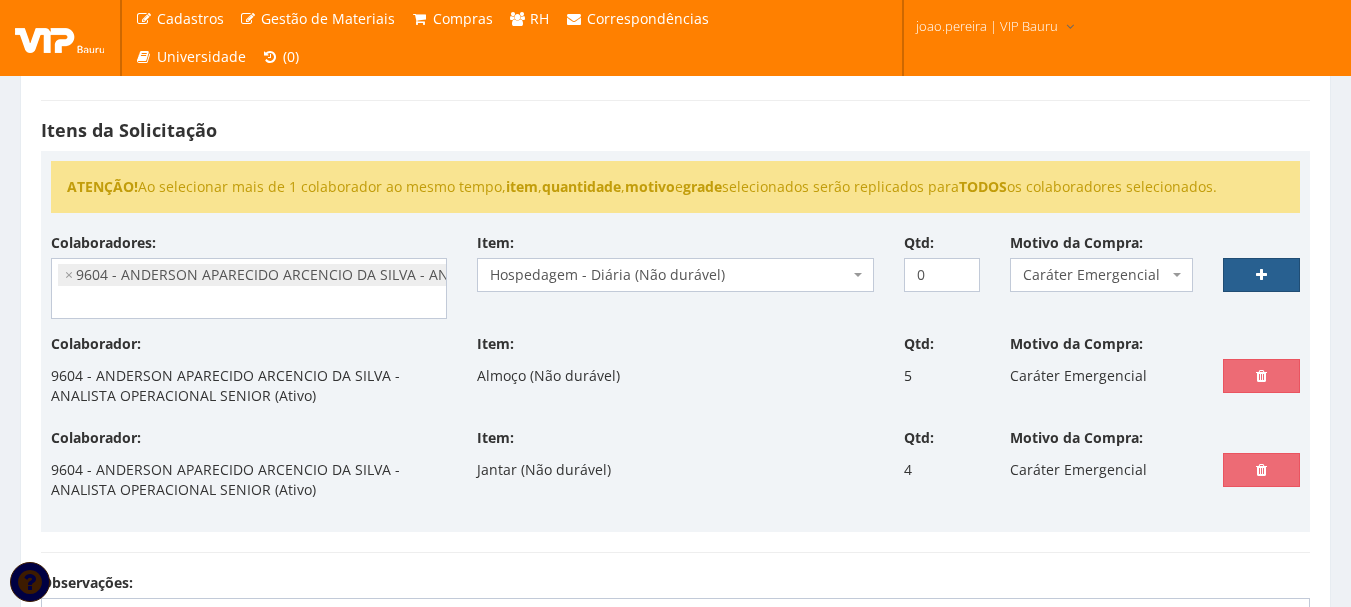 select 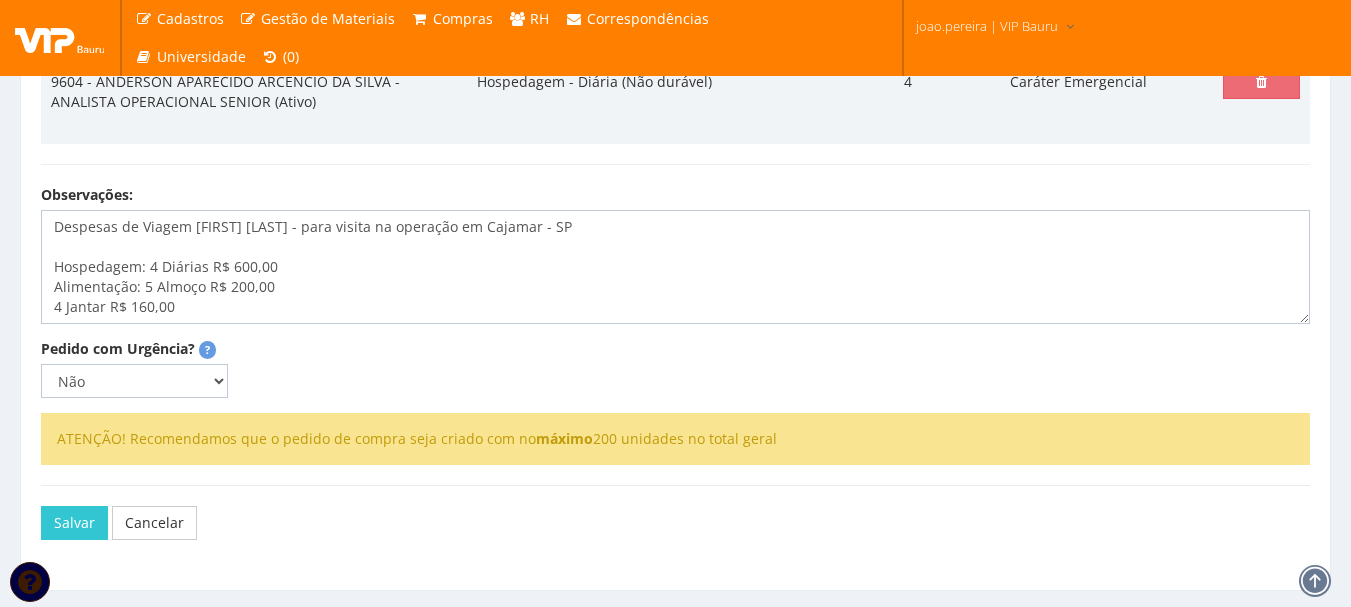 scroll, scrollTop: 807, scrollLeft: 0, axis: vertical 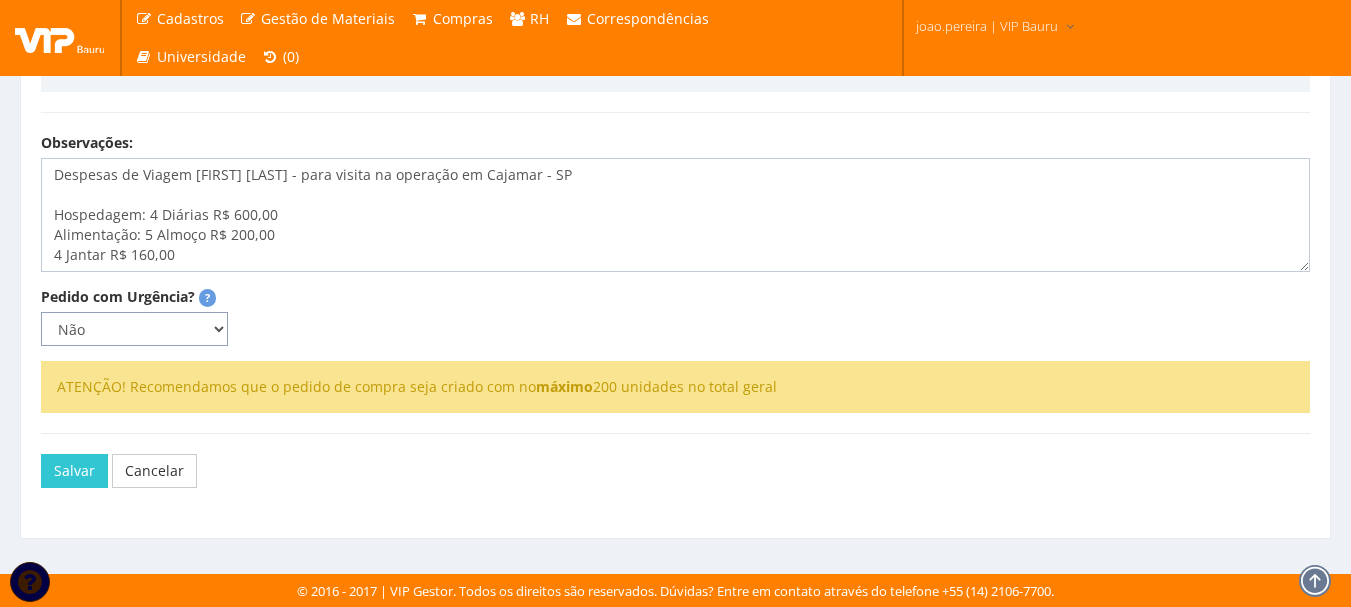 click on "Não Sim" at bounding box center (134, 329) 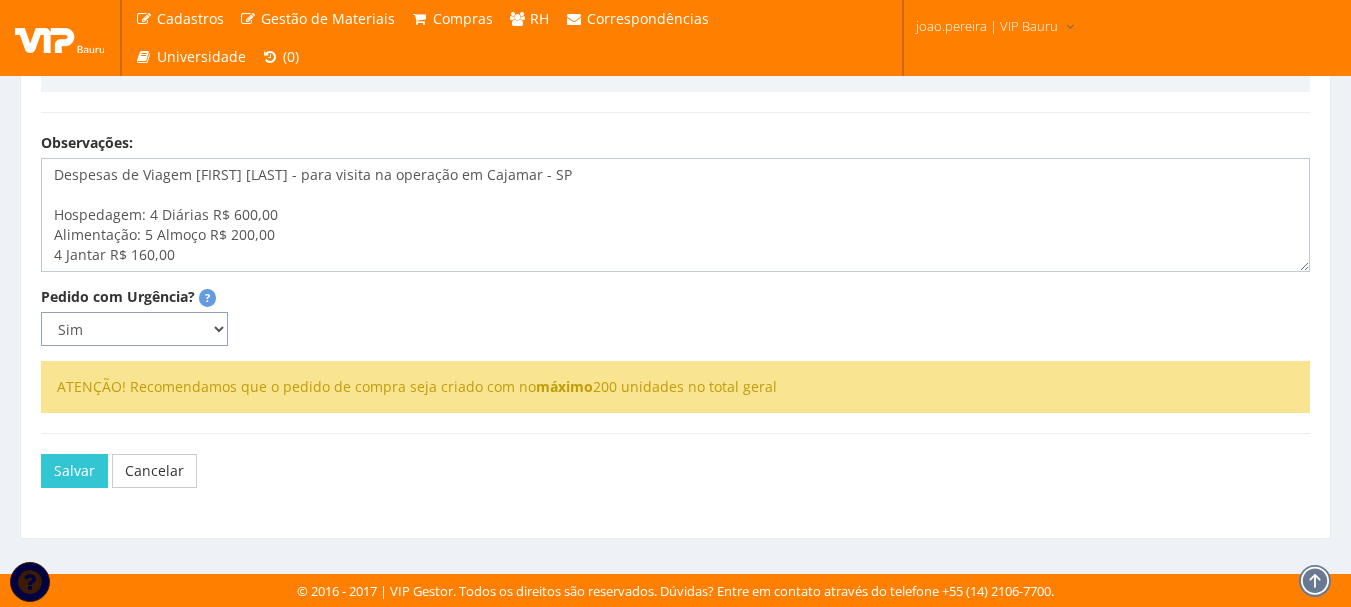 click on "Não Sim" at bounding box center (134, 329) 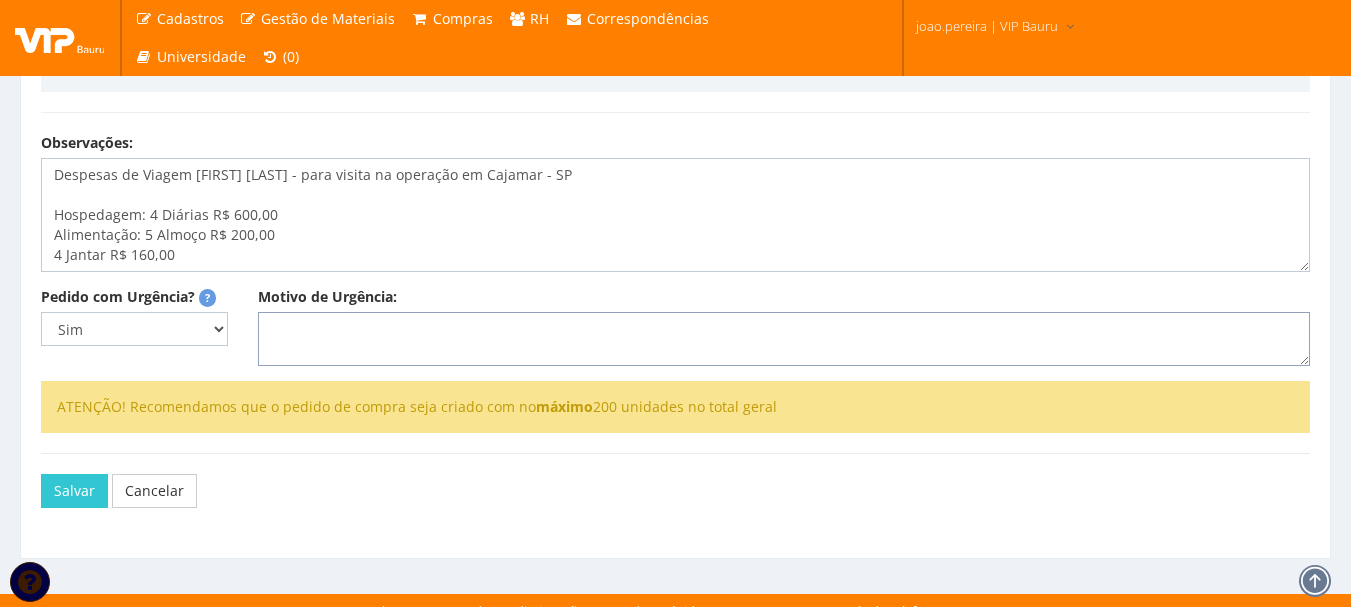 click on "Motivo de Urgência:" at bounding box center [784, 339] 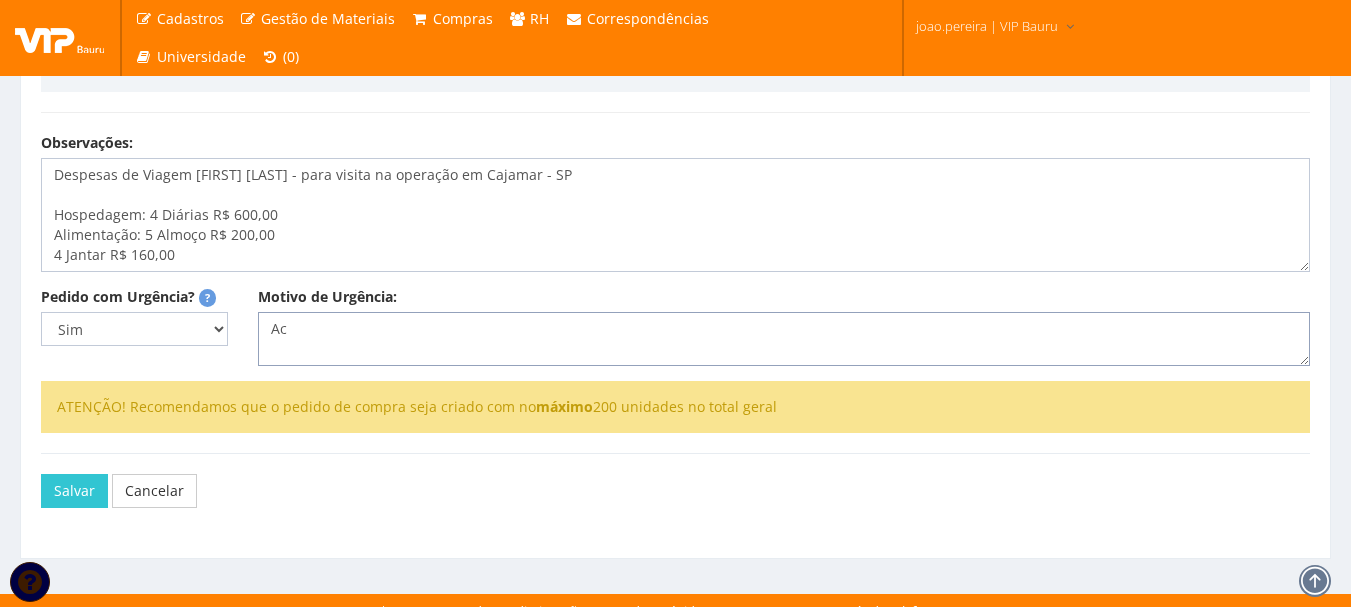 type on "A" 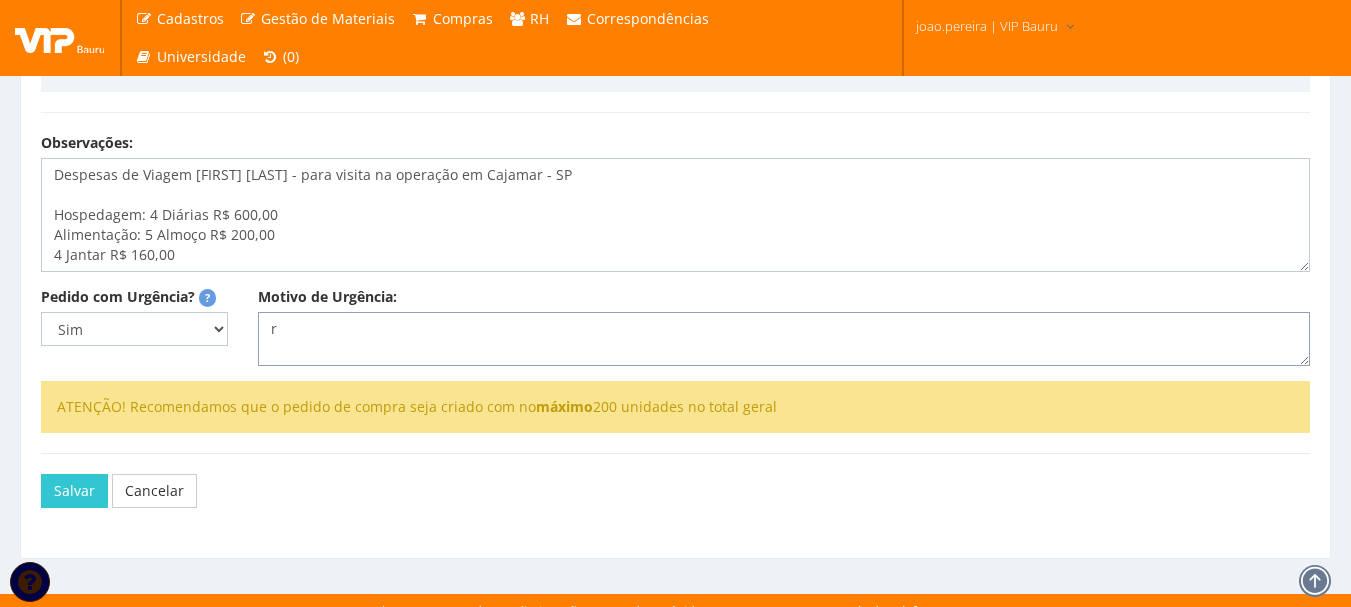 type on "r" 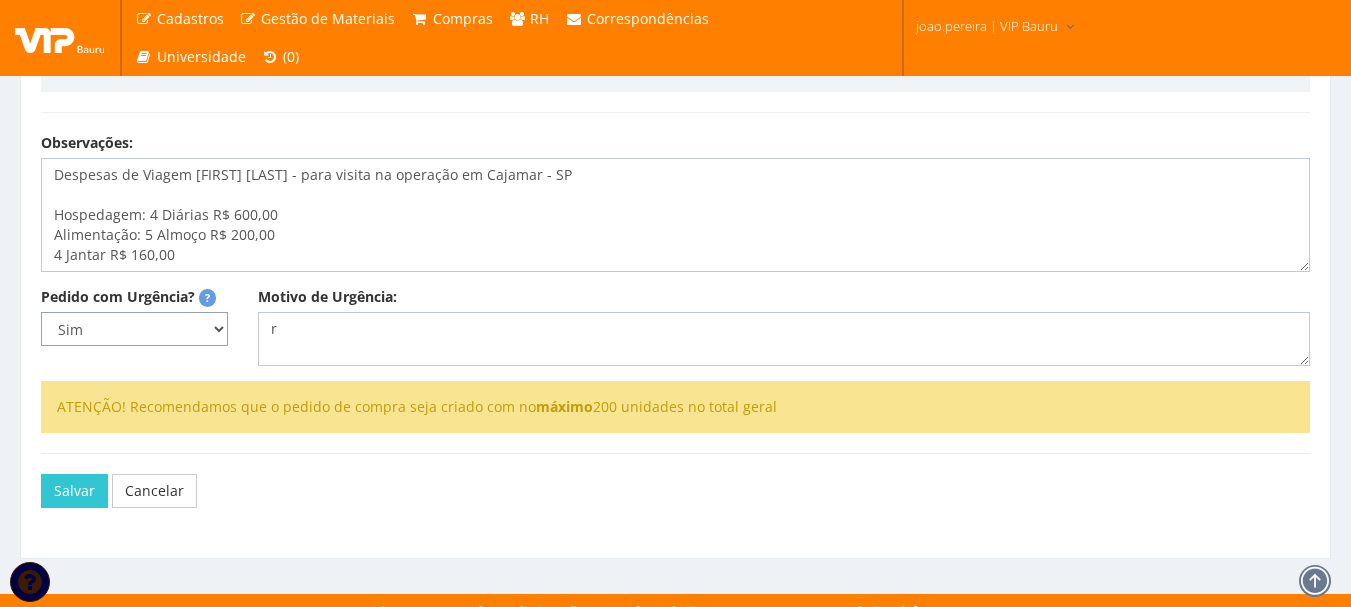 click on "Não Sim" at bounding box center [134, 329] 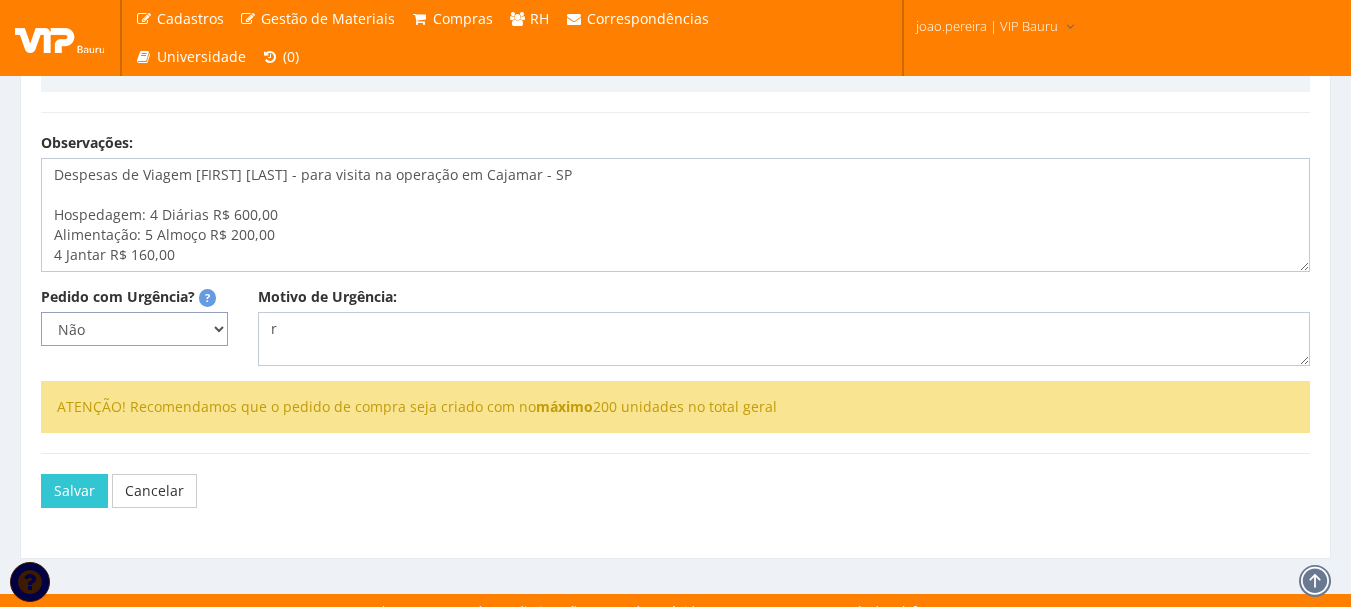 click on "Não Sim" at bounding box center (134, 329) 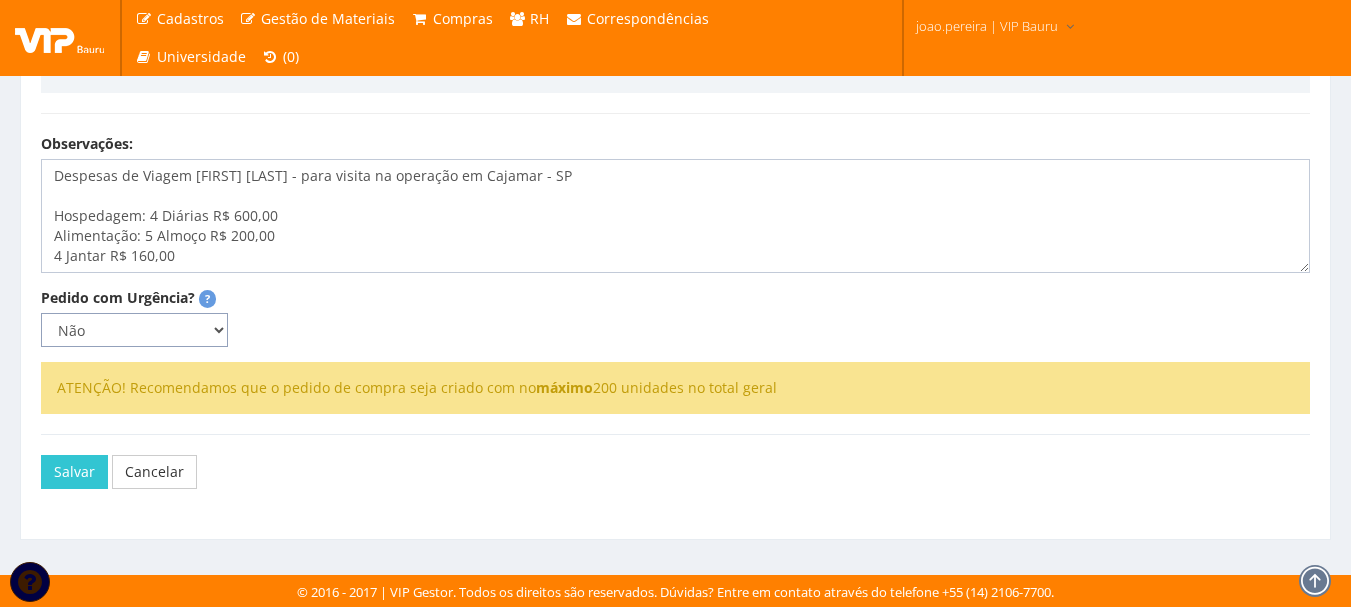 scroll, scrollTop: 807, scrollLeft: 0, axis: vertical 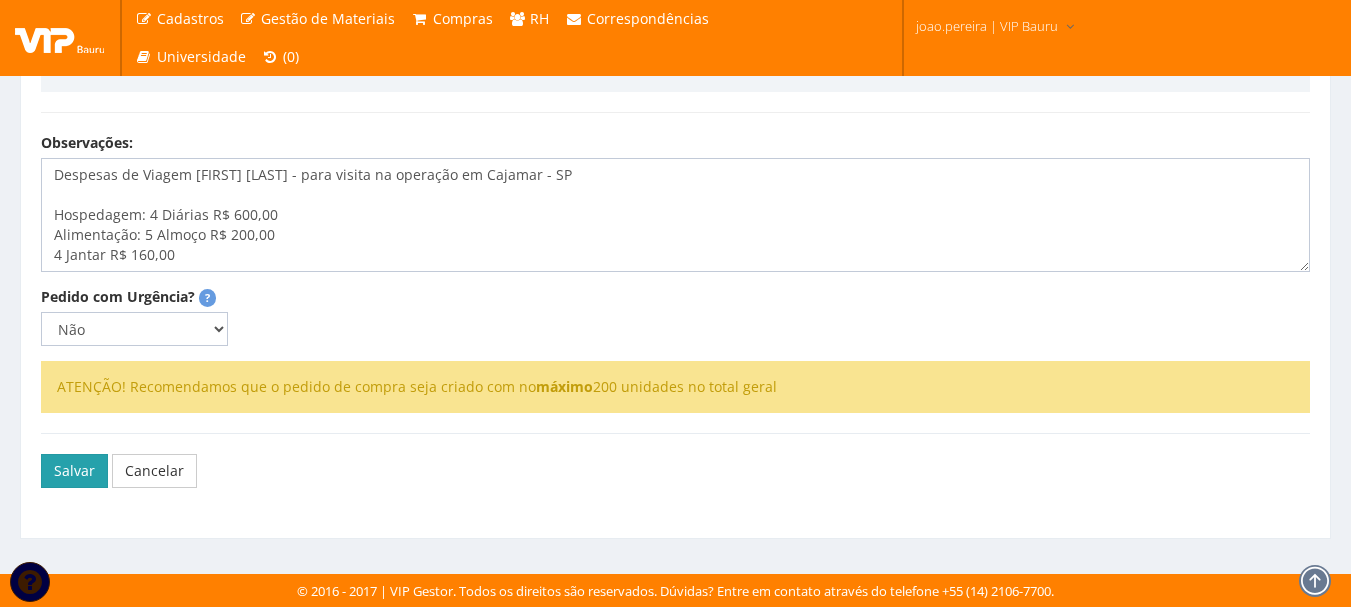 click on "Salvar" at bounding box center [74, 471] 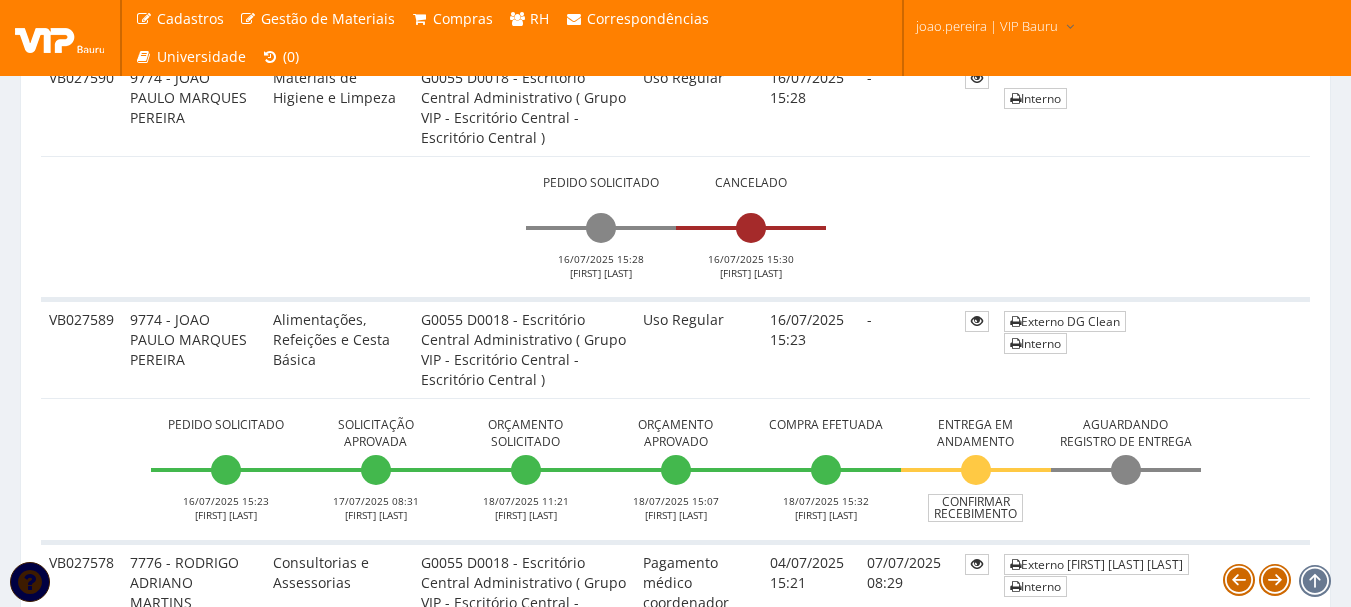 scroll, scrollTop: 2100, scrollLeft: 0, axis: vertical 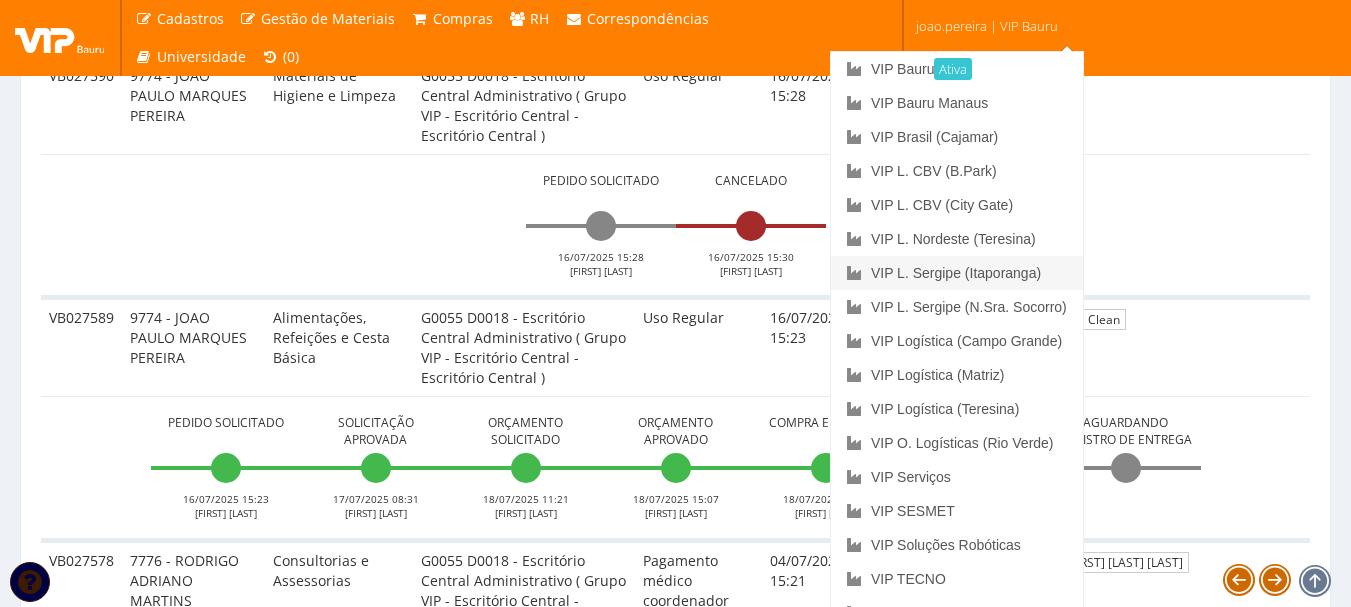 click on "VIP L. Sergipe (Itaporanga)" at bounding box center [957, 273] 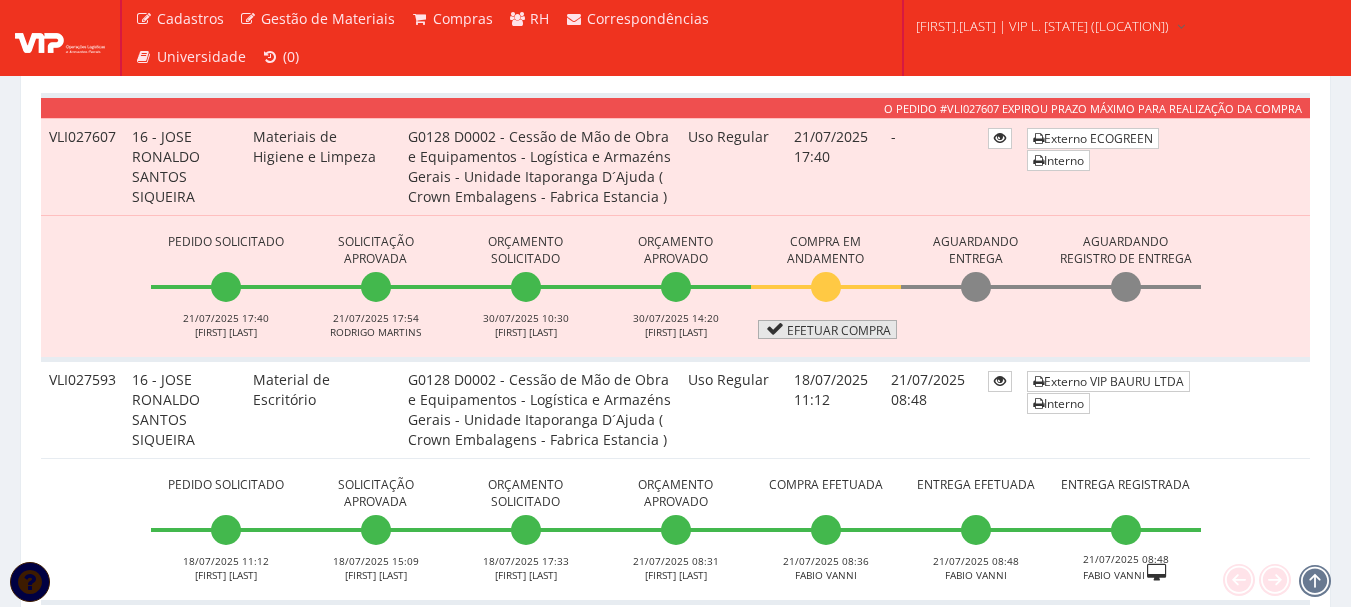 scroll, scrollTop: 1800, scrollLeft: 0, axis: vertical 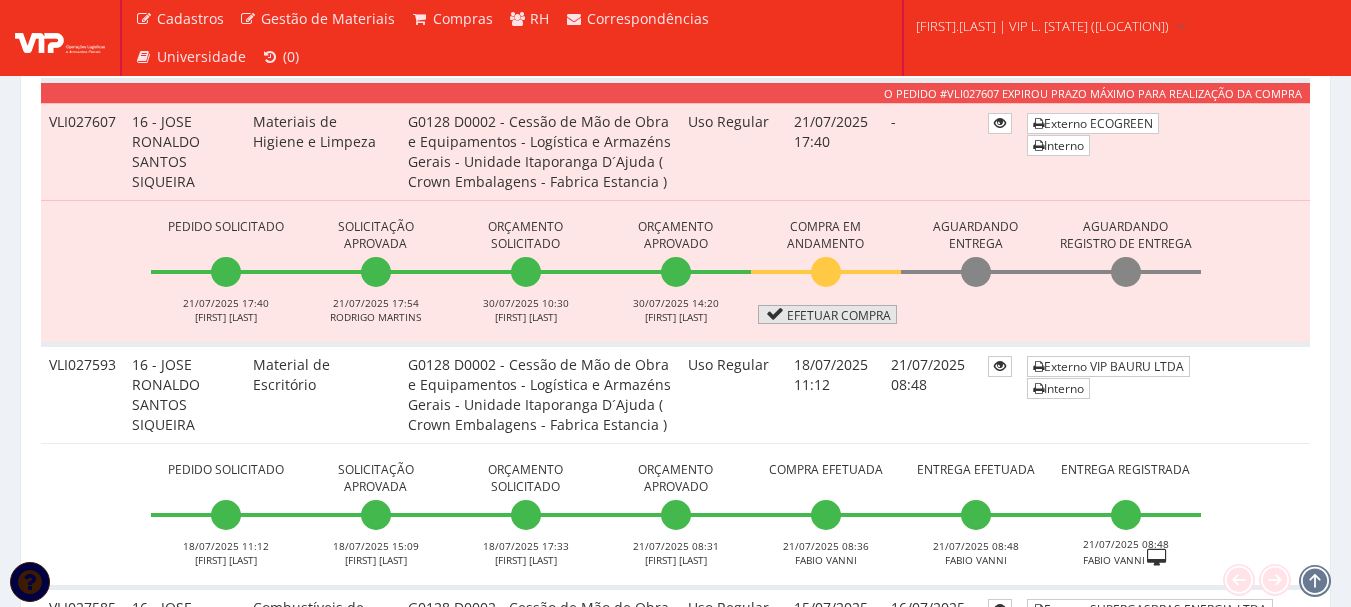 click on "Efetuar Compra" at bounding box center (827, 314) 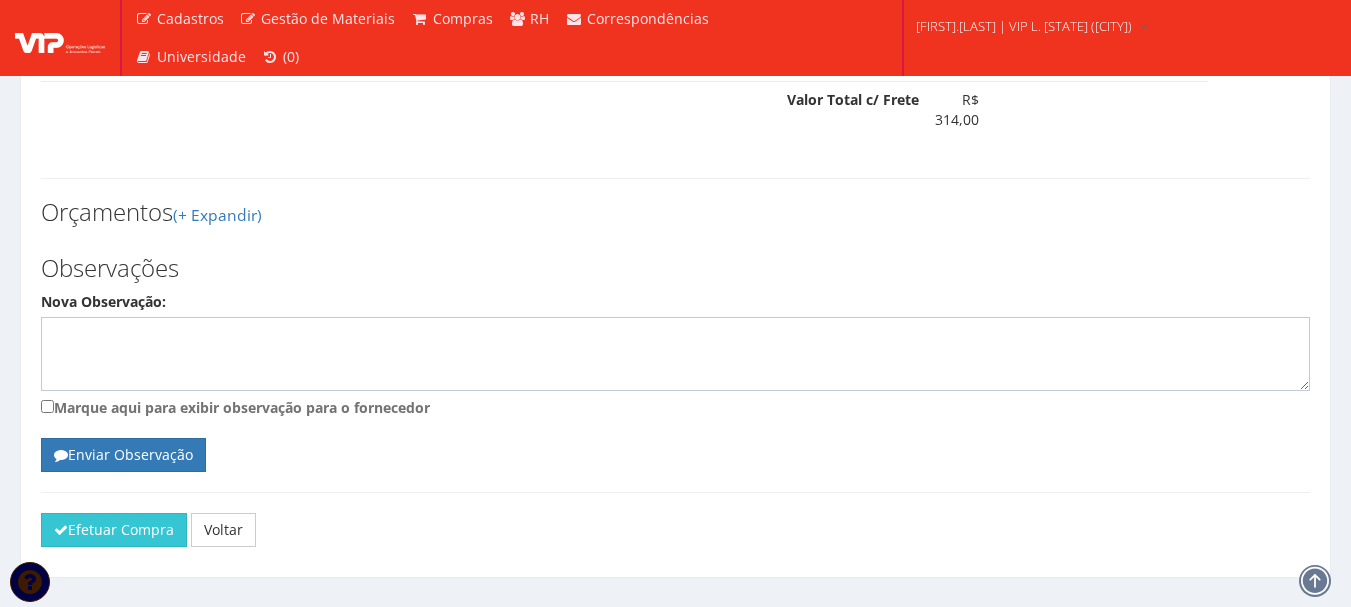 scroll, scrollTop: 1900, scrollLeft: 0, axis: vertical 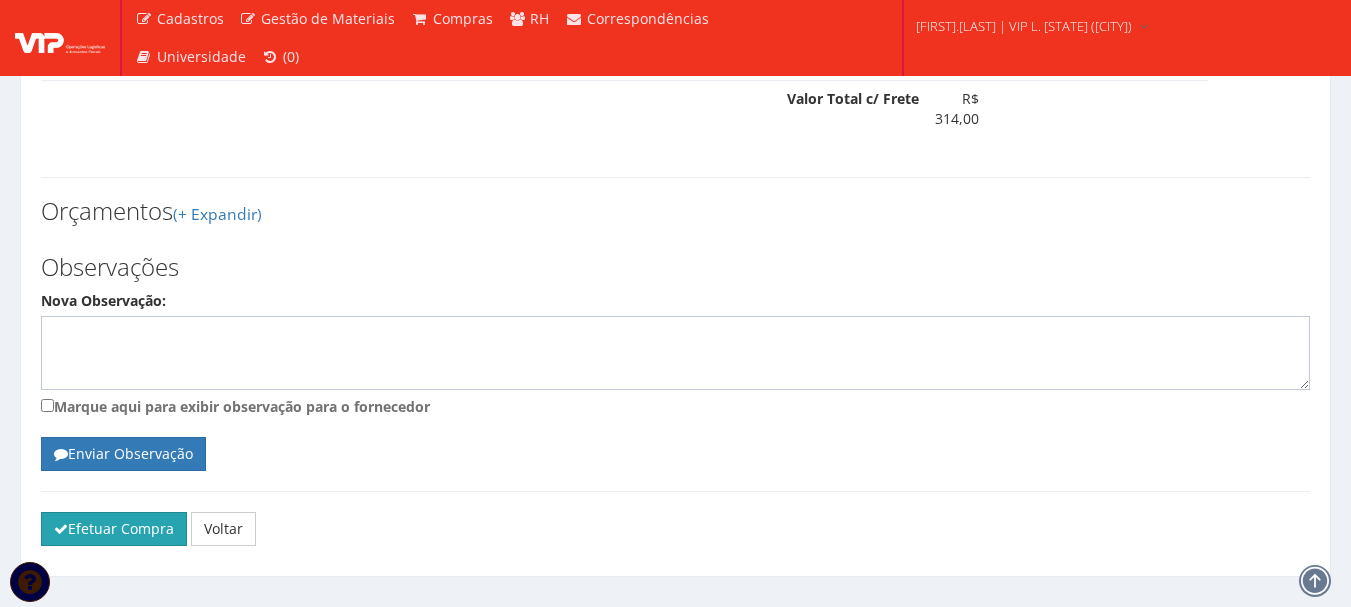 click on "Efetuar Compra" at bounding box center [114, 529] 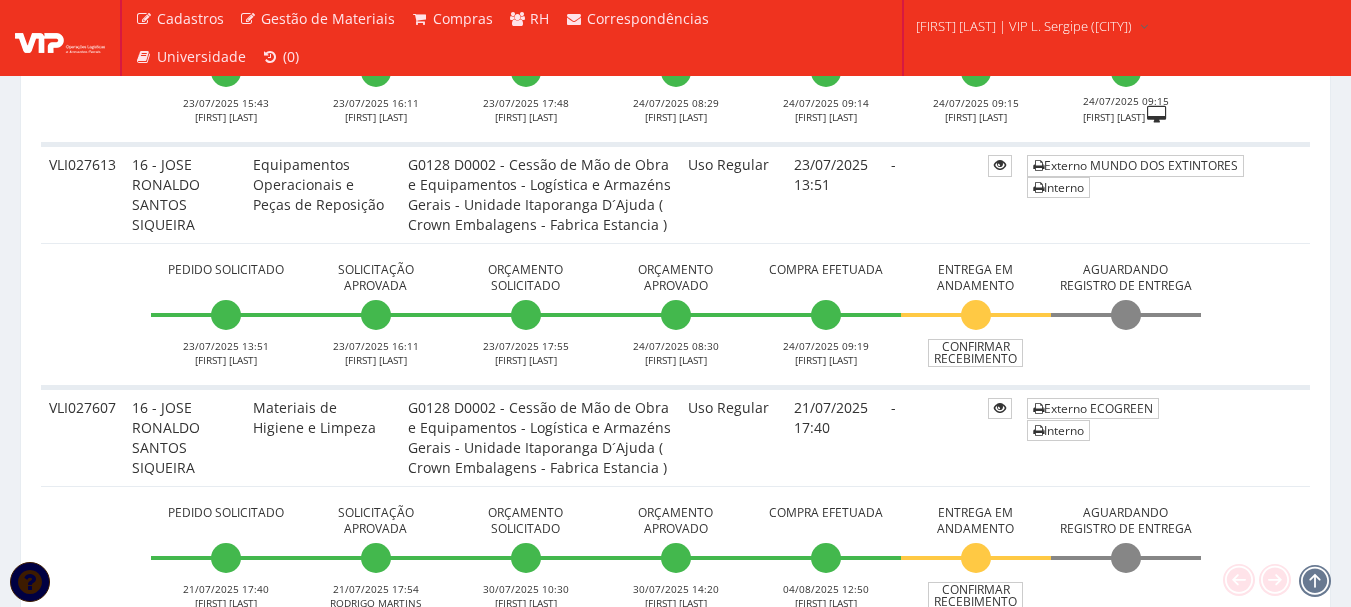 scroll, scrollTop: 1600, scrollLeft: 0, axis: vertical 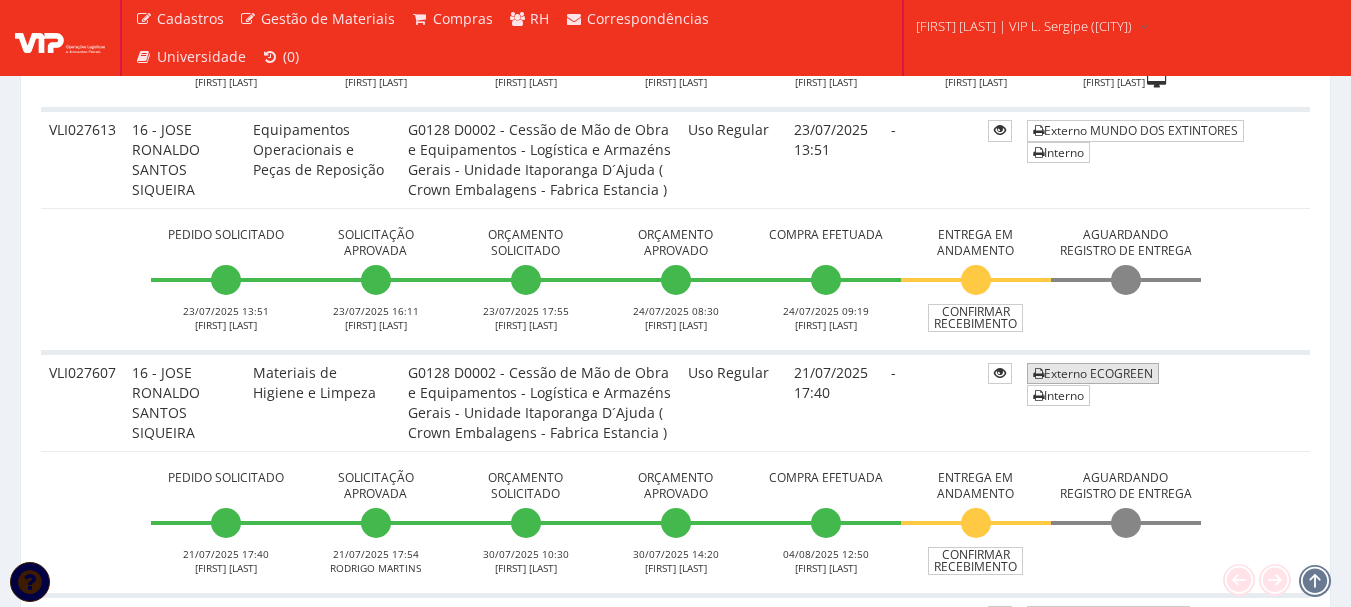 click on "Externo ECOGREEN" at bounding box center (1093, 373) 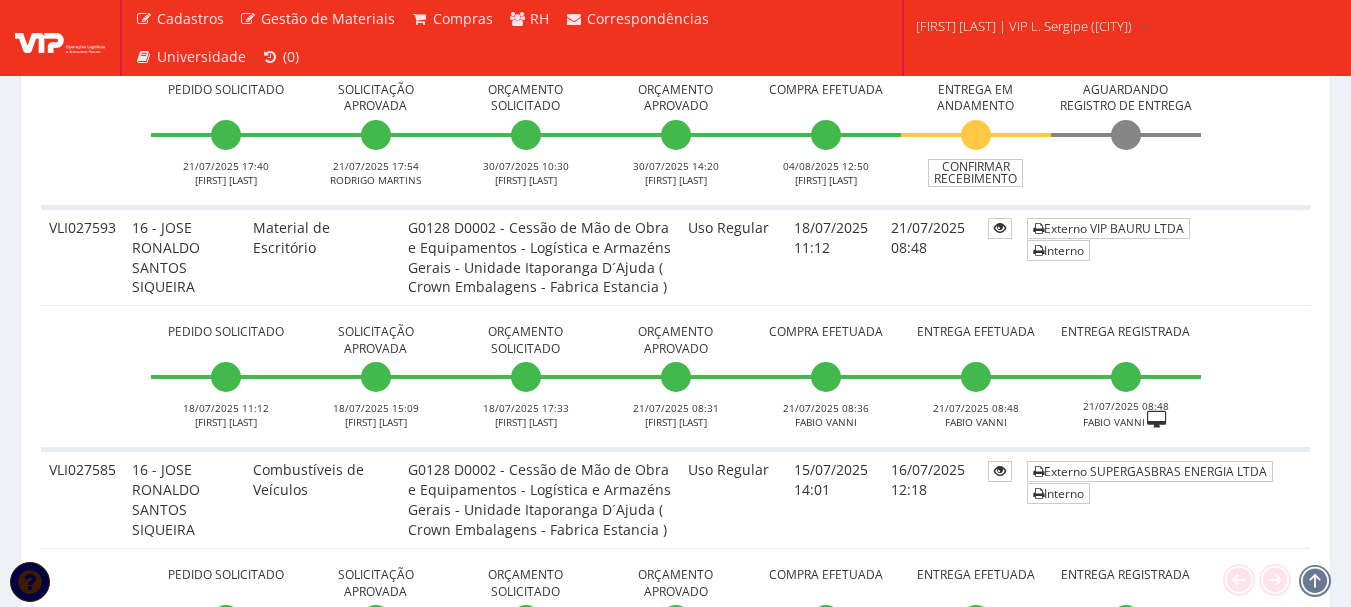 scroll, scrollTop: 2000, scrollLeft: 0, axis: vertical 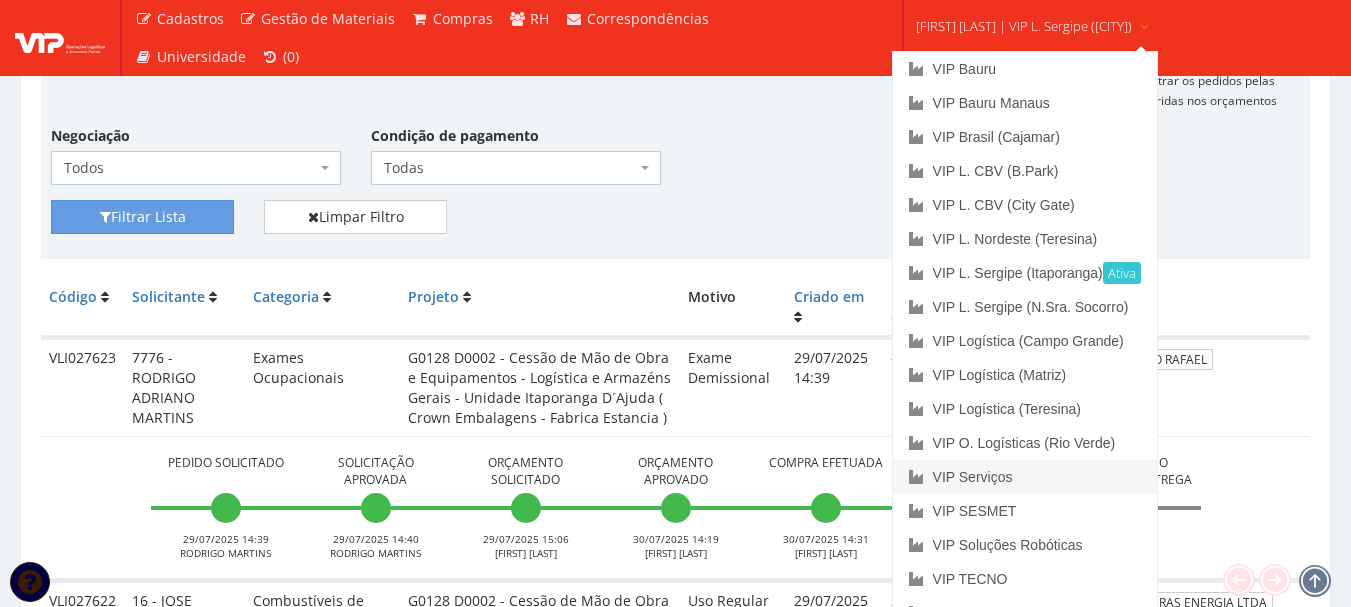 click on "VIP Serviços" at bounding box center (1025, 477) 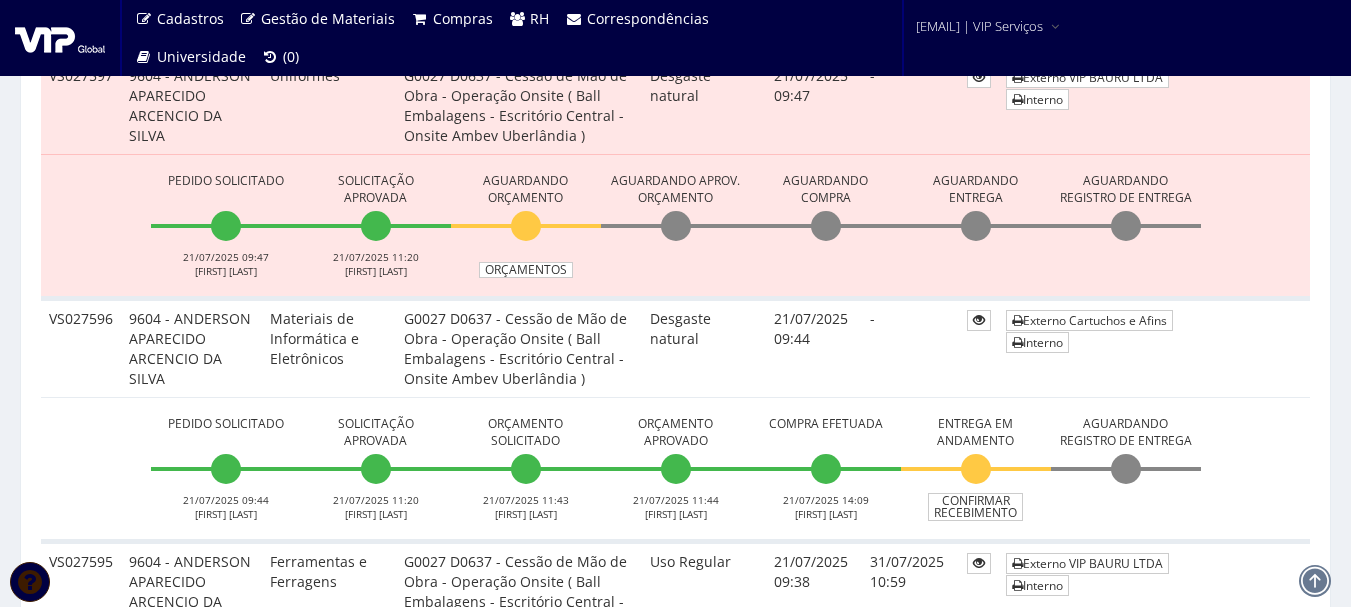 scroll, scrollTop: 1500, scrollLeft: 0, axis: vertical 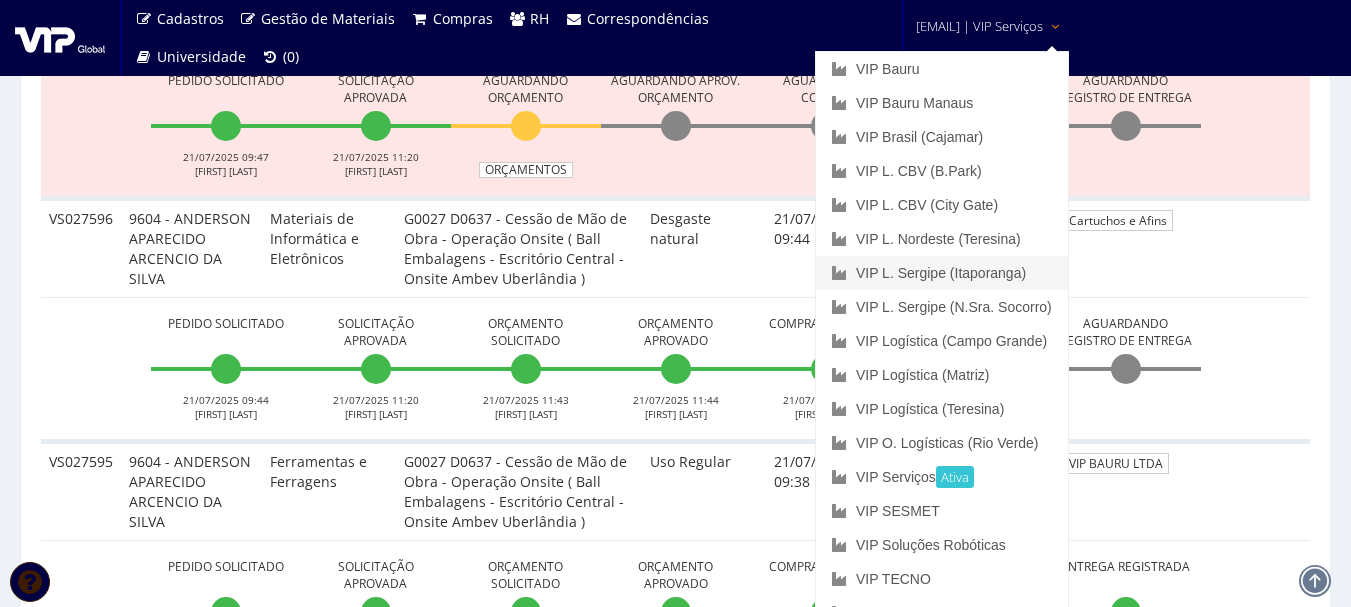 click on "VIP L. Sergipe (Itaporanga)" at bounding box center [942, 273] 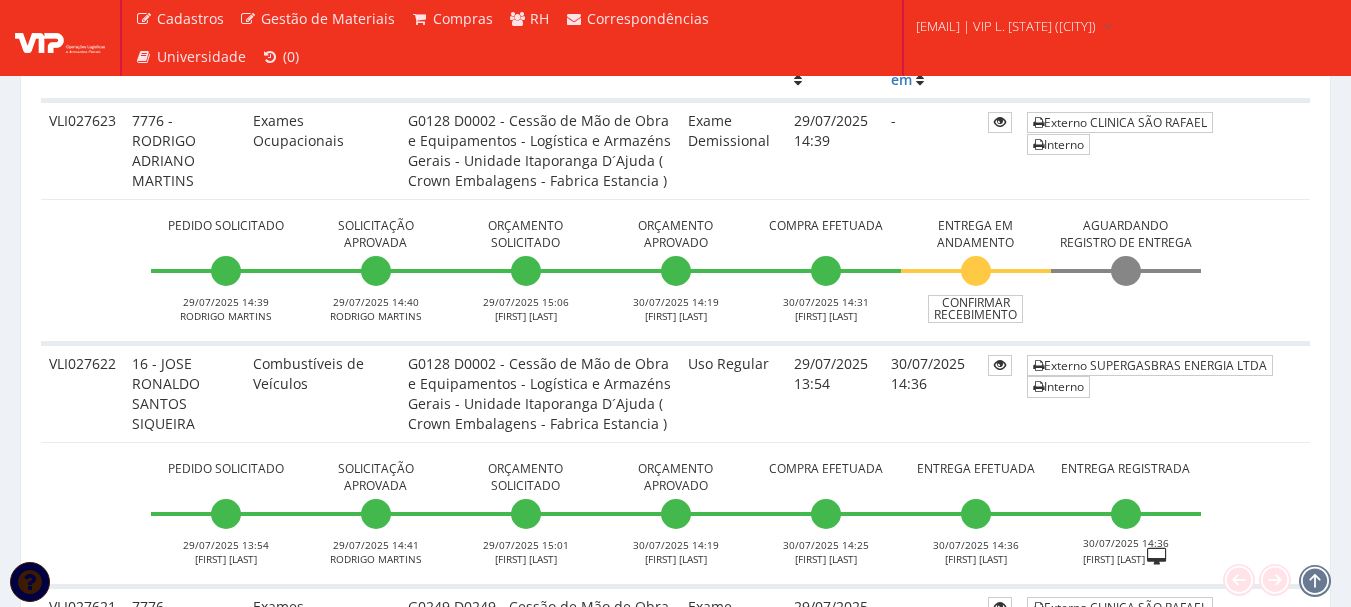 scroll, scrollTop: 600, scrollLeft: 0, axis: vertical 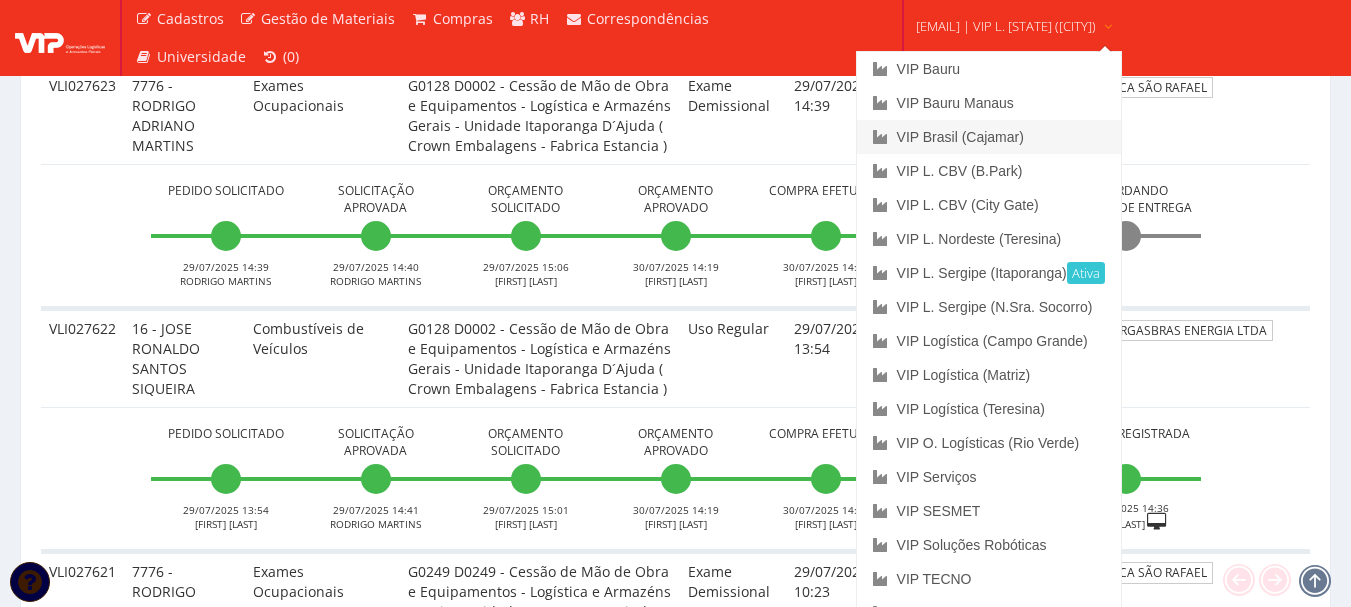 click on "VIP Brasil (Cajamar)" at bounding box center [989, 137] 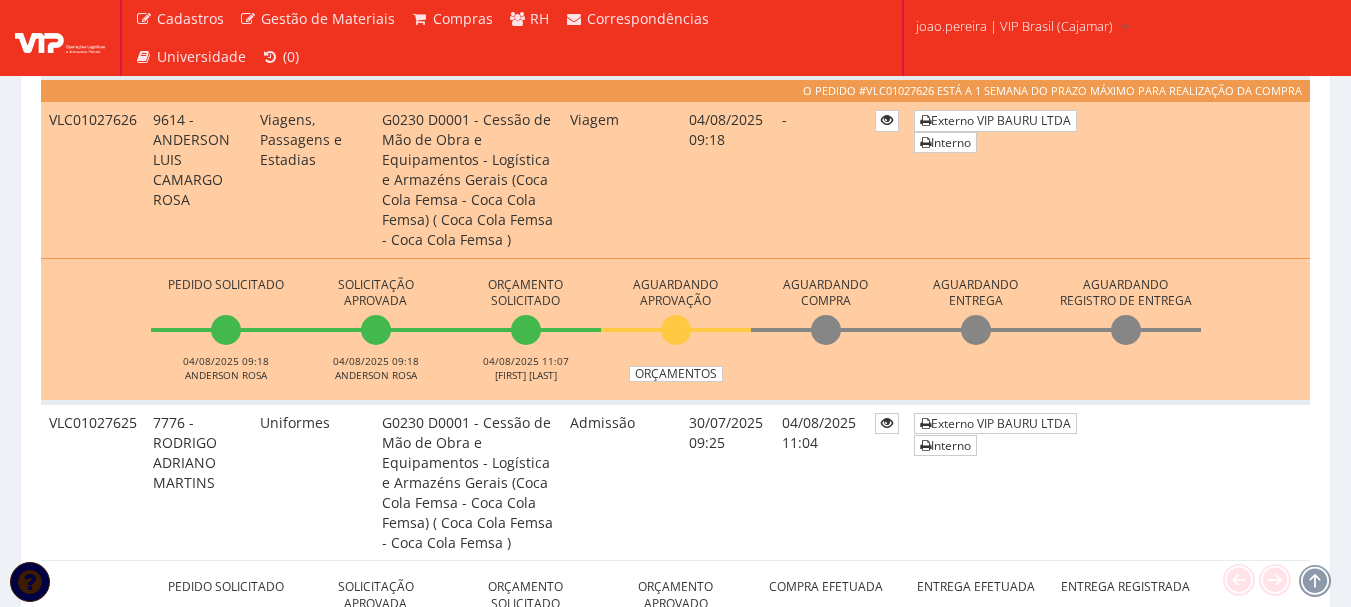 scroll, scrollTop: 600, scrollLeft: 0, axis: vertical 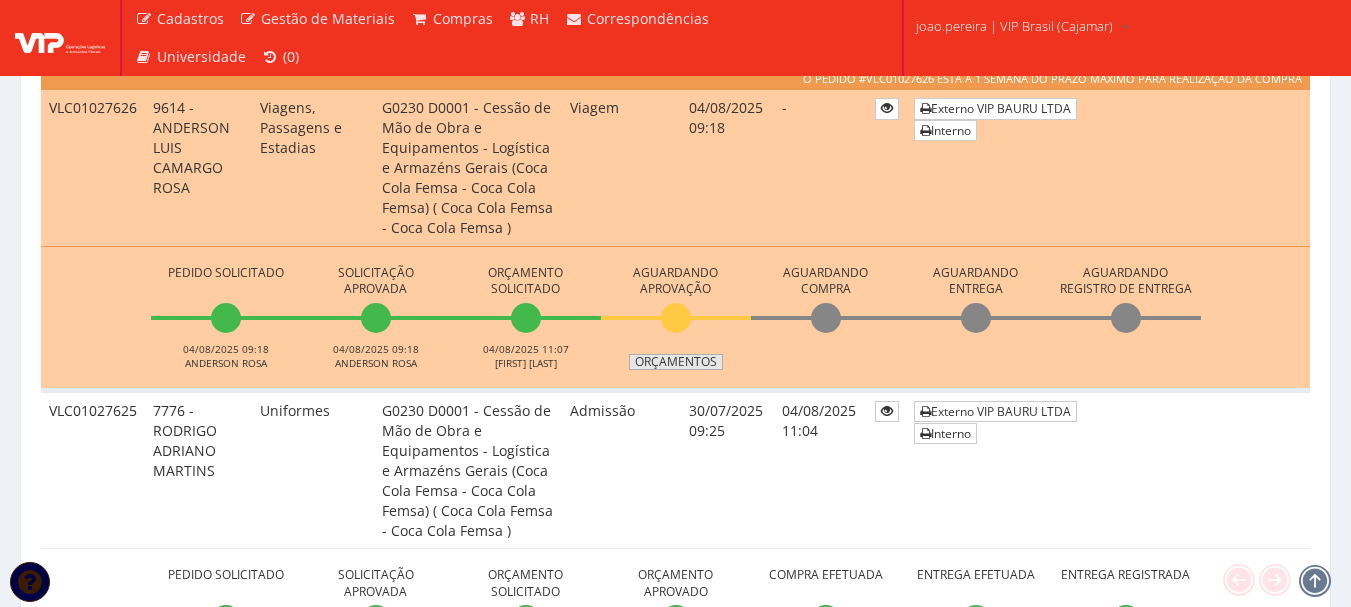 click on "Orçamentos" at bounding box center [676, 362] 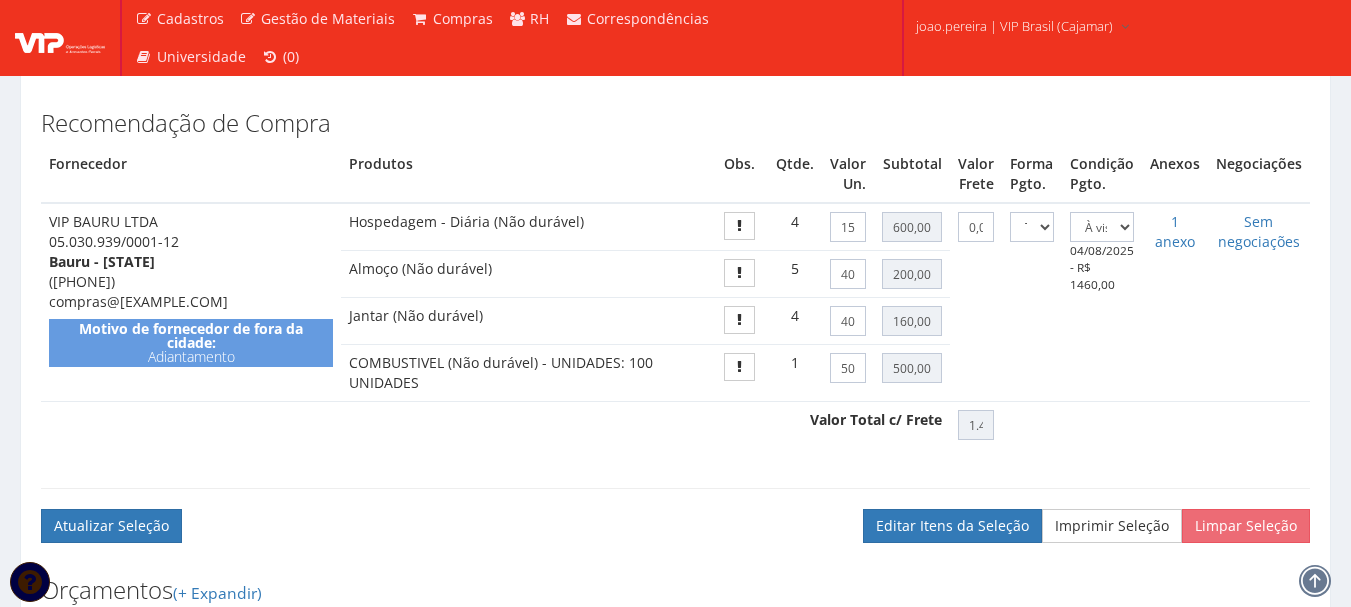 scroll, scrollTop: 998, scrollLeft: 0, axis: vertical 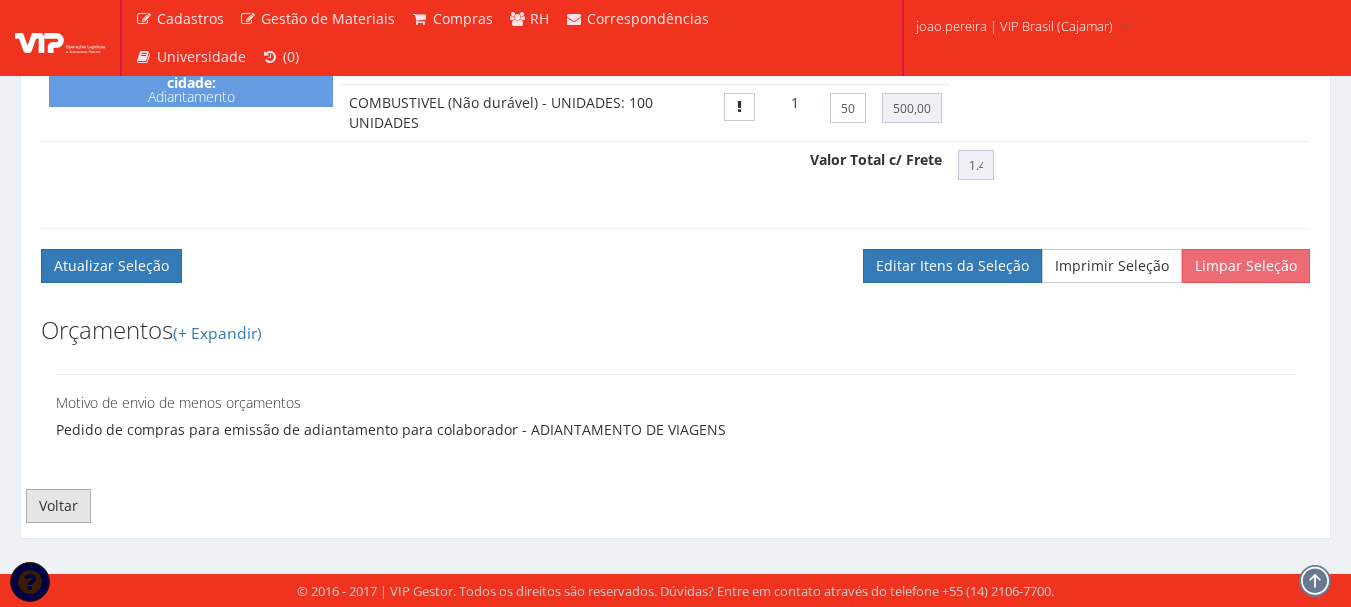 click on "Voltar" at bounding box center [58, 506] 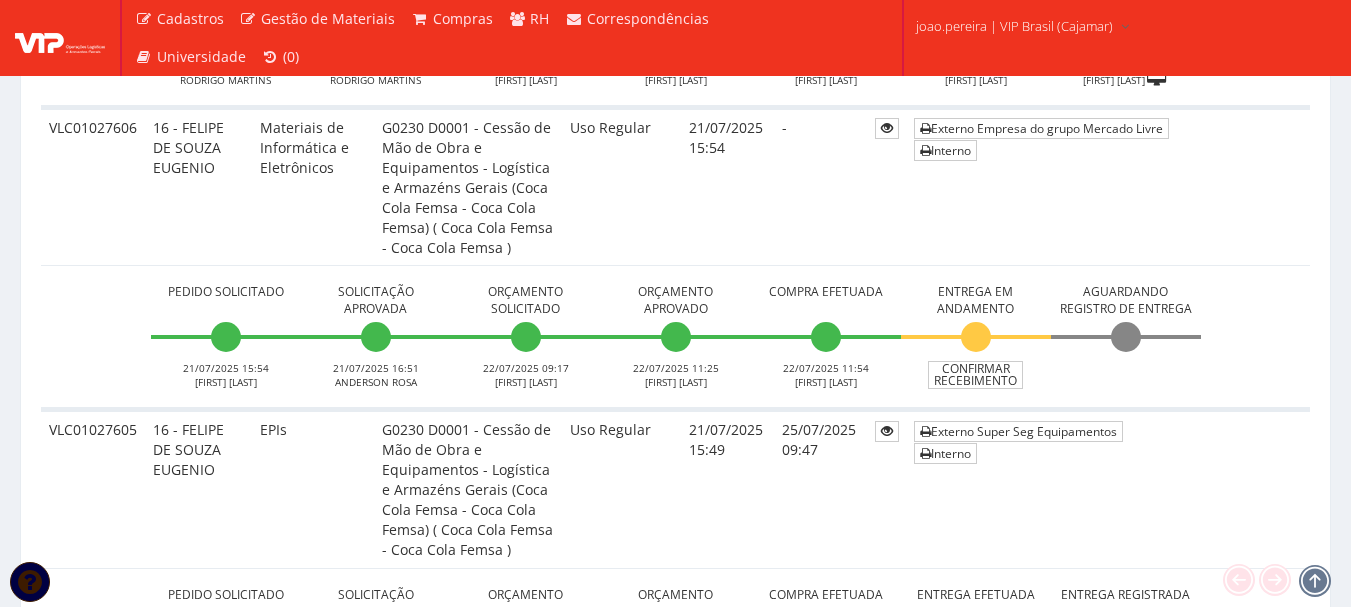 scroll, scrollTop: 3300, scrollLeft: 0, axis: vertical 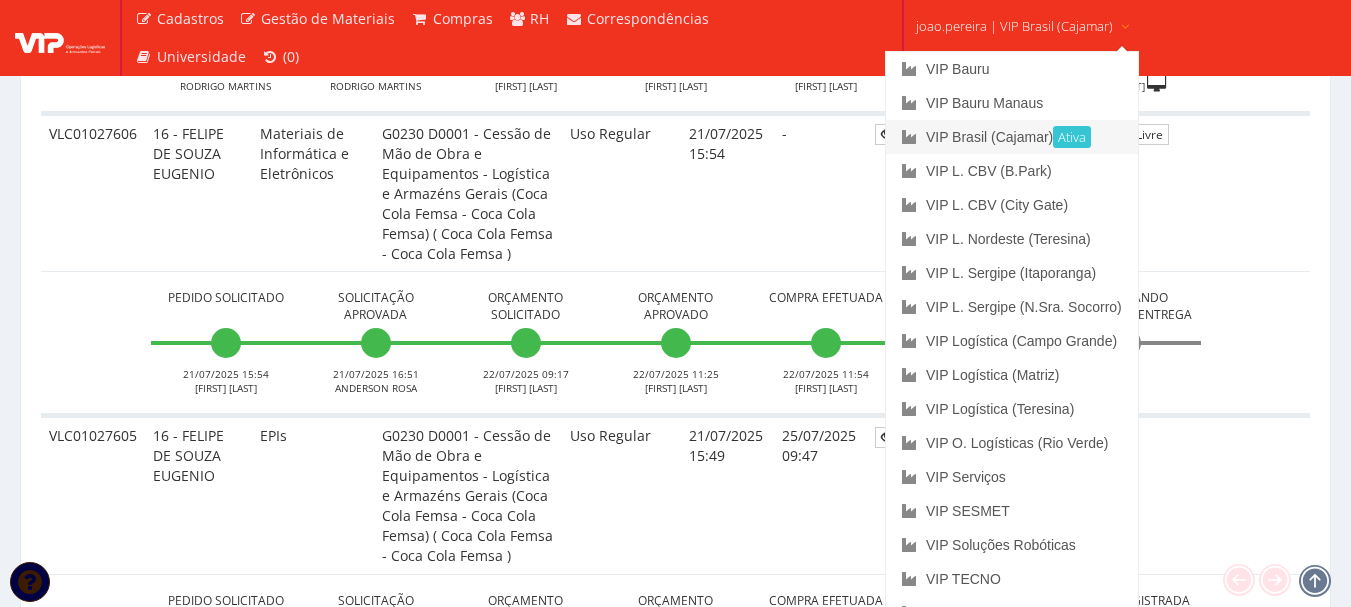 click on "VIP Brasil (Cajamar)
Ativa" at bounding box center (1012, 137) 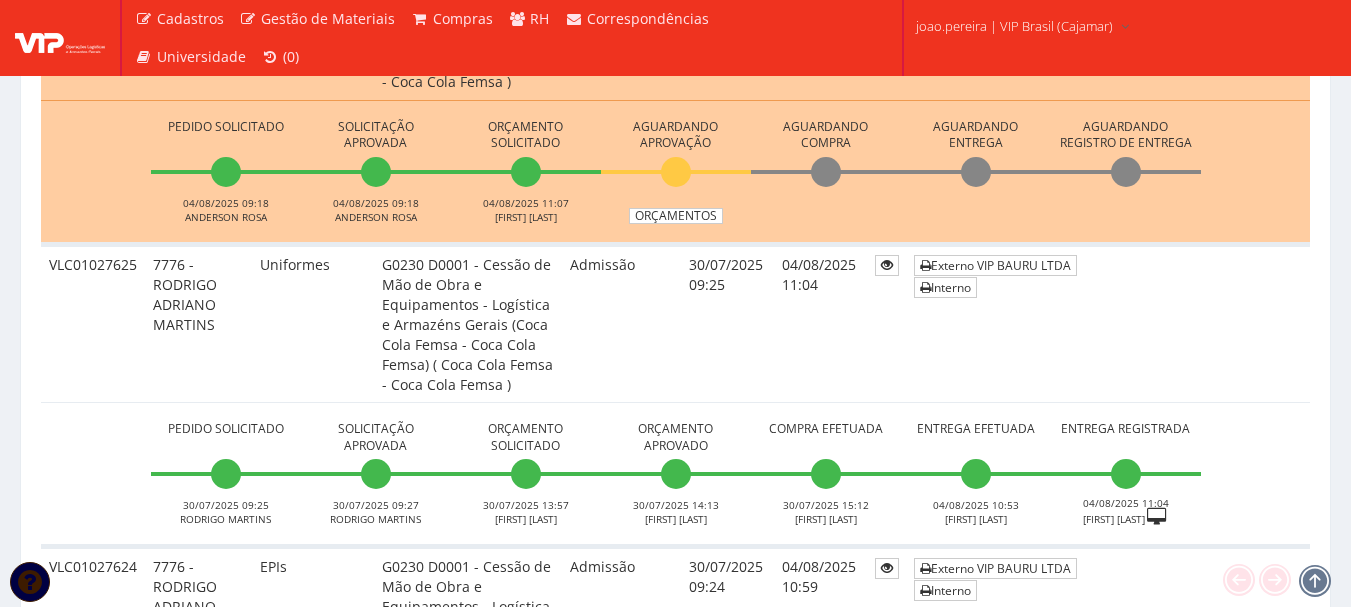 scroll, scrollTop: 700, scrollLeft: 0, axis: vertical 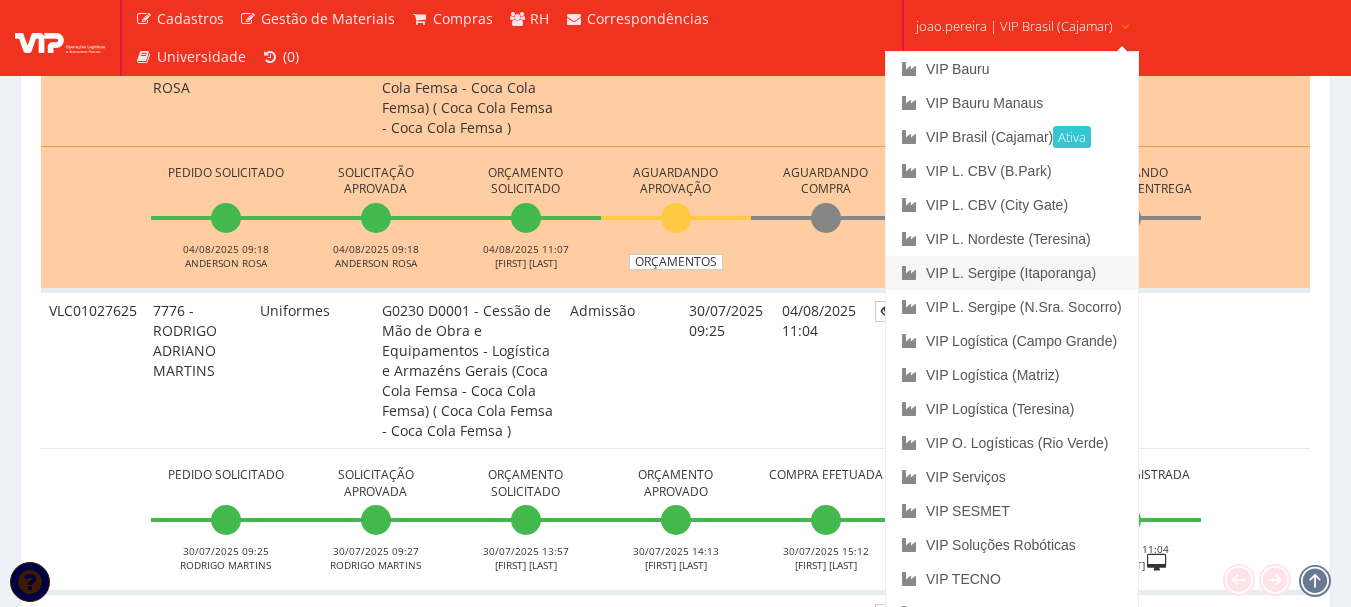 click on "VIP L. Sergipe (Itaporanga)" at bounding box center [1012, 273] 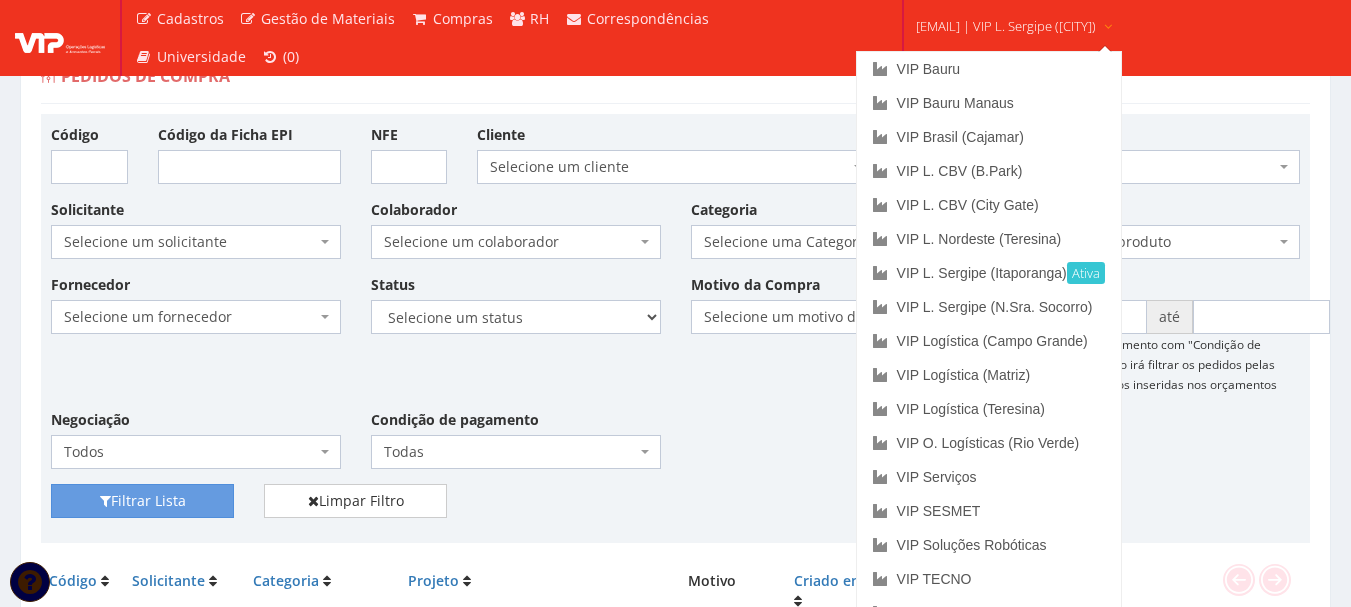 scroll, scrollTop: 0, scrollLeft: 0, axis: both 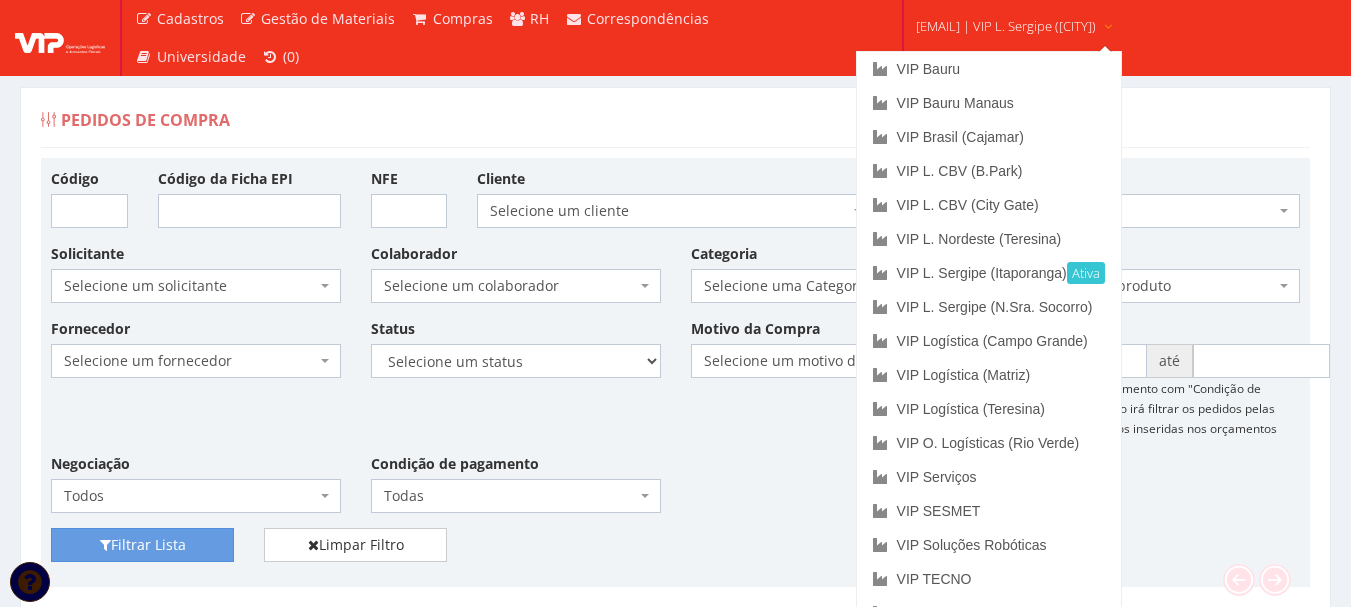click on "joao.pereira | VIP L. Sergipe (Itaporanga)" at bounding box center [1015, 24] 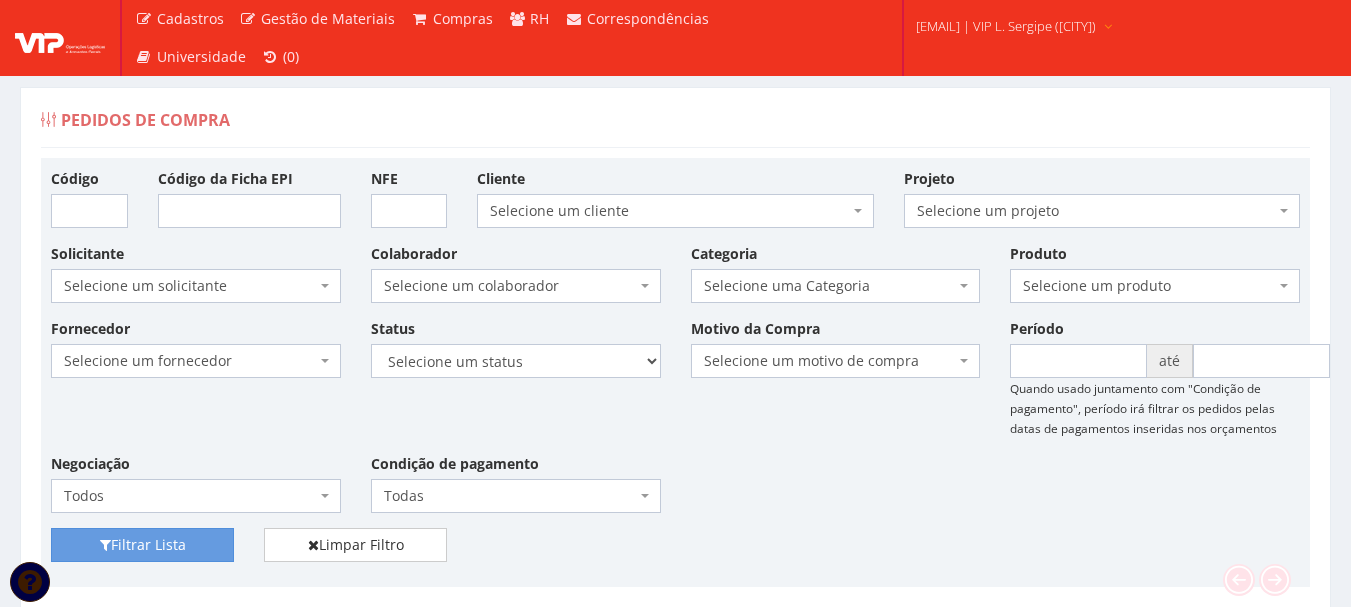 click on "joao.pereira | VIP L. Sergipe (Itaporanga)" at bounding box center (1006, 26) 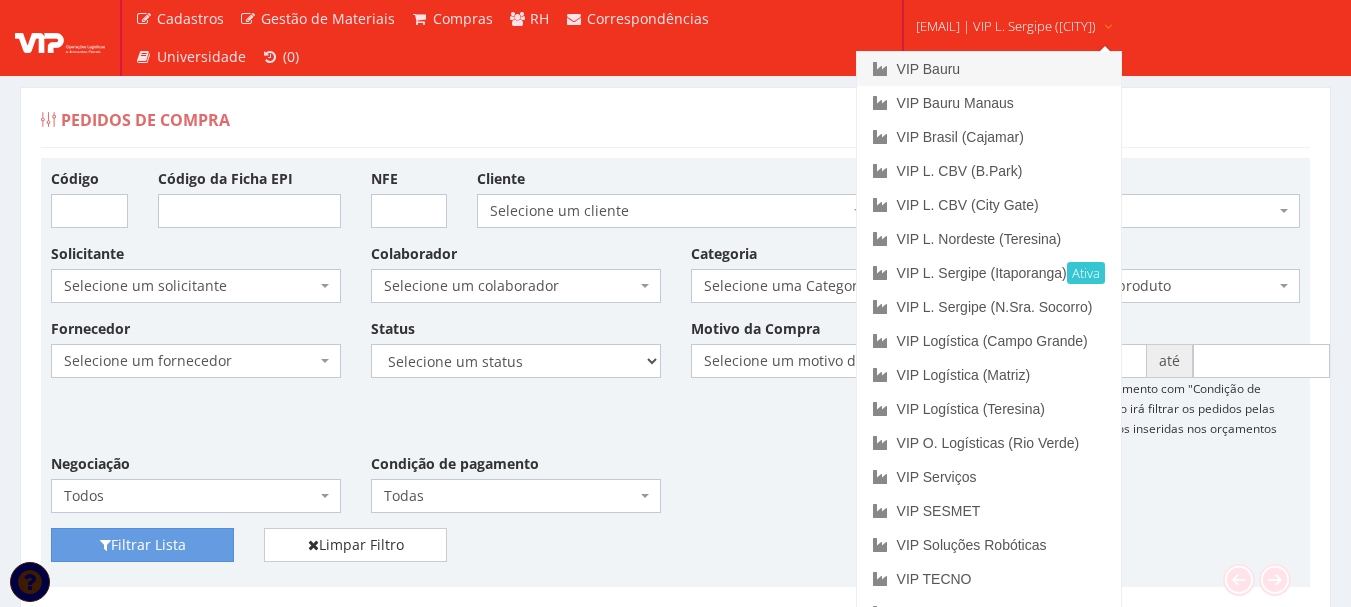 click on "VIP Bauru" at bounding box center [989, 69] 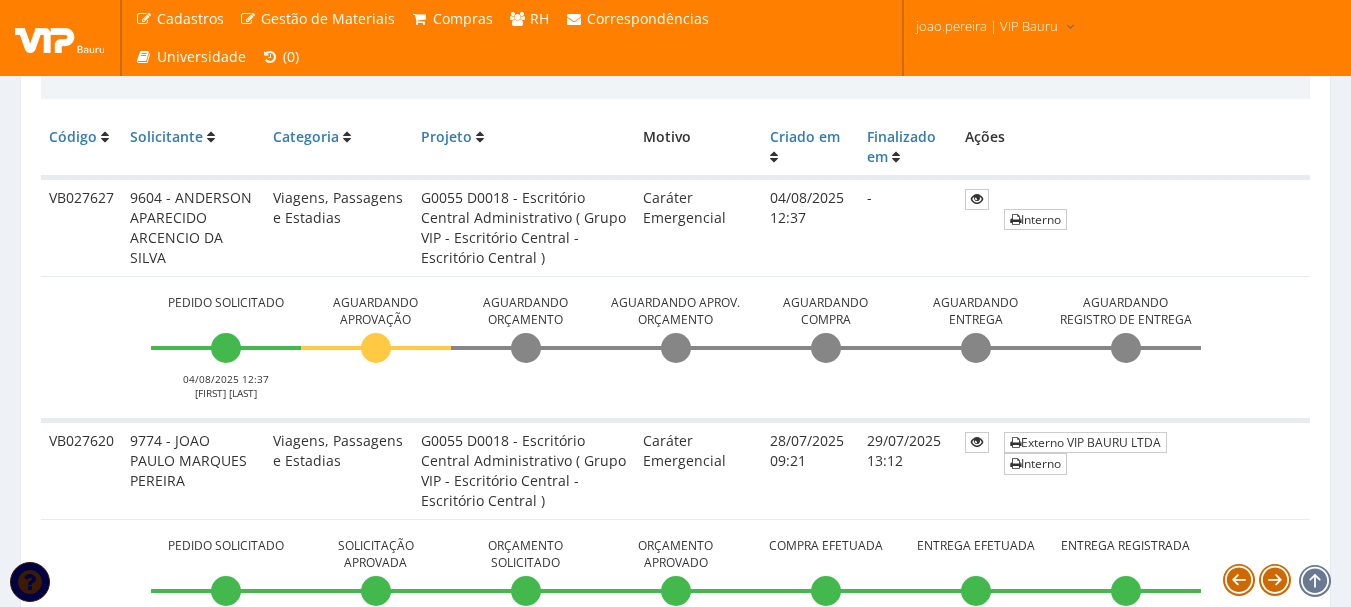 scroll, scrollTop: 500, scrollLeft: 0, axis: vertical 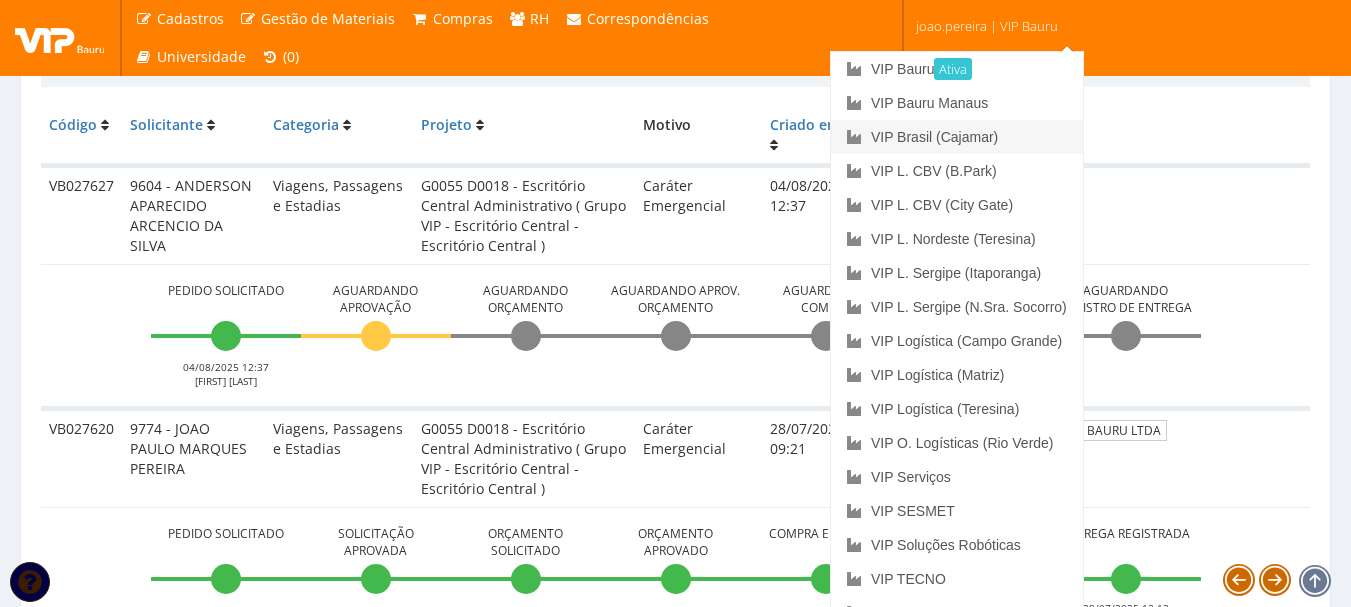 click on "VIP Brasil (Cajamar)" at bounding box center (957, 137) 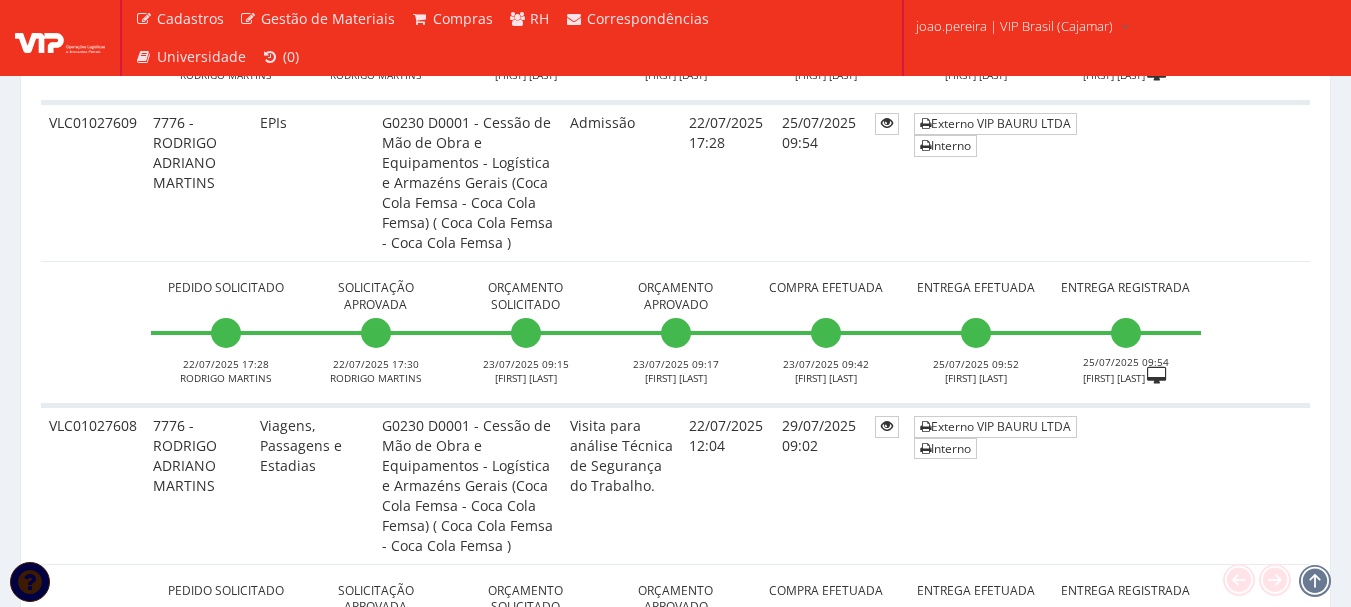 scroll, scrollTop: 2900, scrollLeft: 0, axis: vertical 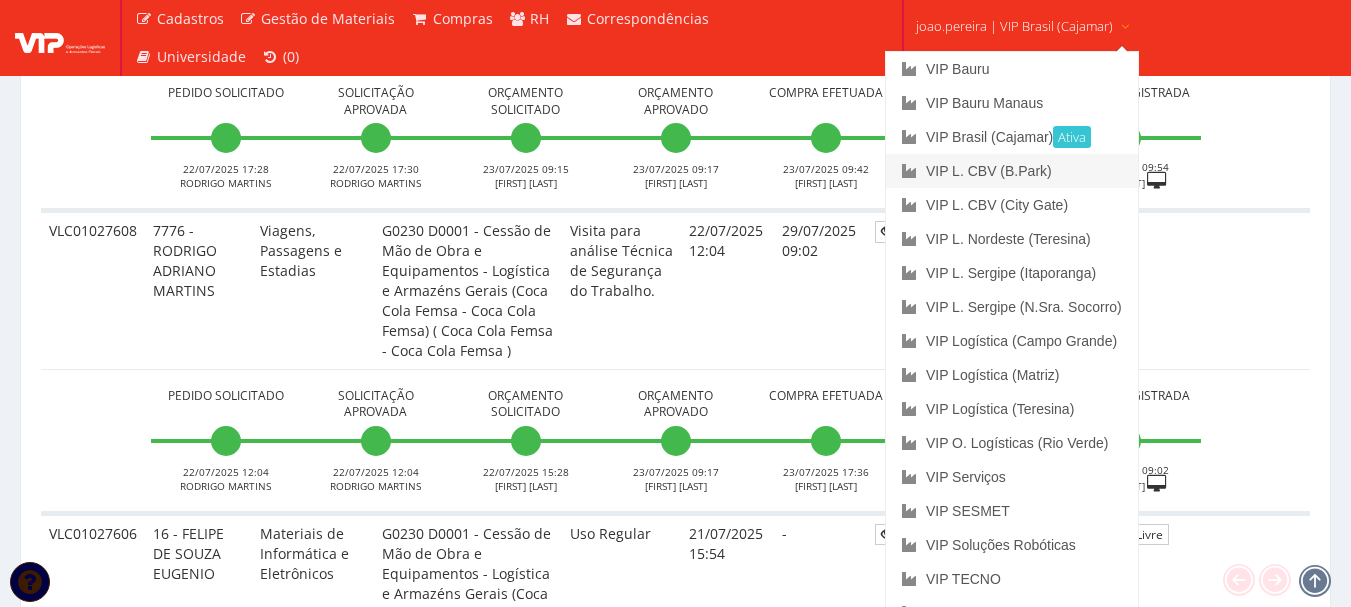 click on "VIP L. CBV (B.Park)" at bounding box center [1012, 171] 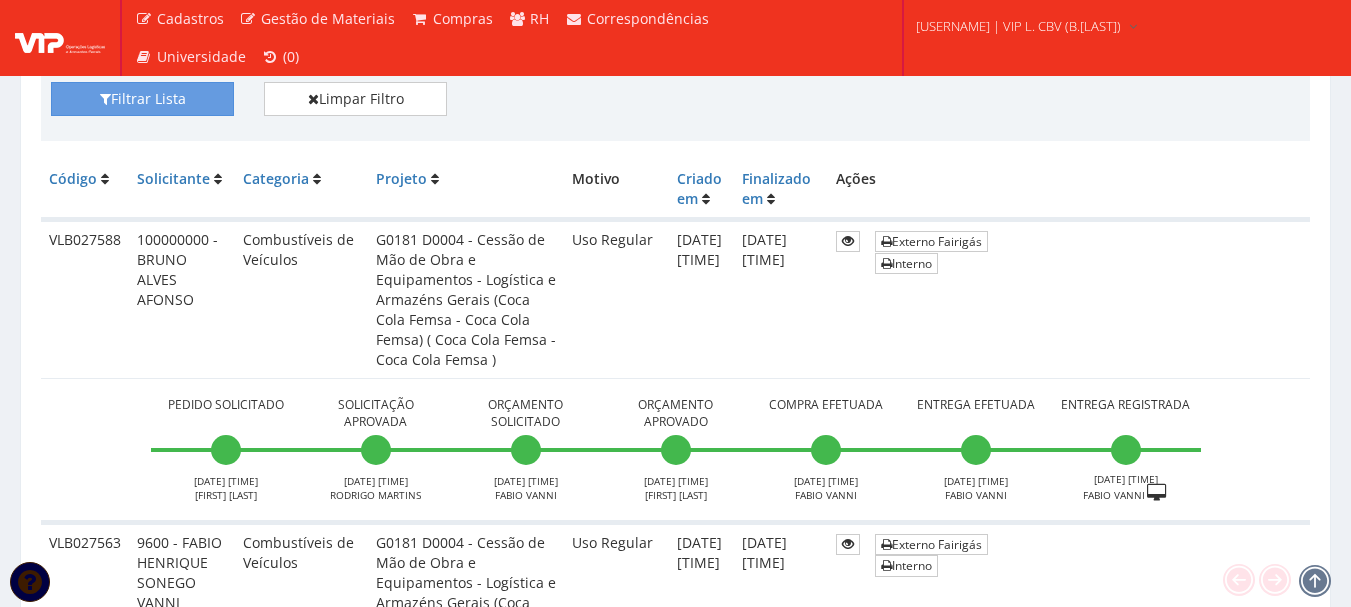 scroll, scrollTop: 400, scrollLeft: 0, axis: vertical 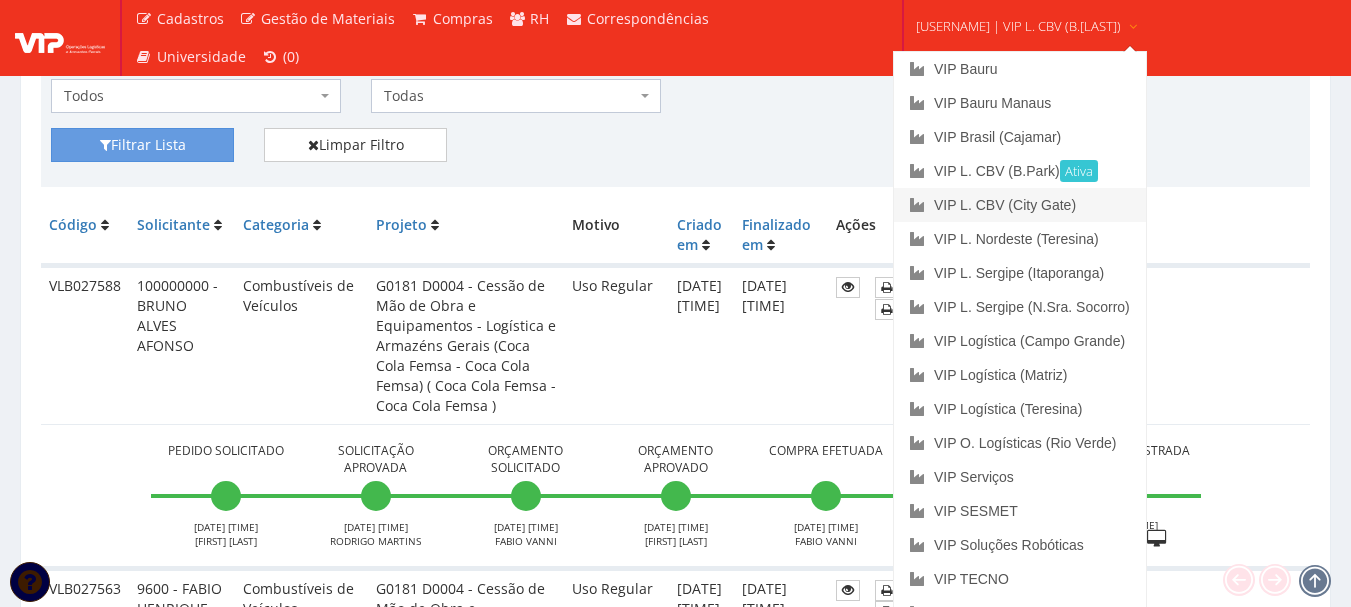 click on "VIP L. CBV (City Gate)" at bounding box center [1020, 205] 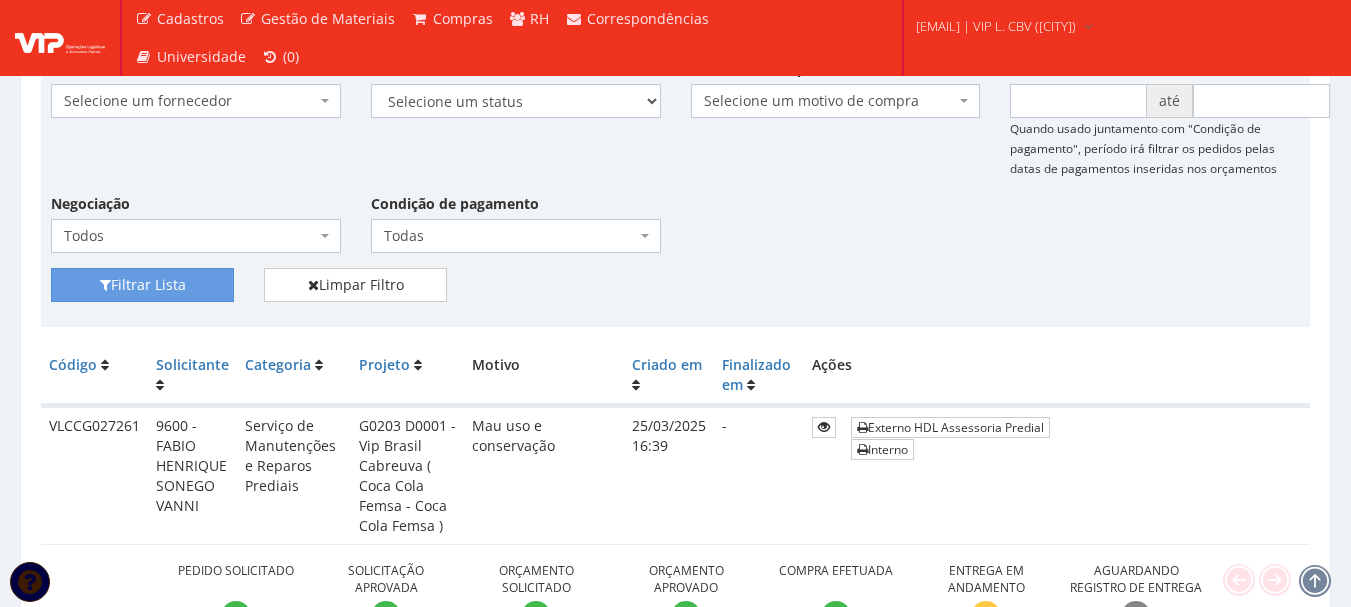 scroll, scrollTop: 400, scrollLeft: 0, axis: vertical 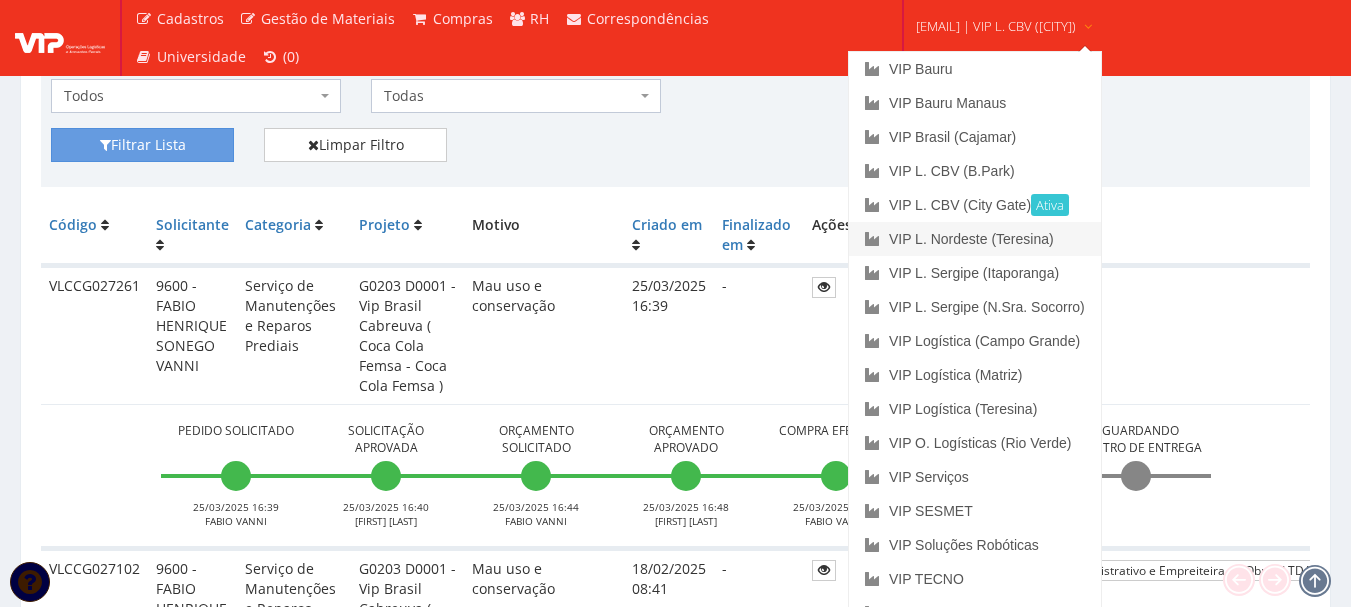 click on "VIP L. Nordeste (Teresina)" at bounding box center (975, 239) 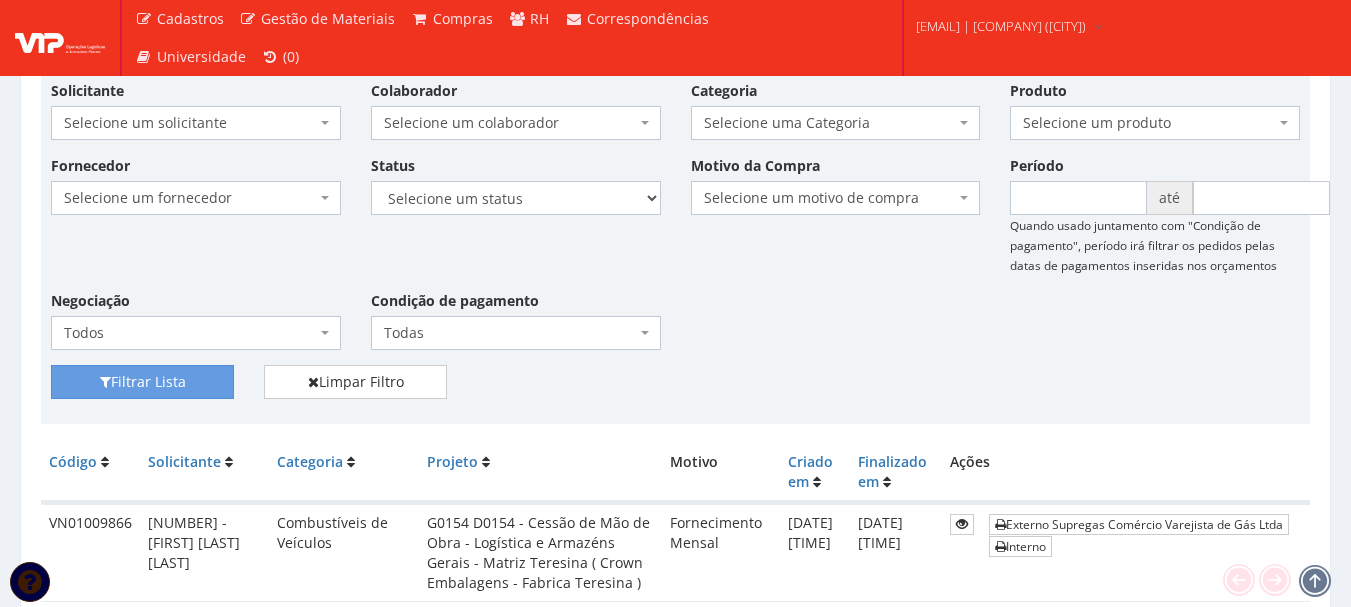 scroll, scrollTop: 300, scrollLeft: 0, axis: vertical 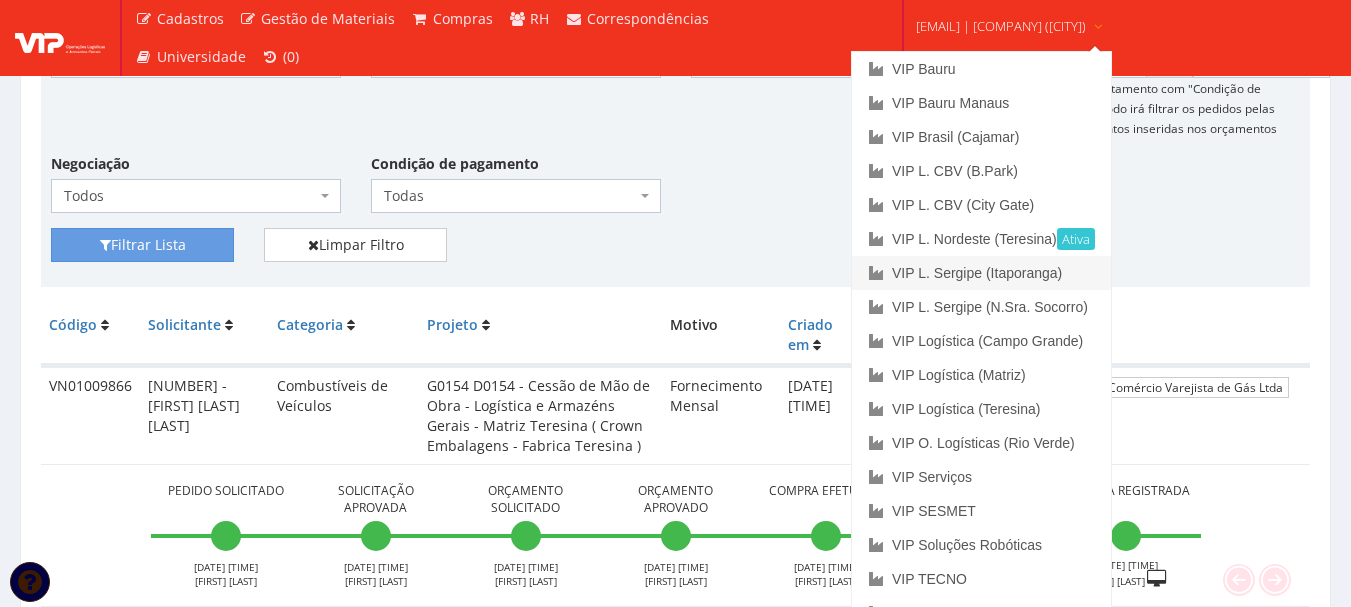 click on "VIP L. Sergipe (Itaporanga)" at bounding box center [981, 273] 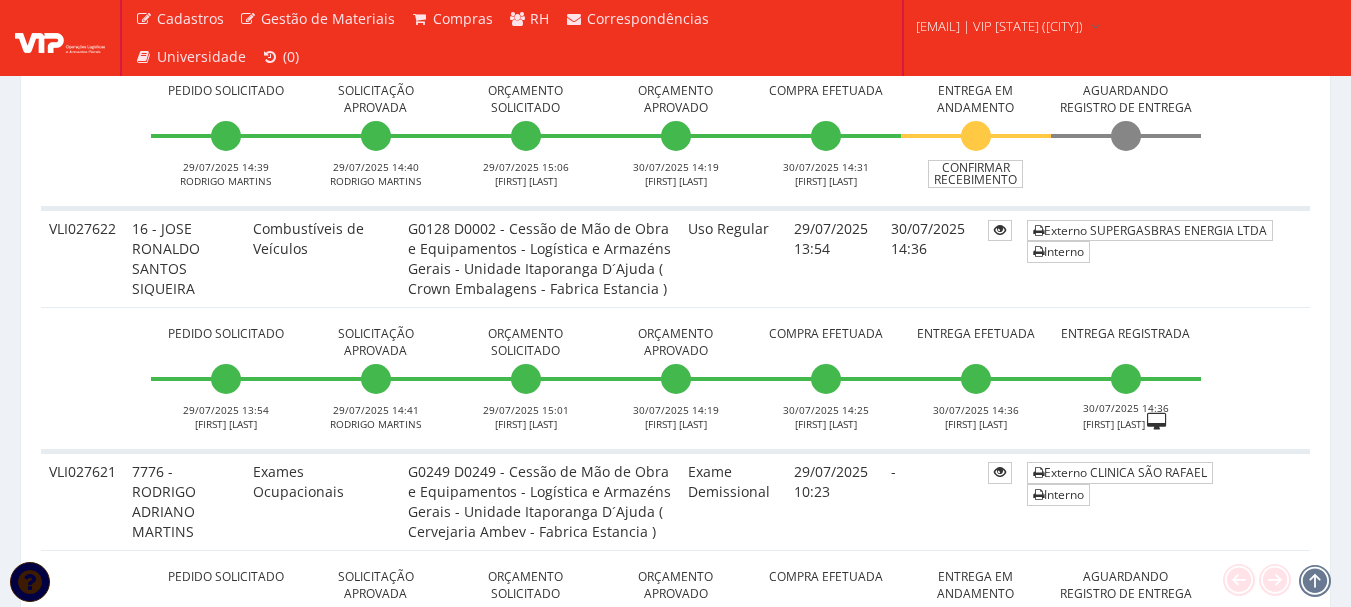 scroll, scrollTop: 1000, scrollLeft: 0, axis: vertical 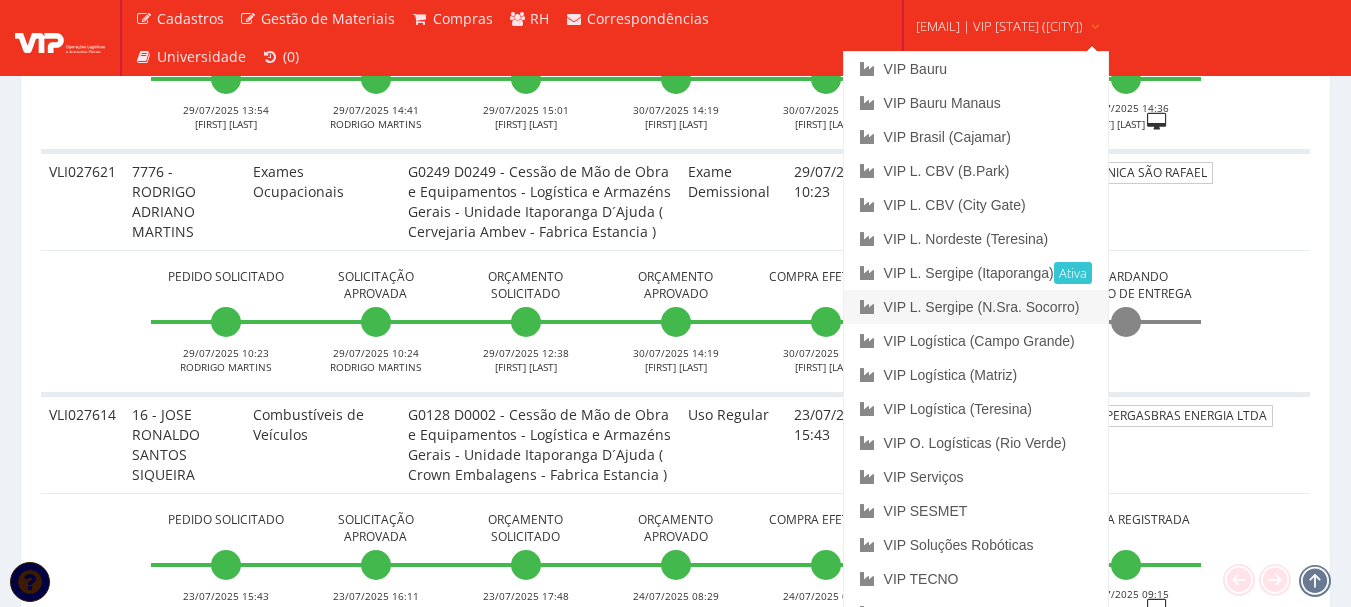 click on "VIP L. Sergipe (N.Sra. Socorro)" at bounding box center [976, 307] 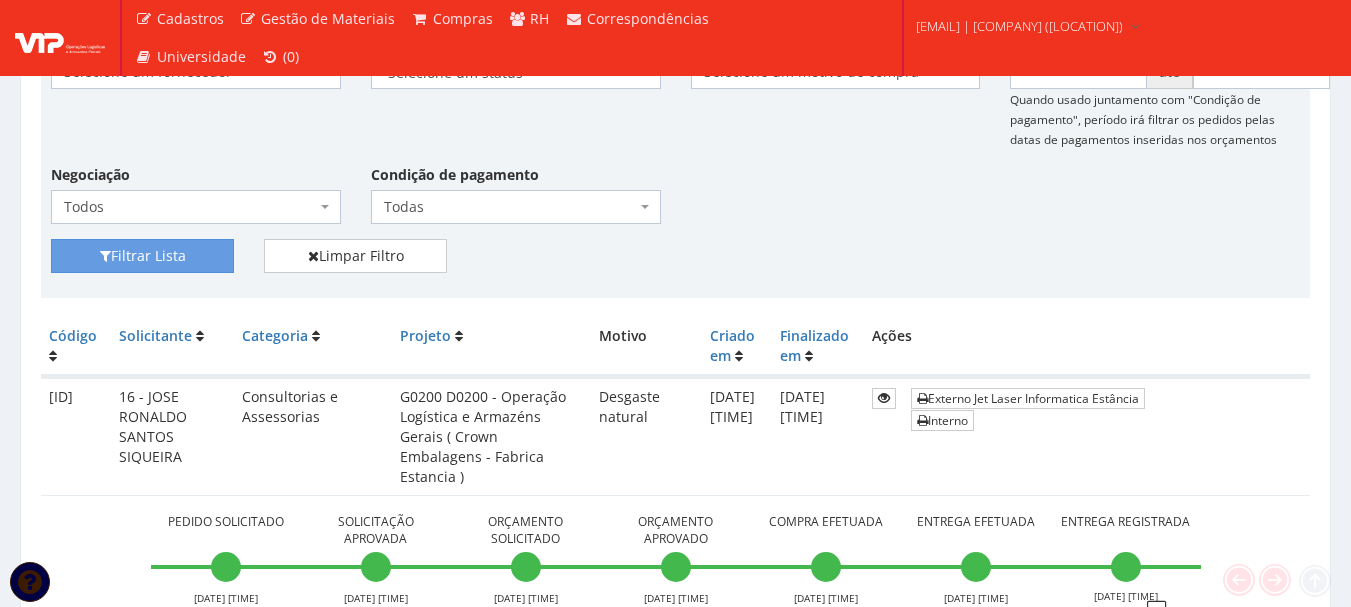 scroll, scrollTop: 400, scrollLeft: 0, axis: vertical 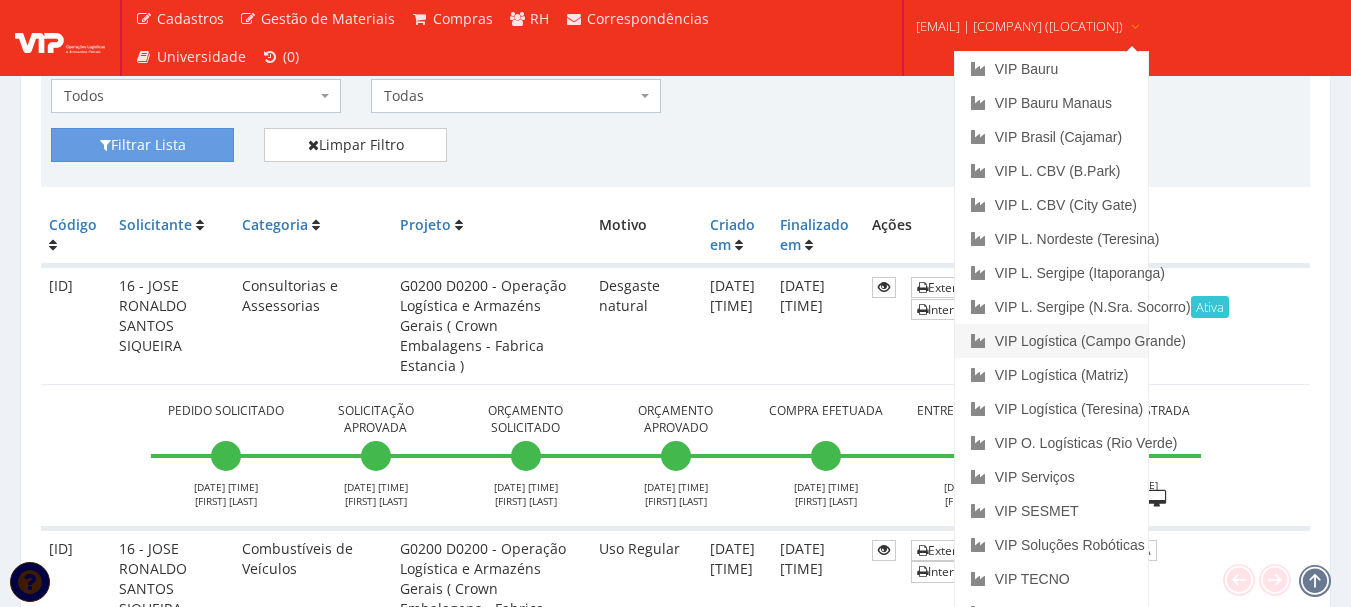 click on "VIP Logística (Campo Grande)" at bounding box center [1051, 341] 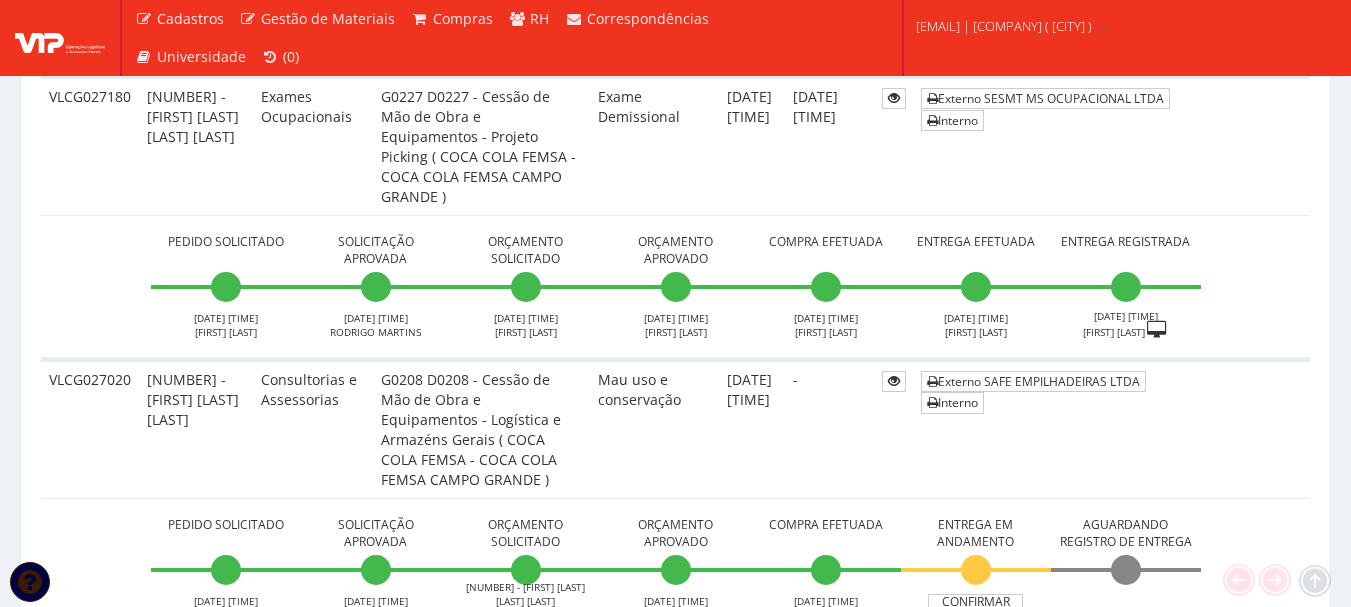 scroll, scrollTop: 600, scrollLeft: 0, axis: vertical 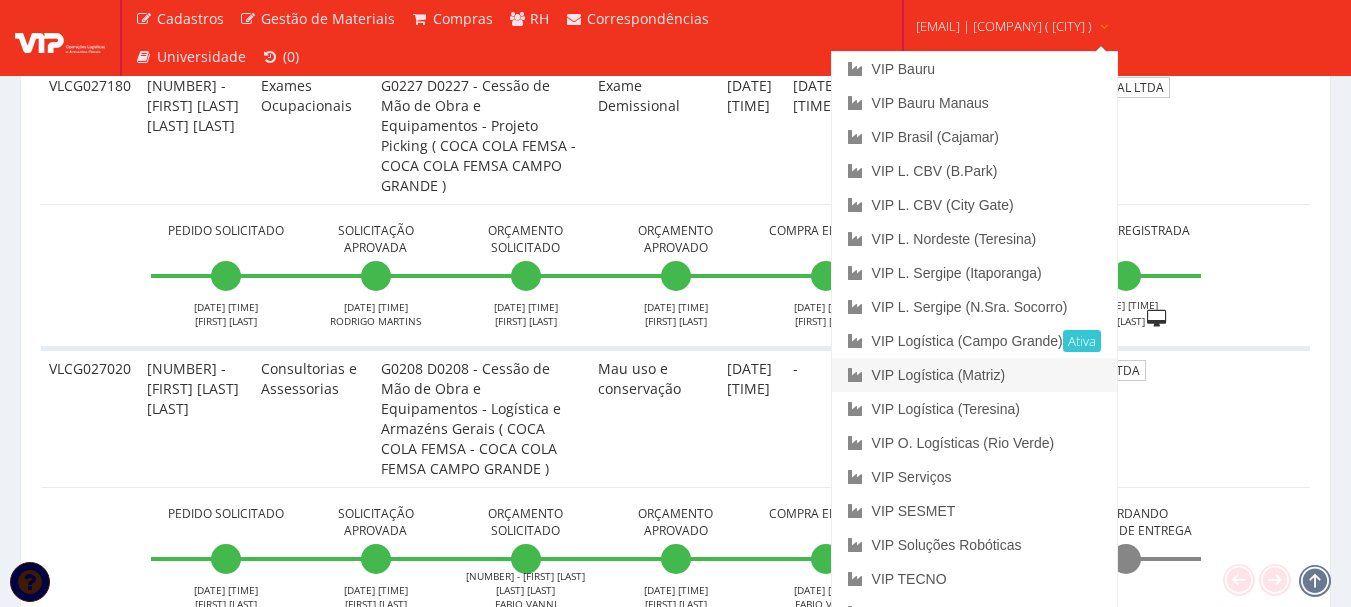 click on "VIP Logística (Matriz)" at bounding box center (974, 375) 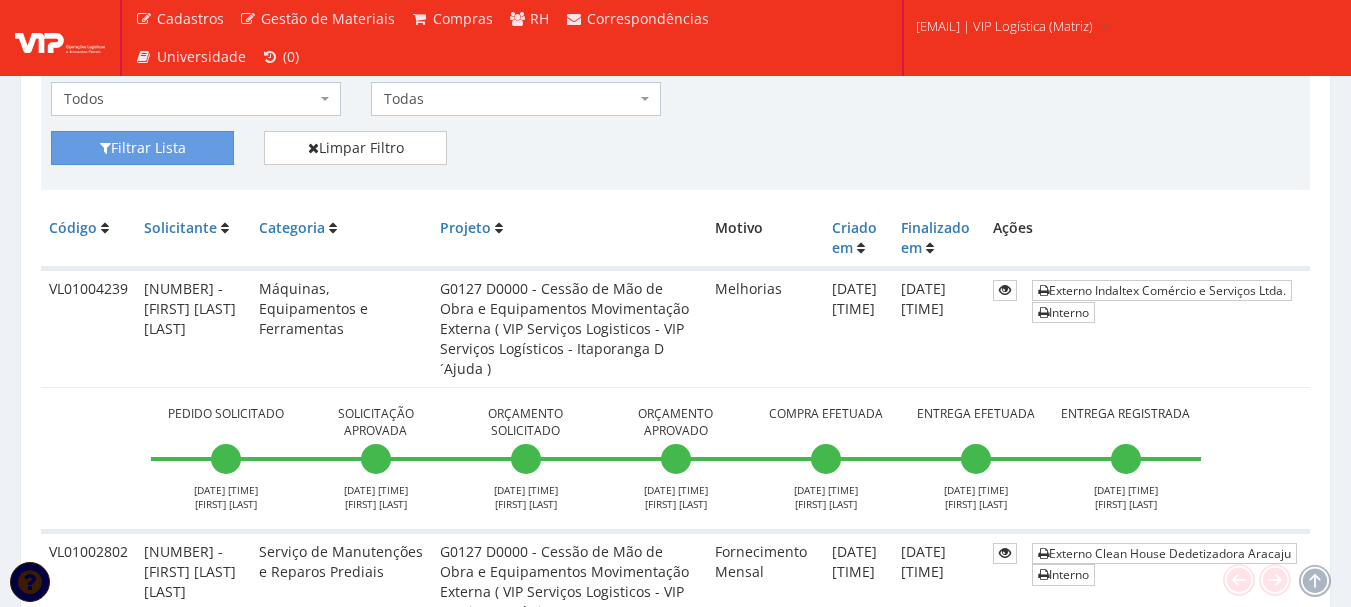 scroll, scrollTop: 400, scrollLeft: 0, axis: vertical 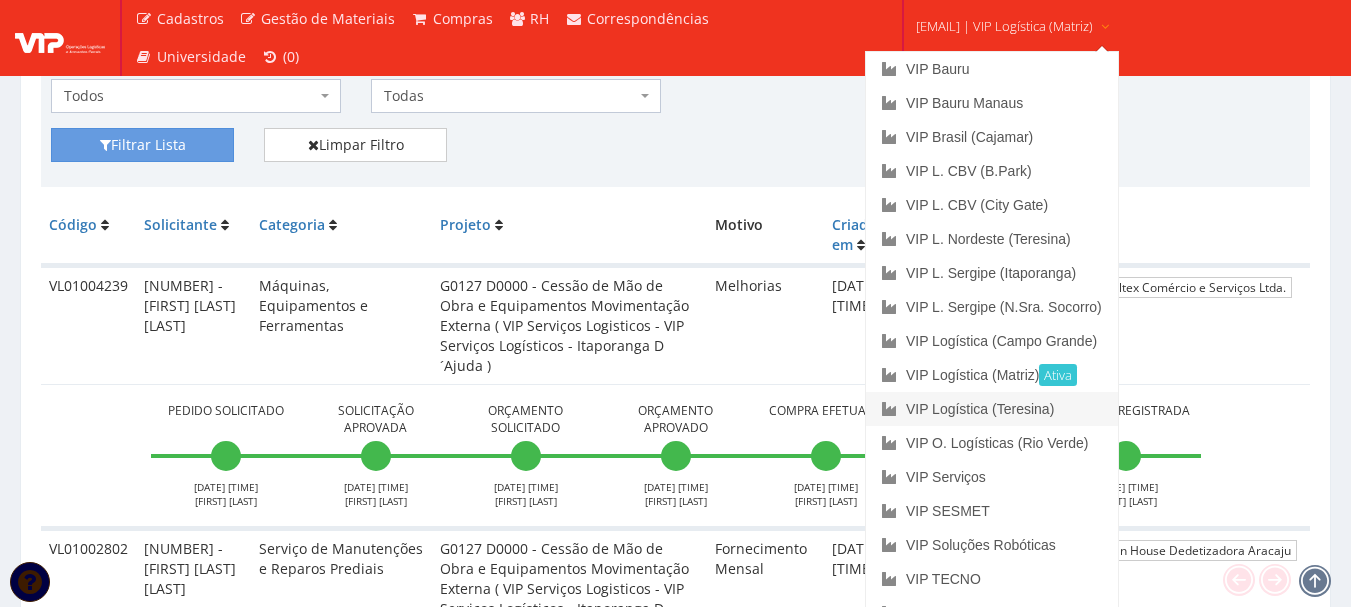 click on "VIP Logística (Teresina)" at bounding box center [992, 409] 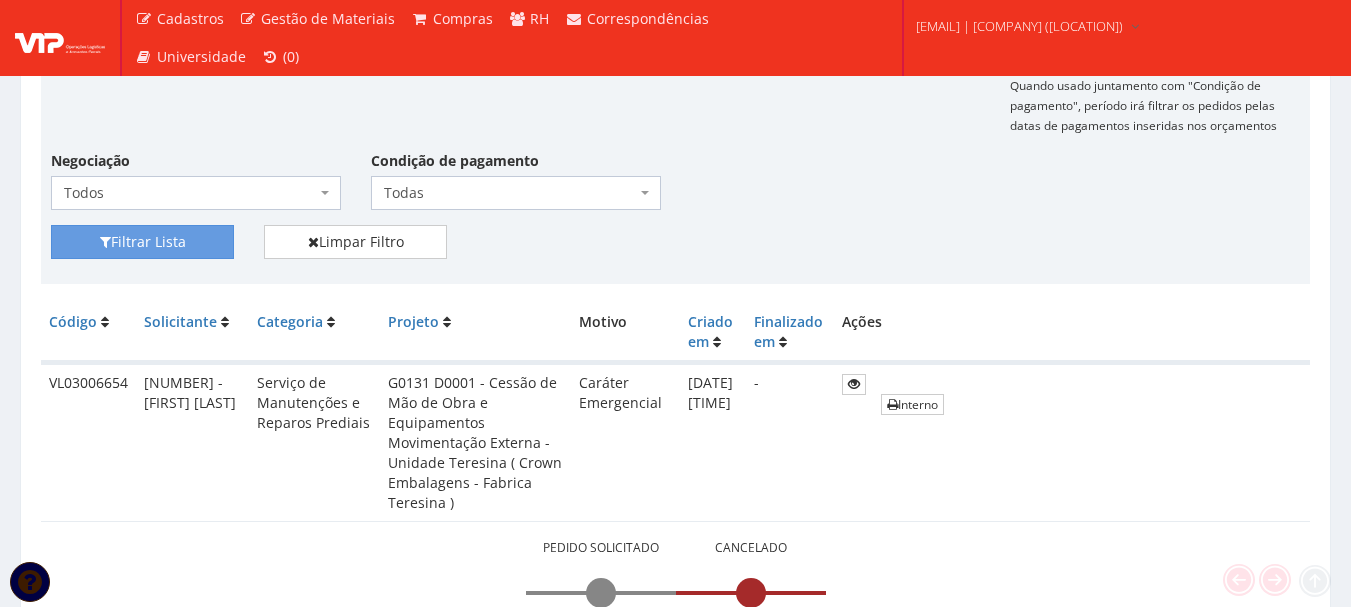 scroll, scrollTop: 400, scrollLeft: 0, axis: vertical 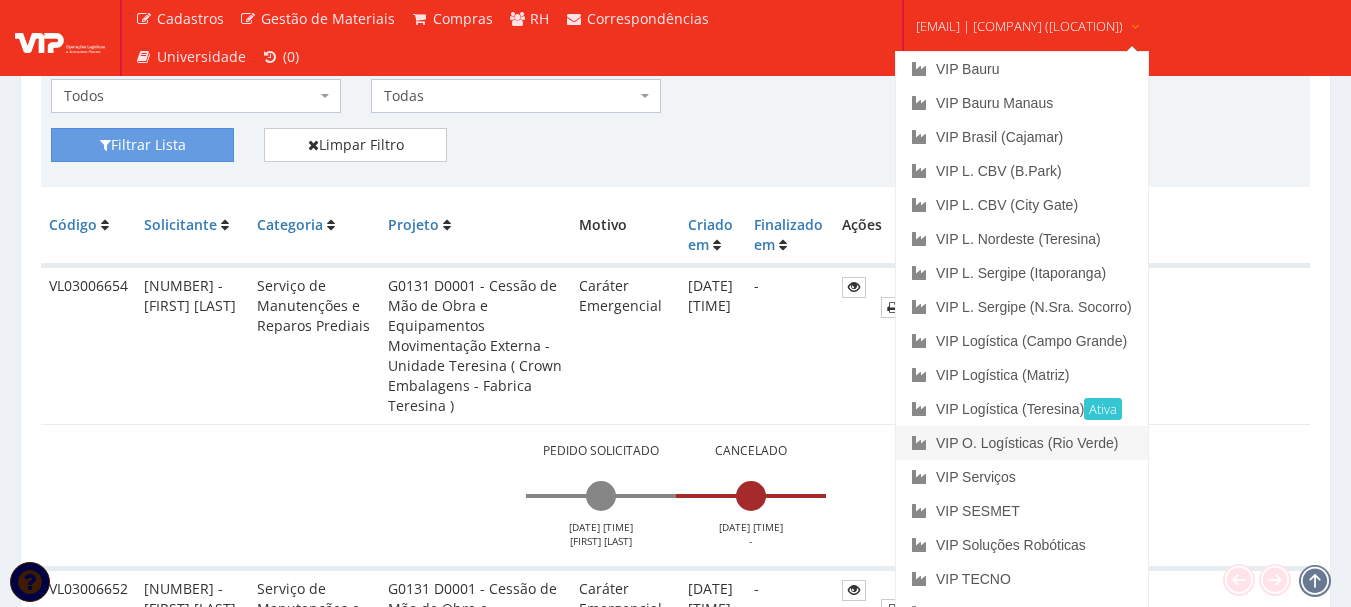 click on "VIP O. Logísticas (Rio Verde)" at bounding box center (1022, 443) 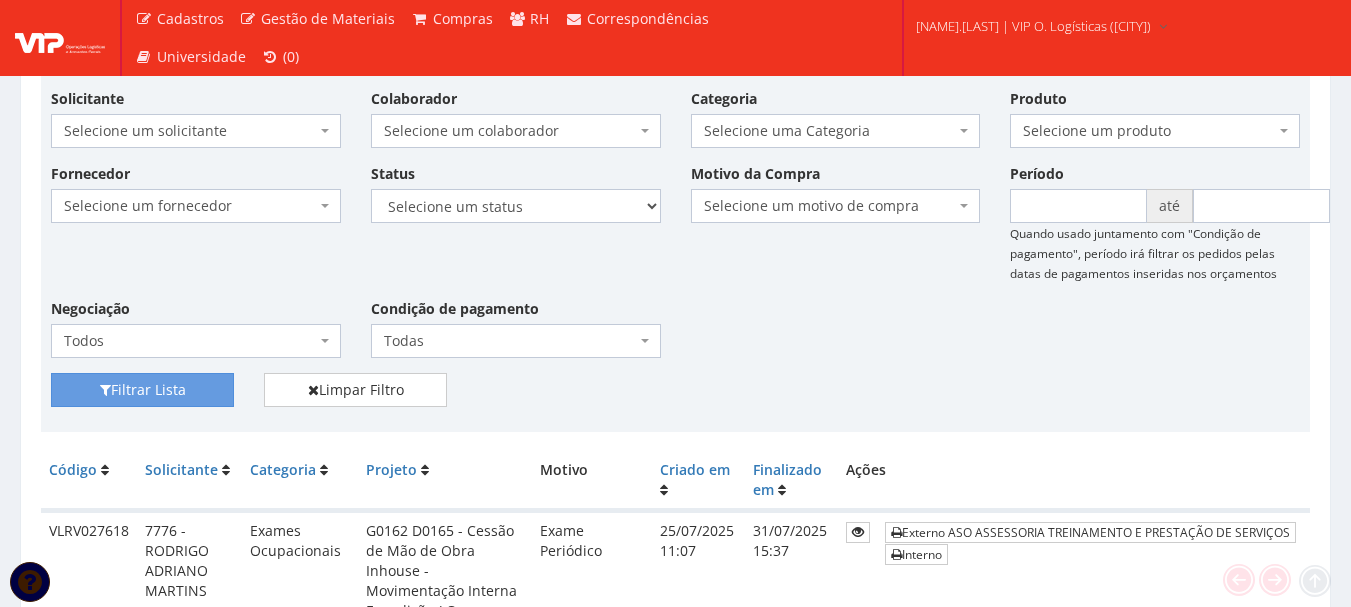 scroll, scrollTop: 0, scrollLeft: 0, axis: both 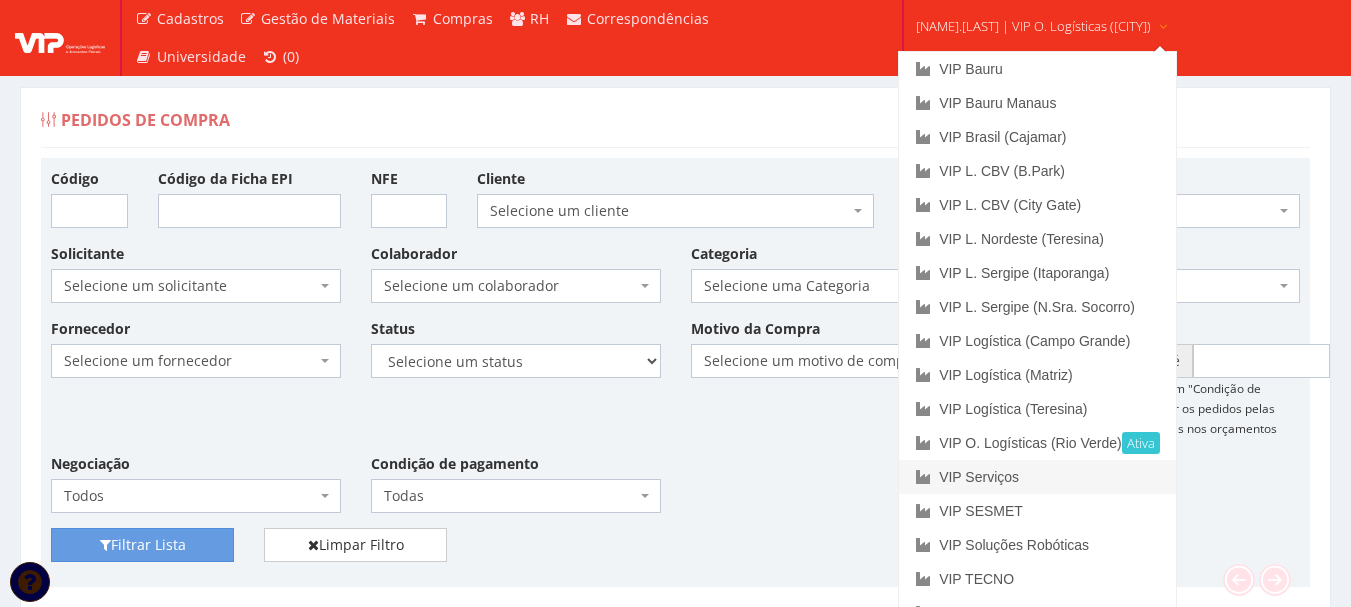 click on "VIP Serviços" at bounding box center (1037, 477) 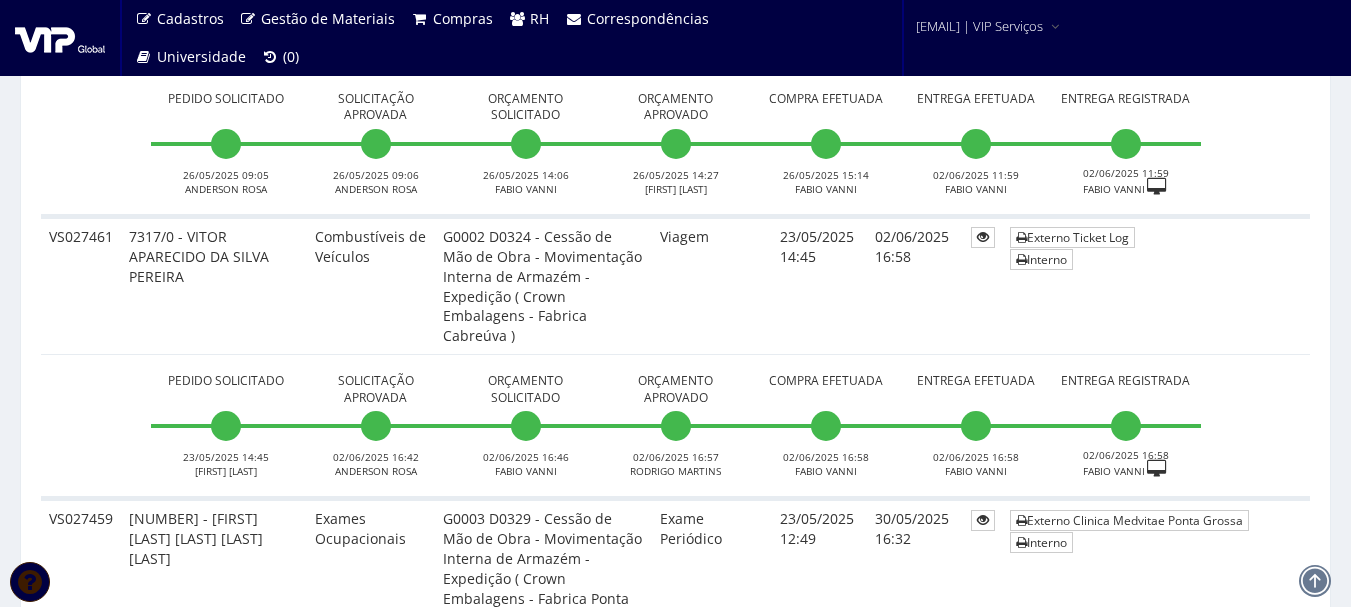 scroll, scrollTop: 6400, scrollLeft: 0, axis: vertical 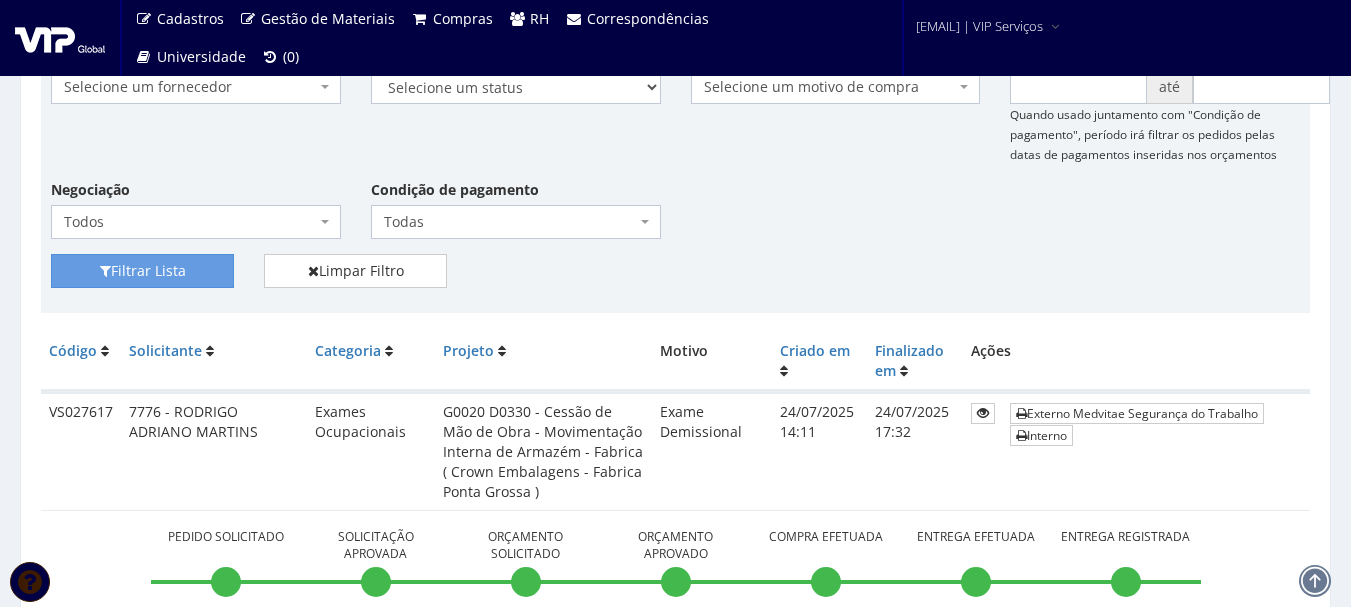 drag, startPoint x: 1350, startPoint y: 49, endPoint x: 1358, endPoint y: -2, distance: 51.62364 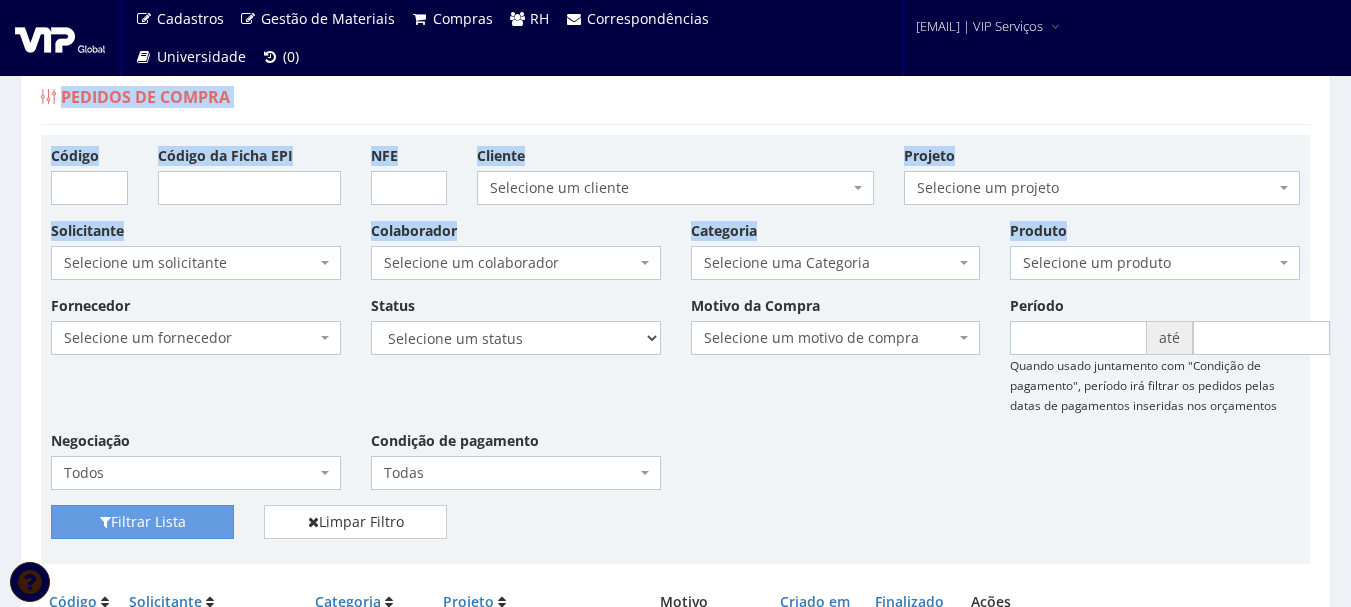 scroll, scrollTop: 0, scrollLeft: 0, axis: both 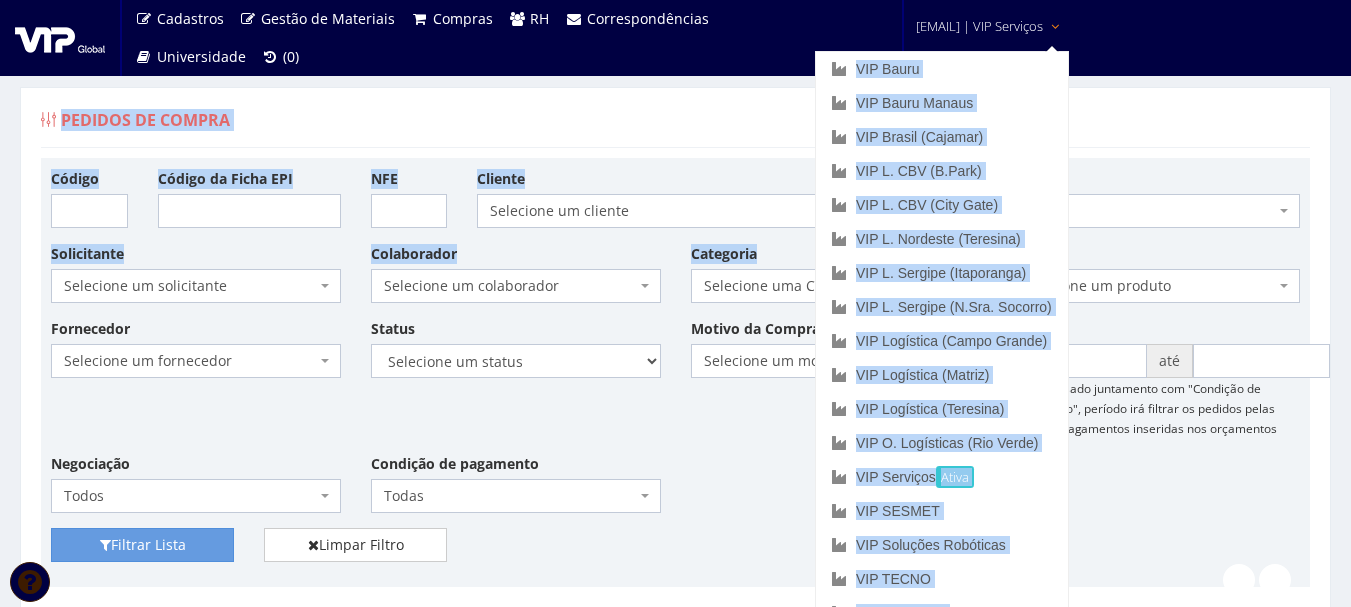 click on "Pedidos de Compra" at bounding box center (675, 124) 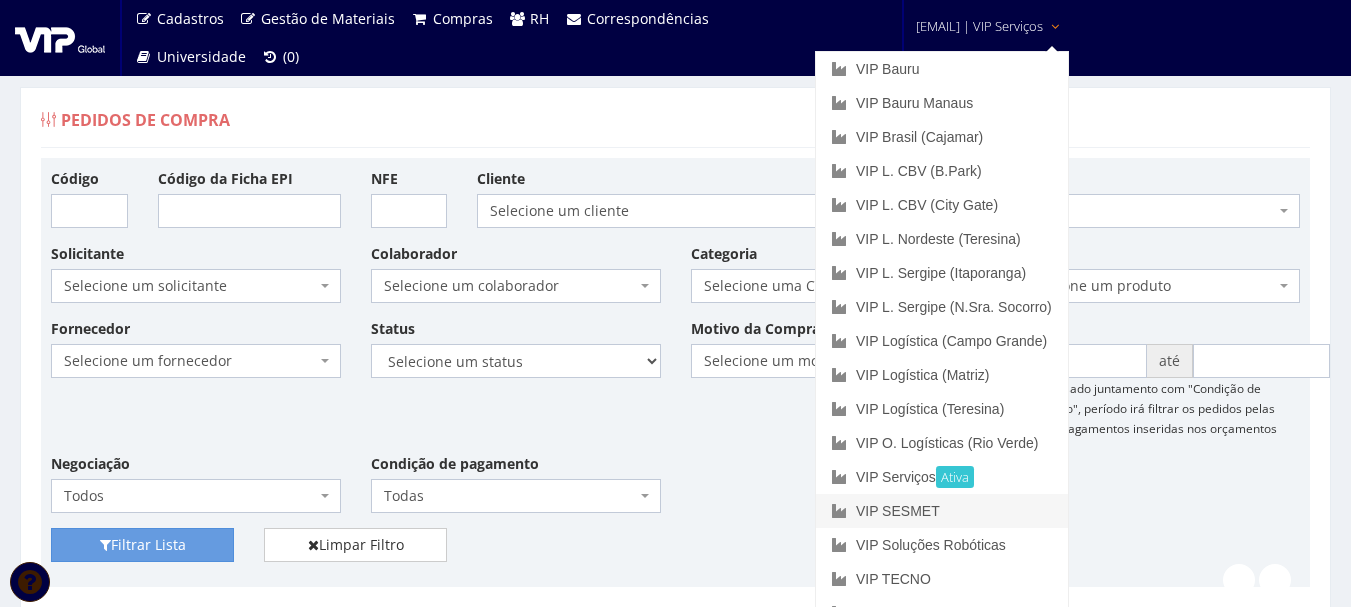 click on "VIP SESMET" at bounding box center [942, 511] 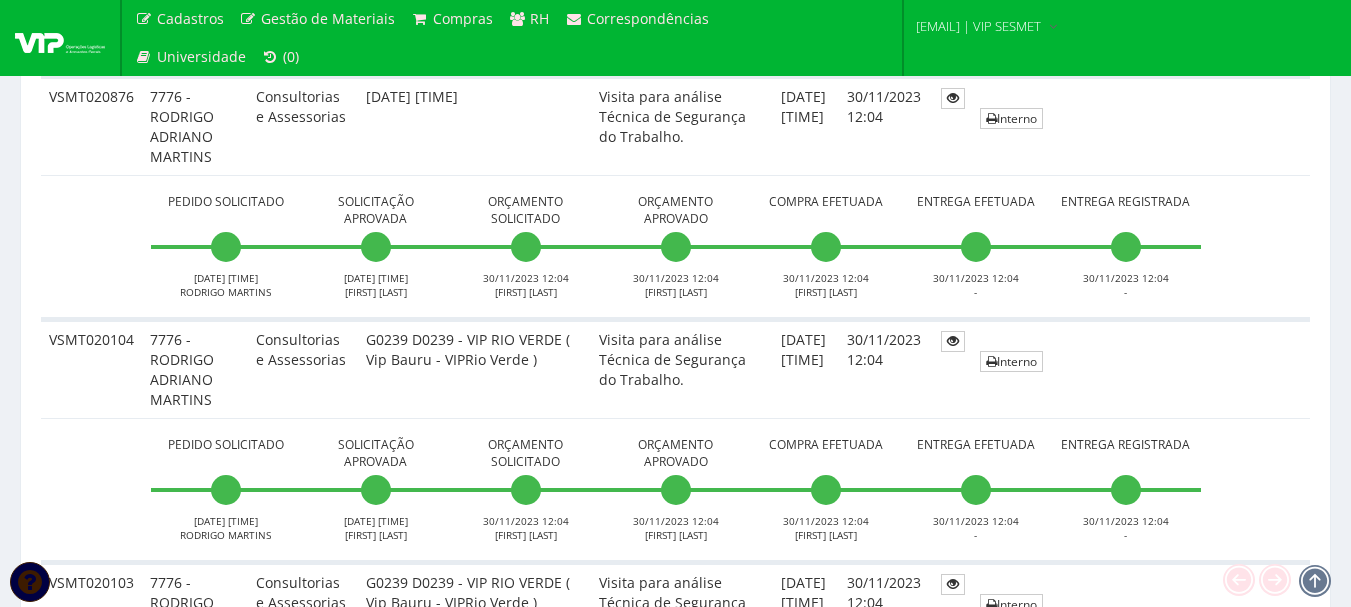 scroll, scrollTop: 3700, scrollLeft: 0, axis: vertical 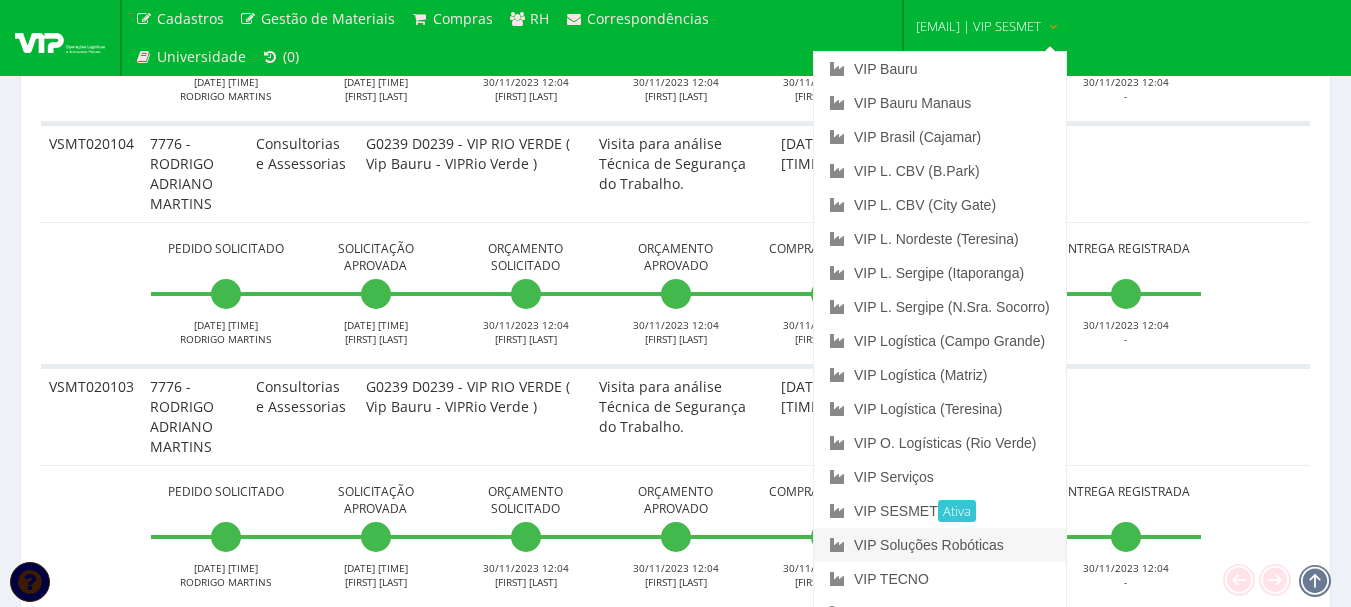 click on "VIP Soluções Robóticas" at bounding box center [940, 545] 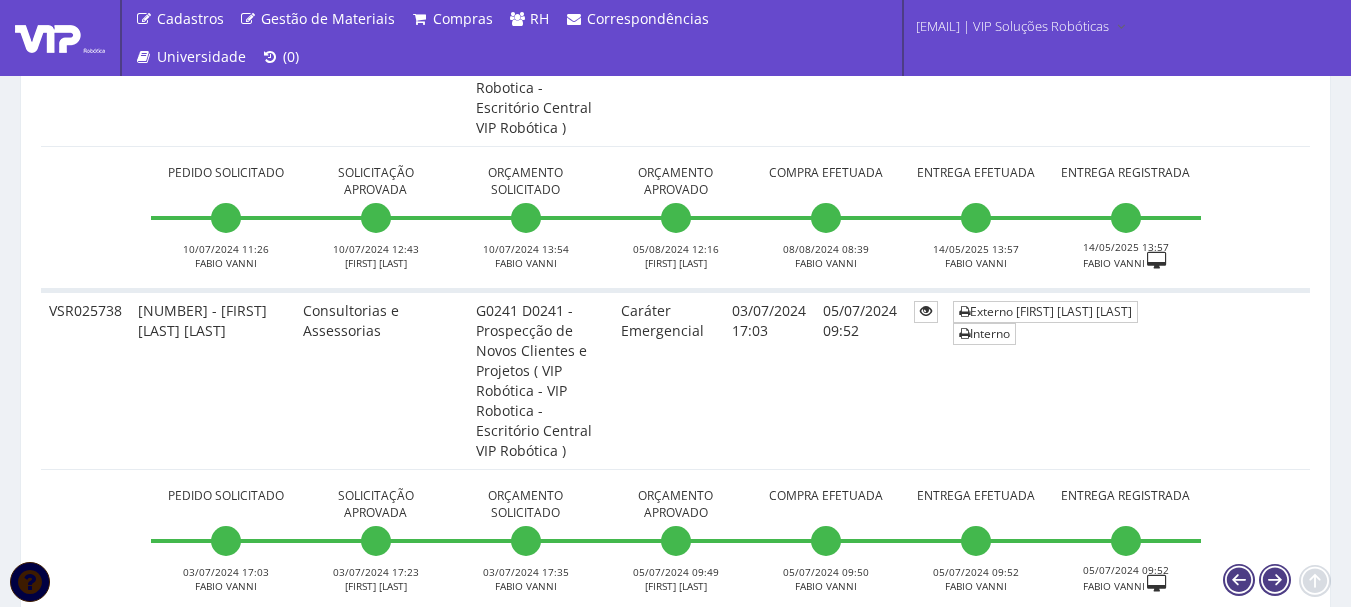 scroll, scrollTop: 700, scrollLeft: 0, axis: vertical 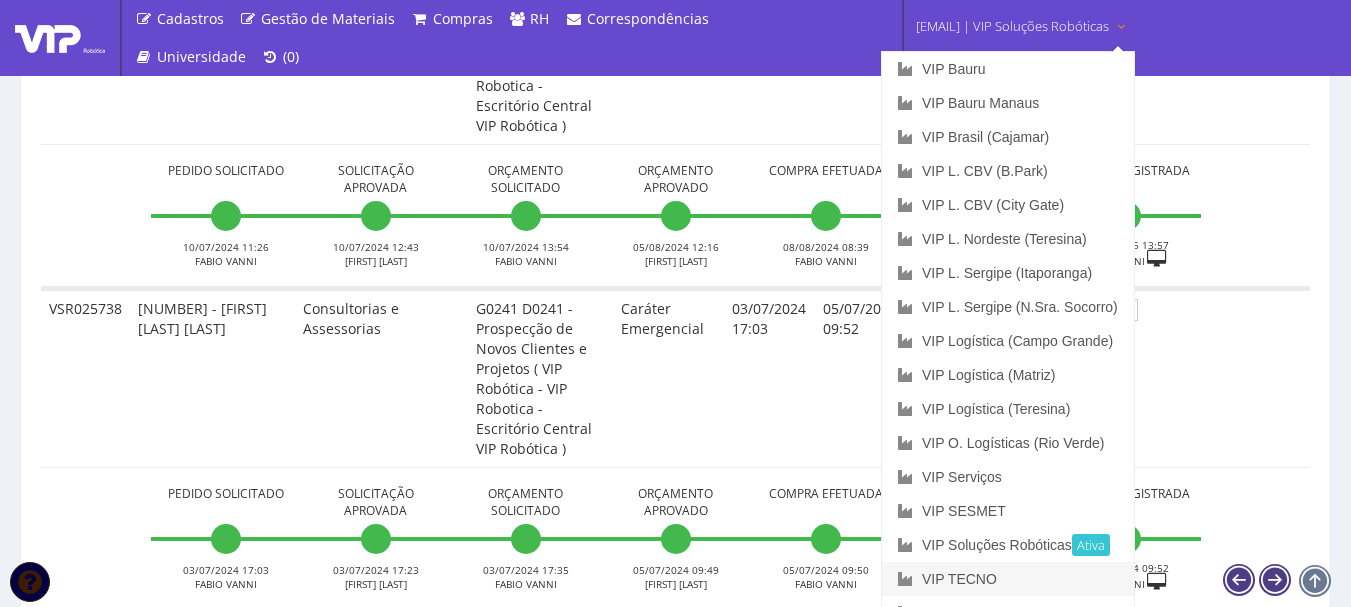 click on "VIP TECNO" at bounding box center (1008, 579) 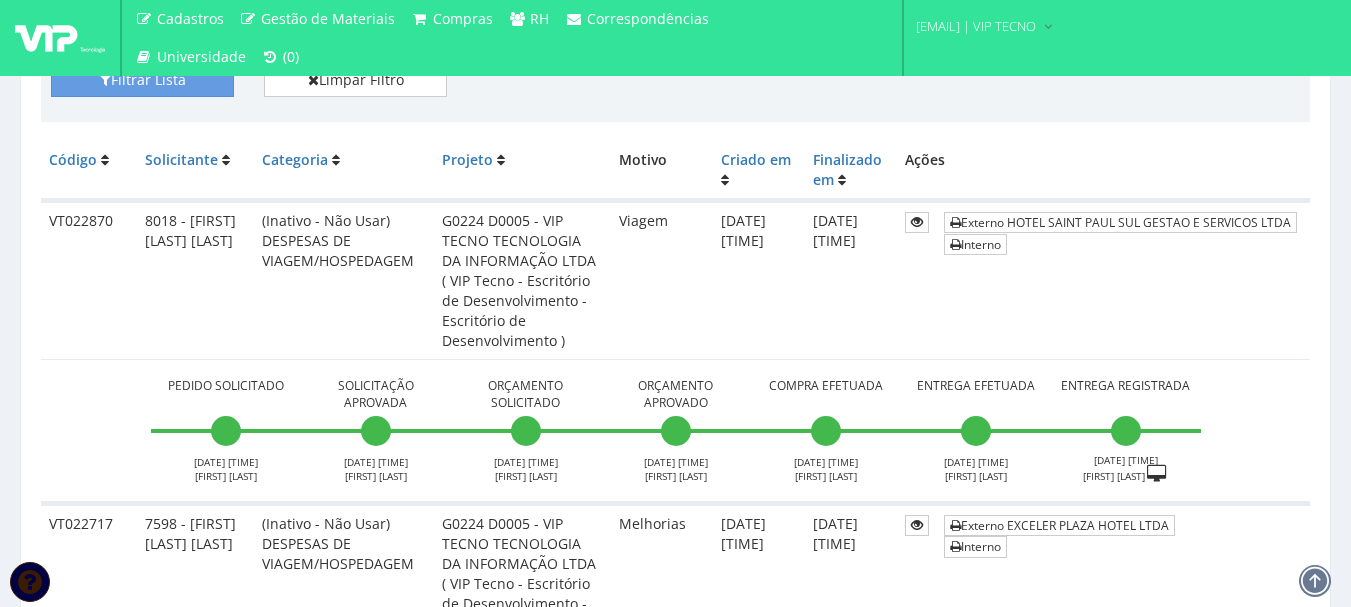 scroll, scrollTop: 499, scrollLeft: 0, axis: vertical 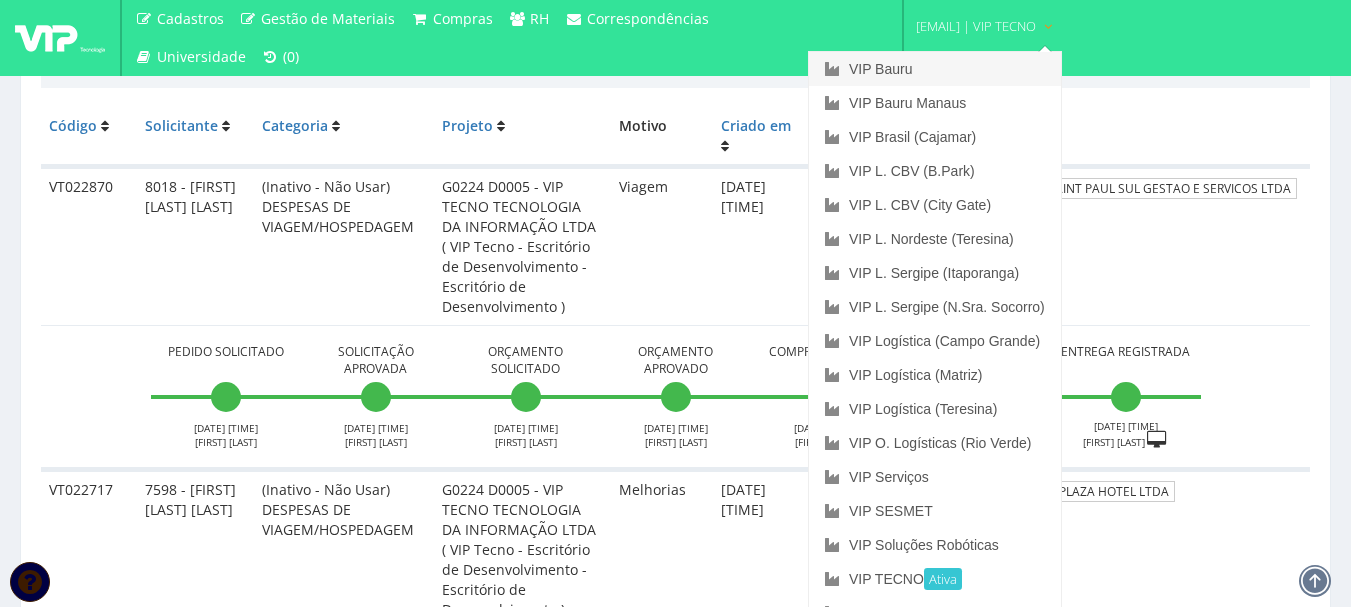 click on "VIP Bauru" at bounding box center (935, 69) 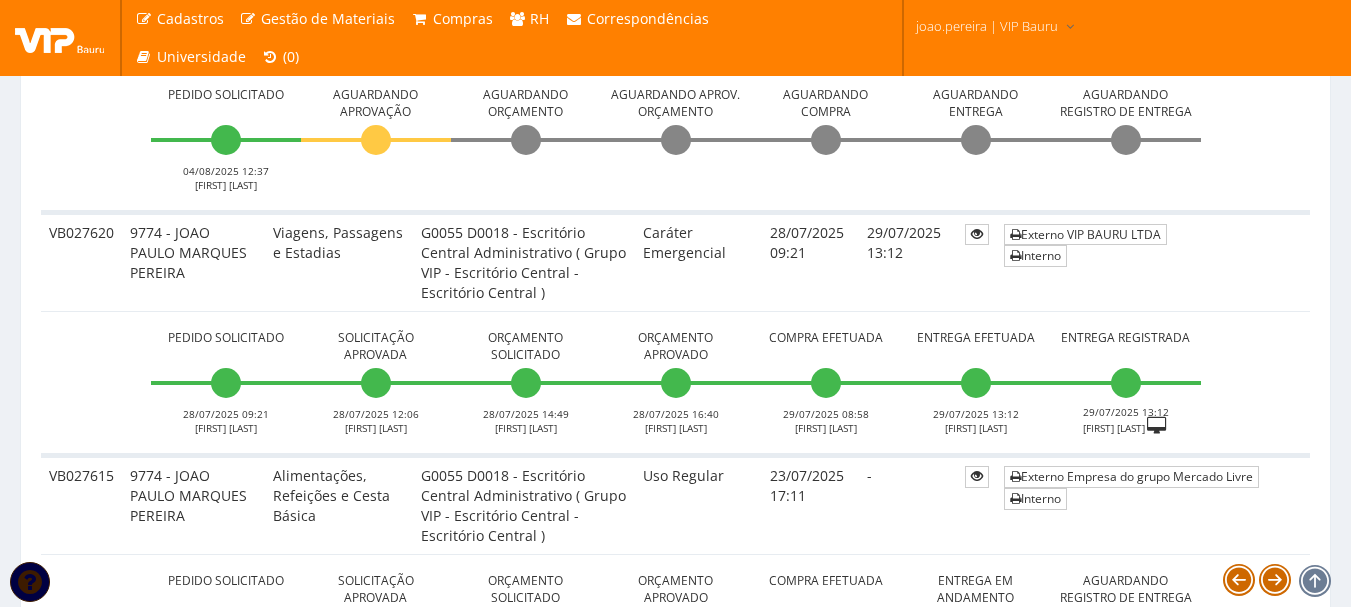 scroll, scrollTop: 500, scrollLeft: 0, axis: vertical 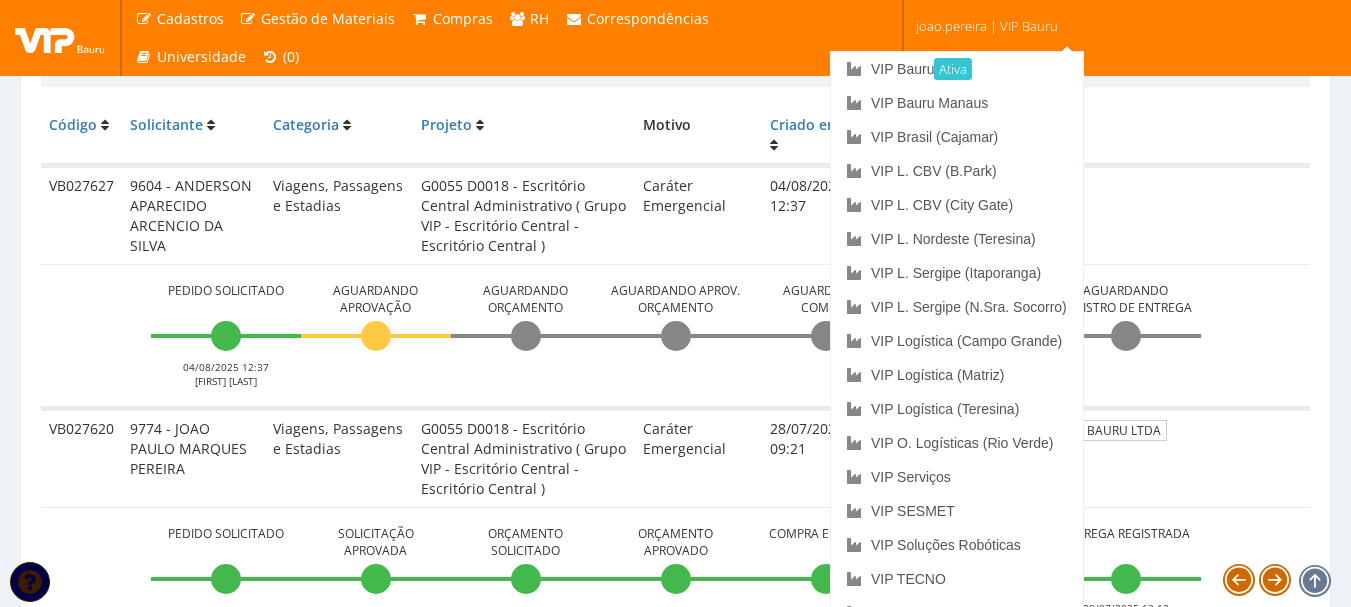 click on "joao.pereira | VIP Bauru" at bounding box center (996, 24) 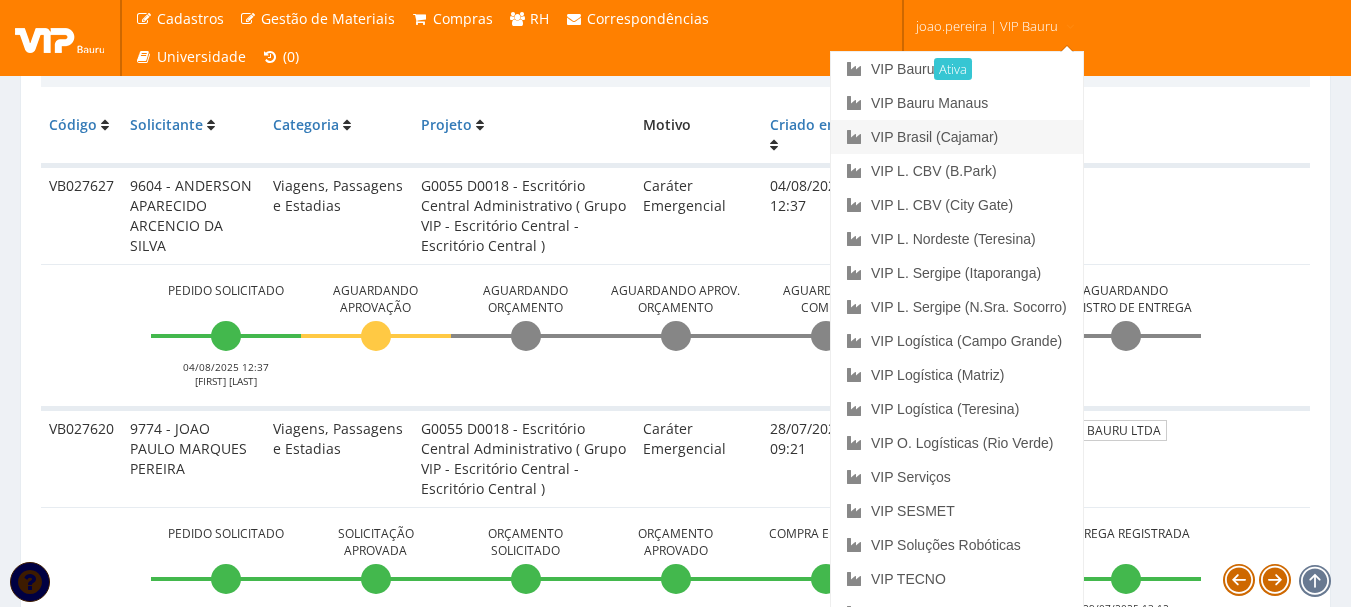 click on "VIP Brasil (Cajamar)" at bounding box center [957, 137] 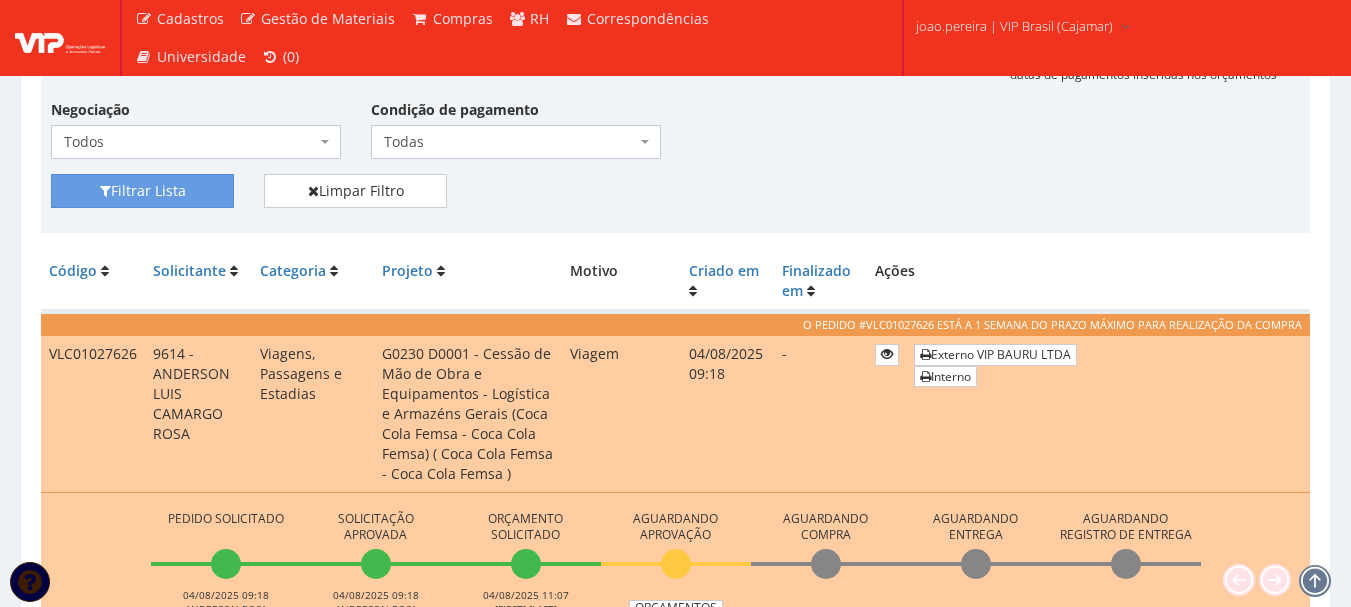 scroll, scrollTop: 0, scrollLeft: 0, axis: both 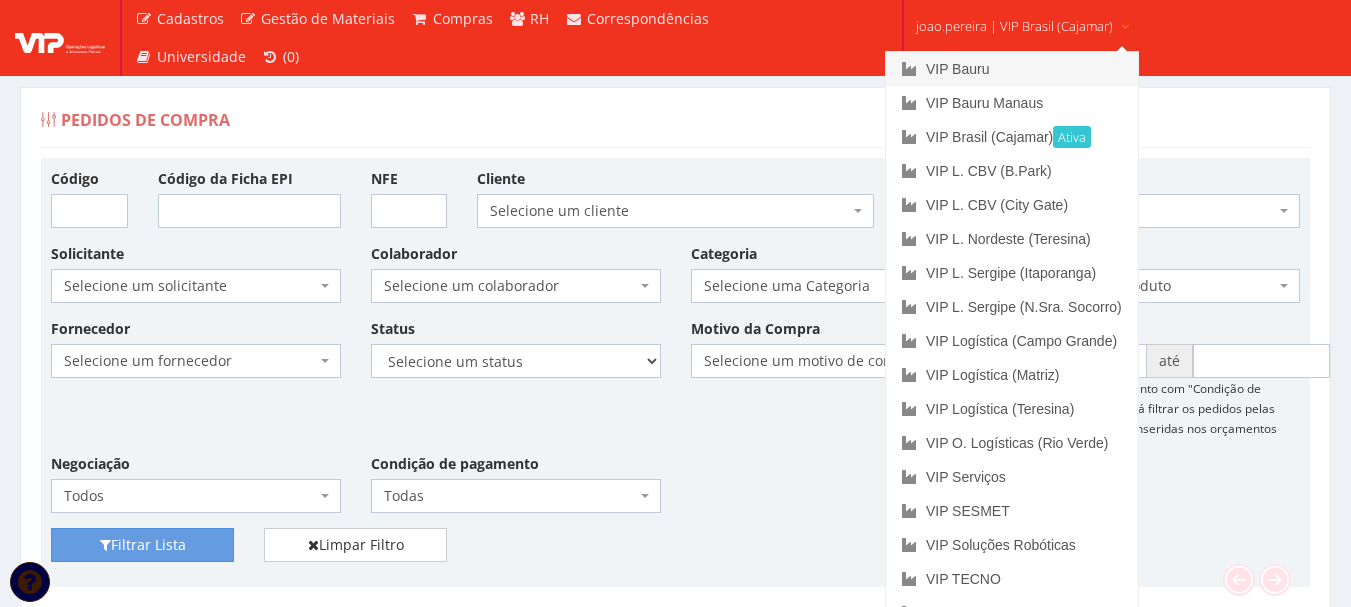 click on "VIP Bauru" at bounding box center (1012, 69) 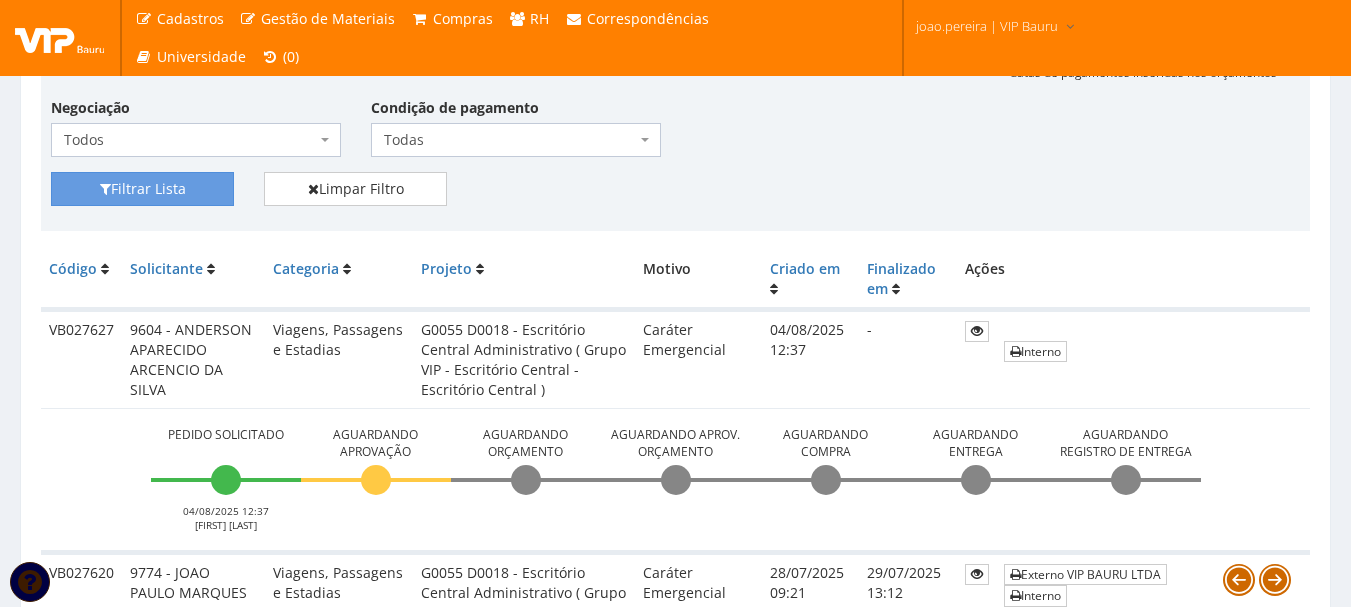 scroll, scrollTop: 400, scrollLeft: 0, axis: vertical 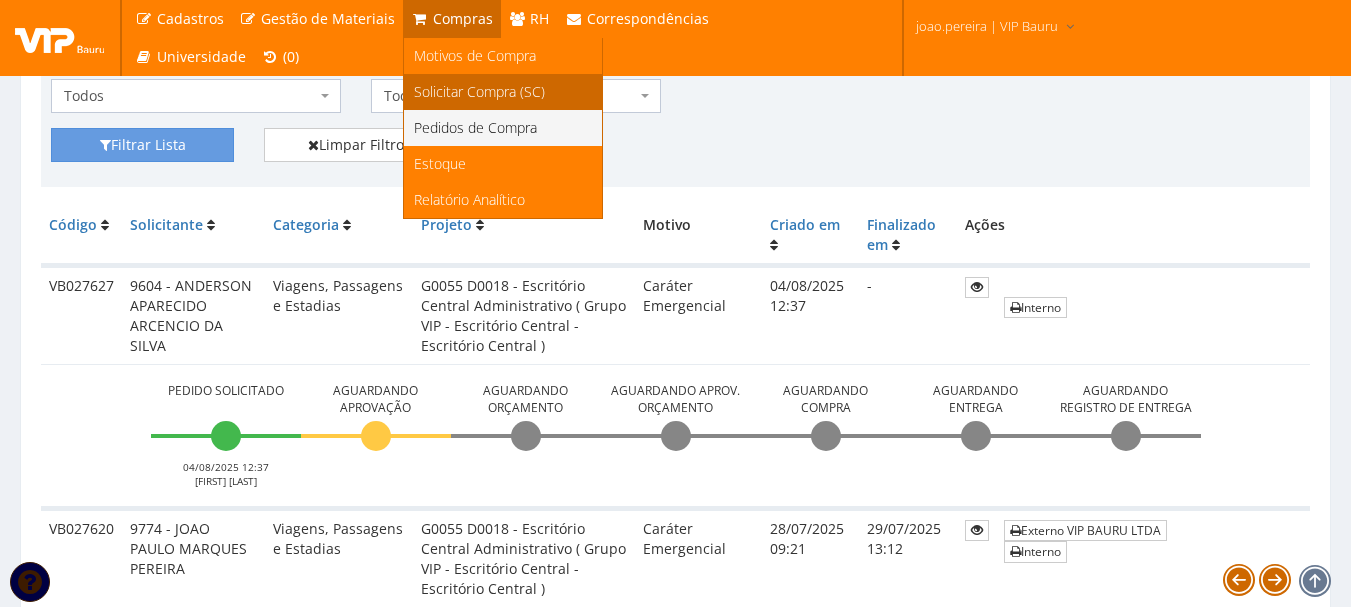 click on "Solicitar Compra (SC)" at bounding box center (479, 91) 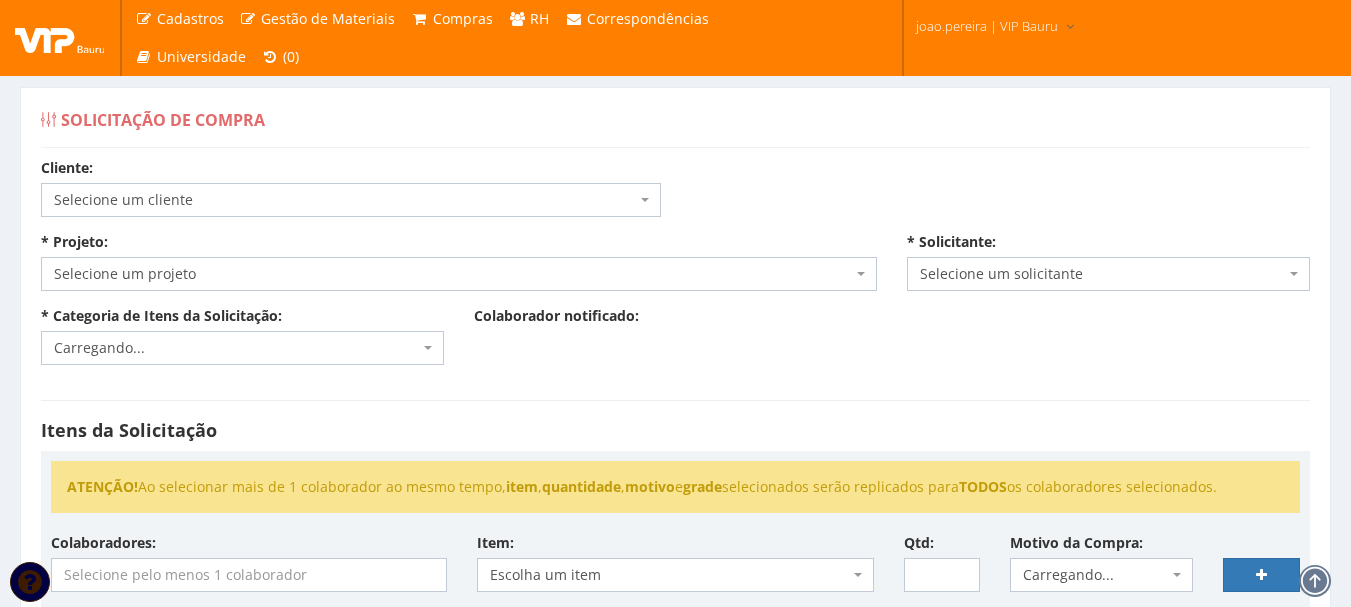 scroll, scrollTop: 0, scrollLeft: 0, axis: both 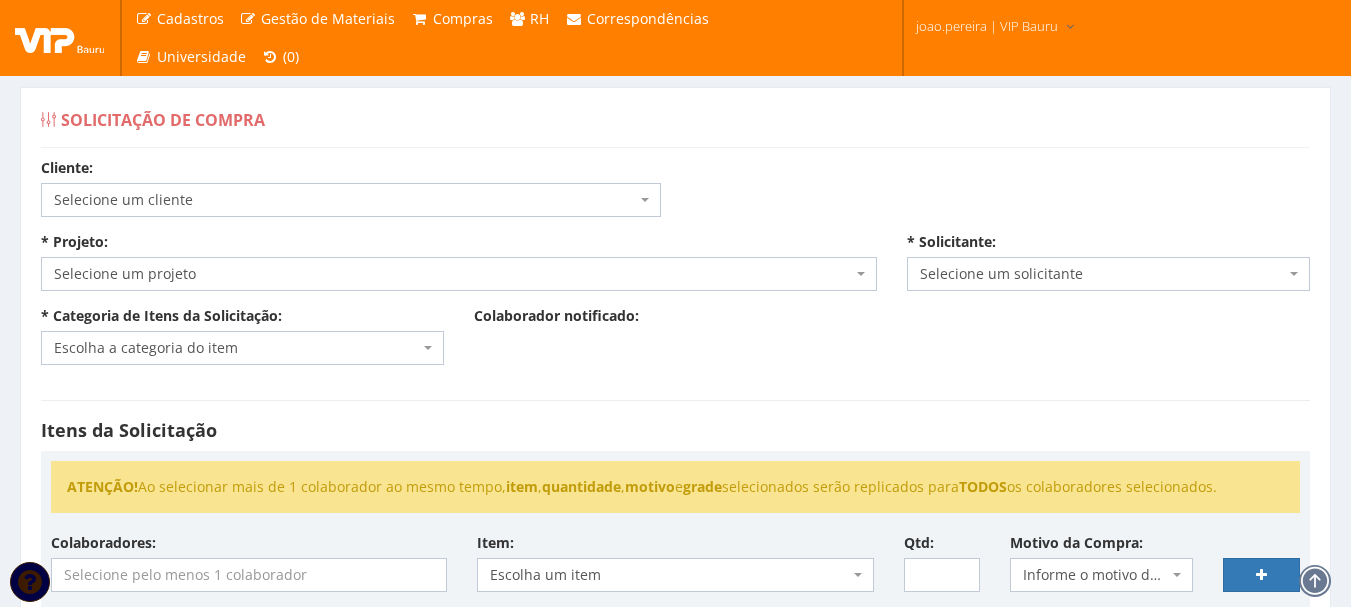 click on "Selecione um cliente" at bounding box center (345, 200) 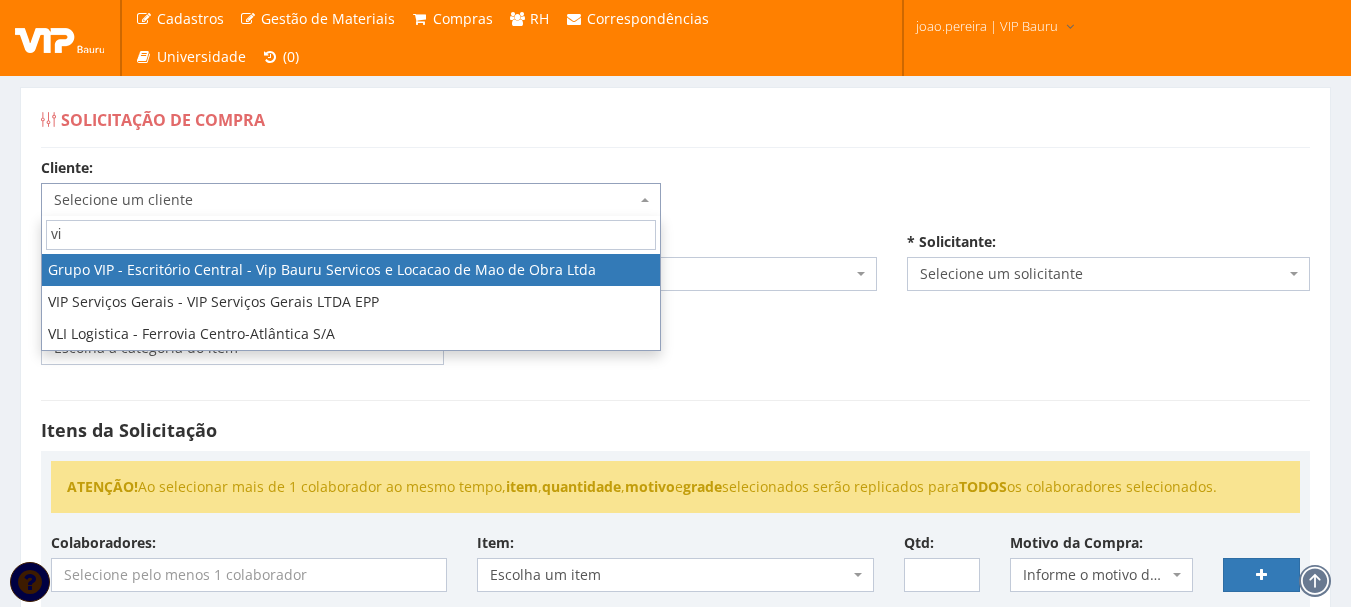 type on "vip" 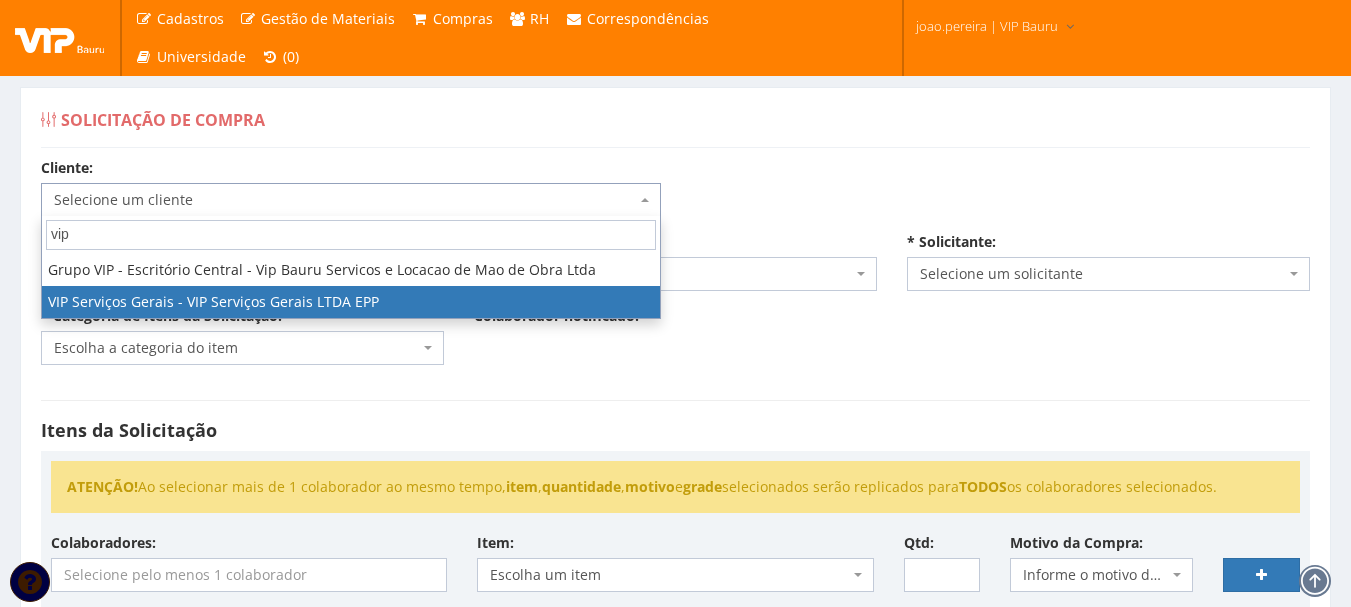 select on "35" 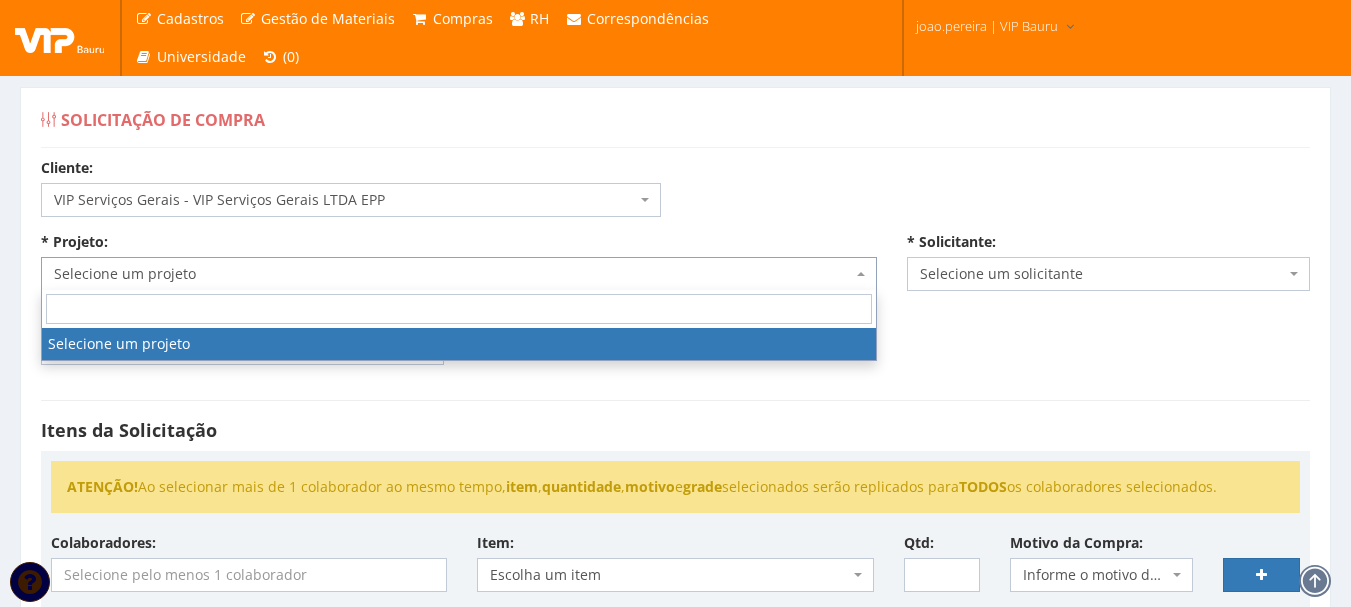 click on "Selecione um projeto" at bounding box center [453, 274] 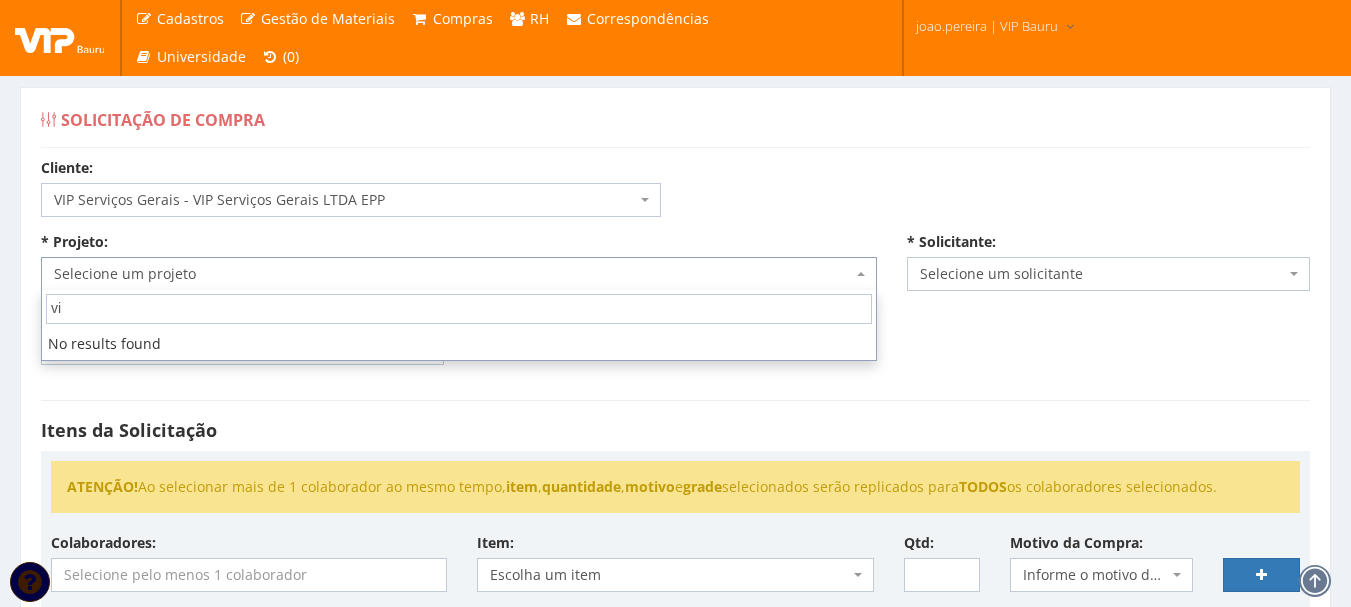 type on "v" 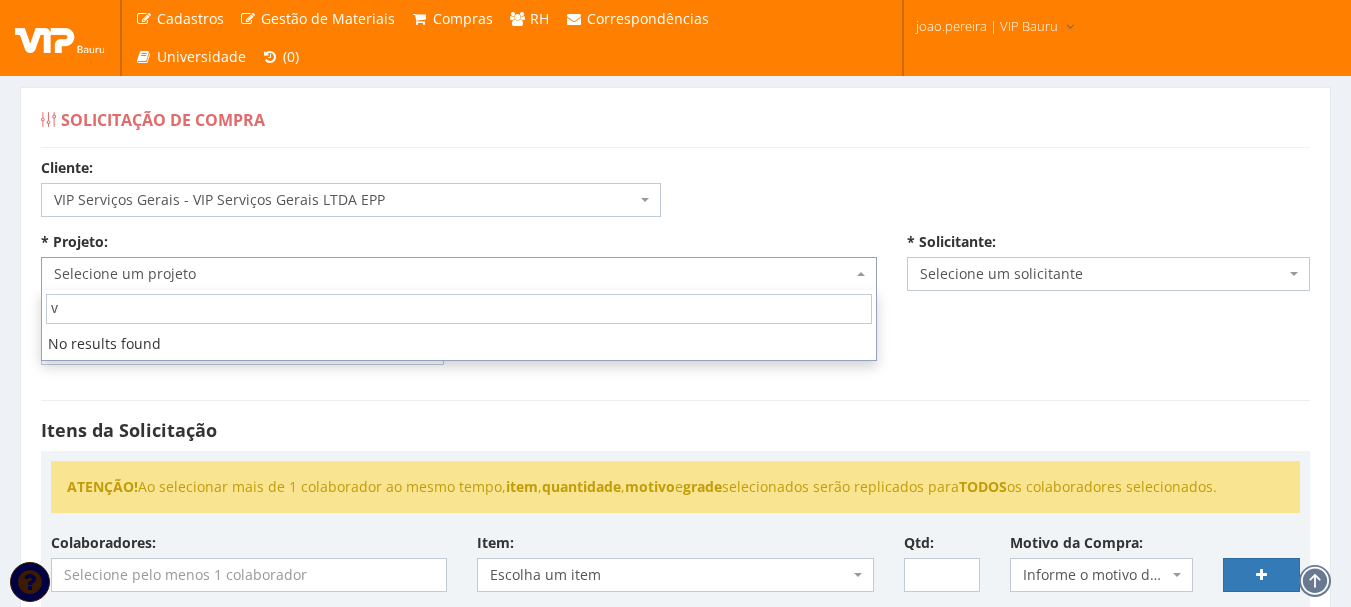 type 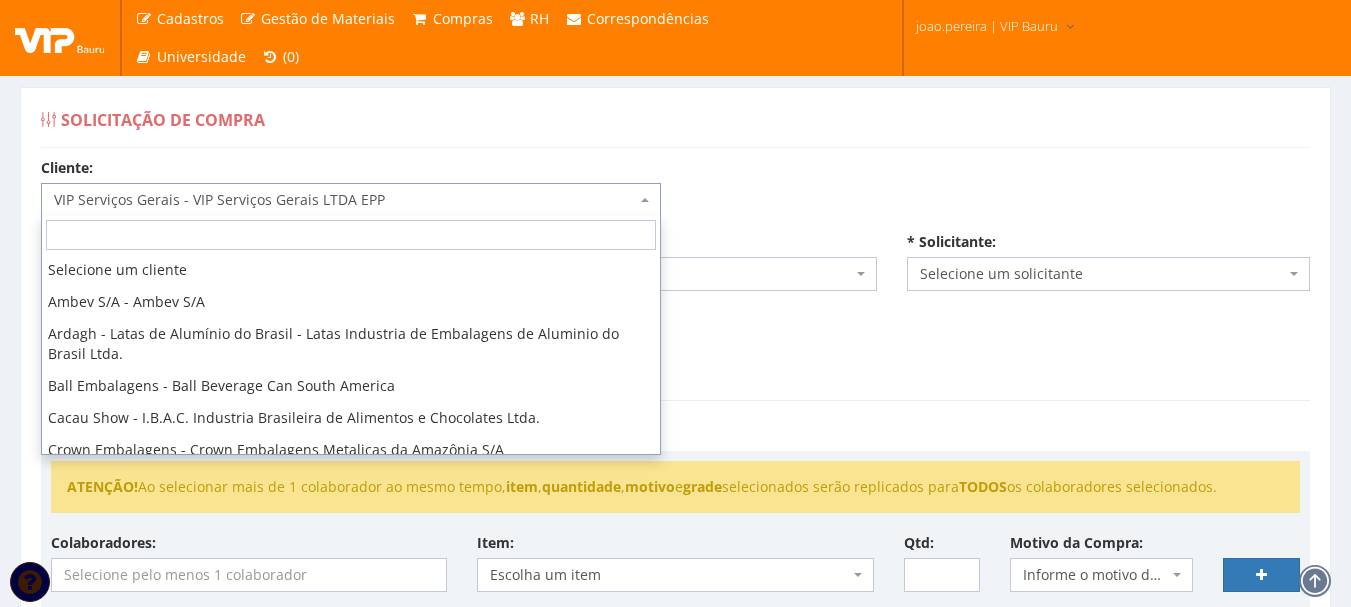 click on "VIP Serviços Gerais - VIP Serviços Gerais LTDA EPP" at bounding box center (345, 200) 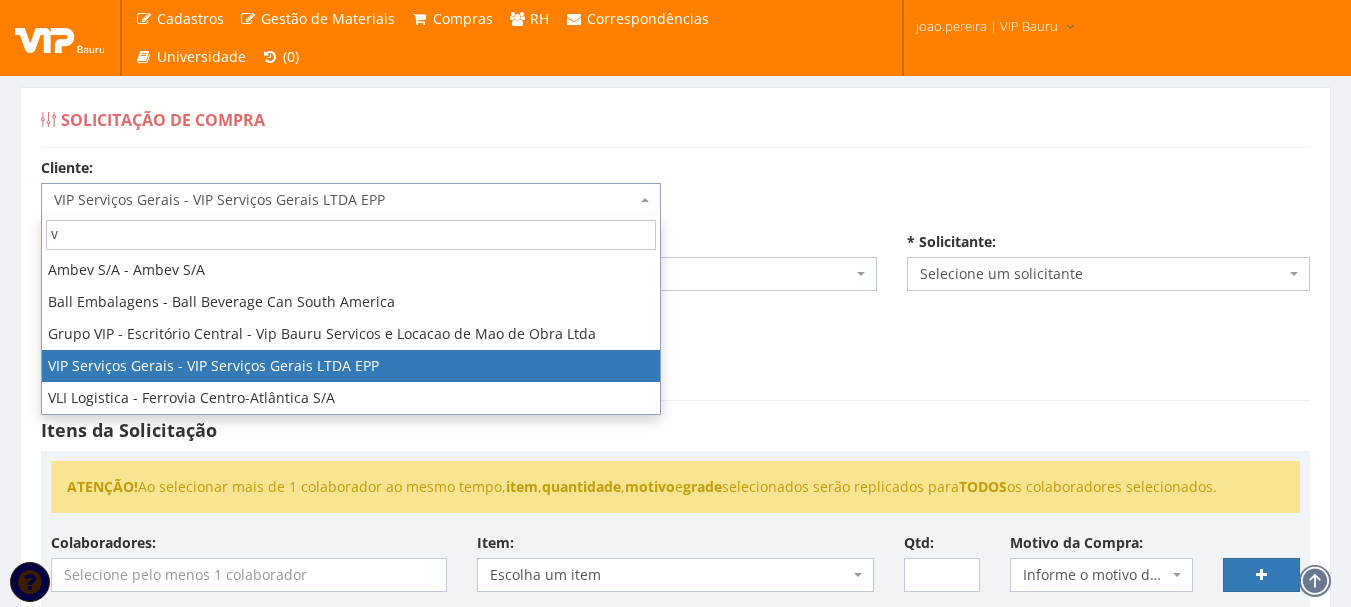scroll, scrollTop: 0, scrollLeft: 0, axis: both 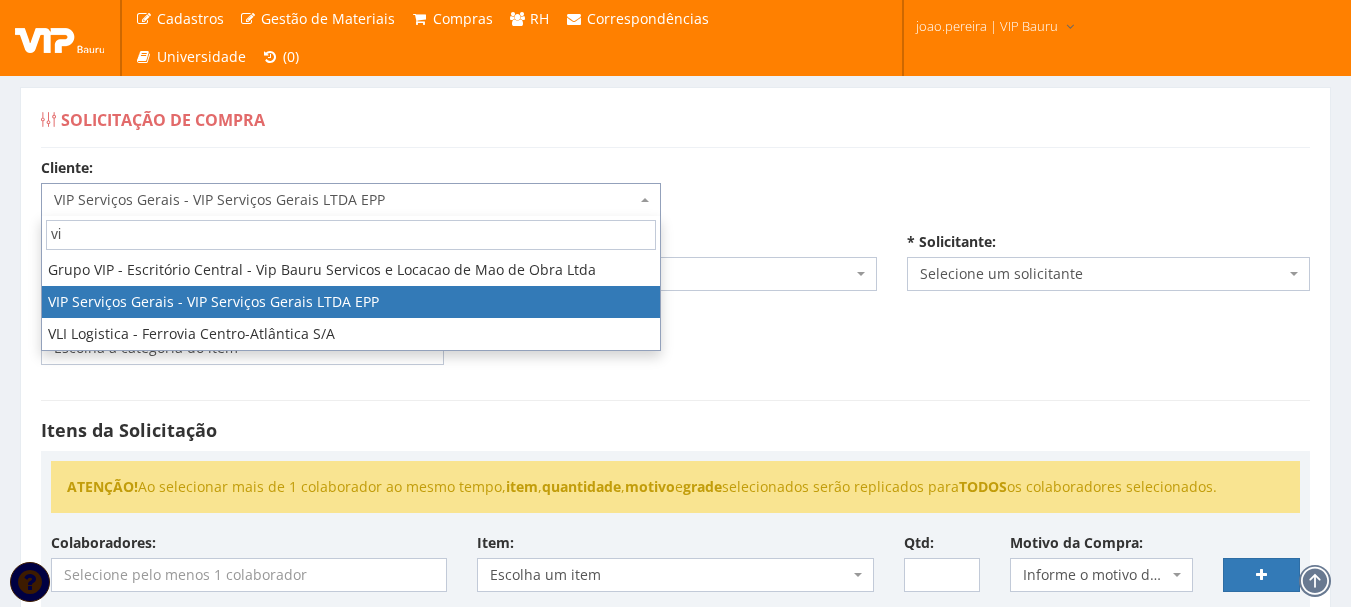 type on "vip" 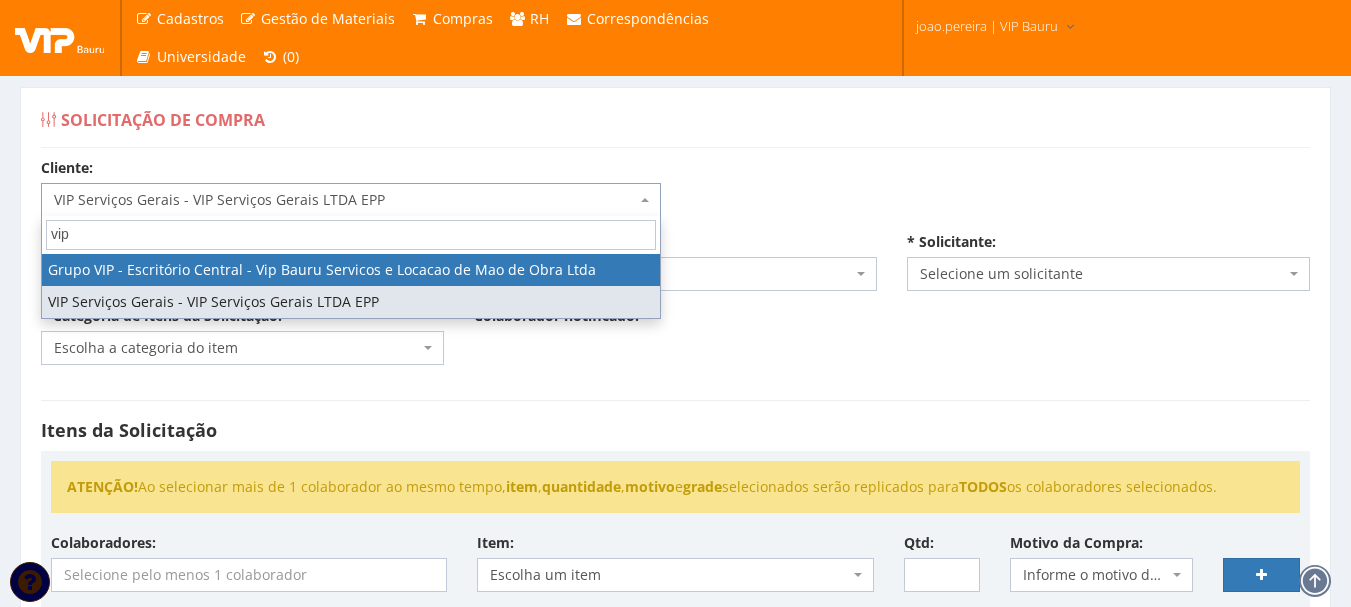 select on "16" 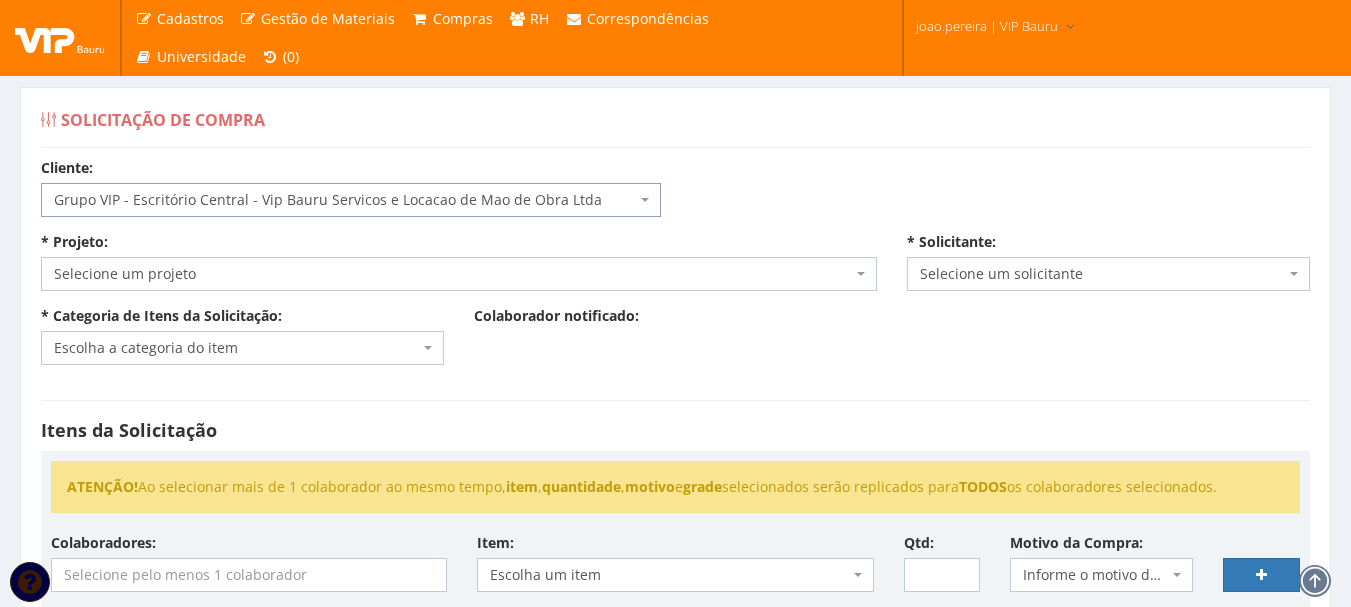 click on "Selecione um projeto" at bounding box center (459, 274) 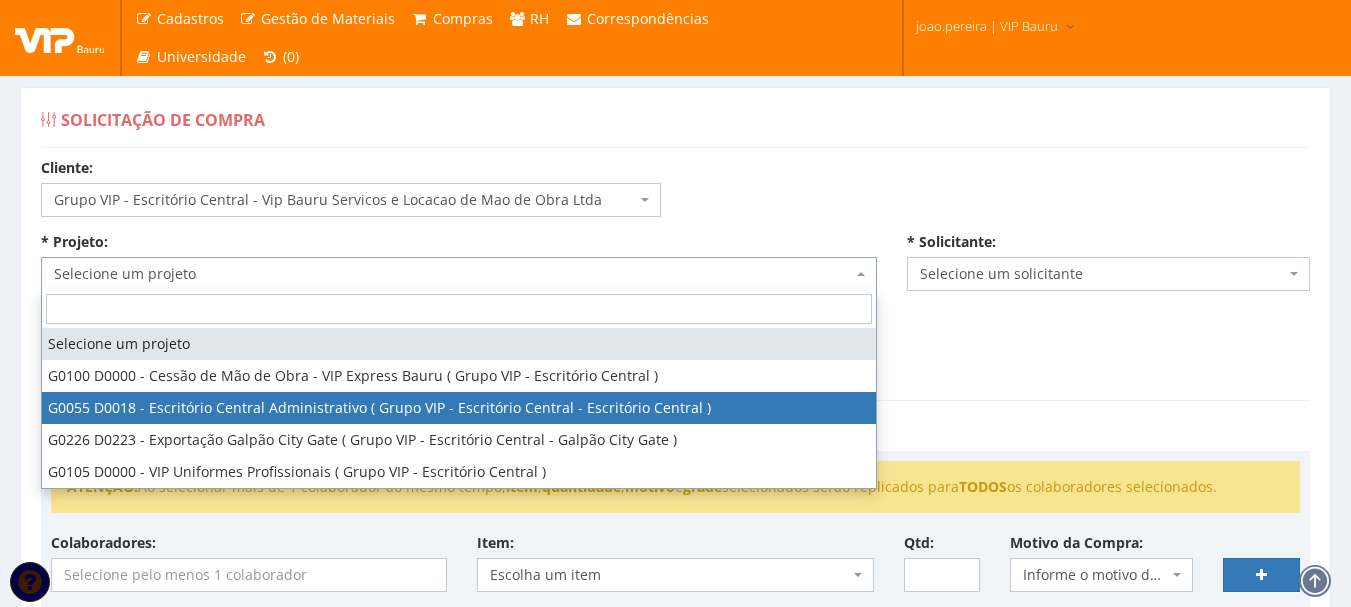 select on "55" 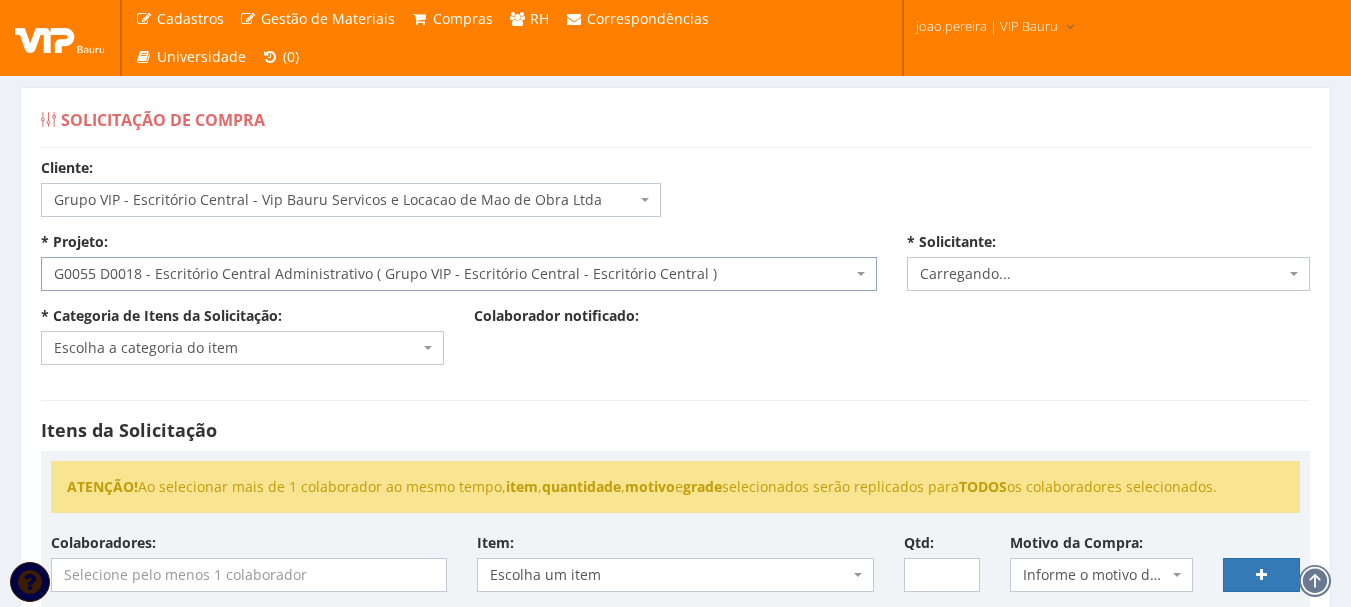 select on "4079" 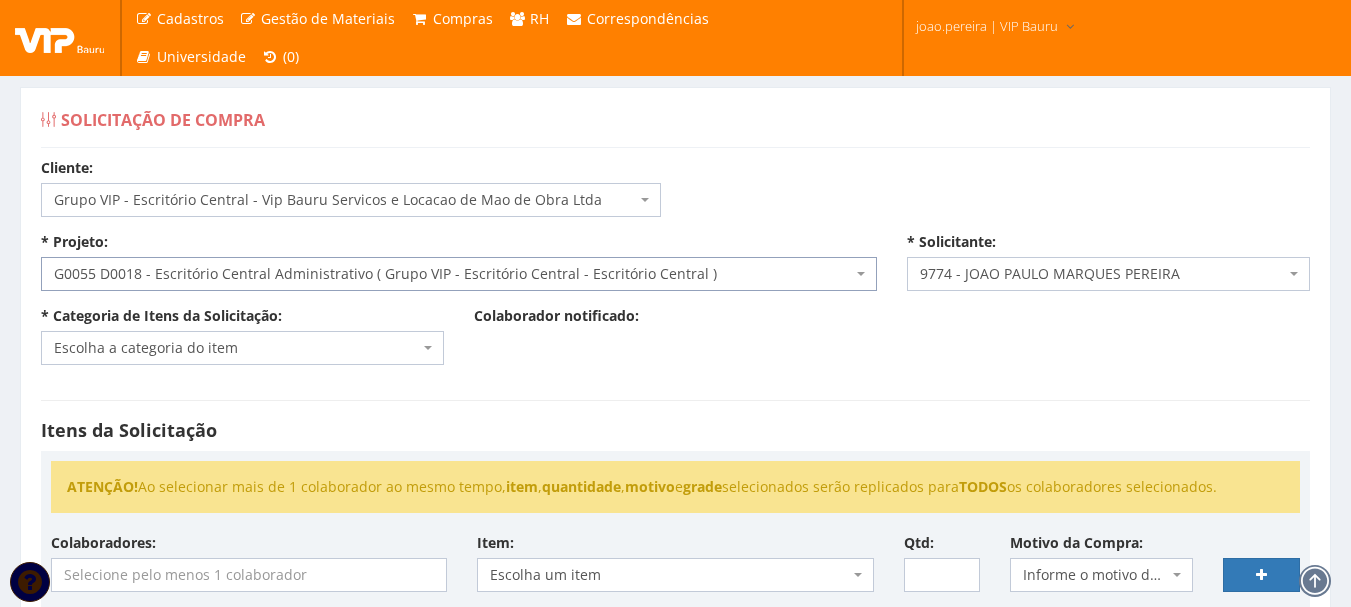 click on "Escolha a categoria do item" at bounding box center [242, 348] 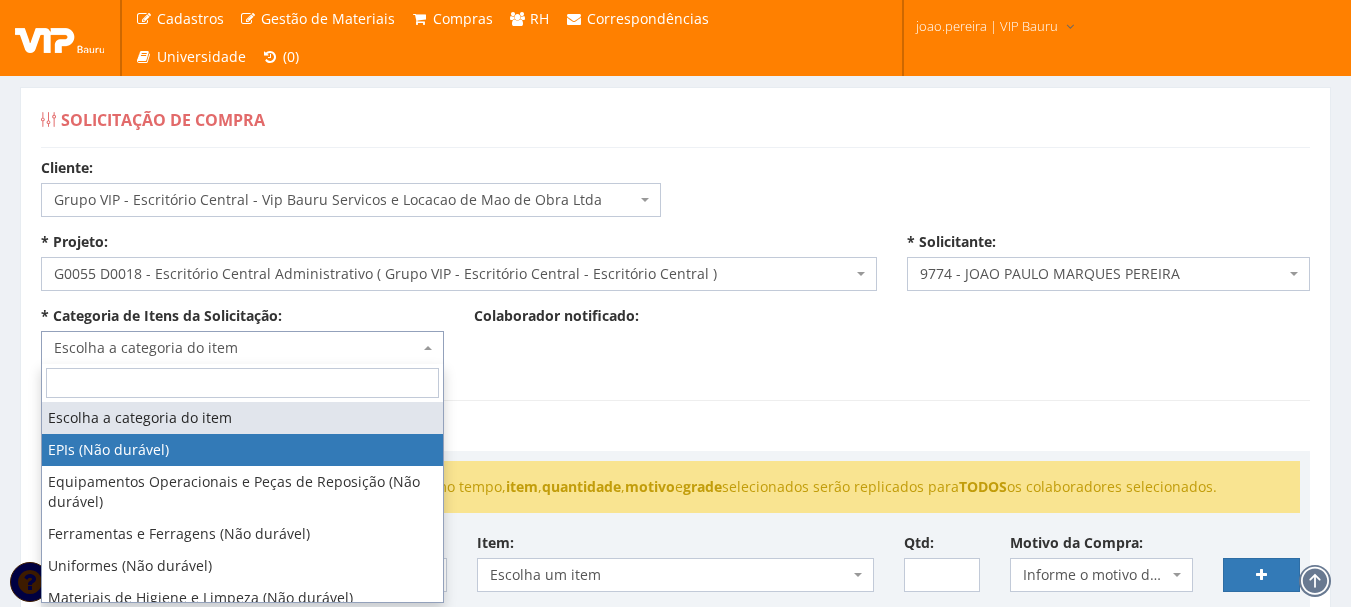 select on "1" 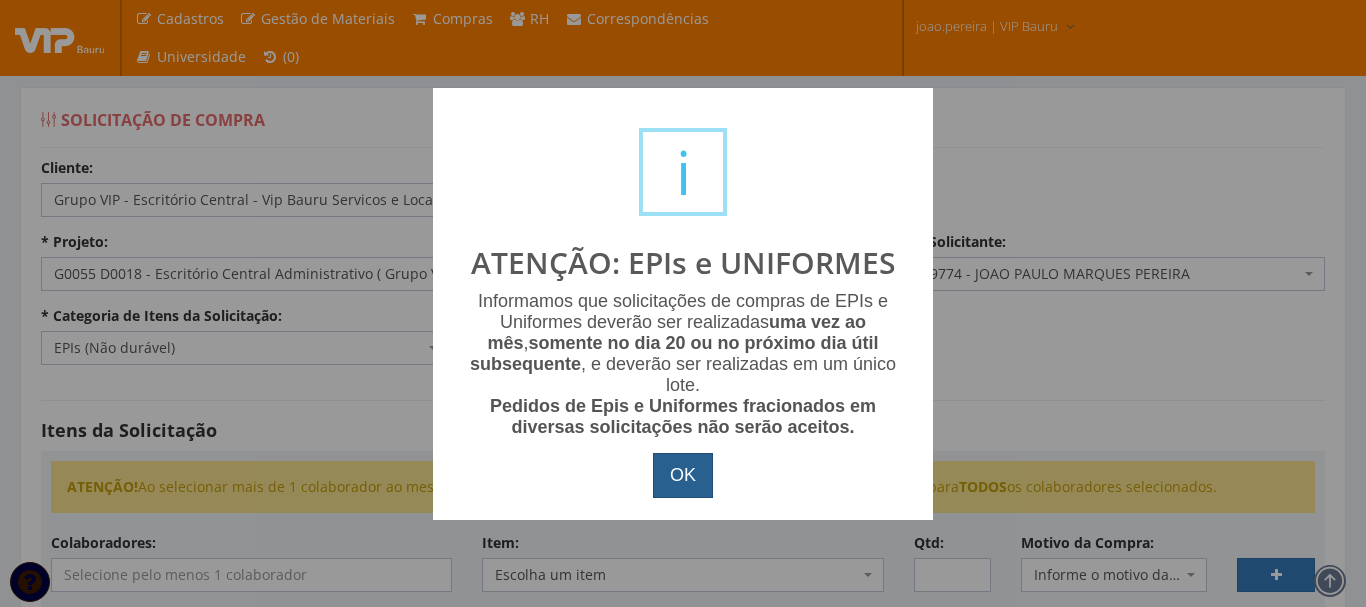 click on "OK" at bounding box center (683, 476) 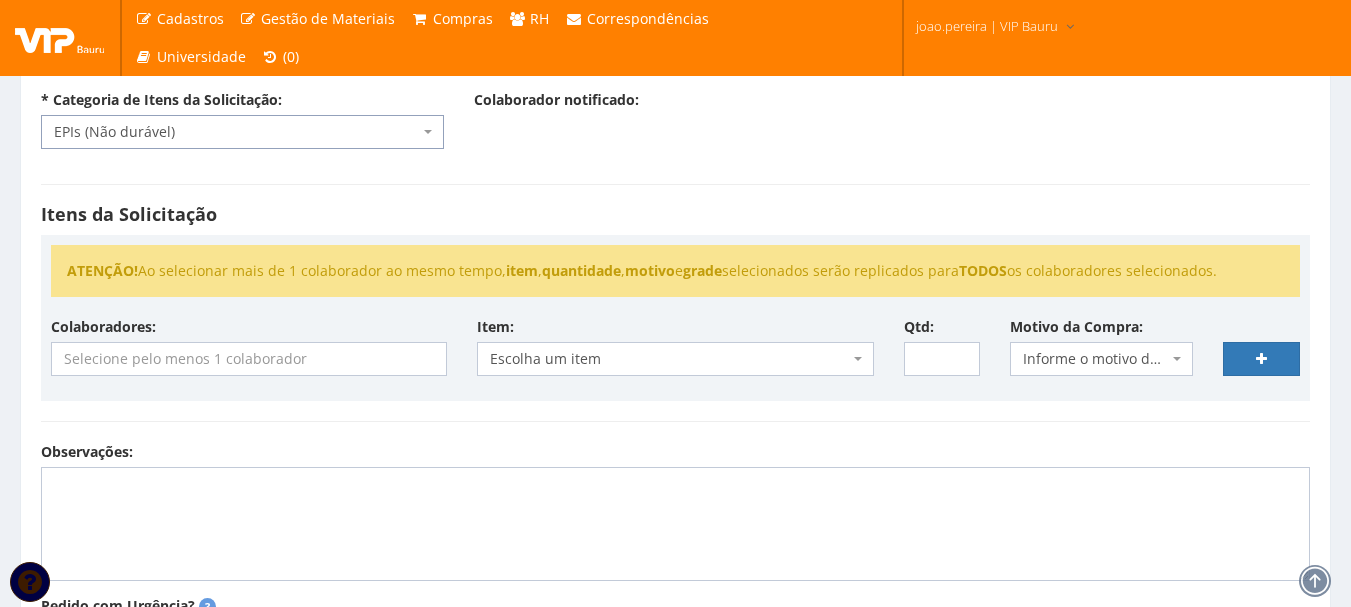 scroll, scrollTop: 200, scrollLeft: 0, axis: vertical 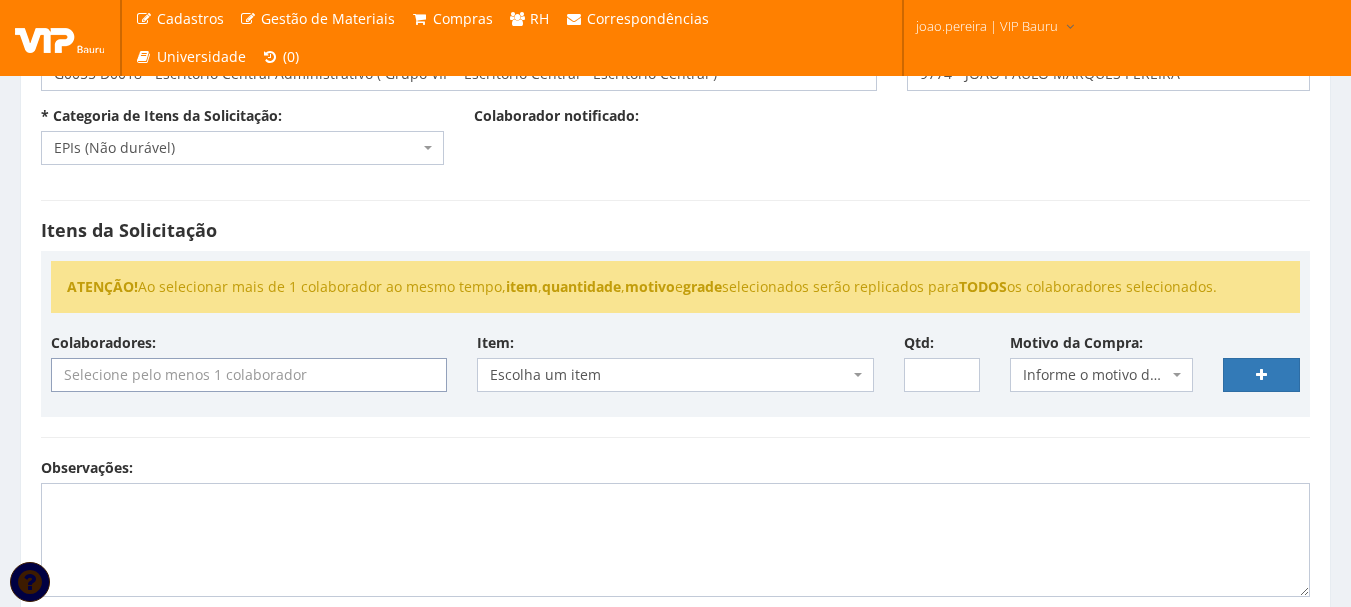 click at bounding box center [251, 375] 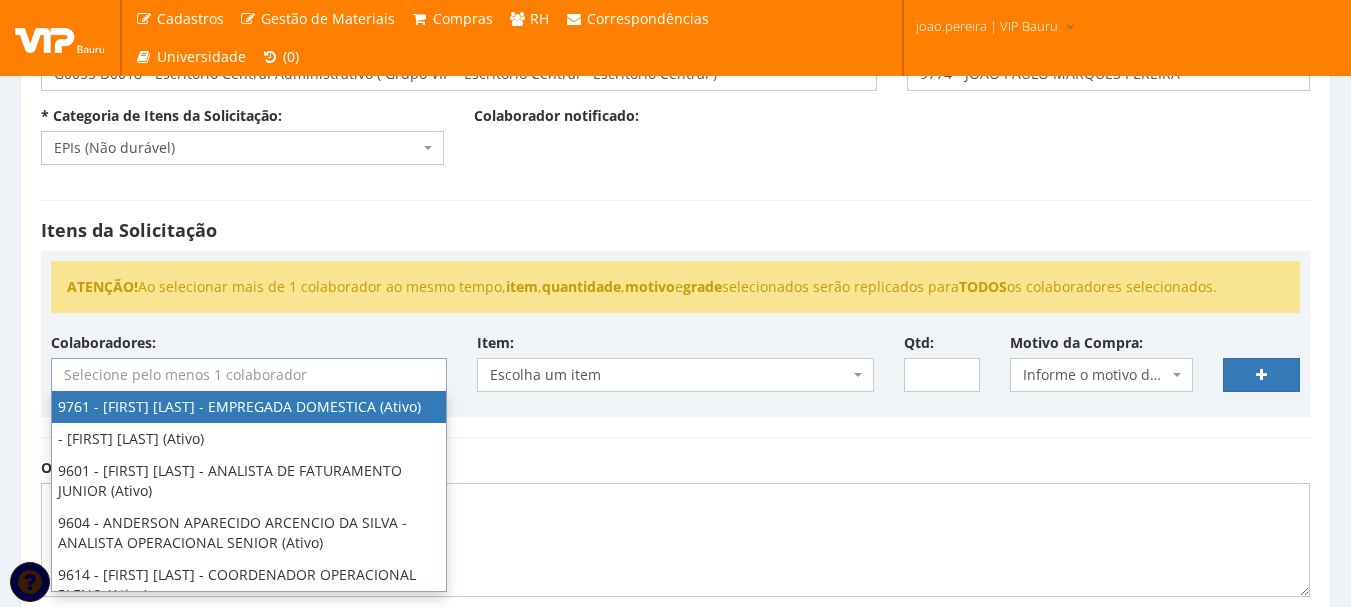click at bounding box center (251, 375) 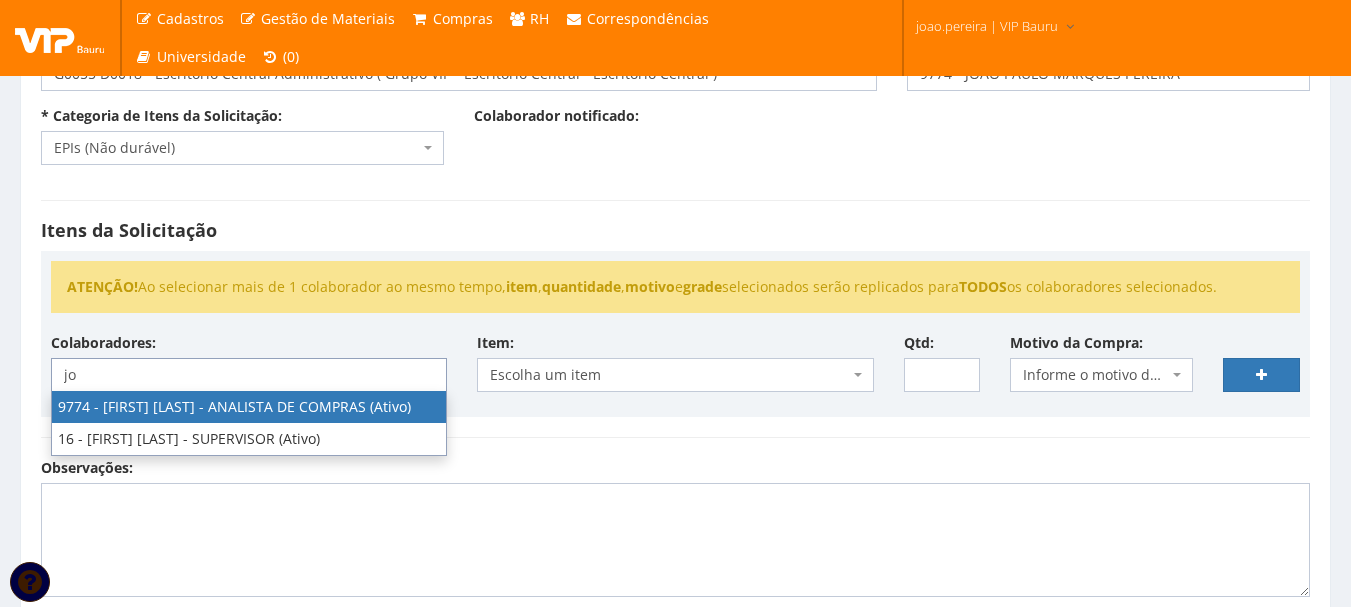 type on "jo" 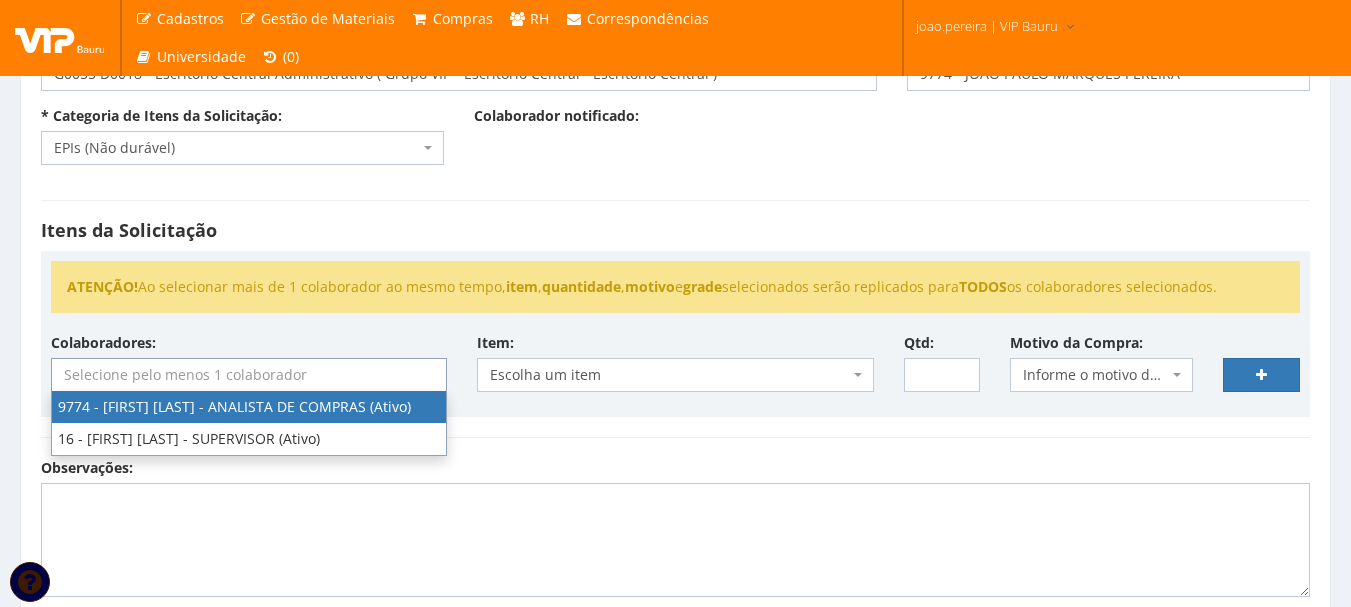 scroll, scrollTop: 260, scrollLeft: 0, axis: vertical 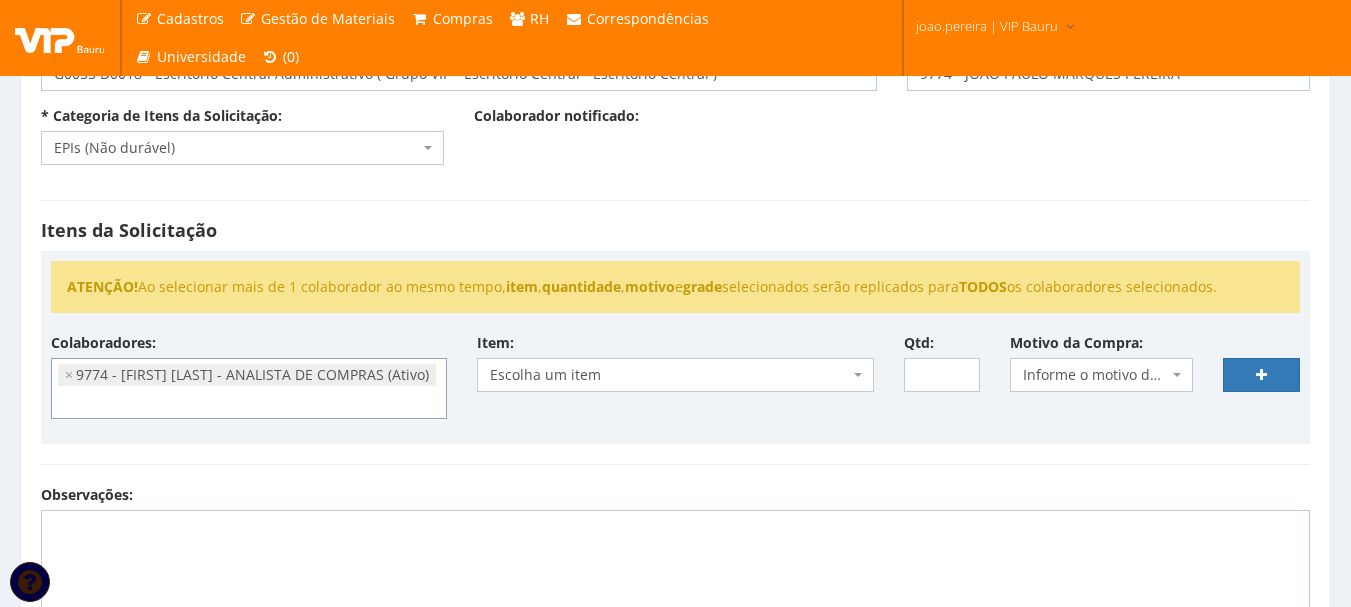 click on "Escolha um item" at bounding box center (669, 375) 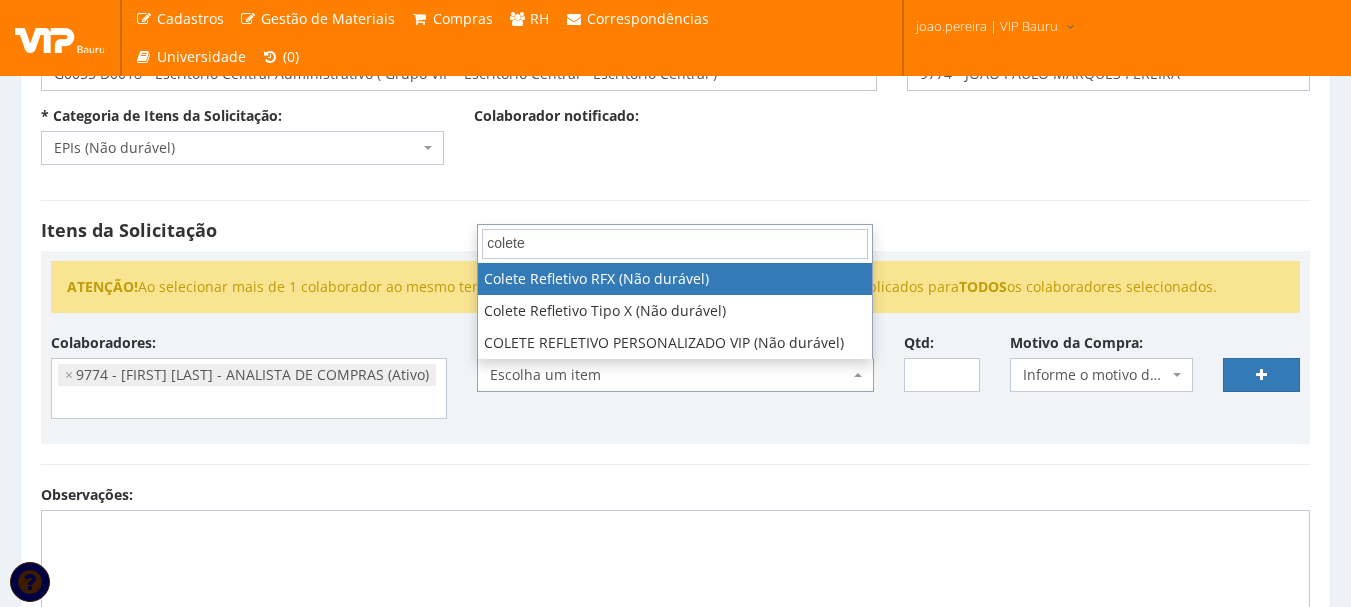 type on "colete" 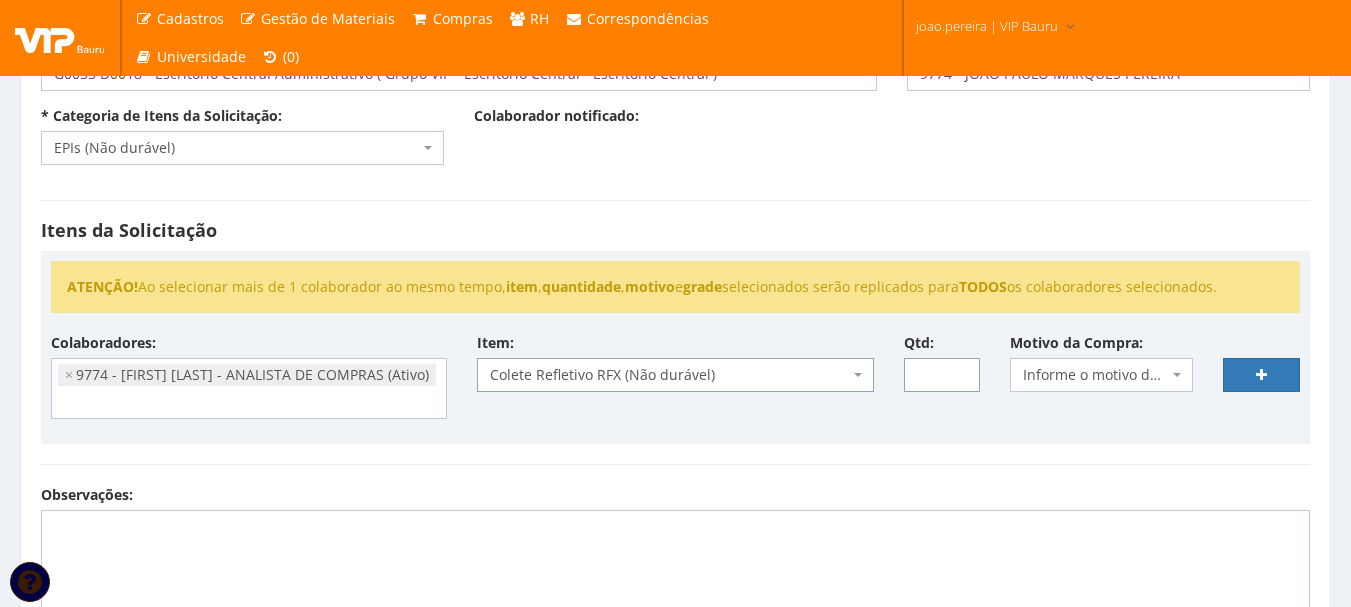 click on "Qtd:" at bounding box center (942, 375) 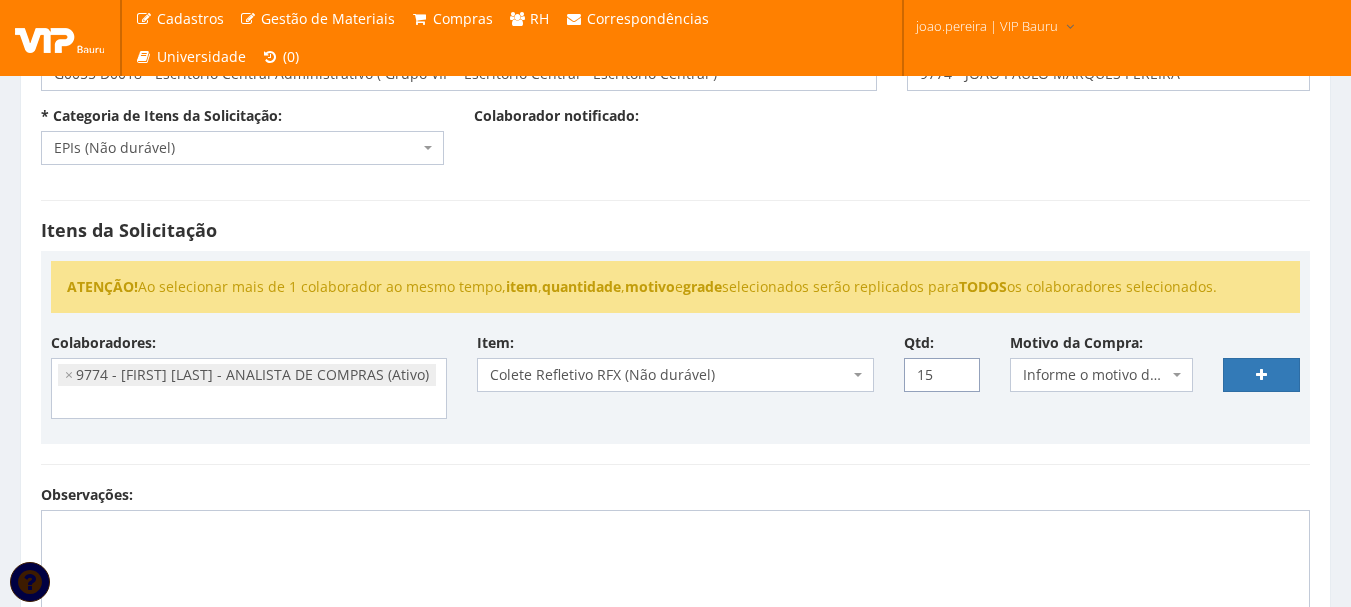 type on "15" 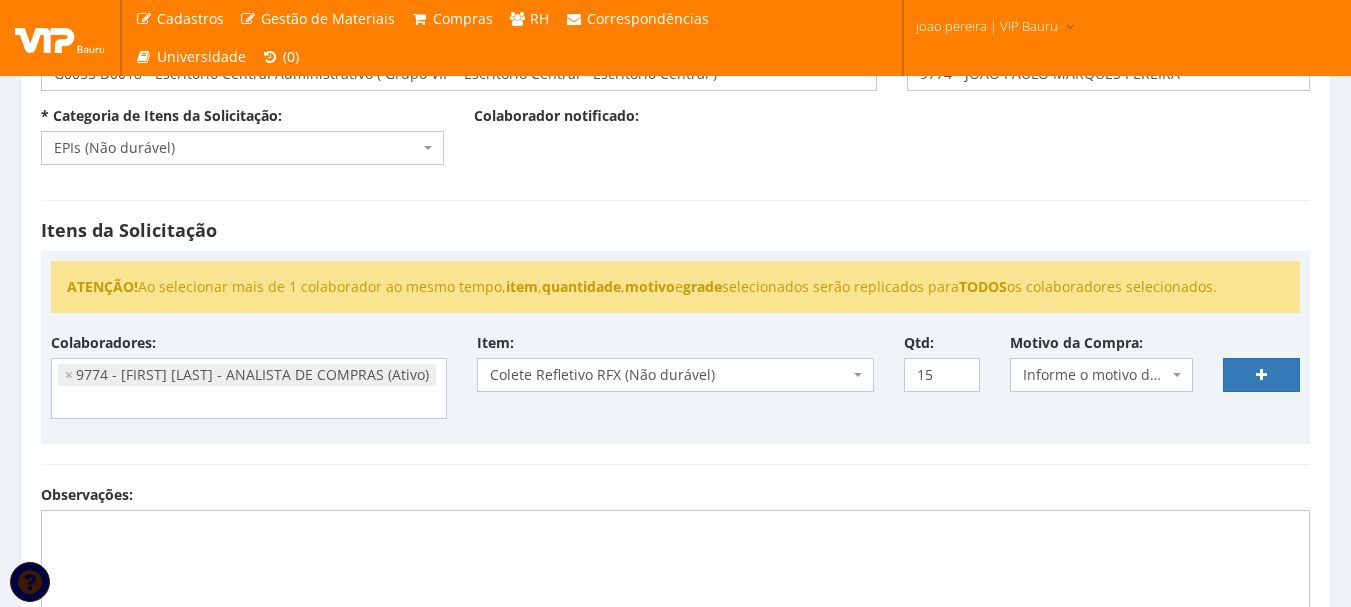 click on "Informe o motivo da compra" at bounding box center (1095, 375) 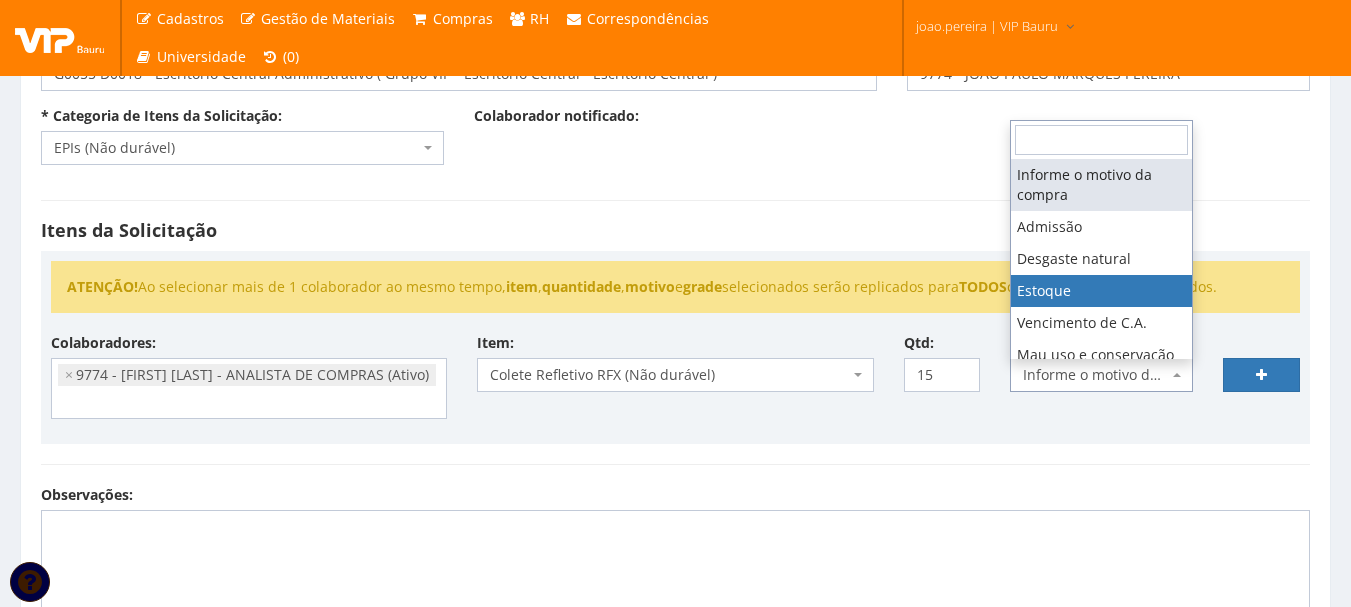 select on "3" 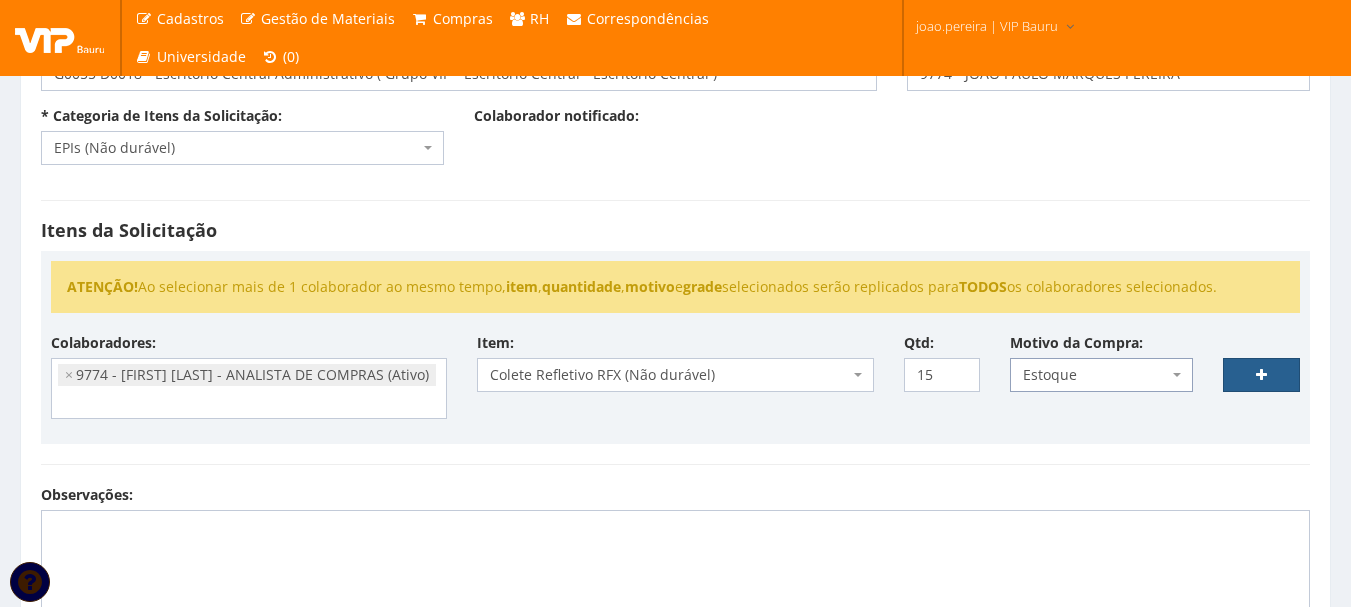 click at bounding box center (1261, 375) 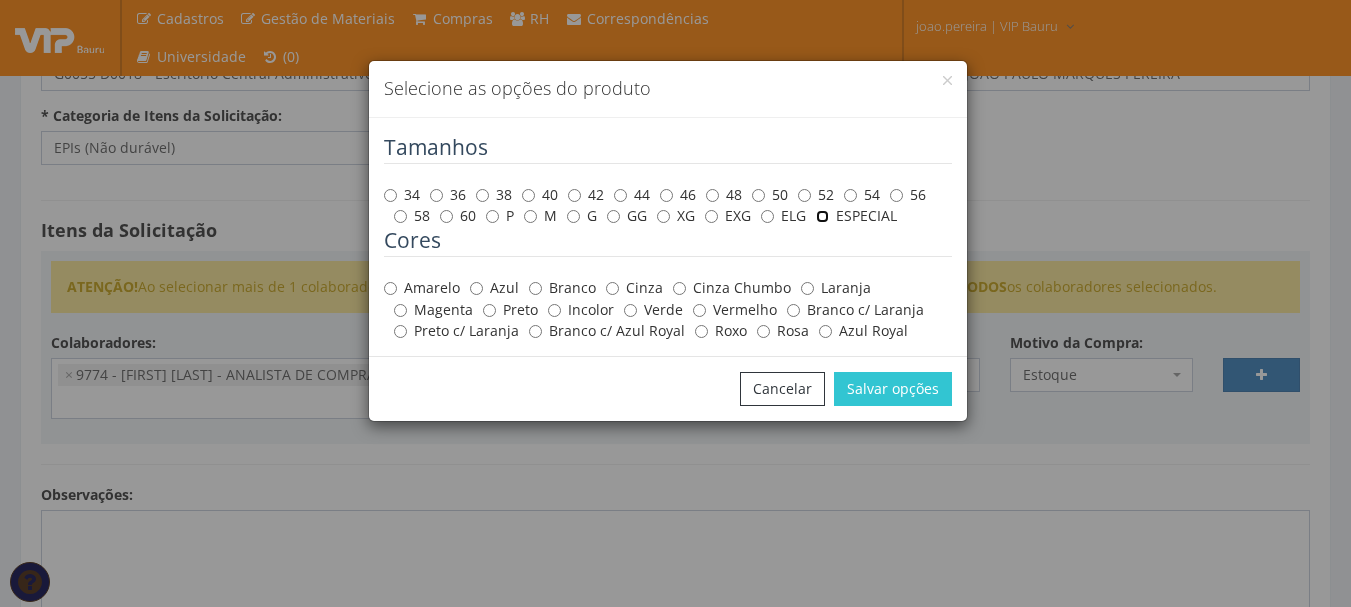 click on "ESPECIAL" at bounding box center (822, 216) 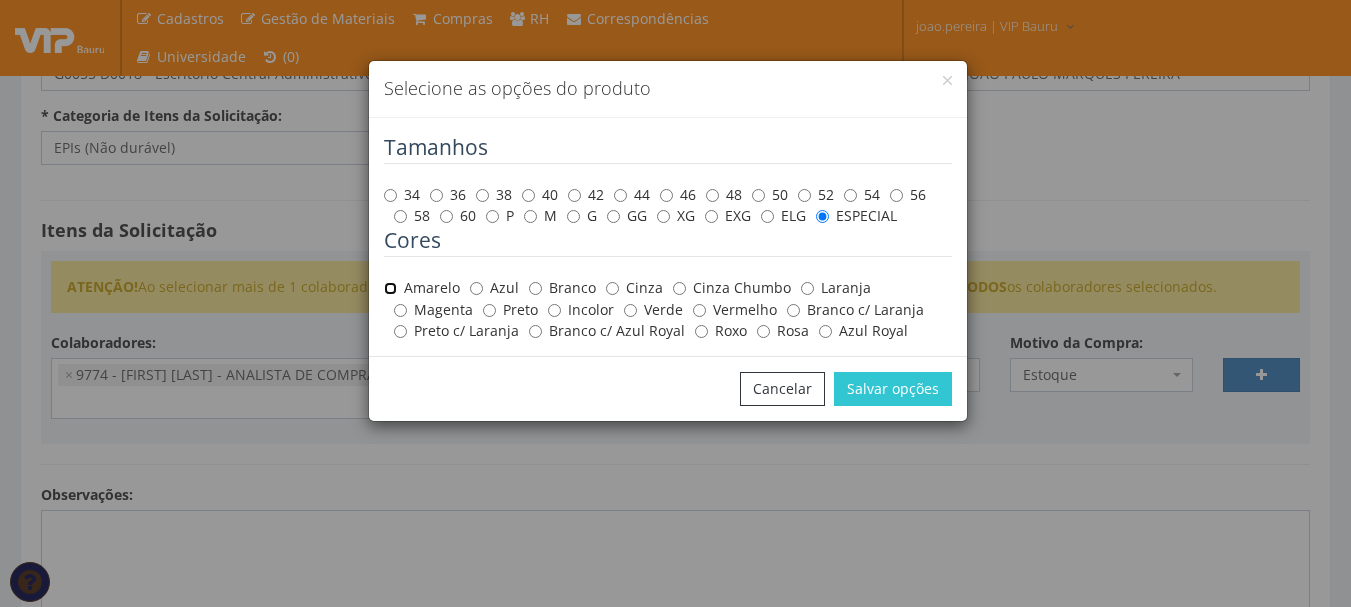 click on "Amarelo" at bounding box center (390, 288) 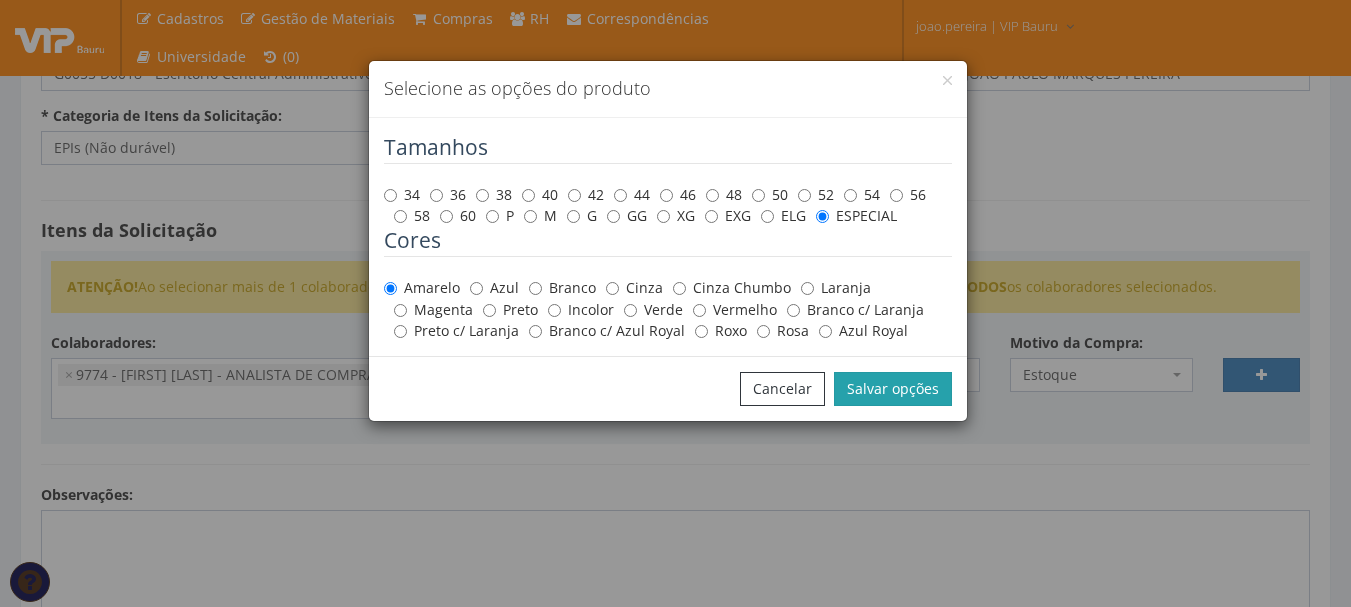 click on "Salvar opções" at bounding box center (893, 389) 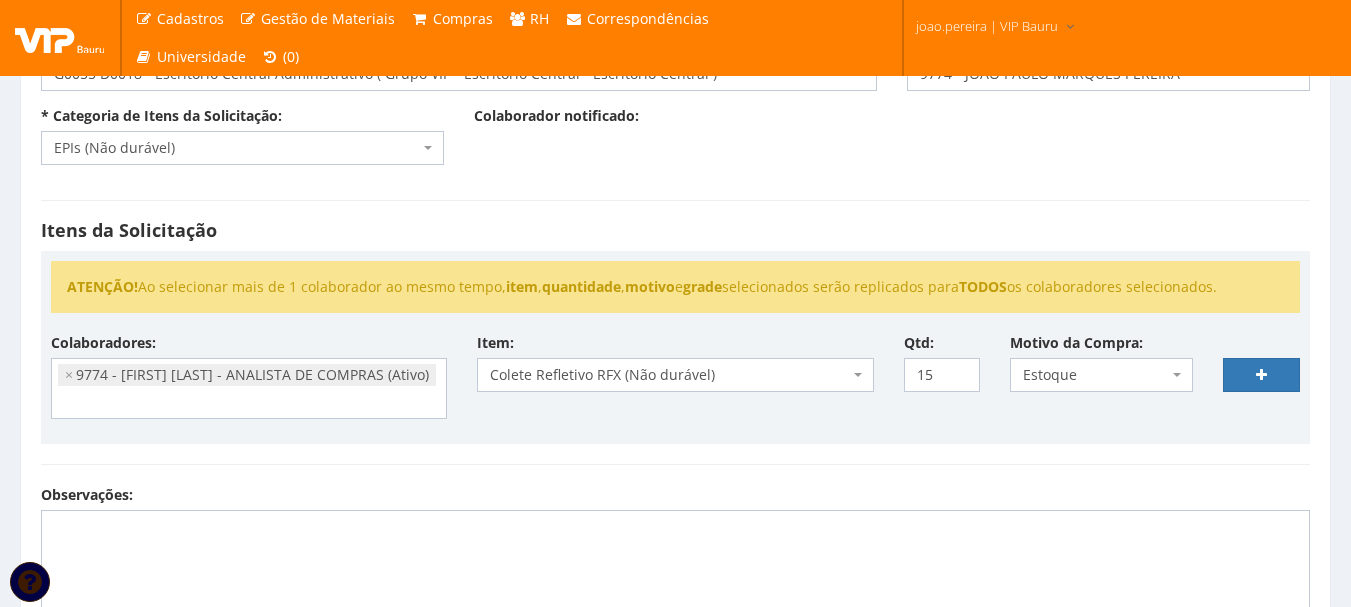 select 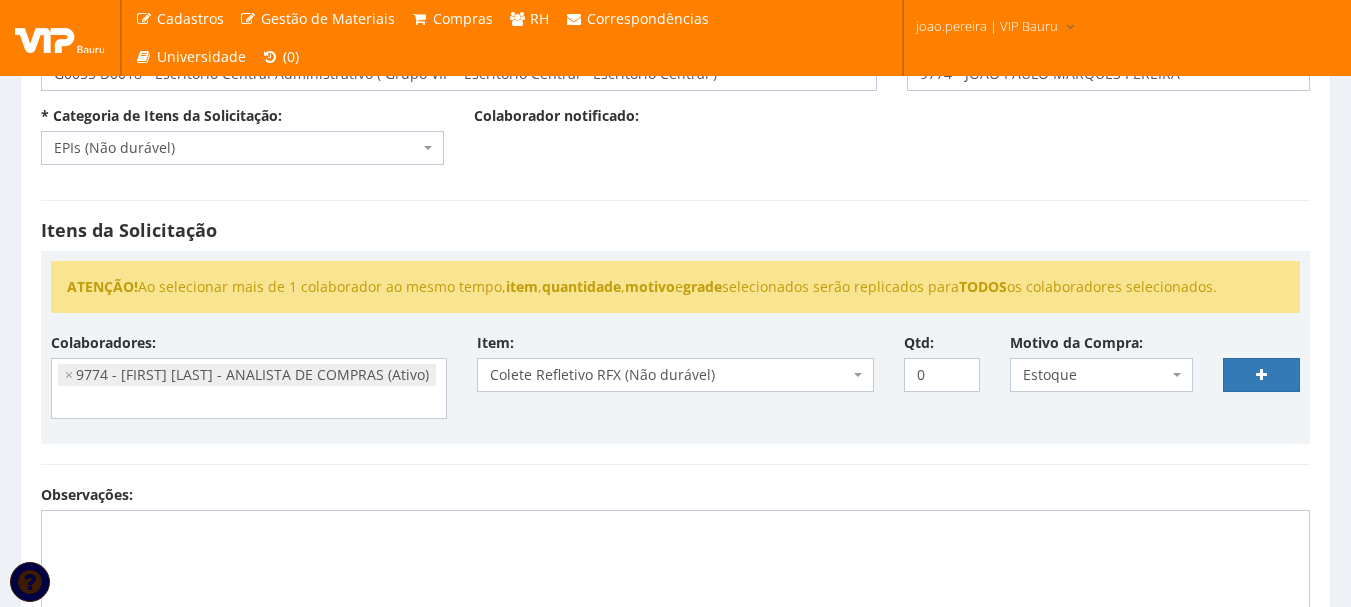 select 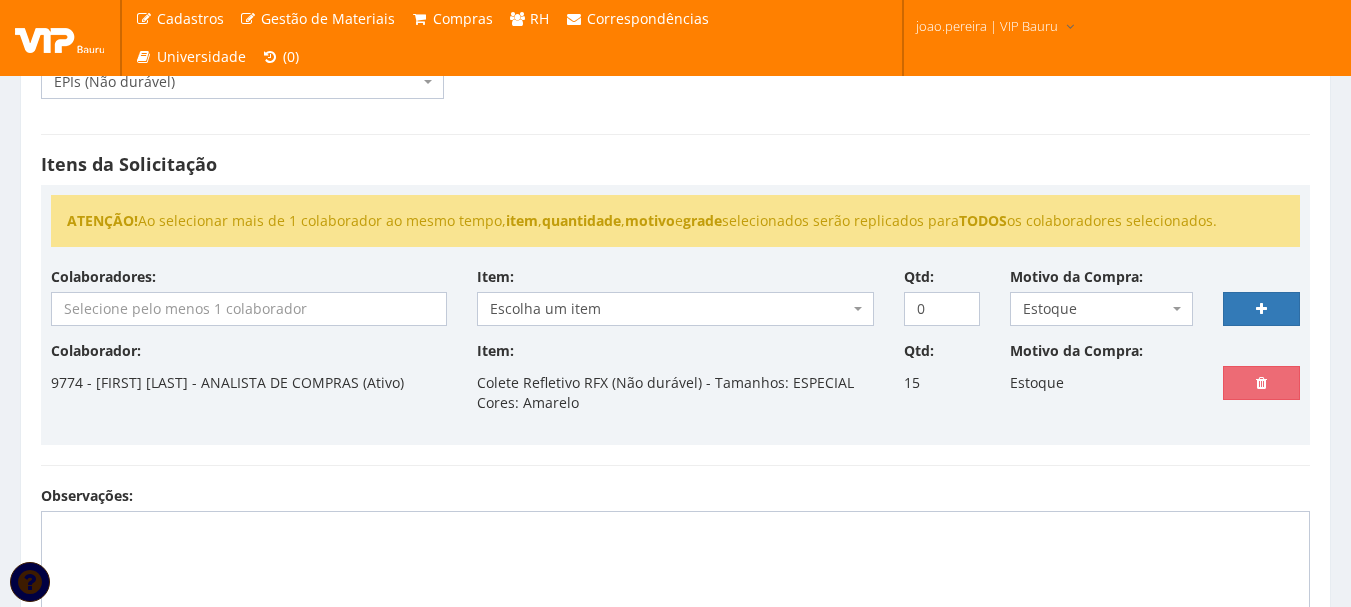 scroll, scrollTop: 300, scrollLeft: 0, axis: vertical 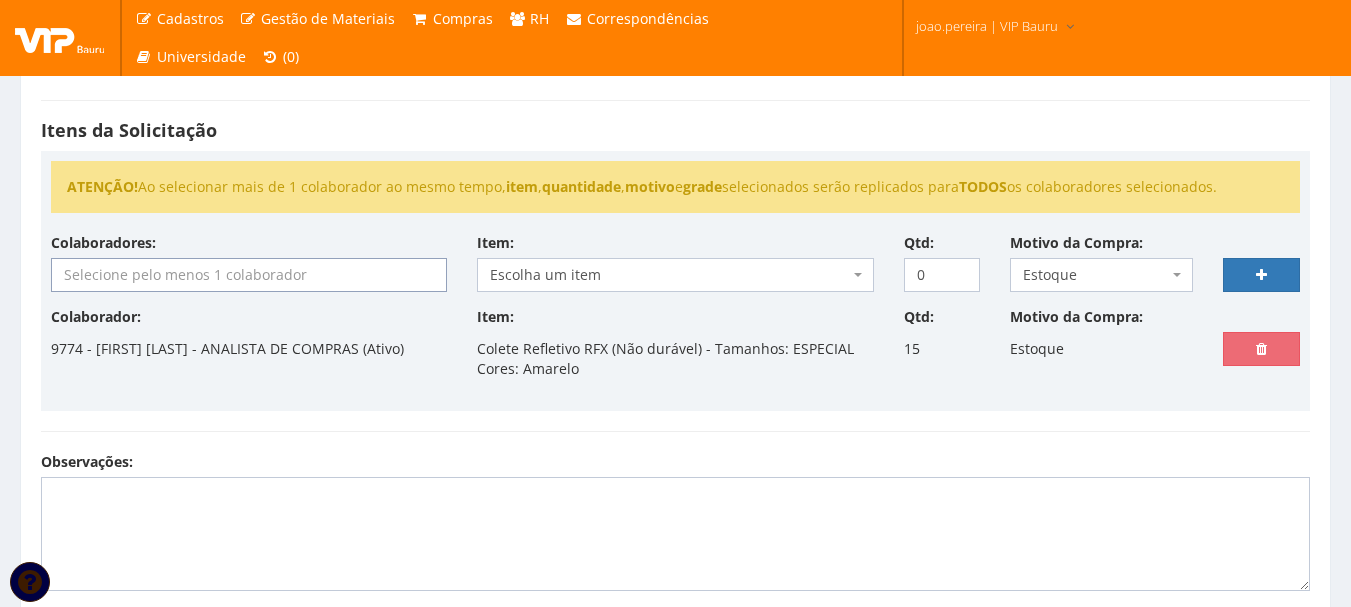 click at bounding box center (249, 275) 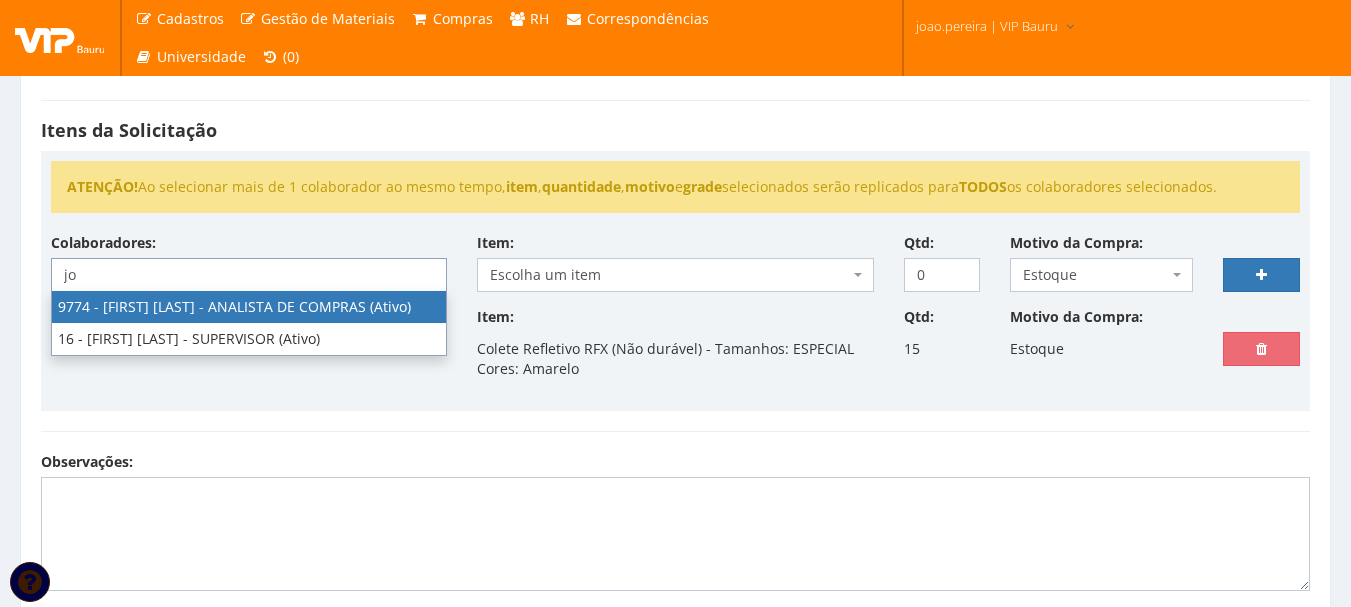 type on "jo" 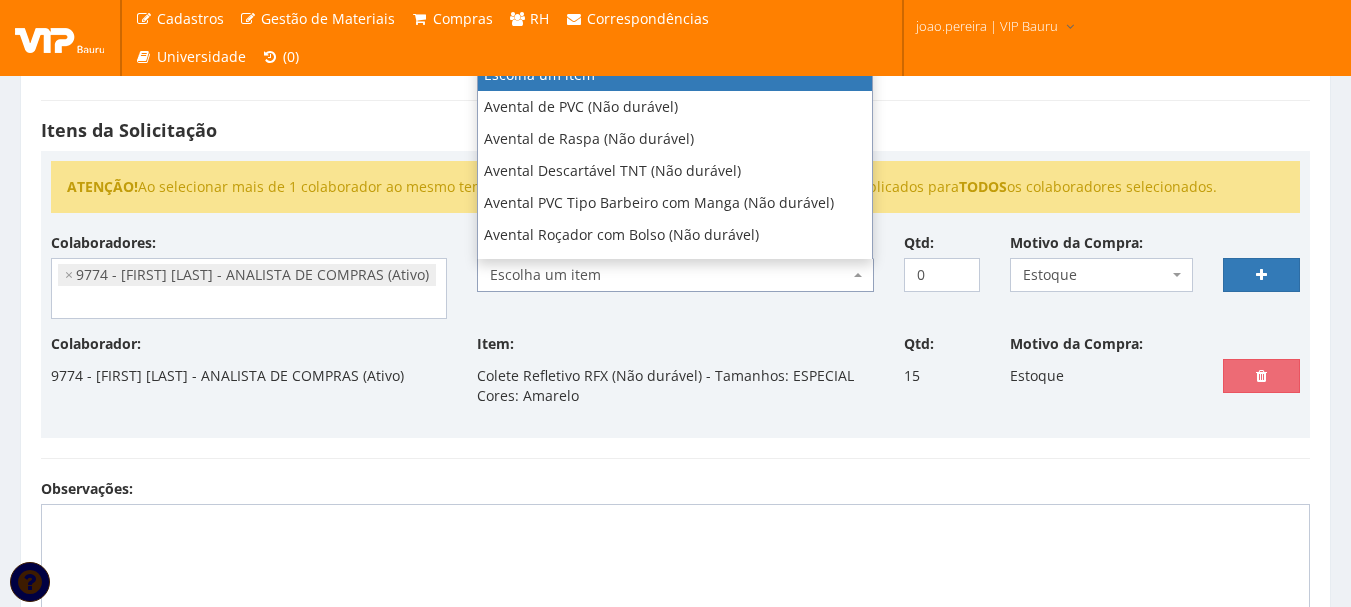 click on "Escolha um item" at bounding box center [669, 275] 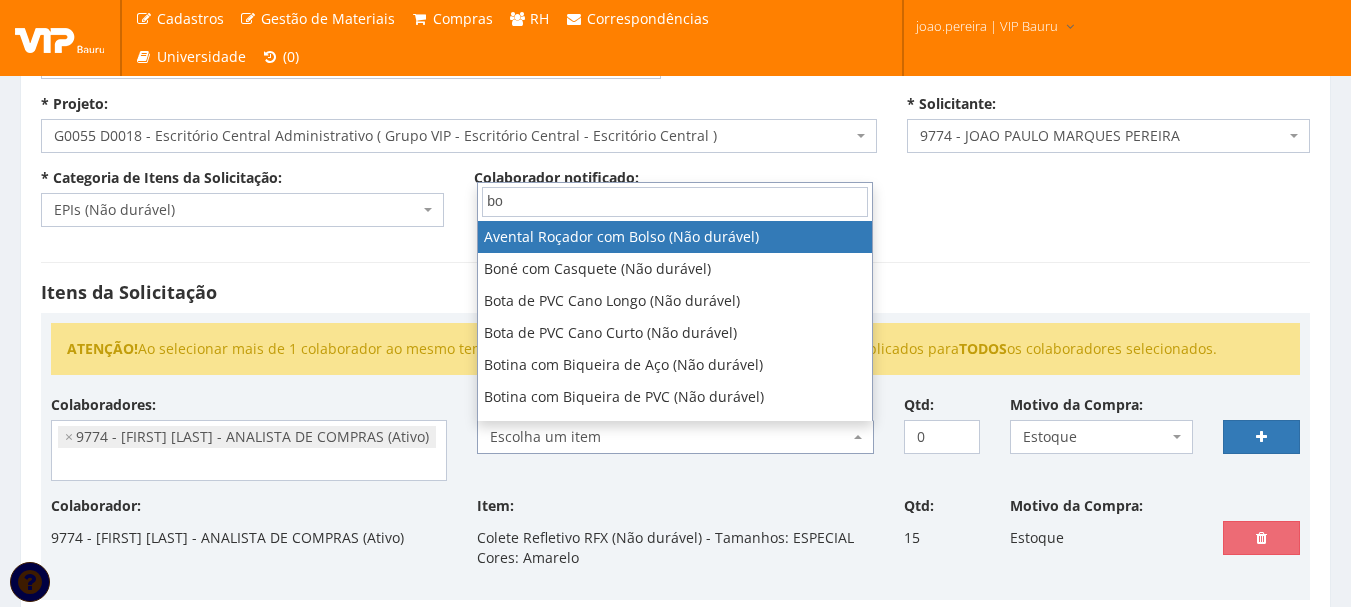 scroll, scrollTop: 100, scrollLeft: 0, axis: vertical 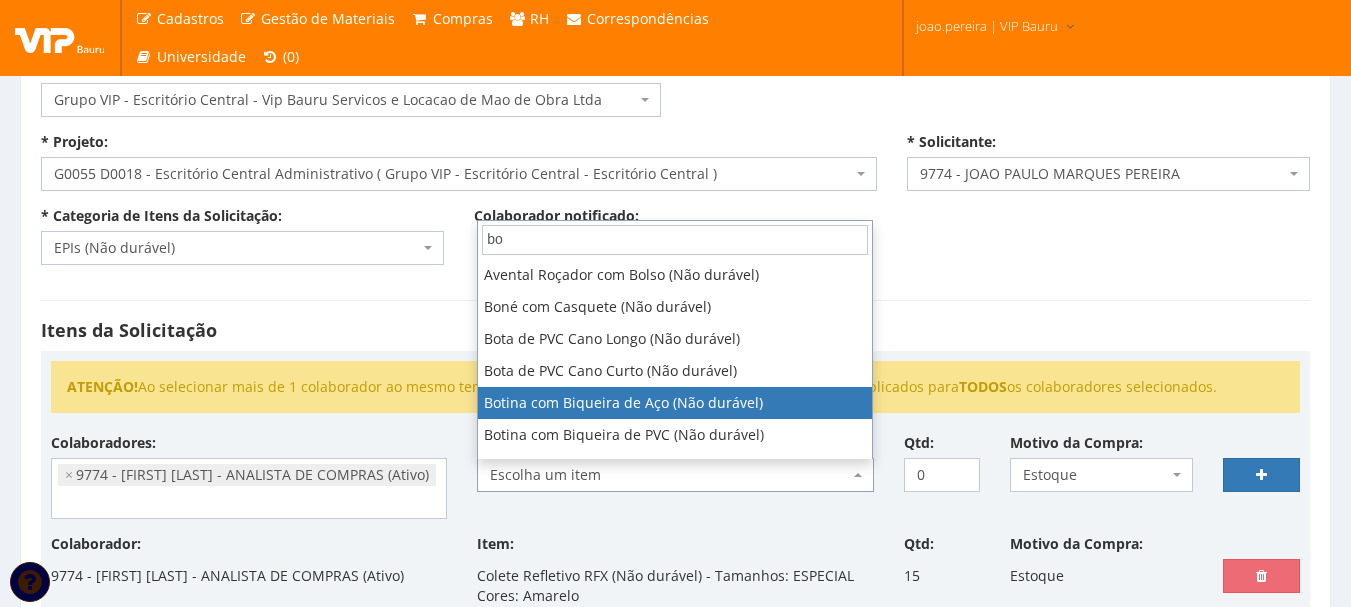 type on "bo" 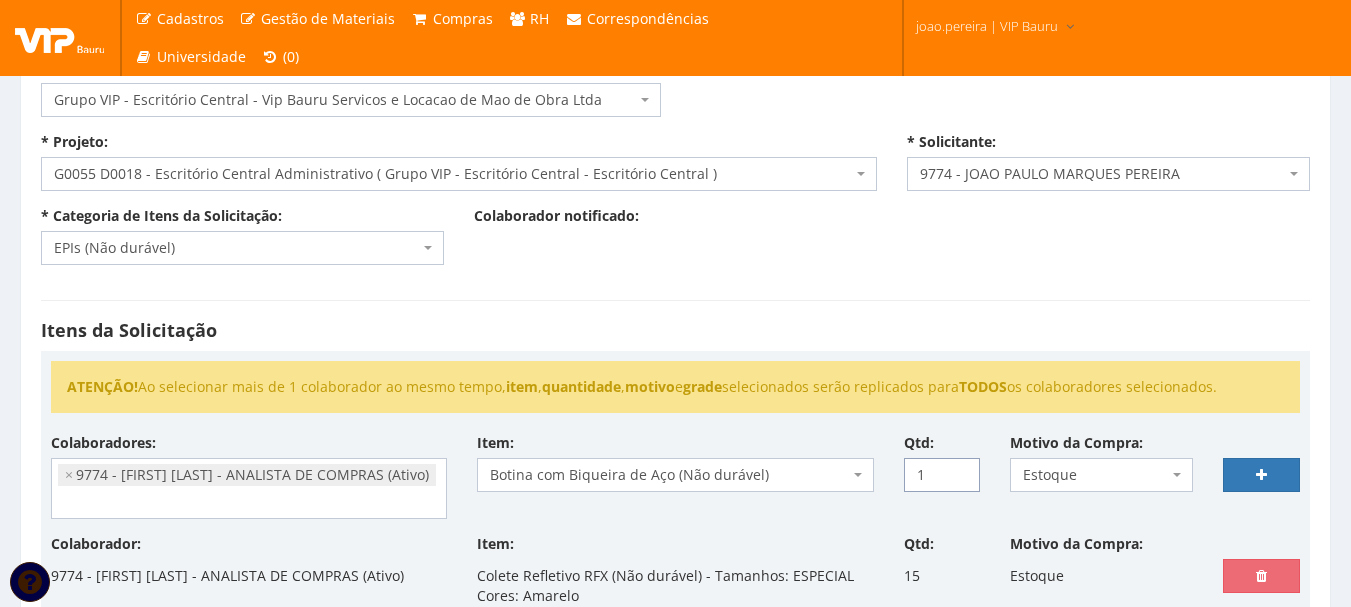 type on "1" 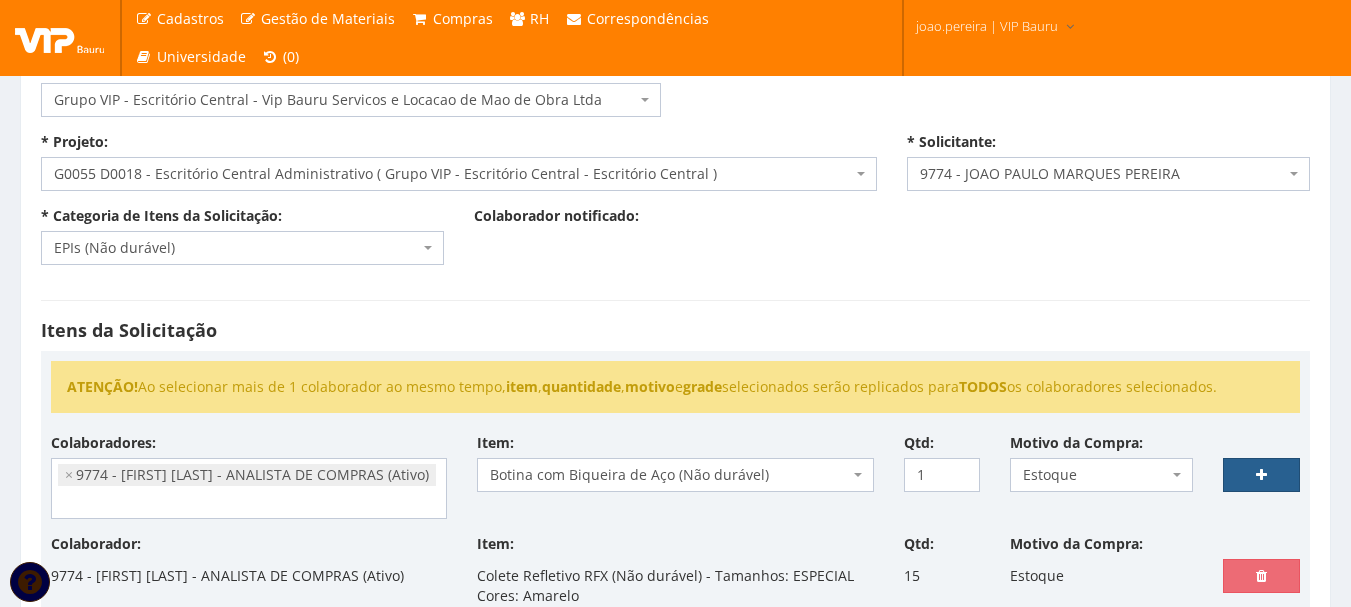 click at bounding box center (1261, 475) 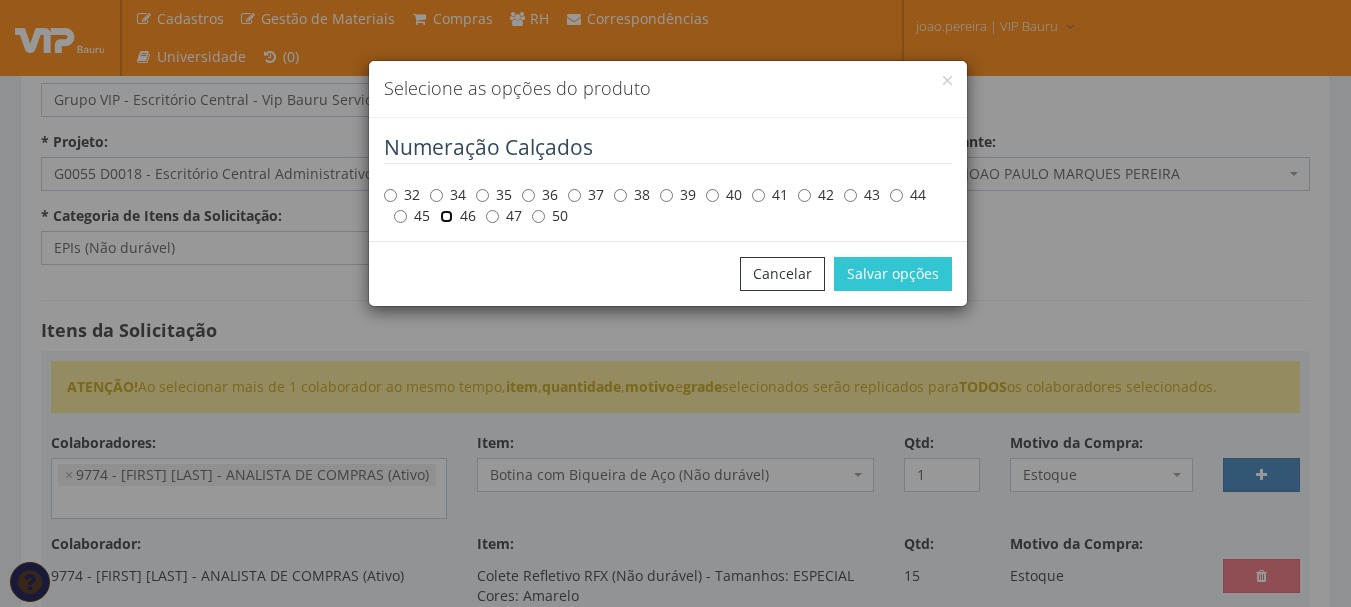 click on "46" at bounding box center [446, 216] 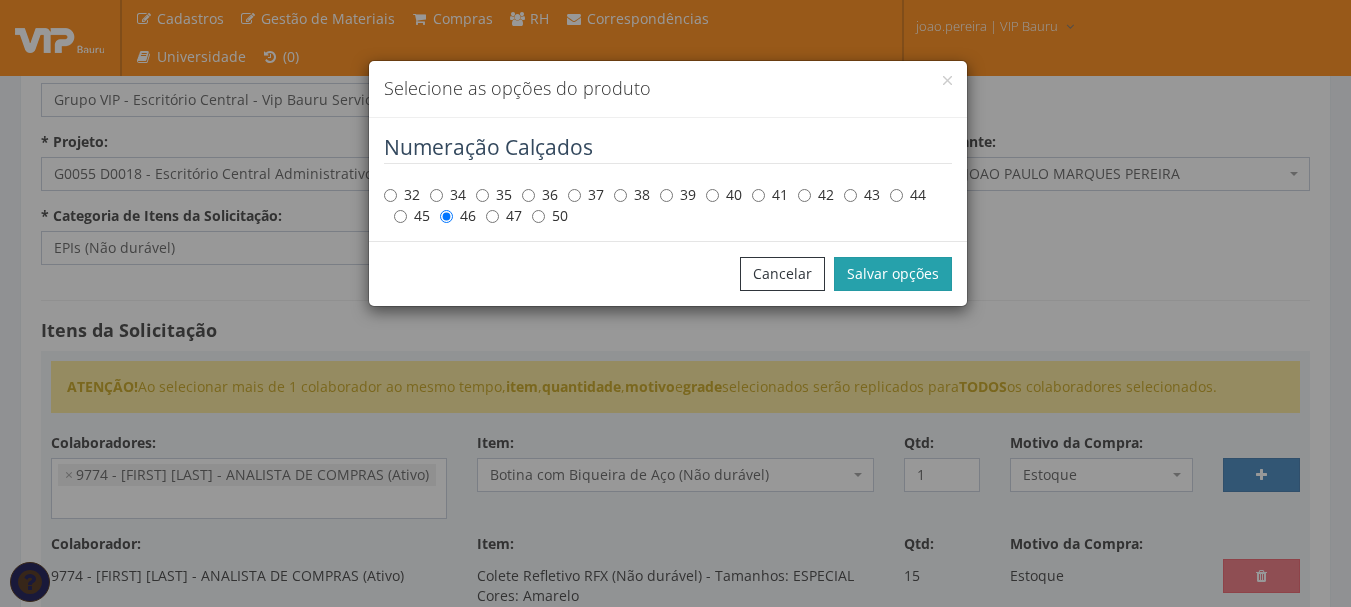 click on "Salvar opções" at bounding box center (893, 274) 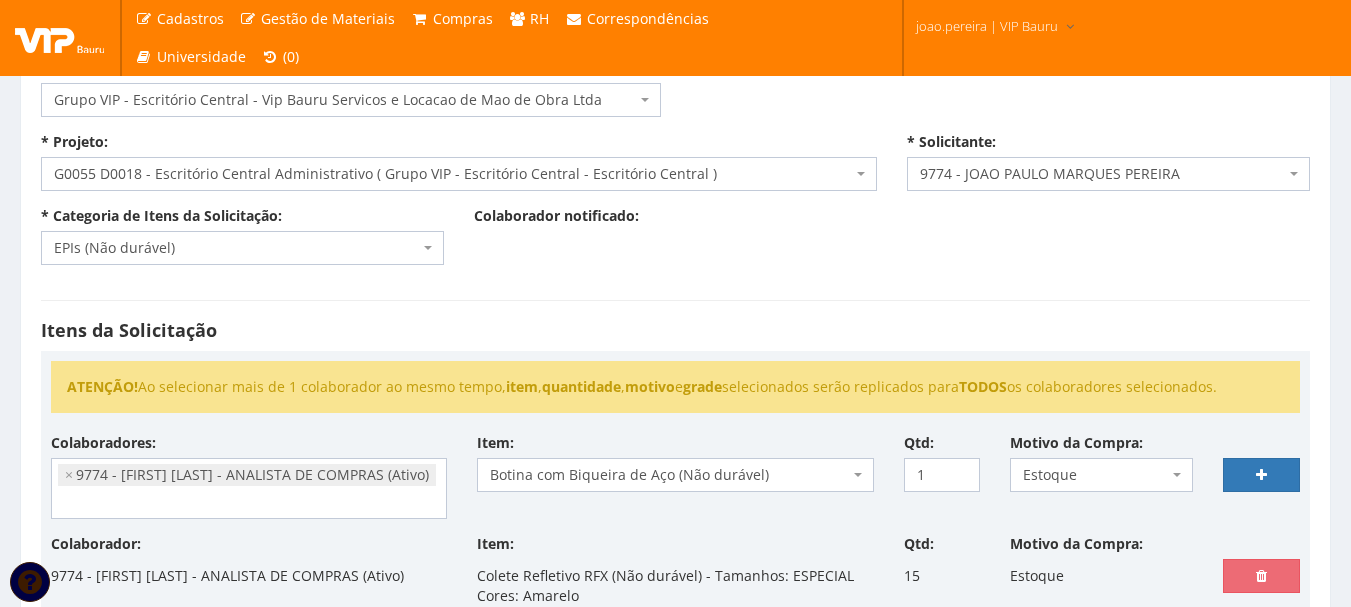 select 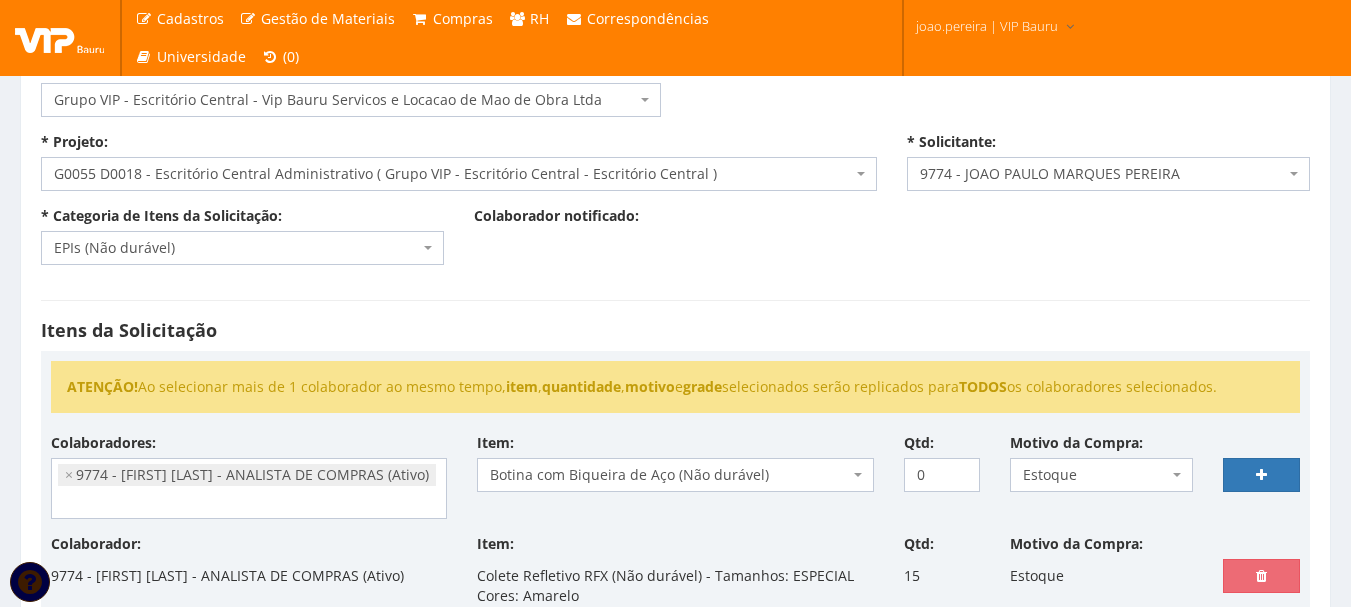 select 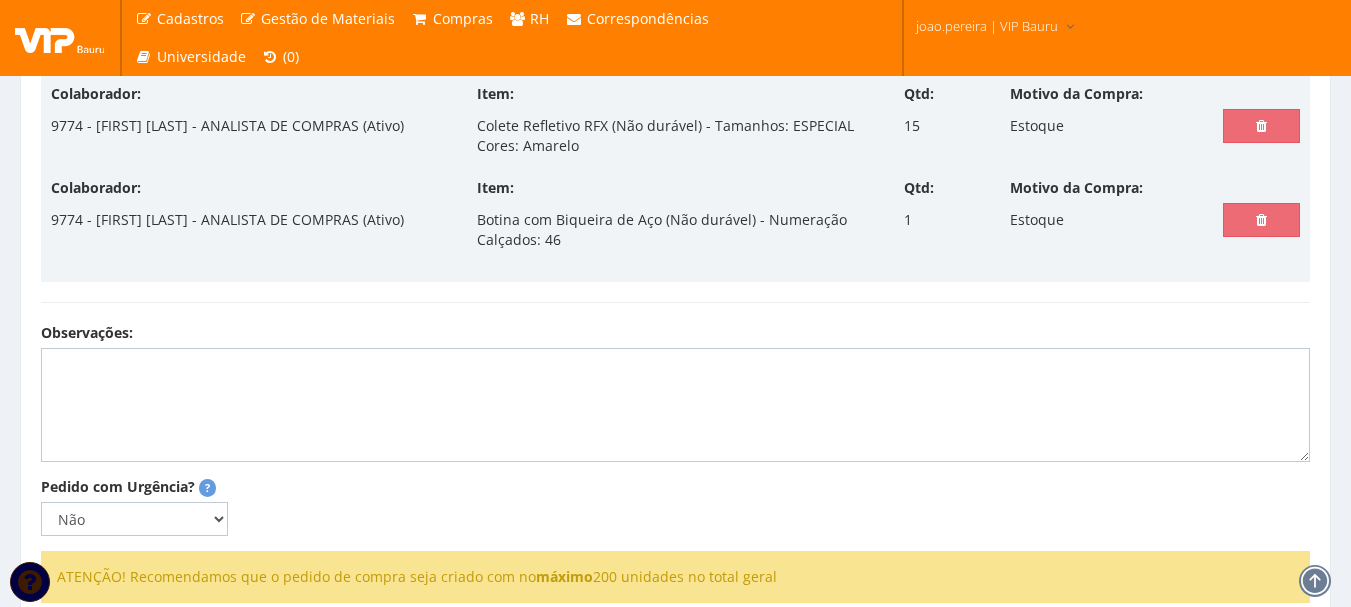 scroll, scrollTop: 700, scrollLeft: 0, axis: vertical 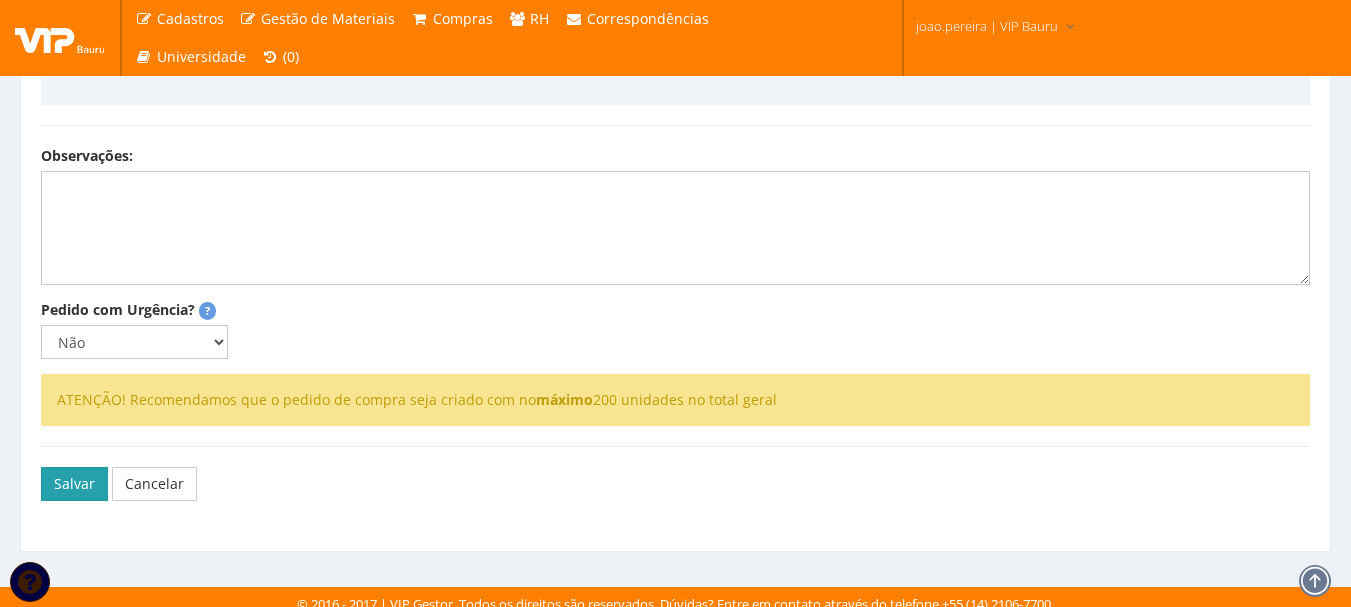 click on "Salvar" at bounding box center (74, 484) 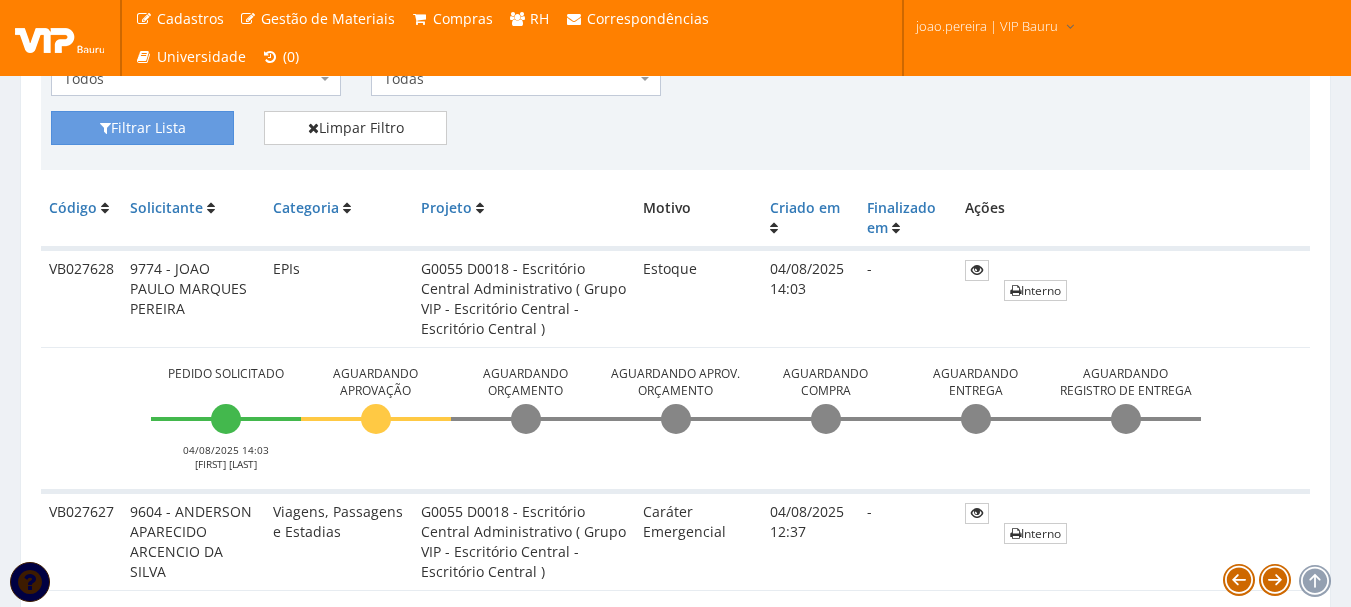 scroll, scrollTop: 600, scrollLeft: 0, axis: vertical 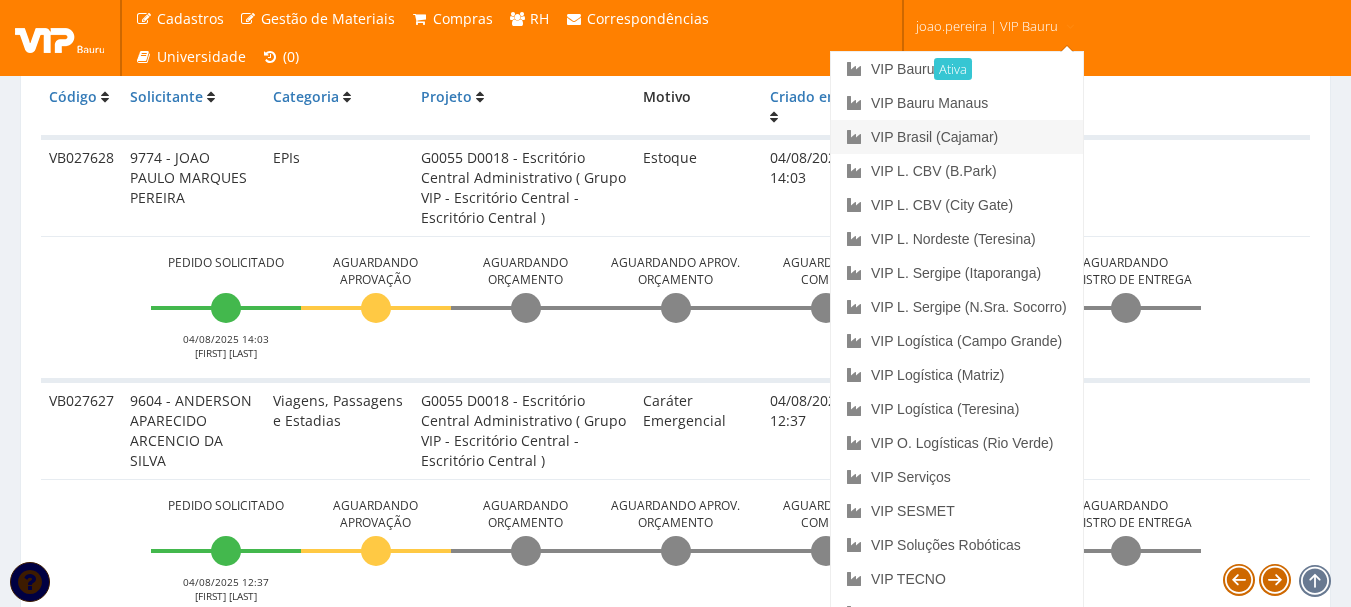 click on "VIP Brasil (Cajamar)" at bounding box center [957, 137] 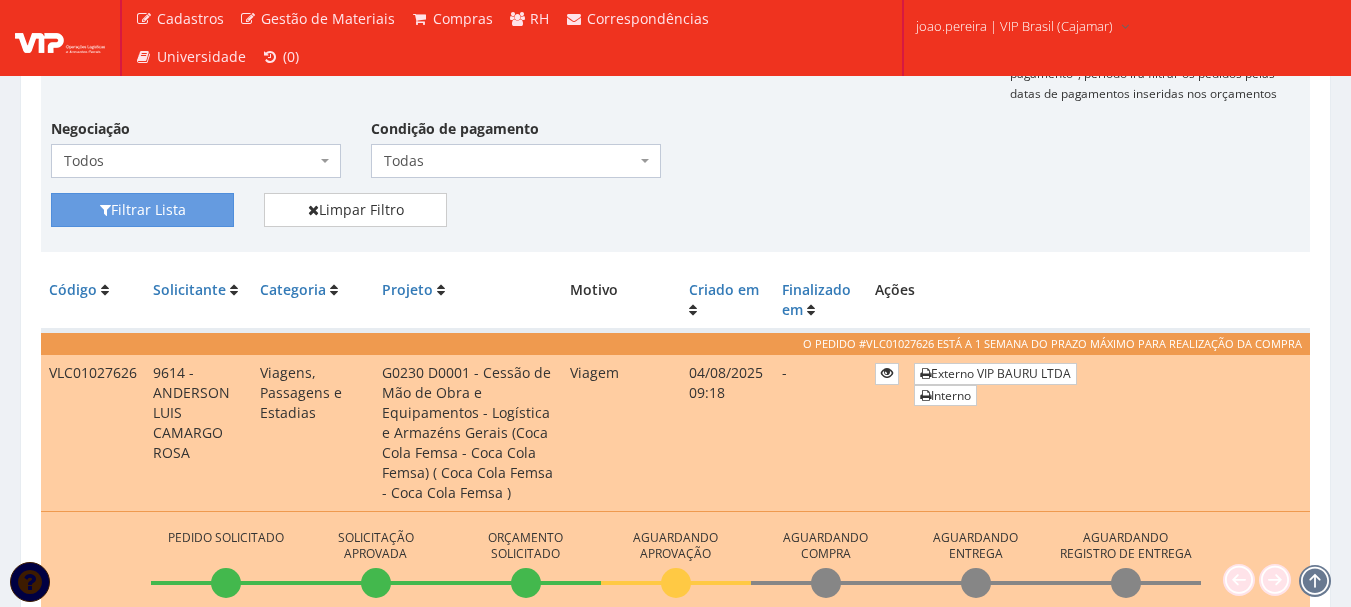 scroll, scrollTop: 300, scrollLeft: 0, axis: vertical 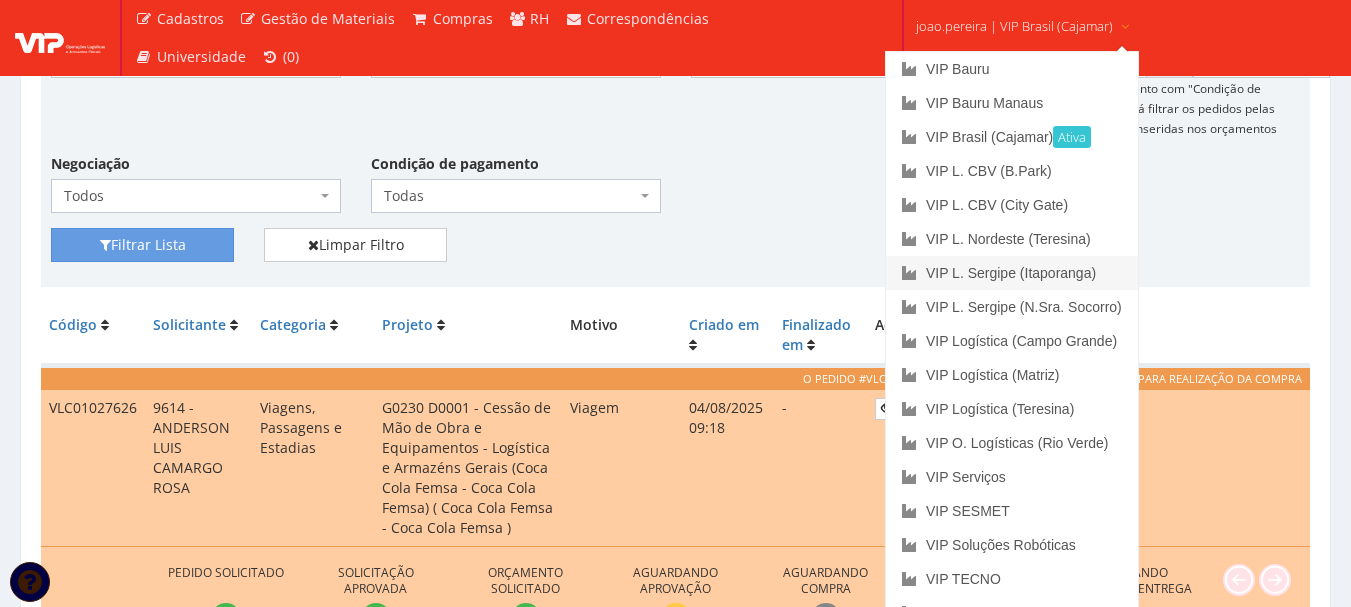 click on "VIP L. Sergipe (Itaporanga)" at bounding box center (1012, 273) 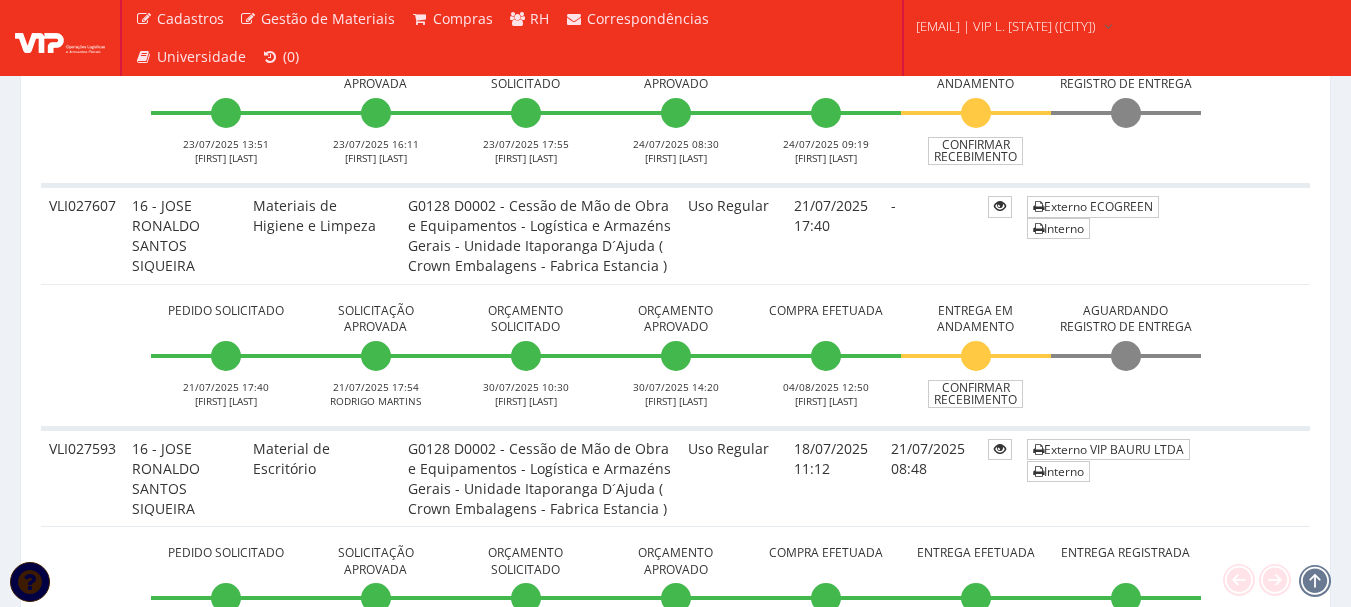 scroll, scrollTop: 1700, scrollLeft: 0, axis: vertical 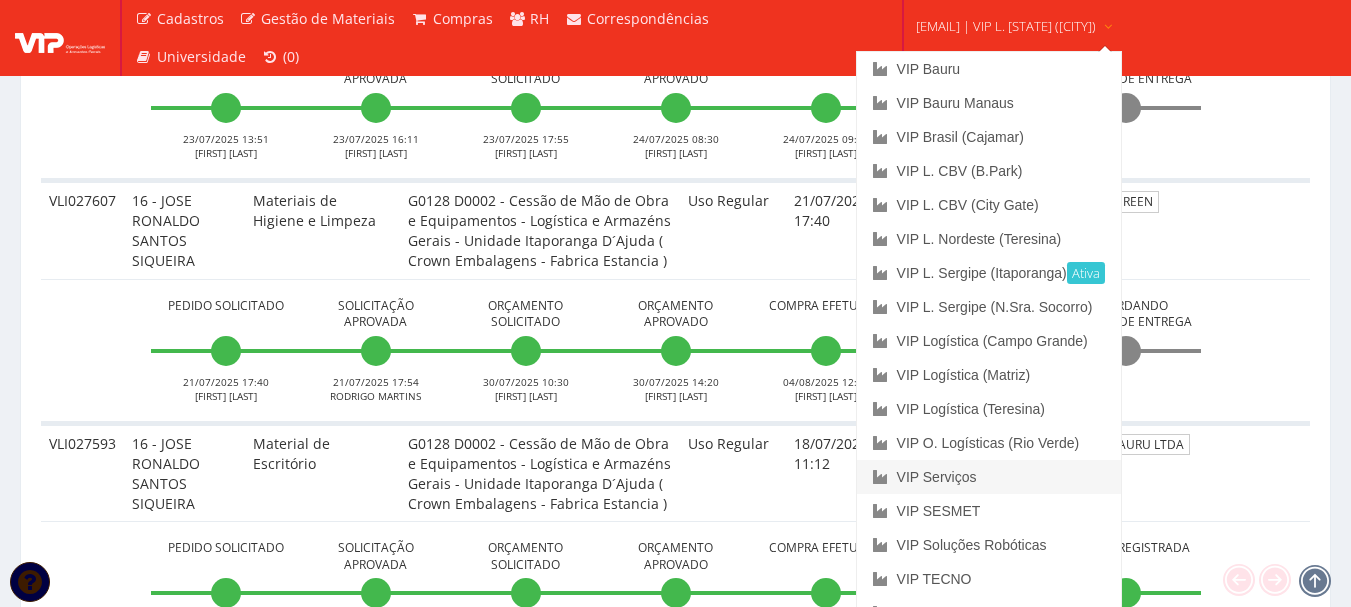 click on "VIP Serviços" at bounding box center [989, 477] 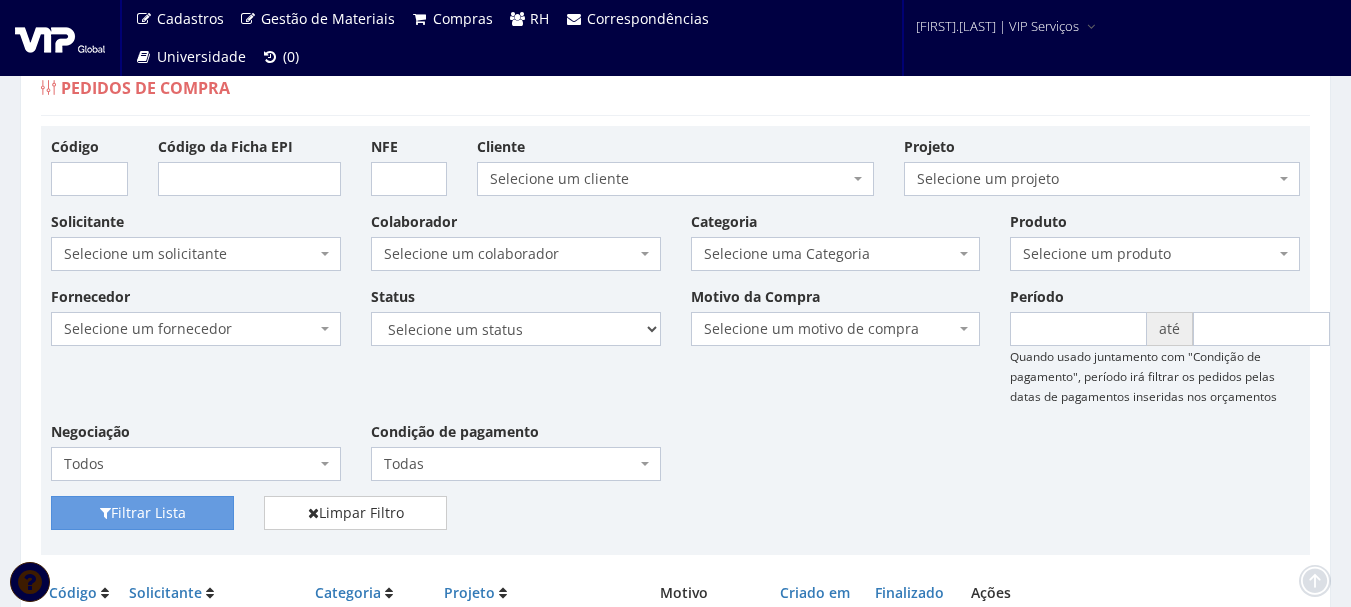 scroll, scrollTop: 0, scrollLeft: 0, axis: both 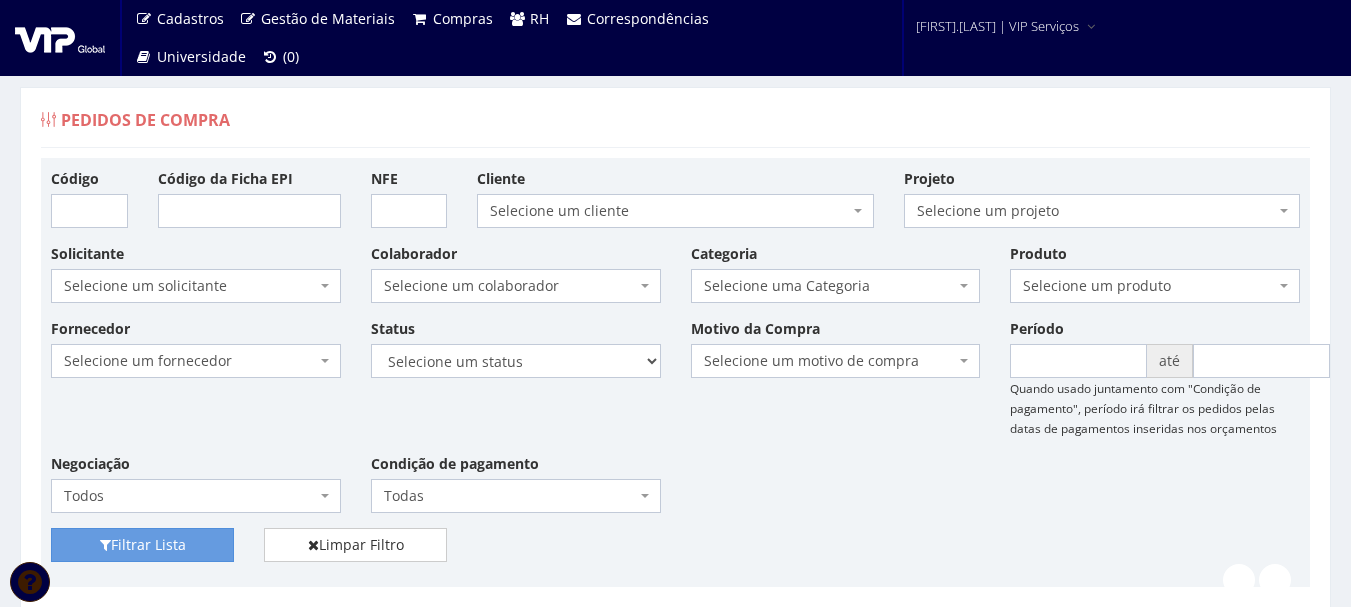 click on "Fornecedor
Selecione um fornecedor ******** ******** 1000 MARCAS BRASIL 123 MILHAS 2WD SOLUÇÕES E CONTROLES DE PRAGAS 4SHOW COMERCIO DE ELETRONICOS LTDA 50 Hotel A C A DIAS COMERCIAL A Centro Oeste Tubos e Conexões A F M DE MELO ME A FLORA SAVASSI LTDA A INDUSTRIAL A R G3 TELECOM ASSOCIADOS LTDA A Z ELETRICOS A. S. COELHO A.F.P. TRANSPORTES CONFIANCA LTDA A2L-EPI LTDA Abate Imunizacao de Ambientes e Servicos Ltda Abra Promocional Abrafer ABSOLUTA EQUIPAMENTOS E SERVICOS ABSOLUTTASHOP AC CARPINTARIA, REFORMAS EM GERAL Ac Coelho Acacia Medicina do Trabalho - Uberlândia MG ACACIA UBERABA MEDICINA DO TRABALHO Ação Med Acaso Impressões Acbz Importação e Comércio Ltda AÇO E AÇO VERGALHOES LTDA Açojota Bauru ACQUAECO WASH Adailton de Jesus Santos ADALBERTO CHAVES E CARIMBOS ADEGRAF ETIQUETAS ADESIVAS LTDA Adelpack Fitas Adesivas Adelson Feiras e Eventos LTDA ADEMAQ IND. E COM DE EQUIPAMENTOS PARA ESCRITÓRIO LTDA - EPP Ademar Pedro de Godoi - Me ADENILSON APARECIDO SILVEIRA E SOUZA ALIMPA" at bounding box center (675, 423) 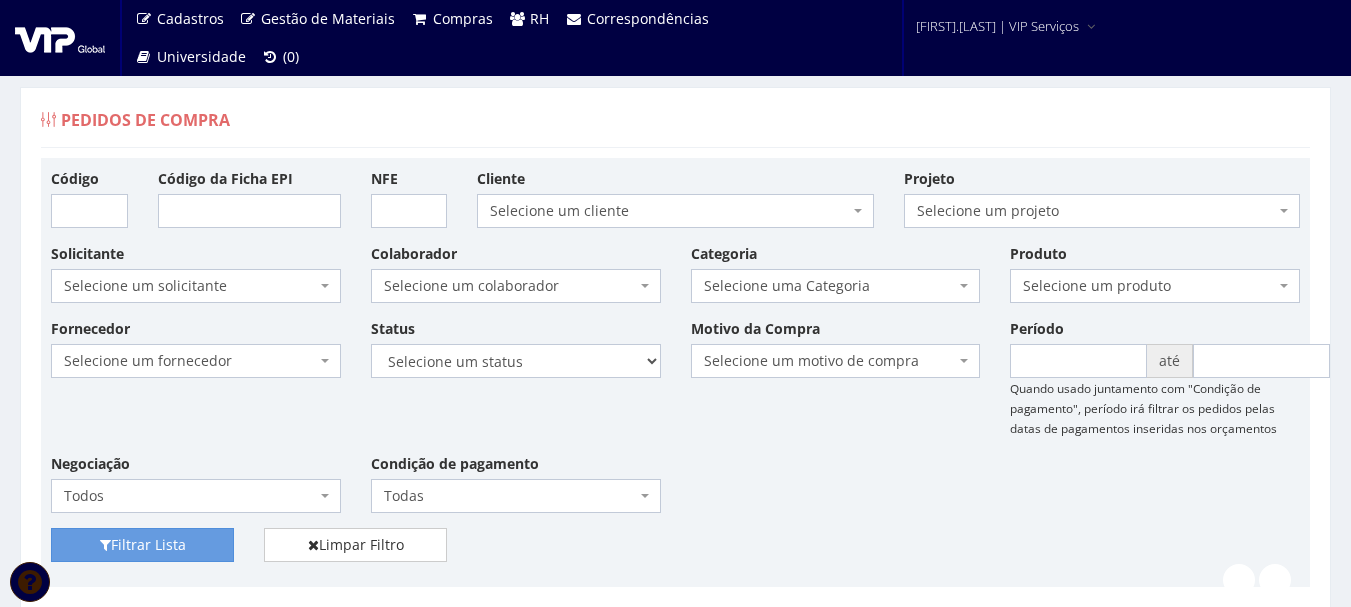 click on "Fornecedor
Selecione um fornecedor ******** ******** 1000 MARCAS BRASIL 123 MILHAS 2WD SOLUÇÕES E CONTROLES DE PRAGAS 4SHOW COMERCIO DE ELETRONICOS LTDA 50 Hotel A C A DIAS COMERCIAL A Centro Oeste Tubos e Conexões A F M DE MELO ME A FLORA SAVASSI LTDA A INDUSTRIAL A R G3 TELECOM ASSOCIADOS LTDA A Z ELETRICOS A. S. COELHO A.F.P. TRANSPORTES CONFIANCA LTDA A2L-EPI LTDA Abate Imunizacao de Ambientes e Servicos Ltda Abra Promocional Abrafer ABSOLUTA EQUIPAMENTOS E SERVICOS ABSOLUTTASHOP AC CARPINTARIA, REFORMAS EM GERAL Ac Coelho Acacia Medicina do Trabalho - Uberlândia MG ACACIA UBERABA MEDICINA DO TRABALHO Ação Med Acaso Impressões Acbz Importação e Comércio Ltda AÇO E AÇO VERGALHOES LTDA Açojota Bauru ACQUAECO WASH Adailton de Jesus Santos ADALBERTO CHAVES E CARIMBOS ADEGRAF ETIQUETAS ADESIVAS LTDA Adelpack Fitas Adesivas Adelson Feiras e Eventos LTDA ADEMAQ IND. E COM DE EQUIPAMENTOS PARA ESCRITÓRIO LTDA - EPP Ademar Pedro de Godoi - Me ADENILSON APARECIDO SILVEIRA E SOUZA ALIMPA" at bounding box center [675, 423] 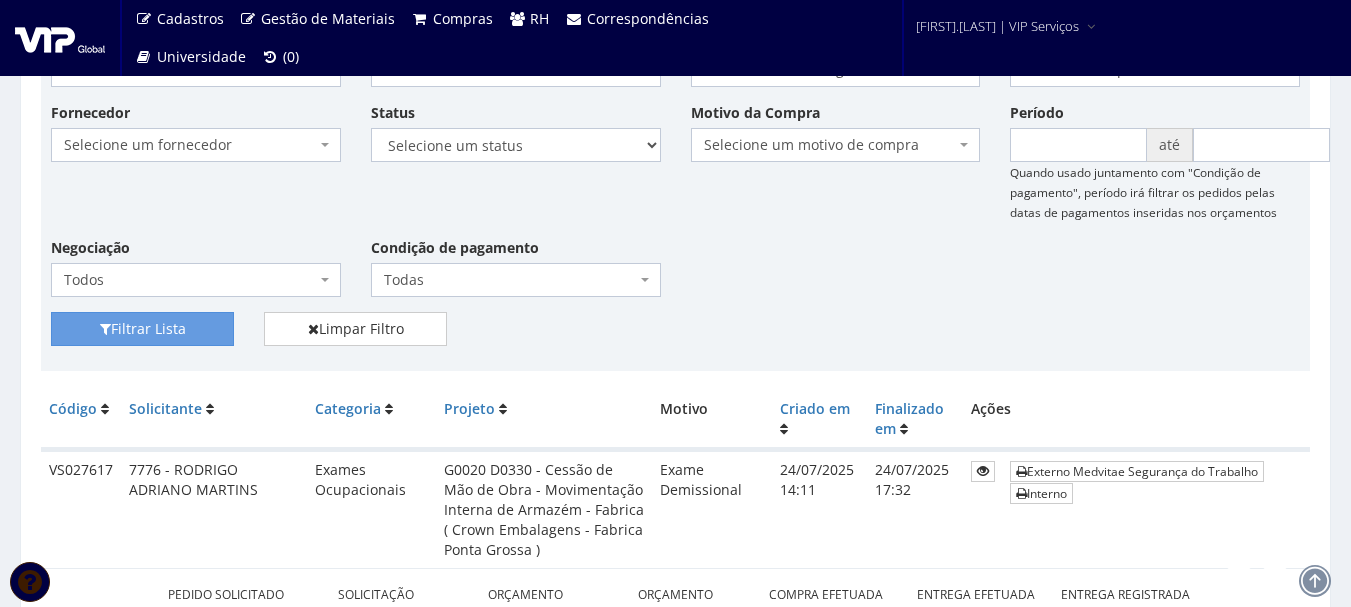 scroll, scrollTop: 0, scrollLeft: 0, axis: both 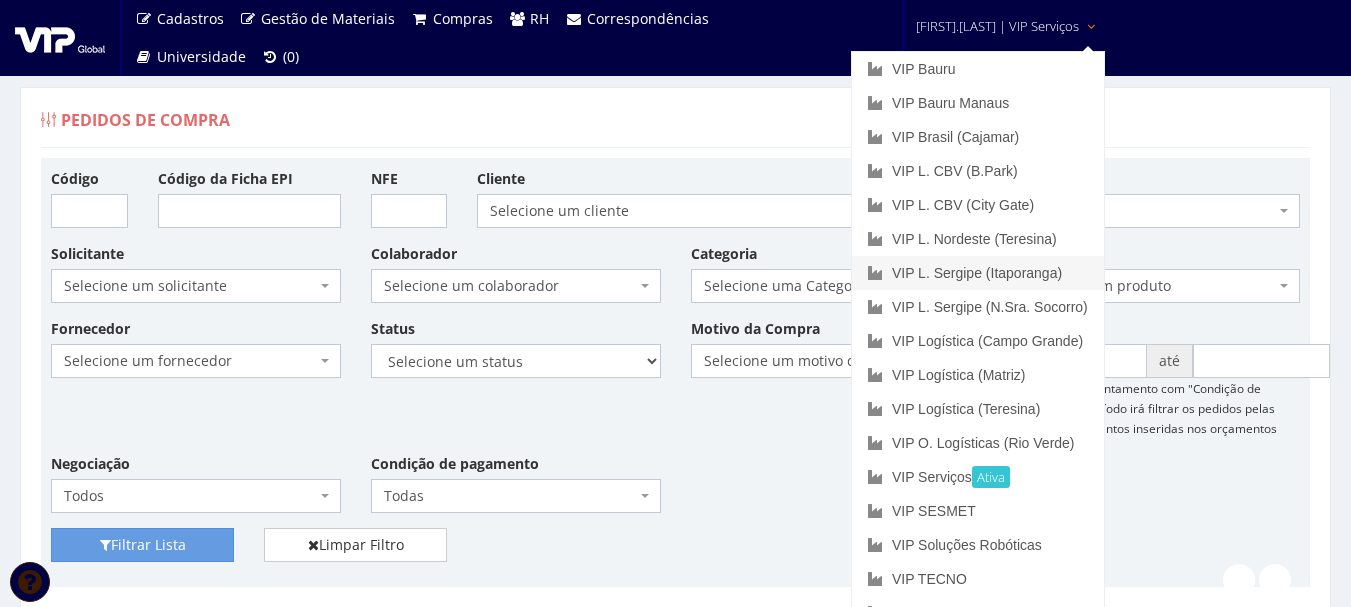 click on "VIP L. Sergipe (Itaporanga)" at bounding box center (978, 273) 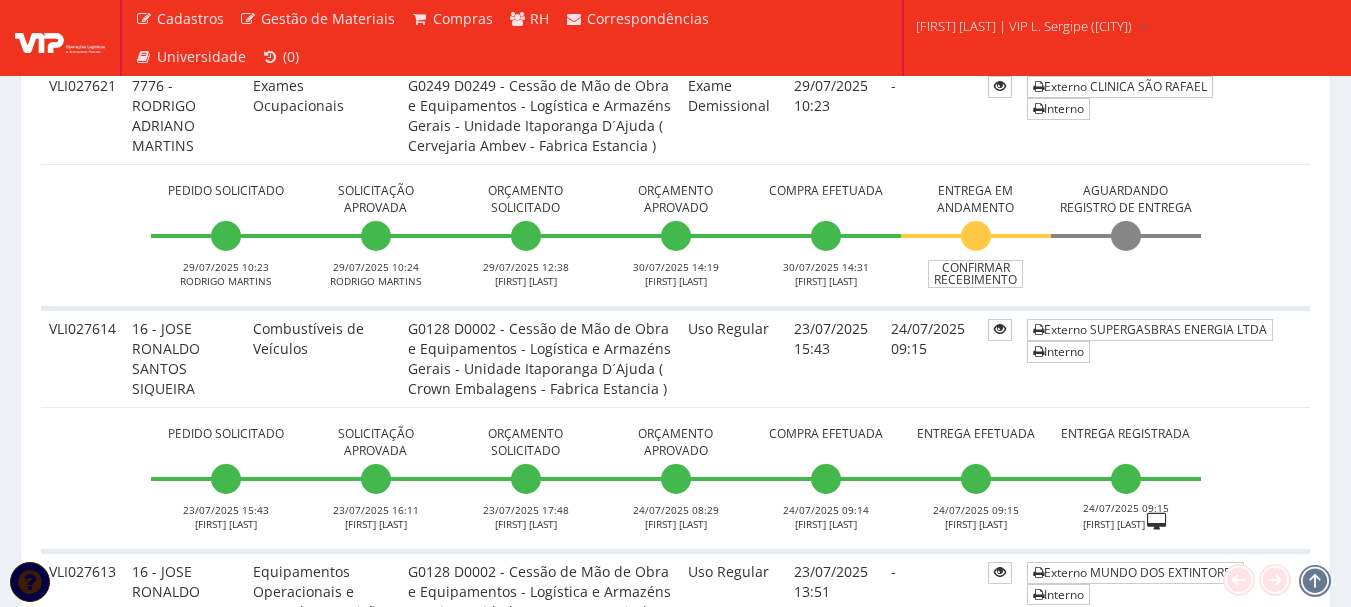 scroll, scrollTop: 1200, scrollLeft: 0, axis: vertical 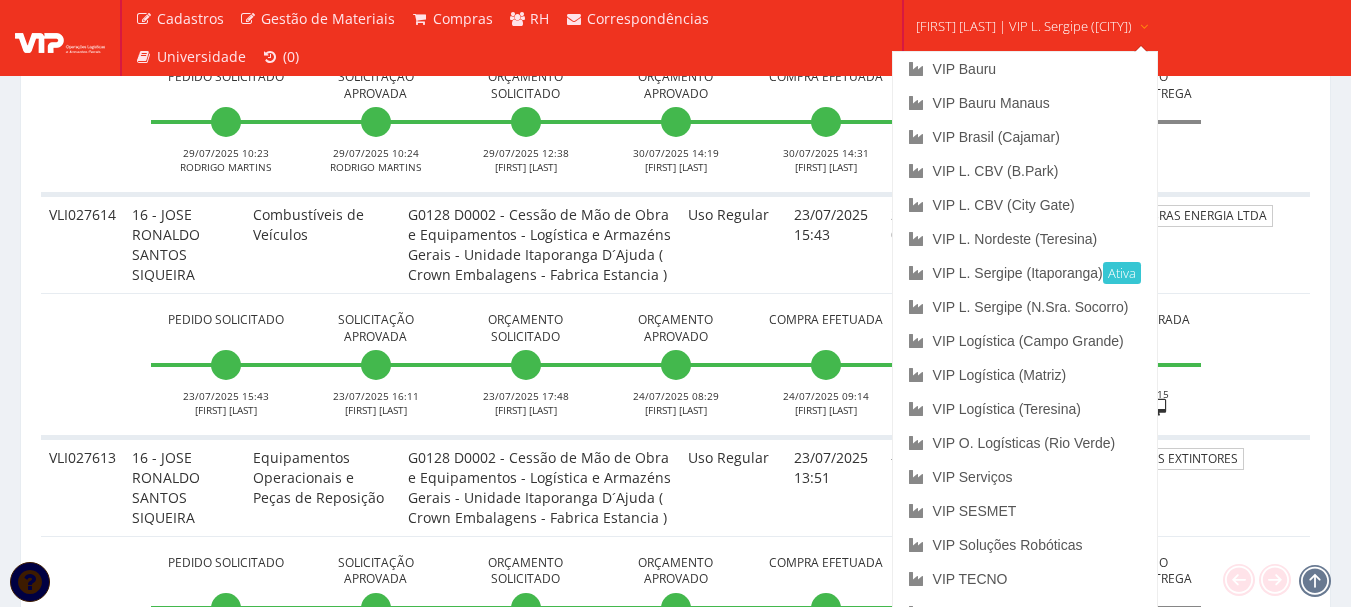 click on "[FIRST] [LAST] | VIP L. Sergipe ([CITY])" at bounding box center [1024, 26] 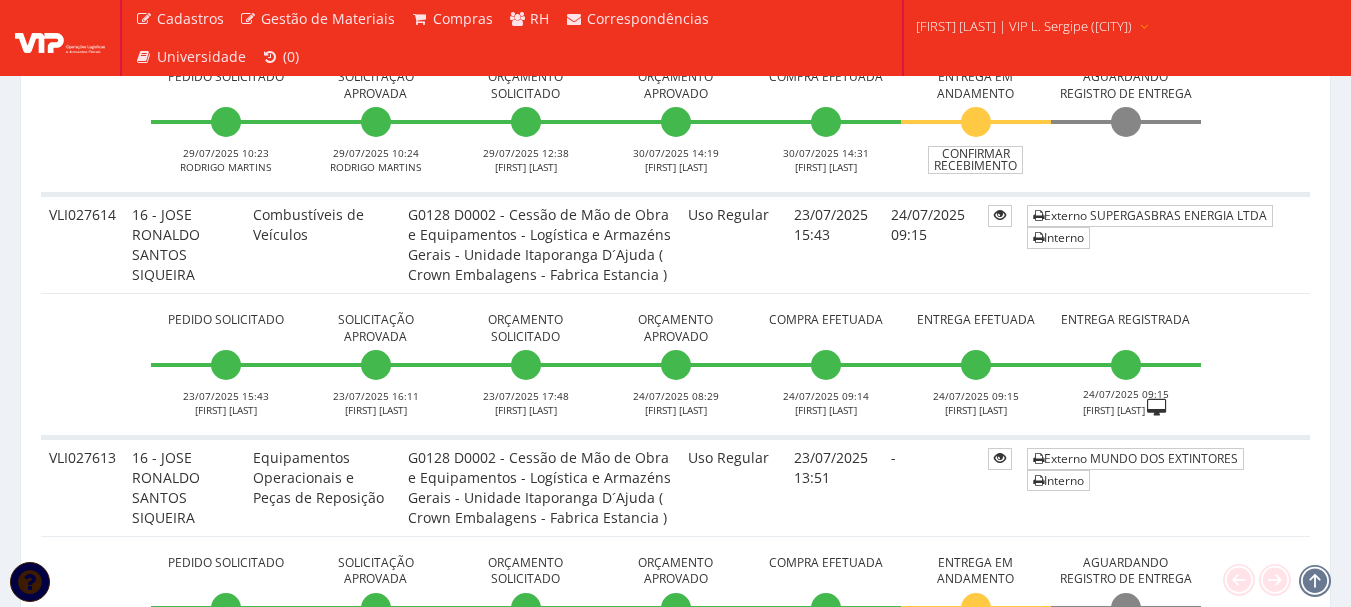 click on "[FIRST] [LAST] | VIP L. Sergipe ([CITY])" at bounding box center [1024, 26] 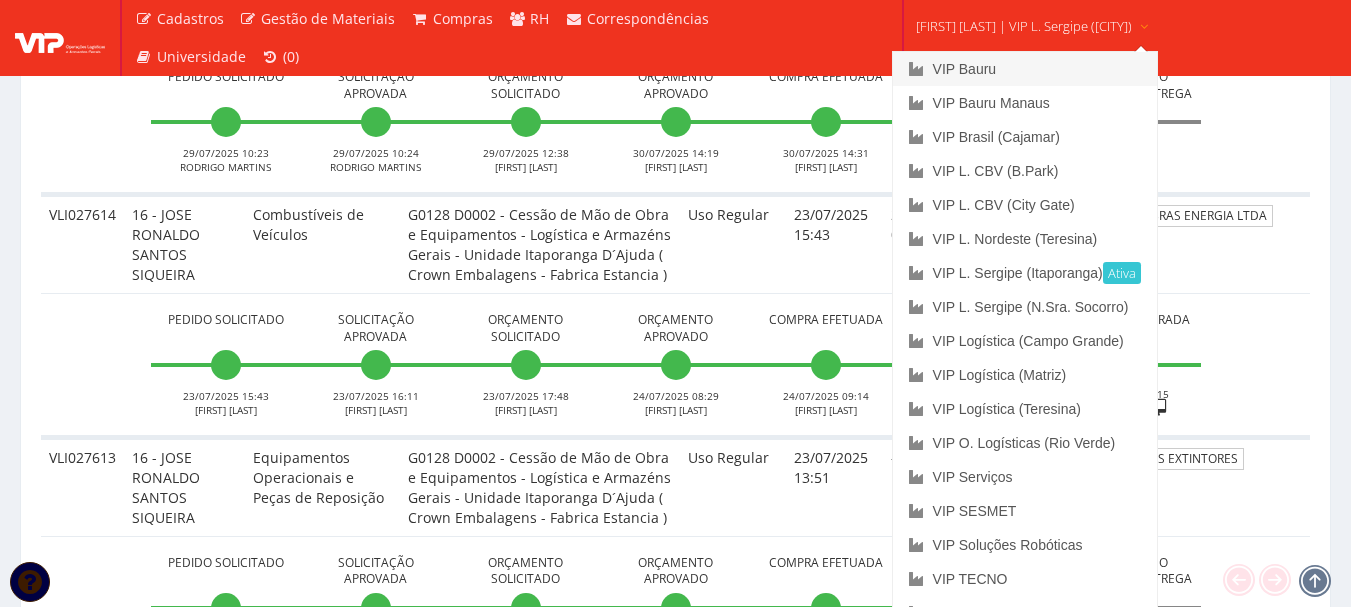click on "VIP Bauru" at bounding box center (1025, 69) 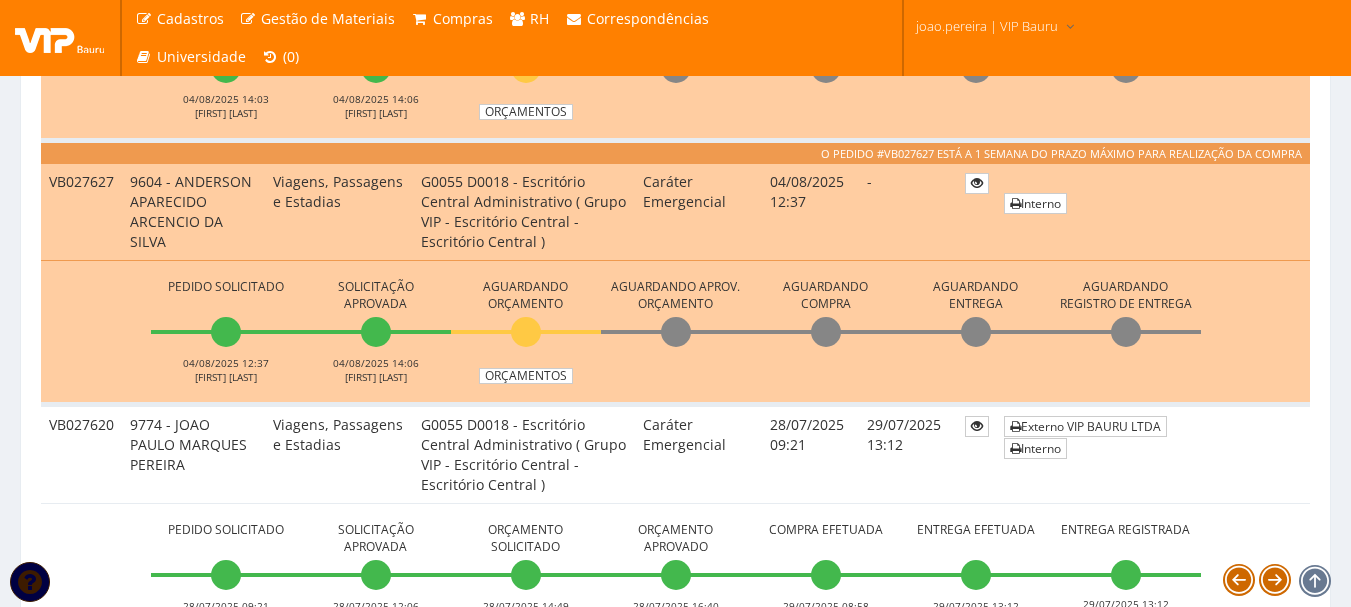 scroll, scrollTop: 800, scrollLeft: 0, axis: vertical 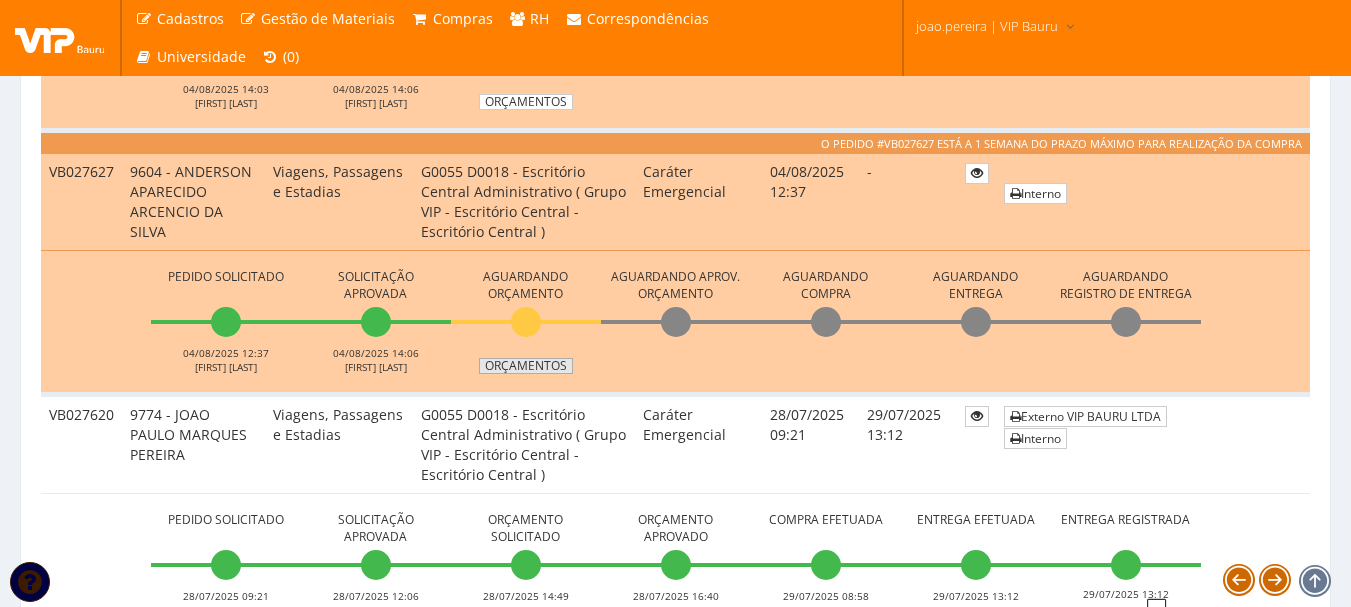 click on "Orçamentos" at bounding box center [526, 366] 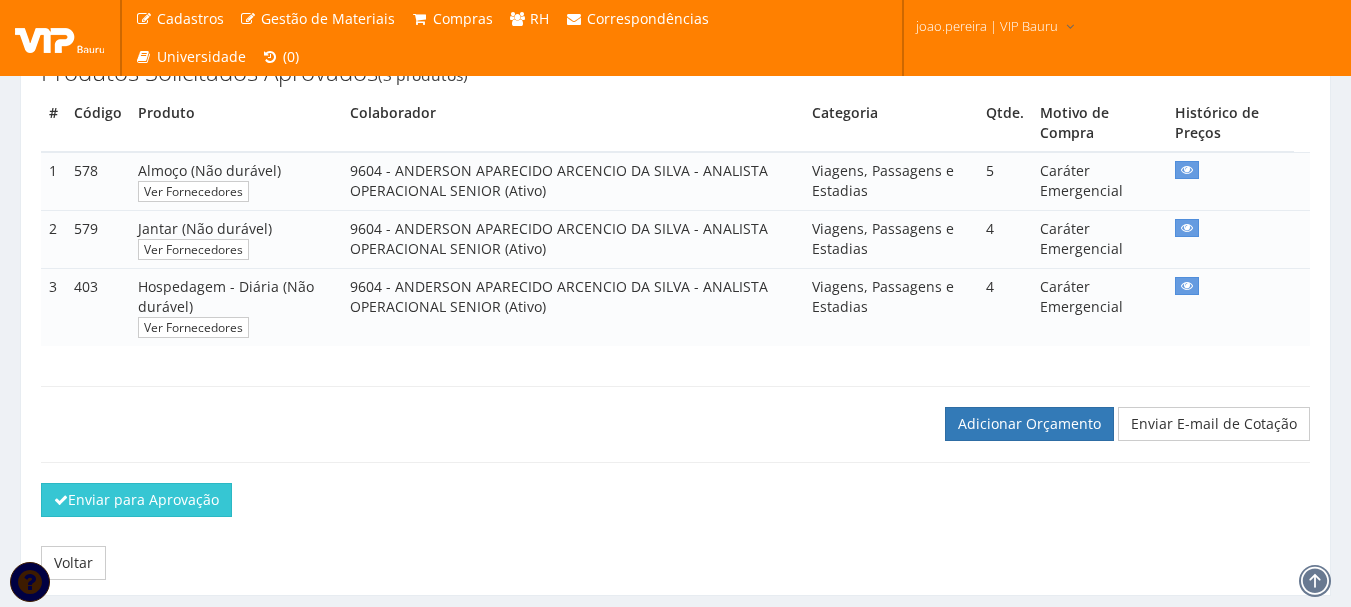 scroll, scrollTop: 457, scrollLeft: 0, axis: vertical 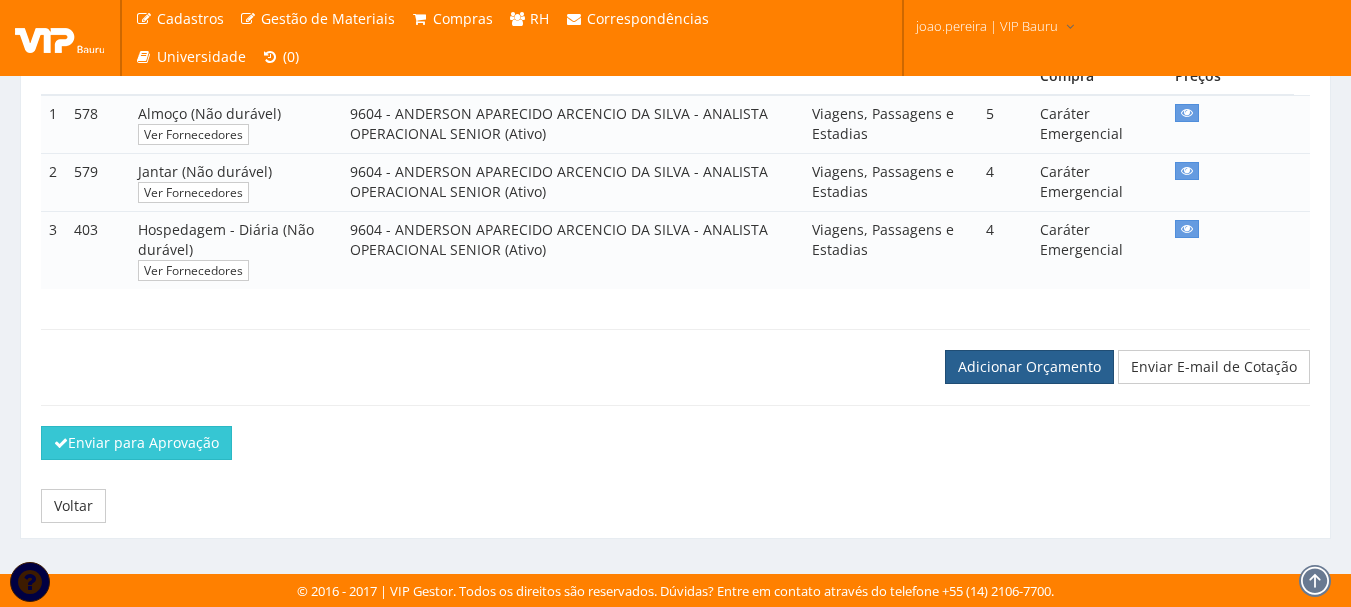 click on "Adicionar Orçamento" at bounding box center (1029, 367) 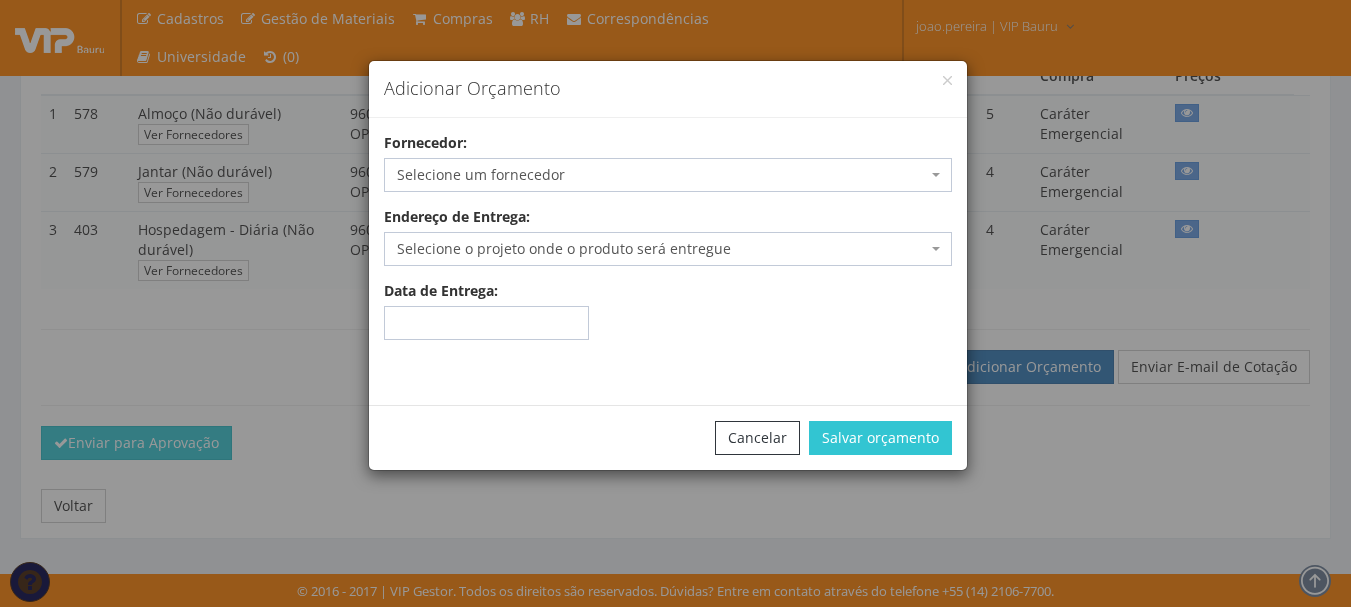 click on "Selecione um fornecedor" at bounding box center [668, 175] 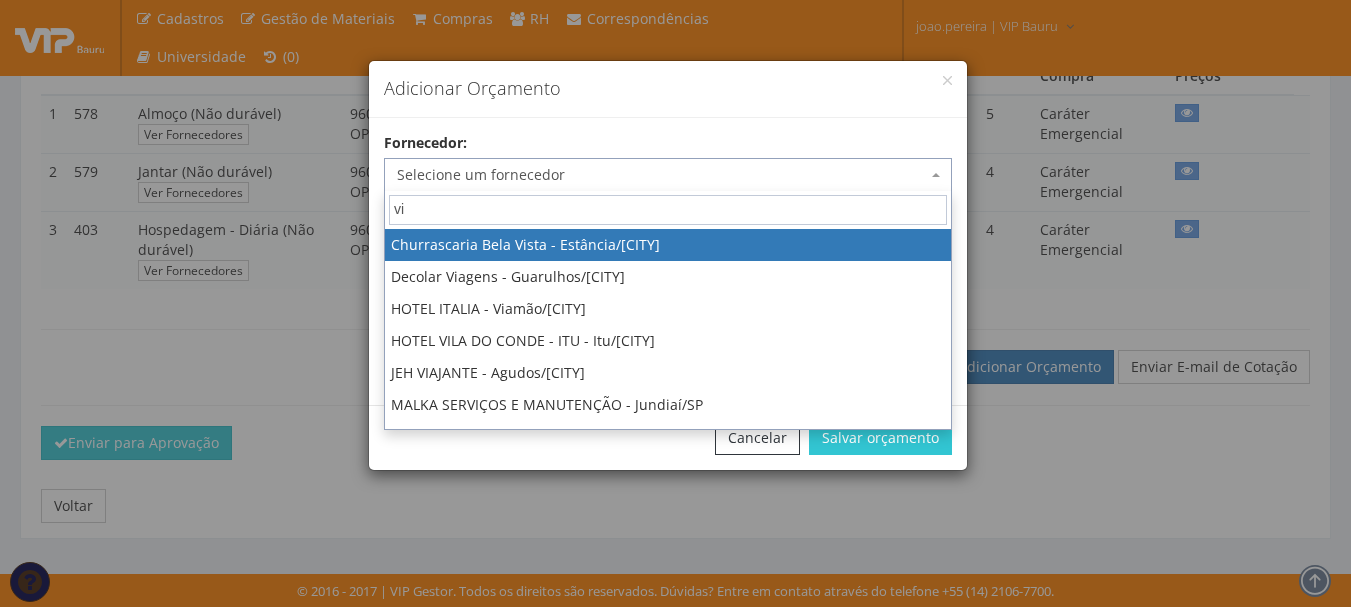 type on "vip" 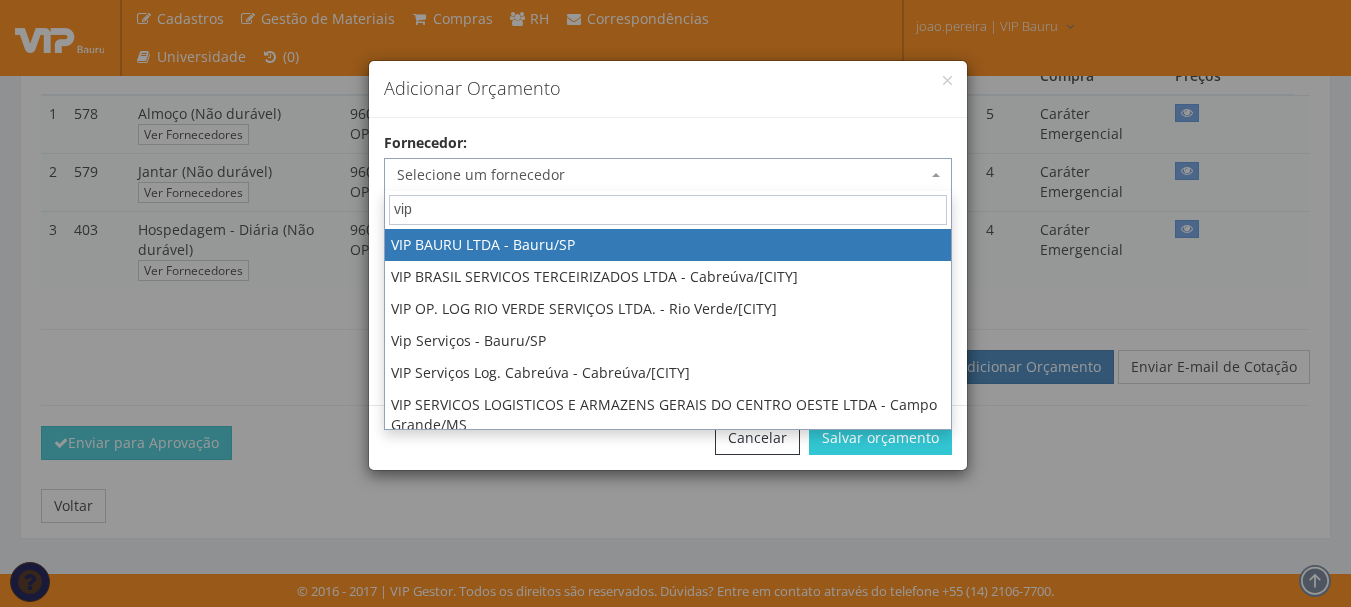 select on "532" 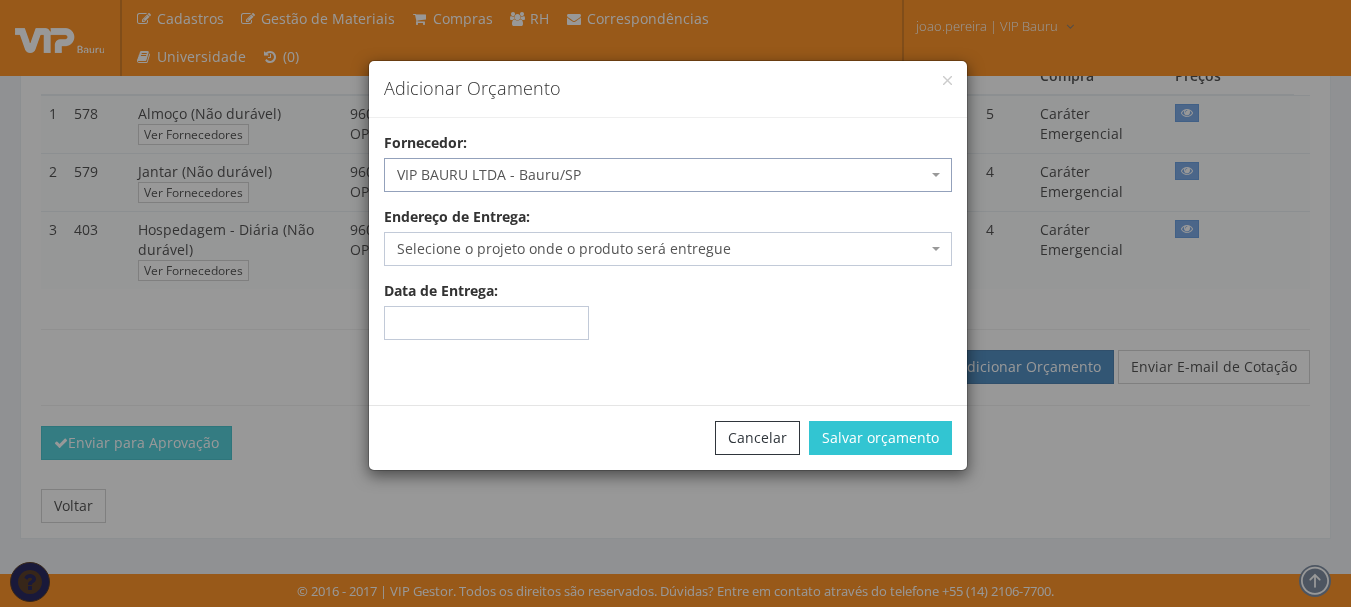 click on "Selecione o projeto onde o produto será entregue" at bounding box center (668, 249) 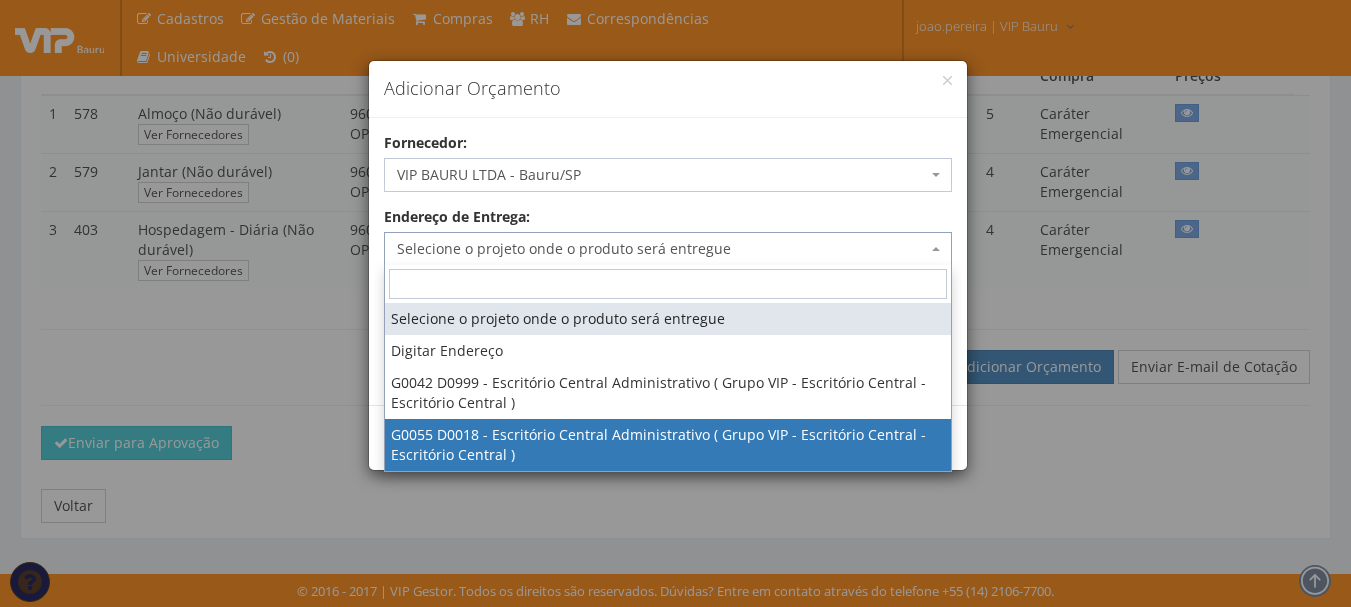 select on "55" 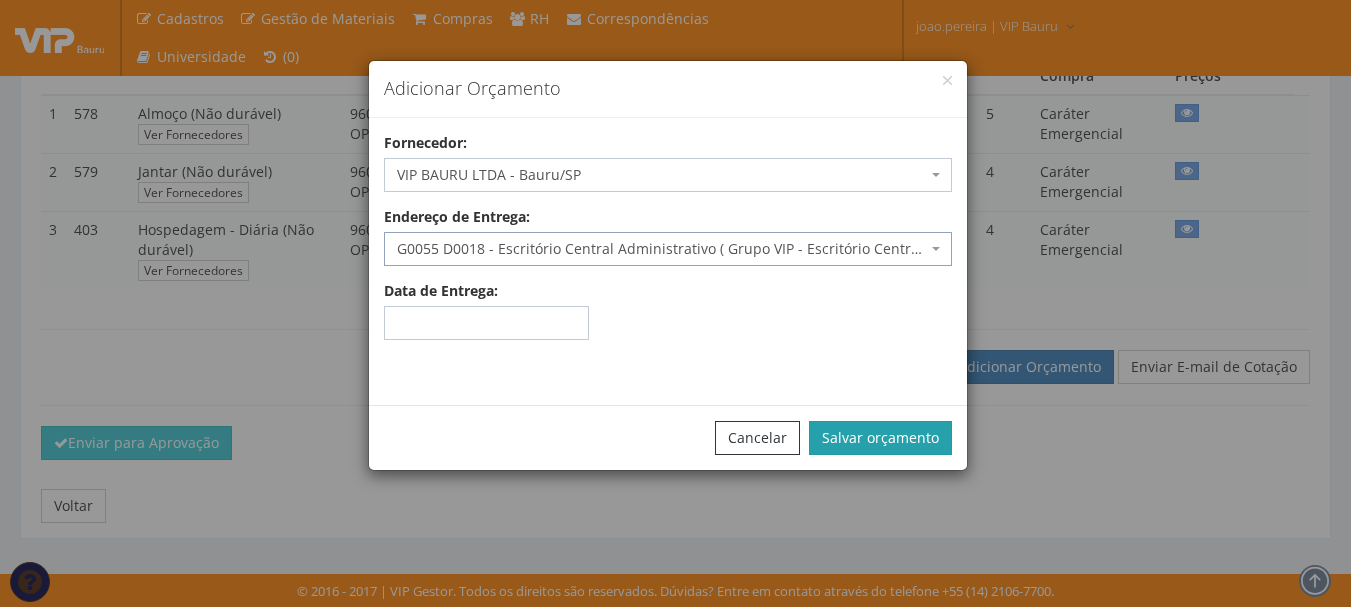 click on "Salvar orçamento" at bounding box center (880, 438) 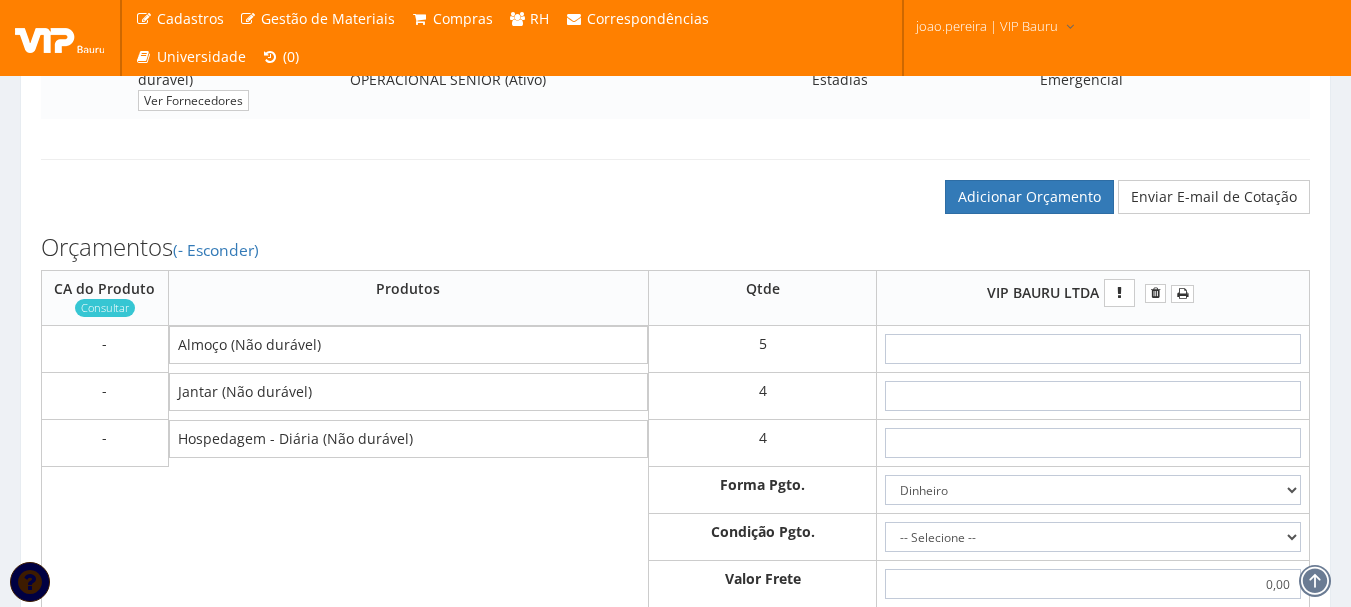 scroll, scrollTop: 700, scrollLeft: 0, axis: vertical 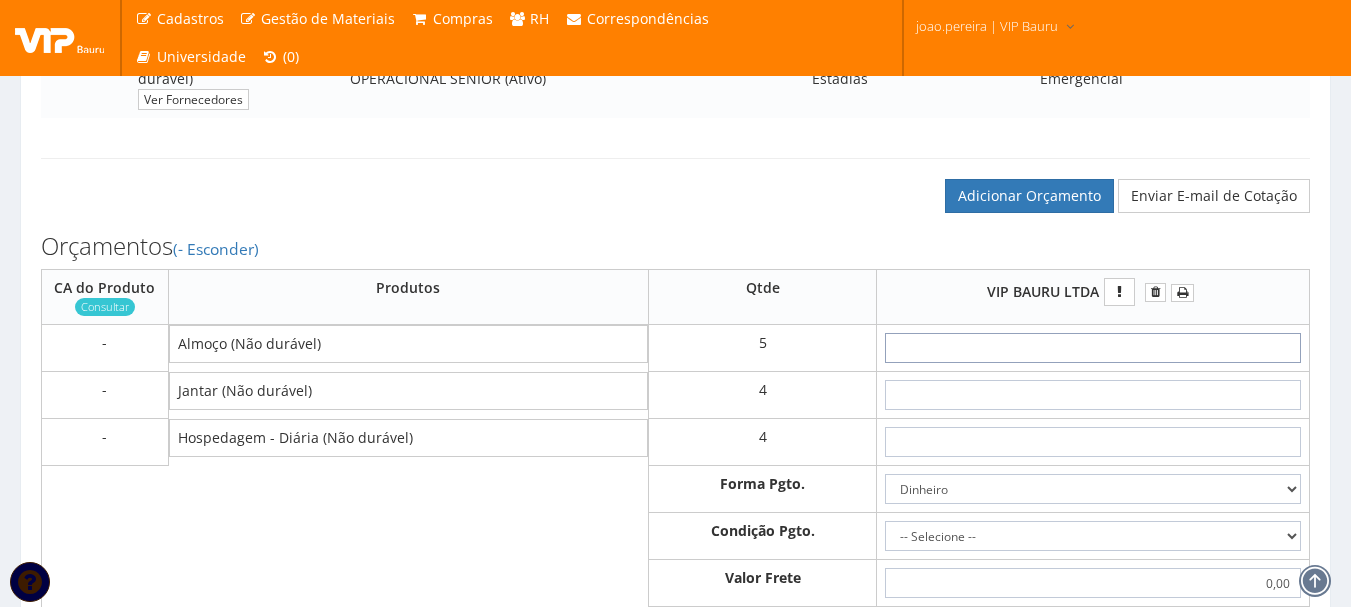 click at bounding box center [1093, 348] 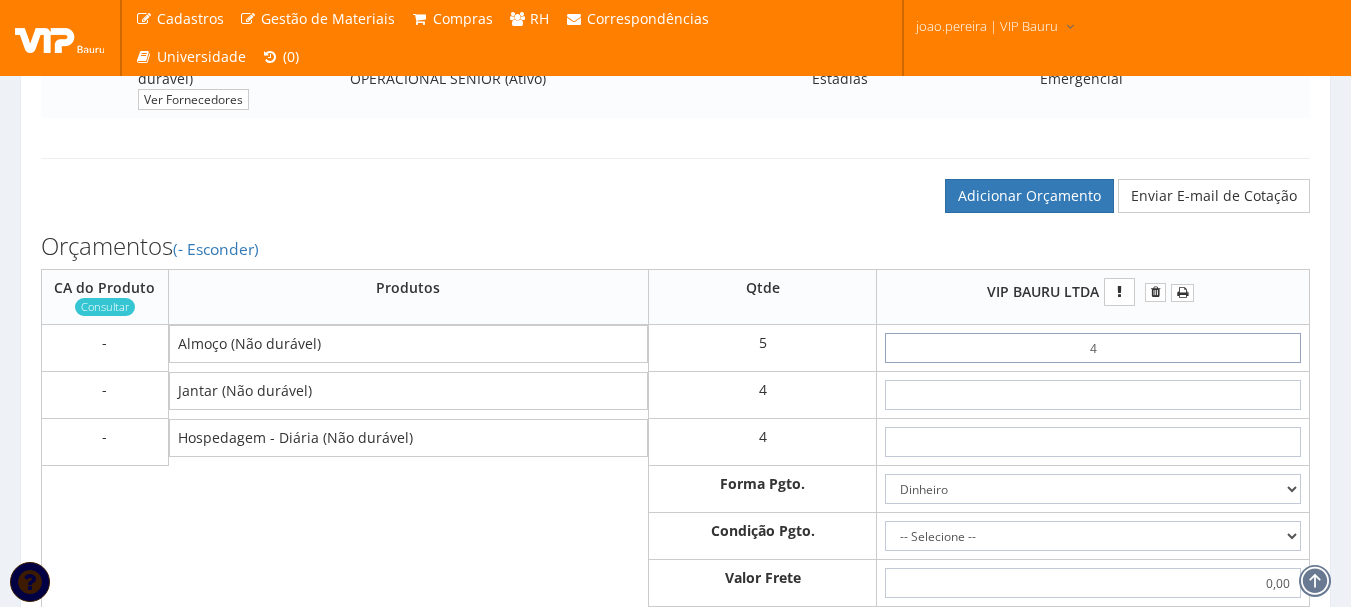 type on "20,00" 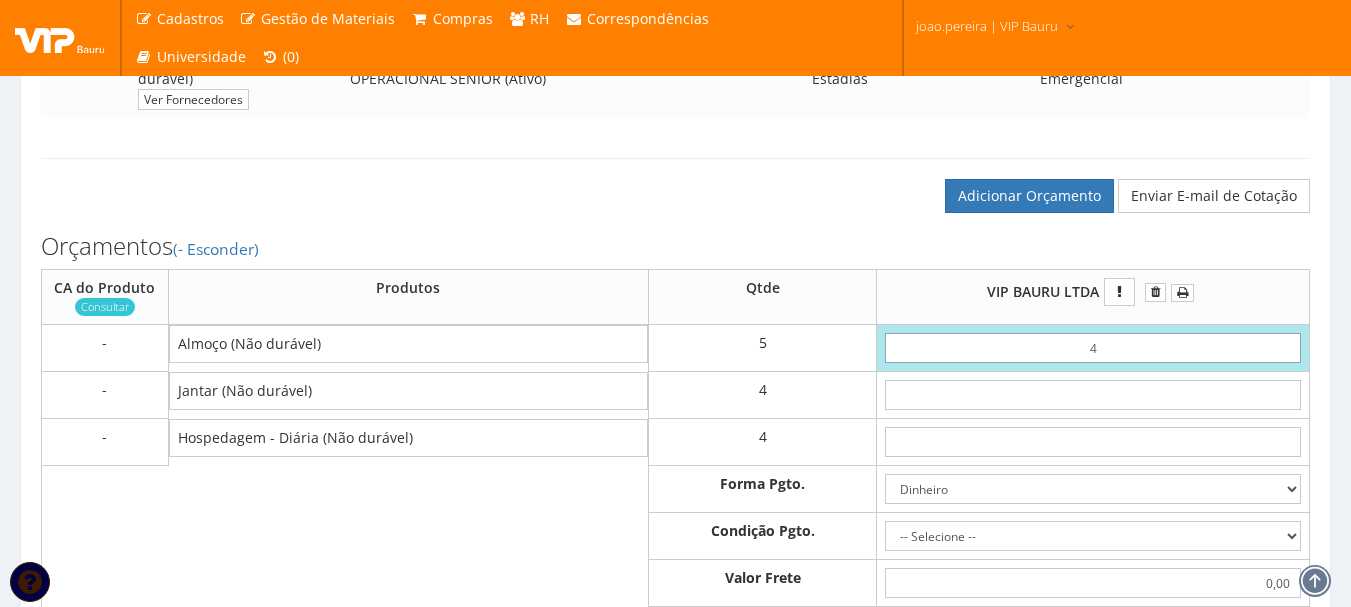 type on "40" 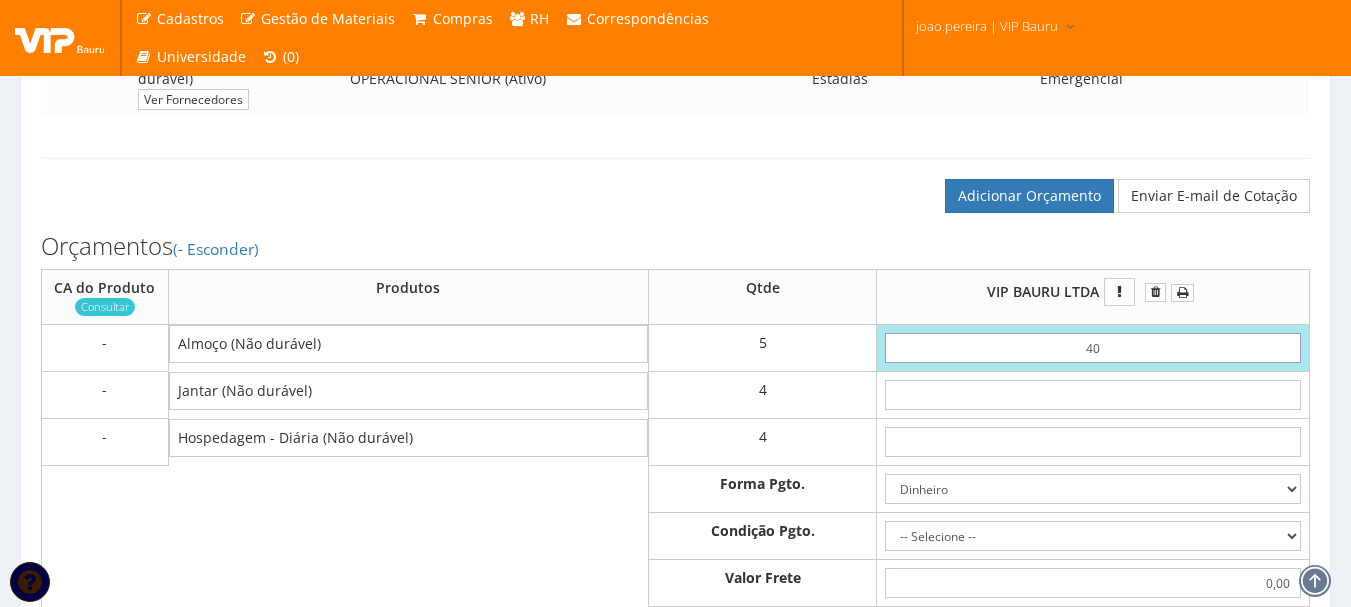 type on "200,00" 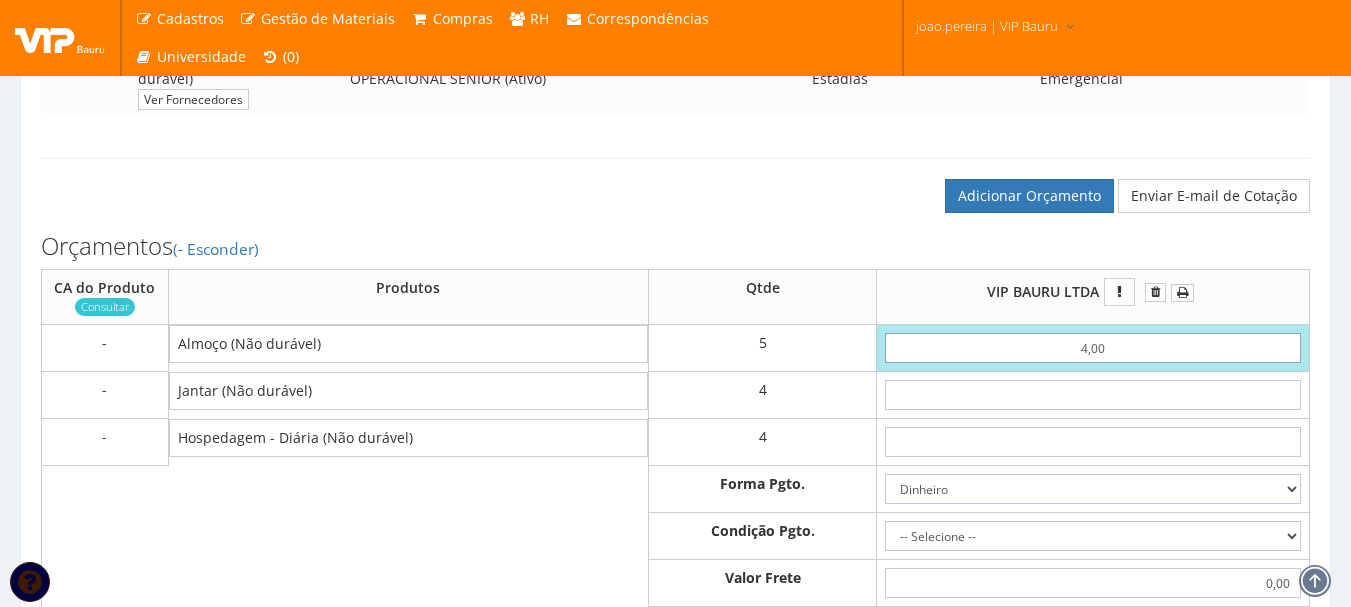 type on "20,00" 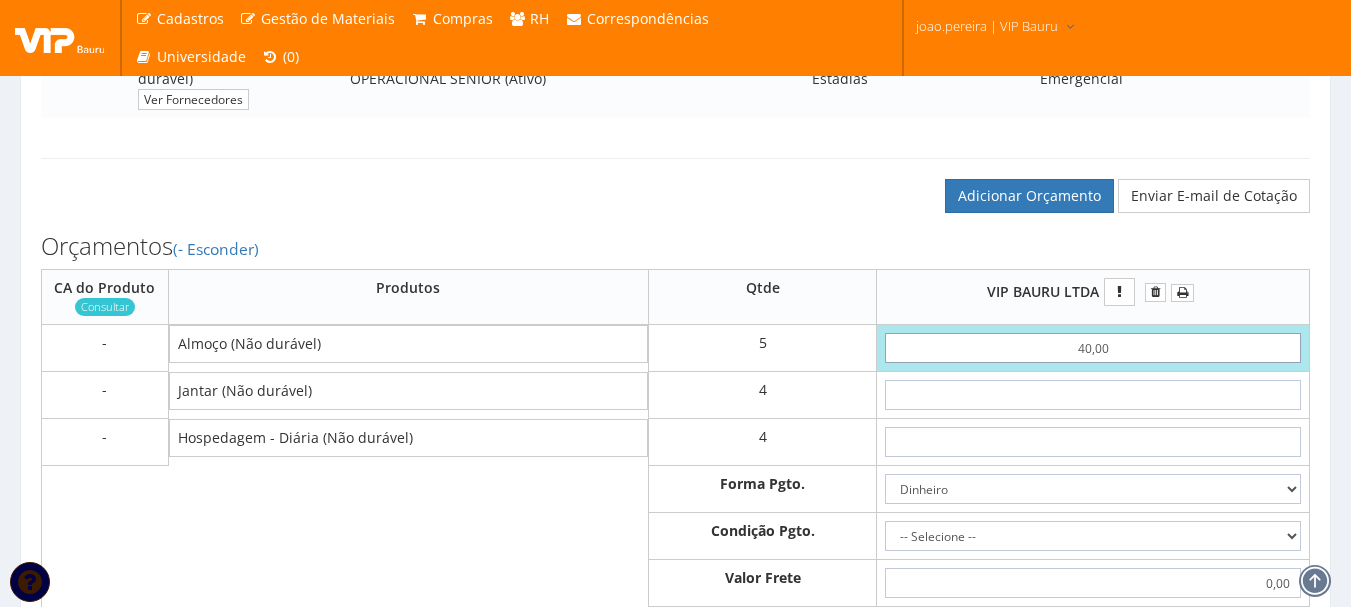 type on "200,00" 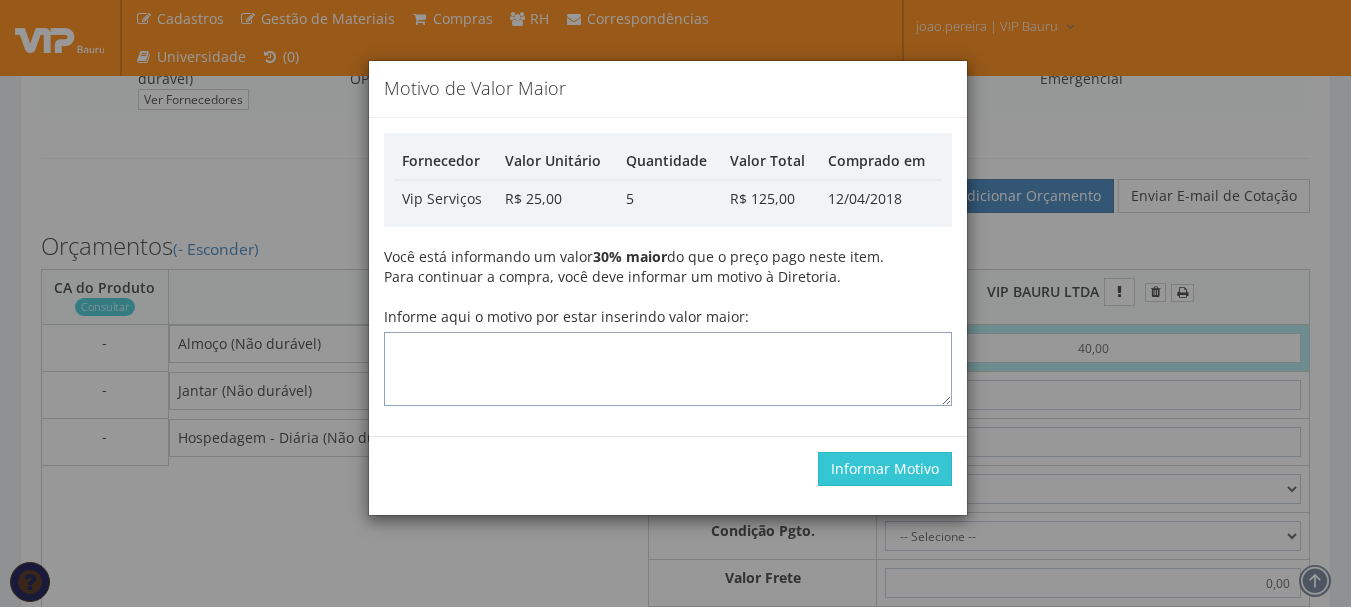 click on "Informe aqui o motivo por estar inserindo valor maior:" at bounding box center [668, 369] 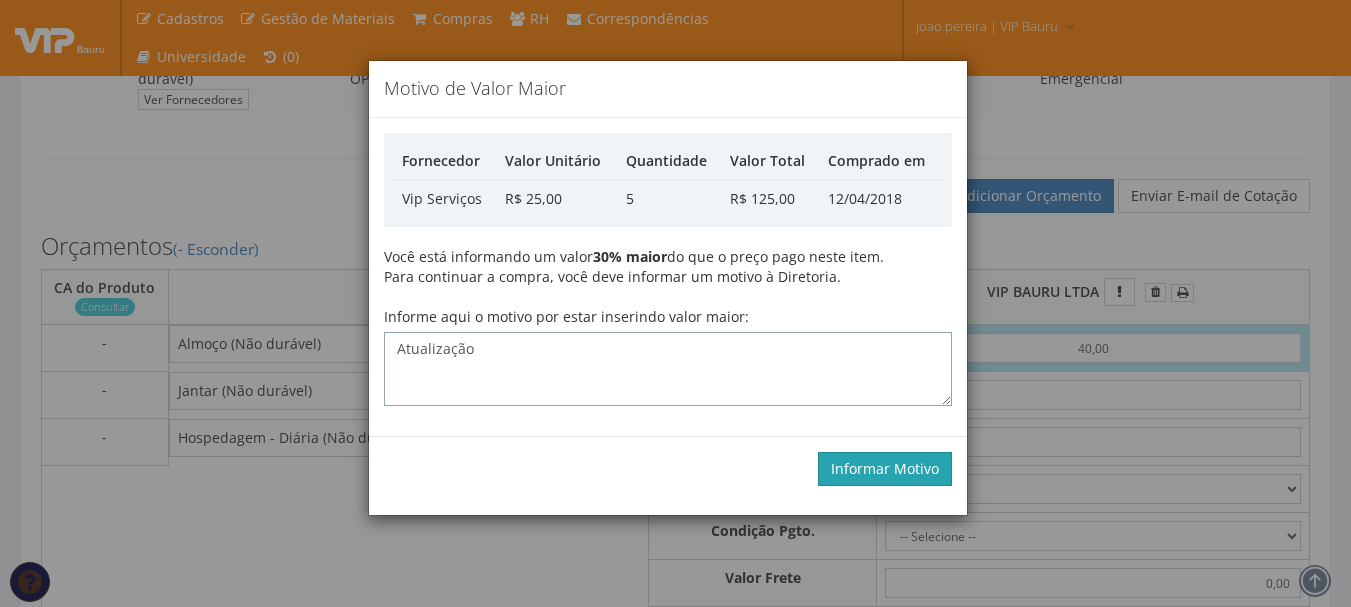 type on "Atualização" 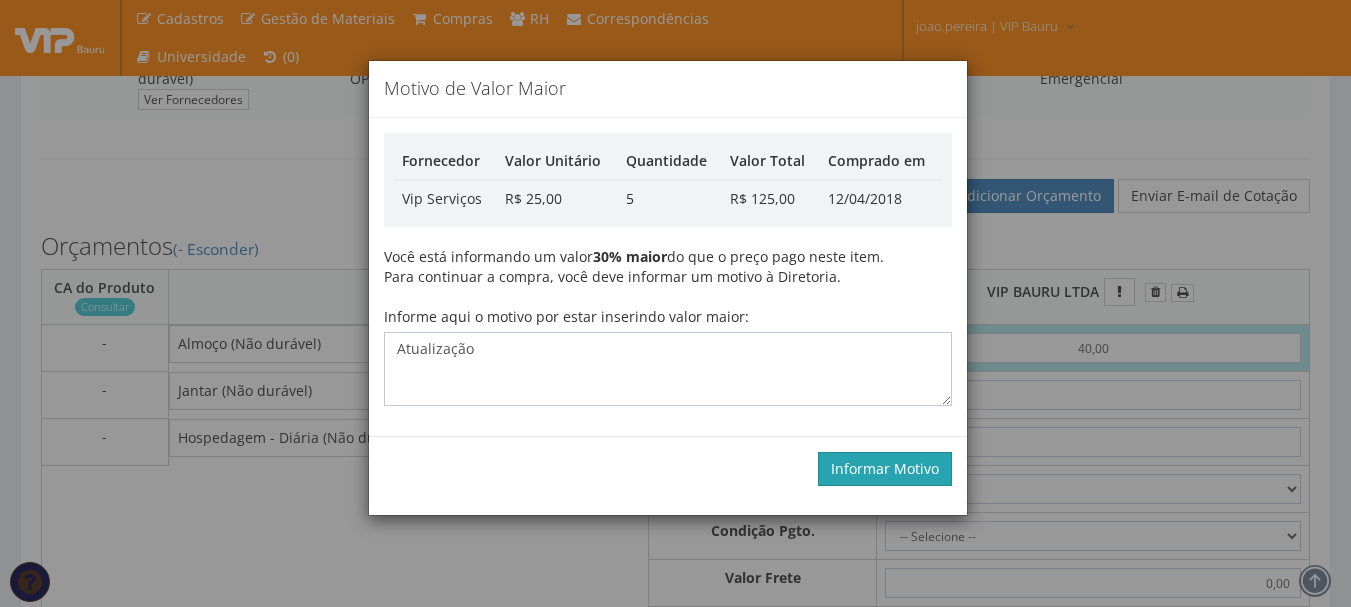 click on "Informar Motivo" at bounding box center [885, 469] 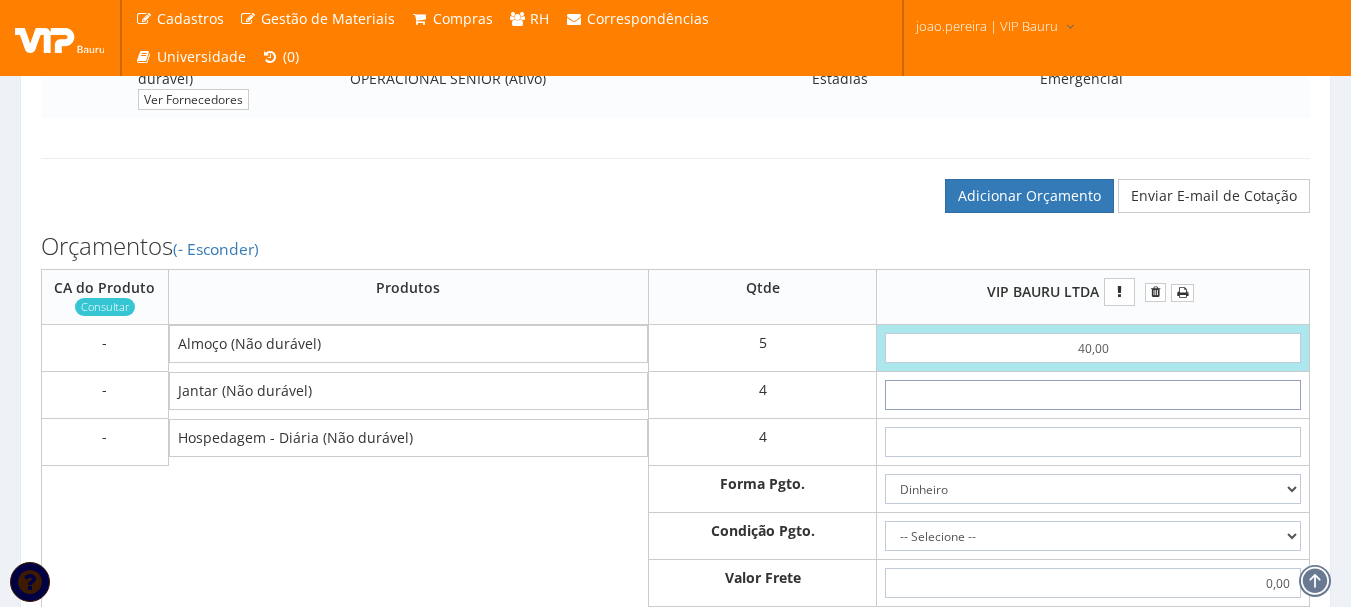 click at bounding box center (1093, 395) 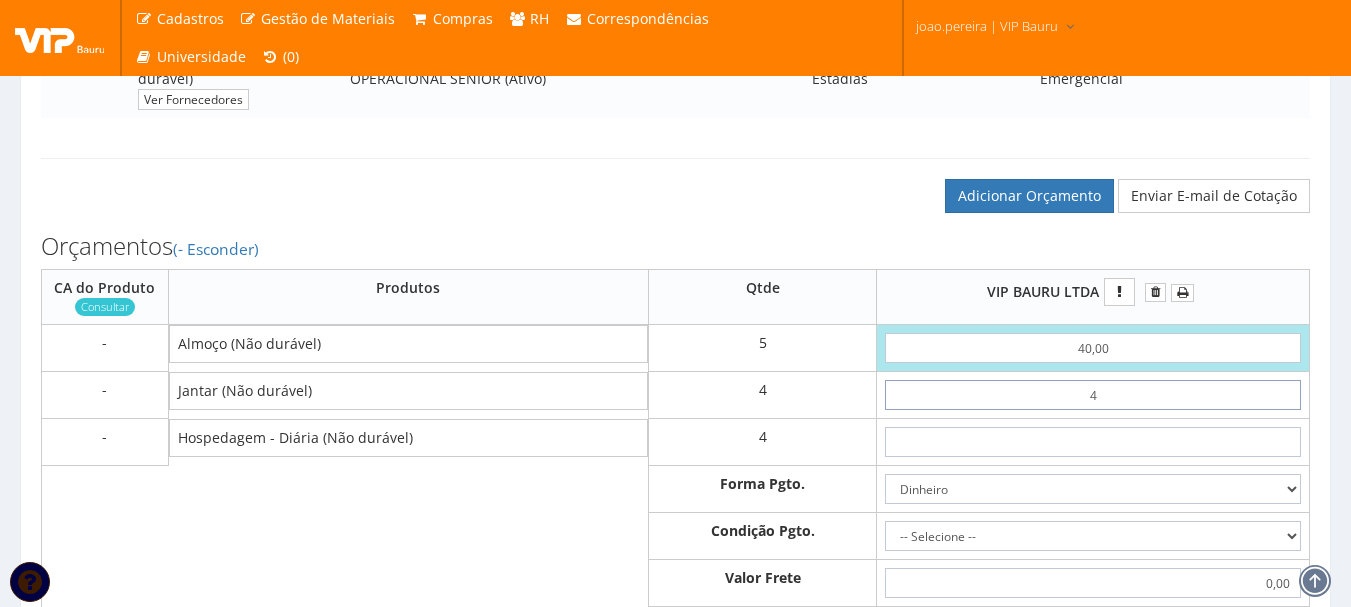 type on "216,00" 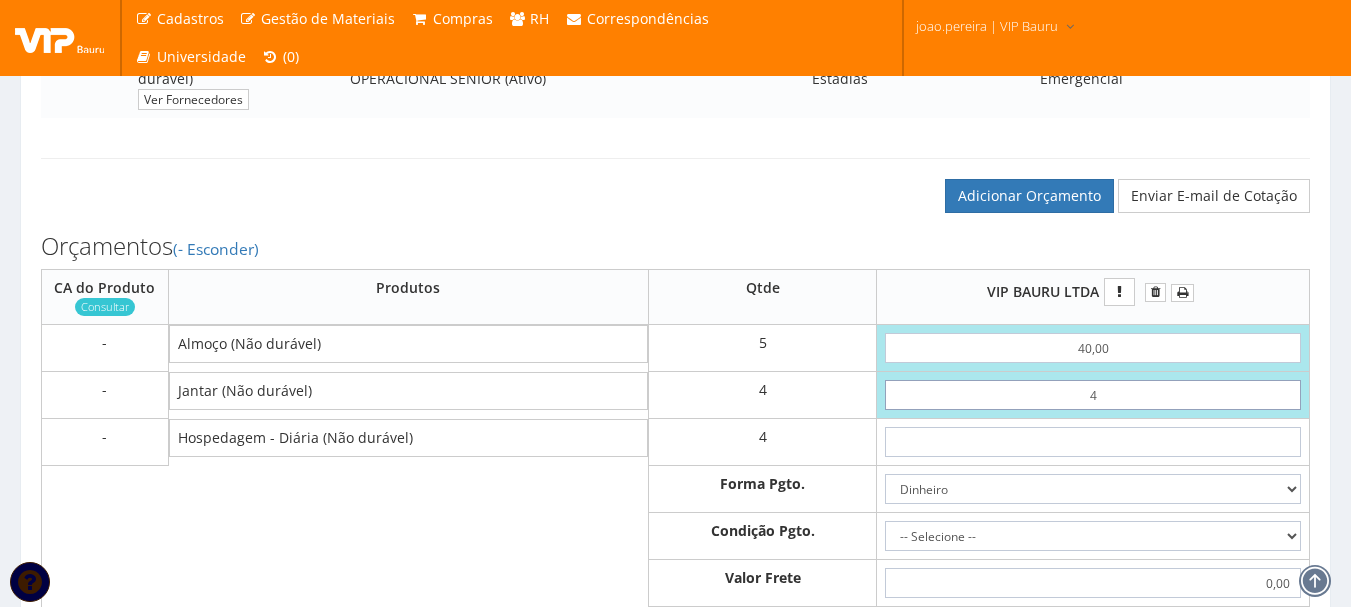 type on "40" 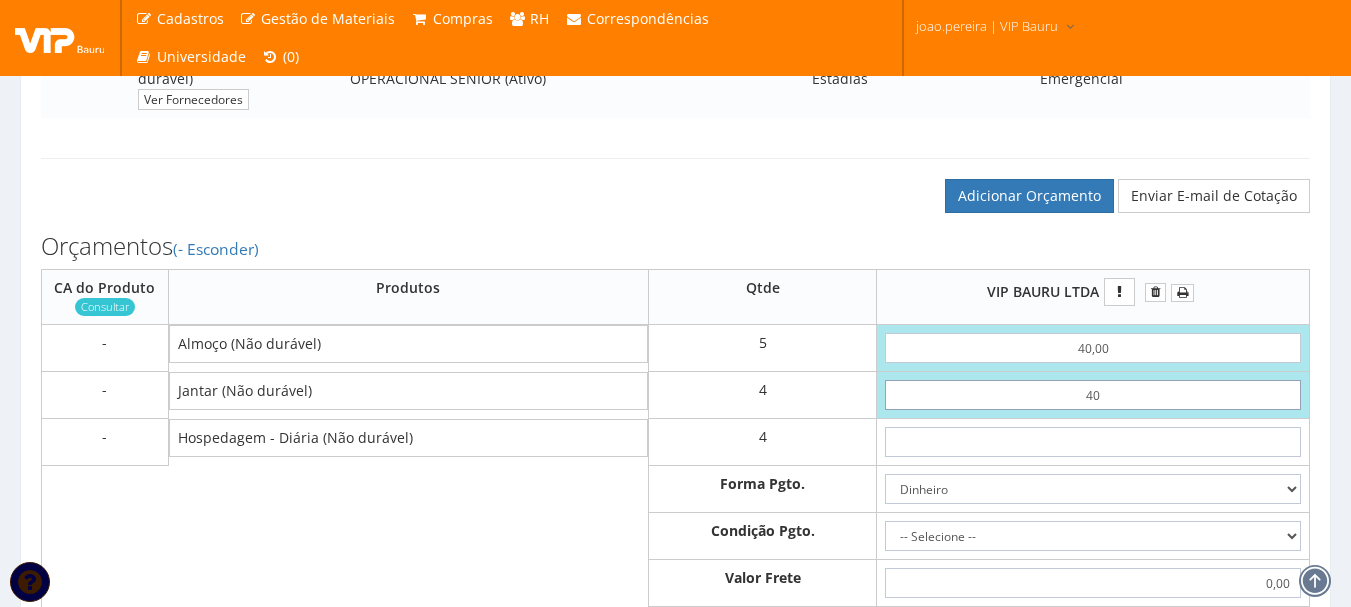type on "360,00" 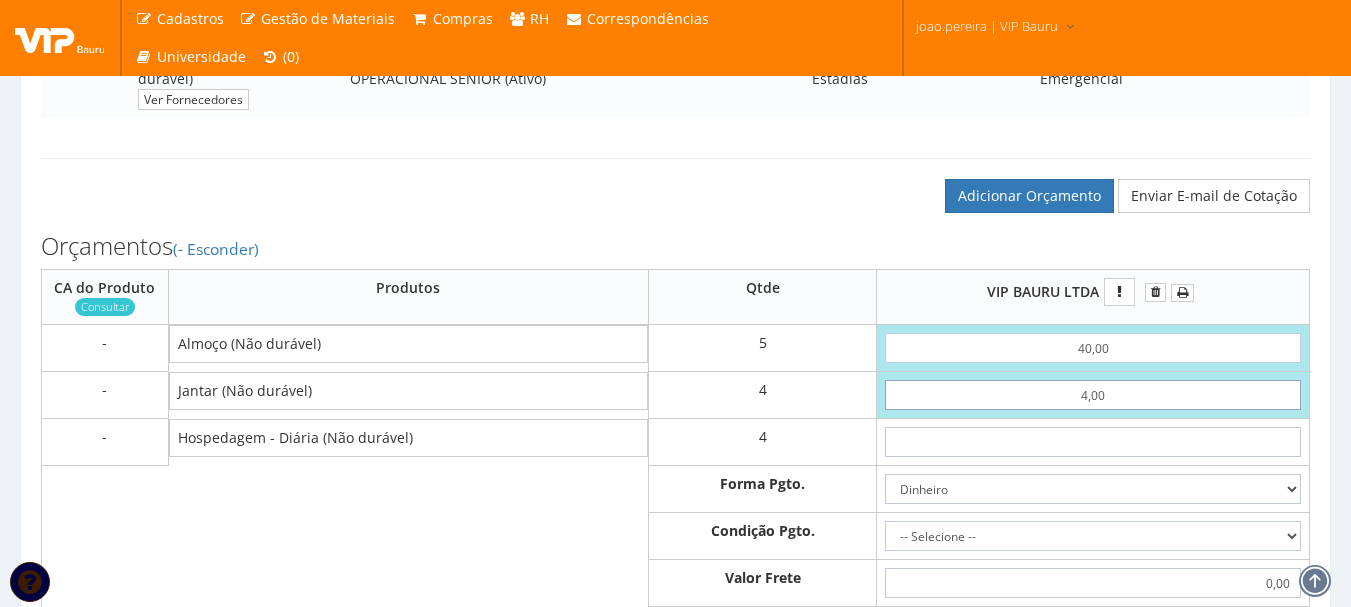 type on "216,00" 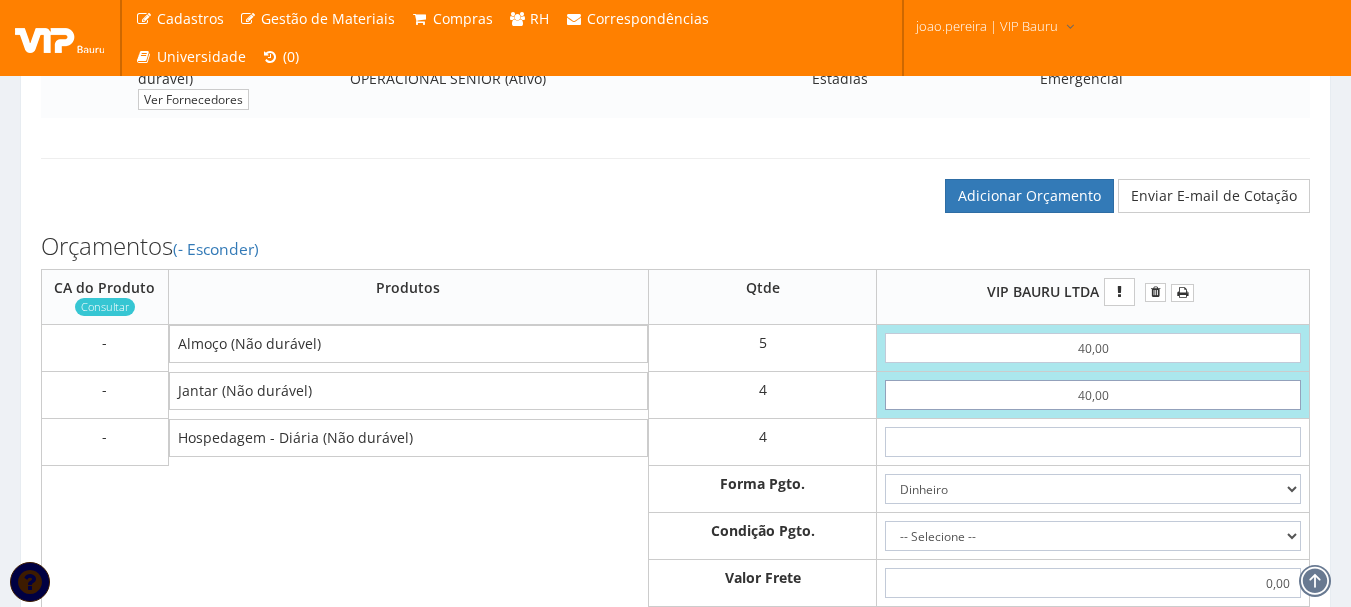 type on "360,00" 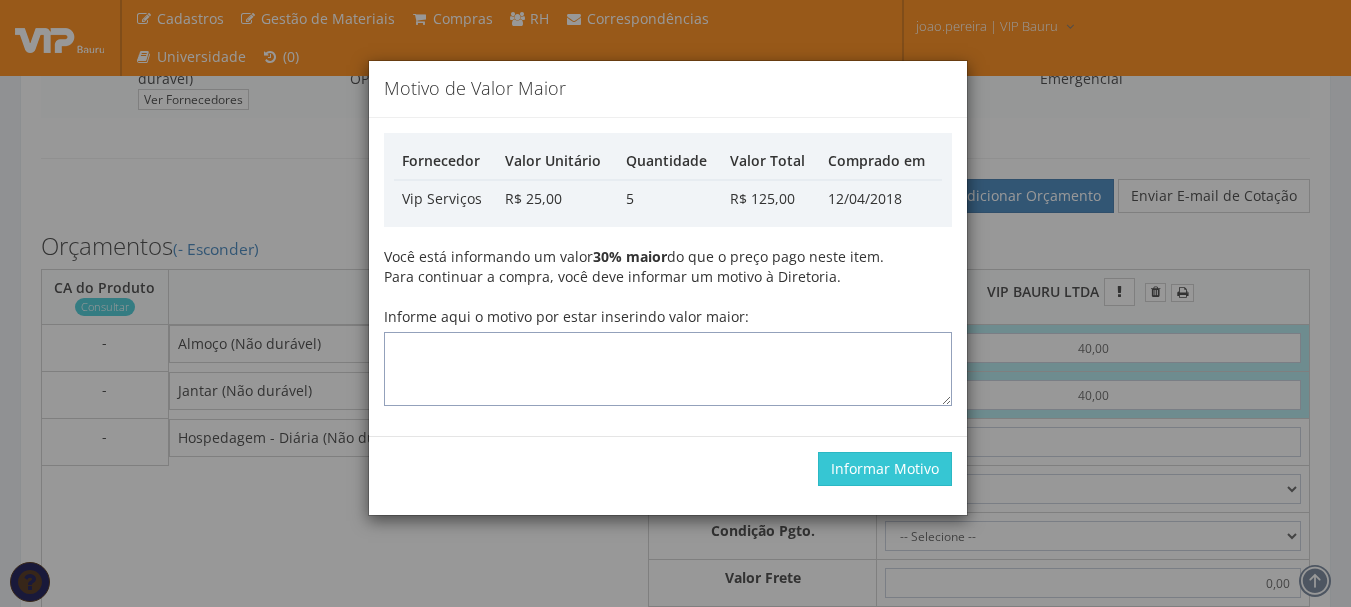 click on "Informe aqui o motivo por estar inserindo valor maior:" at bounding box center [668, 369] 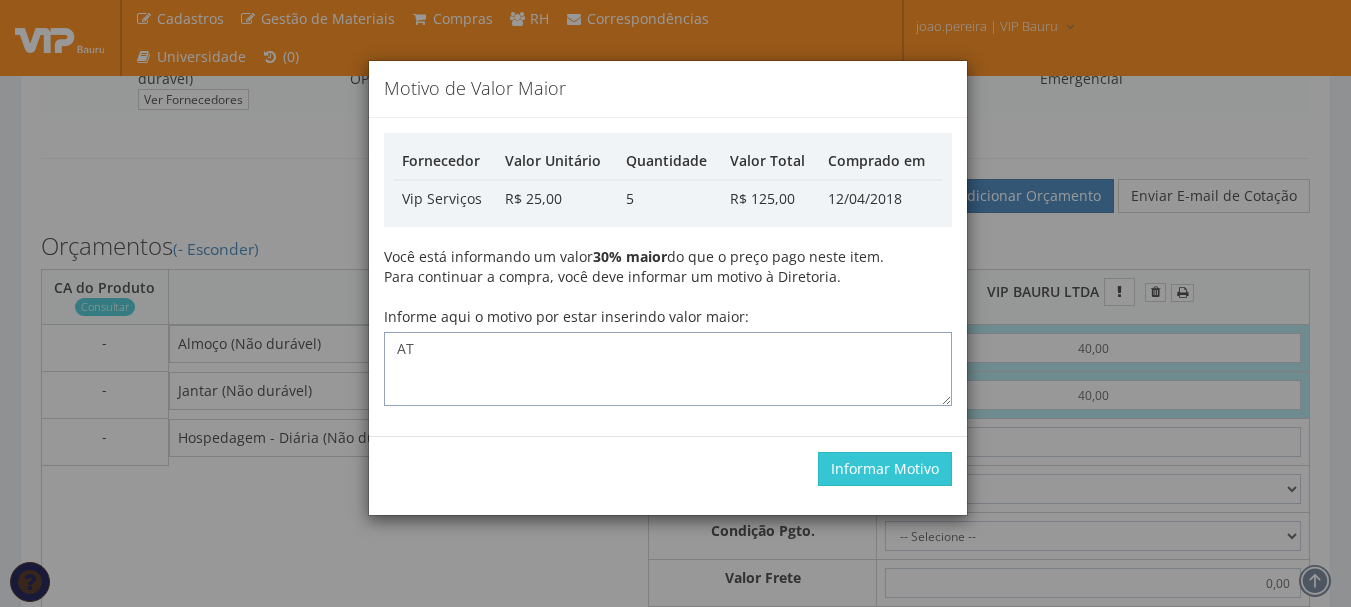 type on "A" 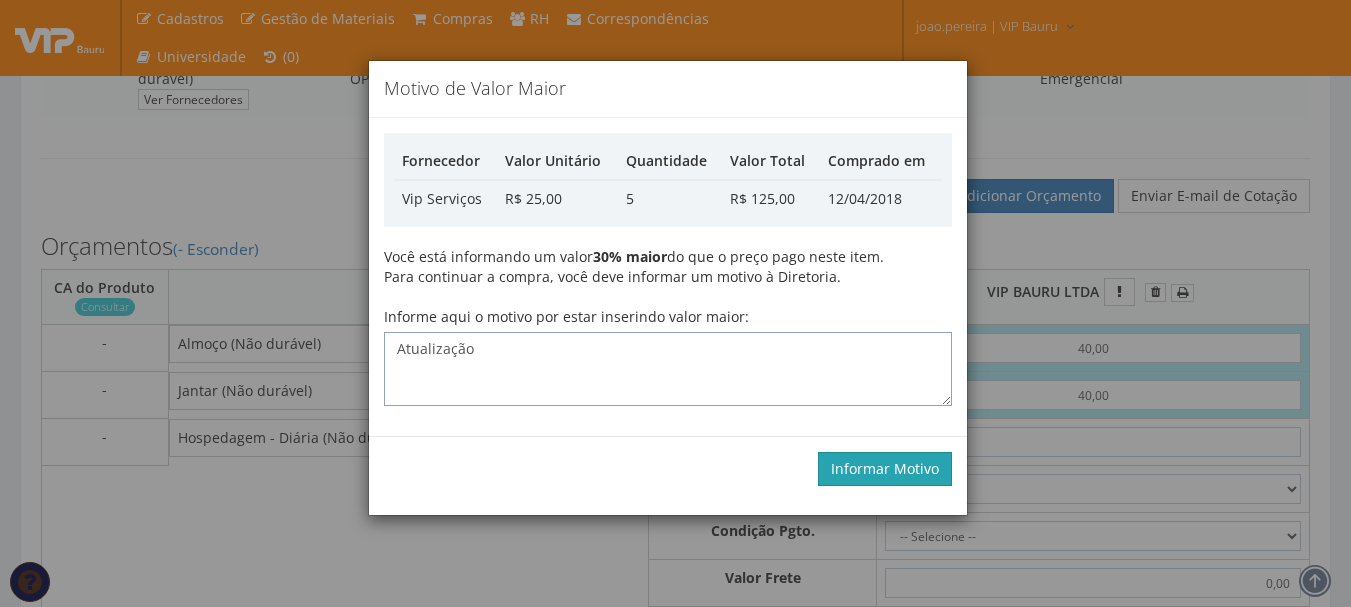type on "Atualização" 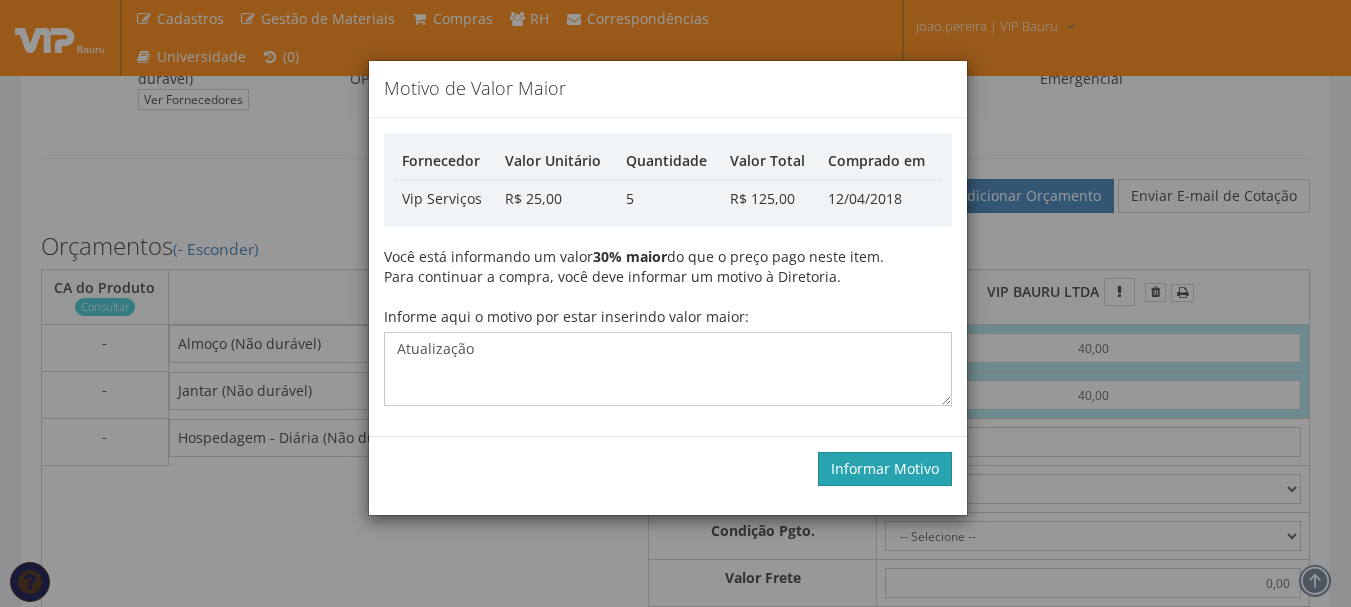 click on "Informar Motivo" at bounding box center [885, 469] 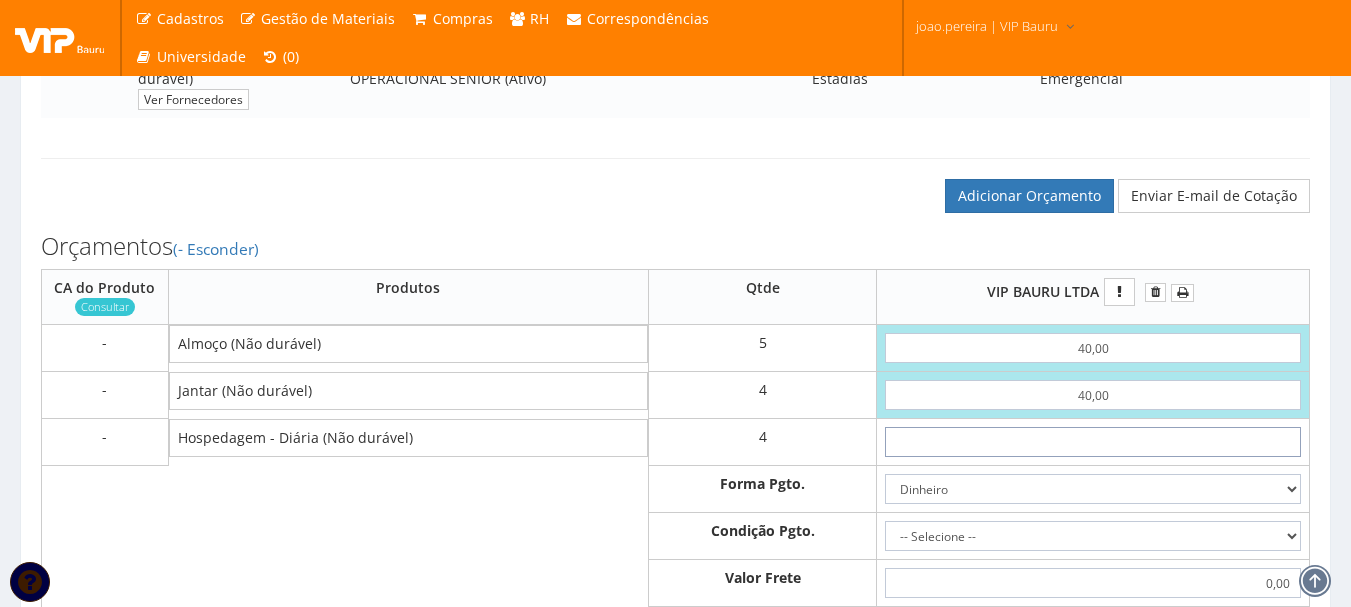 click at bounding box center (1093, 442) 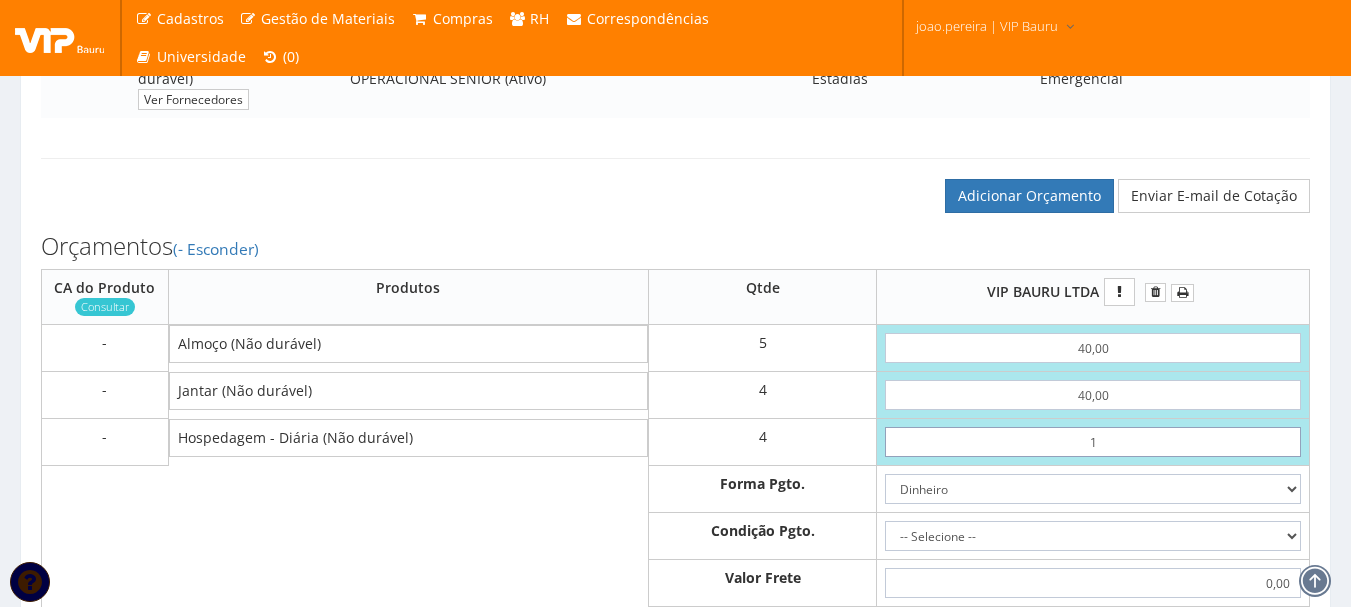 type on "15" 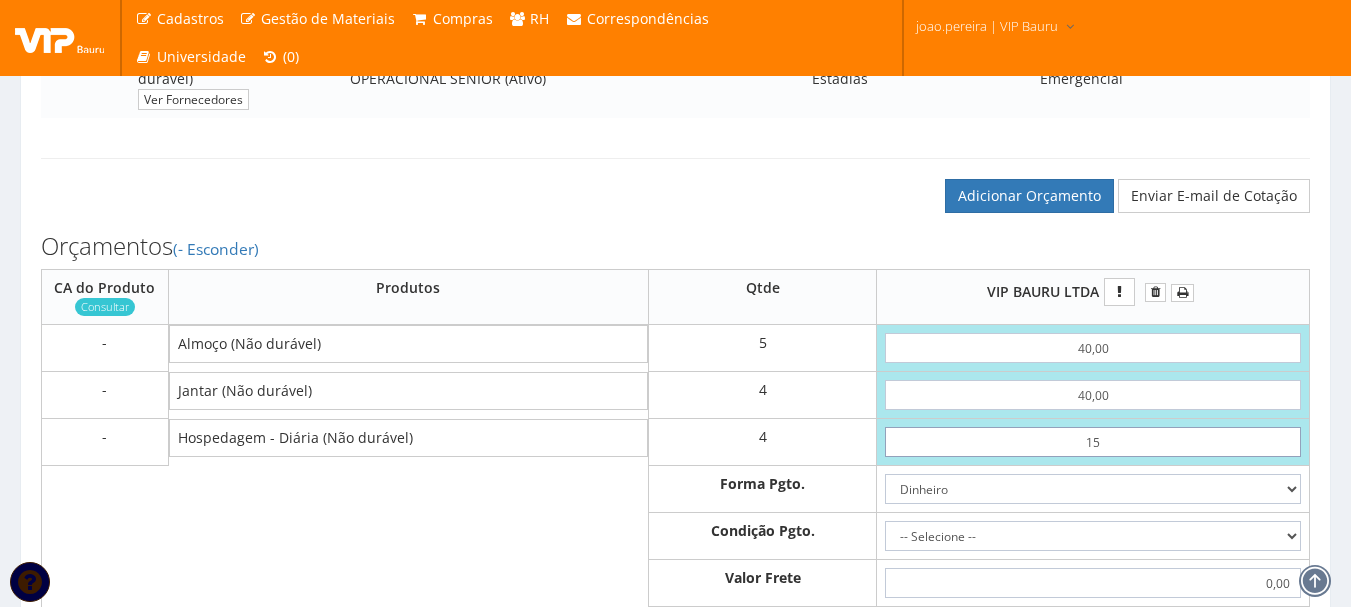 type on "420,00" 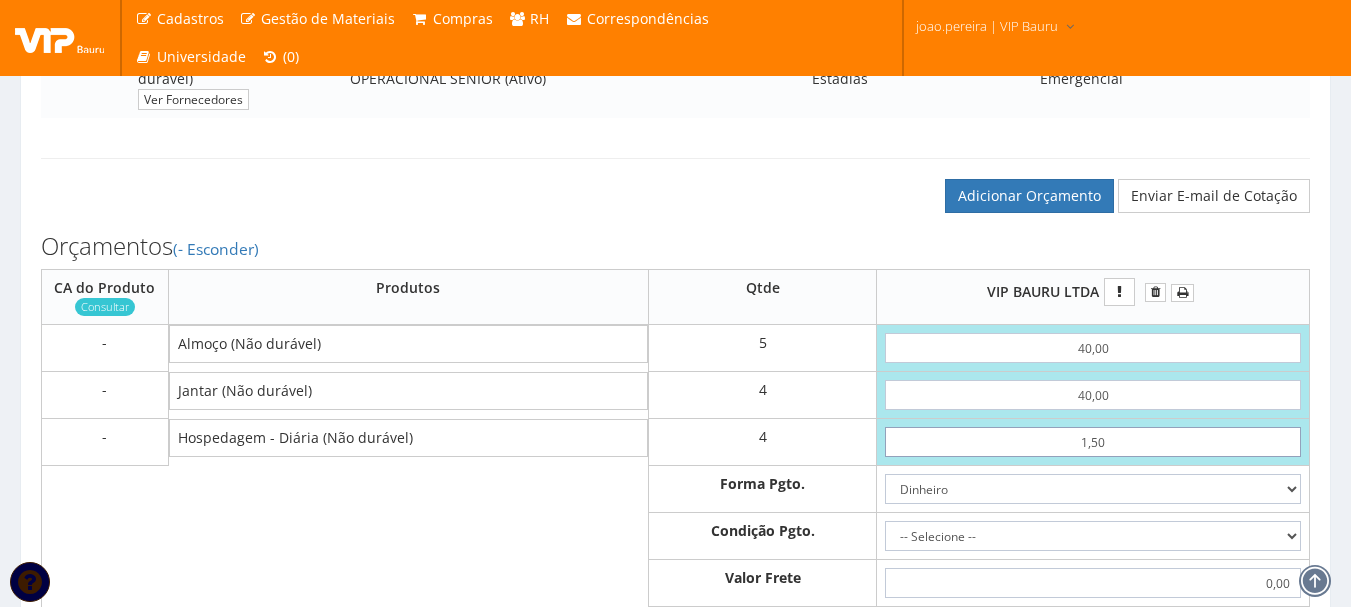 type on "366,00" 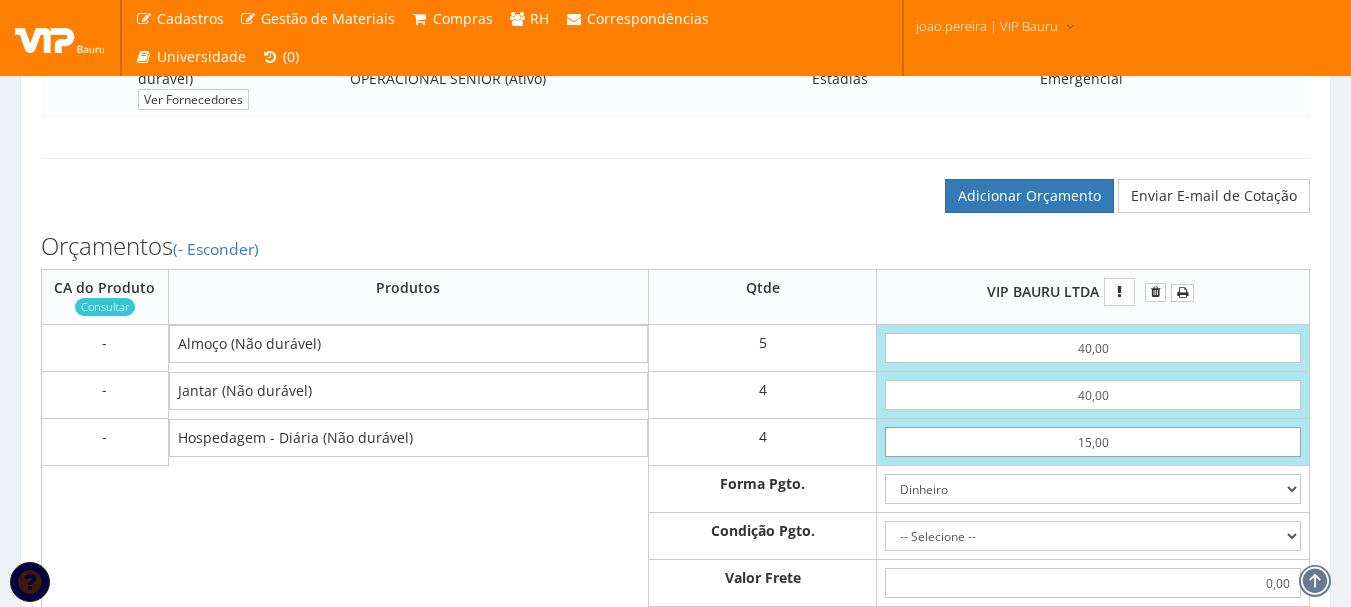 type on "420,00" 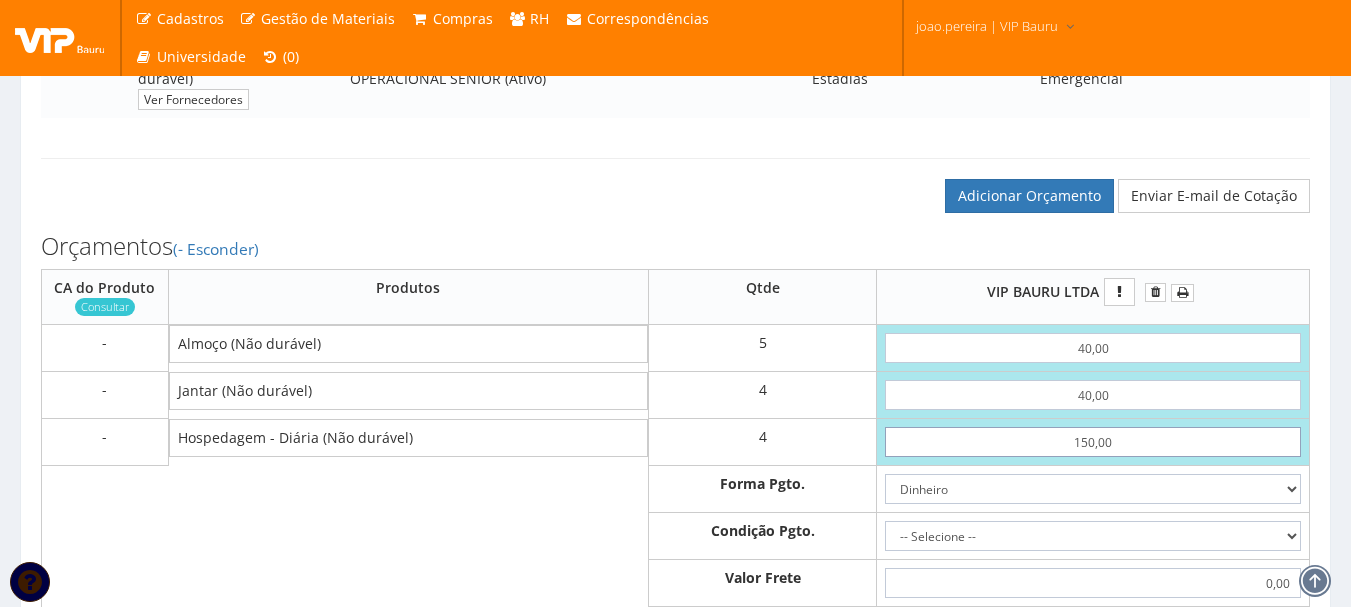 type on "960,00" 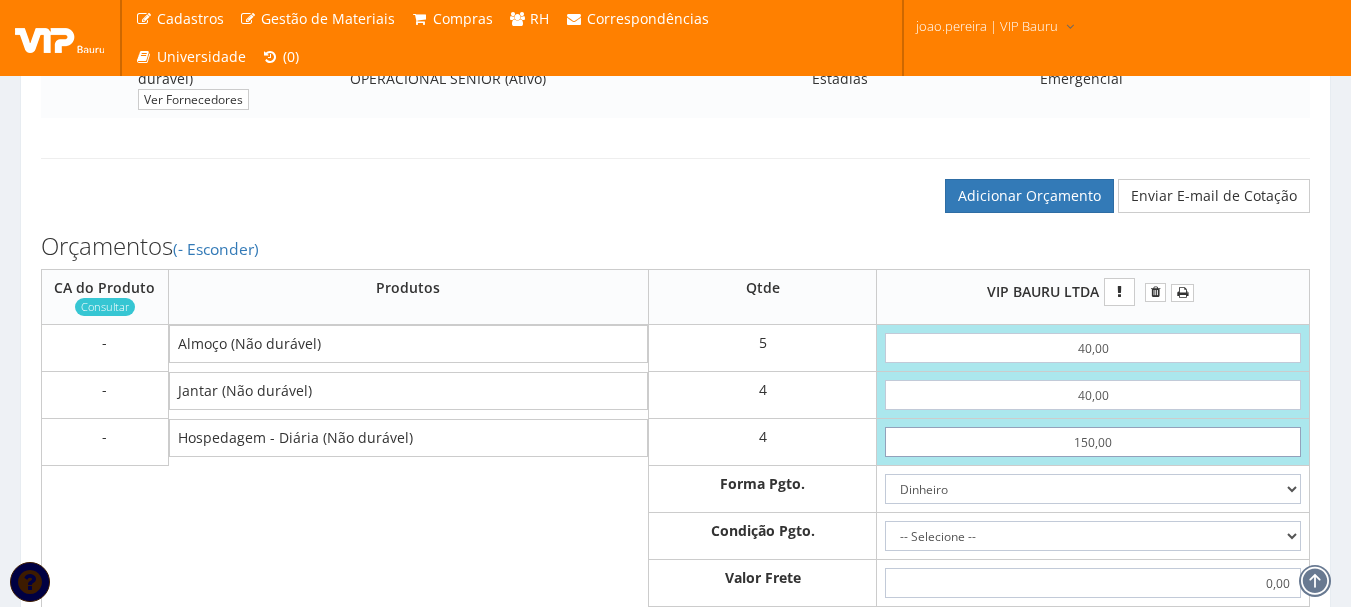 type on "150,00" 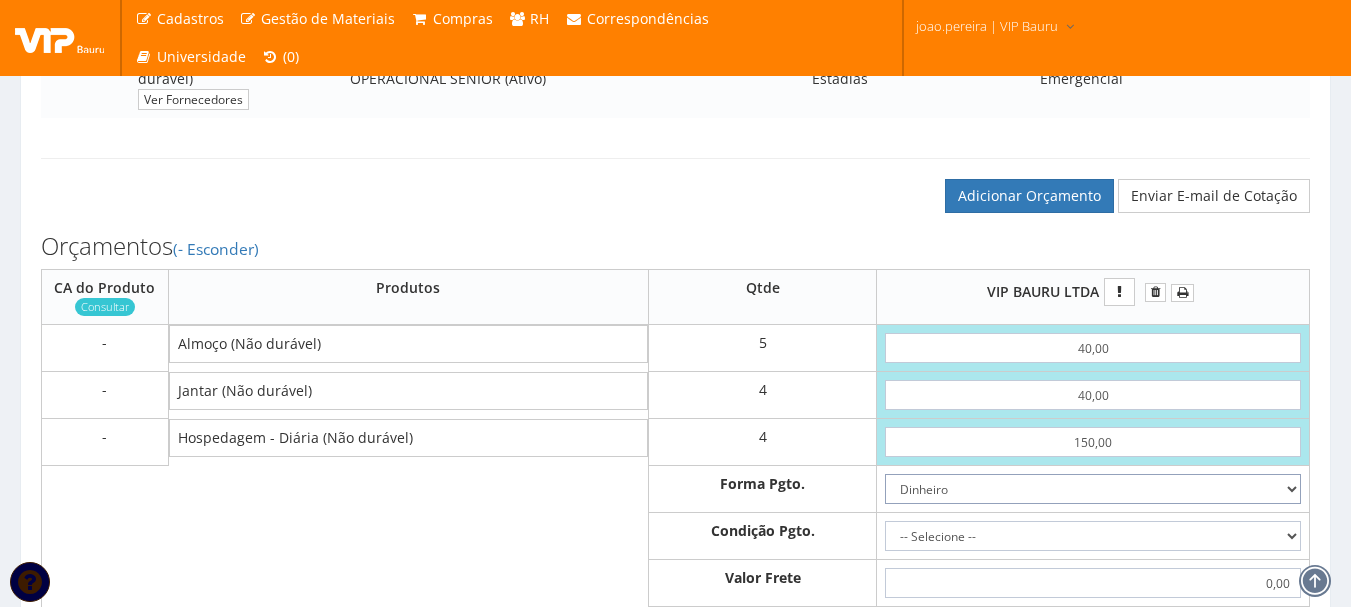 click on "Dinheiro Boleto Bancário Depósito Transferência Bancária Cartão de Crédito Cartão de Débito Cheque Contrato SPOT Negociações Especiais" at bounding box center [1093, 489] 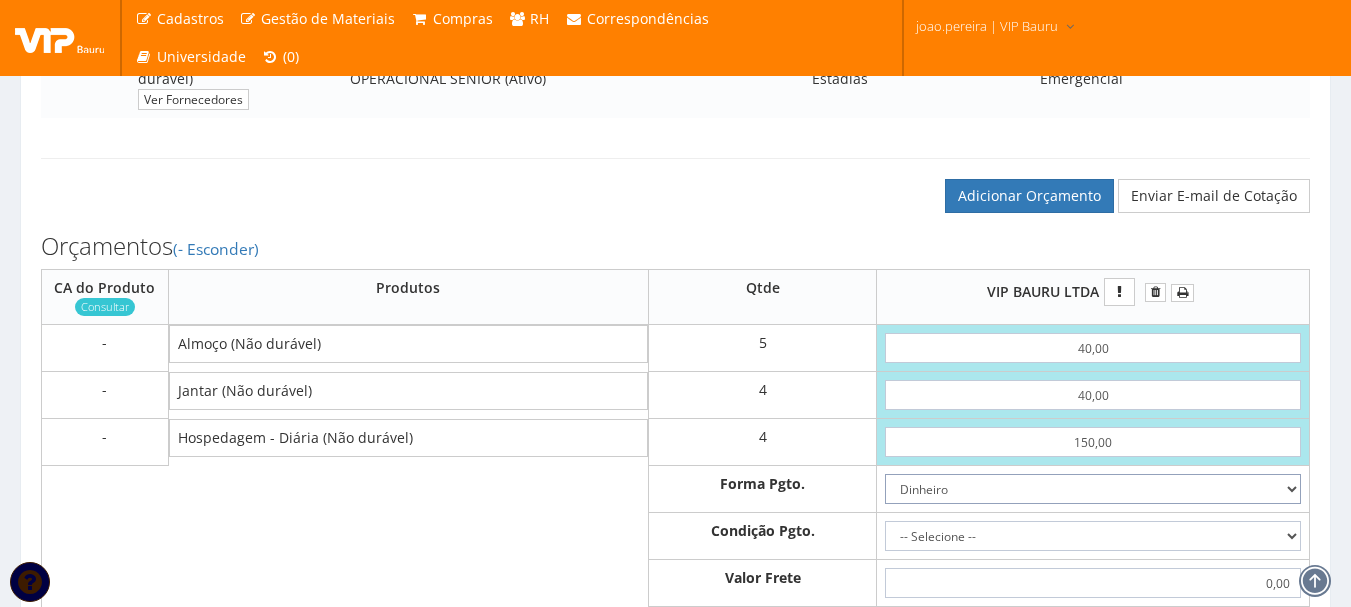 select on "3" 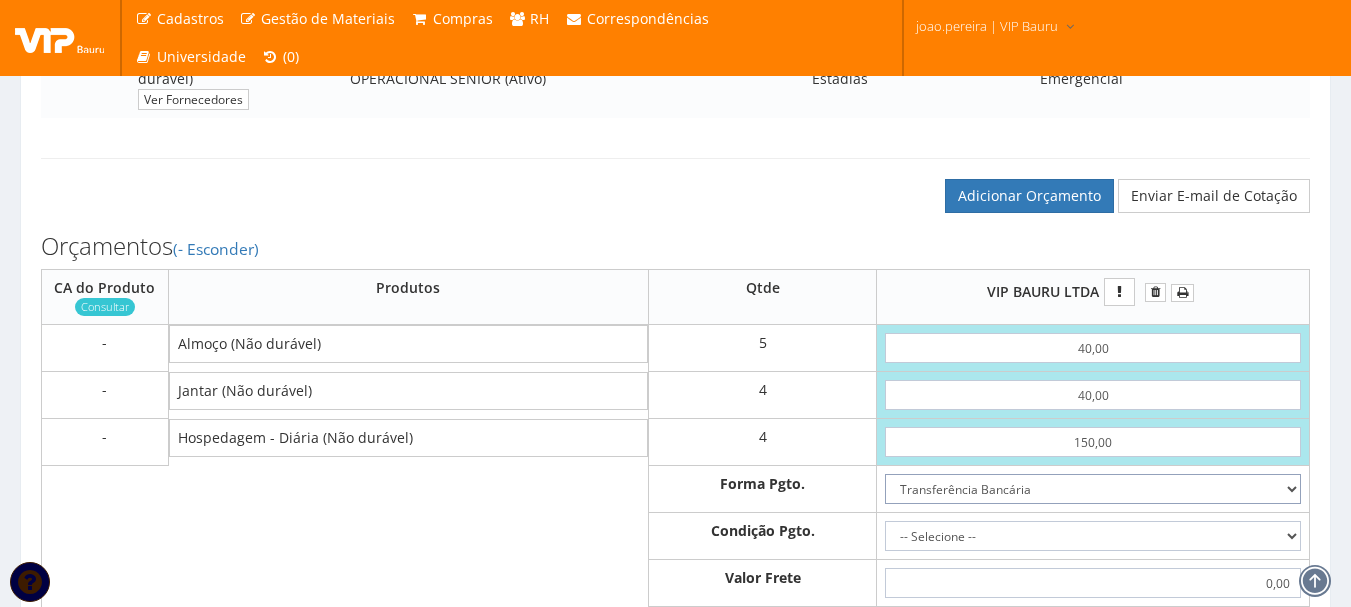 click on "Dinheiro Boleto Bancário Depósito Transferência Bancária Cartão de Crédito Cartão de Débito Cheque Contrato SPOT Negociações Especiais" at bounding box center [1093, 489] 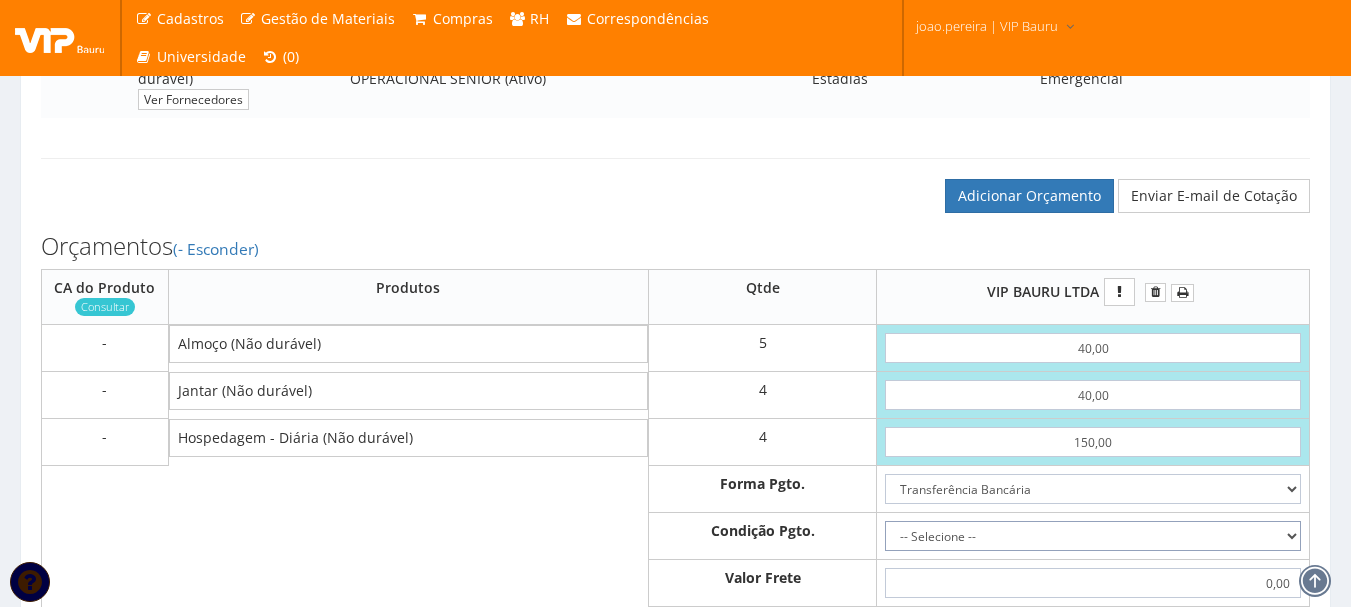 drag, startPoint x: 1296, startPoint y: 531, endPoint x: 1277, endPoint y: 540, distance: 21.023796 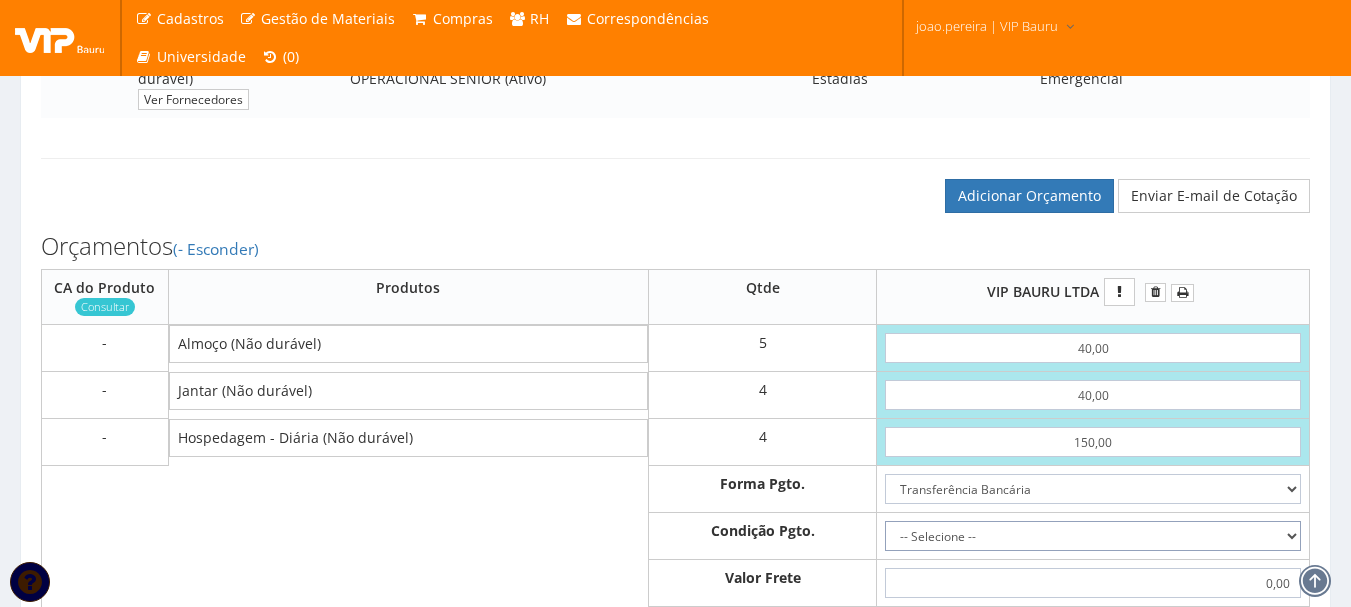 select on "0" 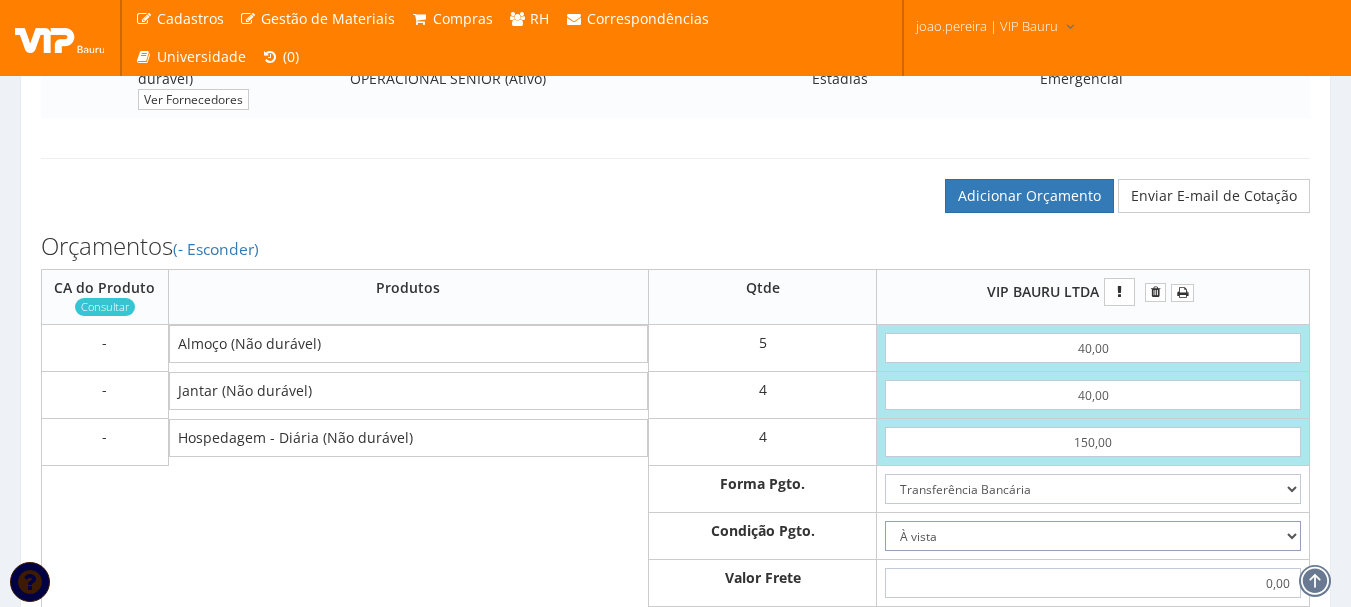 click on "-- Selecione --
À vista
7 dias
10 dias" at bounding box center (1093, 536) 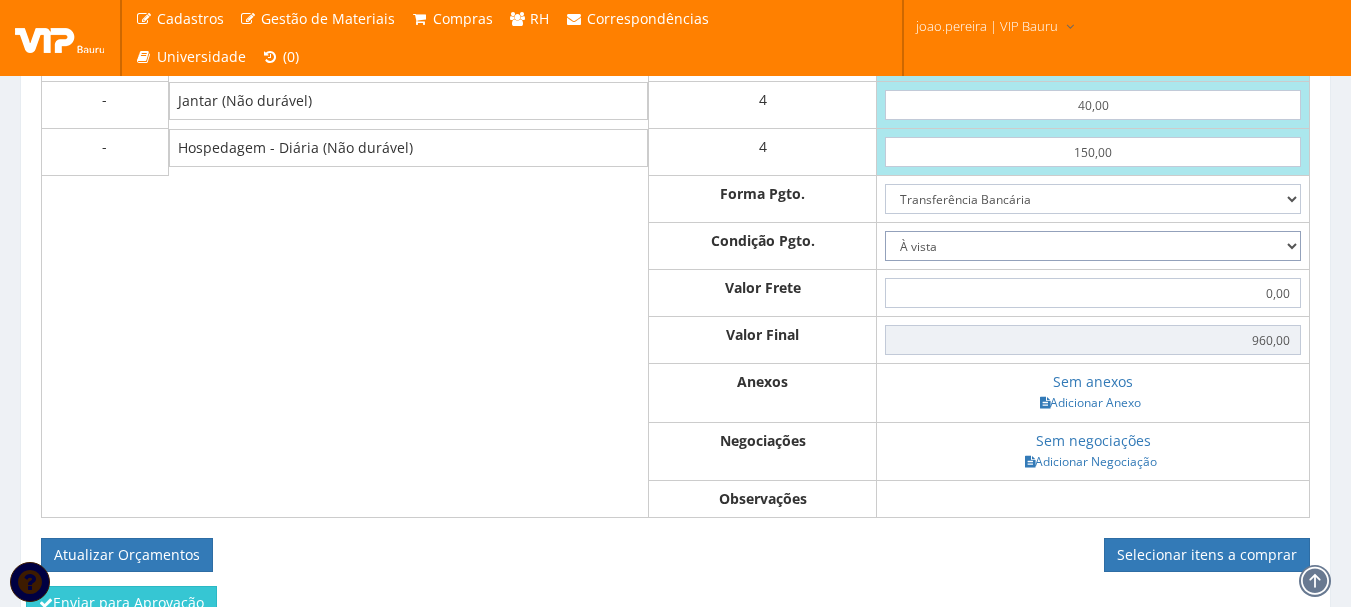 scroll, scrollTop: 1000, scrollLeft: 0, axis: vertical 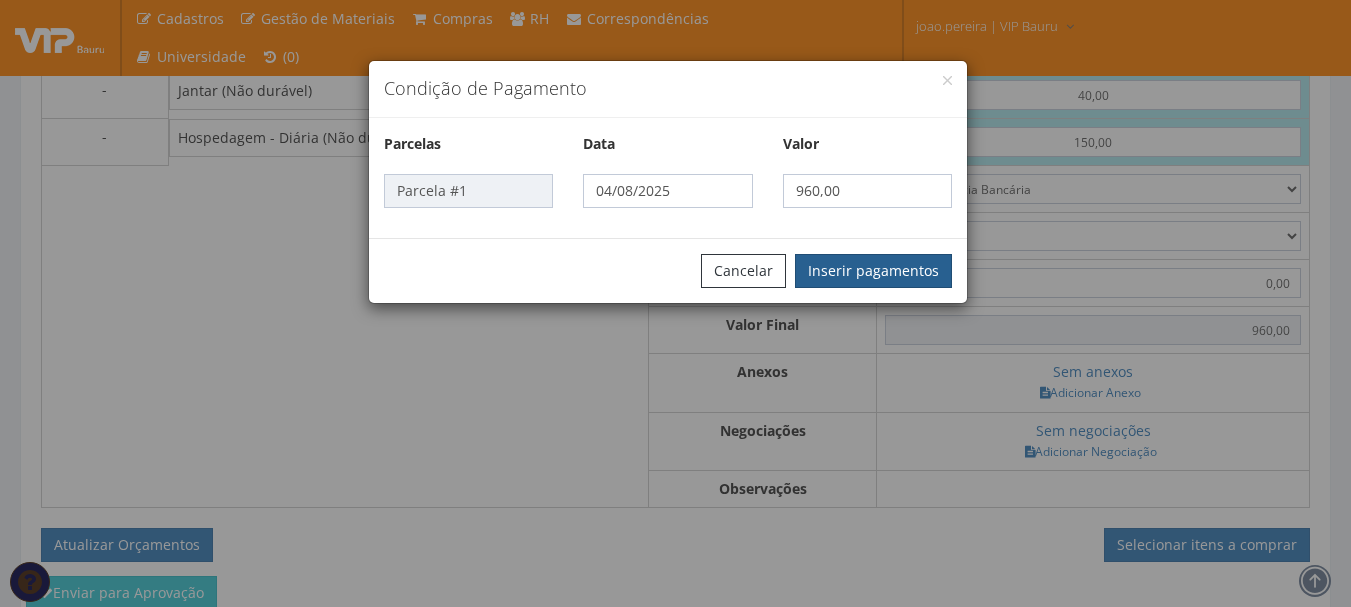 click on "Inserir pagamentos" at bounding box center (873, 271) 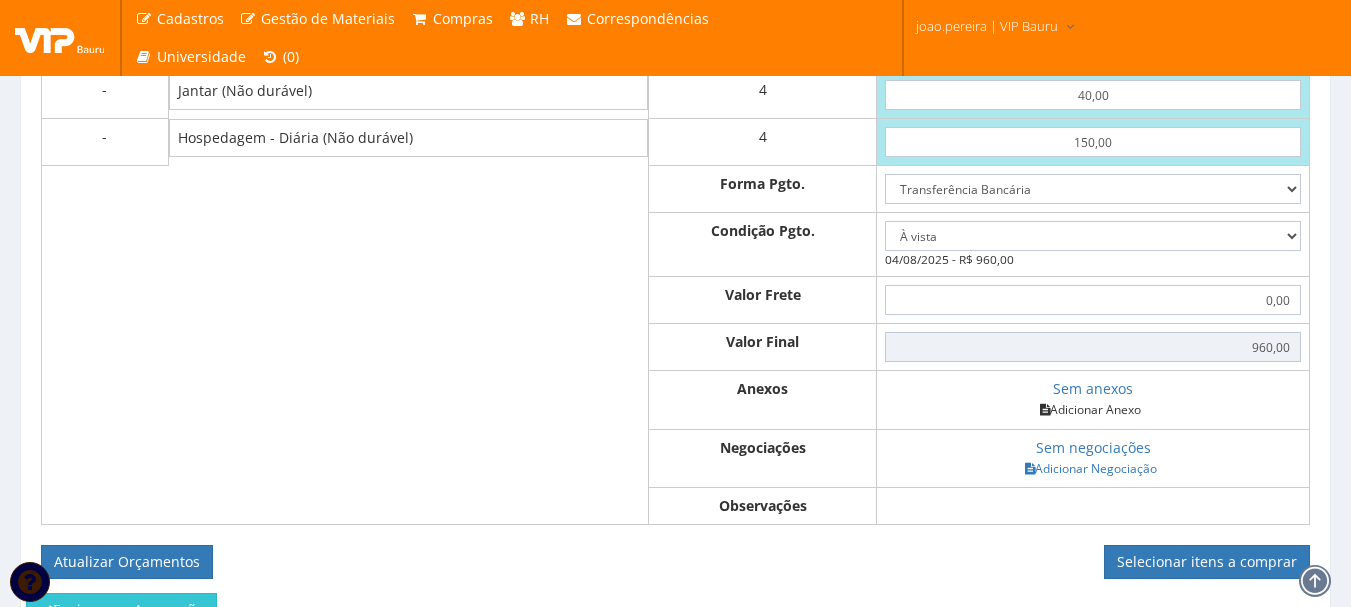 click on "Adicionar Anexo" at bounding box center [1090, 409] 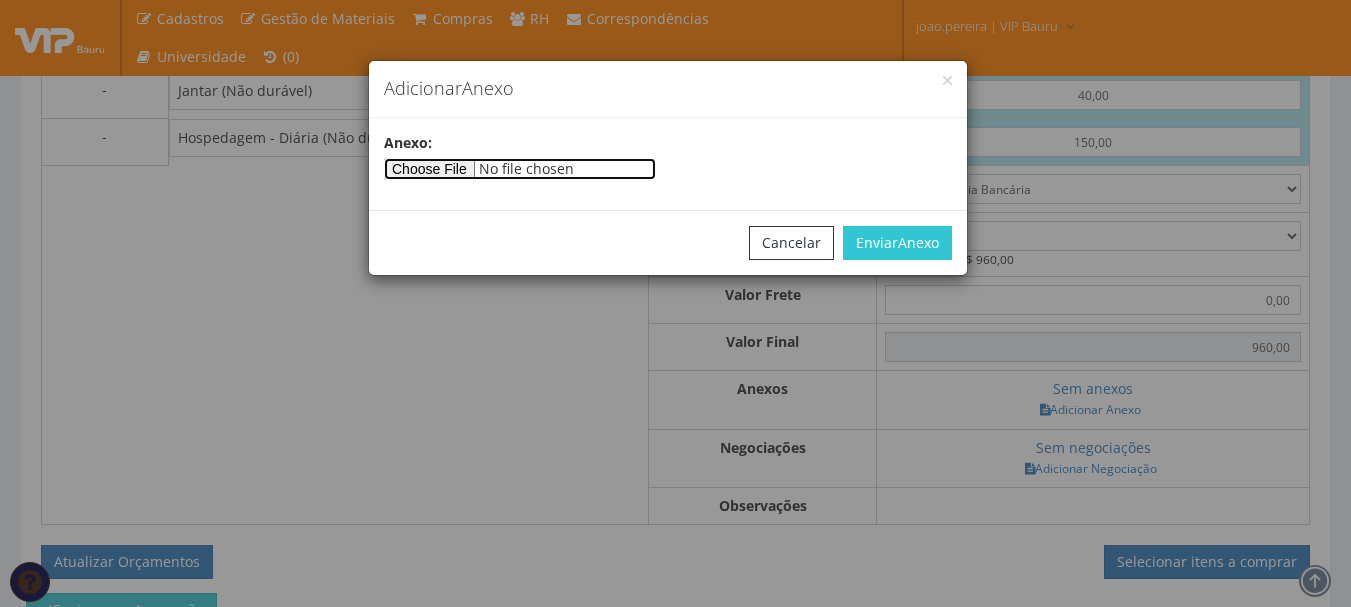 click at bounding box center (520, 169) 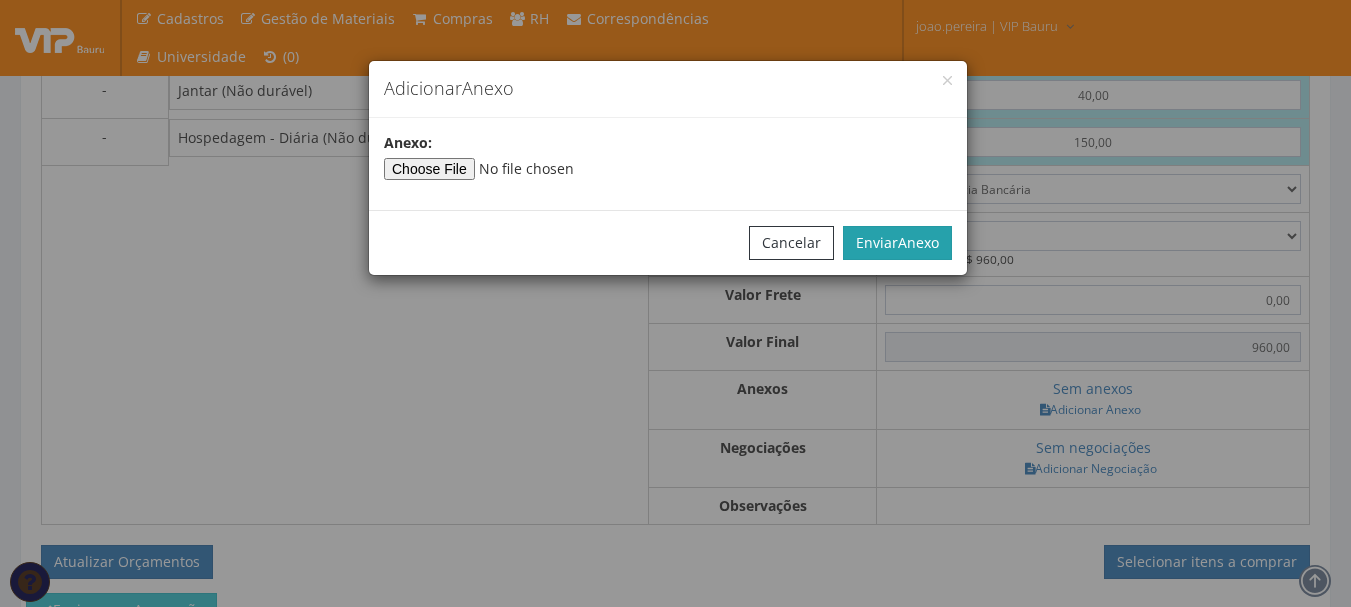 click on "Enviar  Anexo" at bounding box center [897, 243] 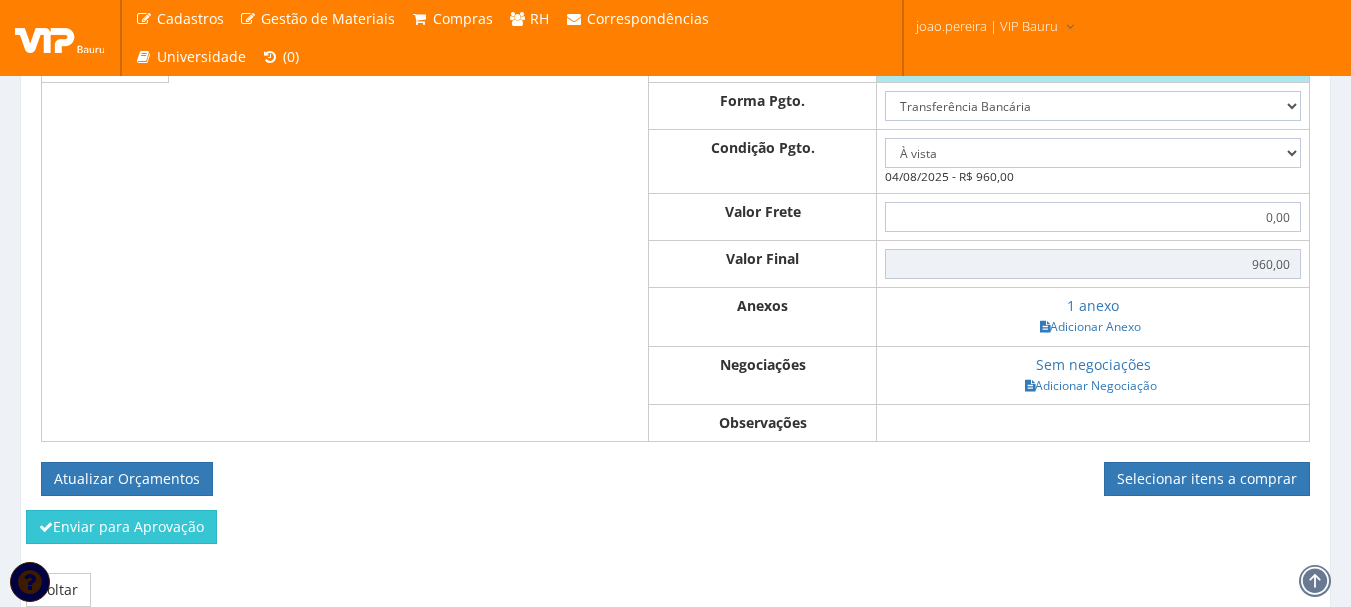 scroll, scrollTop: 1167, scrollLeft: 0, axis: vertical 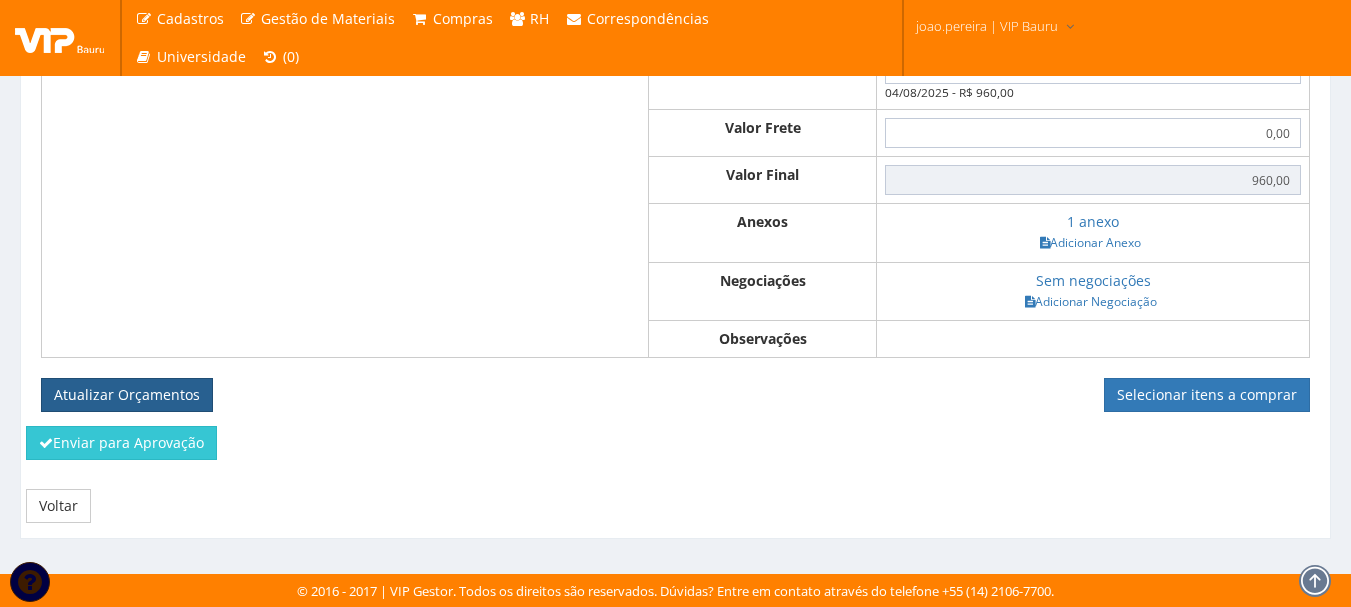 click on "Atualizar Orçamentos" at bounding box center (127, 395) 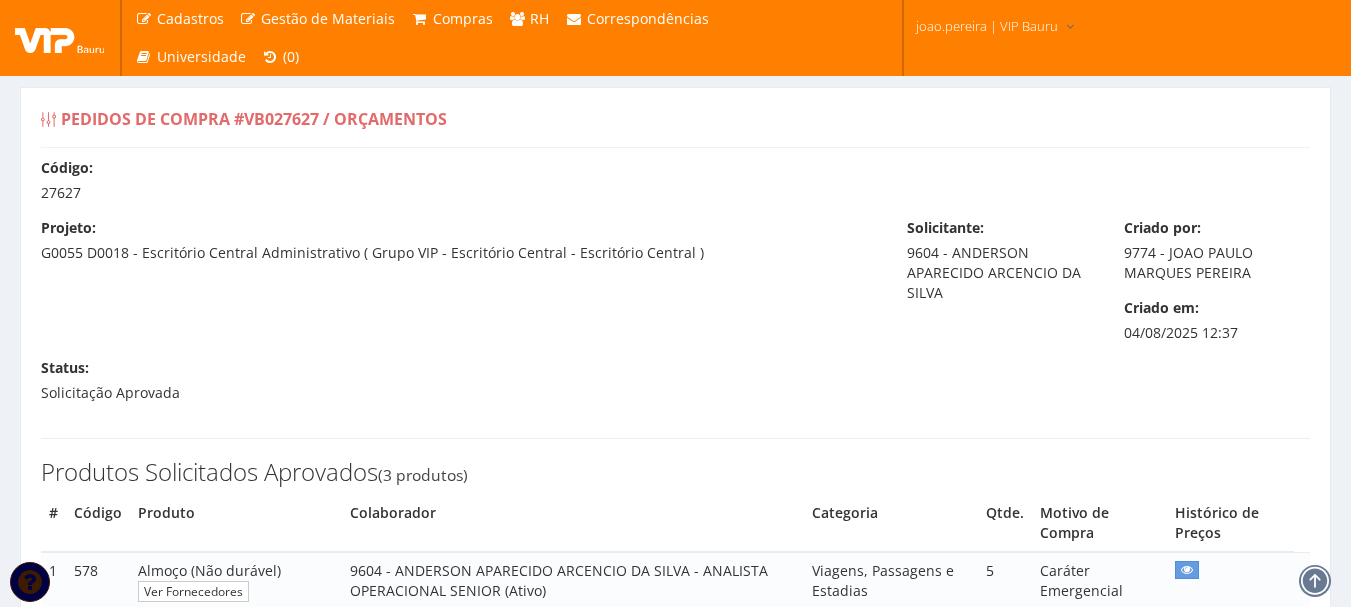 select on "0" 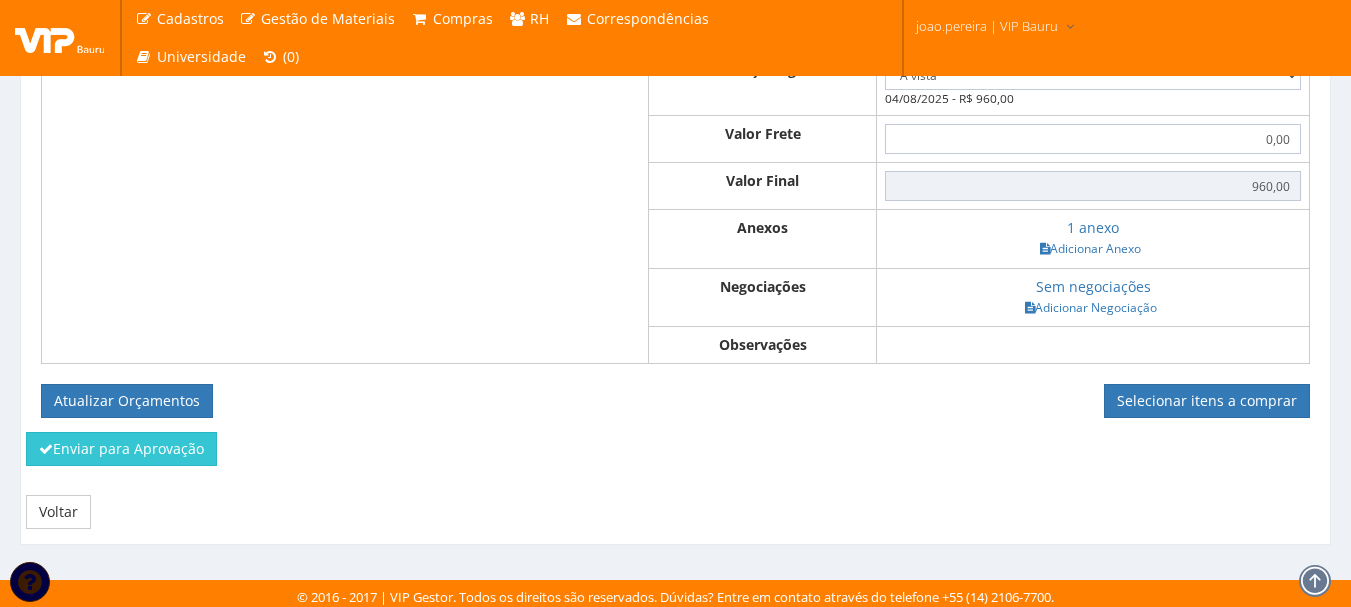 scroll, scrollTop: 1095, scrollLeft: 0, axis: vertical 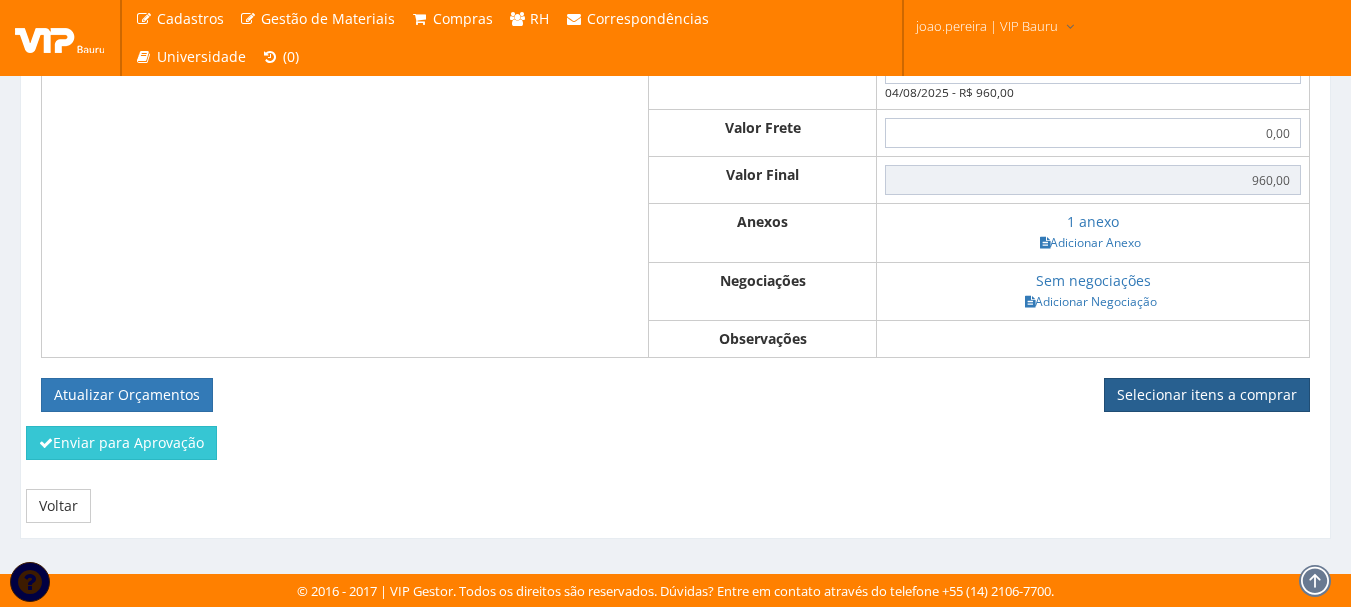 click on "Selecionar itens a
comprar" at bounding box center (1207, 395) 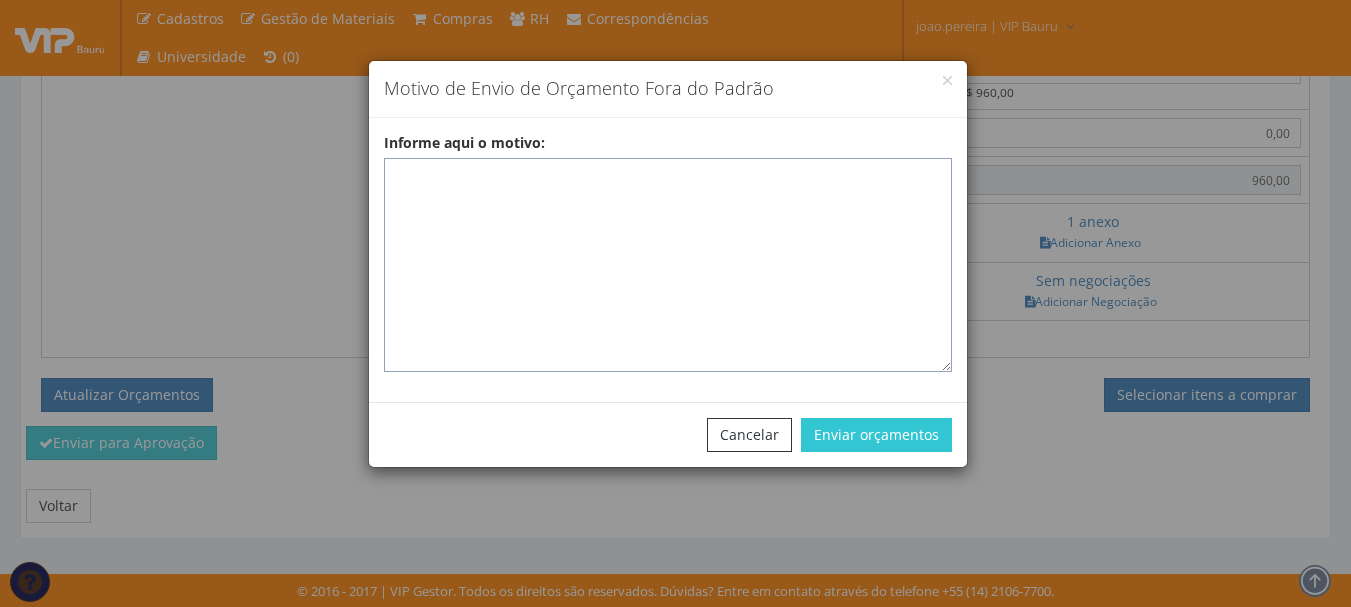 click on "Informe aqui o motivo:" at bounding box center (668, 265) 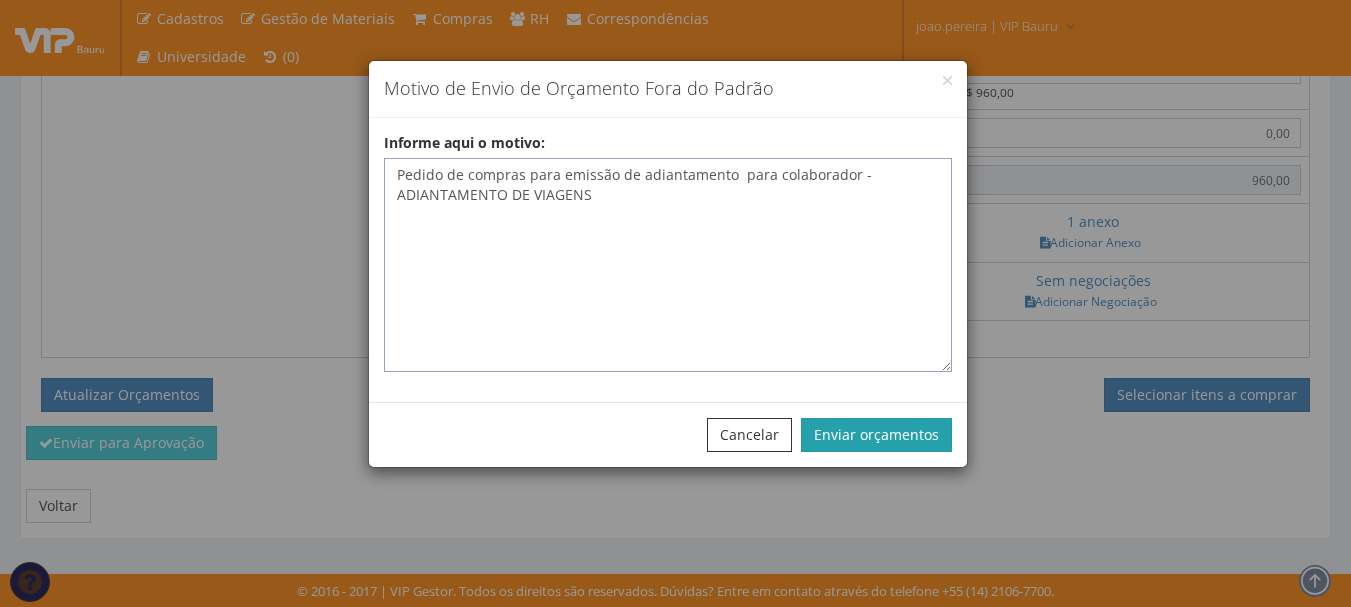 type on "Pedido de compras para emissão de adiantamento  para colaborador - ADIANTAMENTO DE VIAGENS" 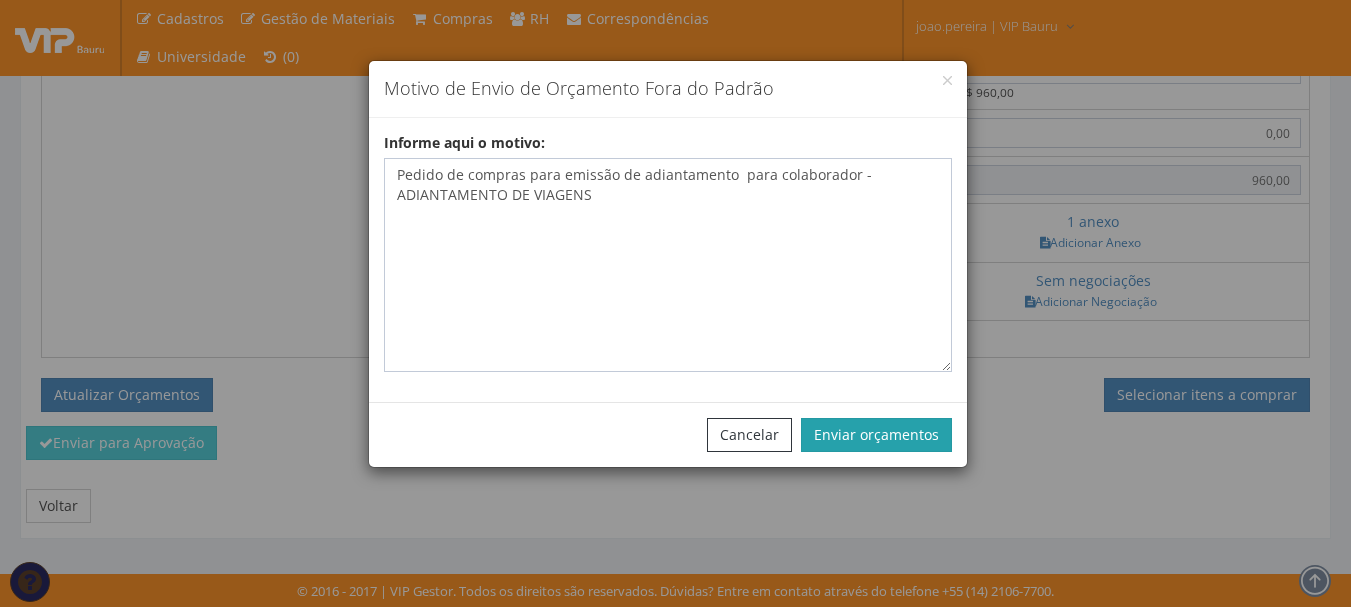 click on "Enviar orçamentos" at bounding box center [876, 435] 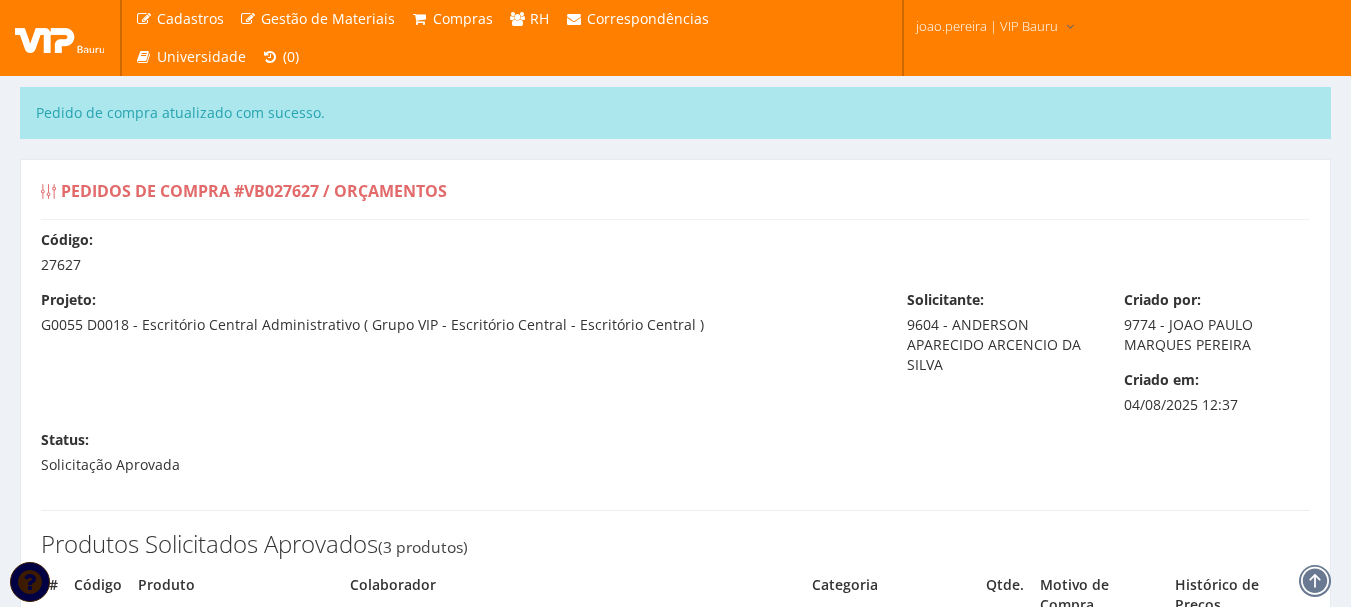 select on "0" 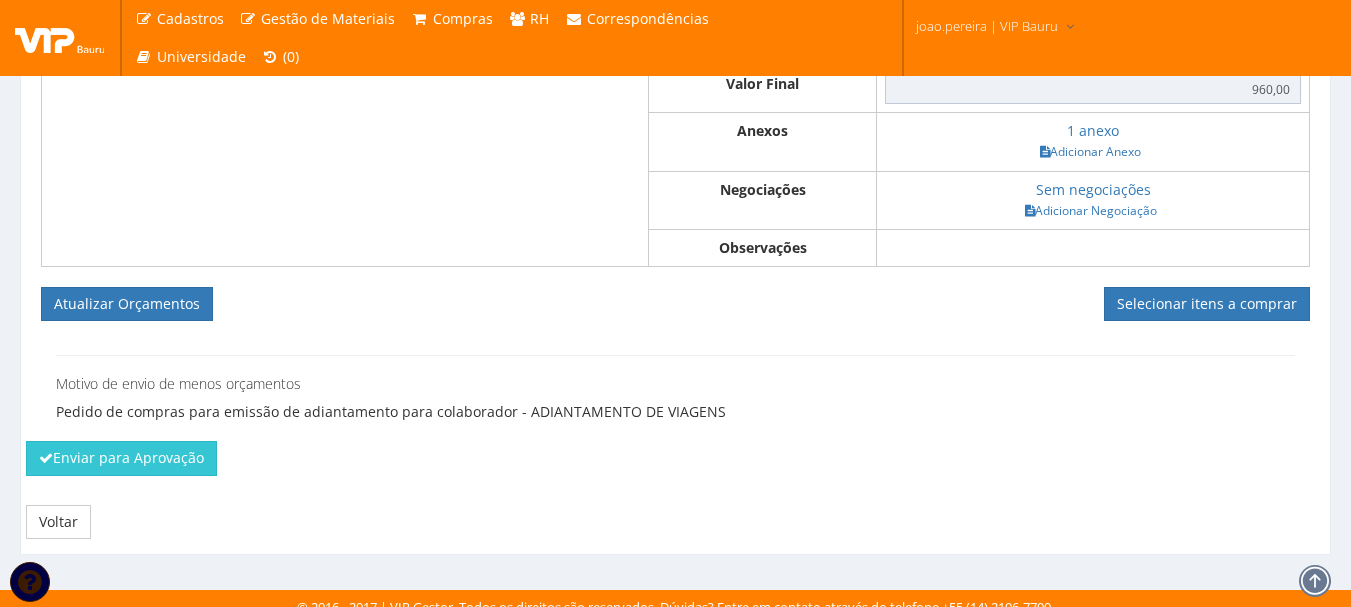 scroll, scrollTop: 1274, scrollLeft: 0, axis: vertical 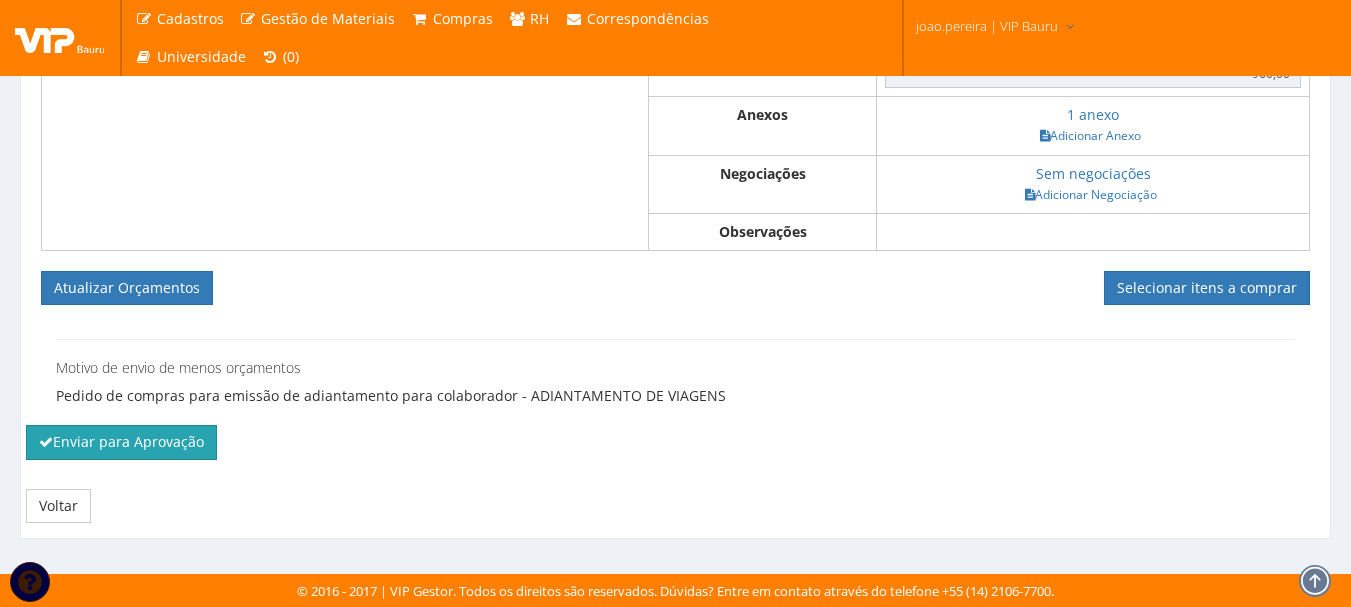 click on "Enviar para Aprovação" at bounding box center [121, 442] 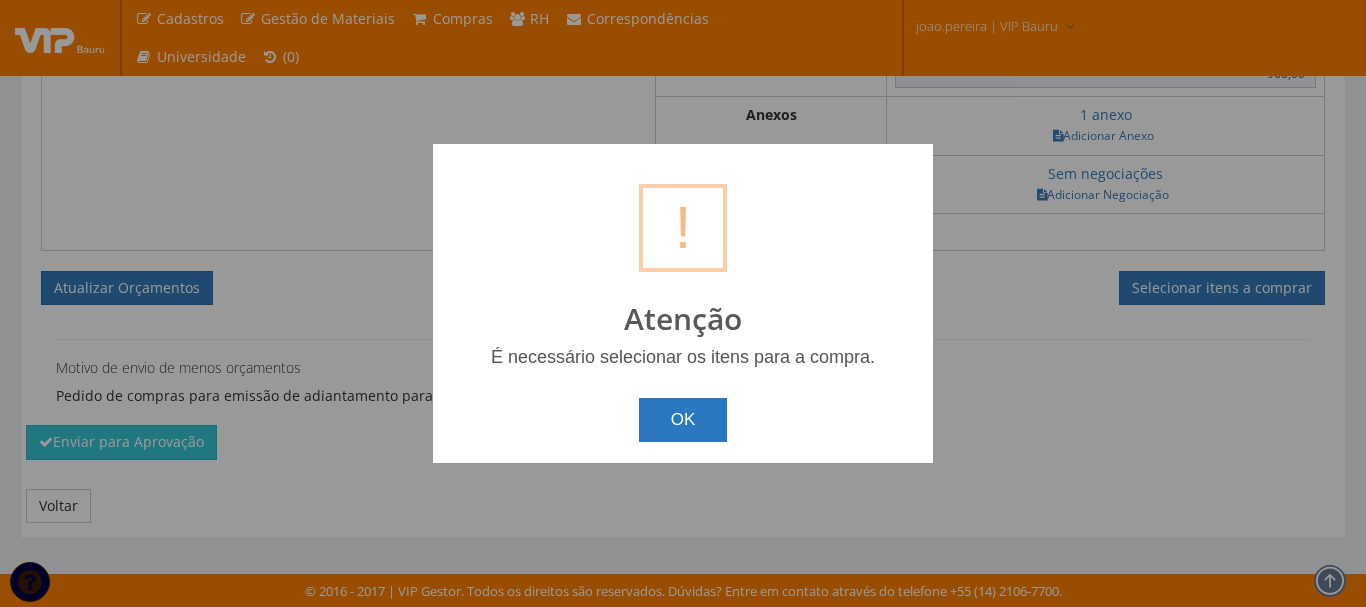 click on "OK" at bounding box center (683, 420) 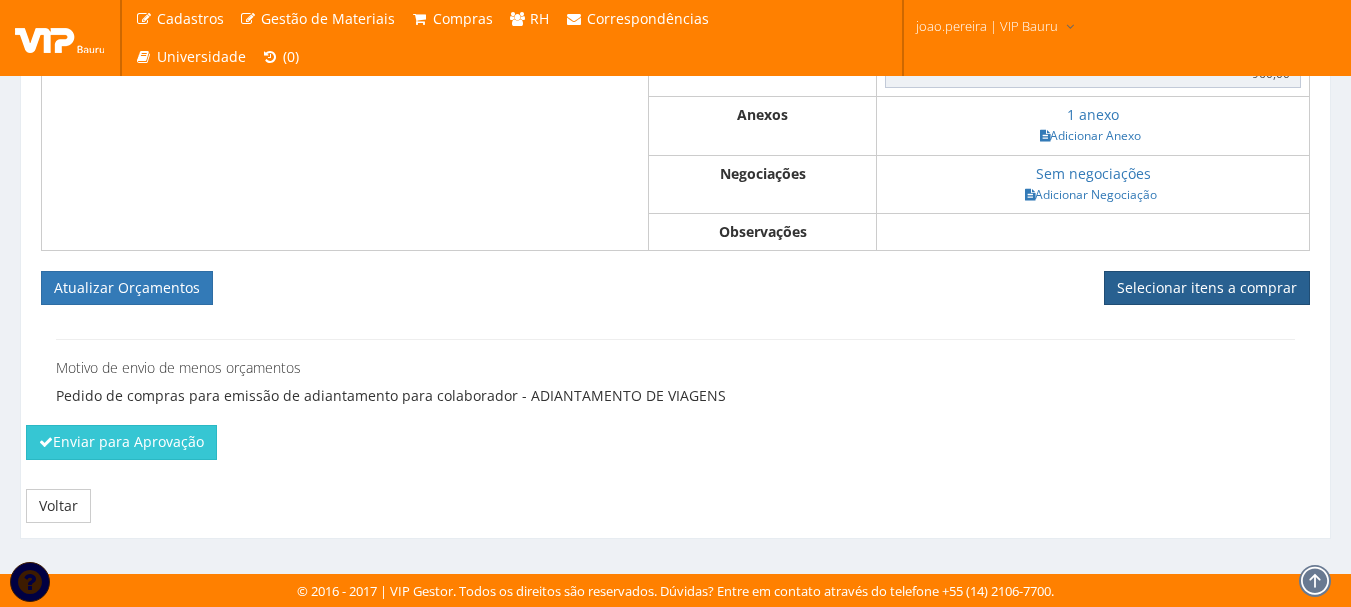 click on "Selecionar itens a
comprar" at bounding box center (1207, 288) 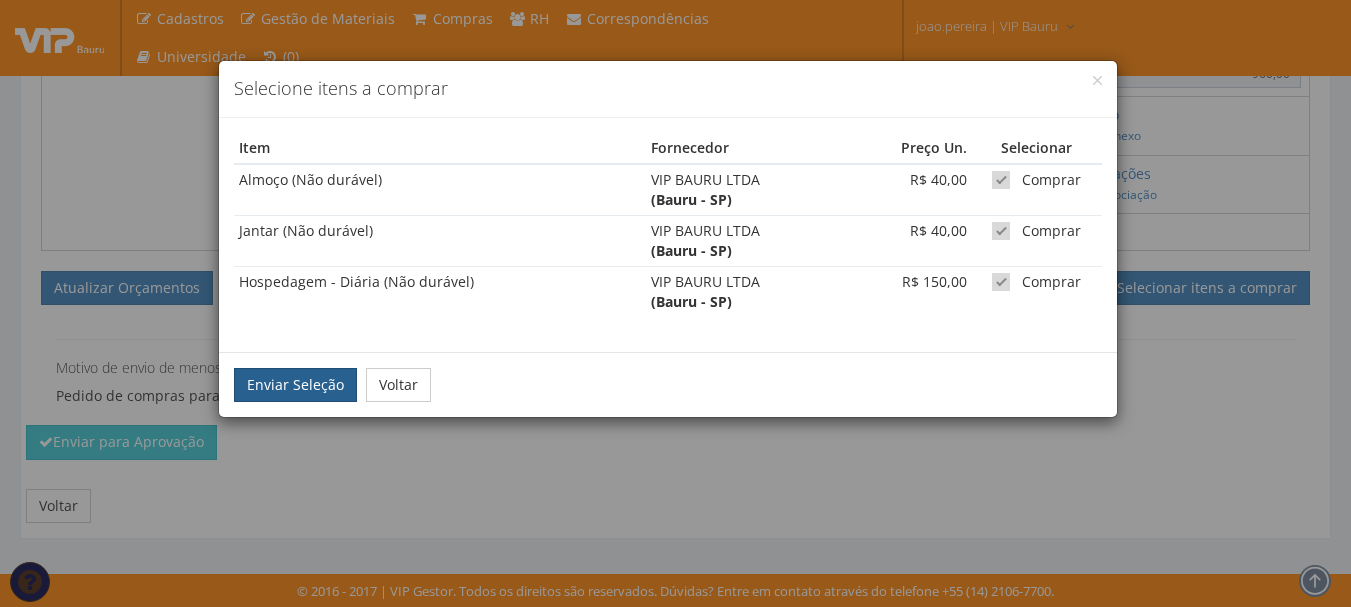 click on "Enviar Seleção" at bounding box center (295, 385) 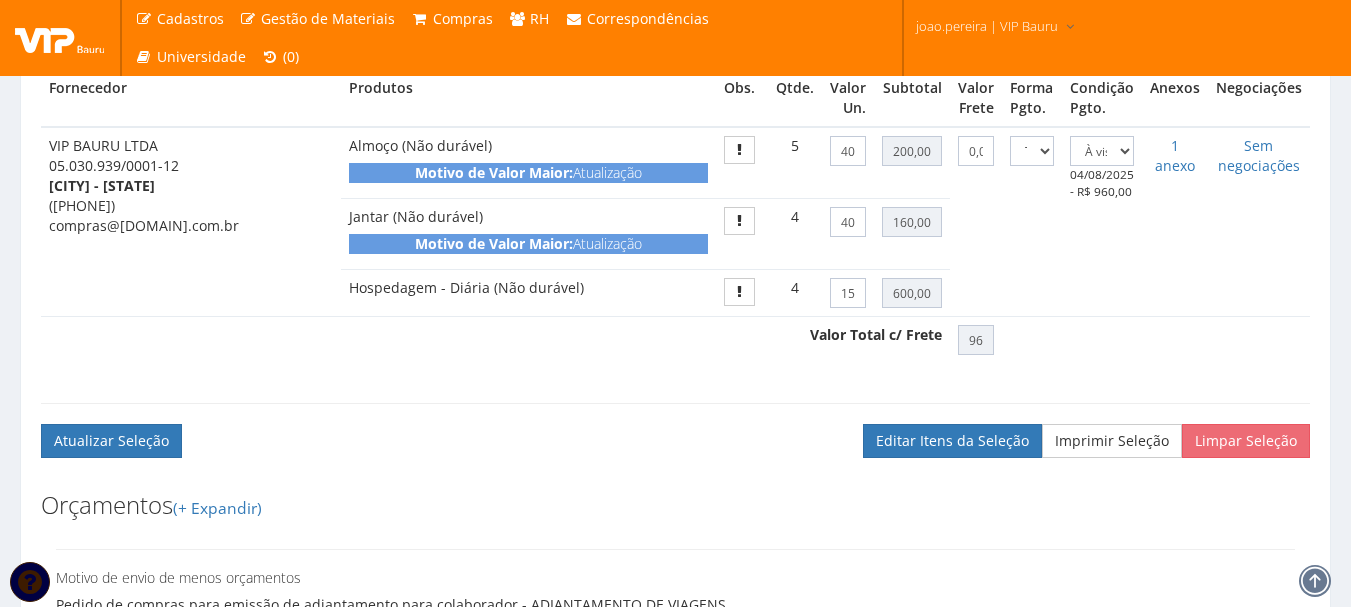 scroll, scrollTop: 1000, scrollLeft: 0, axis: vertical 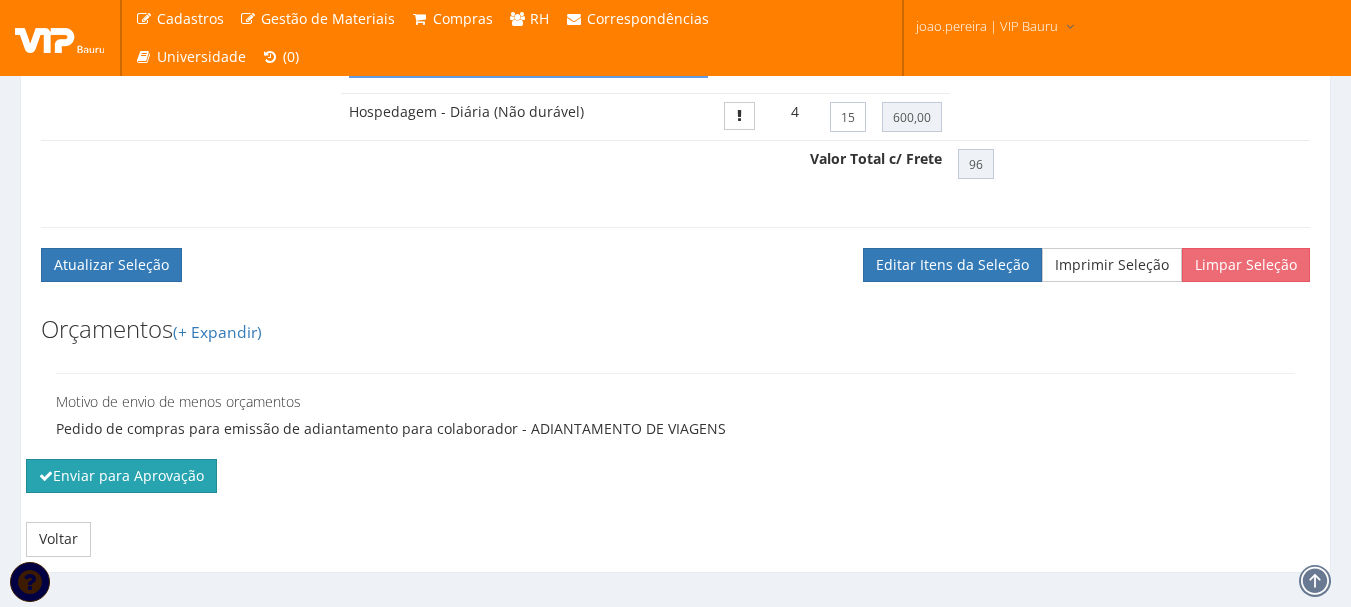 click on "Enviar para Aprovação" at bounding box center [121, 476] 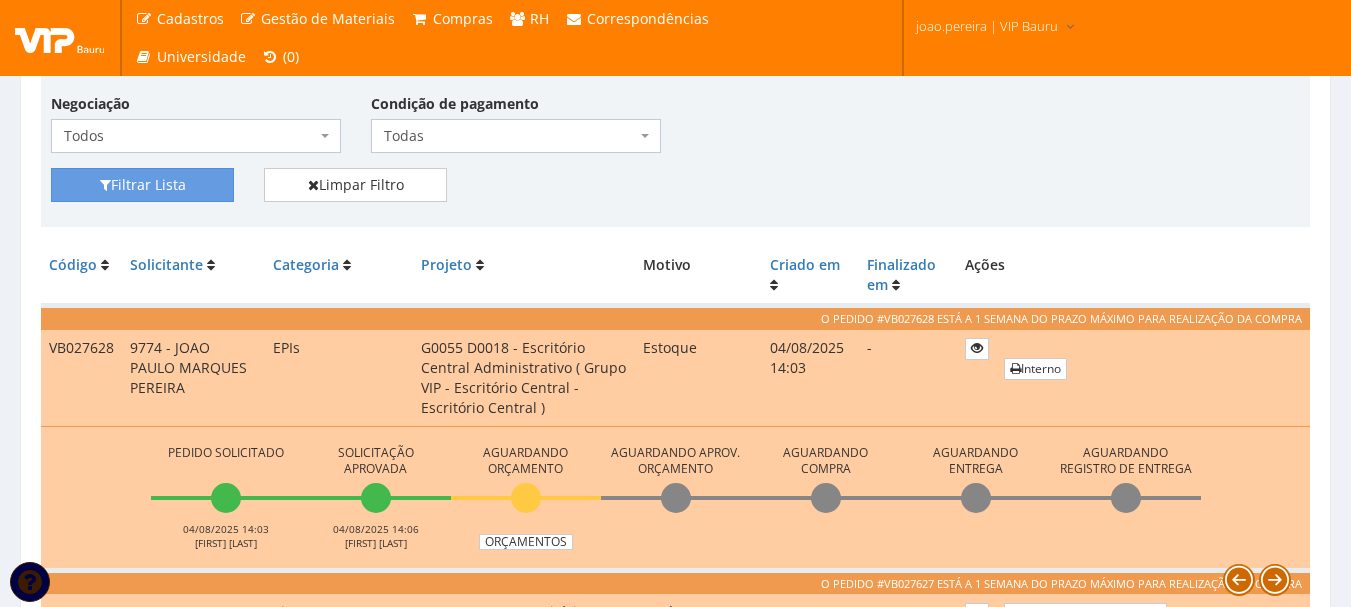 scroll, scrollTop: 700, scrollLeft: 0, axis: vertical 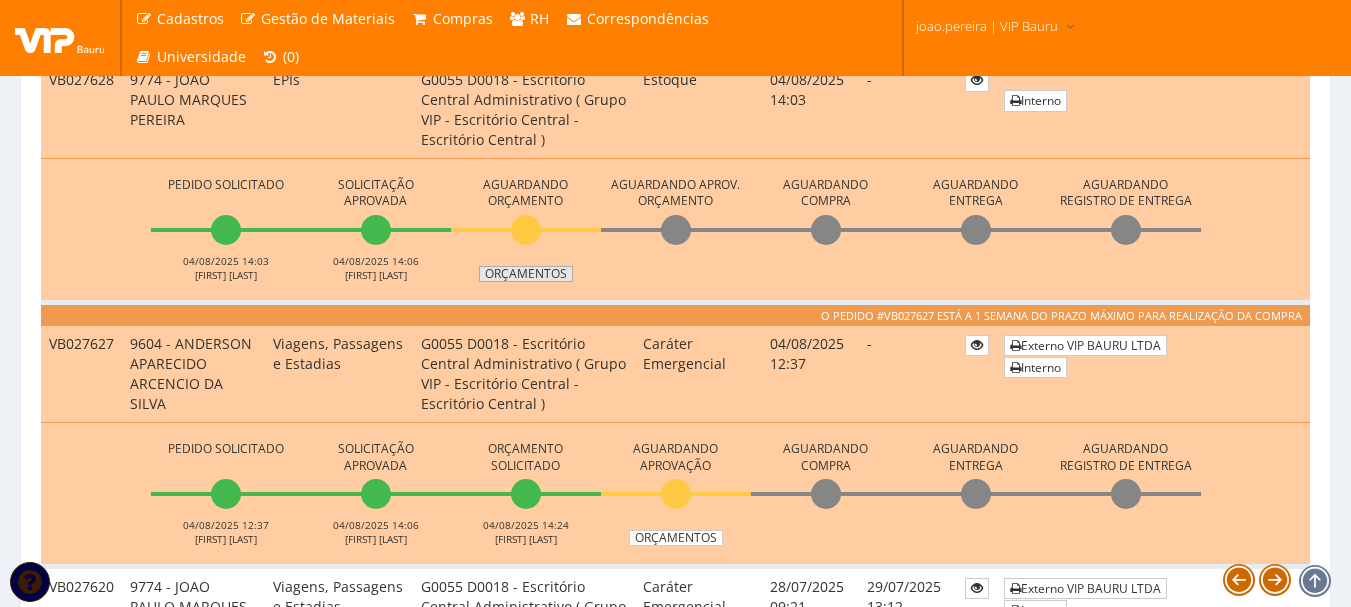 click on "Orçamentos" at bounding box center [526, 274] 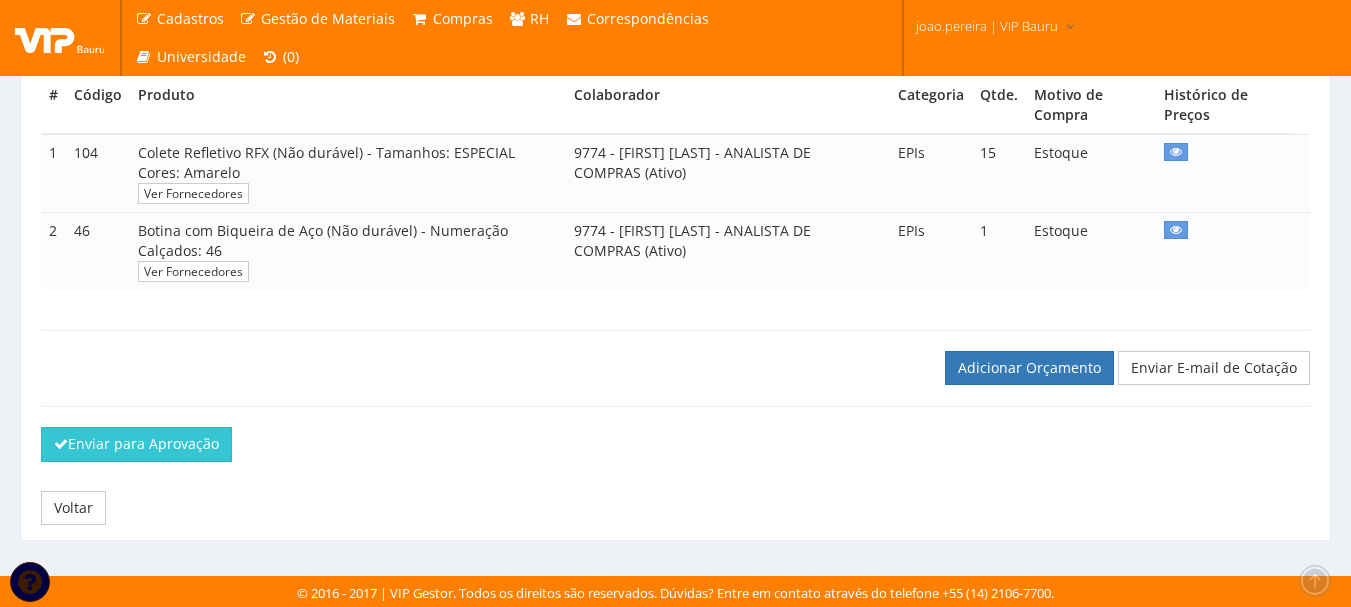 scroll, scrollTop: 360, scrollLeft: 0, axis: vertical 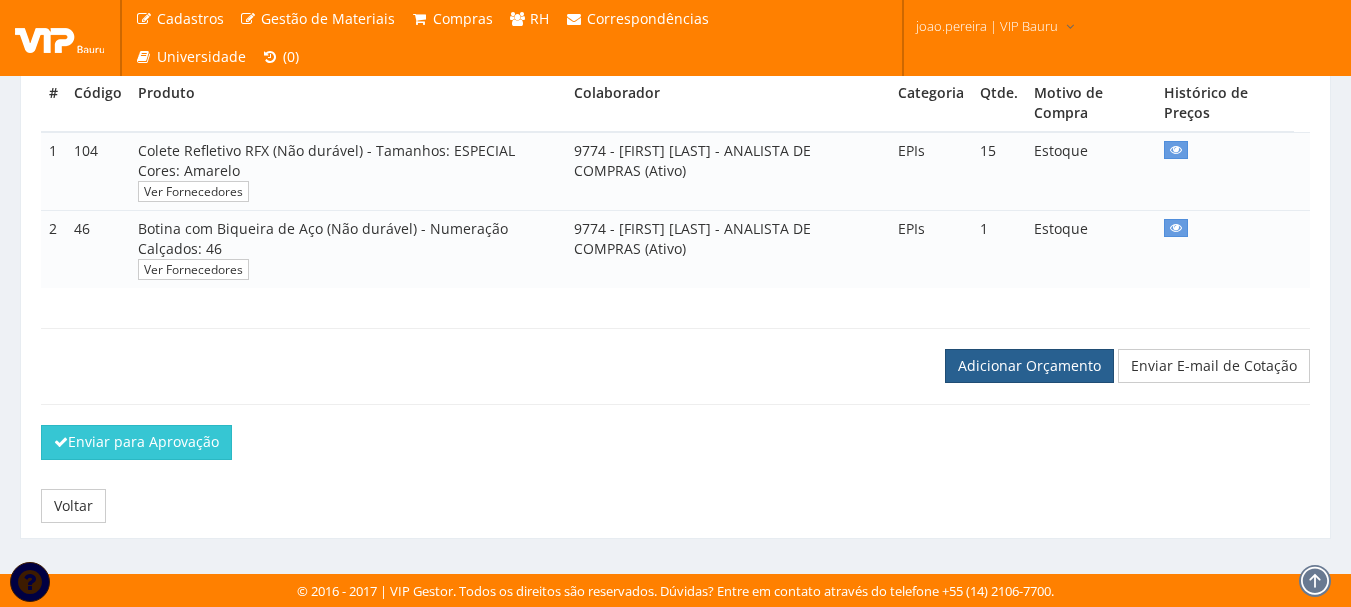 click on "Adicionar Orçamento" at bounding box center [1029, 366] 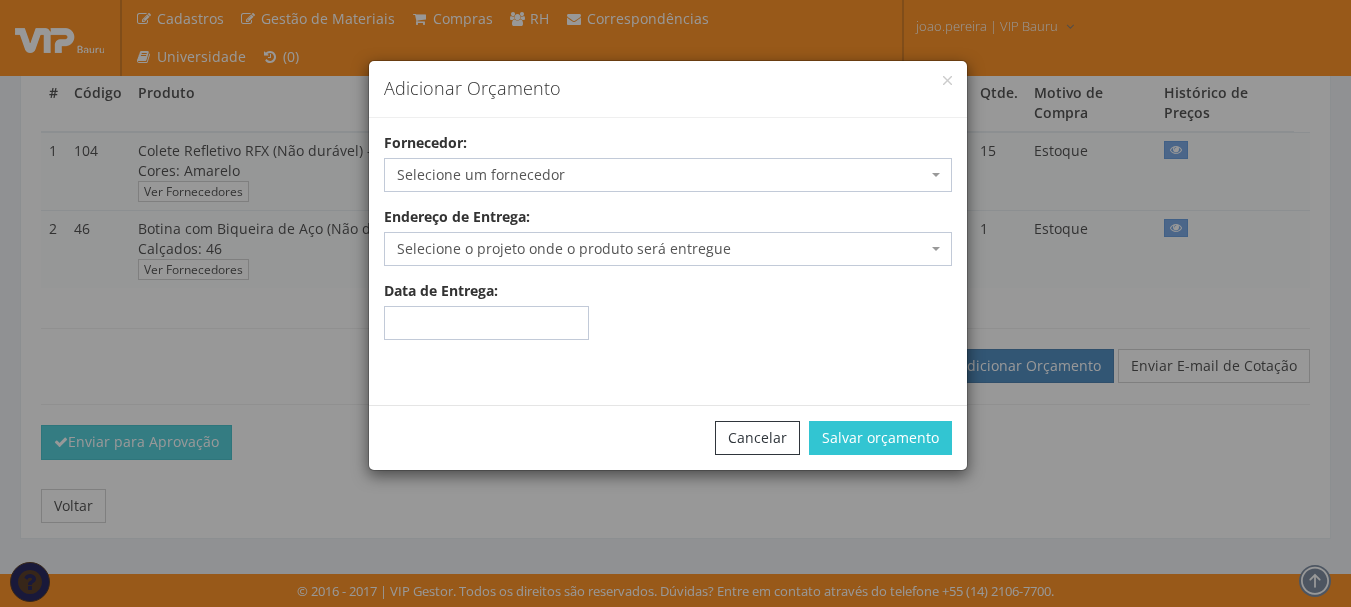 click on "Selecione um fornecedor" at bounding box center (662, 175) 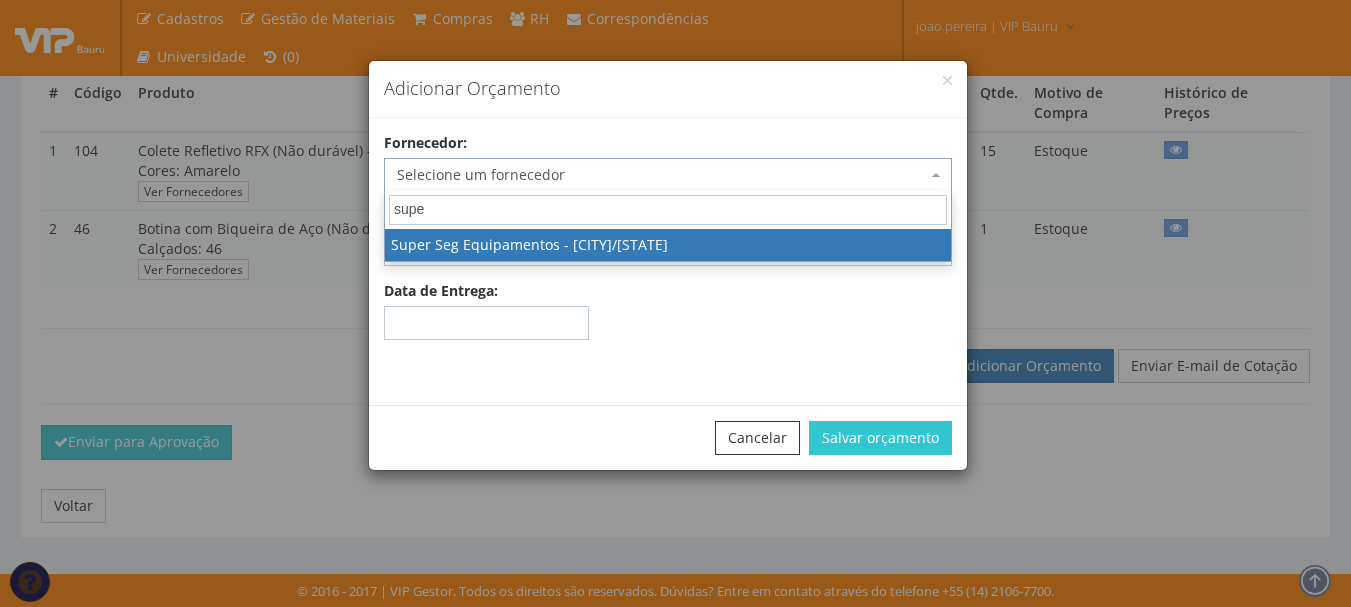 type on "super" 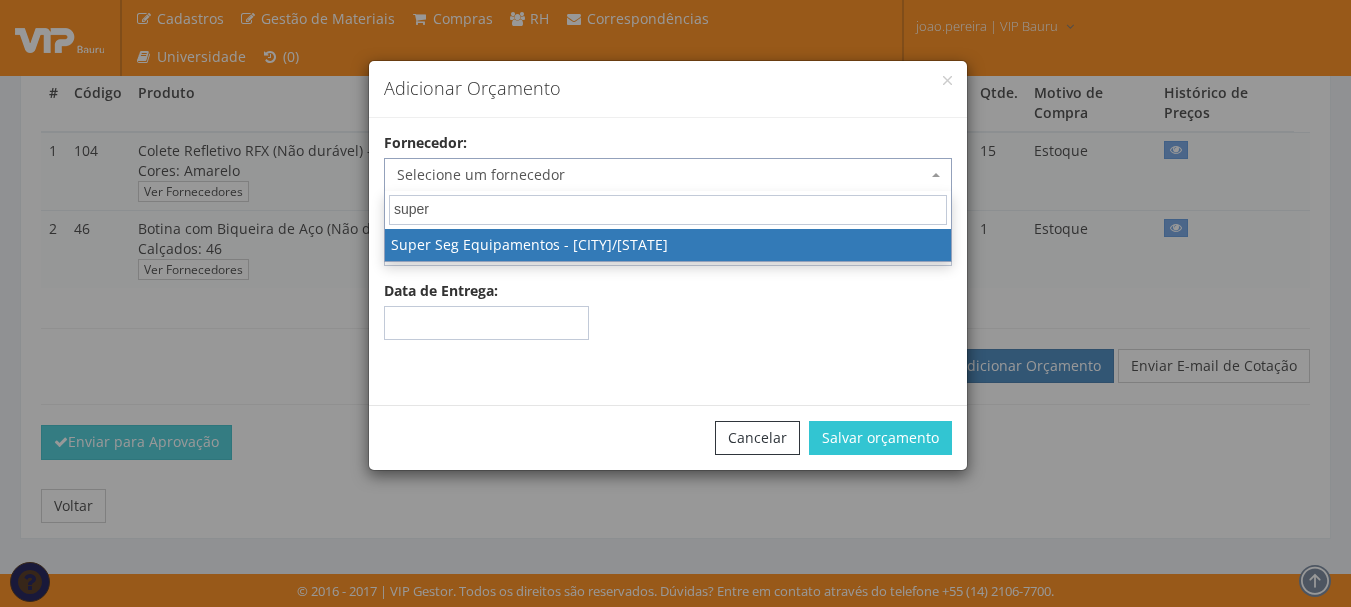 select on "404" 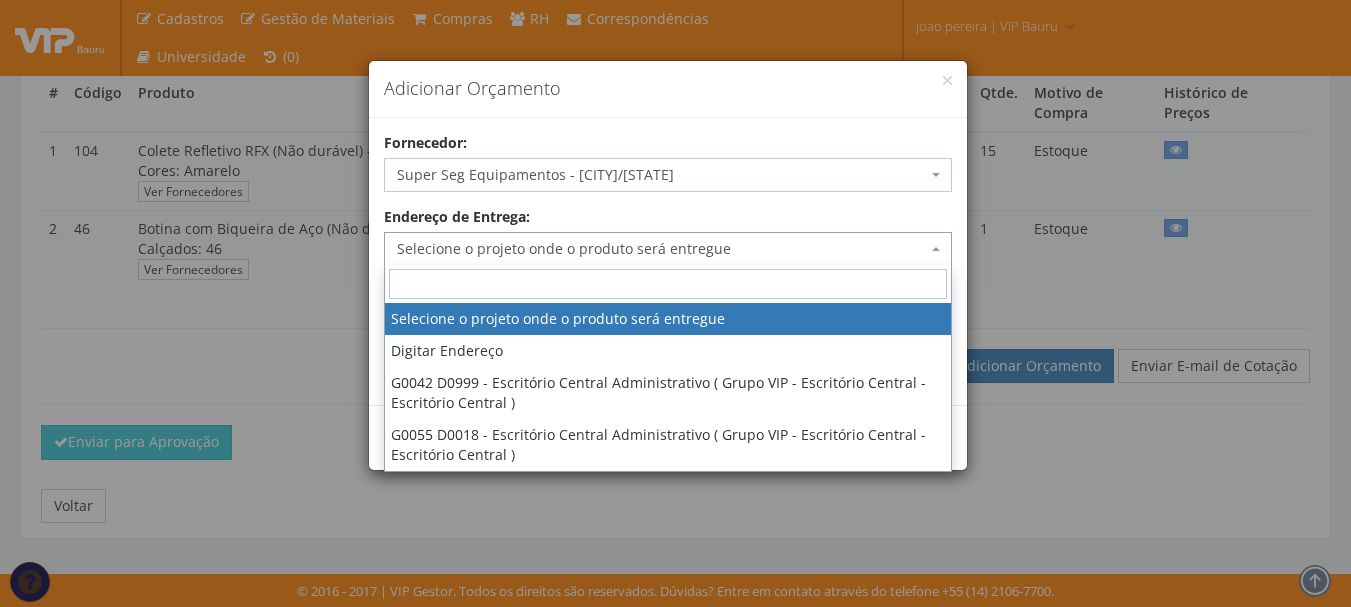 click on "Selecione o projeto onde o produto será entregue" at bounding box center [668, 249] 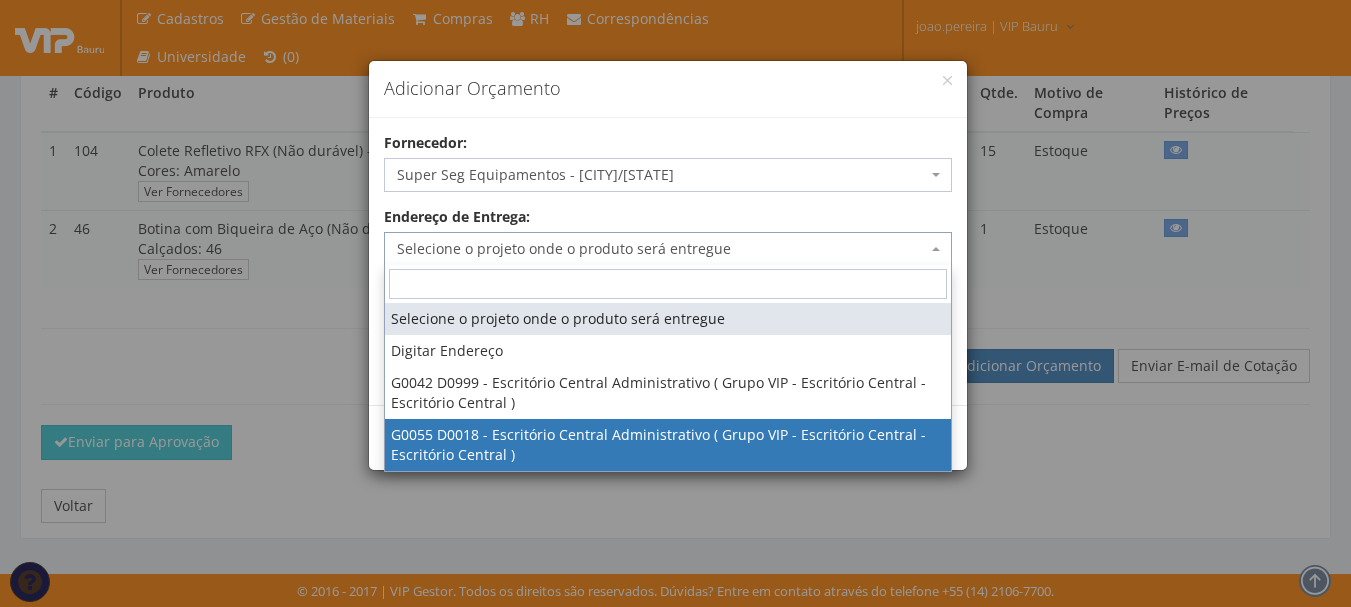 select on "55" 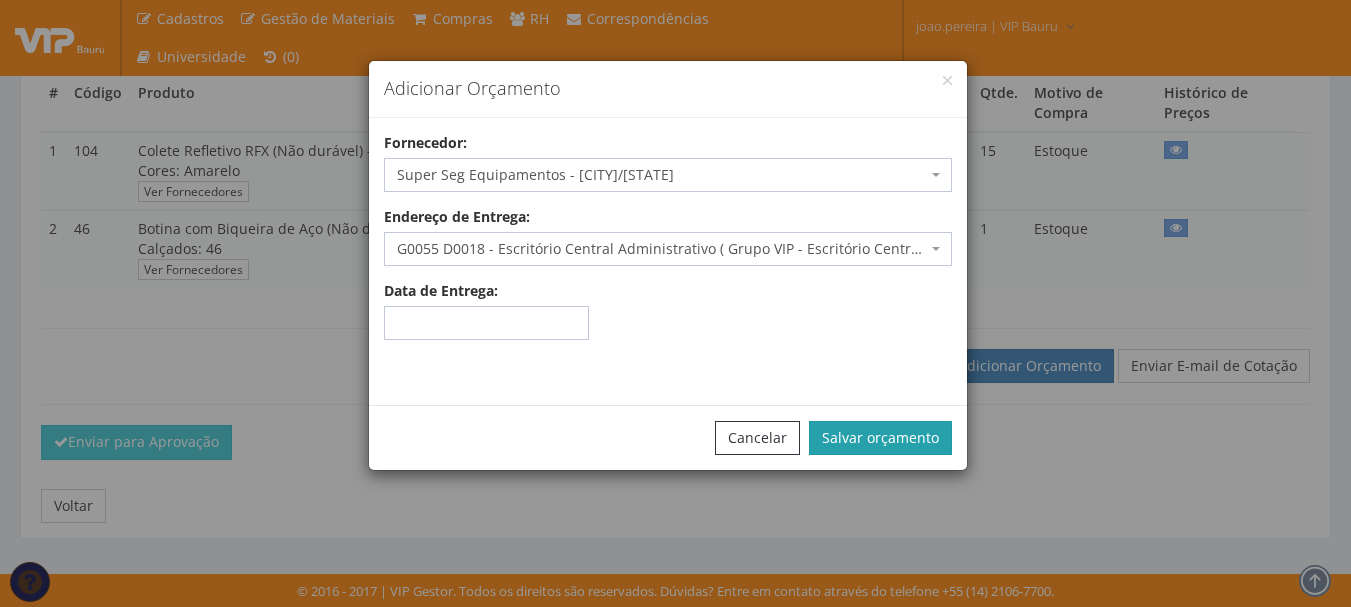 click on "Salvar orçamento" at bounding box center (880, 438) 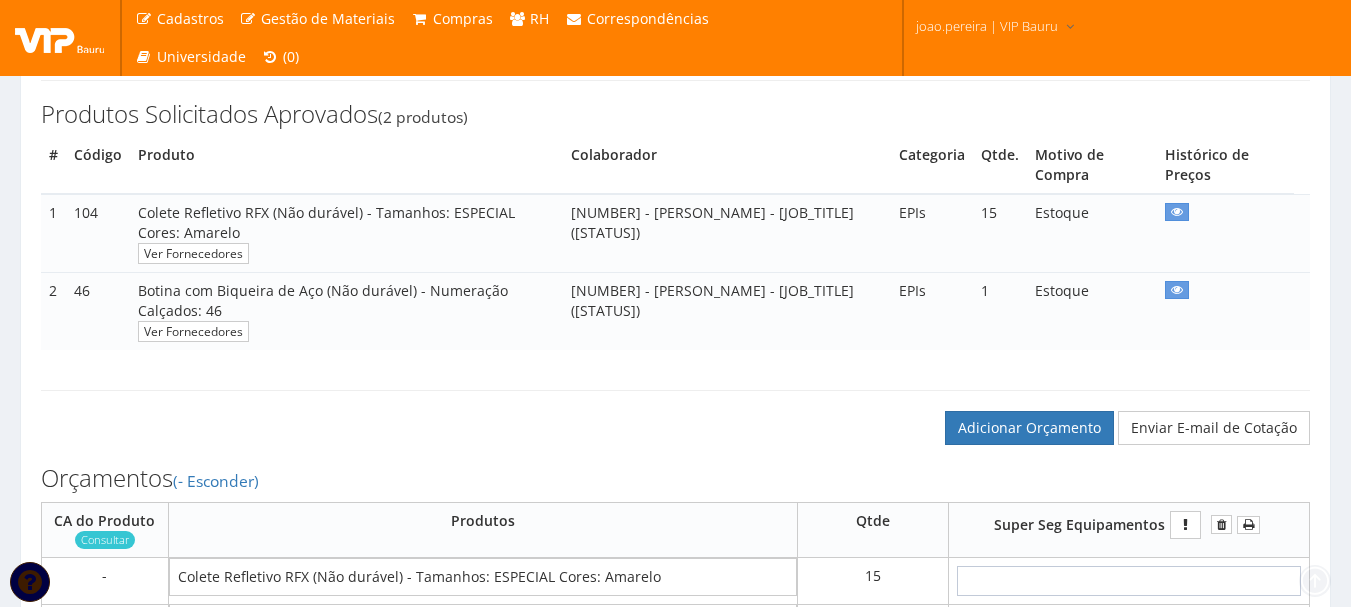scroll, scrollTop: 500, scrollLeft: 0, axis: vertical 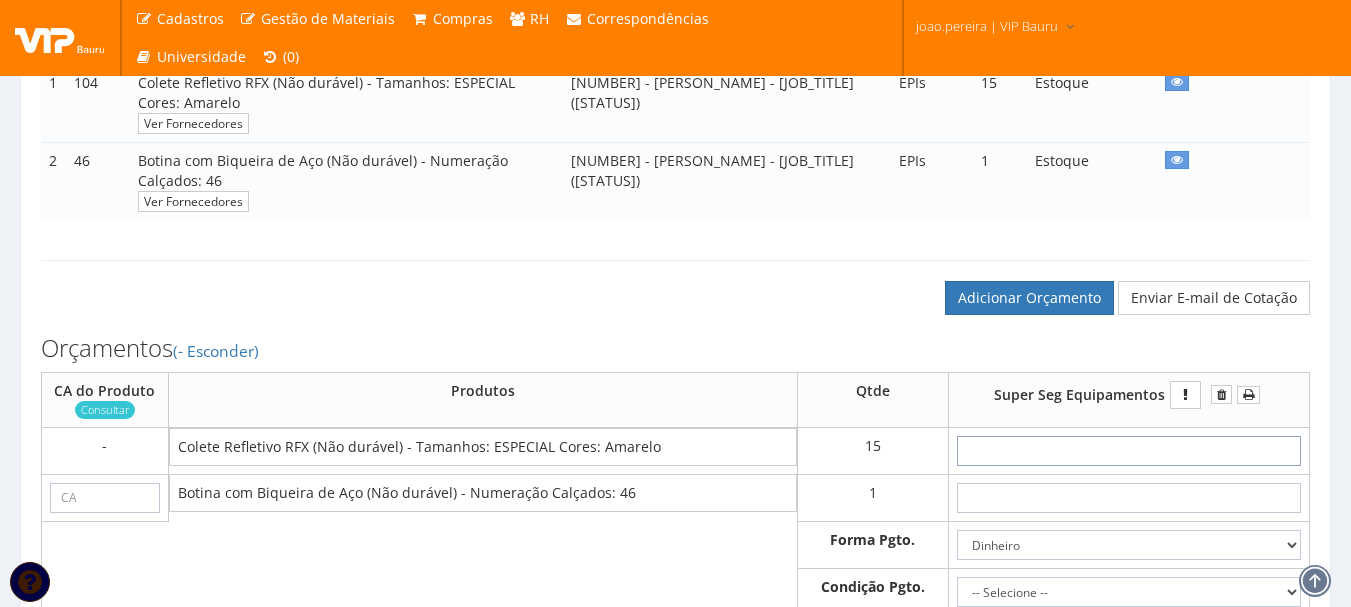 click at bounding box center [1129, 451] 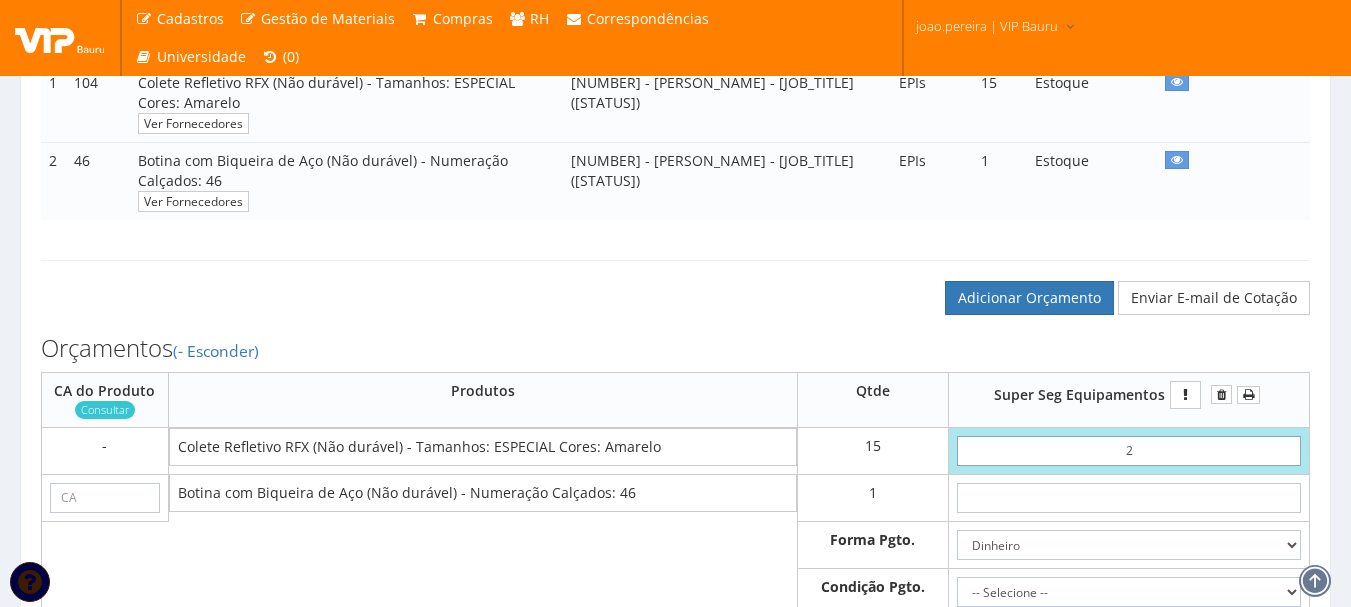 type on "30,00" 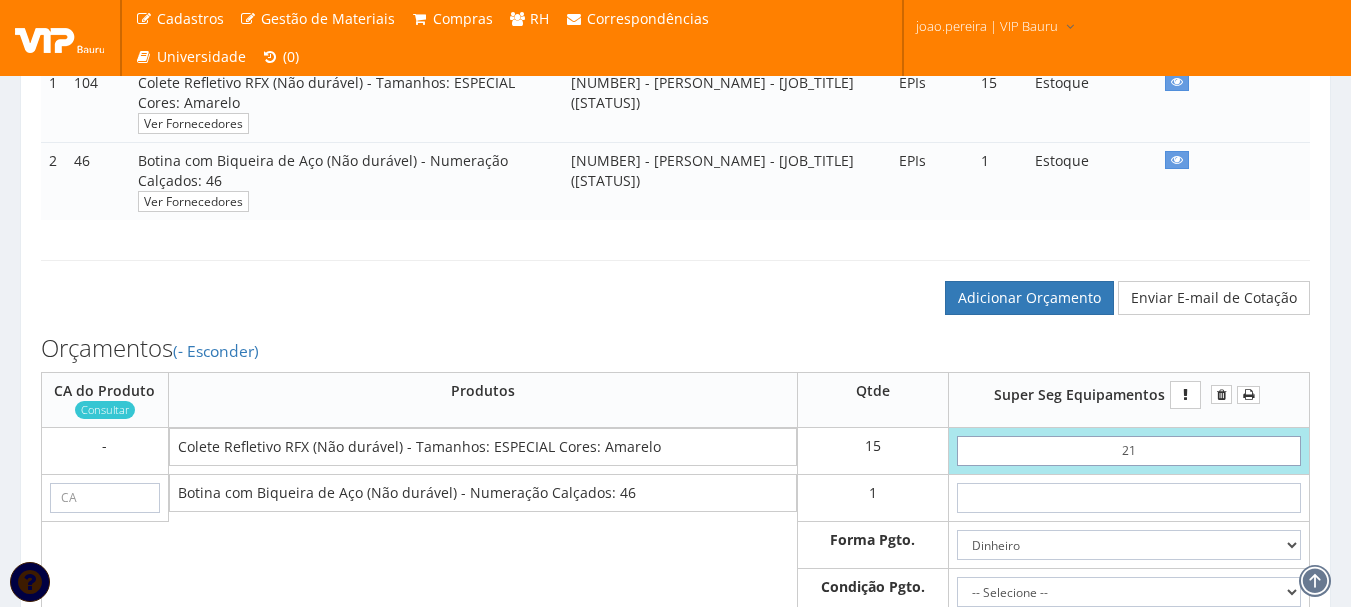 type on "315,00" 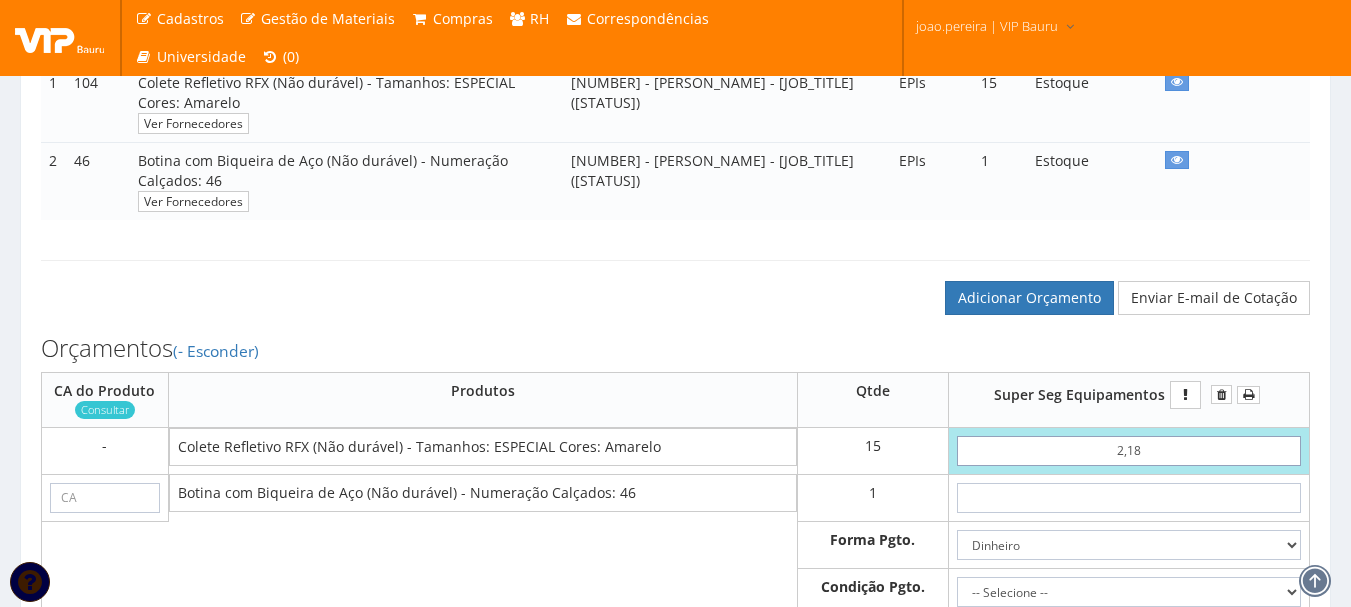 type on "32,70" 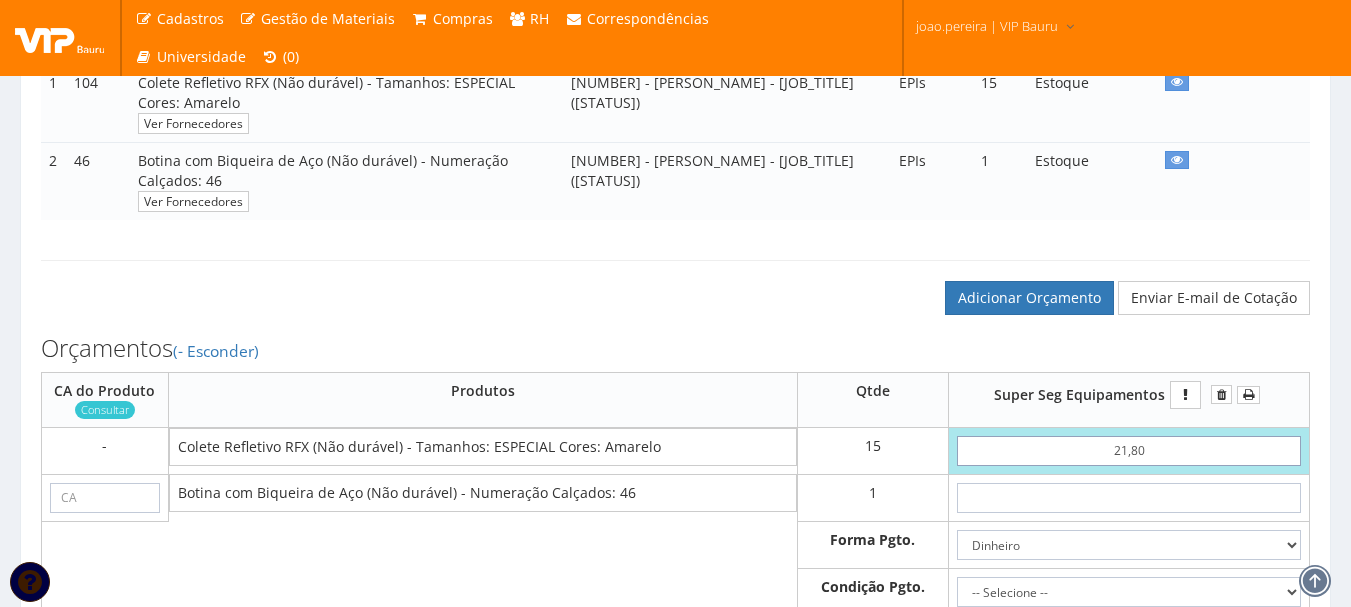 type on "327,00" 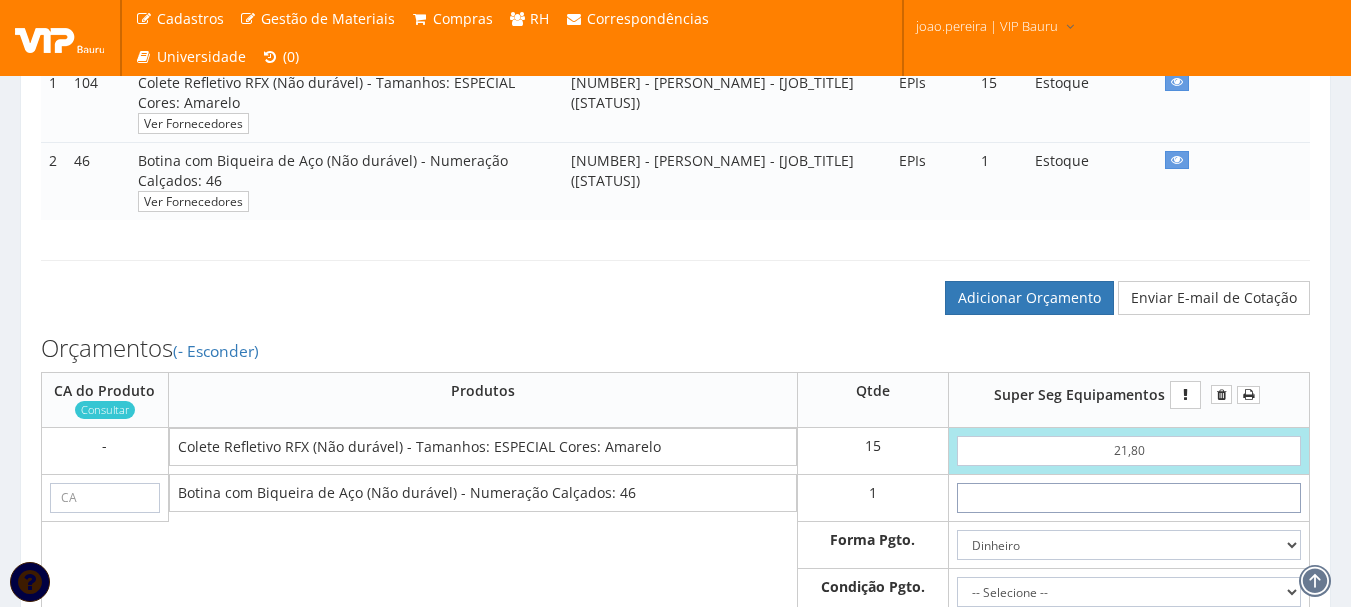 click at bounding box center (1129, 498) 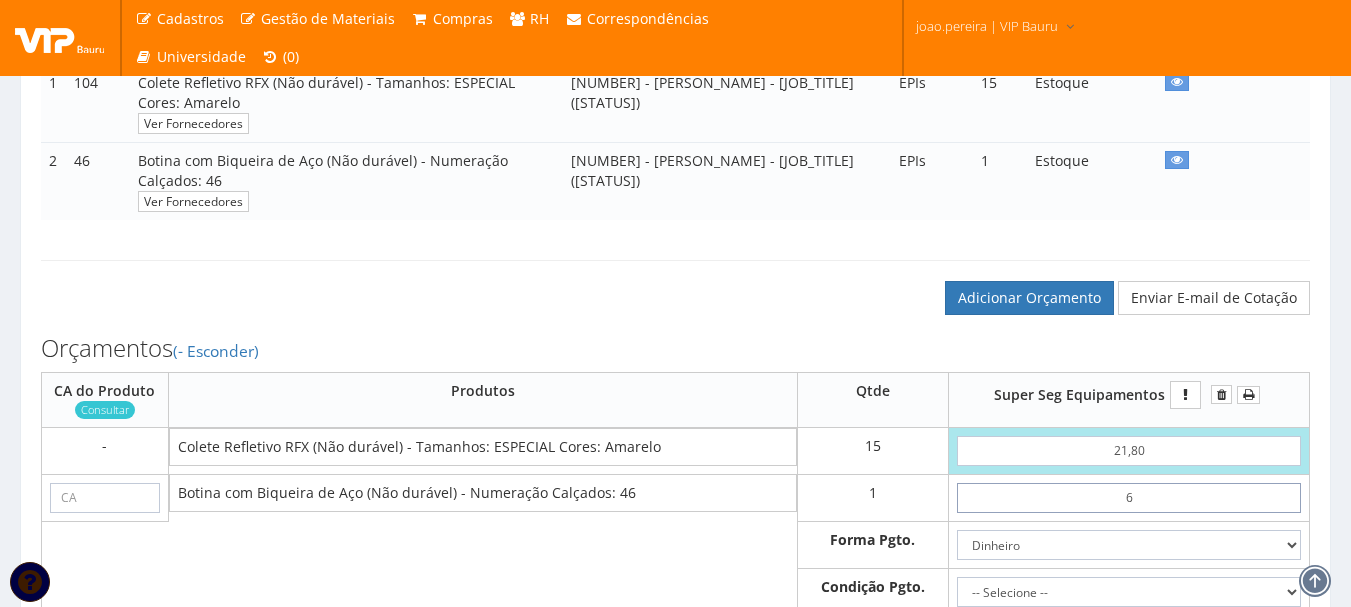 type on "333,00" 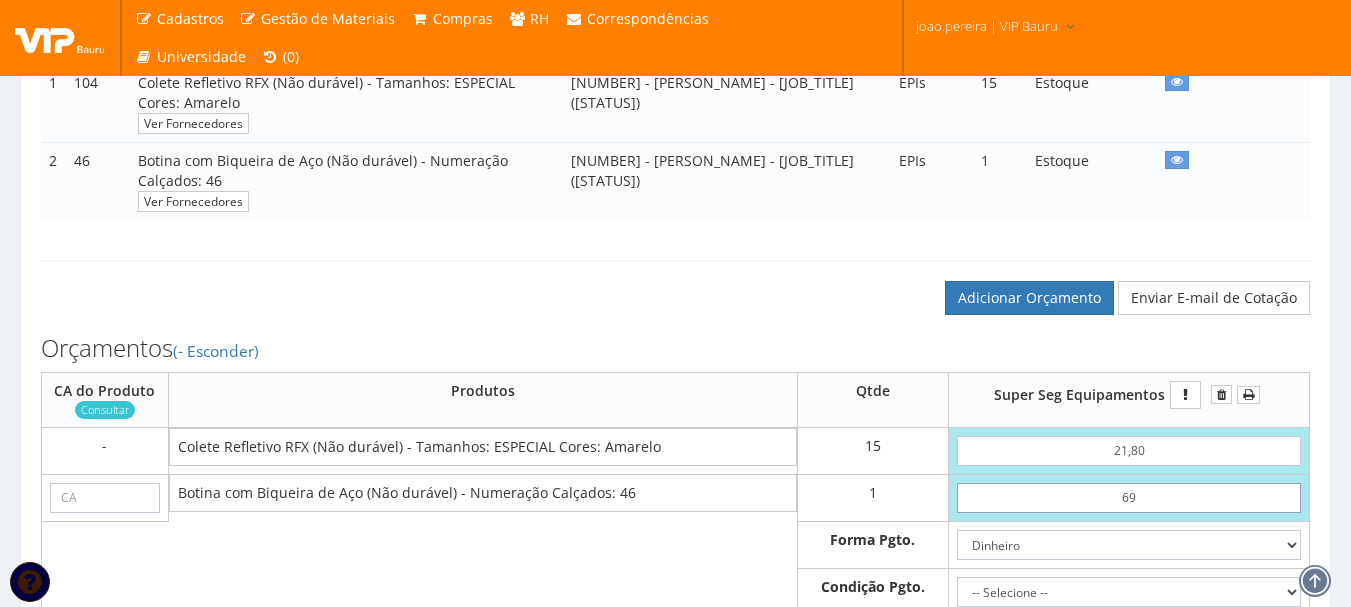 type on "396,00" 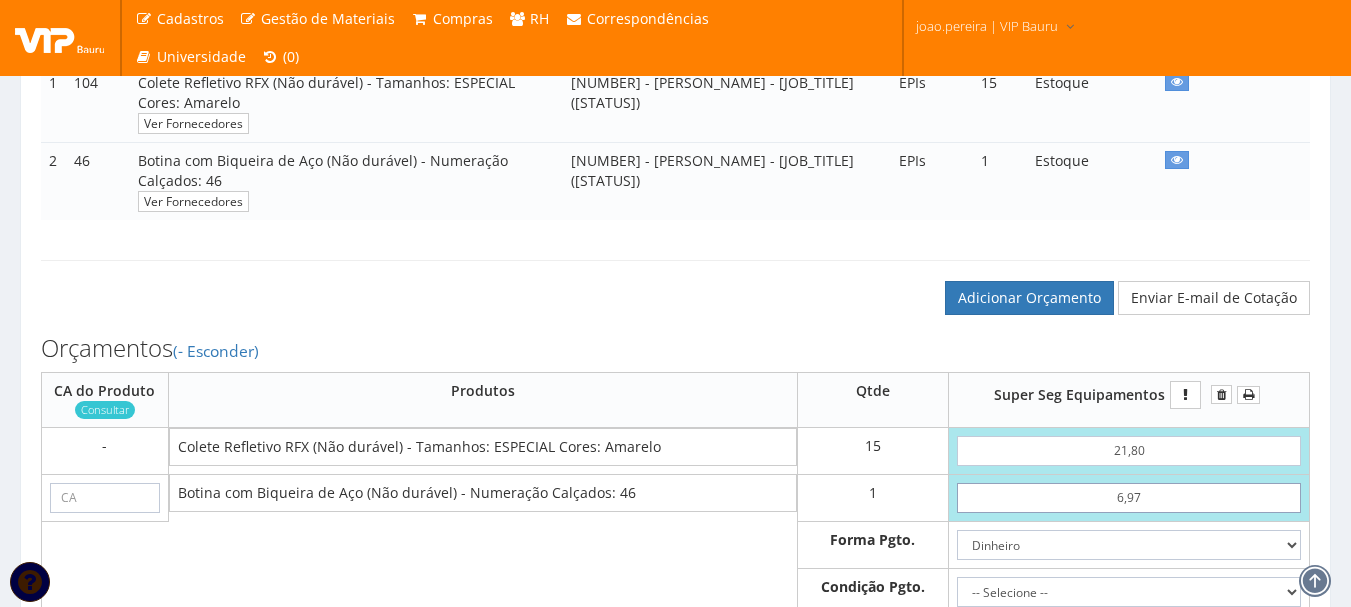 type on "333,97" 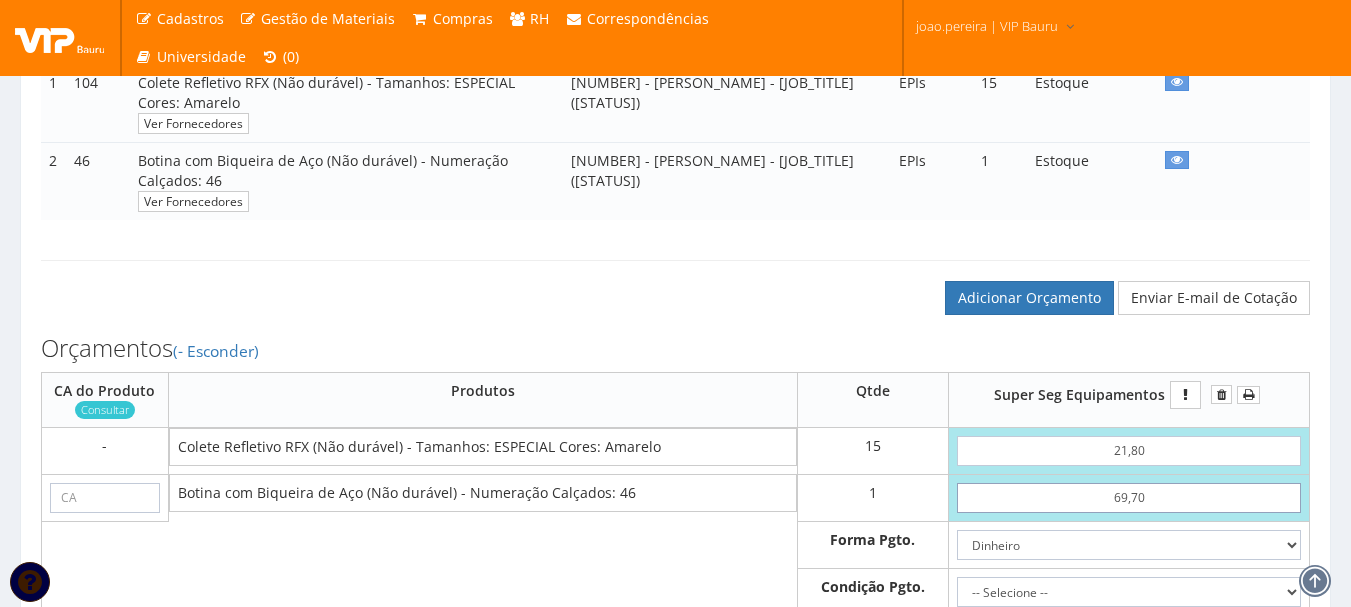 type on "396,70" 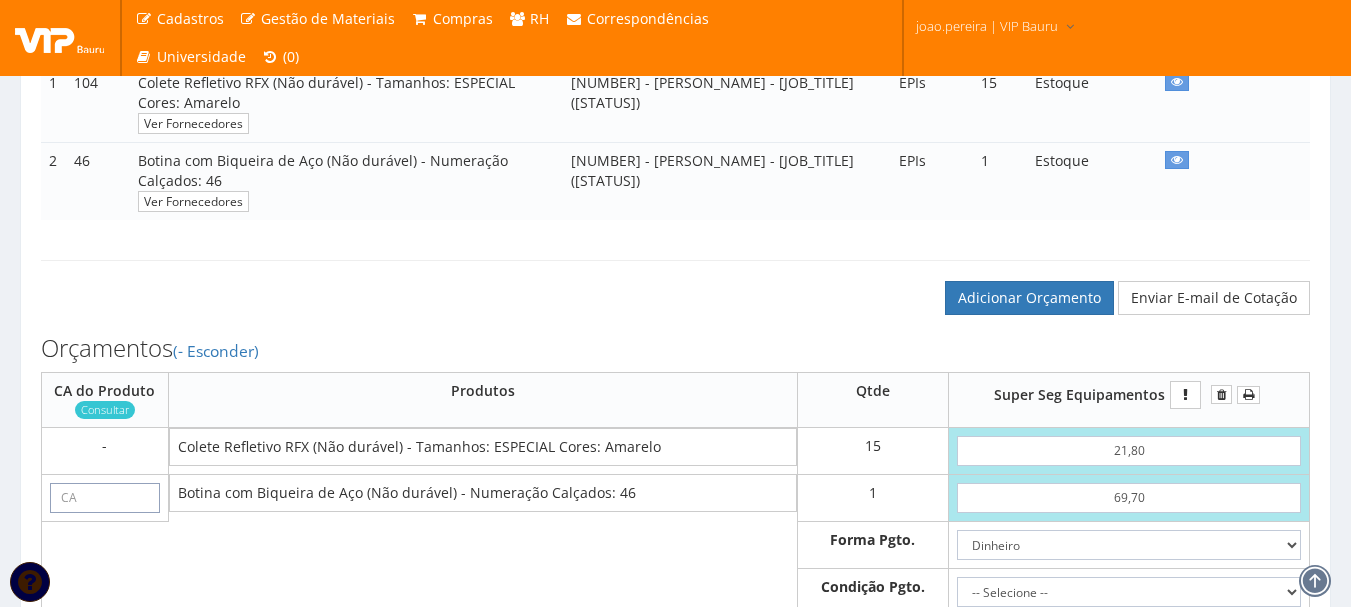 click at bounding box center (105, 498) 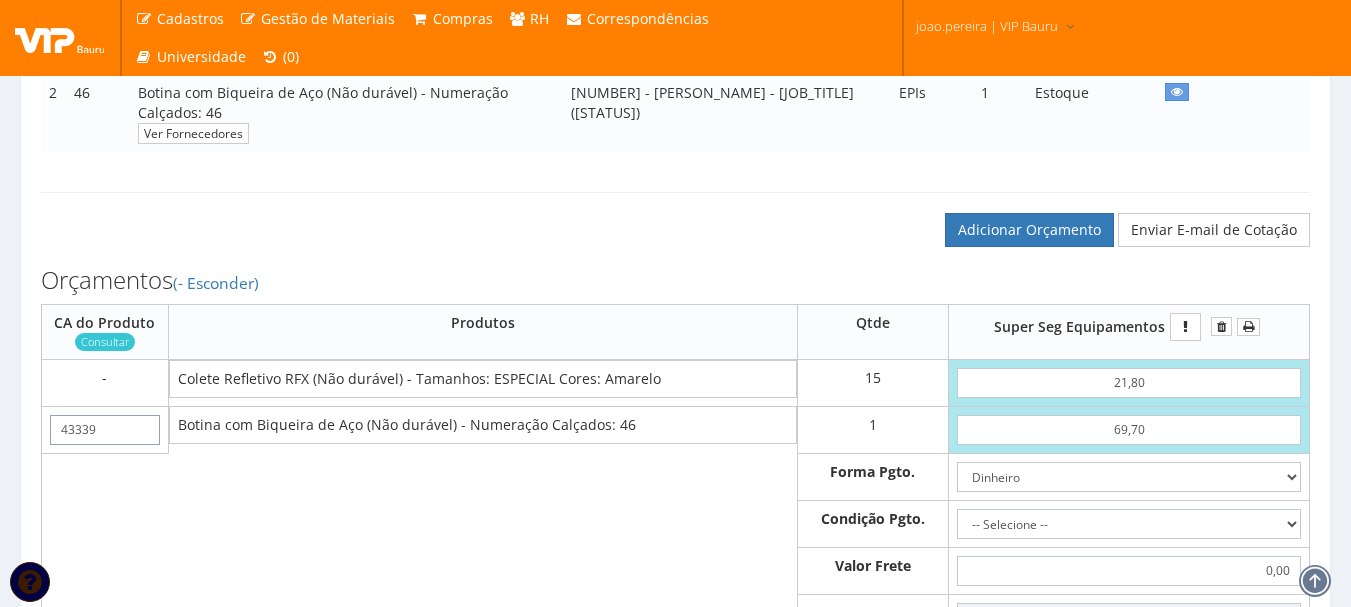 scroll, scrollTop: 600, scrollLeft: 0, axis: vertical 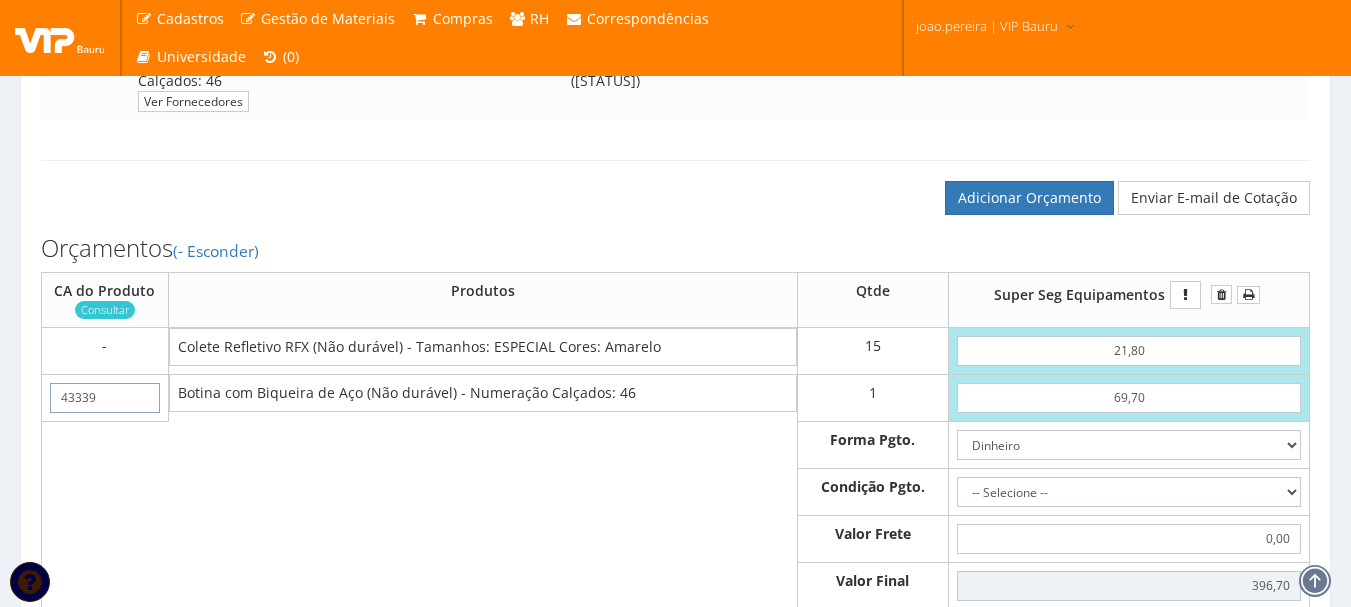 type on "43339" 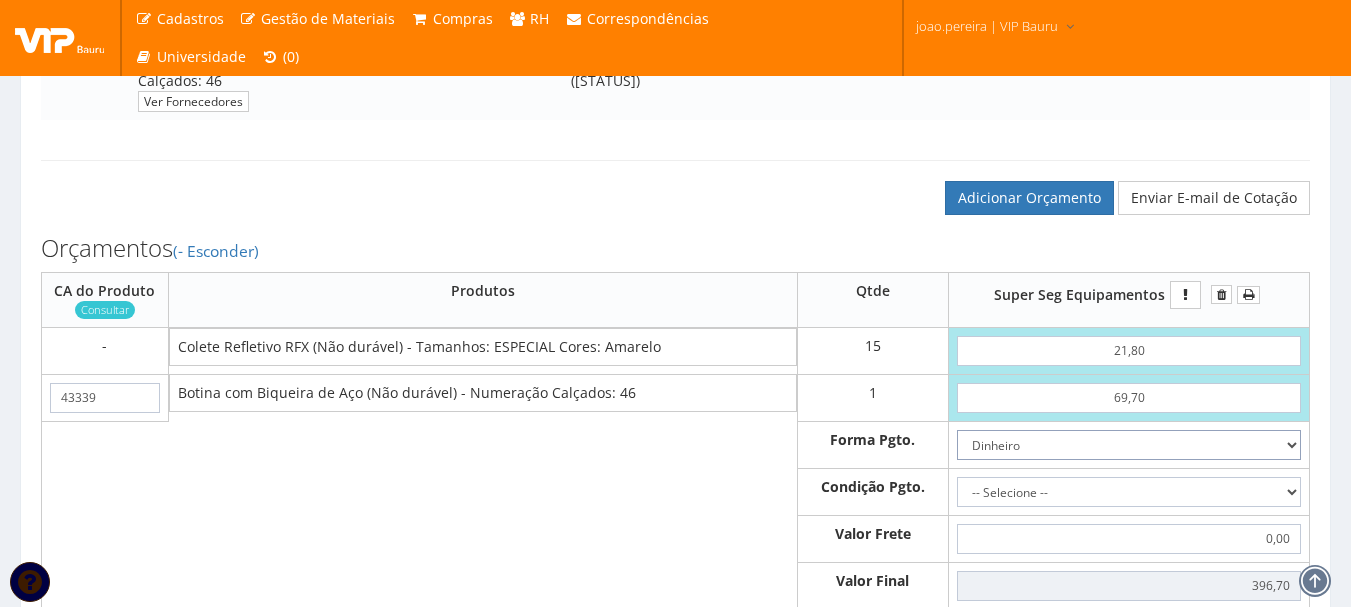 click on "Dinheiro Boleto Bancário Depósito Transferência Bancária Cartão de Crédito Cartão de Débito Cheque Contrato SPOT Negociações Especiais" at bounding box center (1129, 445) 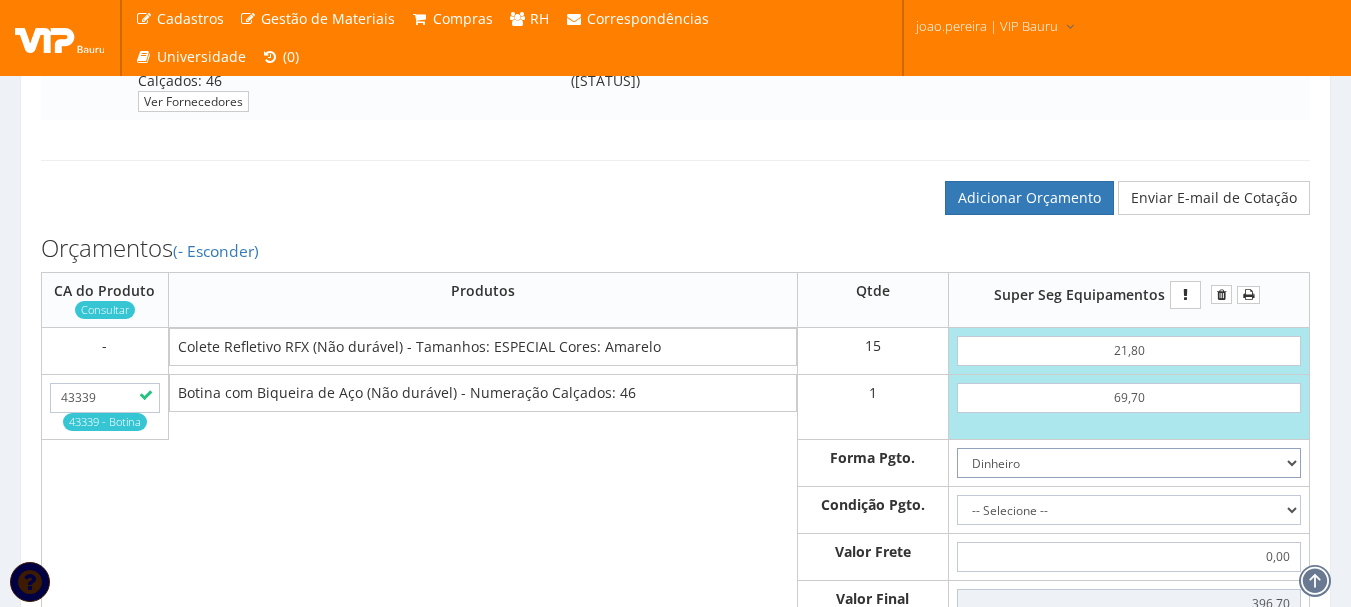click on "Dinheiro Boleto Bancário Depósito Transferência Bancária Cartão de Crédito Cartão de Débito Cheque Contrato SPOT Negociações Especiais" at bounding box center (1129, 463) 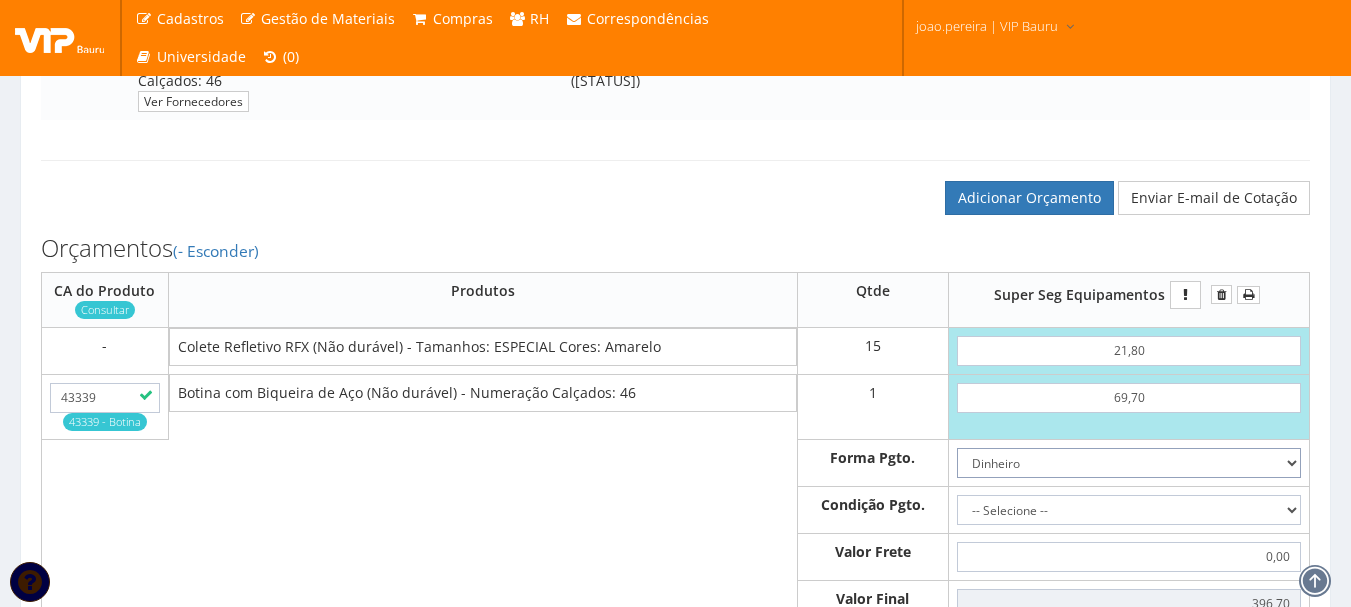 click on "Dinheiro Boleto Bancário Depósito Transferência Bancária Cartão de Crédito Cartão de Débito Cheque Contrato SPOT Negociações Especiais" at bounding box center (1129, 463) 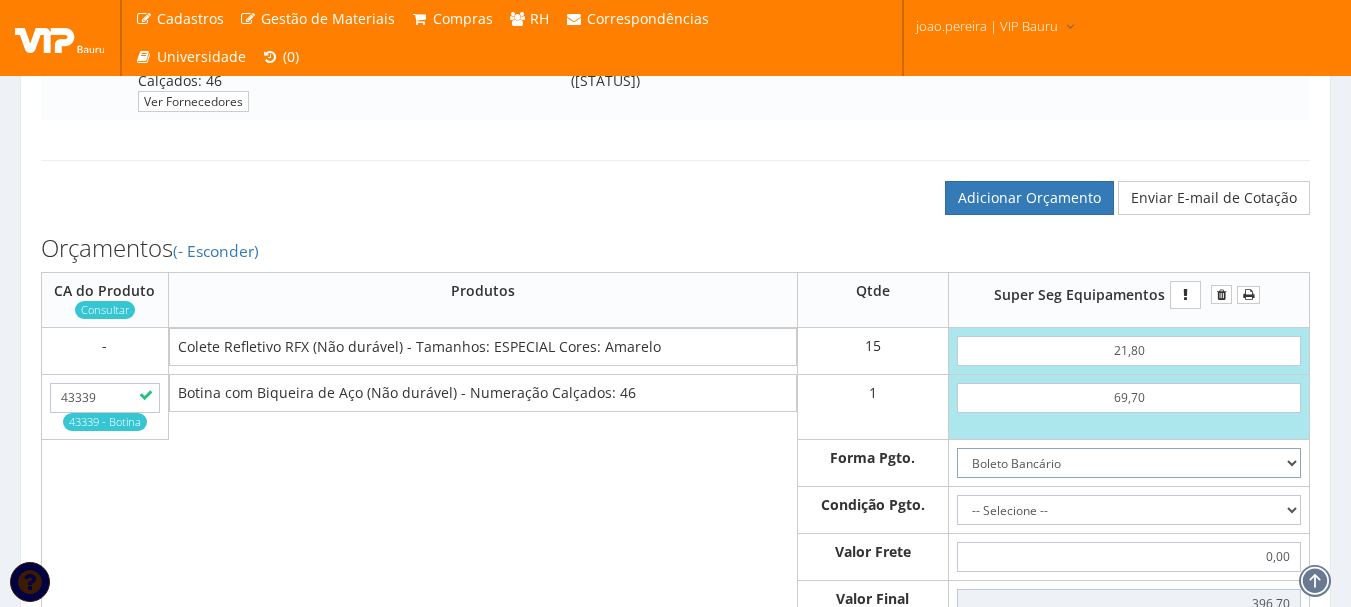 click on "Dinheiro Boleto Bancário Depósito Transferência Bancária Cartão de Crédito Cartão de Débito Cheque Contrato SPOT Negociações Especiais" at bounding box center (1129, 463) 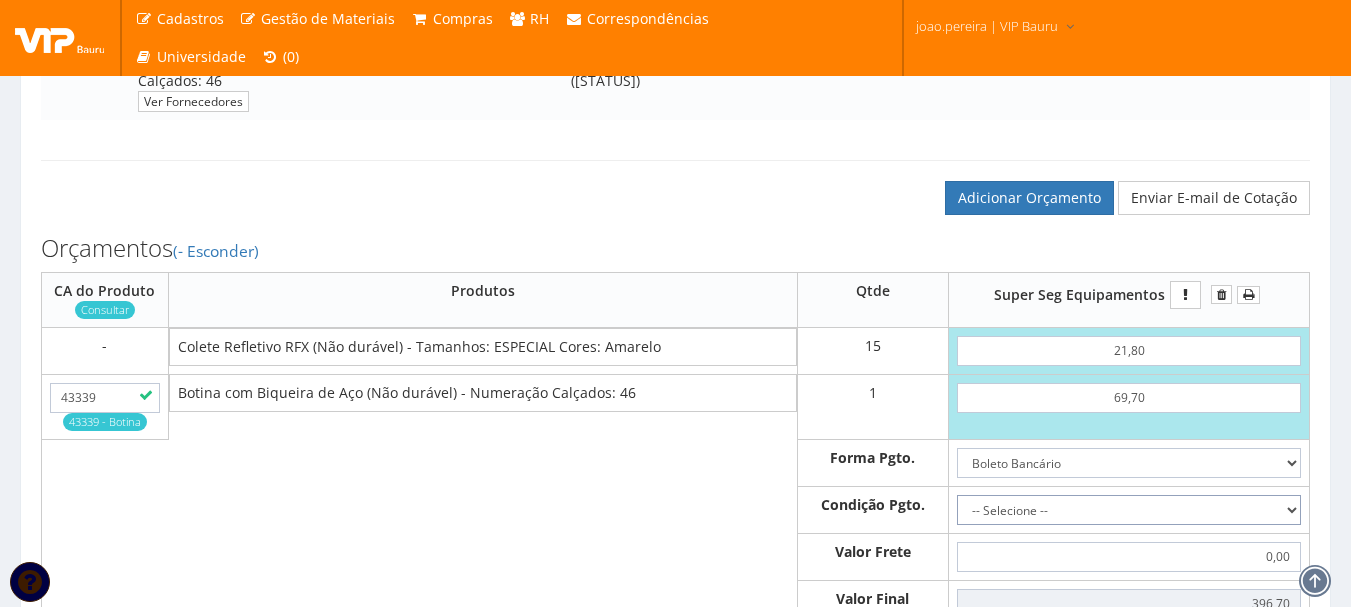 click on "-- Selecione --
À vista
7 dias
10 dias" at bounding box center (1129, 510) 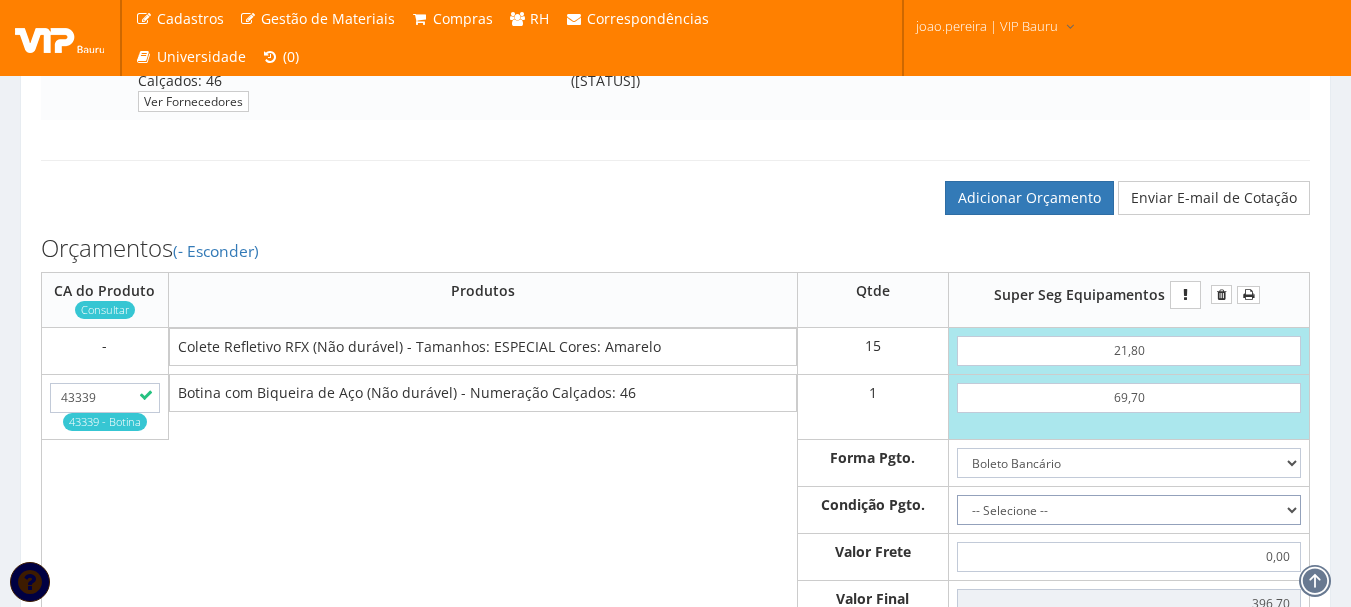 select on "30" 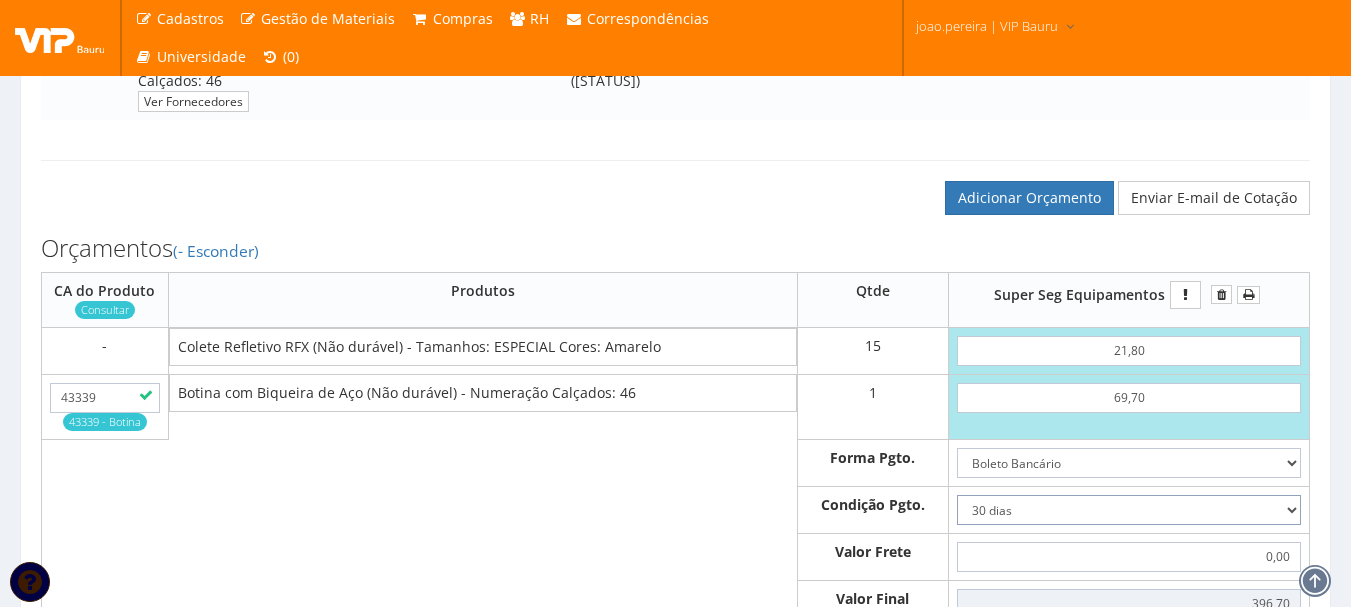 click on "-- Selecione --
À vista
7 dias
10 dias" at bounding box center (1129, 510) 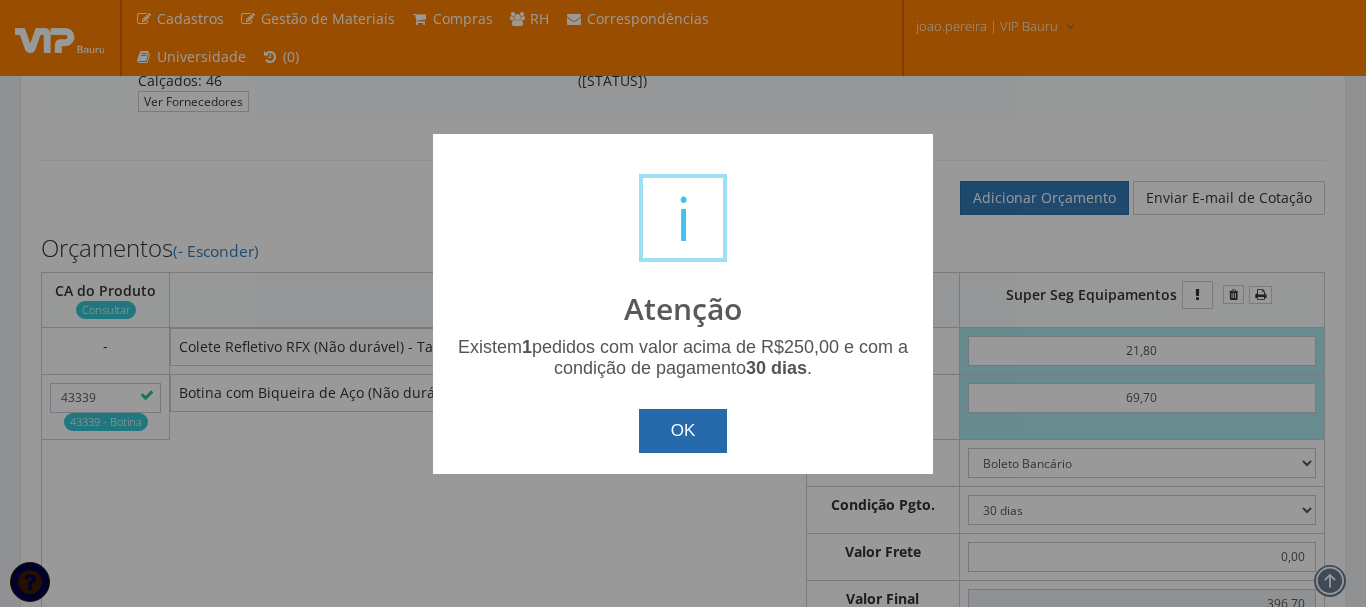 click on "OK" at bounding box center [683, 431] 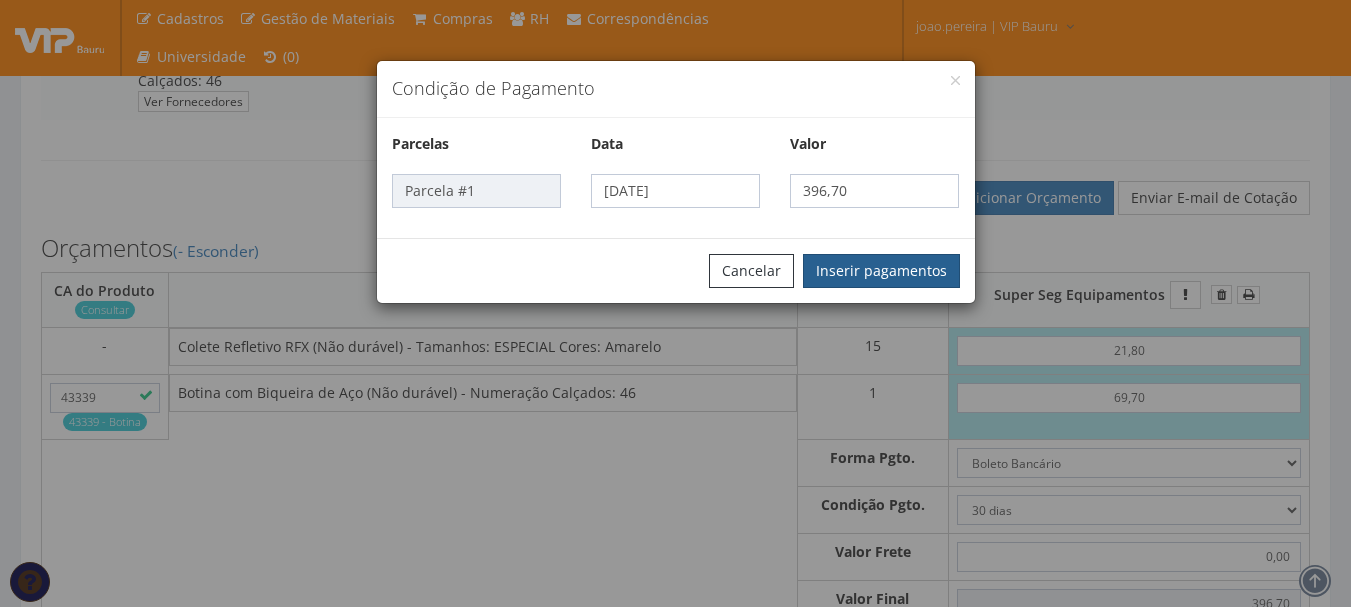 click on "Inserir pagamentos" at bounding box center (881, 271) 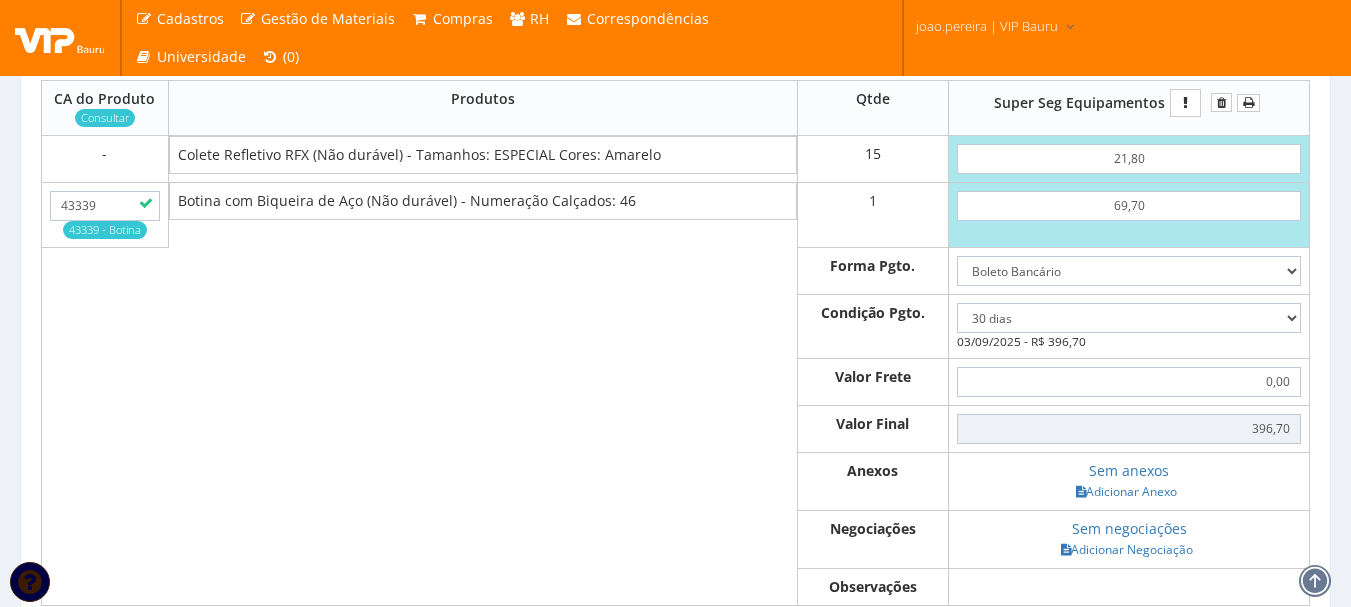 scroll, scrollTop: 900, scrollLeft: 0, axis: vertical 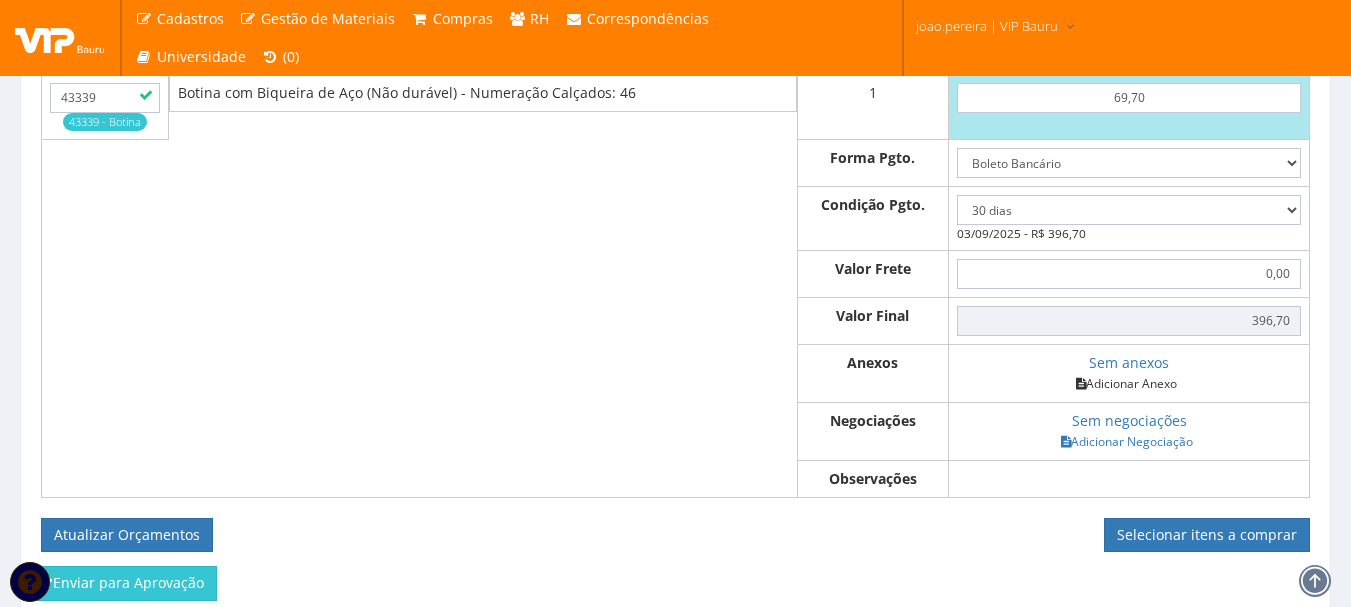 click on "Adicionar Anexo" at bounding box center (1126, 383) 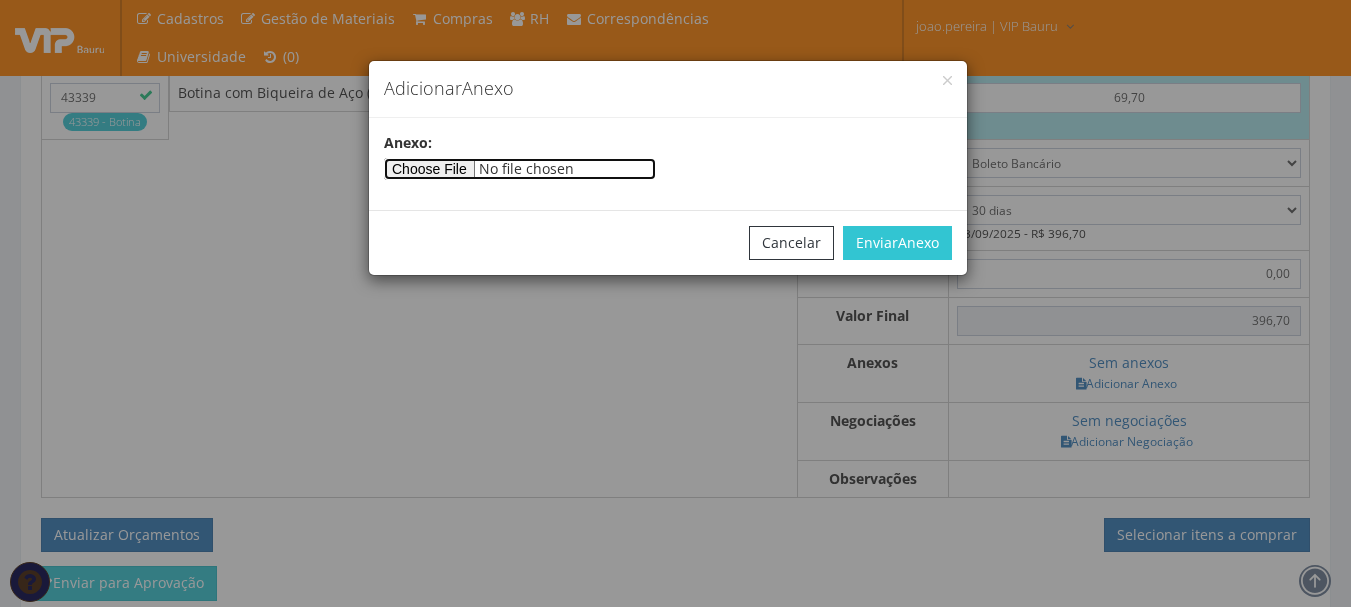 click at bounding box center [520, 169] 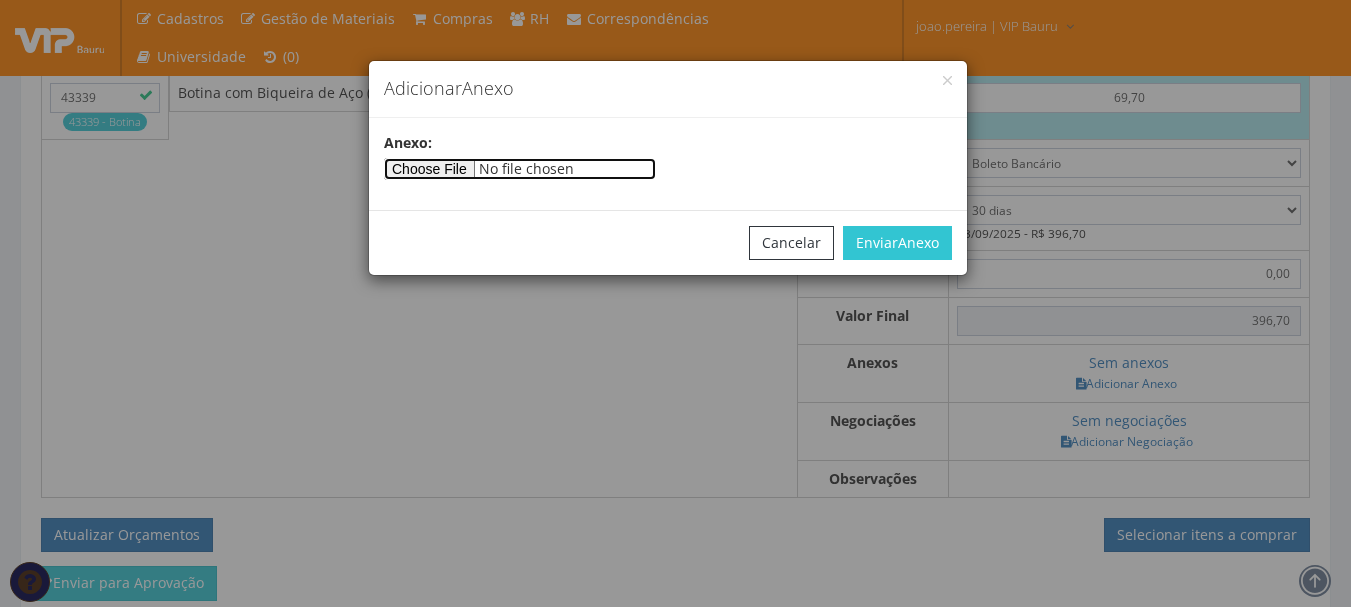 click at bounding box center (520, 169) 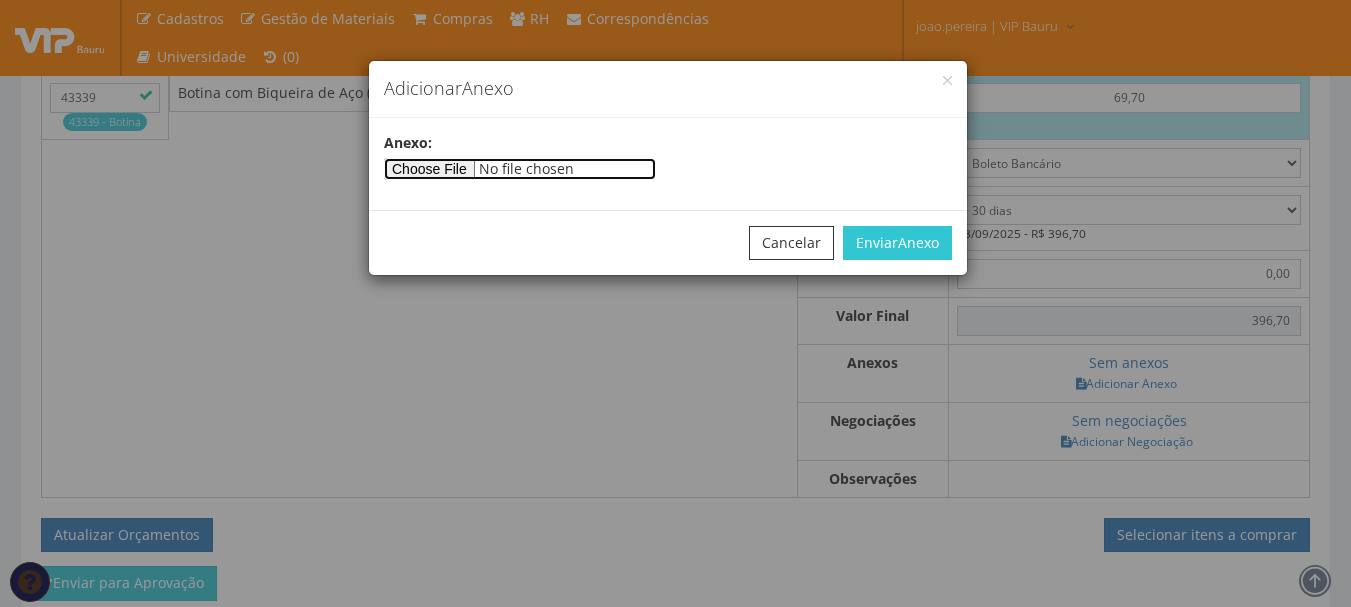 type on "C:\fakepath\orçamento SUPERSEG.jpeg" 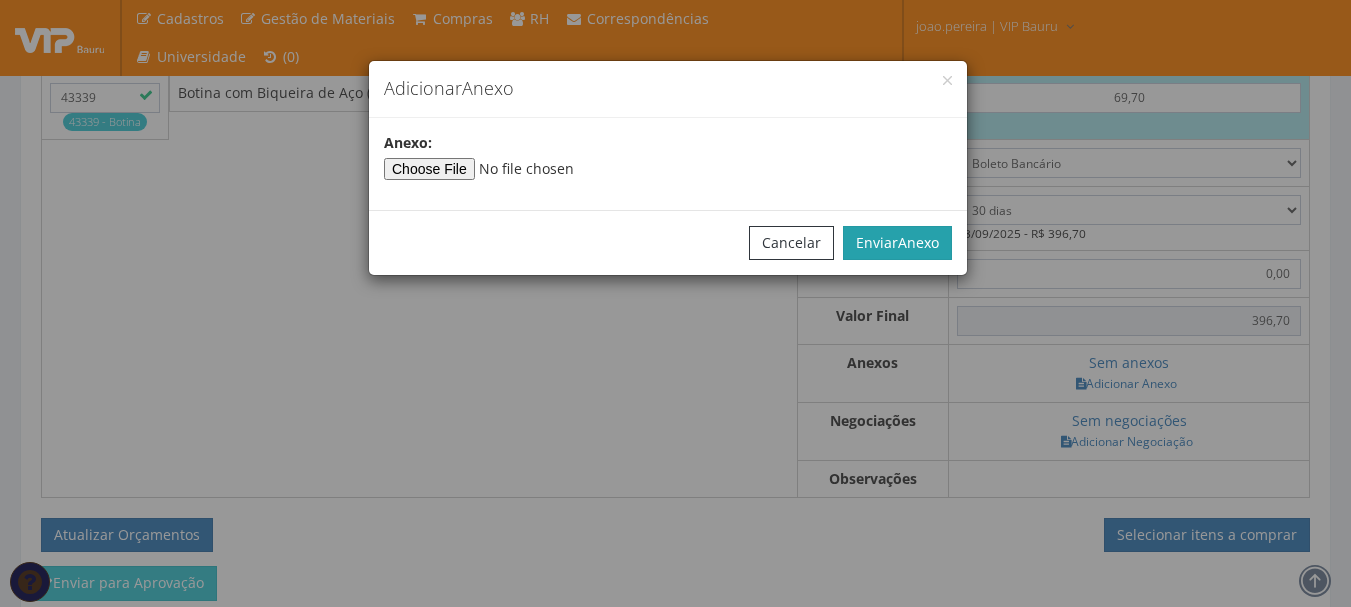 click on "Anexo" at bounding box center [918, 242] 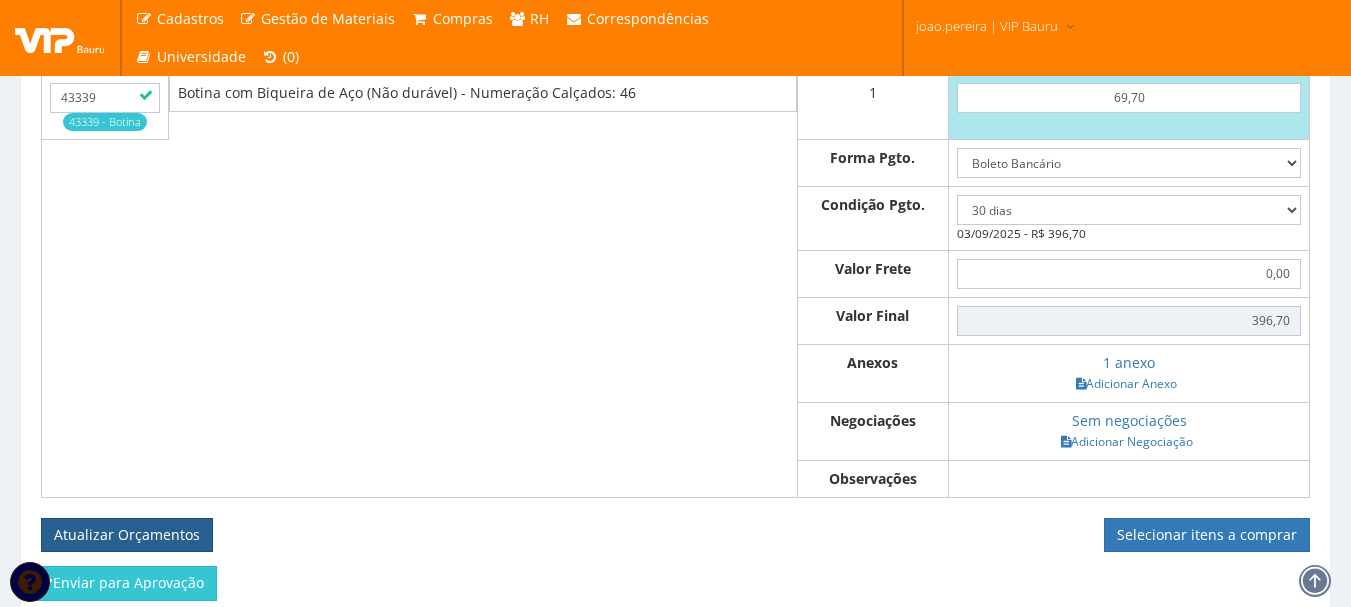 click on "Atualizar Orçamentos" at bounding box center (127, 535) 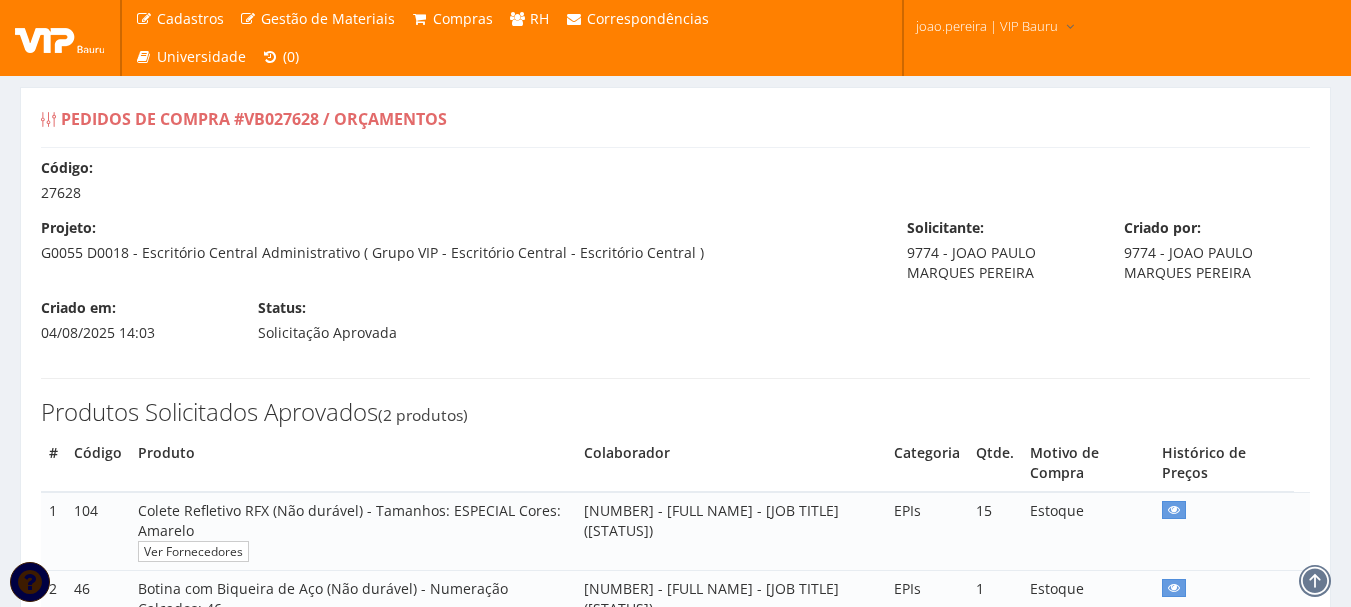 select on "30" 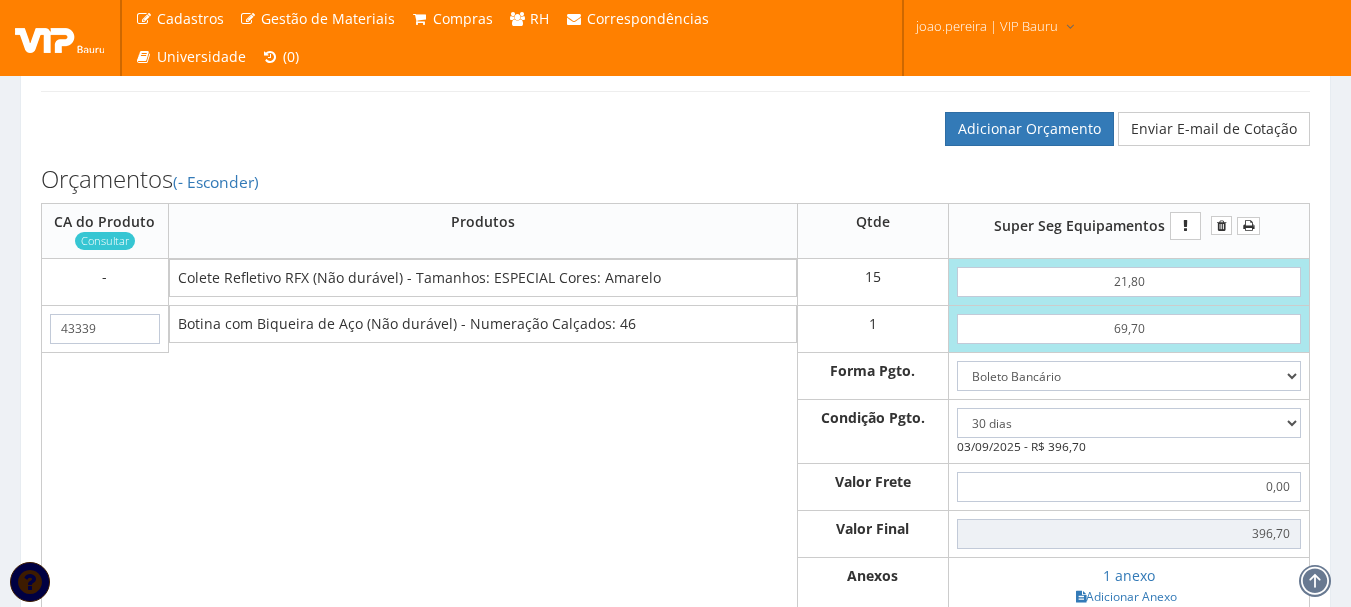 scroll, scrollTop: 451, scrollLeft: 0, axis: vertical 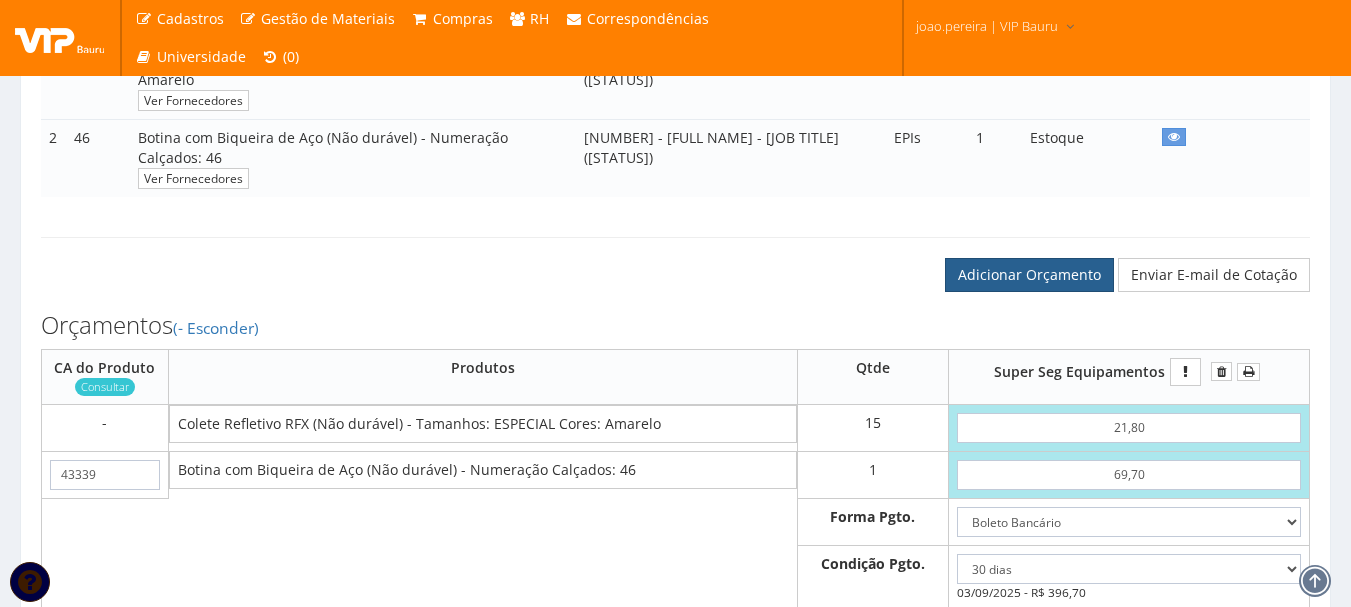 click on "Adicionar Orçamento" at bounding box center (1029, 275) 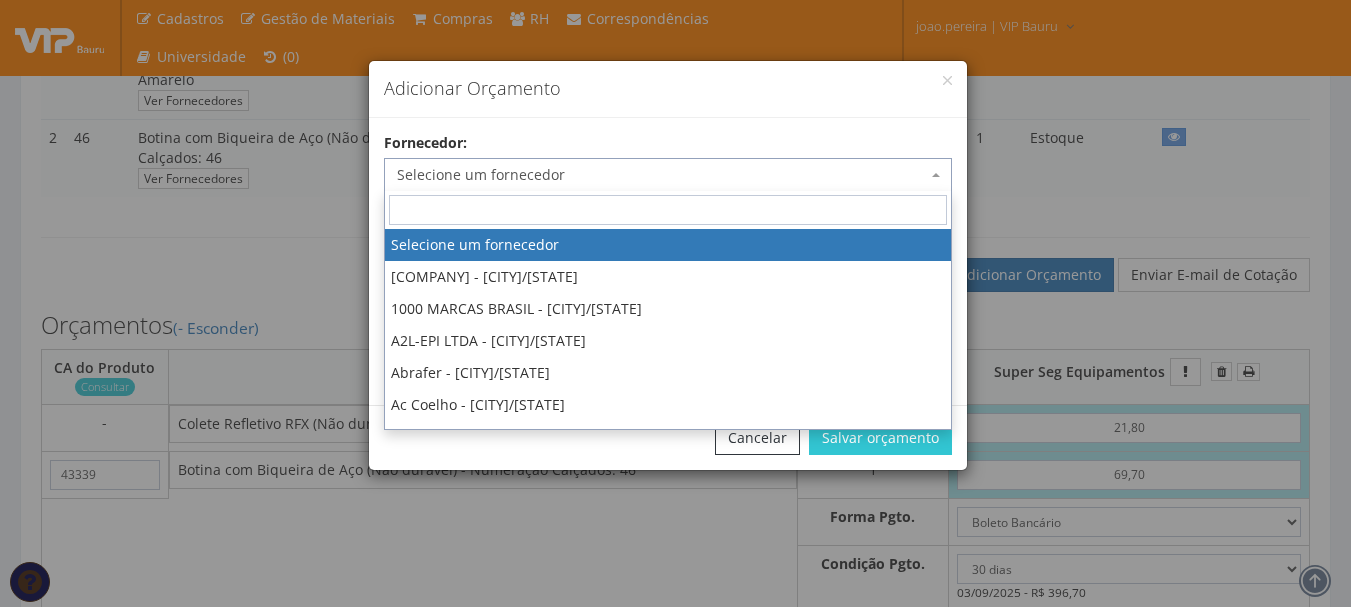 click on "Selecione um fornecedor" at bounding box center (662, 175) 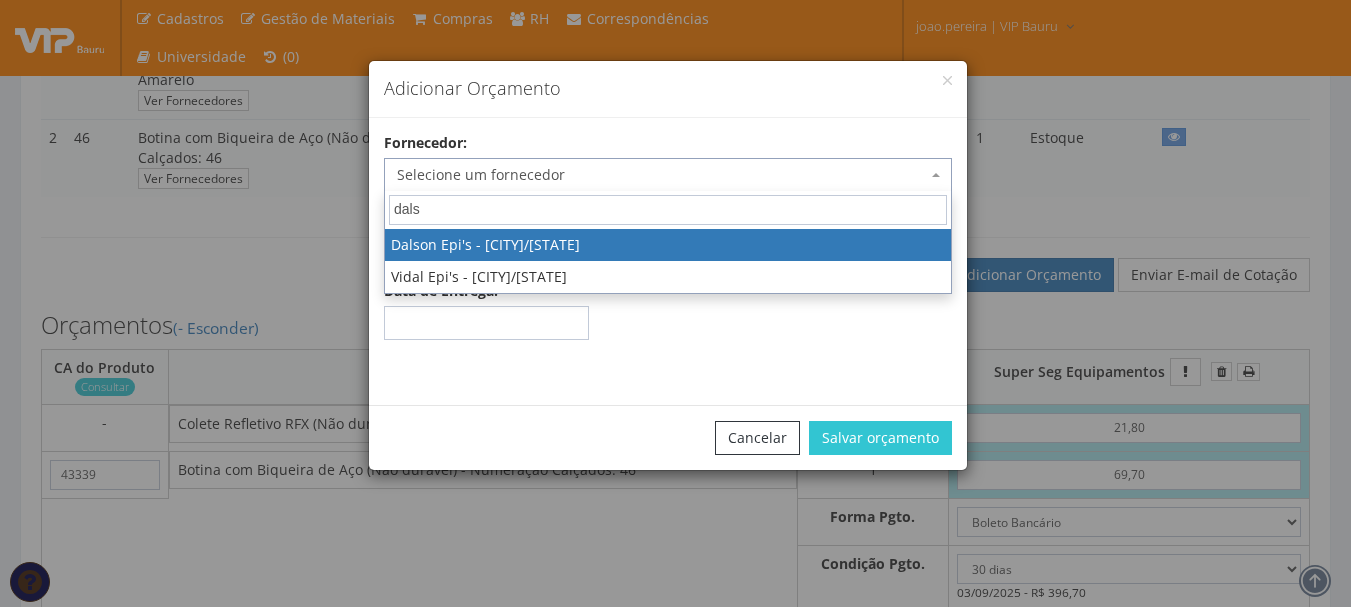 type on "dalso" 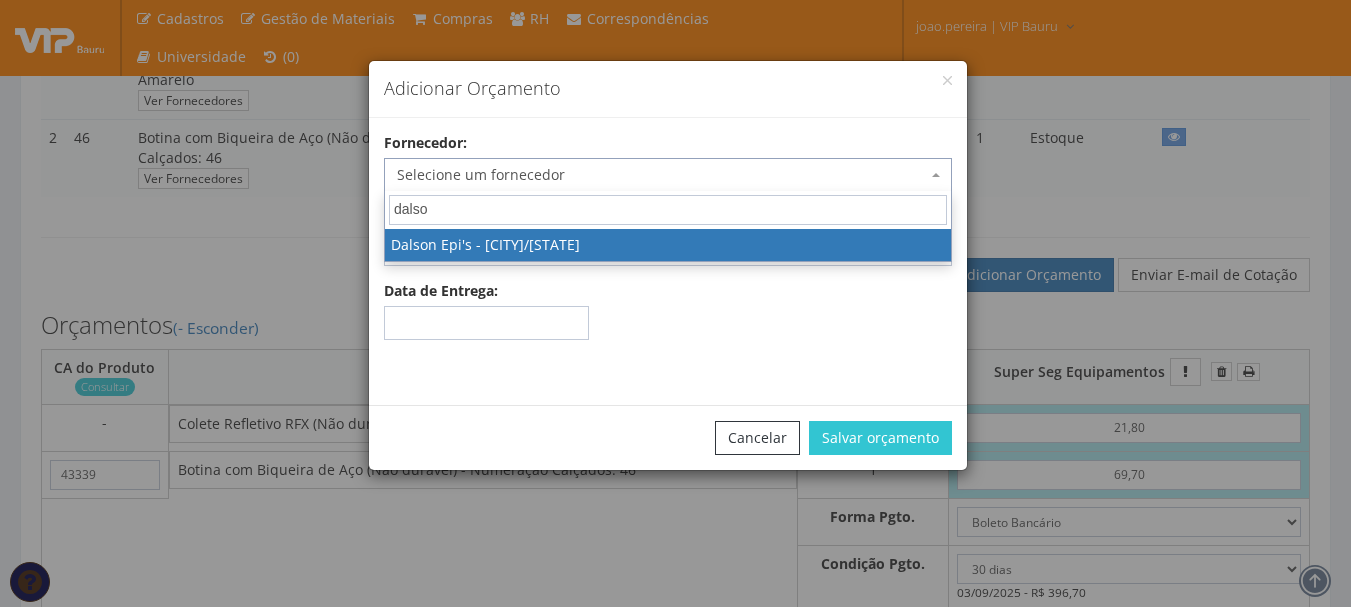 select on "141" 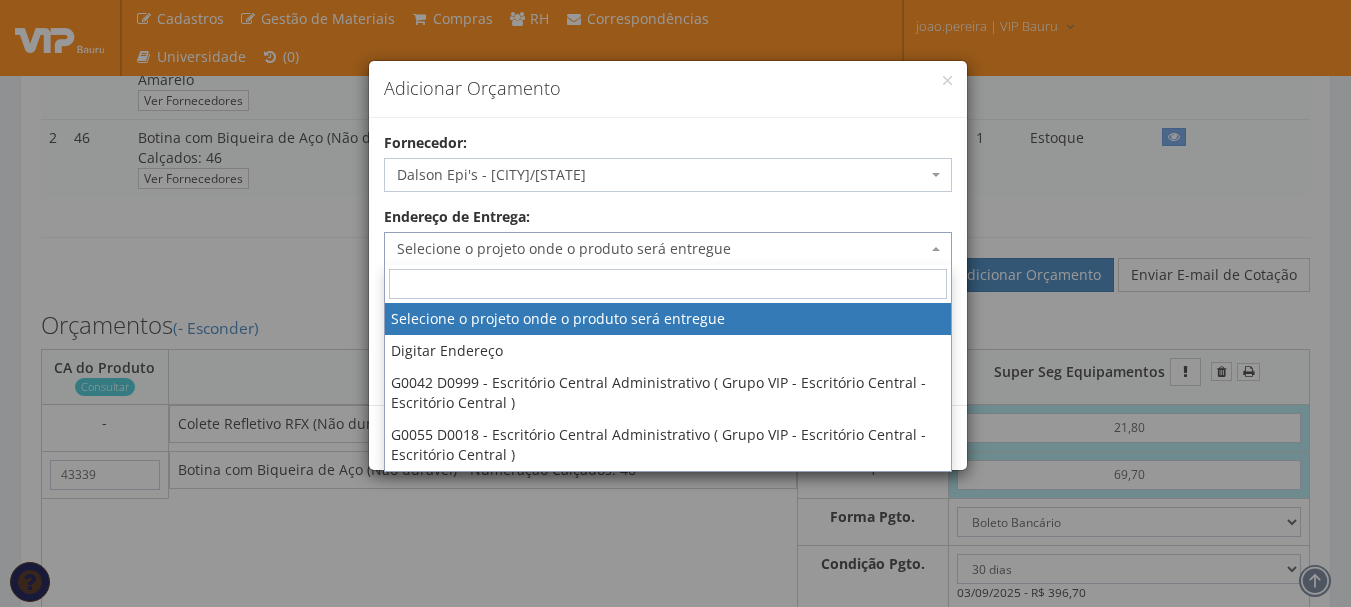 click on "Selecione o projeto onde o produto será entregue" at bounding box center [668, 249] 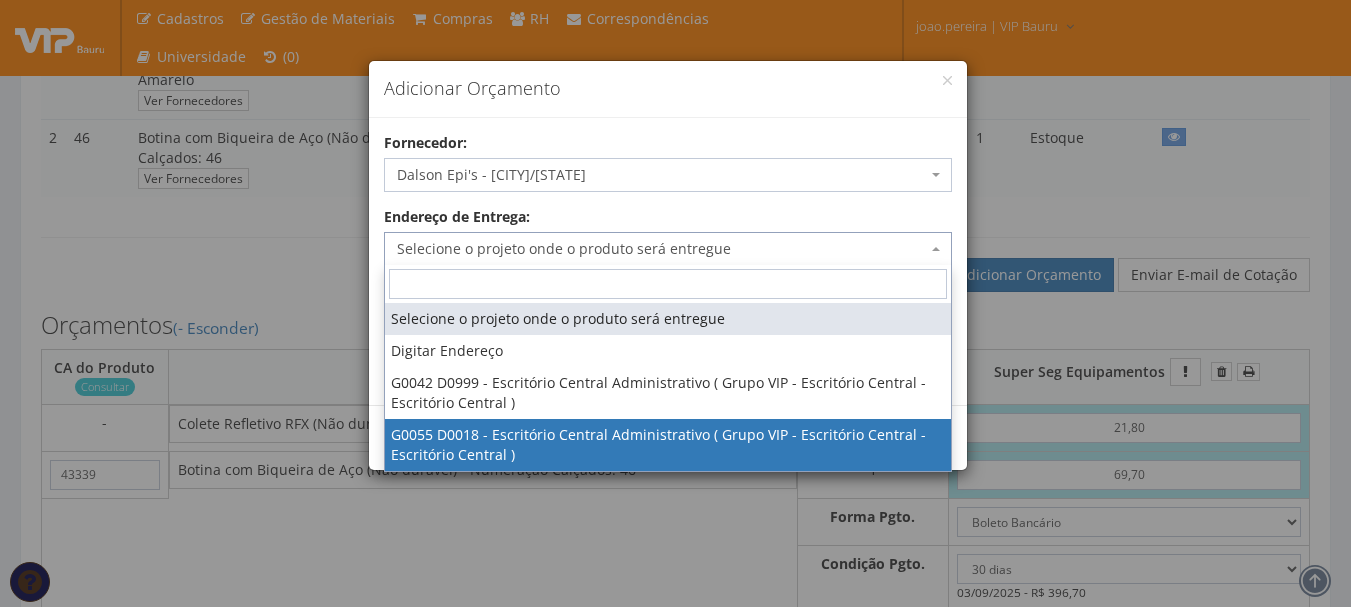 select on "55" 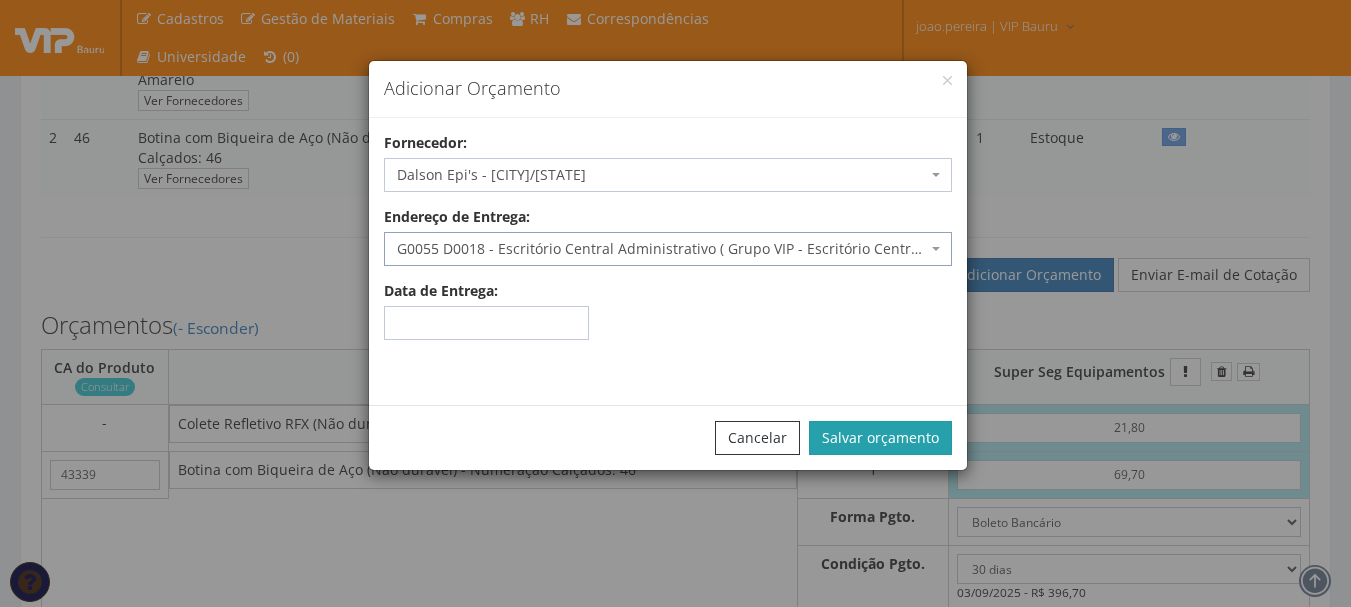 click on "Salvar orçamento" at bounding box center (880, 438) 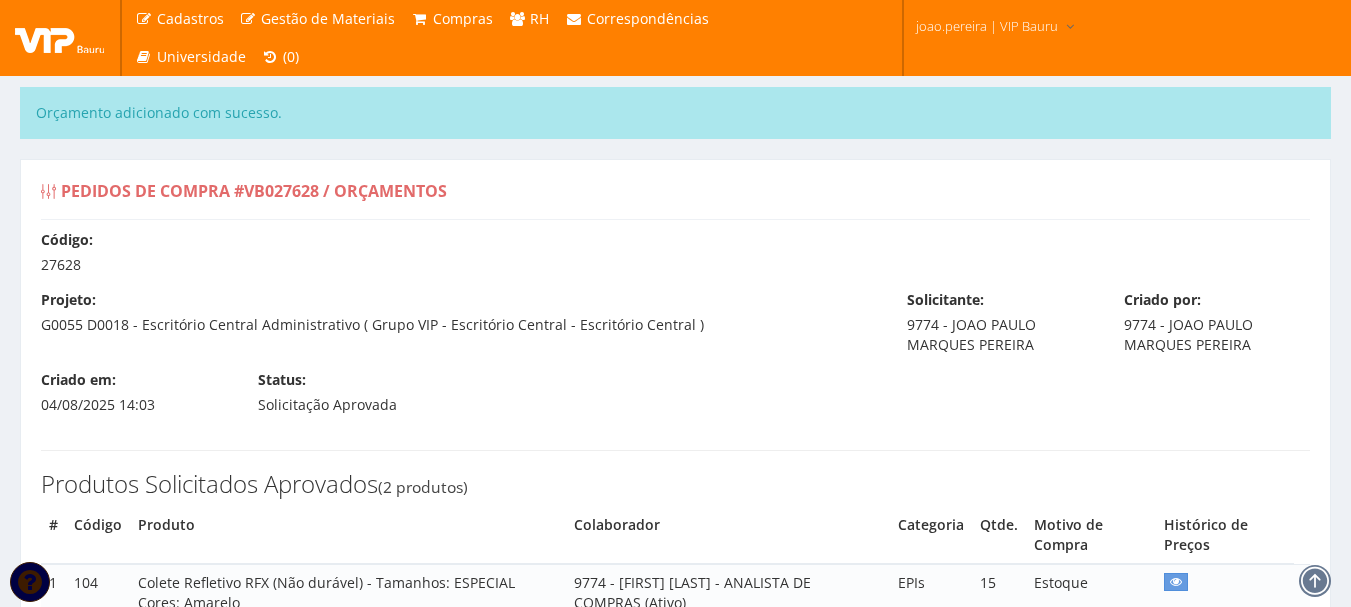 select on "30" 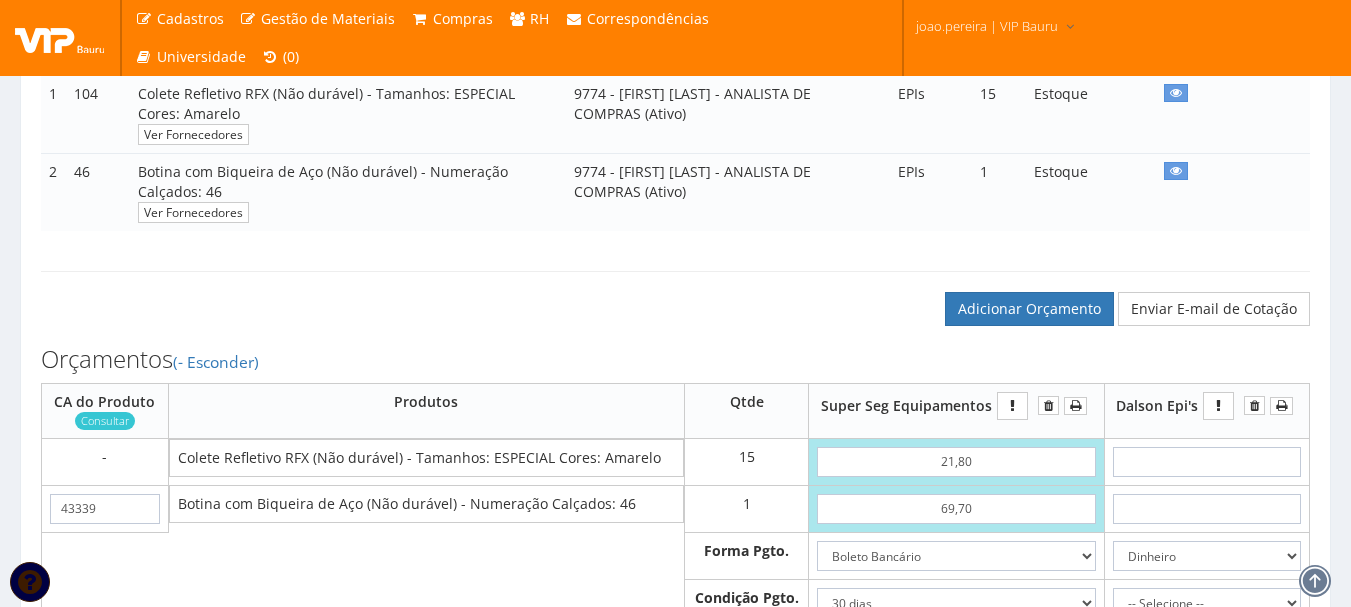 scroll, scrollTop: 600, scrollLeft: 0, axis: vertical 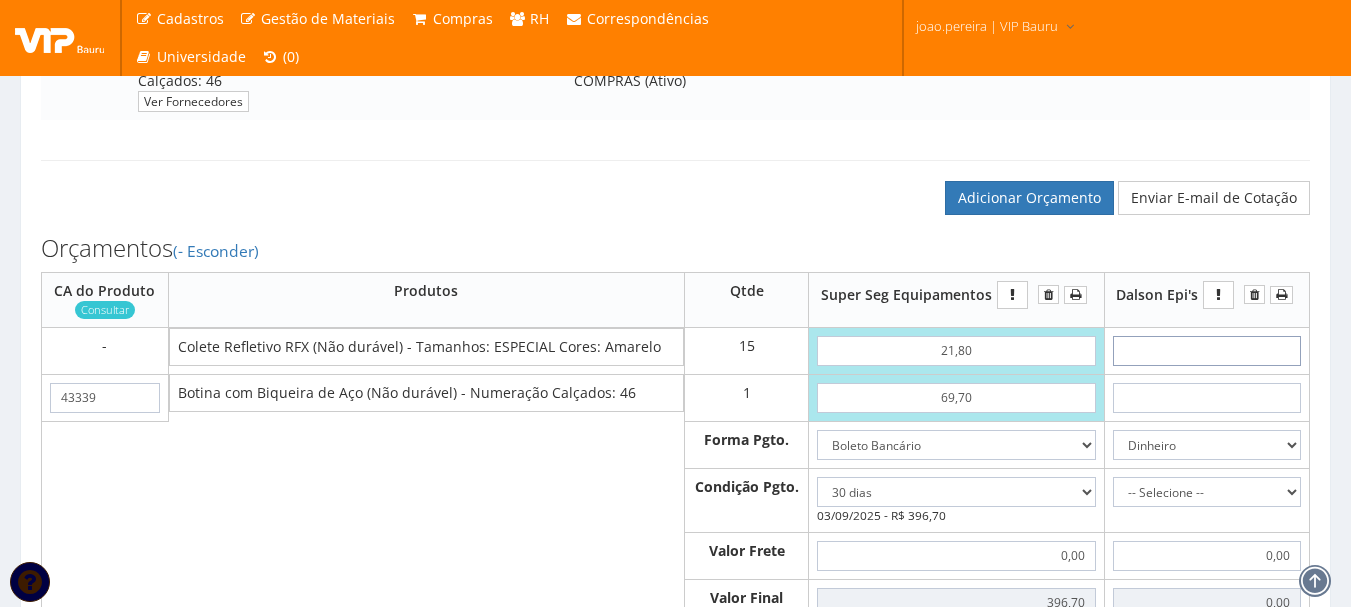 click at bounding box center [1207, 351] 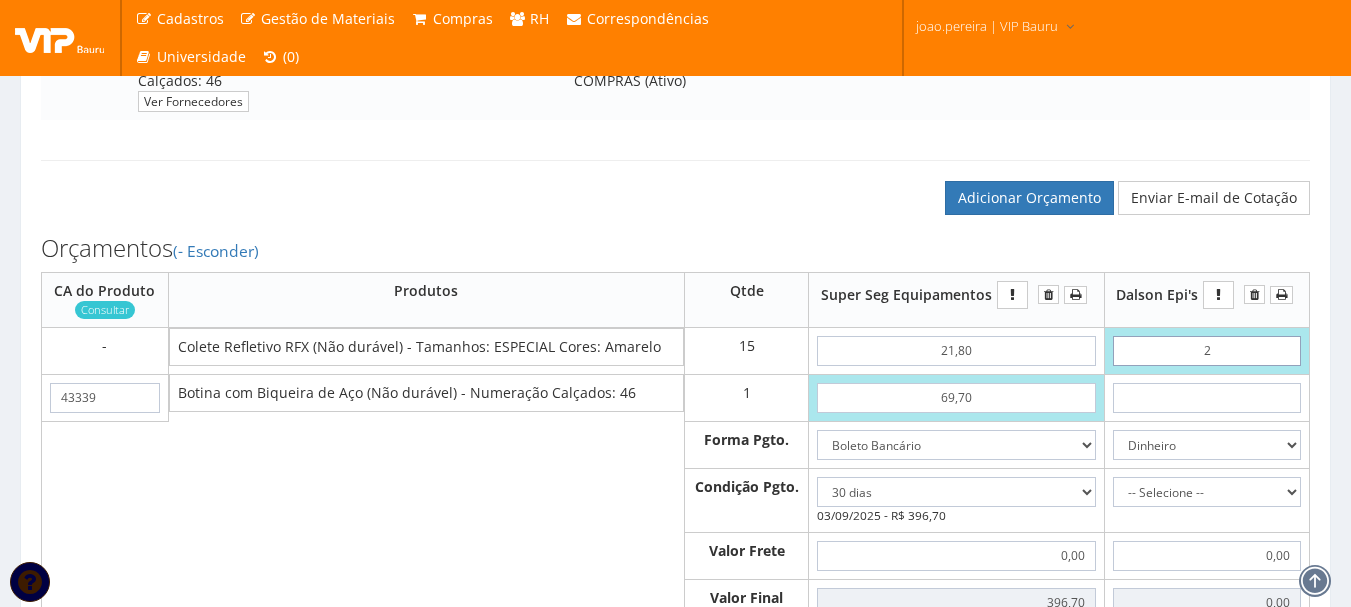 type on "25" 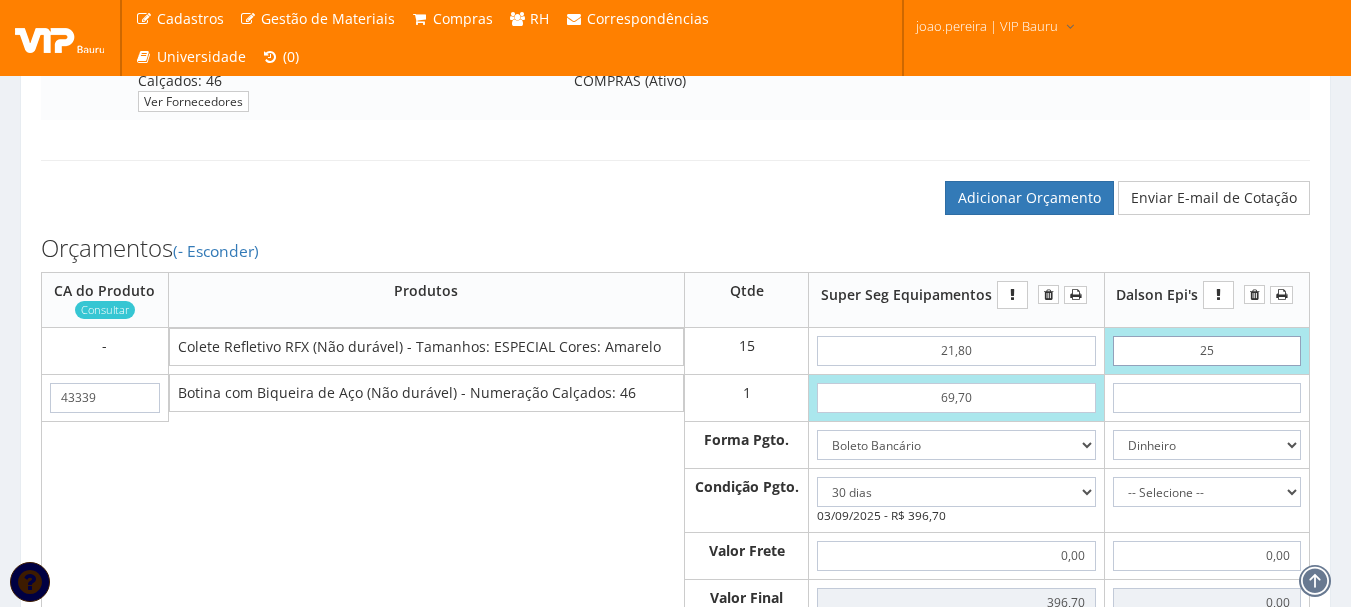 type on "375,00" 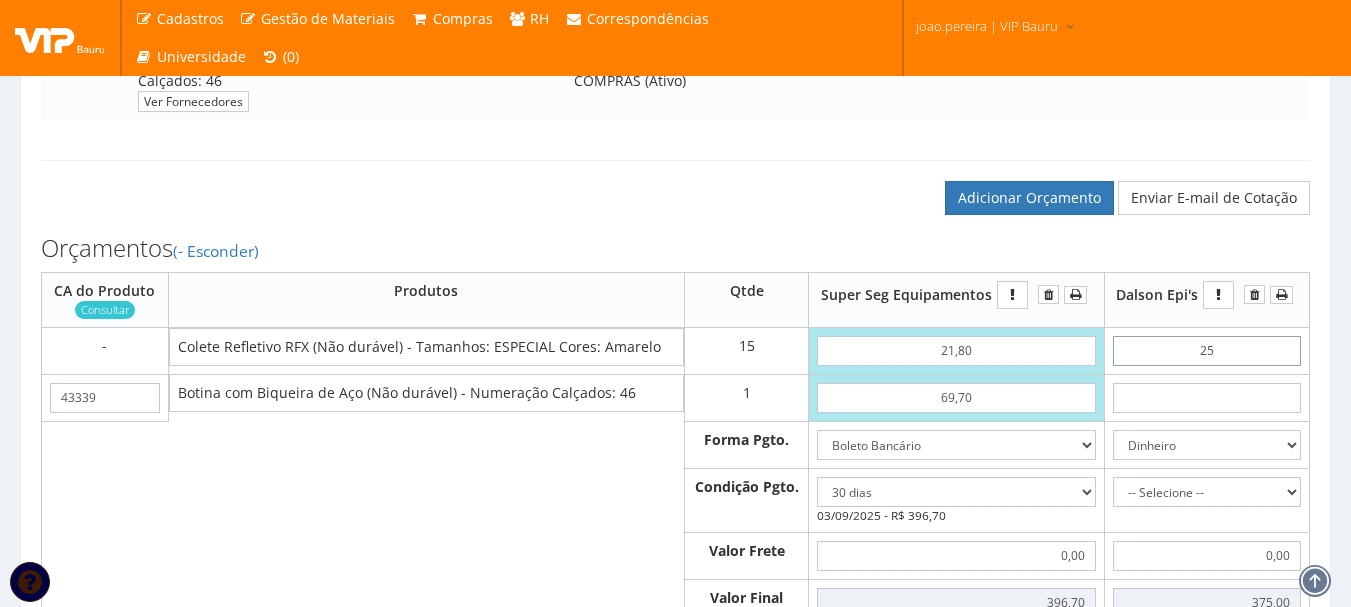 type on "2,50" 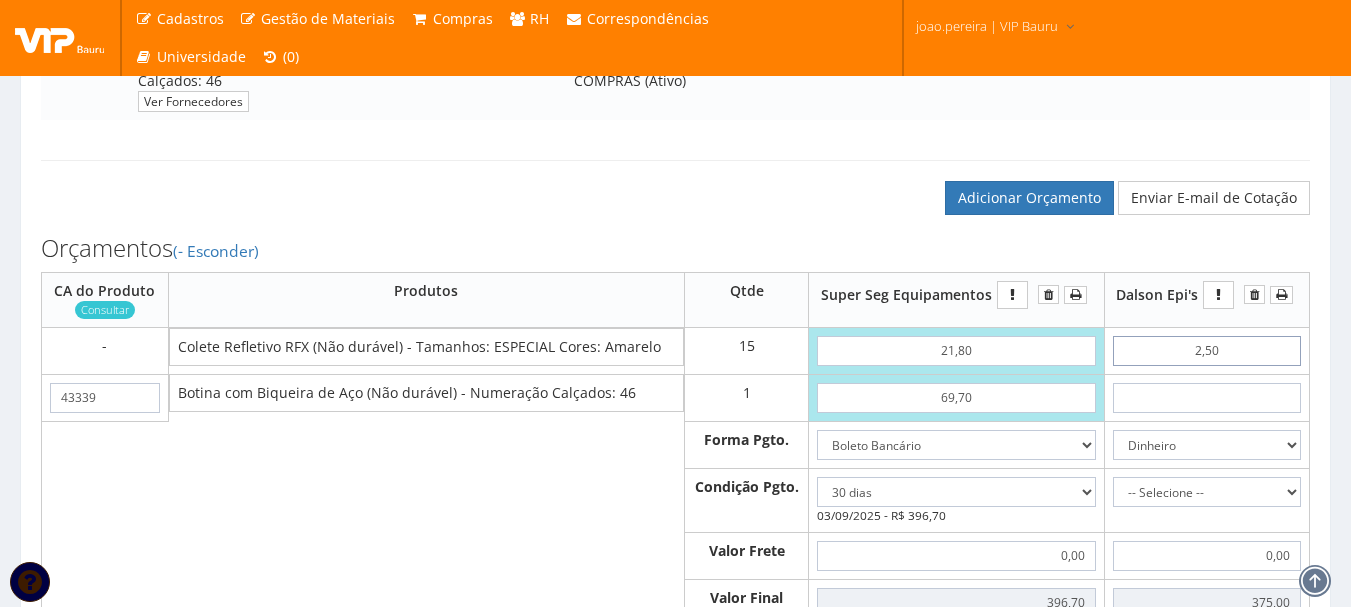 type on "37,50" 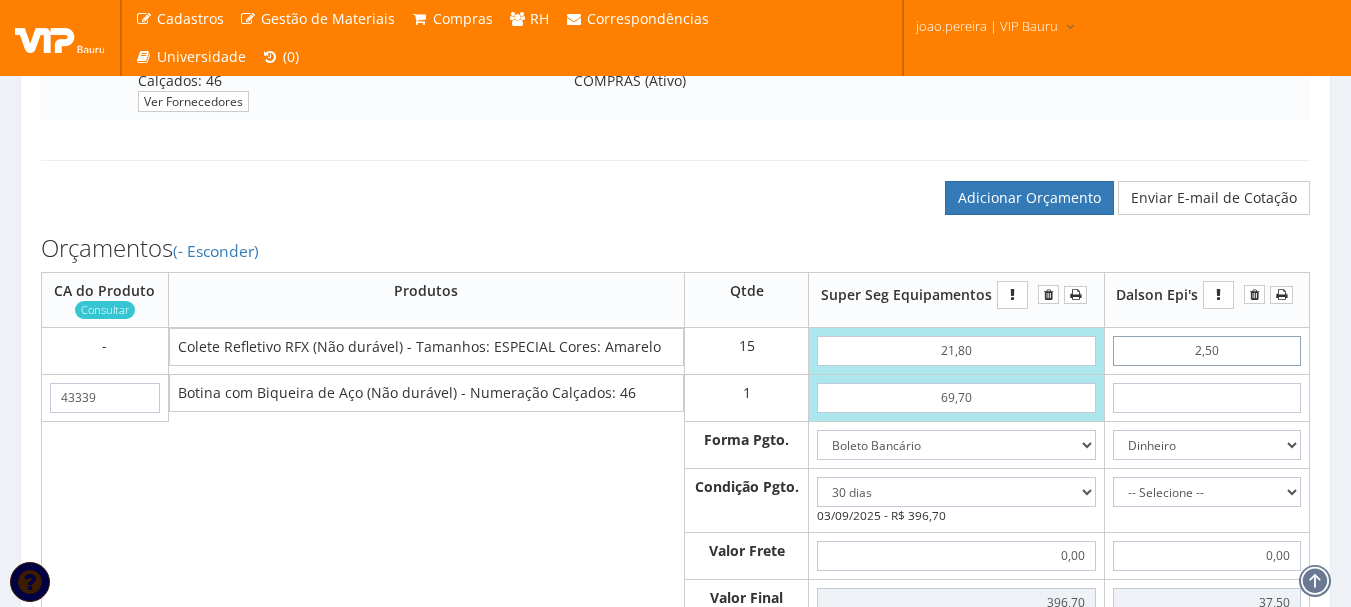 type on "25,00" 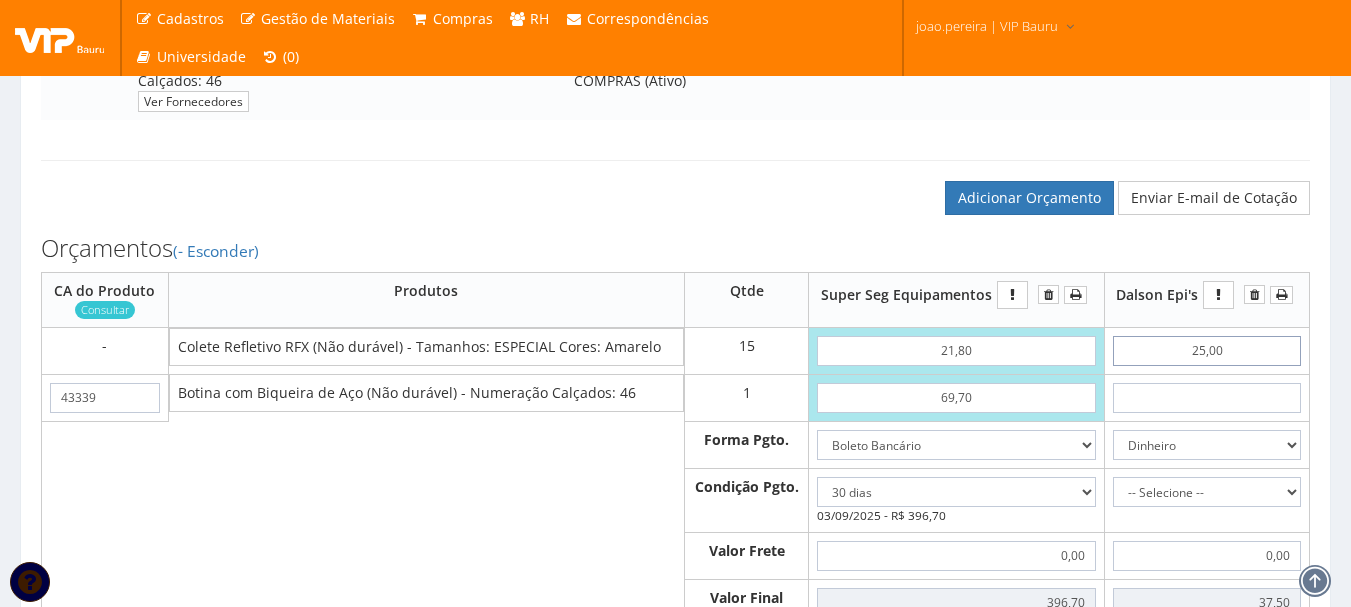 type on "375,00" 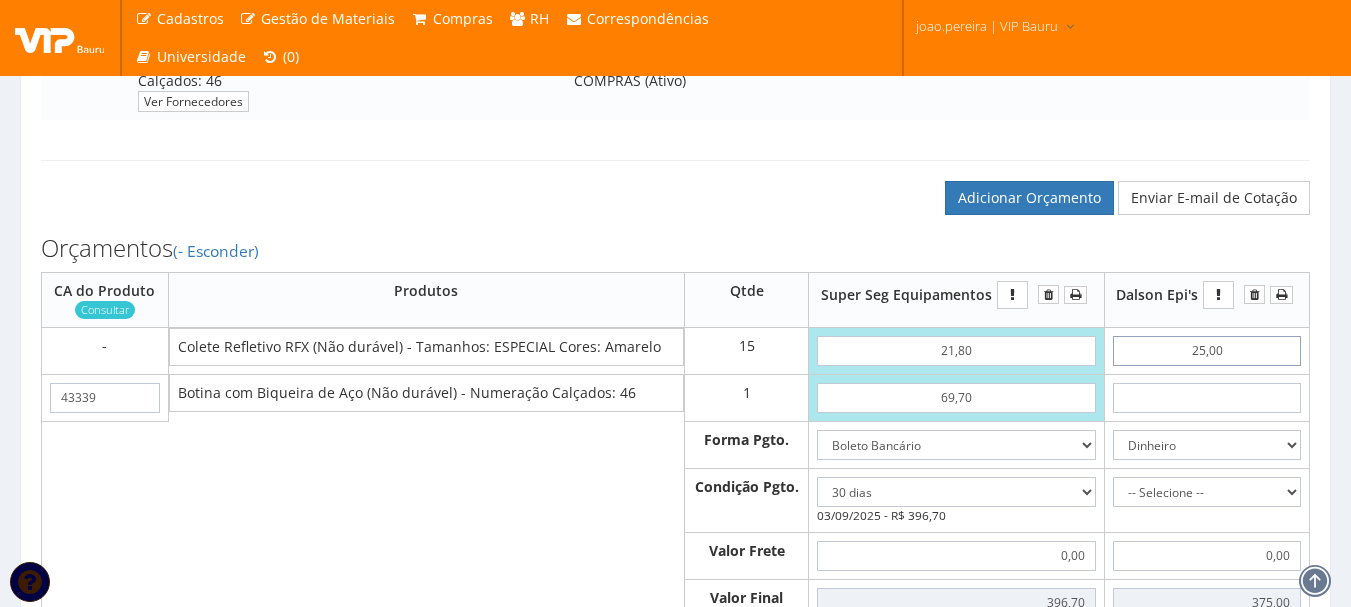 type on "25,00" 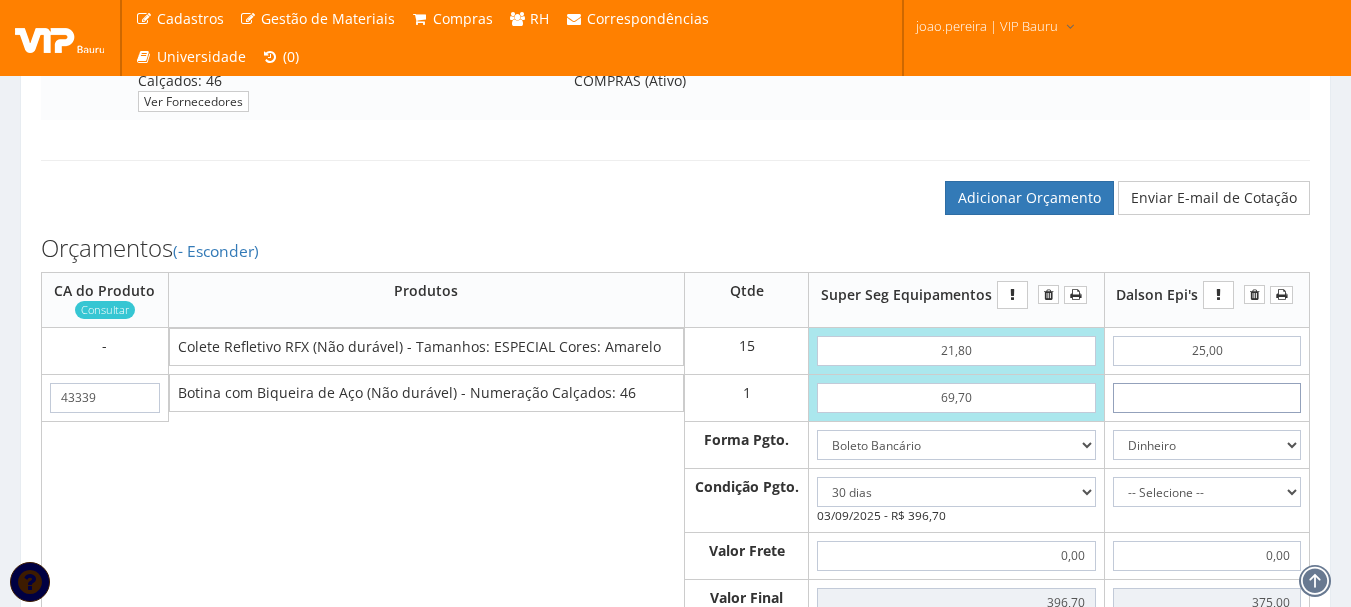 type on "7" 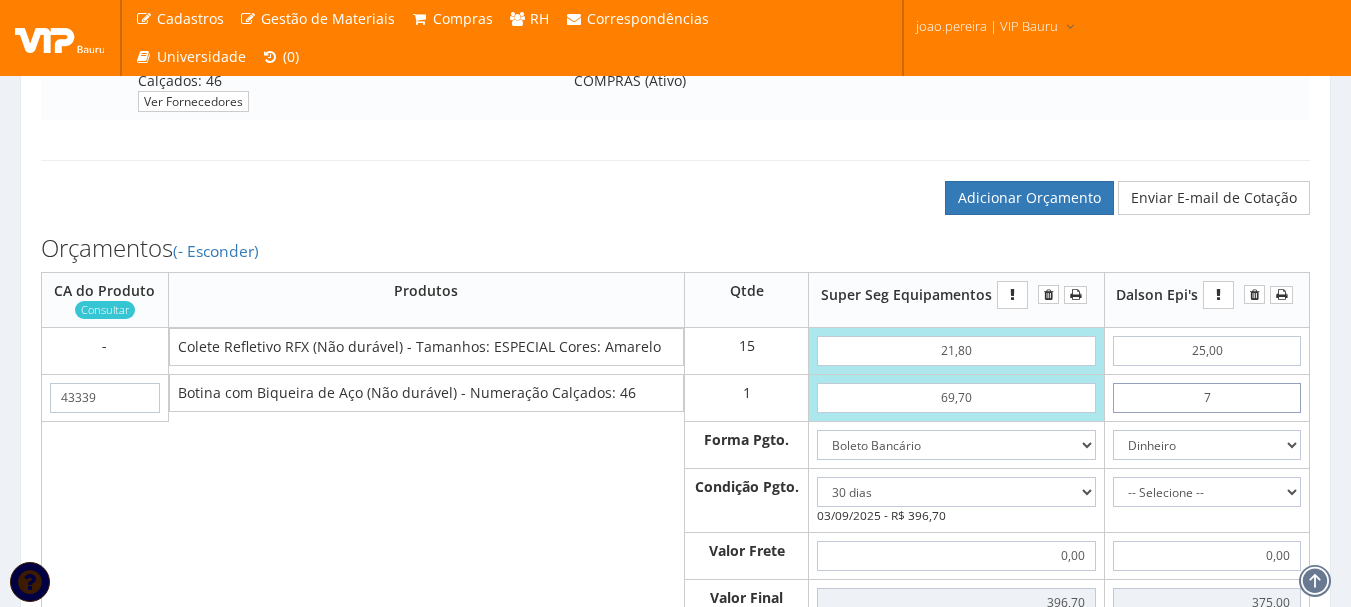 type on "382,00" 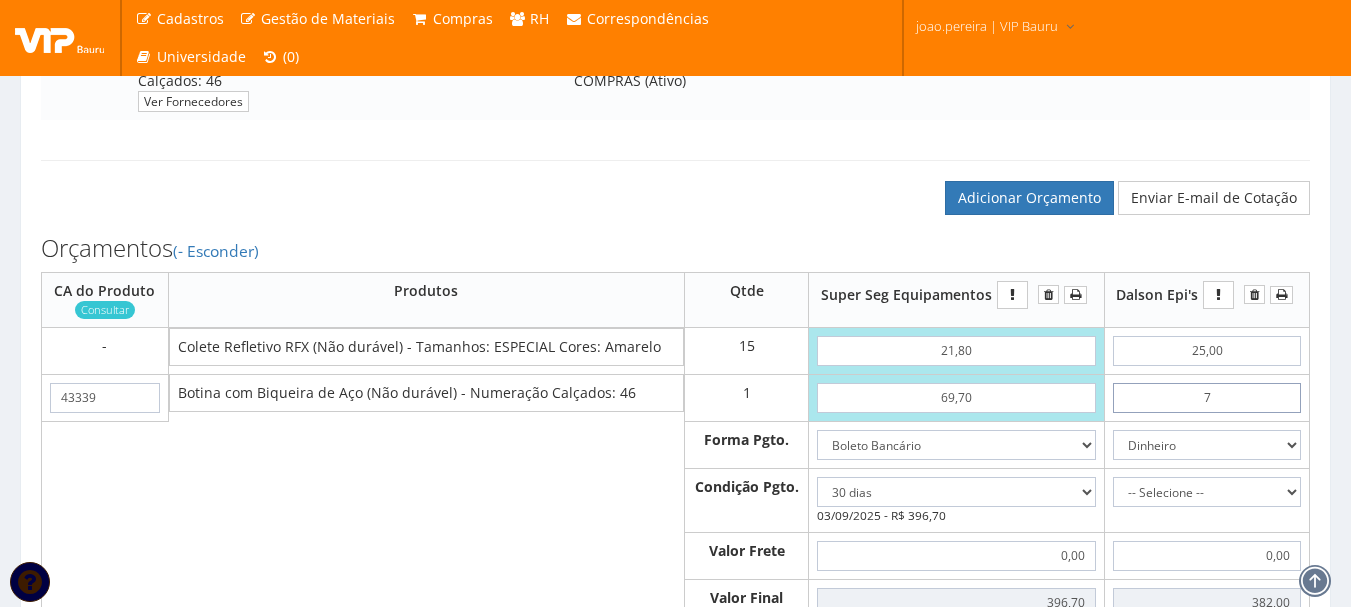 type on "70" 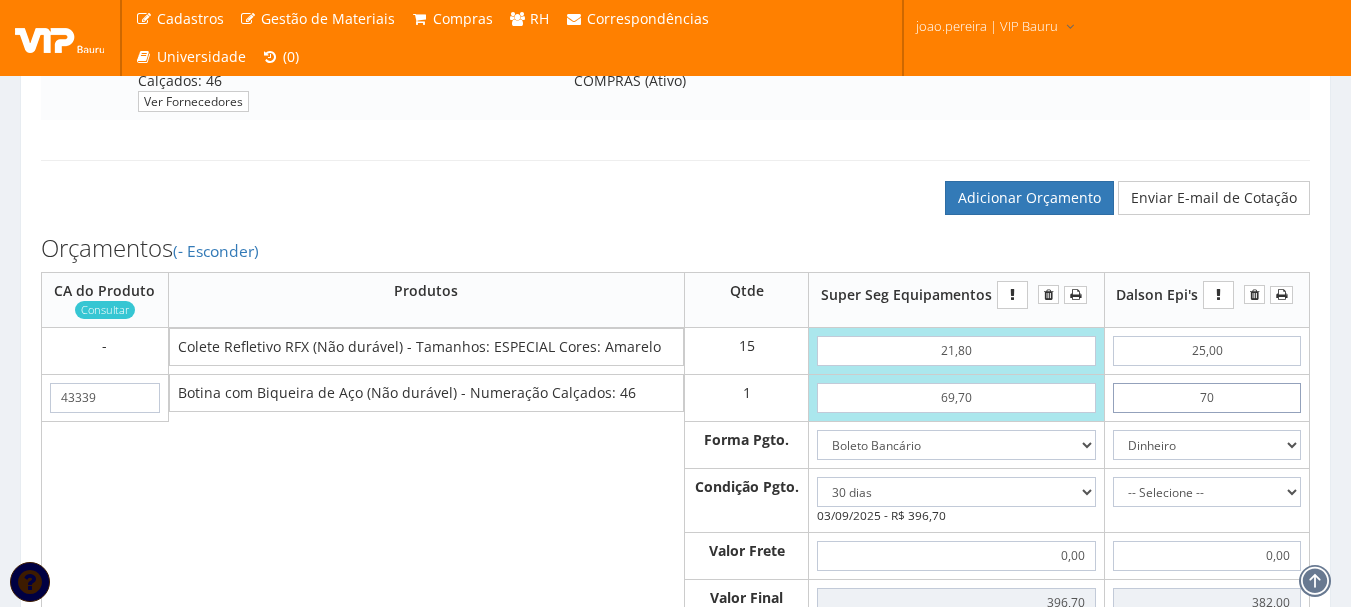 type on "445,00" 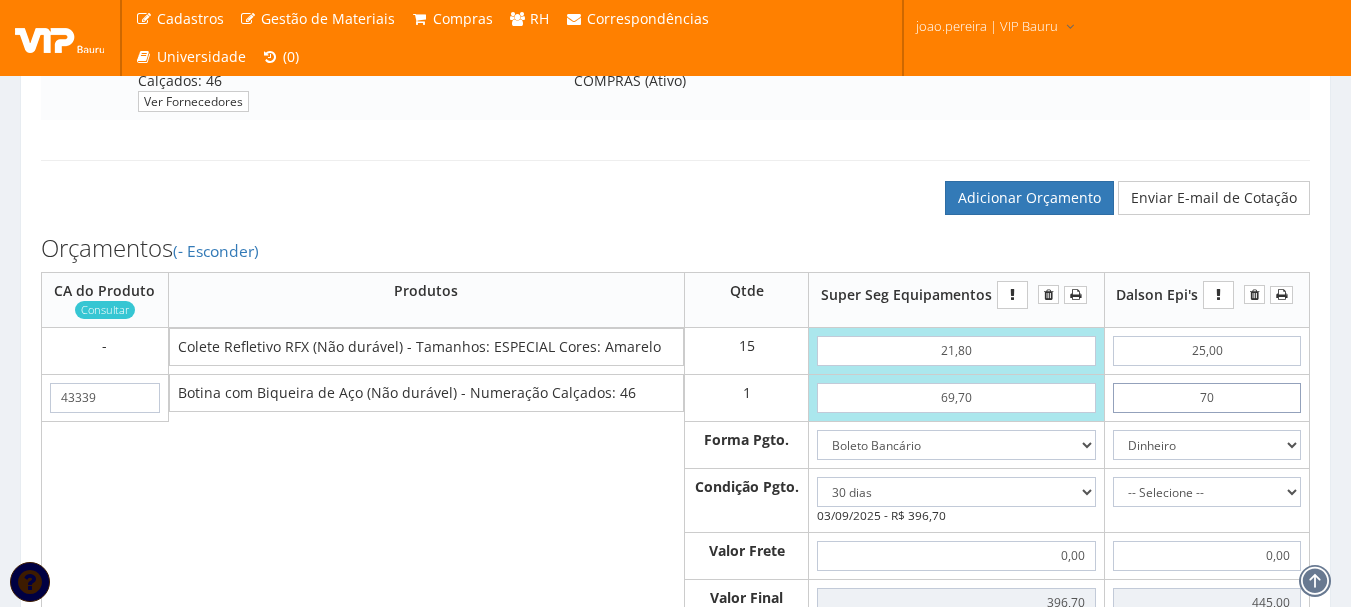 type on "7,09" 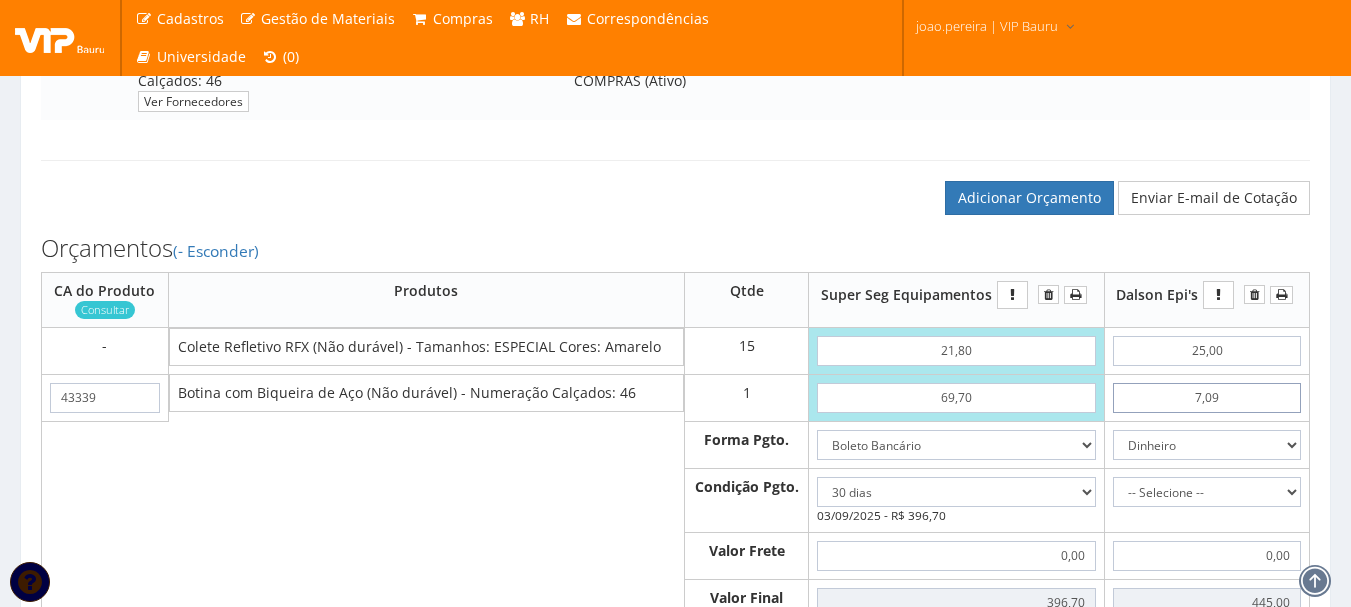 type on "382,09" 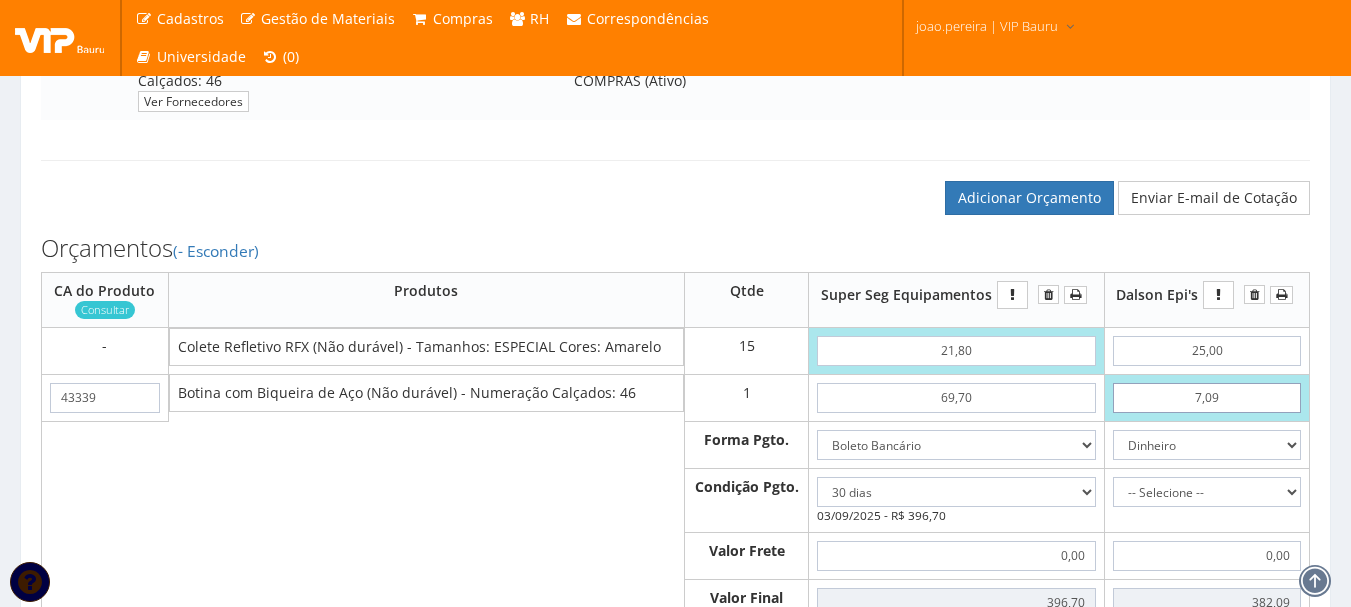 type on "70,90" 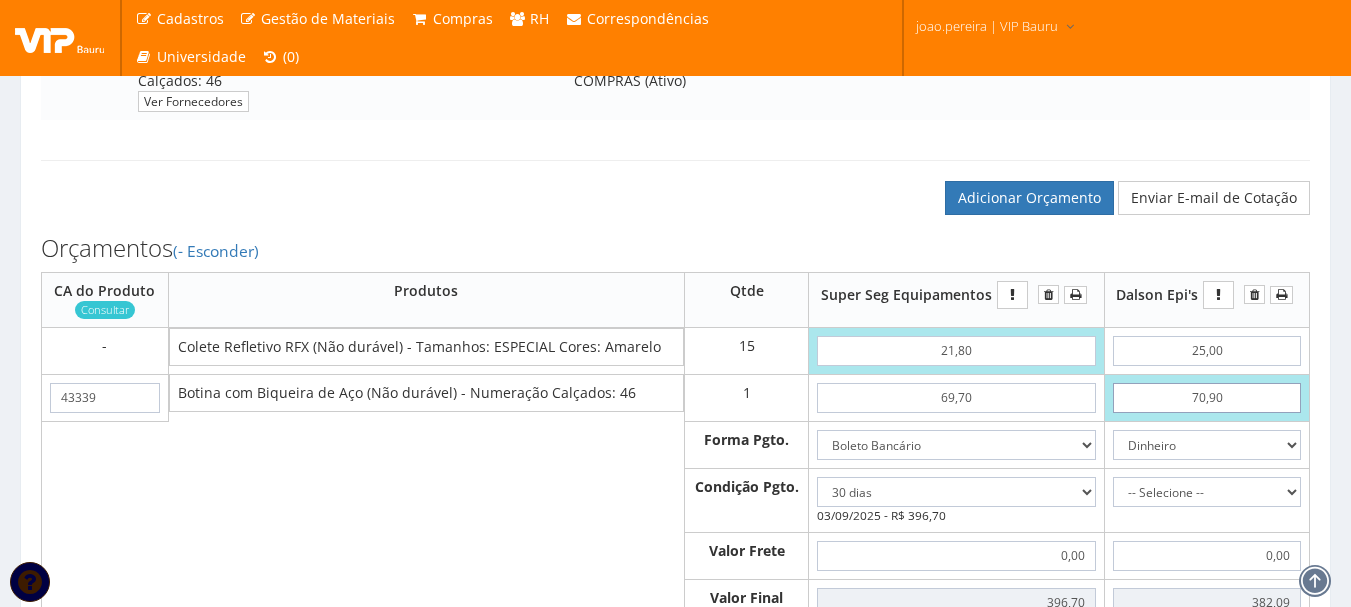 type on "445,90" 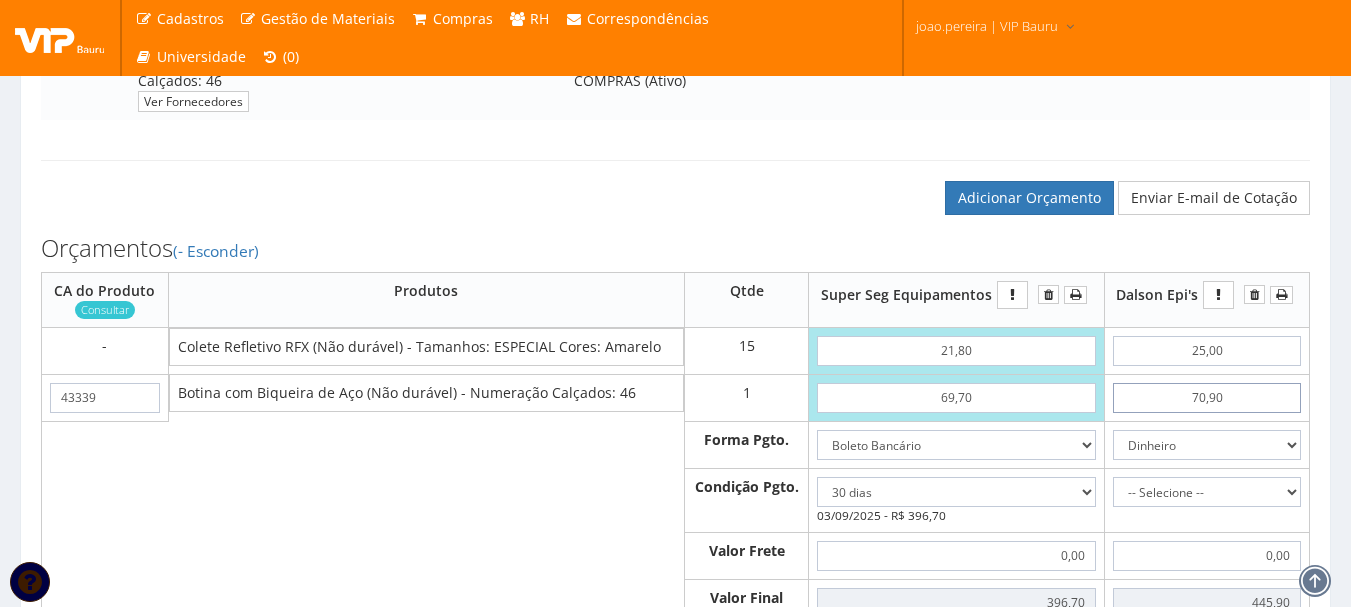 type on "70,90" 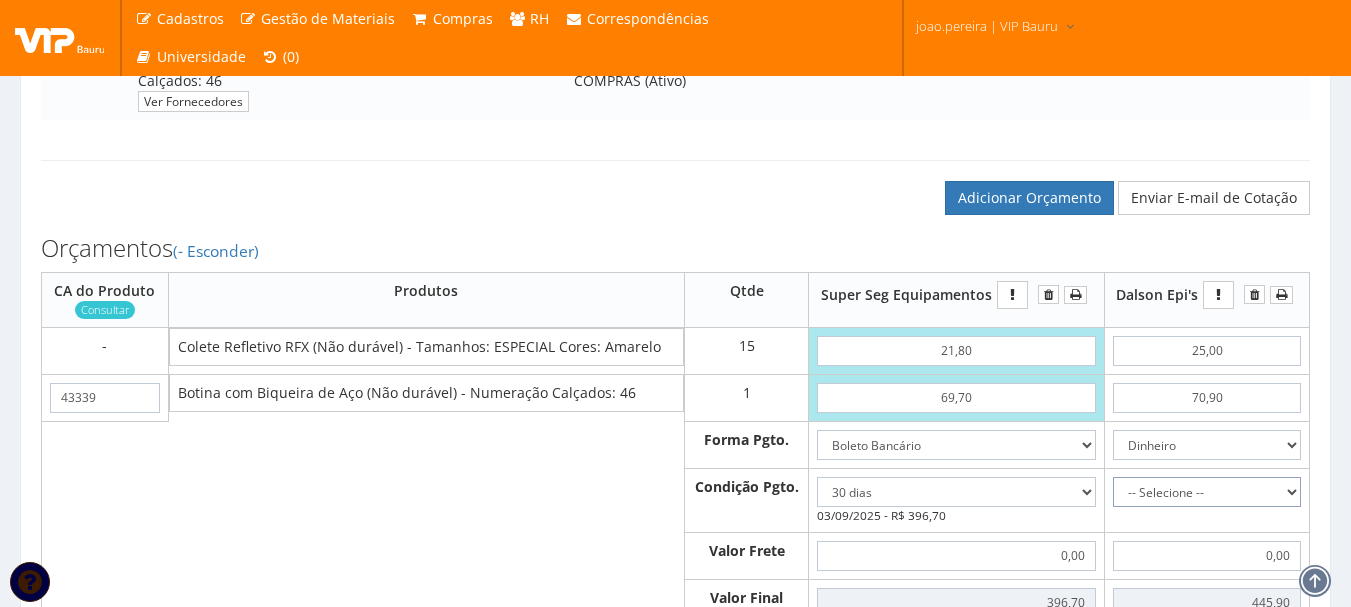 click on "-- Selecione --
À vista
7 dias
10 dias" at bounding box center (1207, 492) 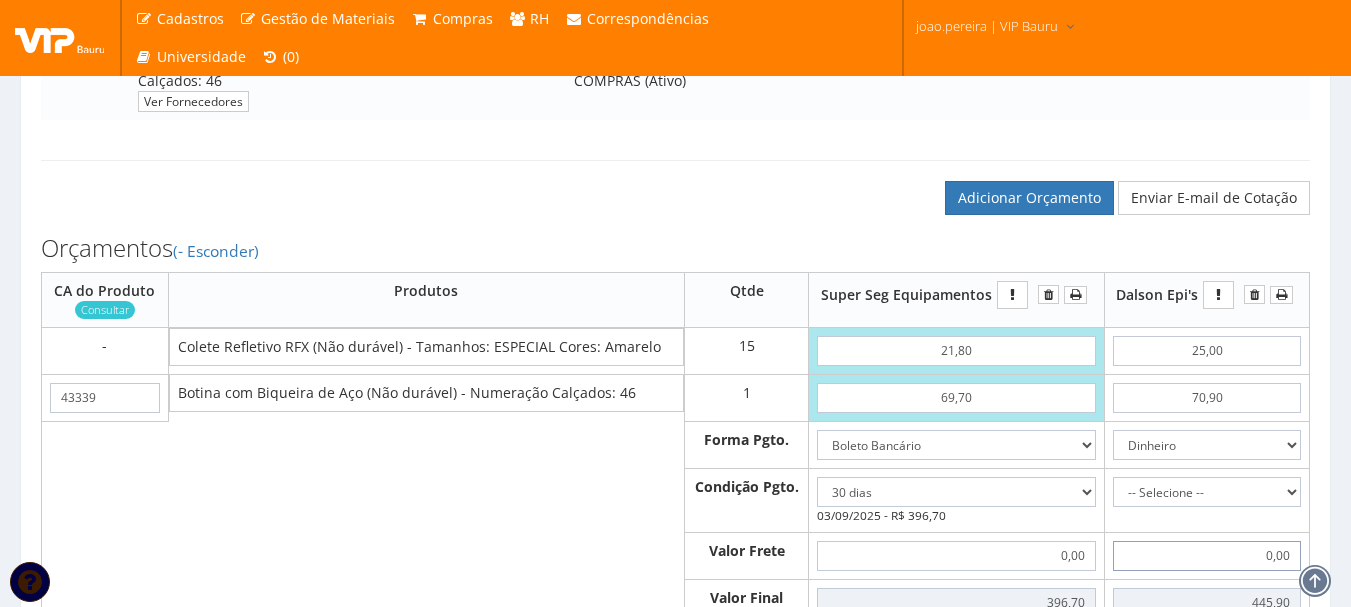 click on "0,00" at bounding box center [1207, 556] 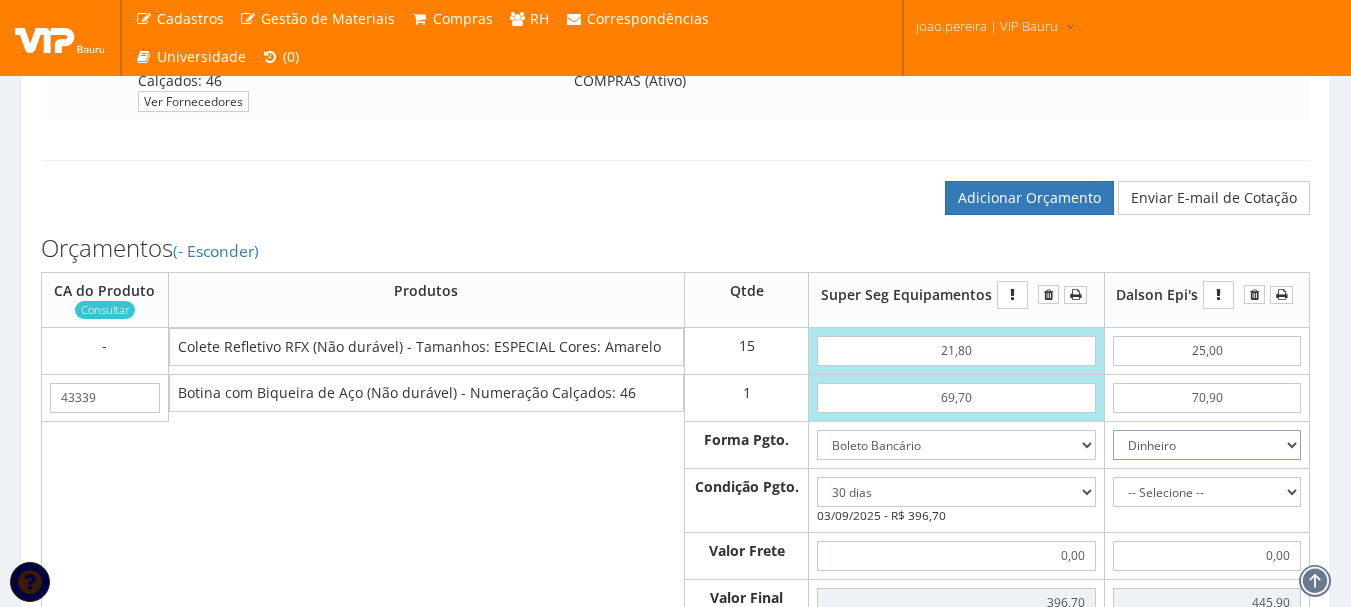 click on "Dinheiro Boleto Bancário Depósito Transferência Bancária Cartão de Crédito Cartão de Débito Cheque Contrato SPOT Negociações Especiais" at bounding box center [1207, 445] 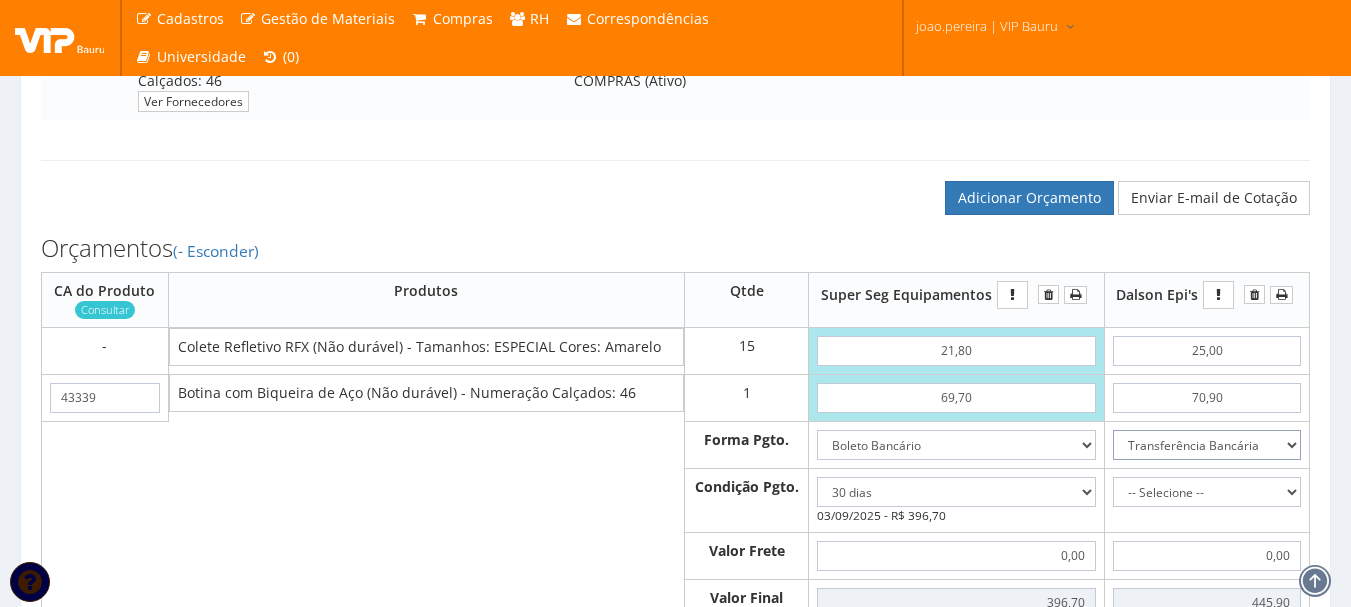 click on "Dinheiro Boleto Bancário Depósito Transferência Bancária Cartão de Crédito Cartão de Débito Cheque Contrato SPOT Negociações Especiais" at bounding box center (1207, 445) 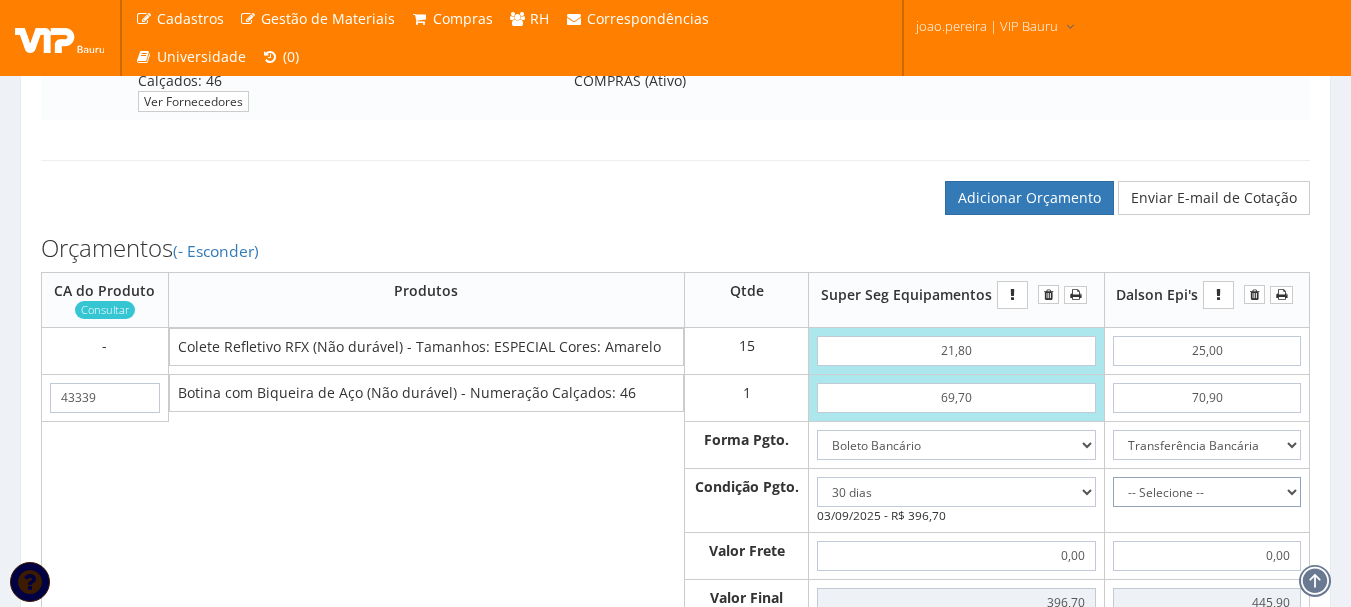 click on "-- Selecione --
À vista
7 dias
10 dias" at bounding box center [1207, 492] 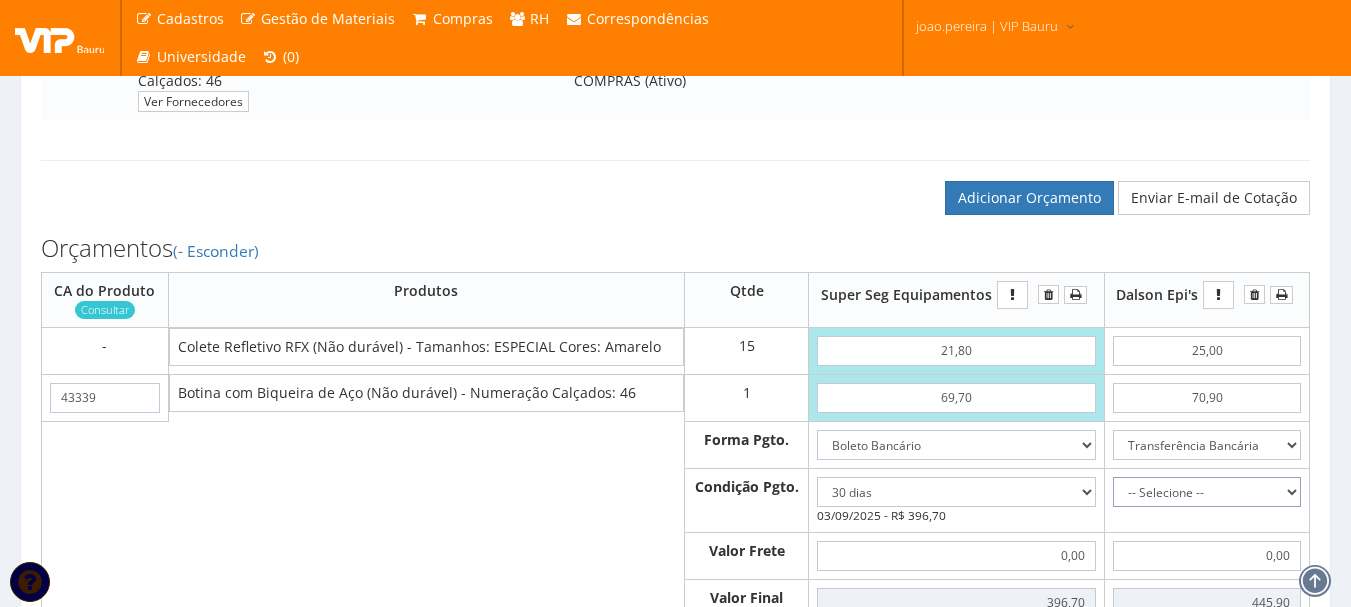 select on "0" 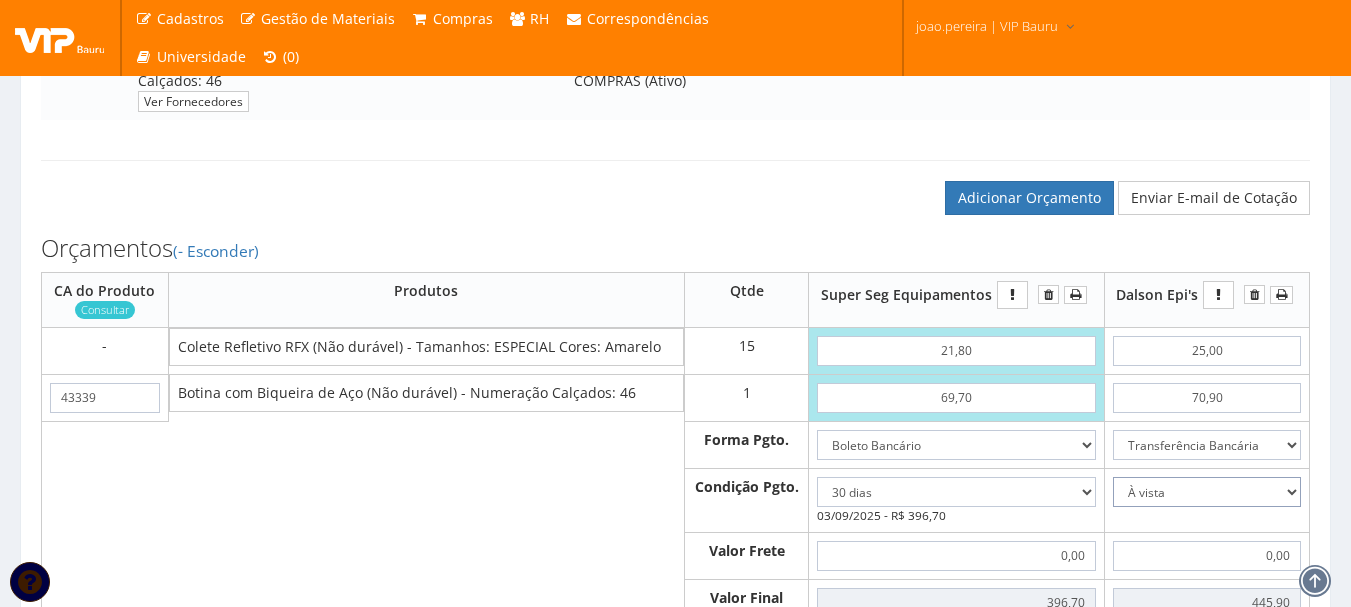 click on "-- Selecione --
À vista
7 dias
10 dias" at bounding box center (1207, 492) 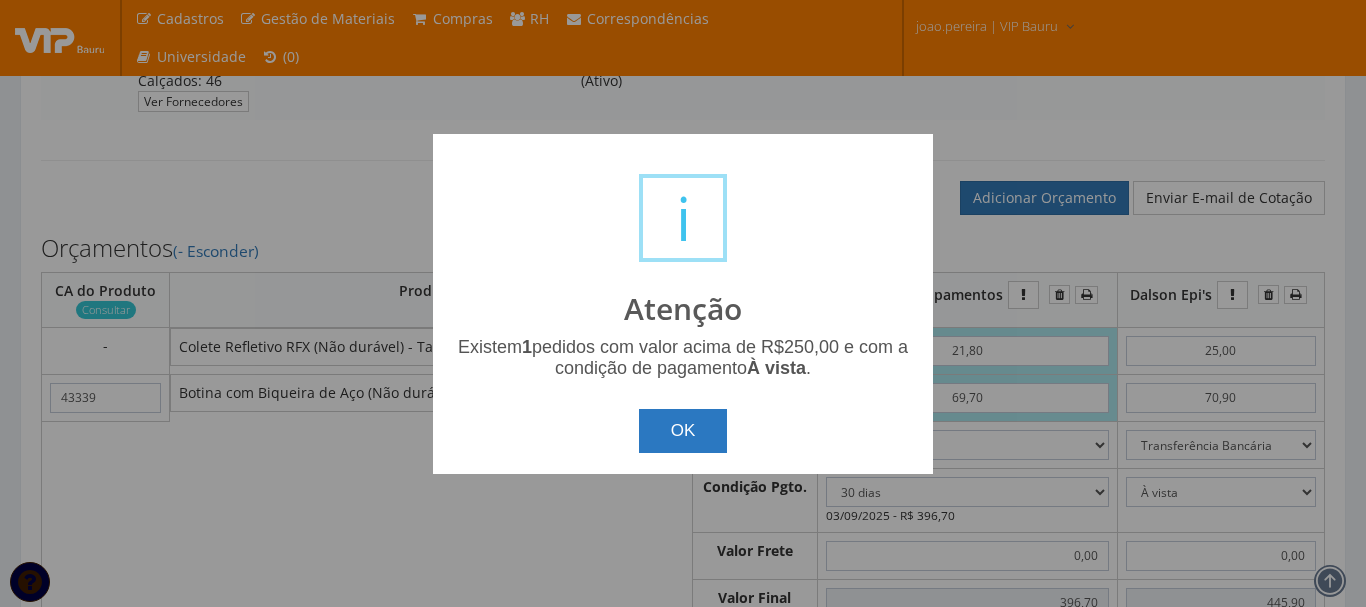 click on "OK" at bounding box center (683, 431) 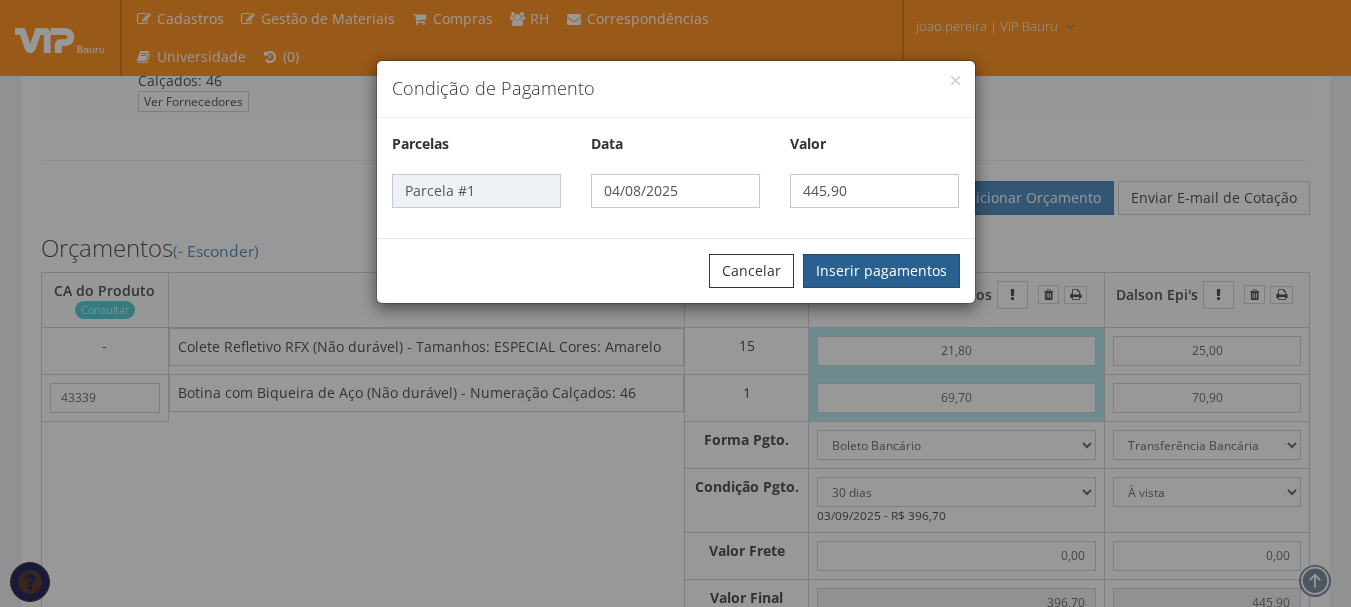 click on "Inserir pagamentos" at bounding box center [881, 271] 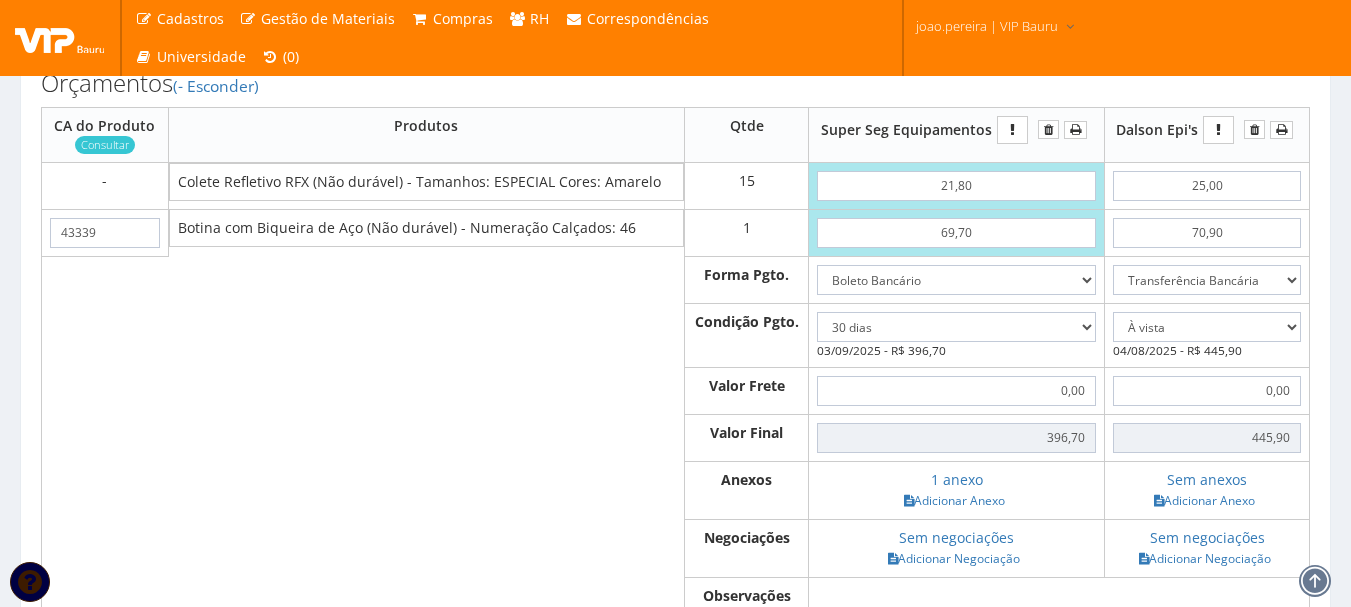 scroll, scrollTop: 800, scrollLeft: 0, axis: vertical 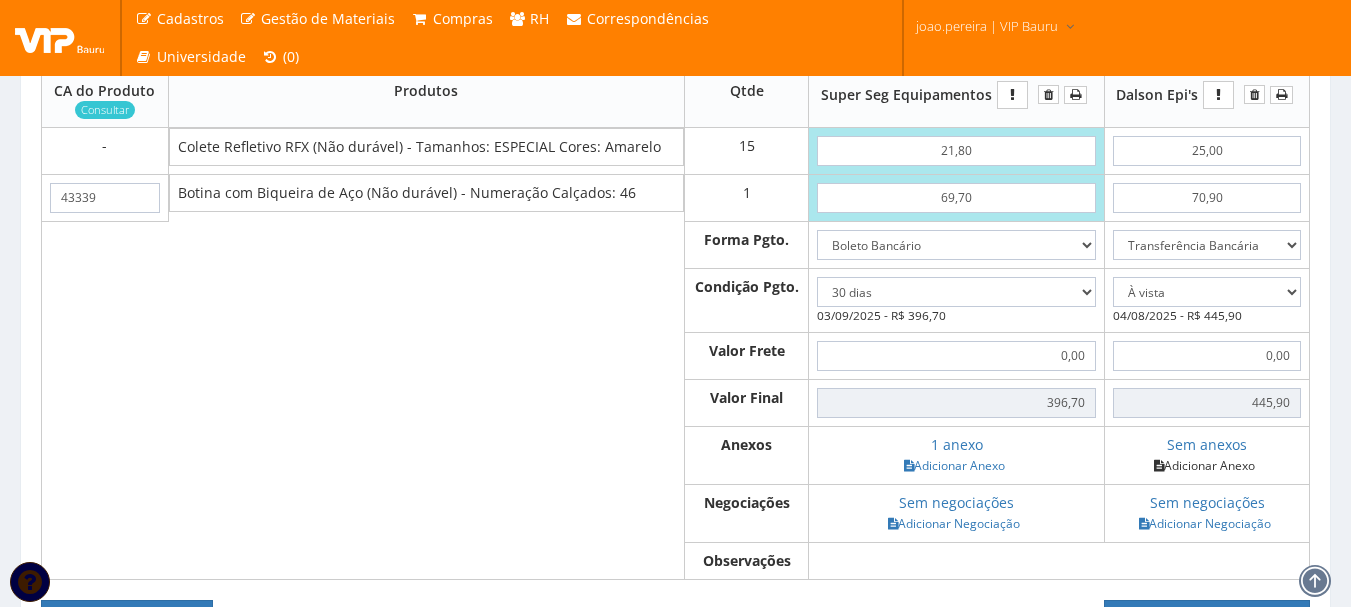 click on "Adicionar Anexo" at bounding box center [1204, 465] 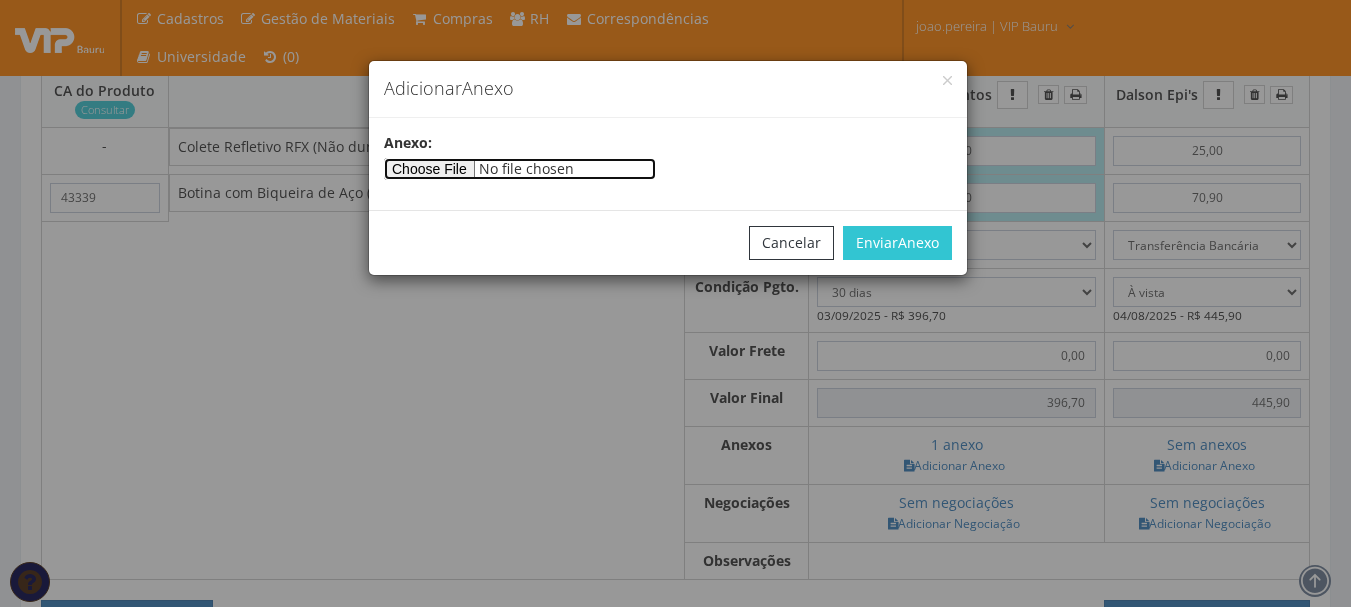 click at bounding box center (520, 169) 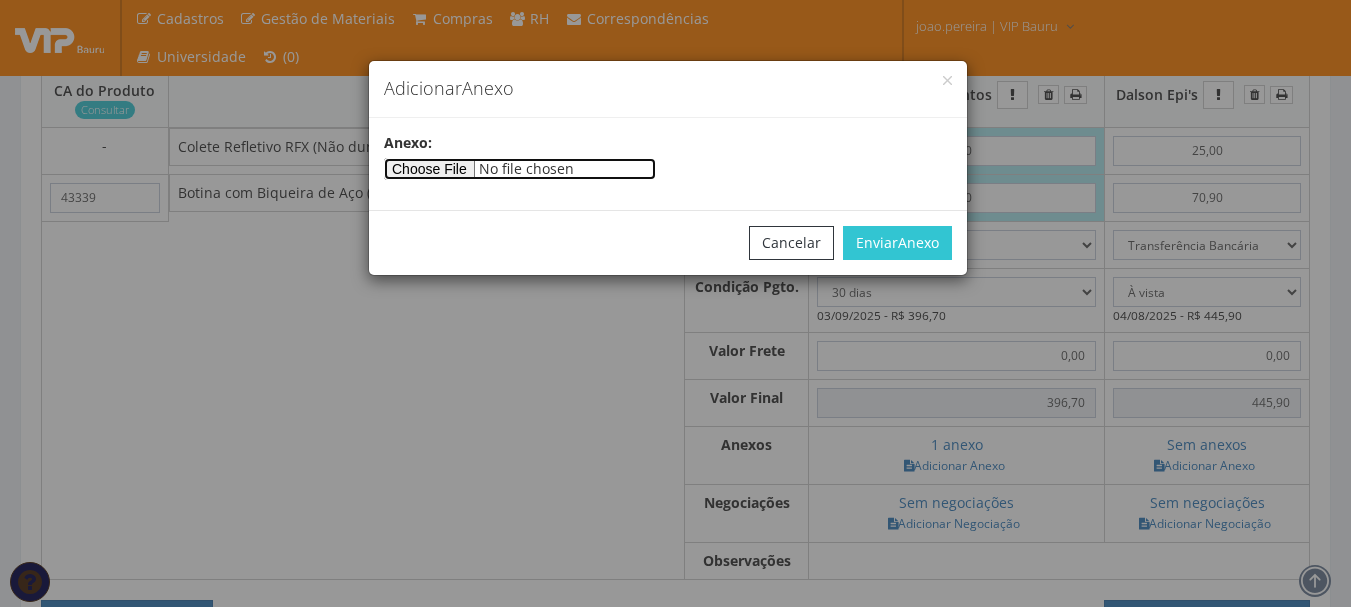 click at bounding box center [520, 169] 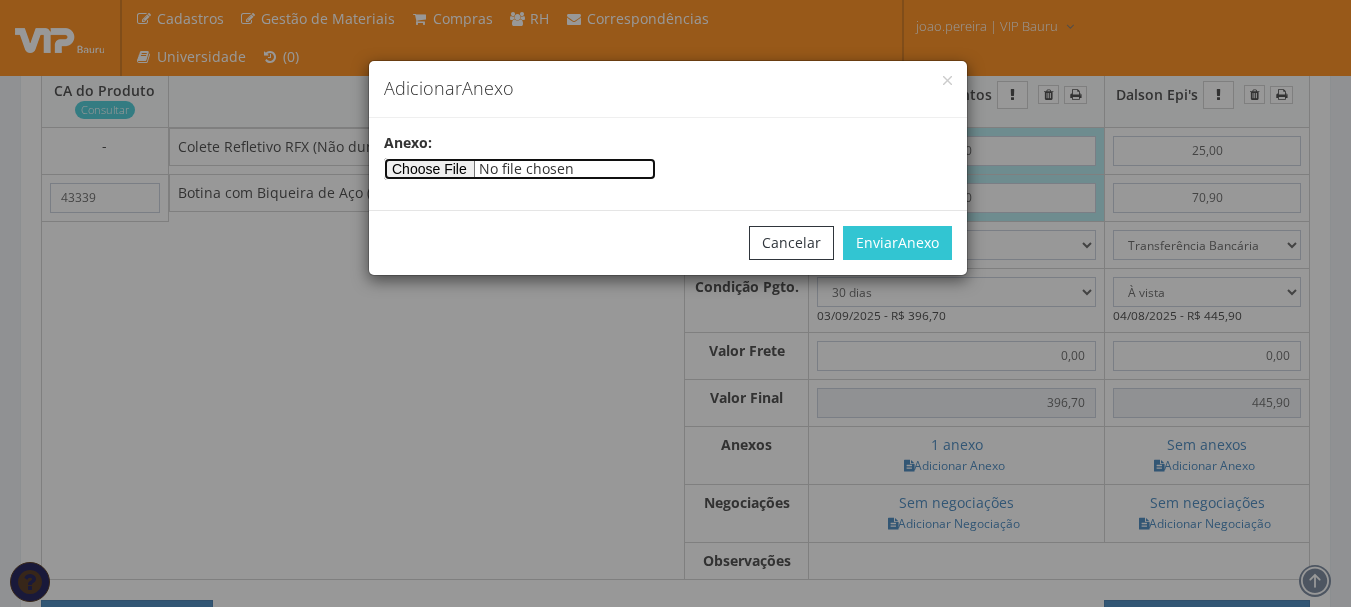 type on "C:\fakepath\NF 56159 DALSON.pdf" 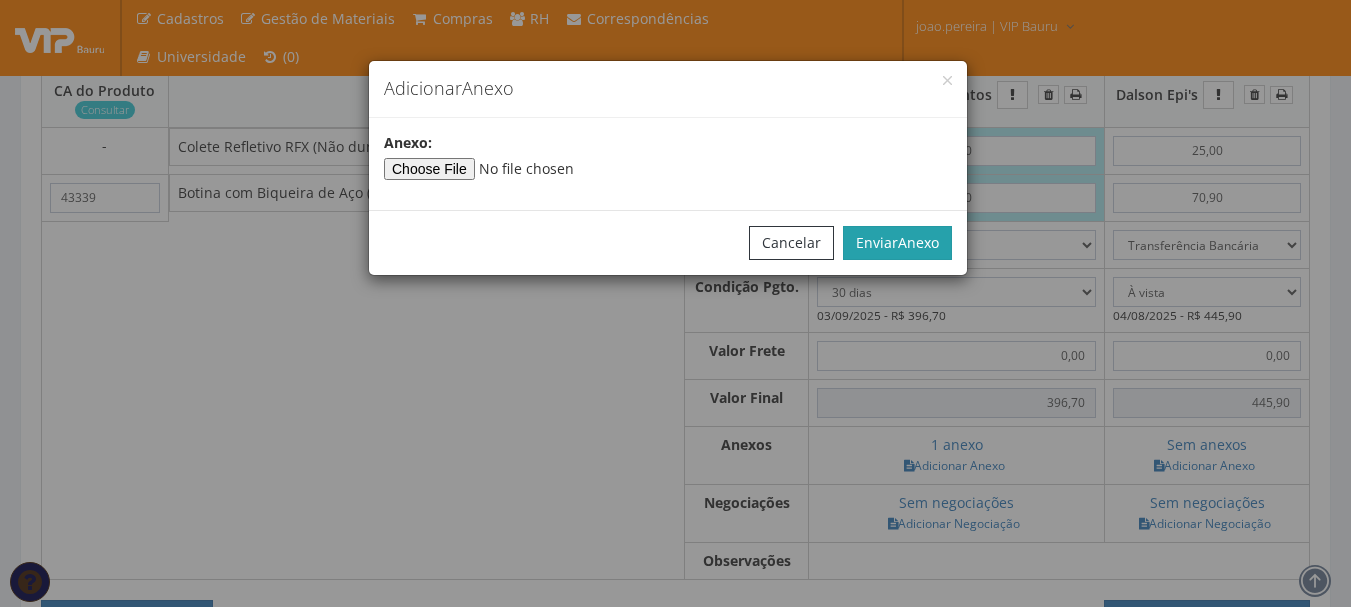 click on "Anexo" at bounding box center [918, 242] 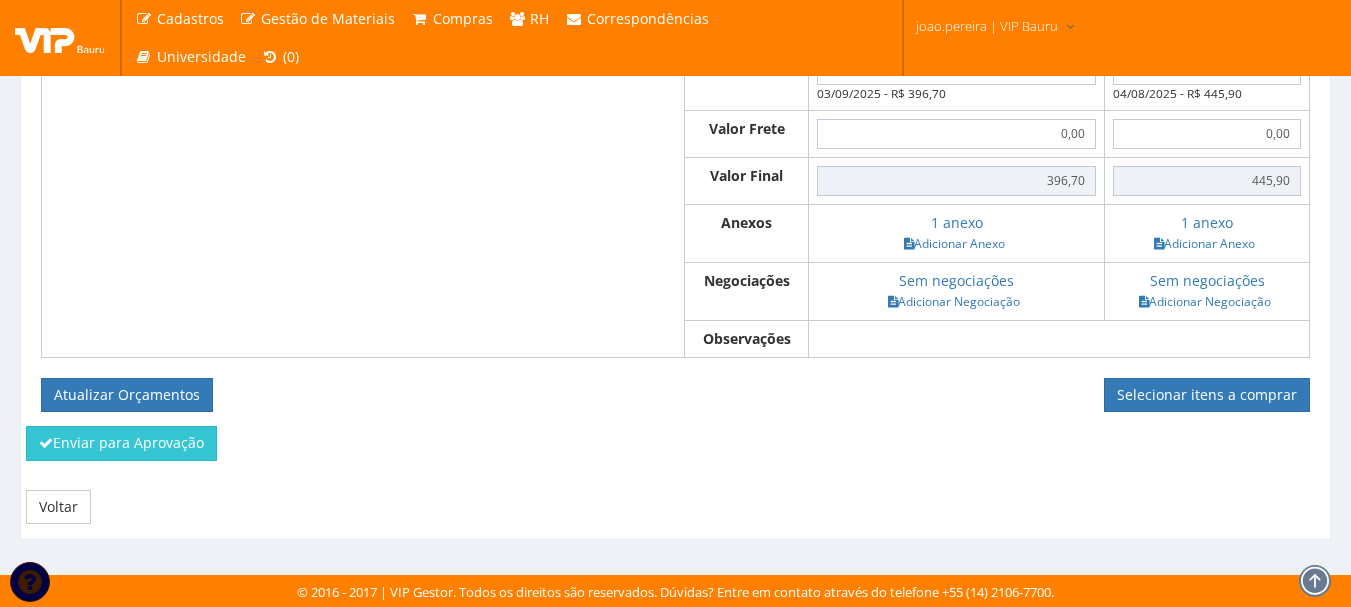 scroll, scrollTop: 1023, scrollLeft: 0, axis: vertical 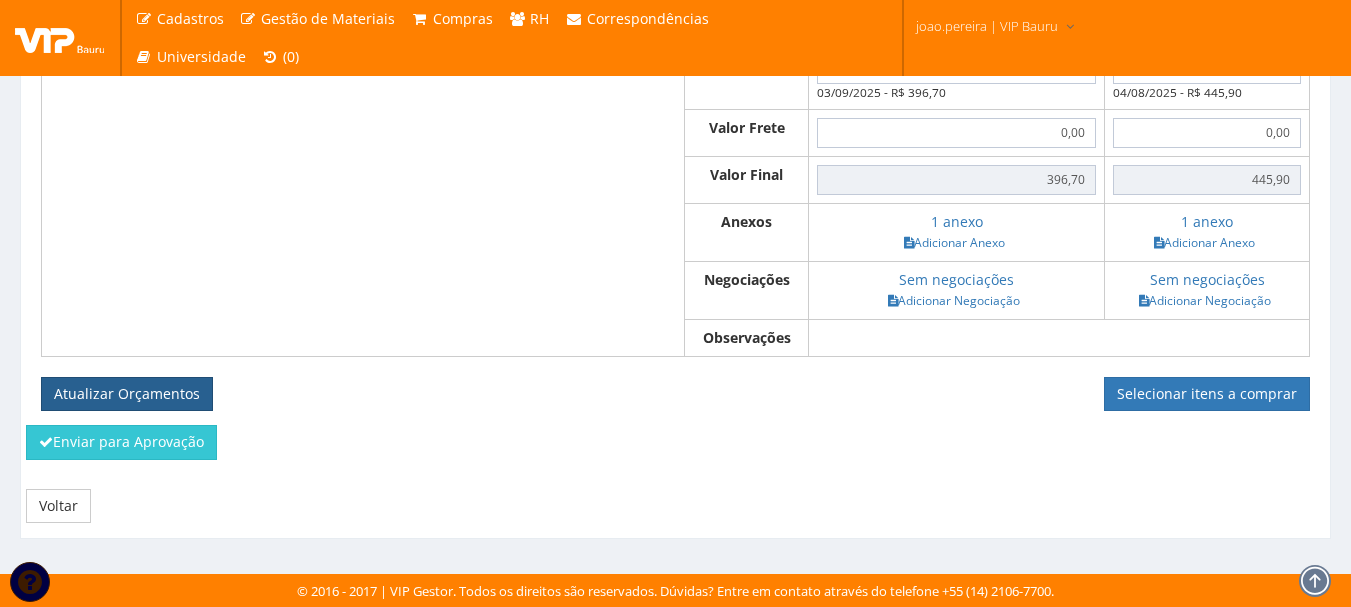 click on "Atualizar Orçamentos" at bounding box center (127, 394) 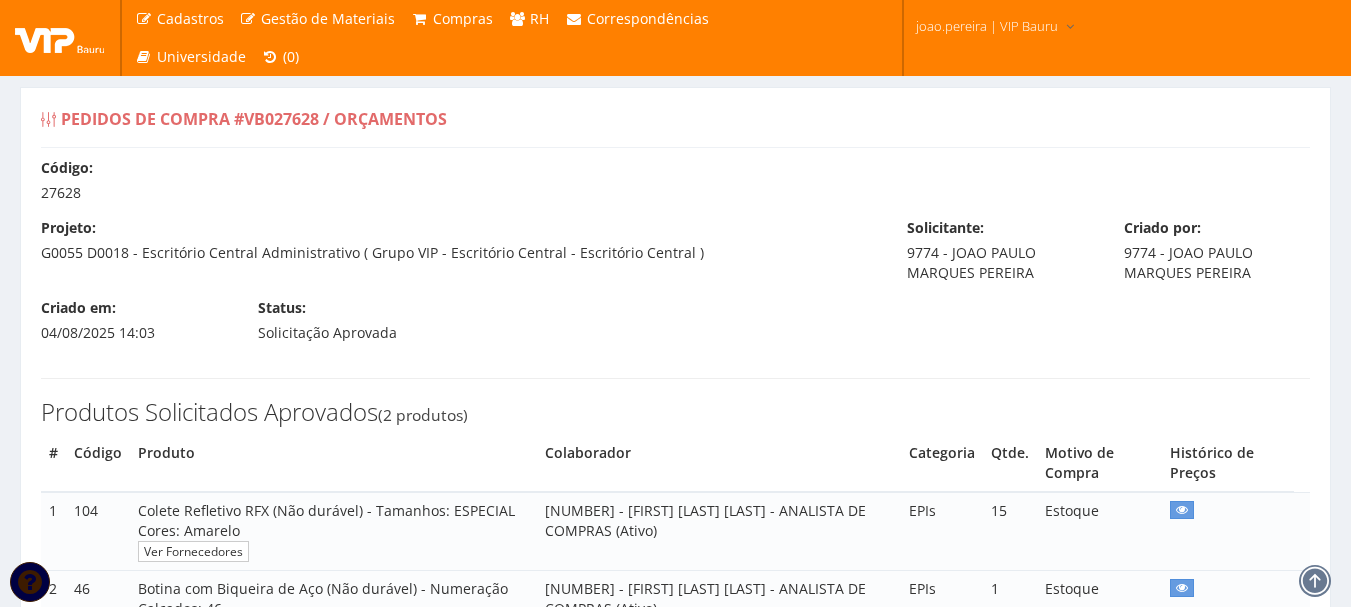 select on "30" 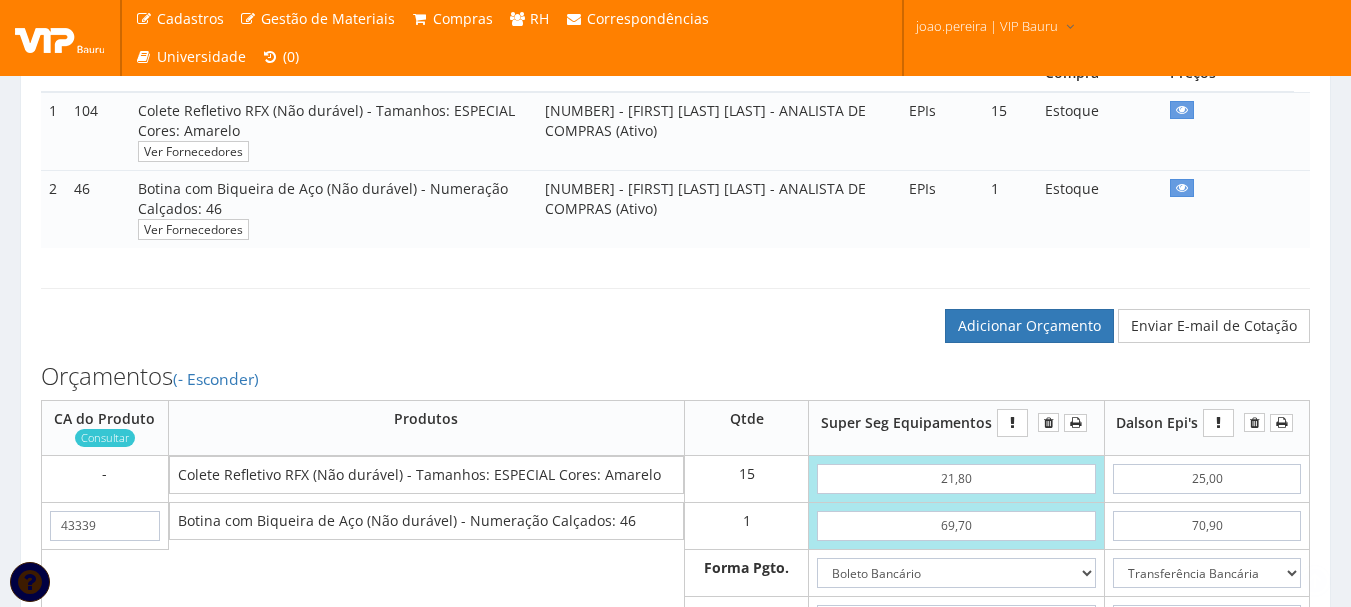scroll, scrollTop: 800, scrollLeft: 0, axis: vertical 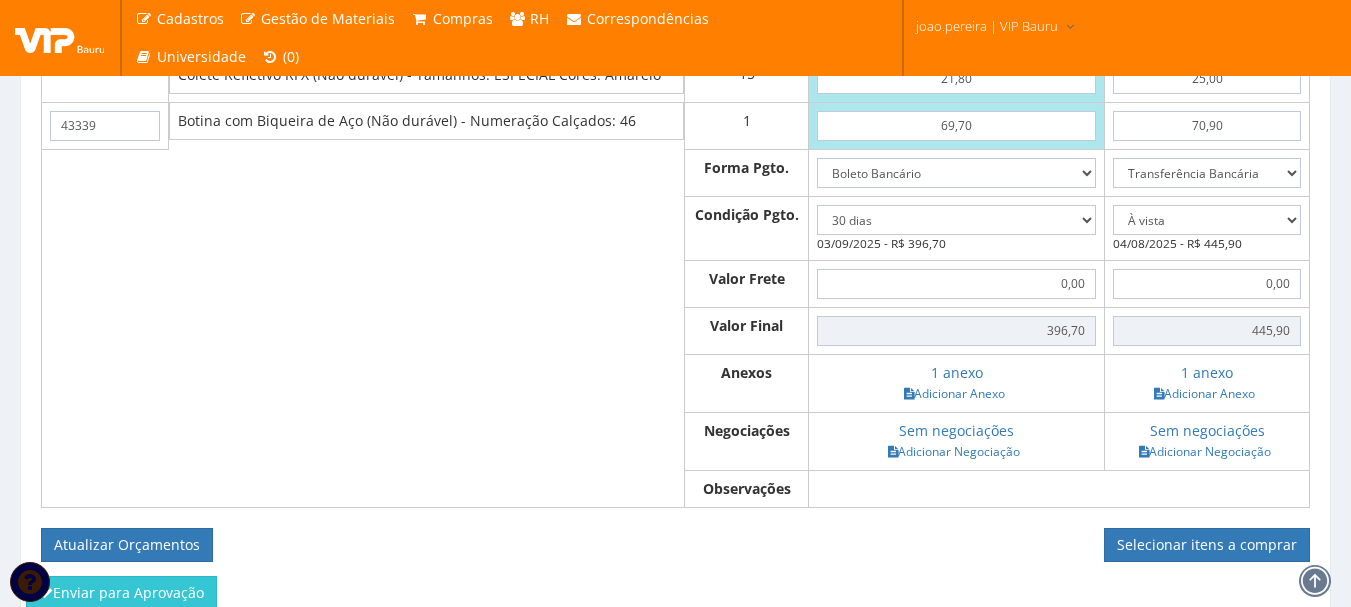 click on "Atualizar Orçamentos
Selecionar itens a
comprar" at bounding box center [675, 545] 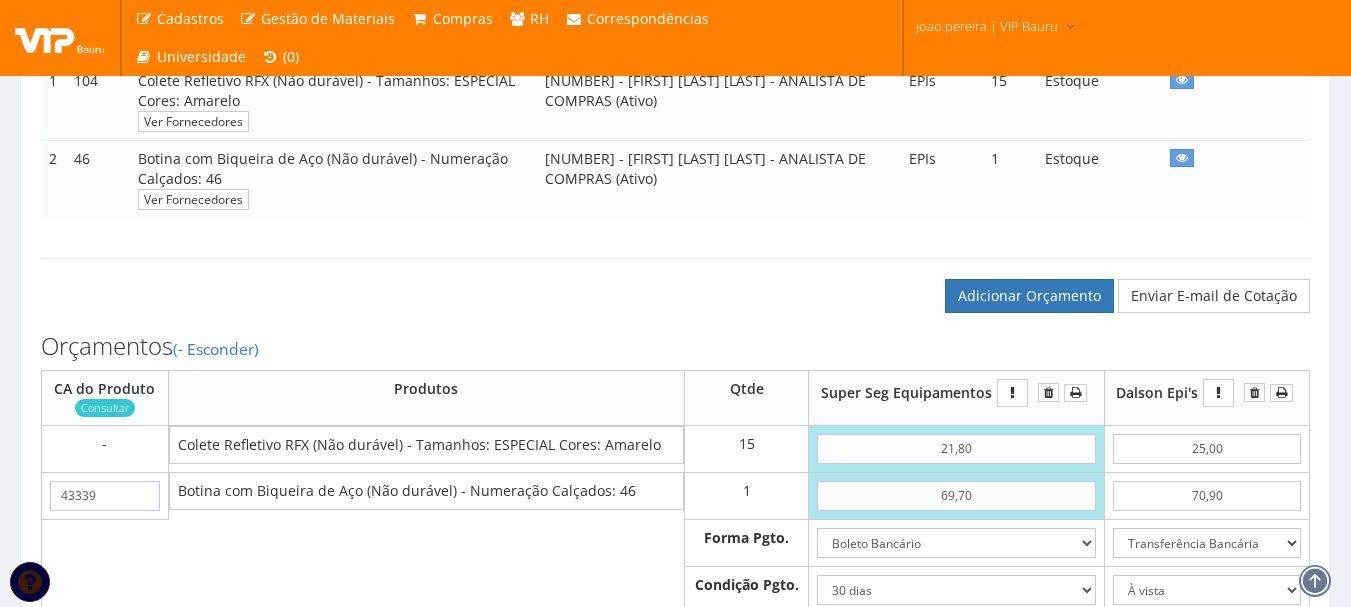 scroll, scrollTop: 400, scrollLeft: 0, axis: vertical 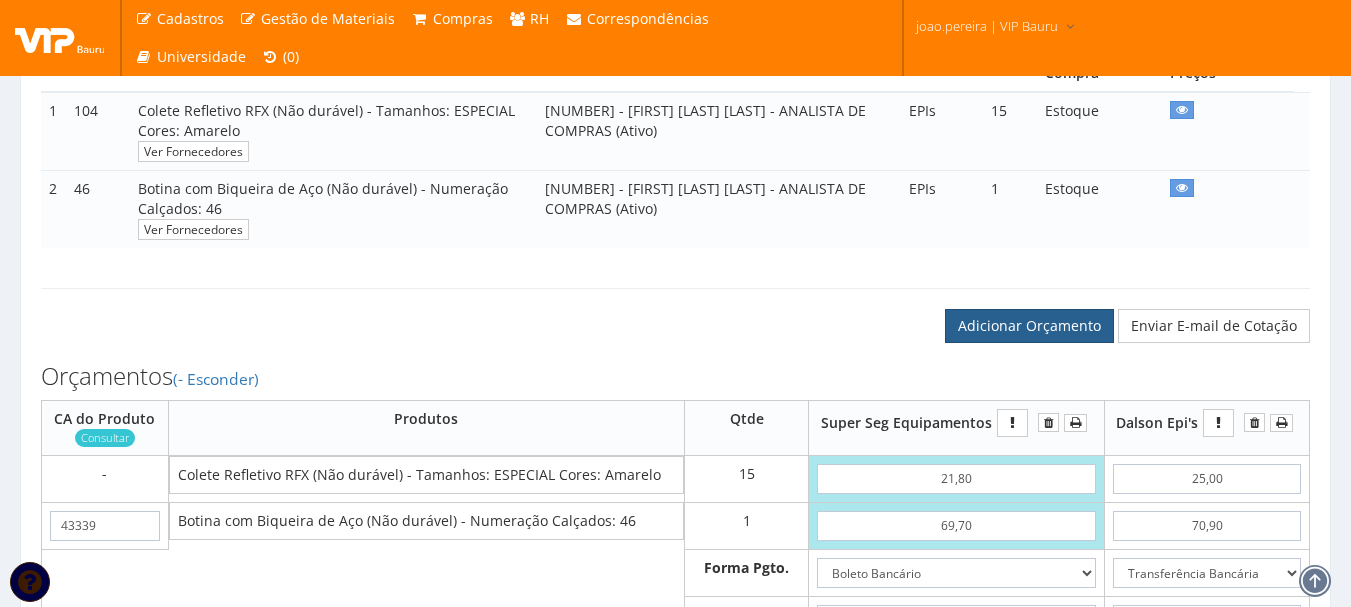click on "Adicionar Orçamento" at bounding box center [1029, 326] 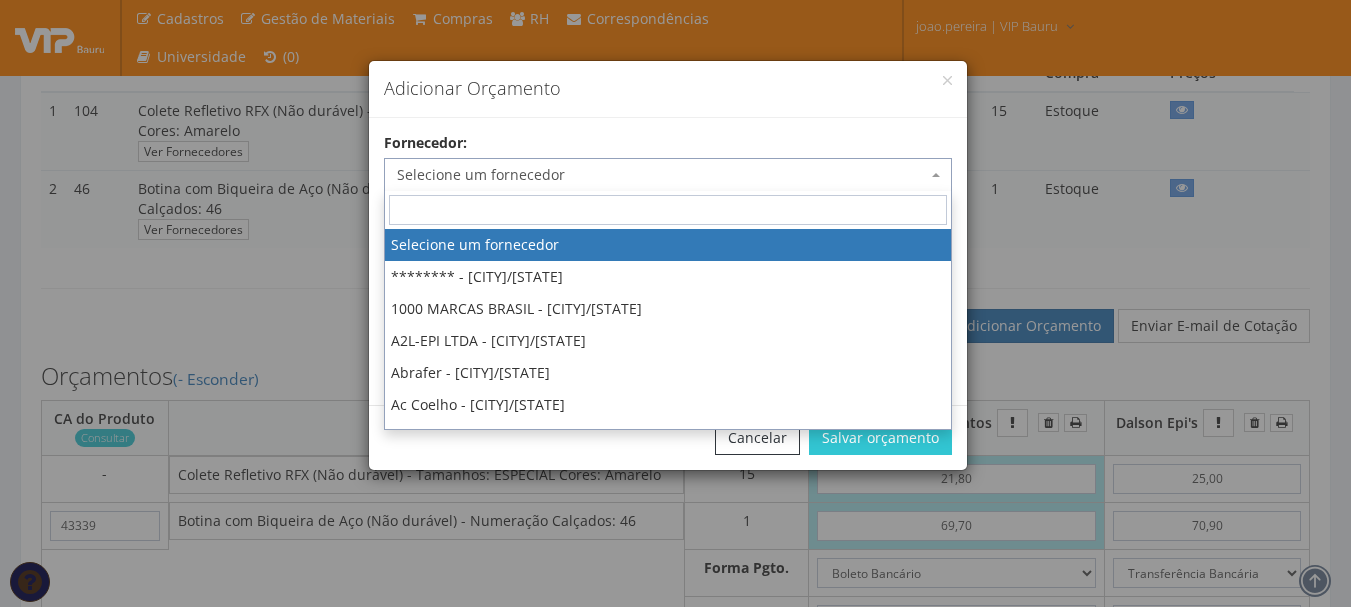 click on "Selecione um fornecedor" at bounding box center (662, 175) 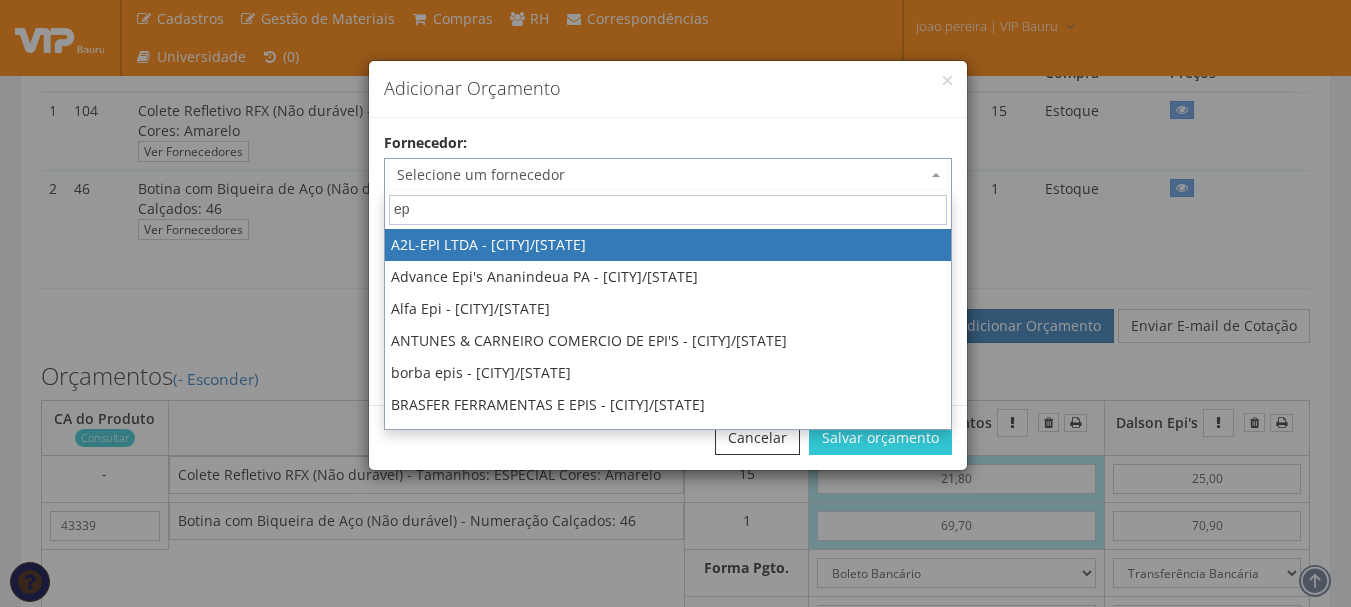 type on "e" 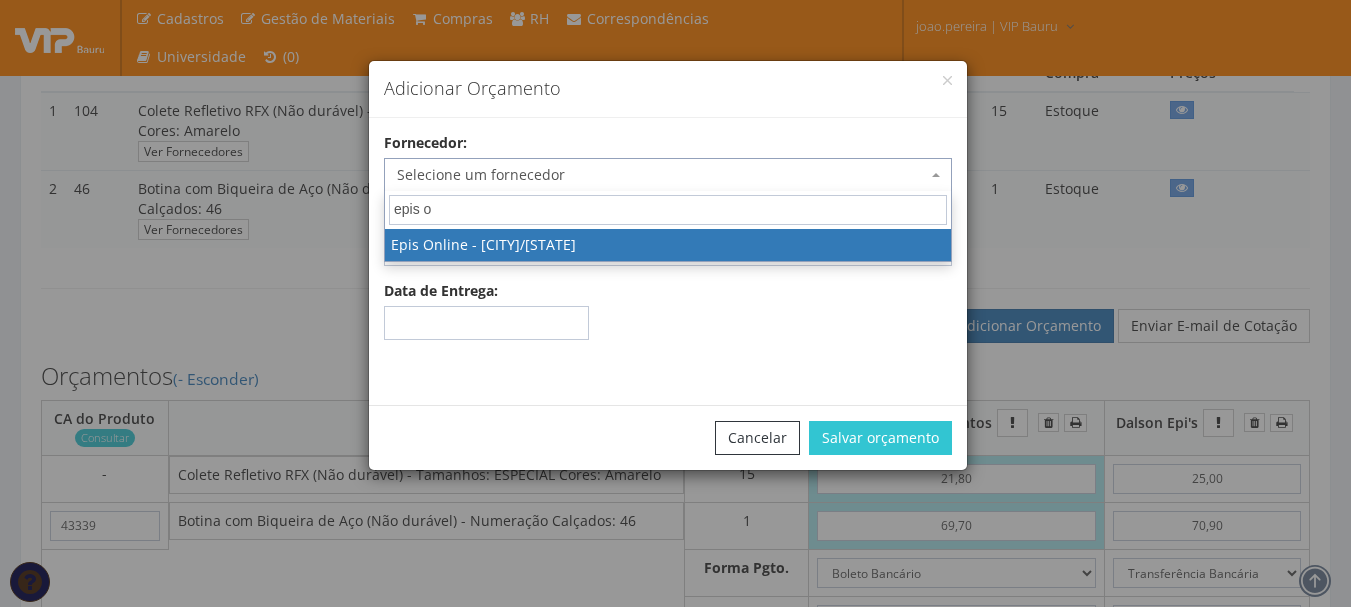 type on "epis on" 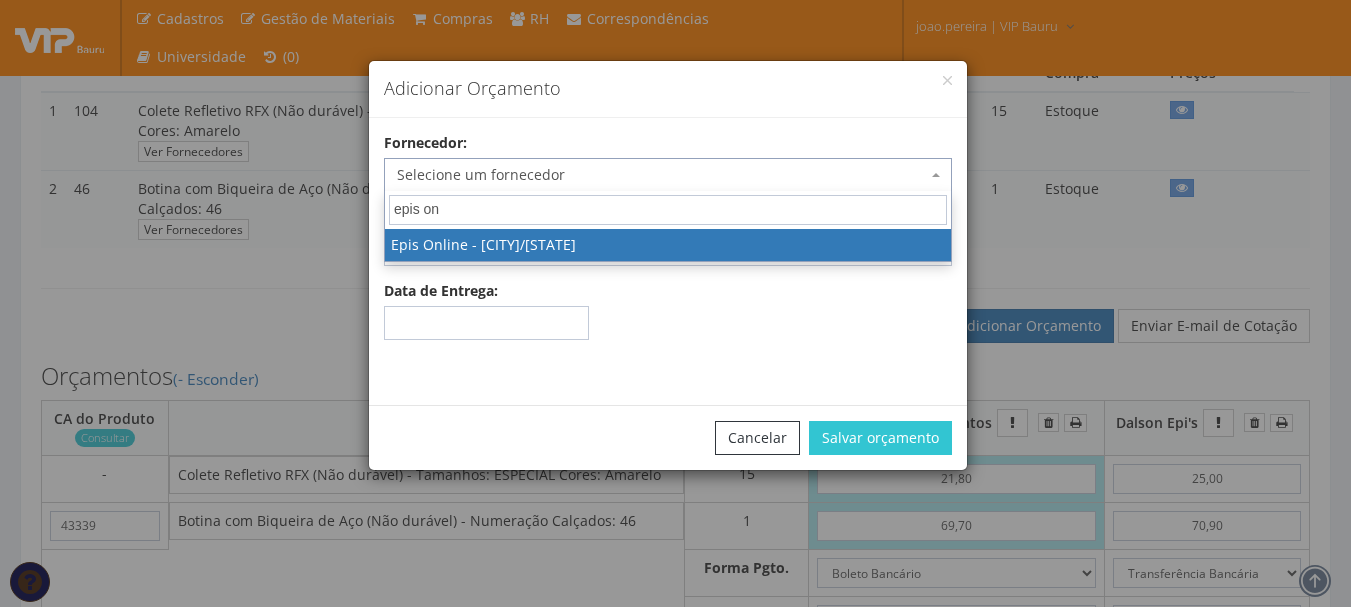 select on "178" 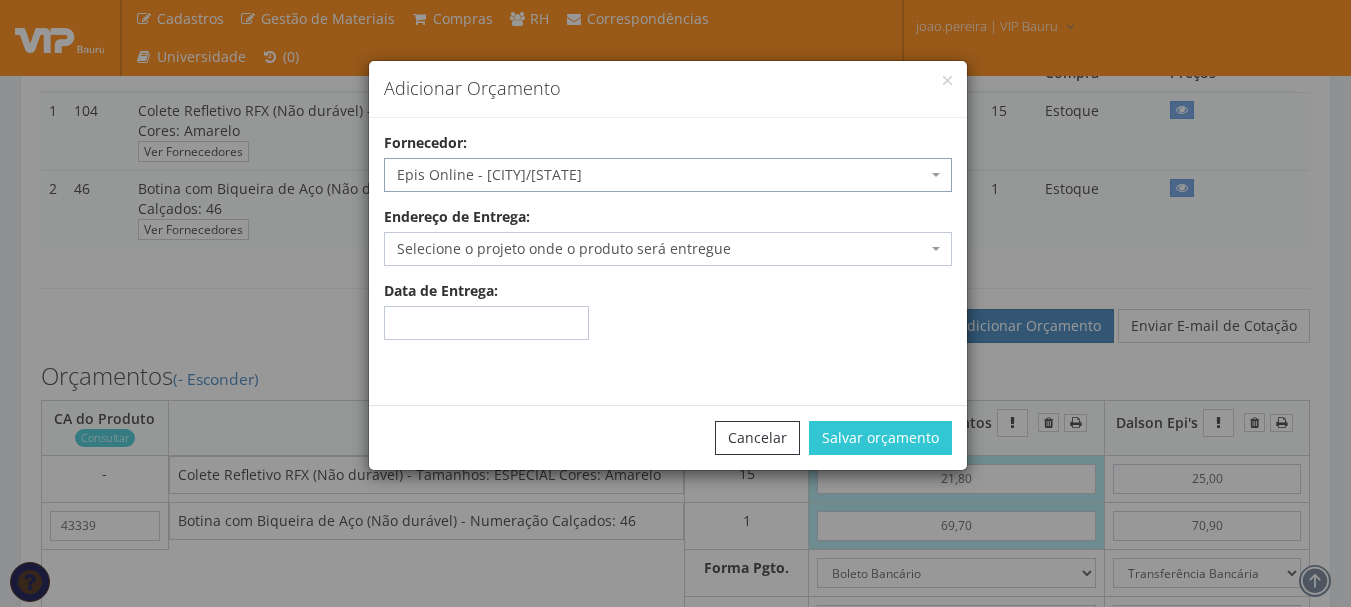 click on "Selecione o projeto onde o produto será entregue" at bounding box center [668, 249] 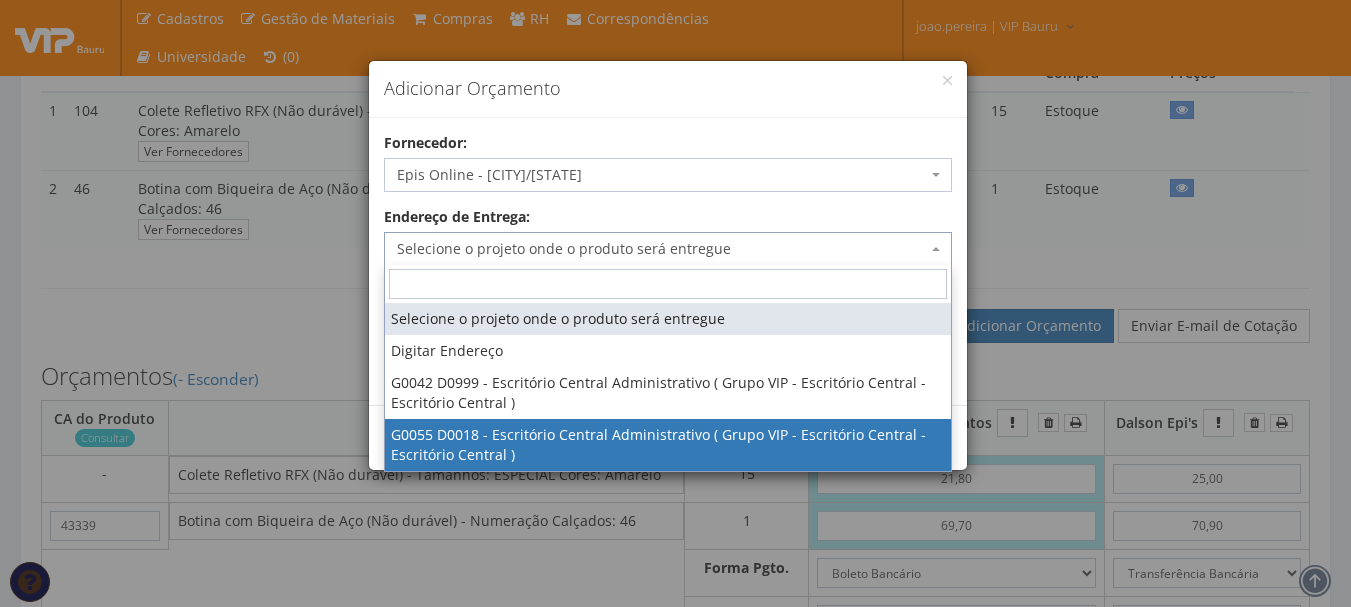 select on "55" 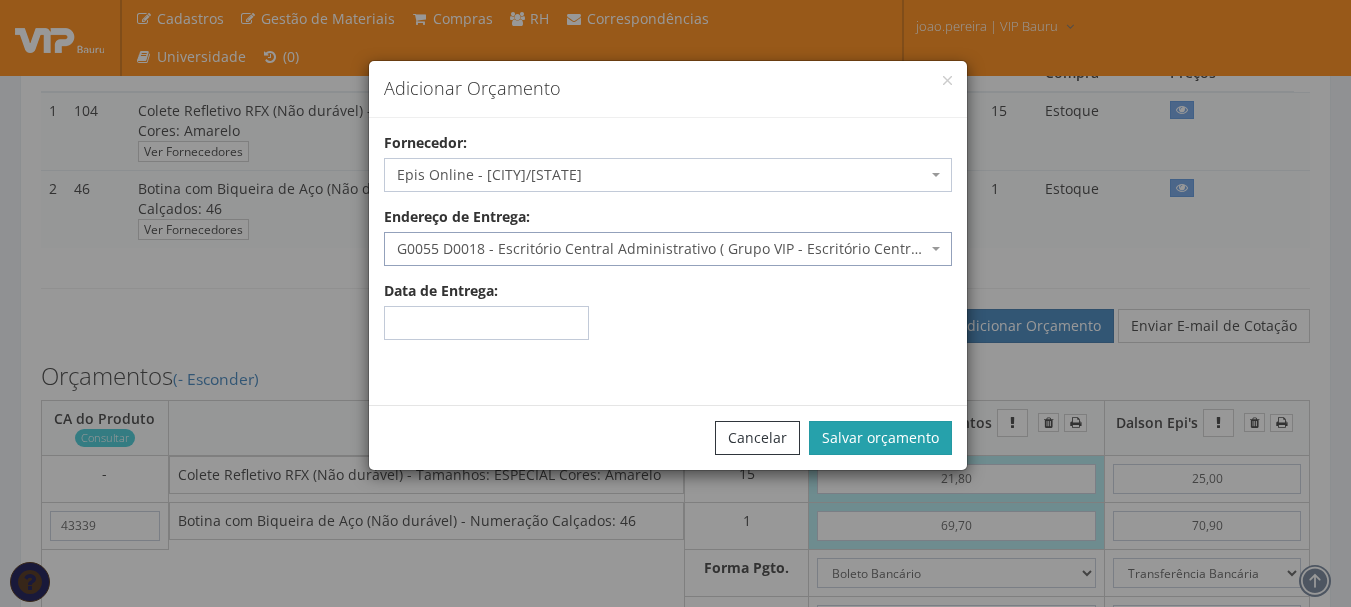 click on "Salvar orçamento" at bounding box center [880, 438] 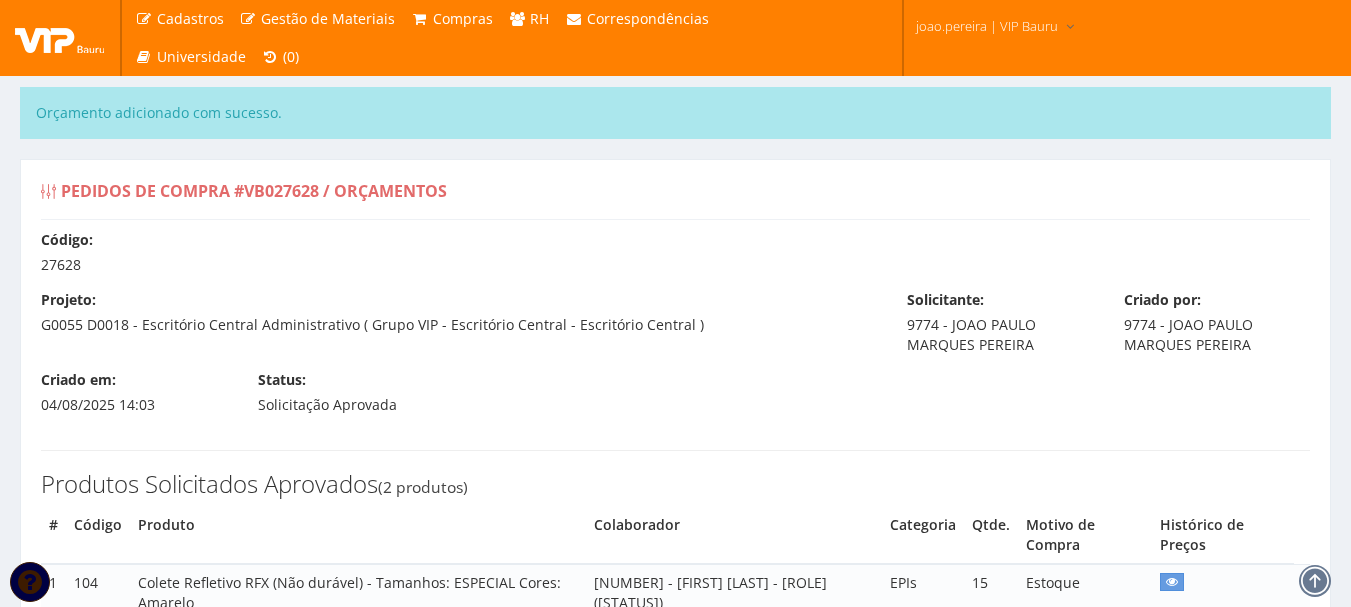 select on "30" 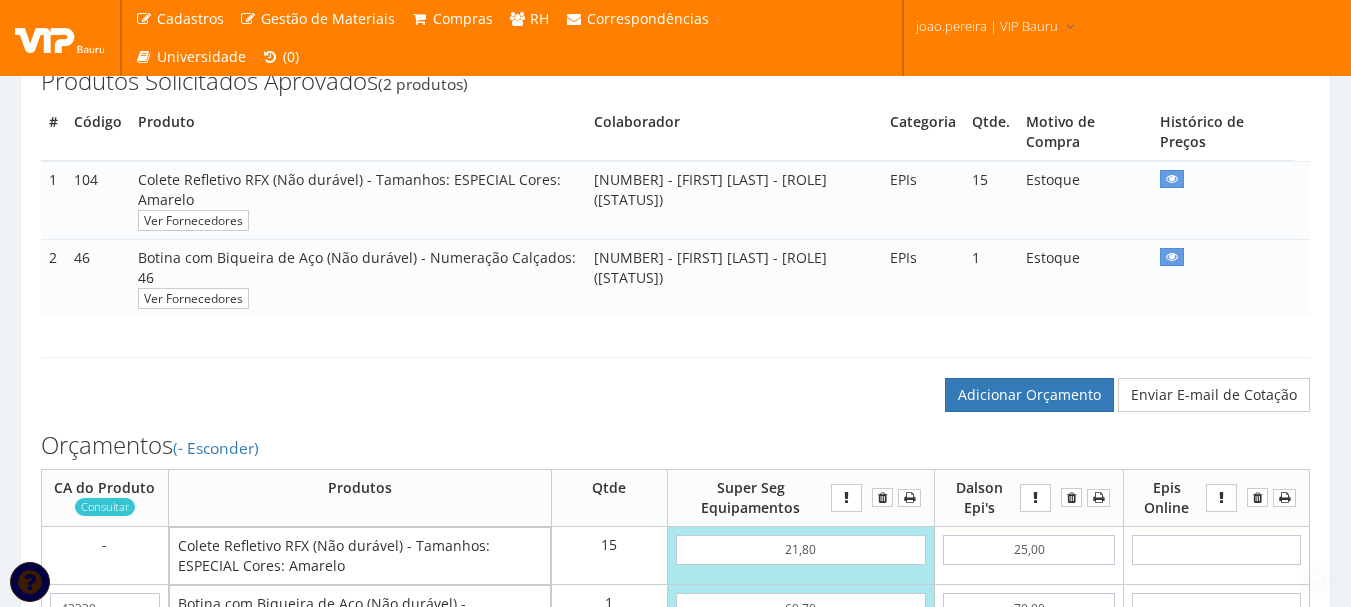 scroll, scrollTop: 500, scrollLeft: 0, axis: vertical 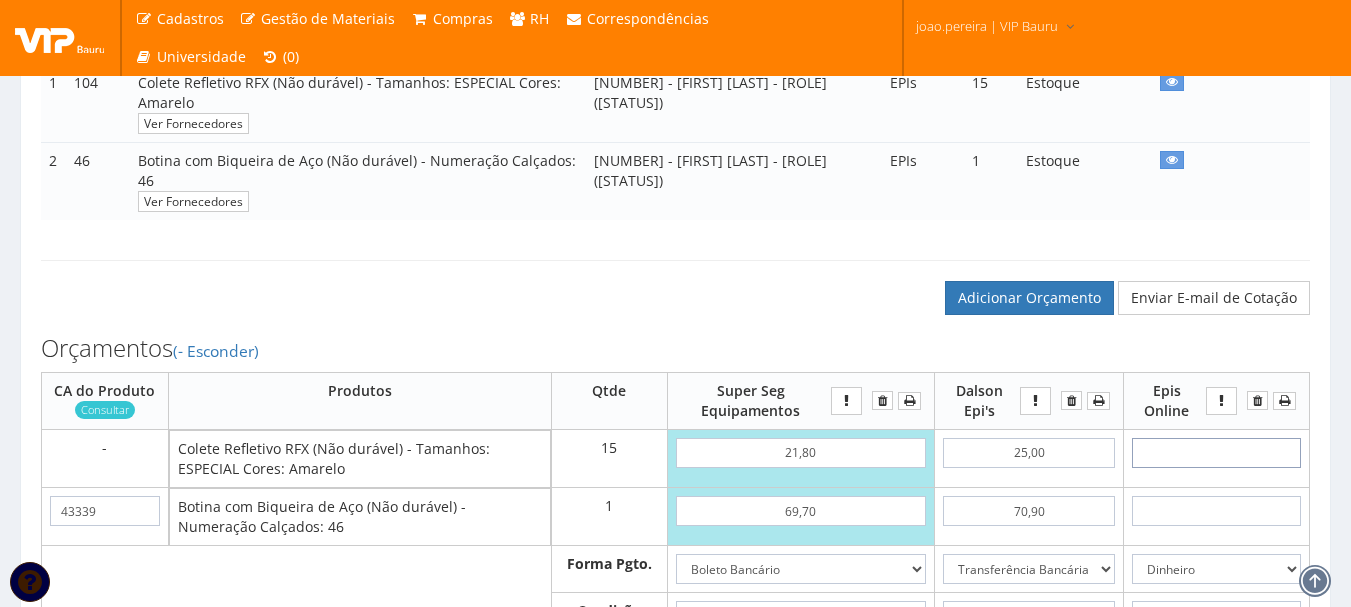 click at bounding box center (1216, 453) 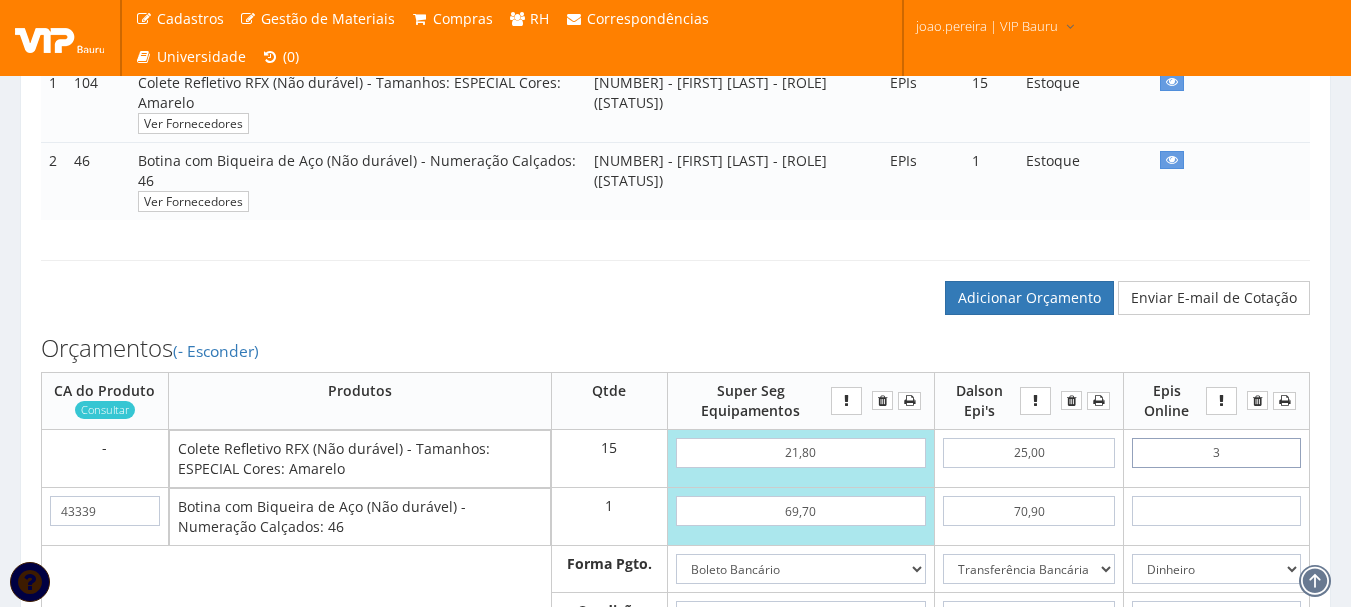 type on "45,00" 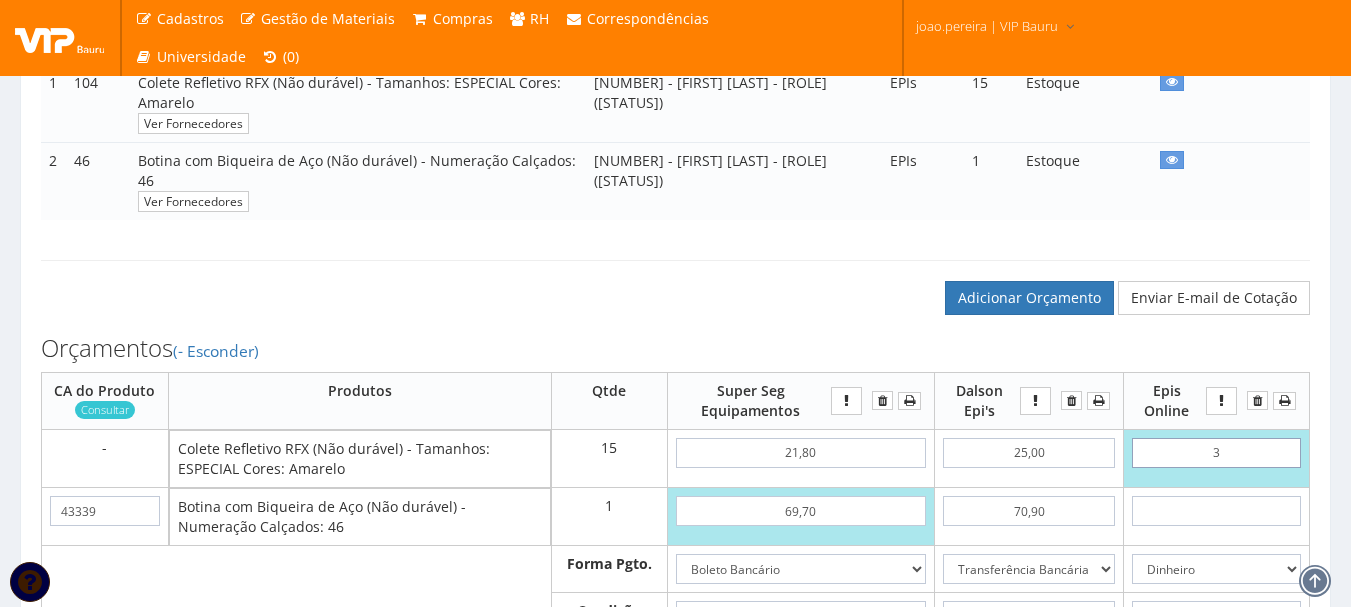 type on "30" 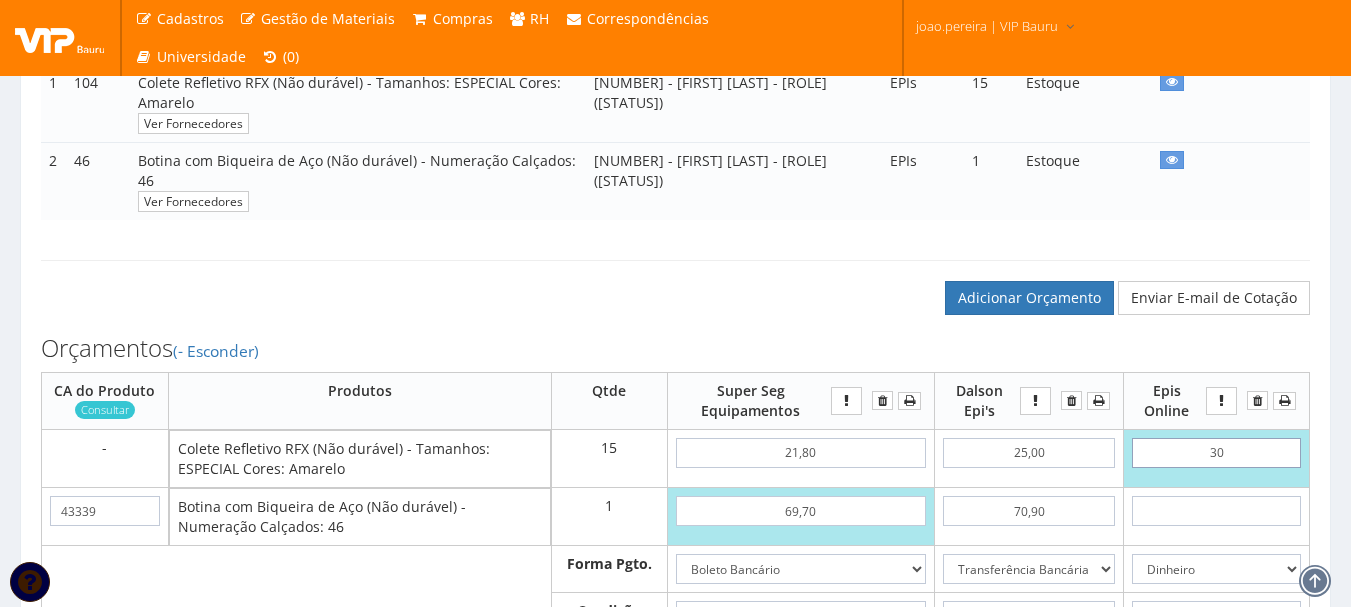 type on "450,00" 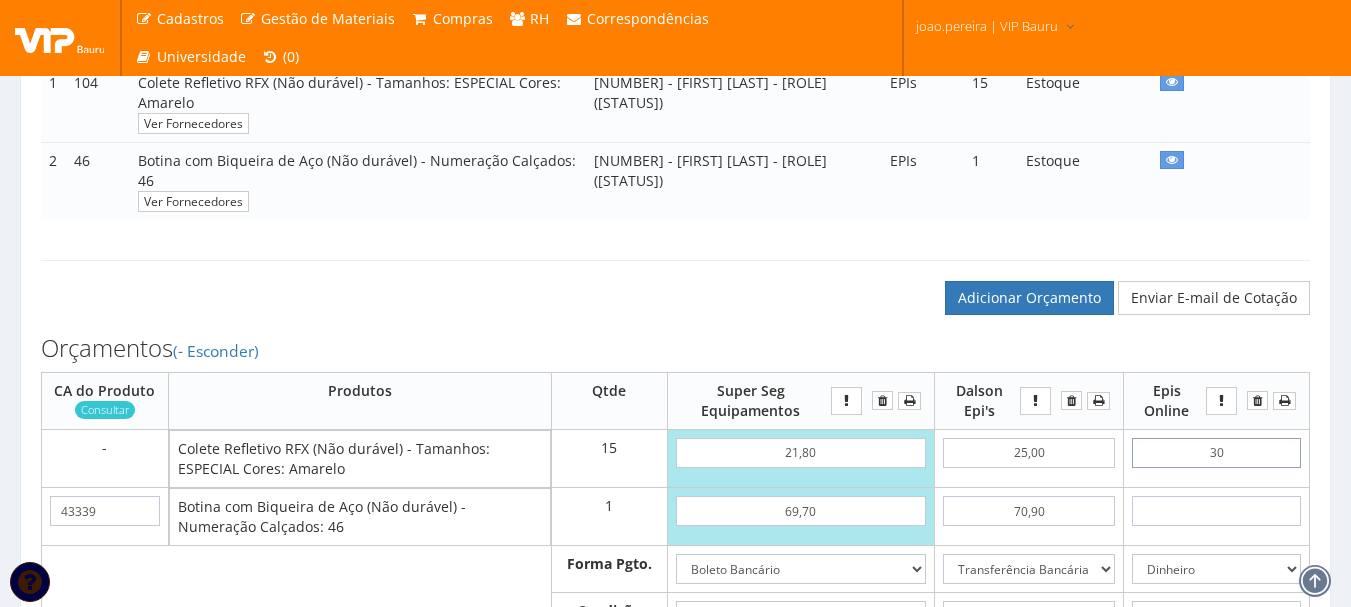 type on "3,00" 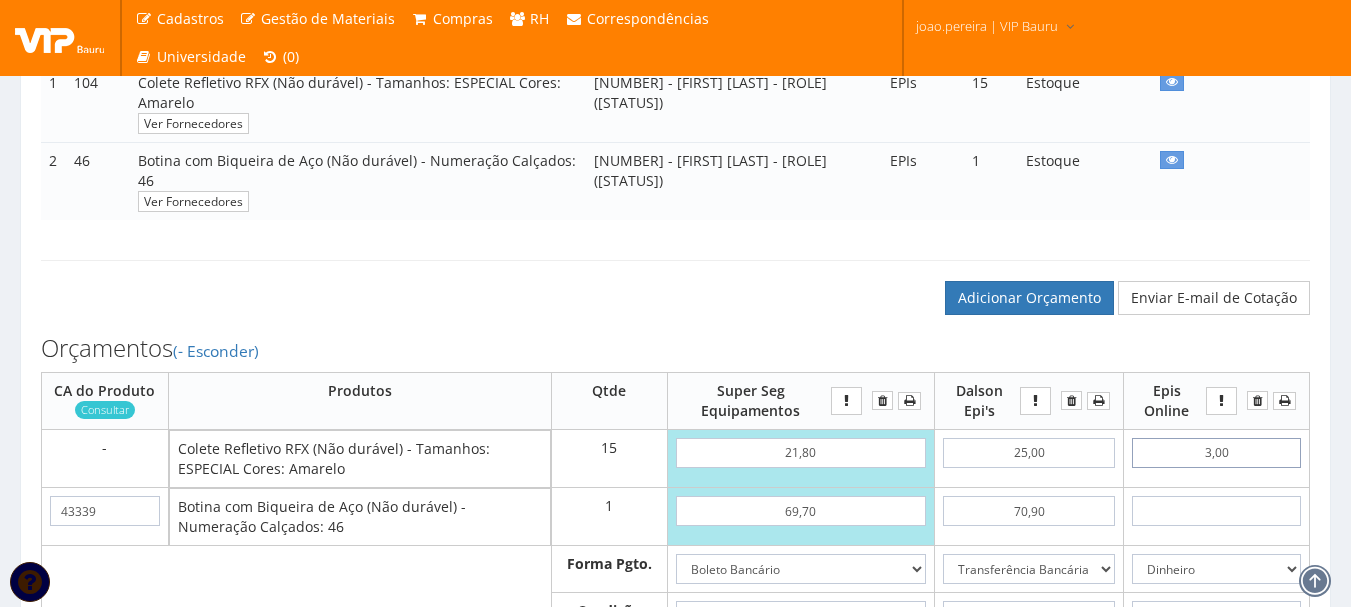 type on "45,00" 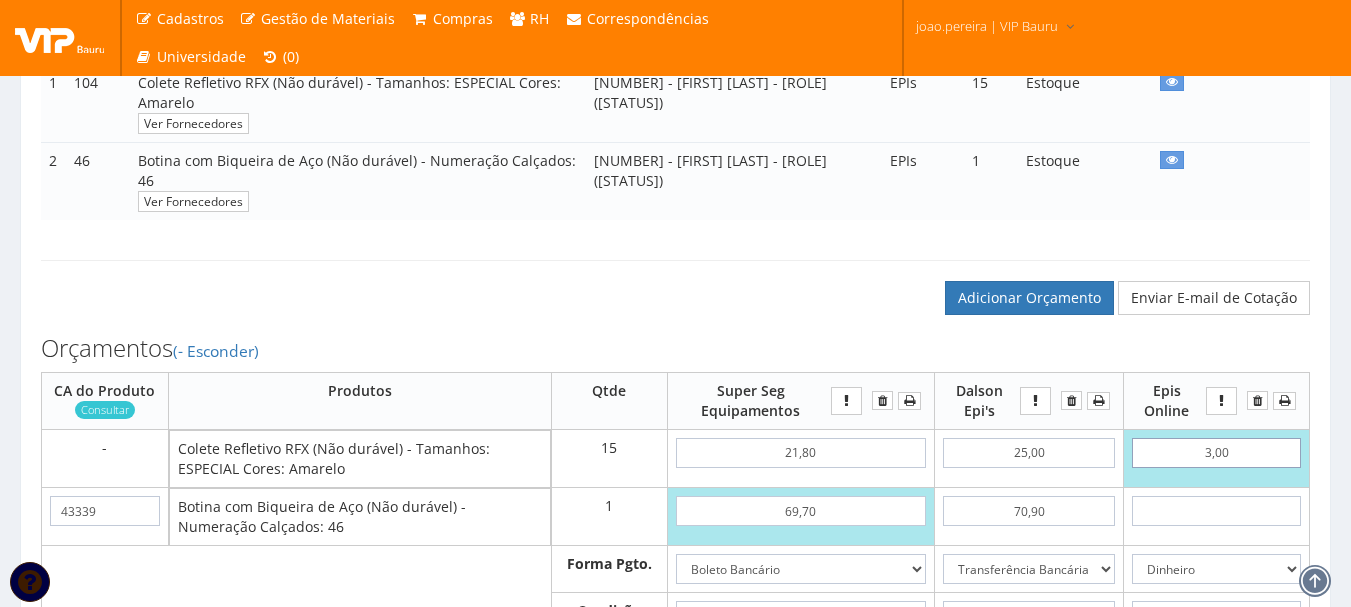 type on "30,00" 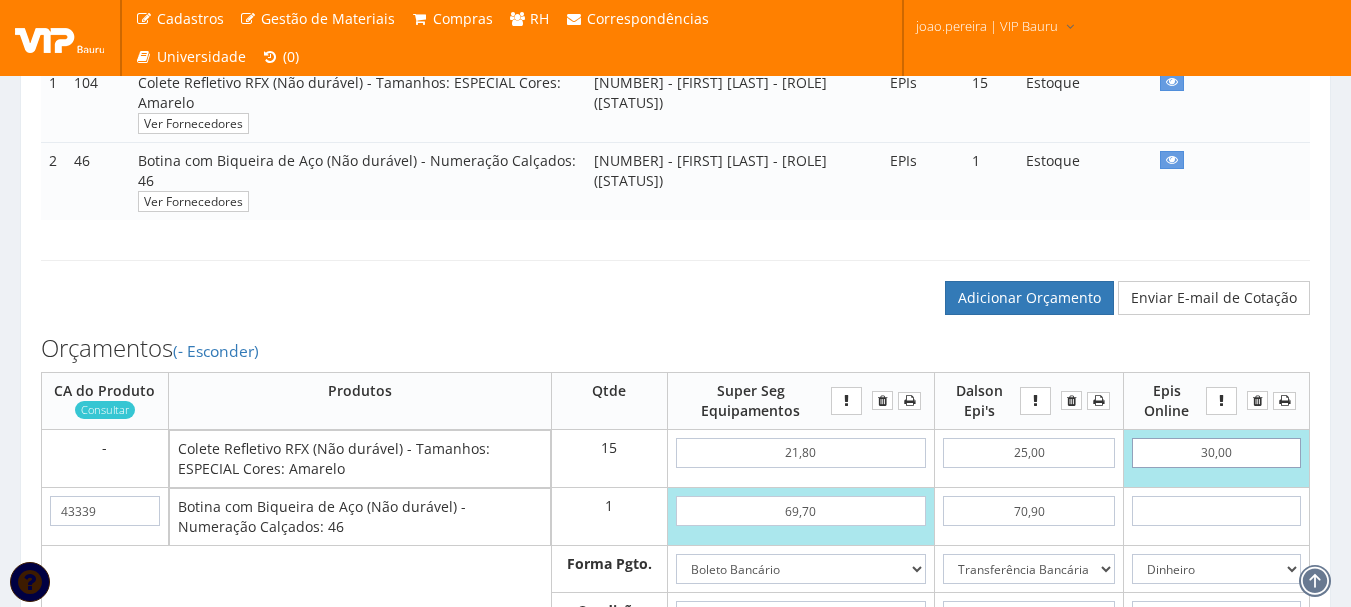type on "450,00" 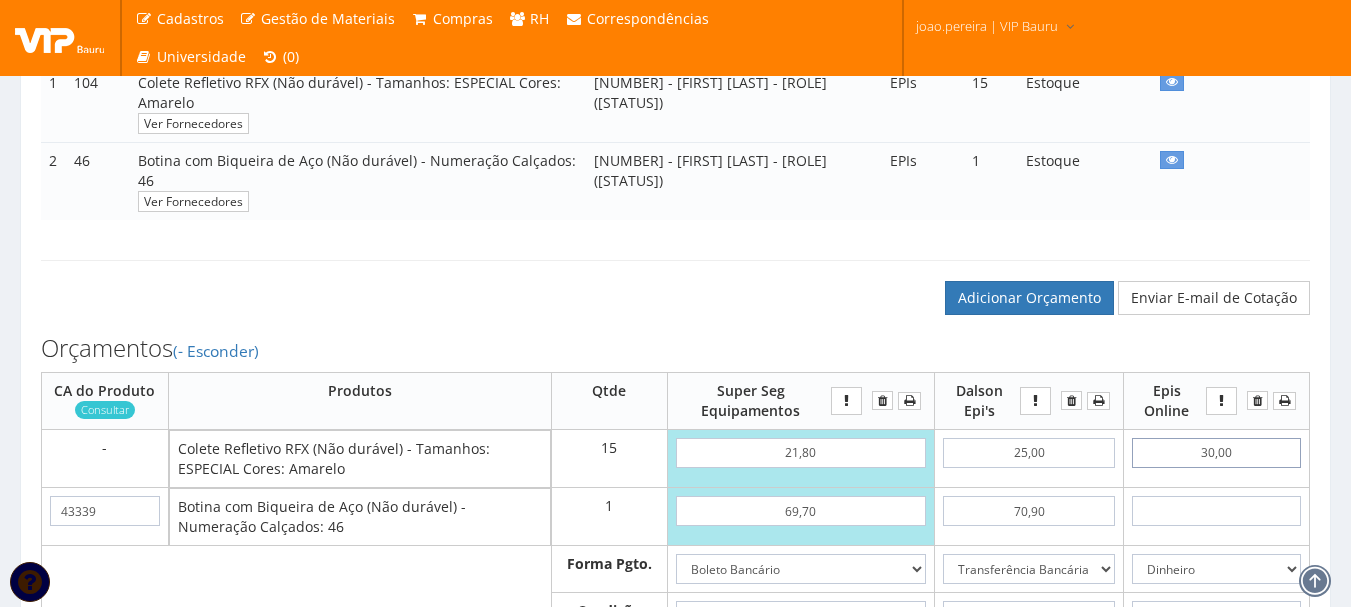 type on "30,00" 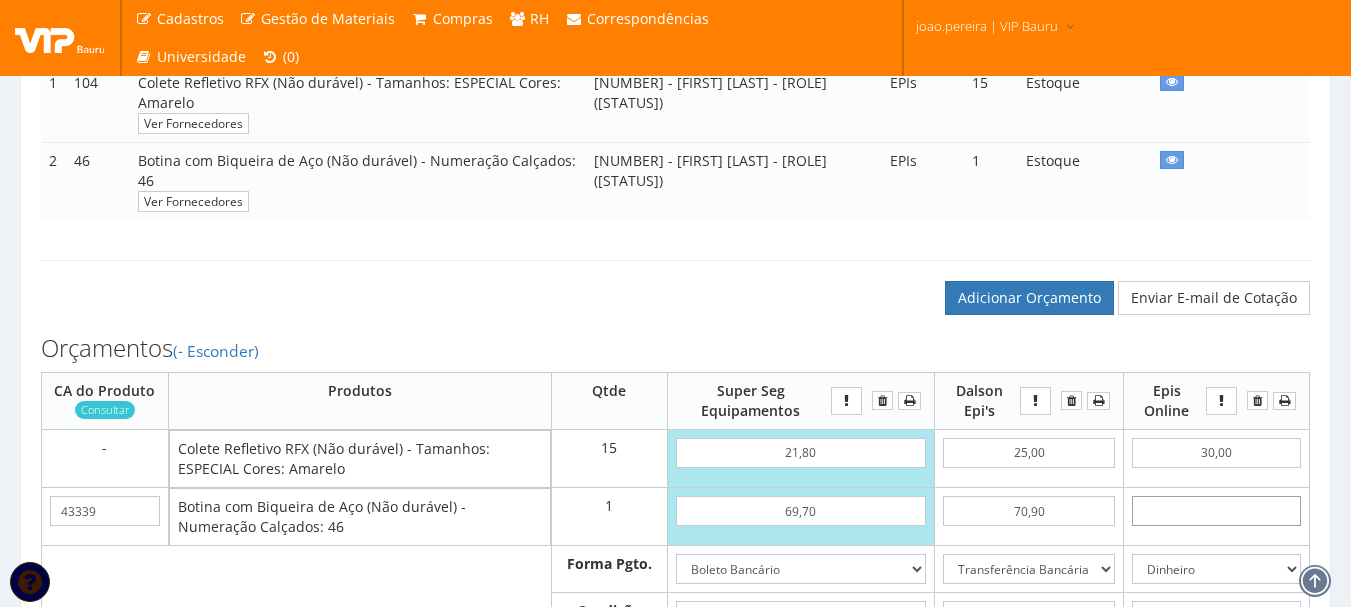 type on "8" 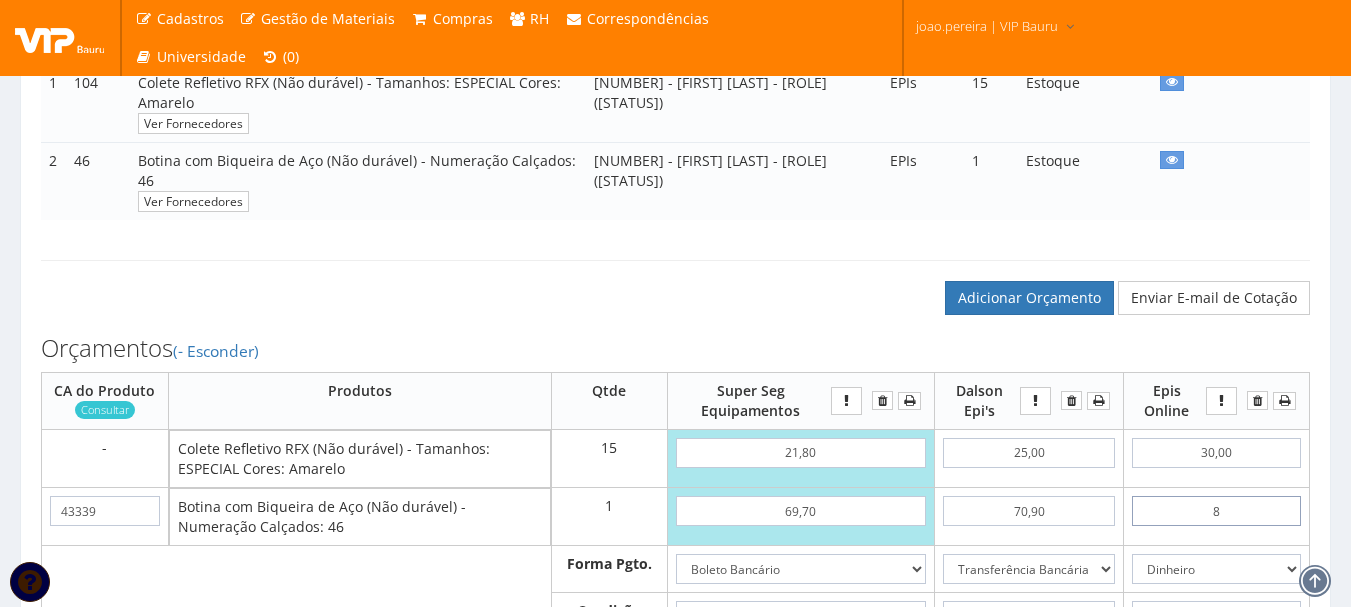 type on "458,00" 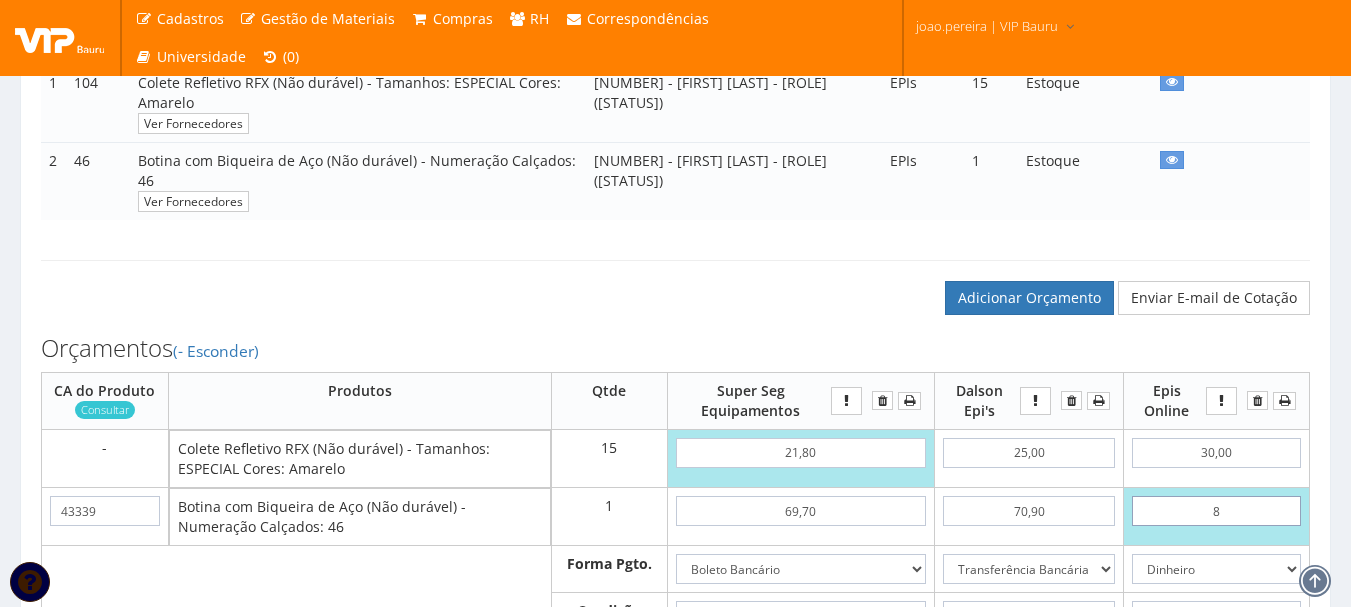 type on "80" 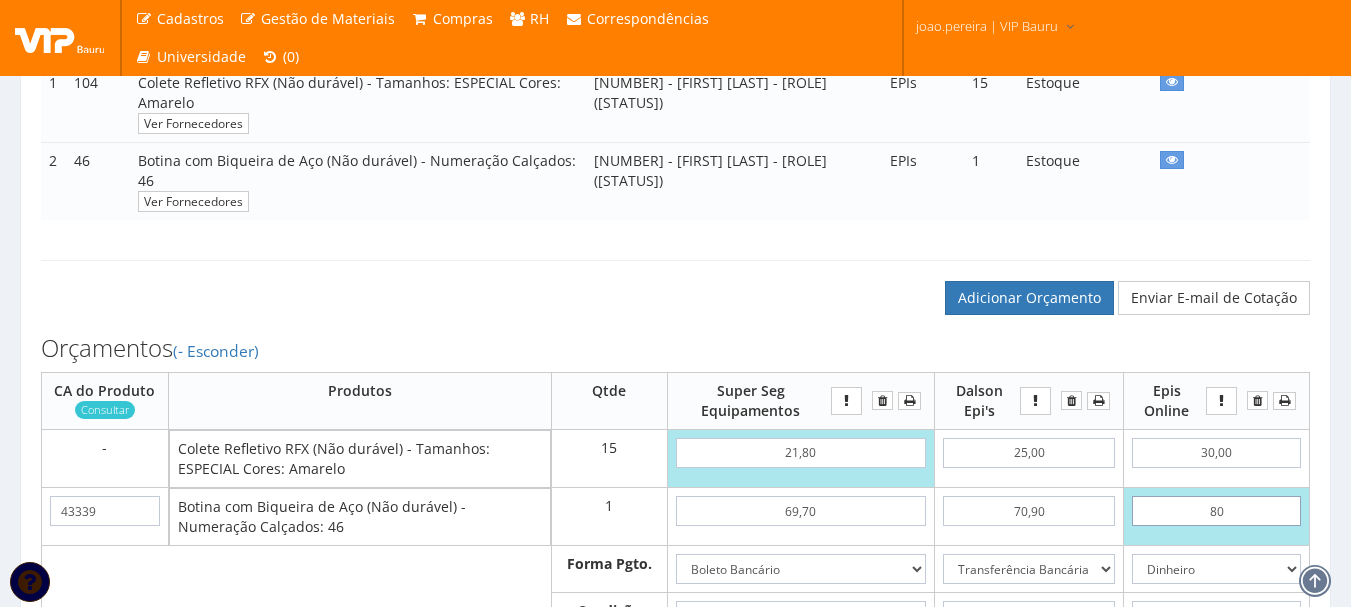 type on "530,00" 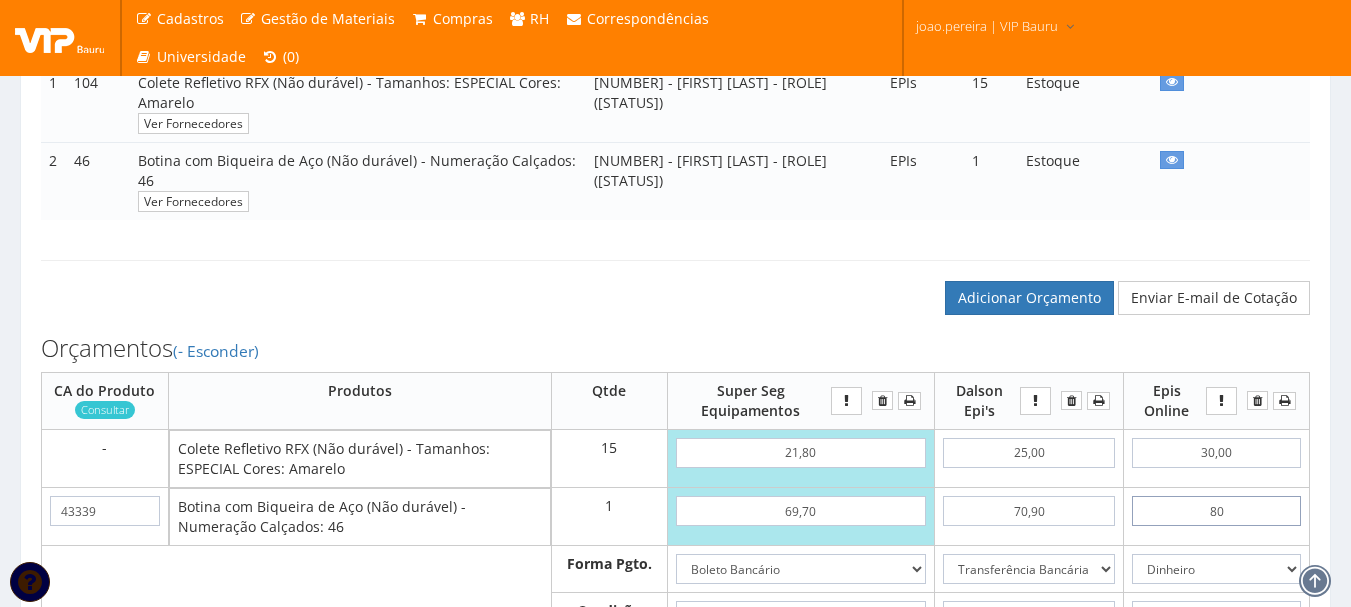 type on "8,00" 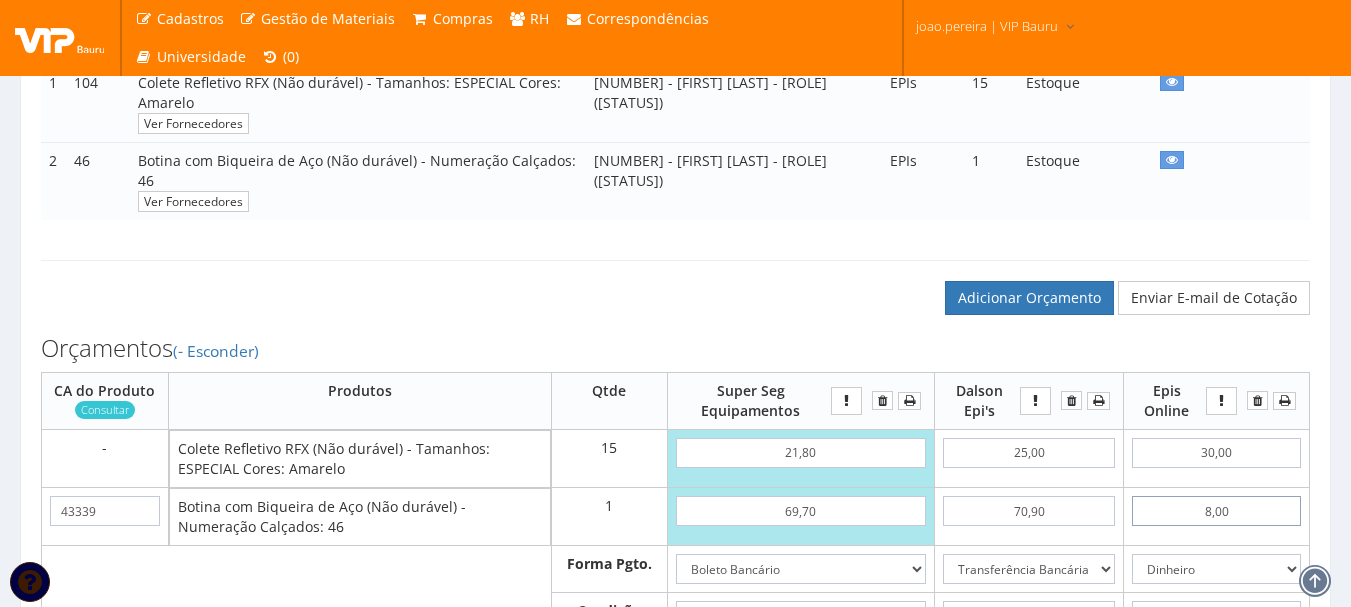type on "458,00" 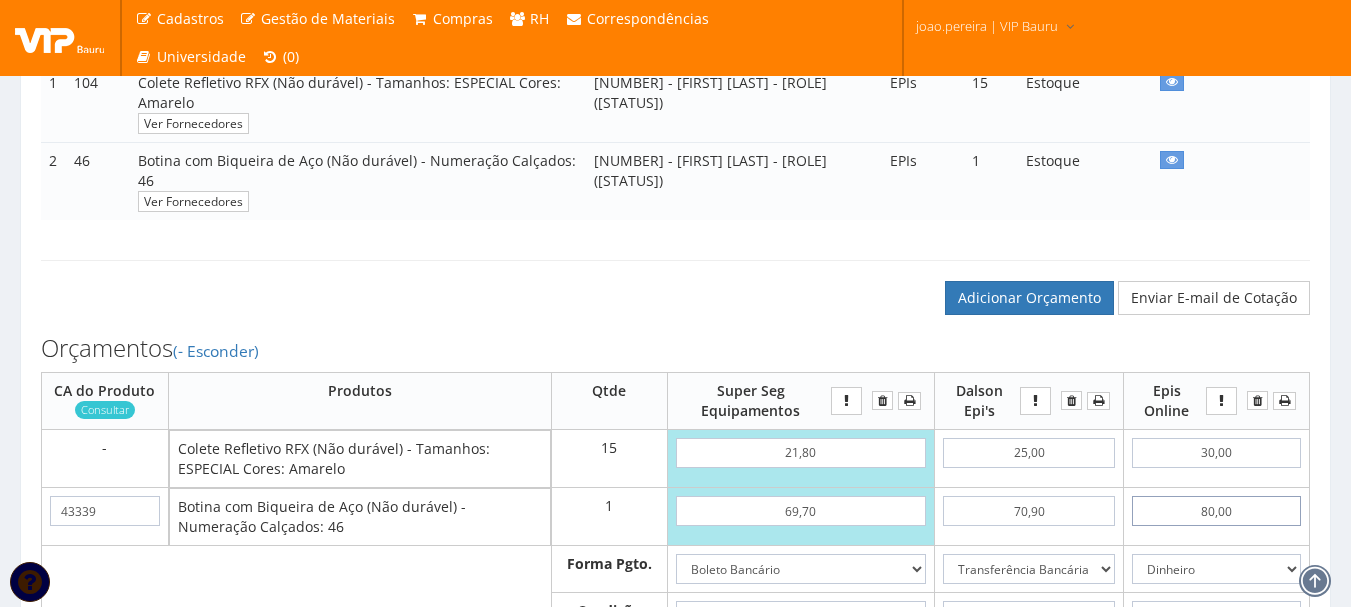 type on "530,00" 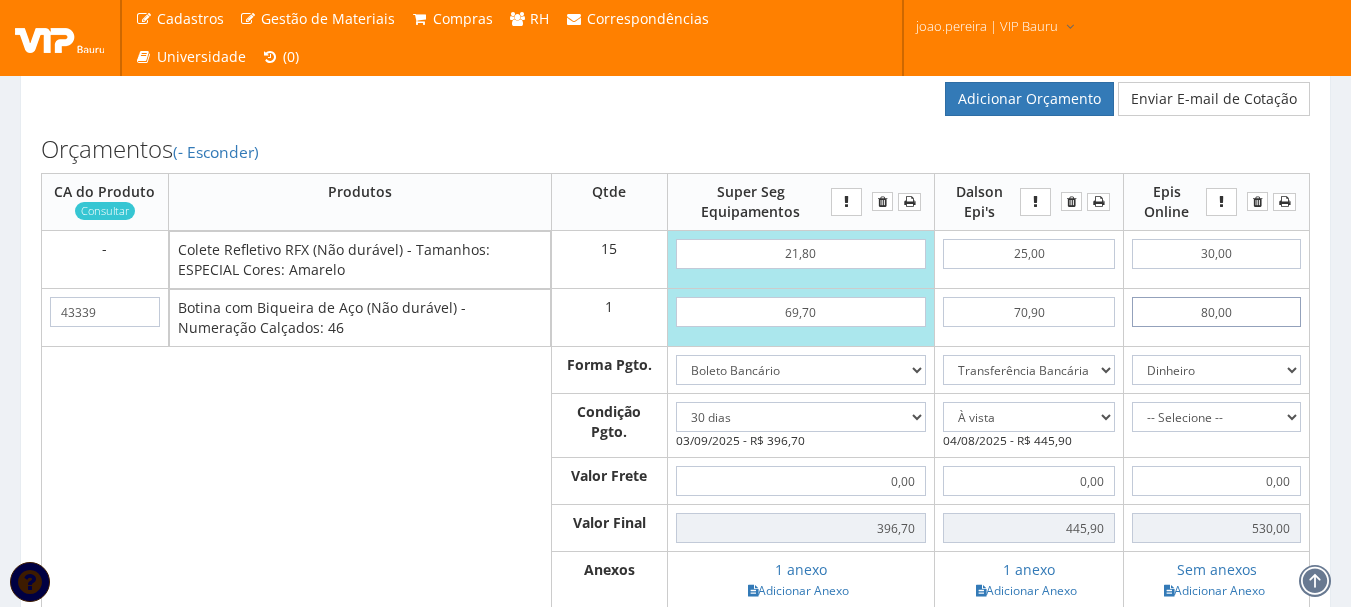 scroll, scrollTop: 700, scrollLeft: 0, axis: vertical 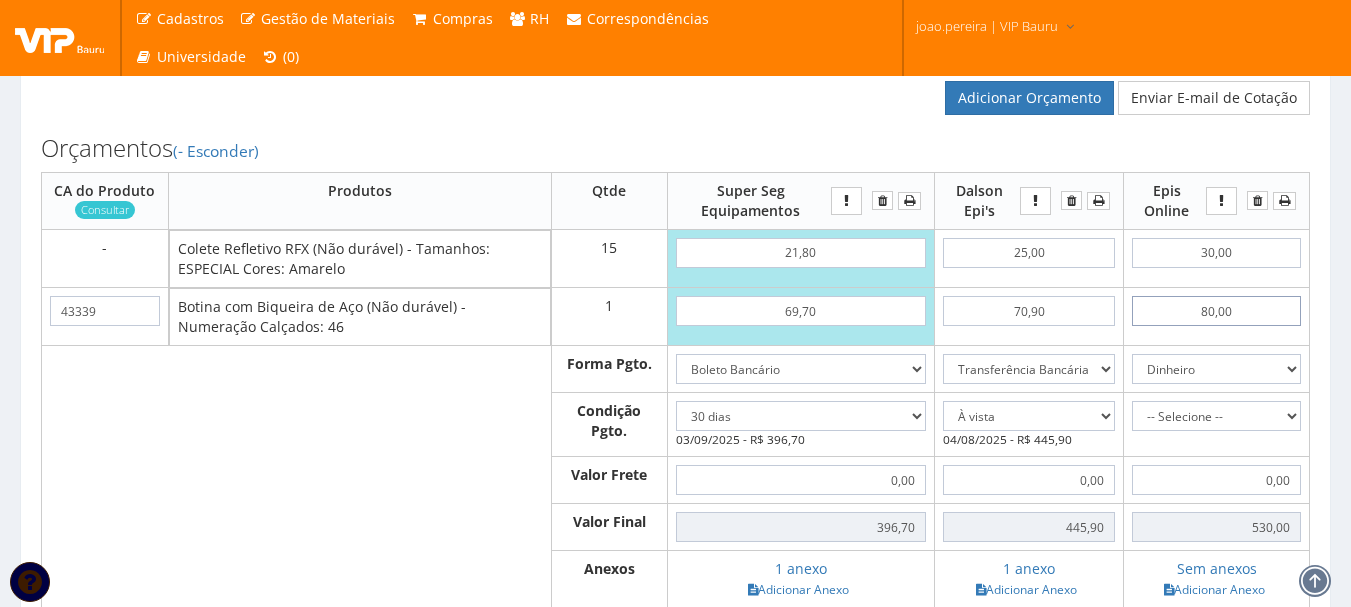 type on "80,00" 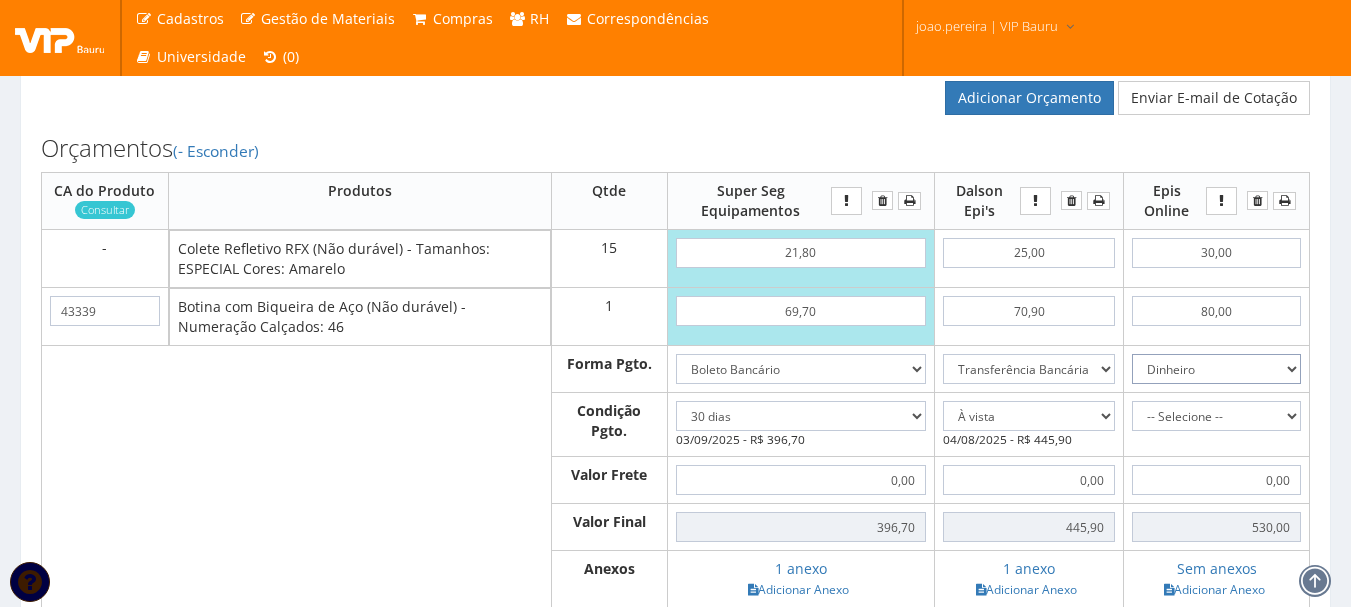 click on "Dinheiro Boleto Bancário Depósito Transferência Bancária Cartão de Crédito Cartão de Débito Cheque Contrato SPOT Negociações Especiais" at bounding box center [1216, 369] 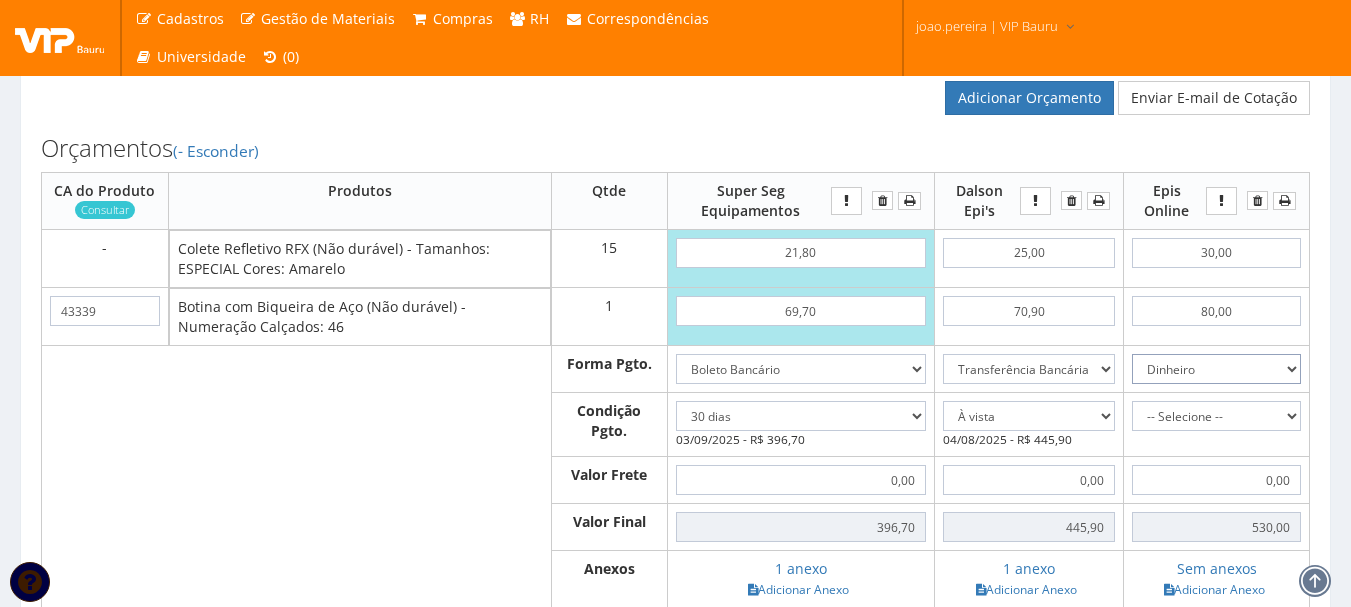 select on "3" 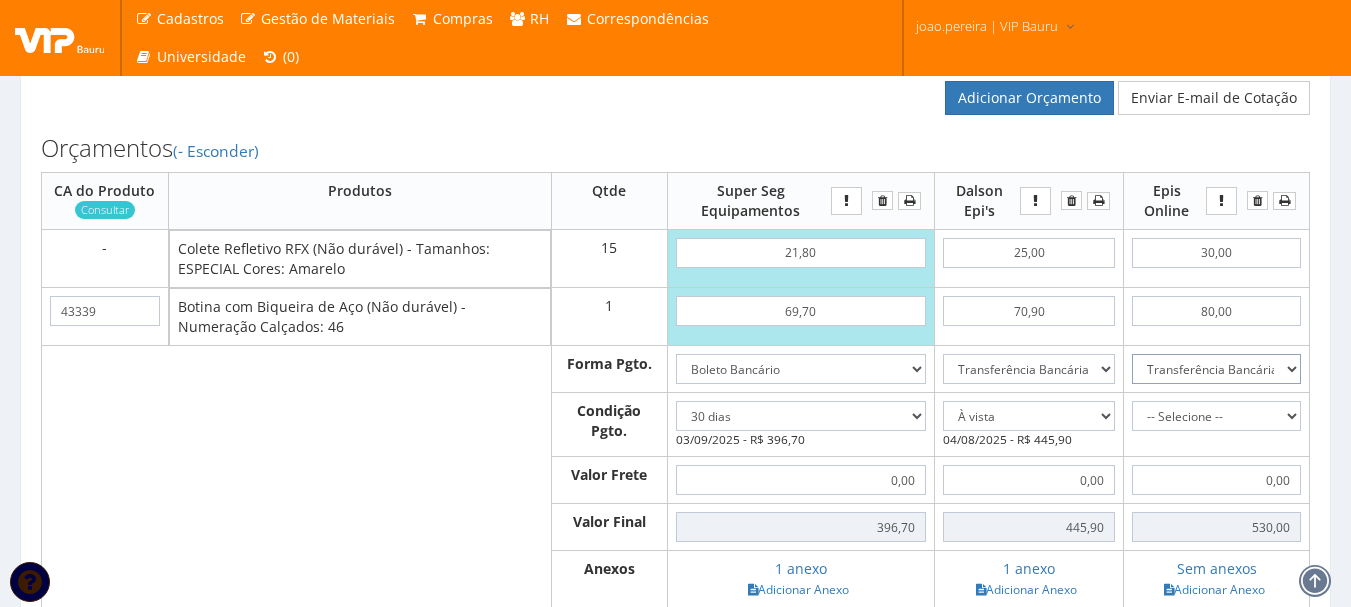 click on "Dinheiro Boleto Bancário Depósito Transferência Bancária Cartão de Crédito Cartão de Débito Cheque Contrato SPOT Negociações Especiais" at bounding box center [1216, 369] 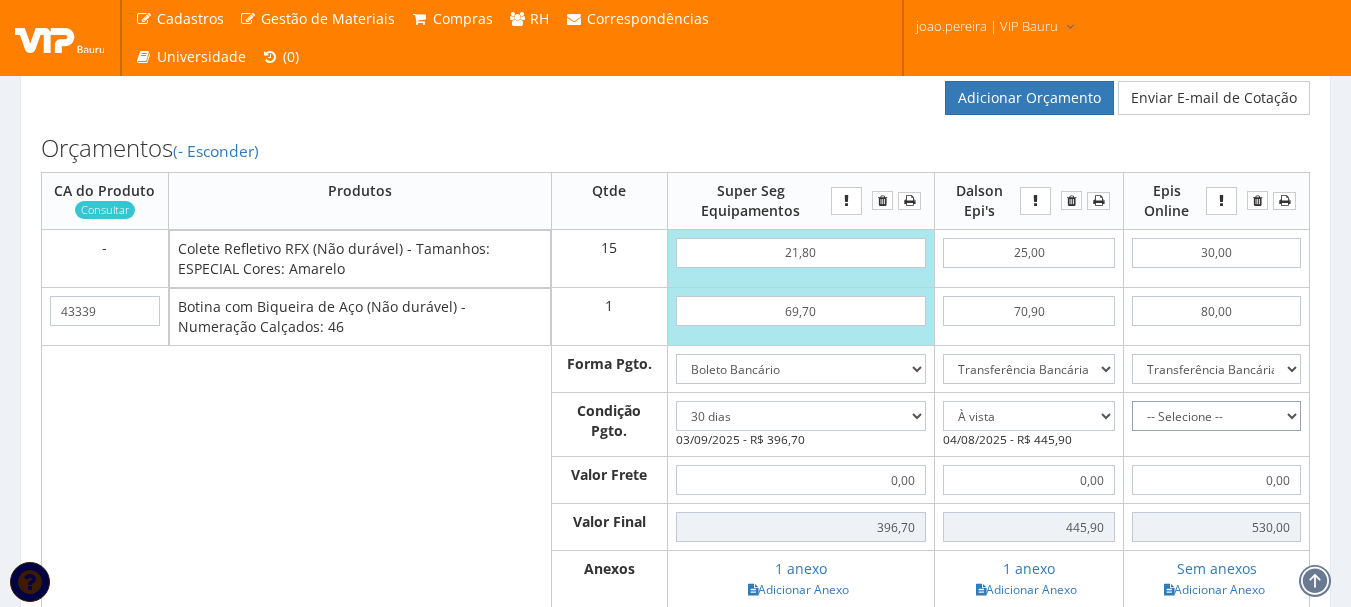click on "-- Selecione --
À vista
7 dias
10 dias" at bounding box center (1216, 416) 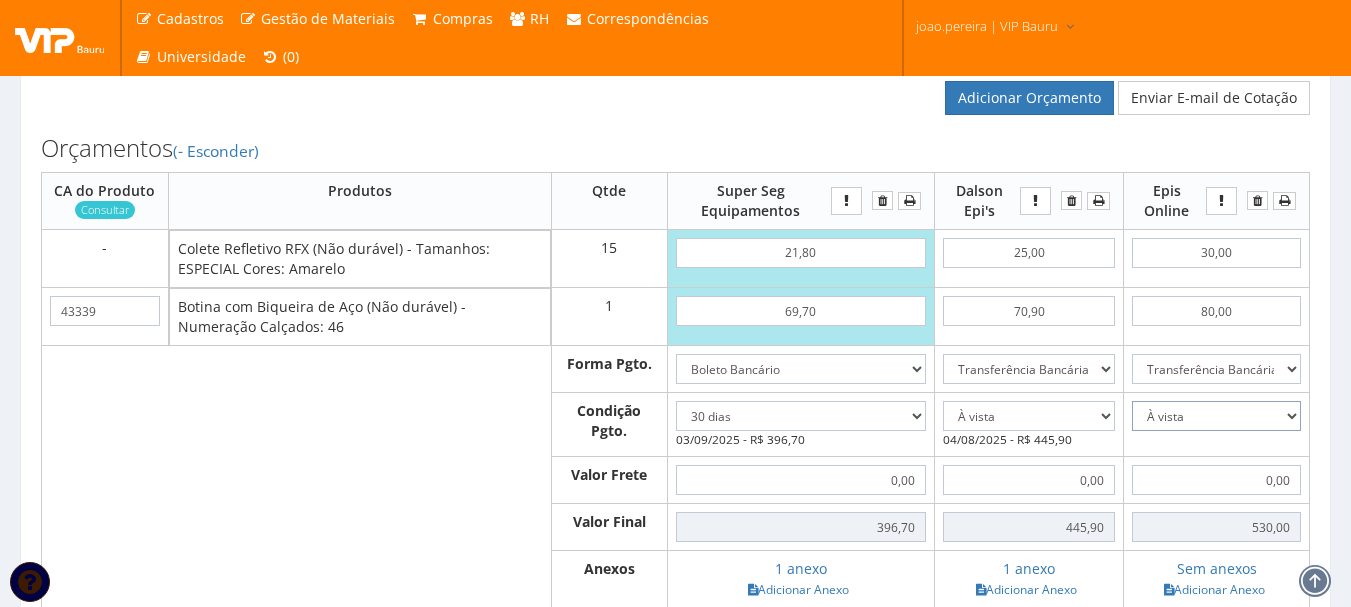 click on "-- Selecione --
À vista
7 dias
10 dias" at bounding box center [1216, 416] 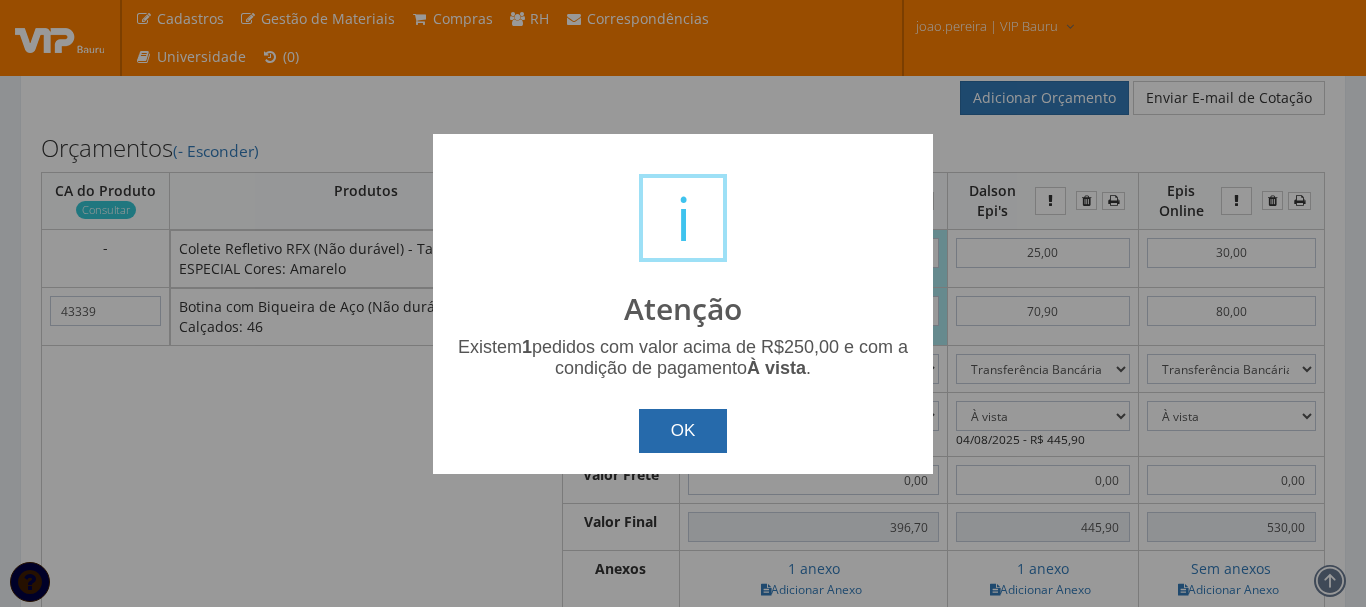 click on "OK" at bounding box center [683, 431] 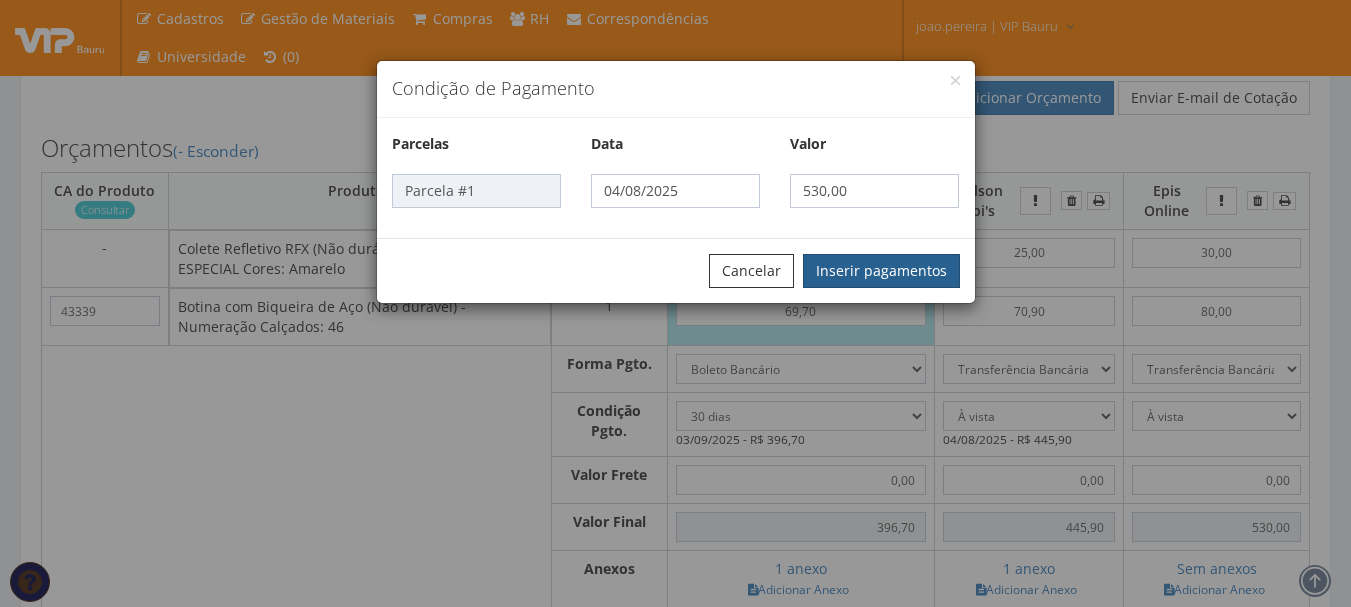 click on "Inserir pagamentos" at bounding box center (881, 271) 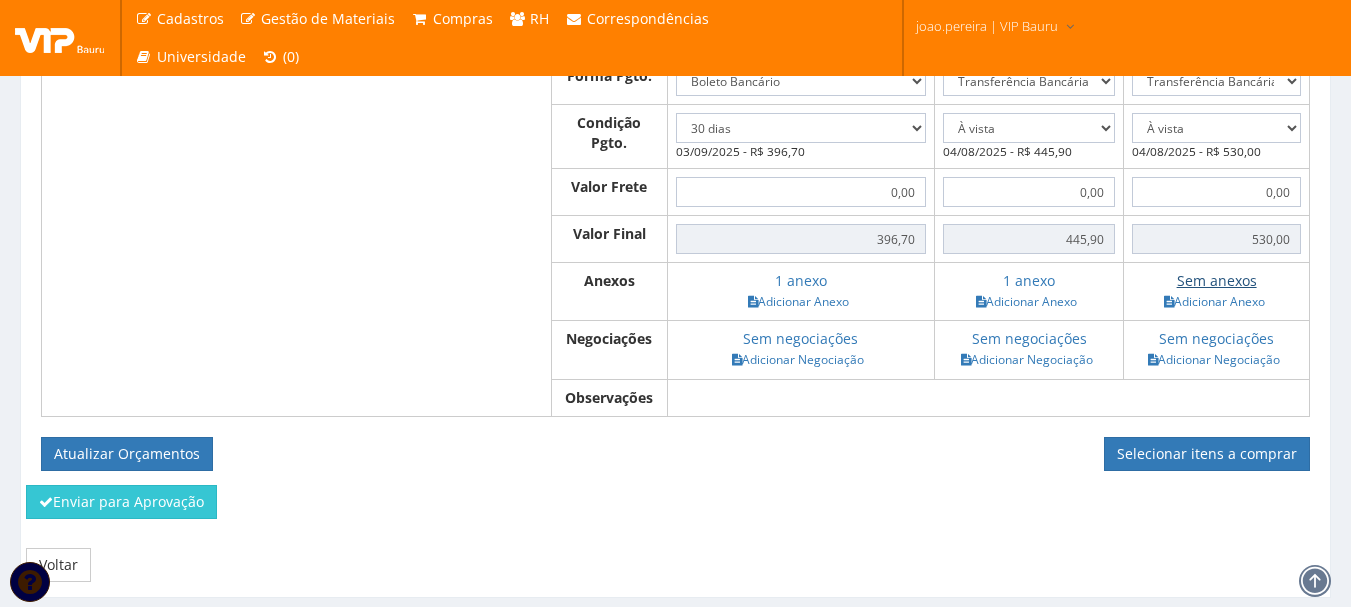 scroll, scrollTop: 1000, scrollLeft: 0, axis: vertical 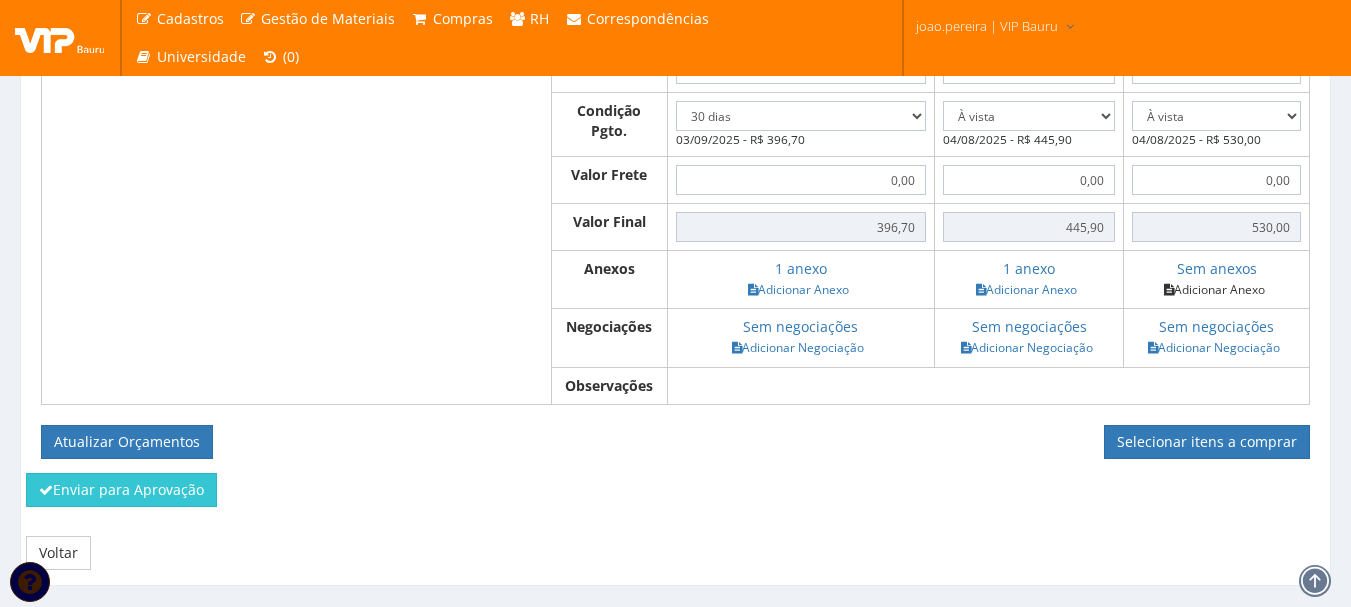 click on "Adicionar Anexo" at bounding box center (1214, 289) 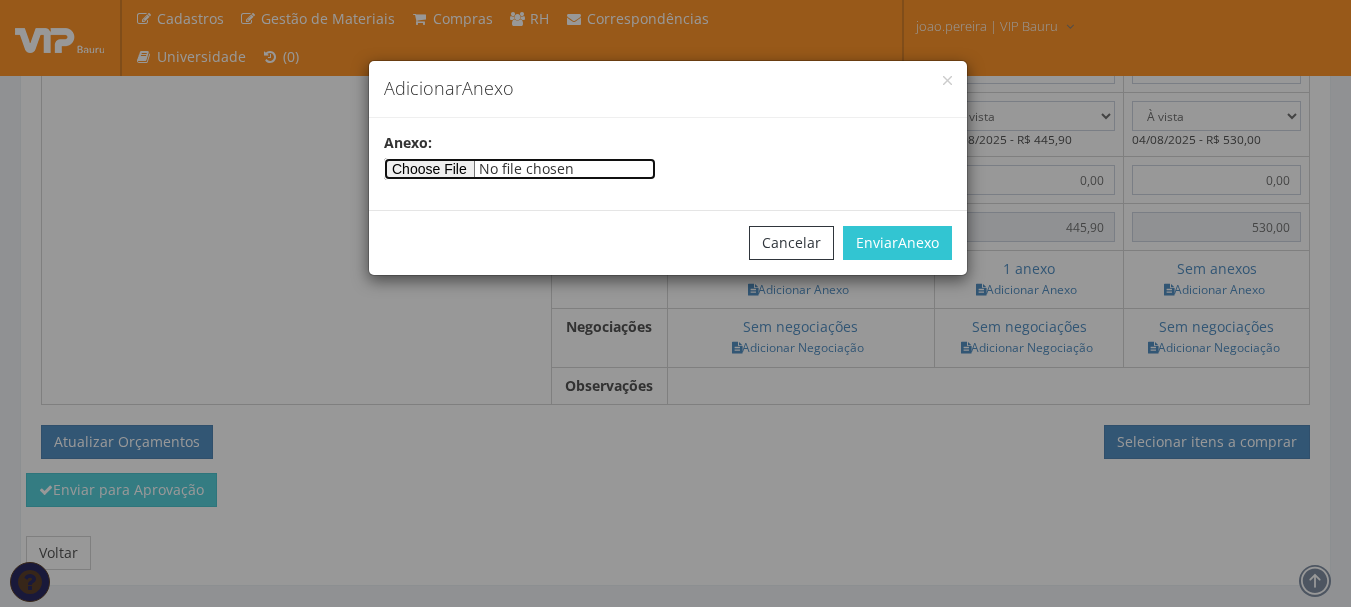 click at bounding box center (520, 169) 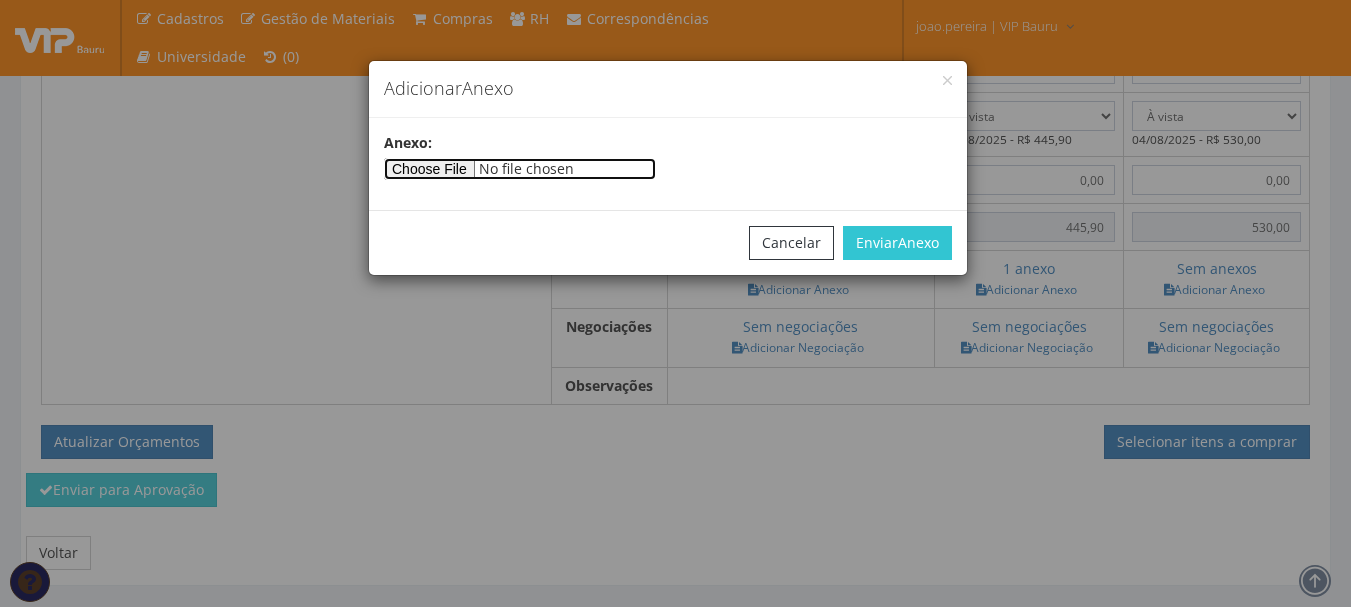 type on "C:\fakepath\Orçamento EPIS online.png" 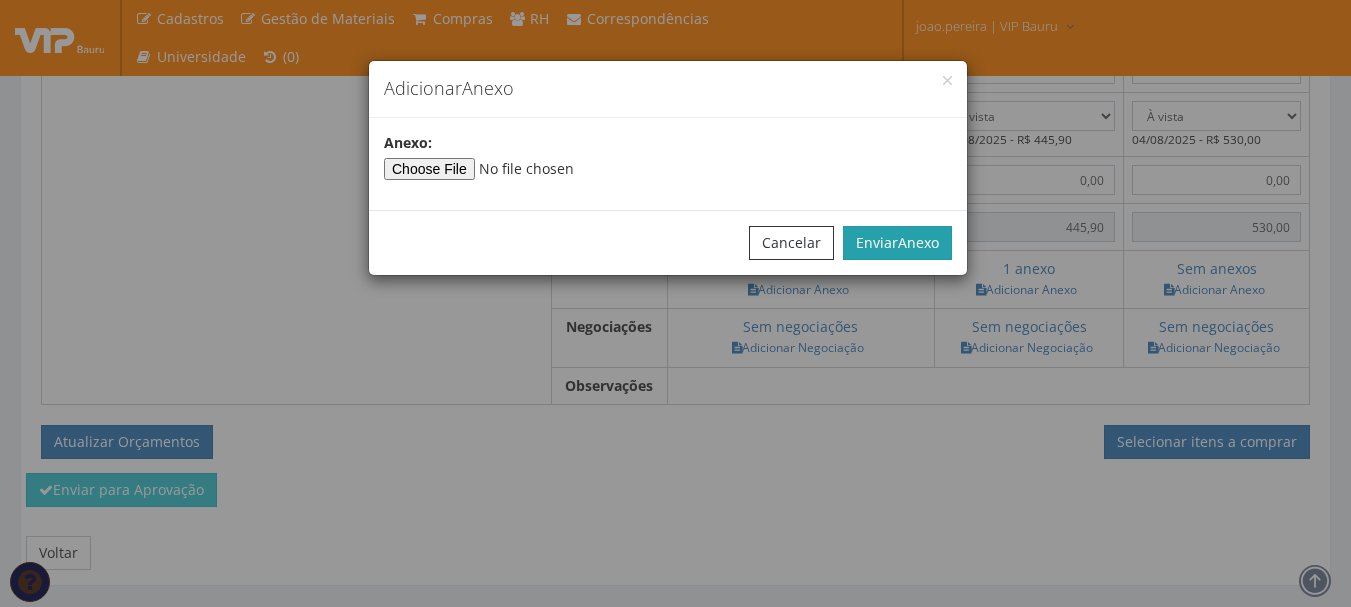 click on "Anexo" at bounding box center [918, 242] 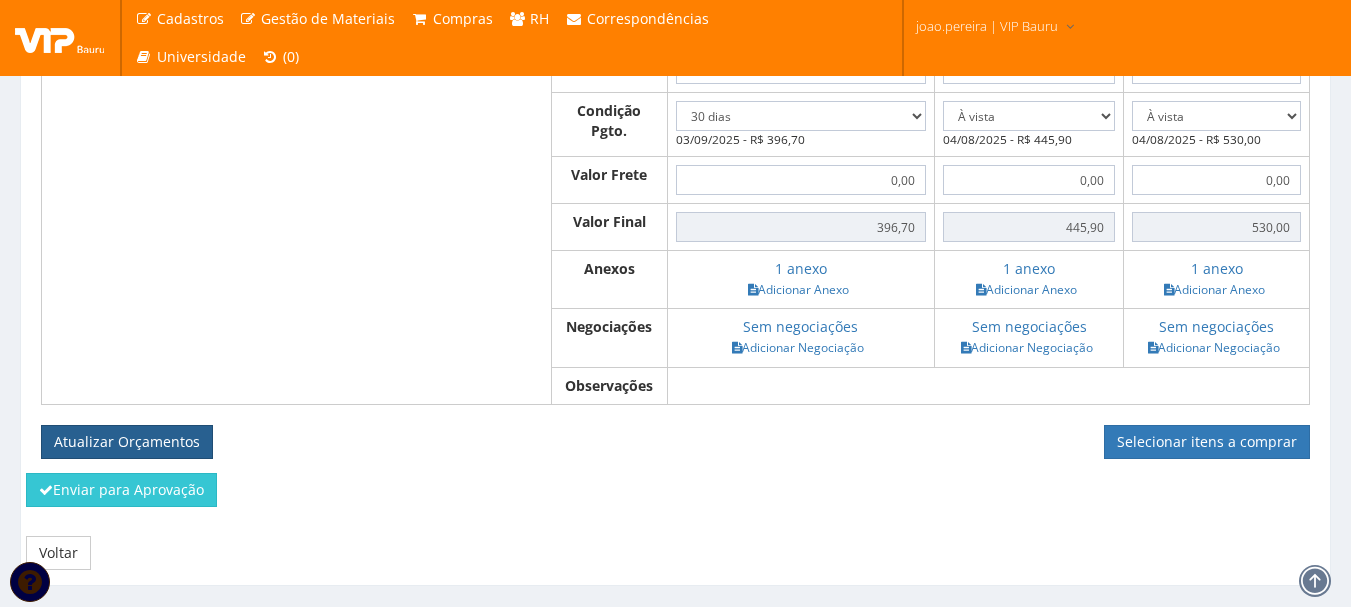 click on "Atualizar Orçamentos" at bounding box center (127, 442) 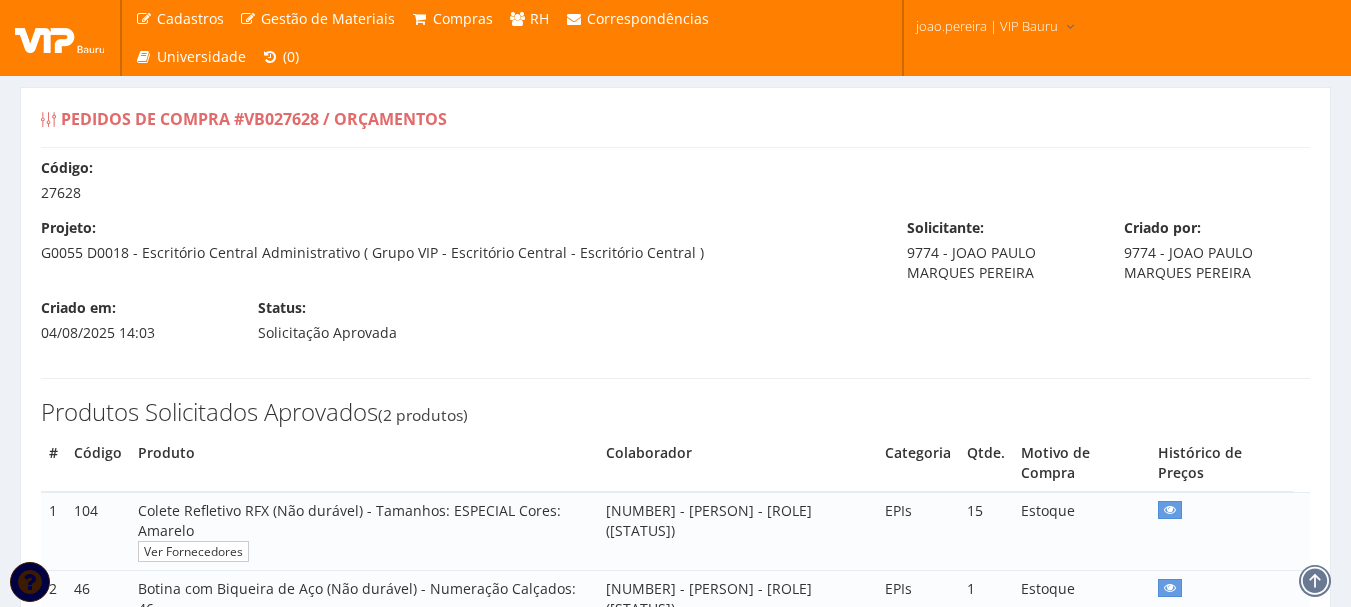 select on "30" 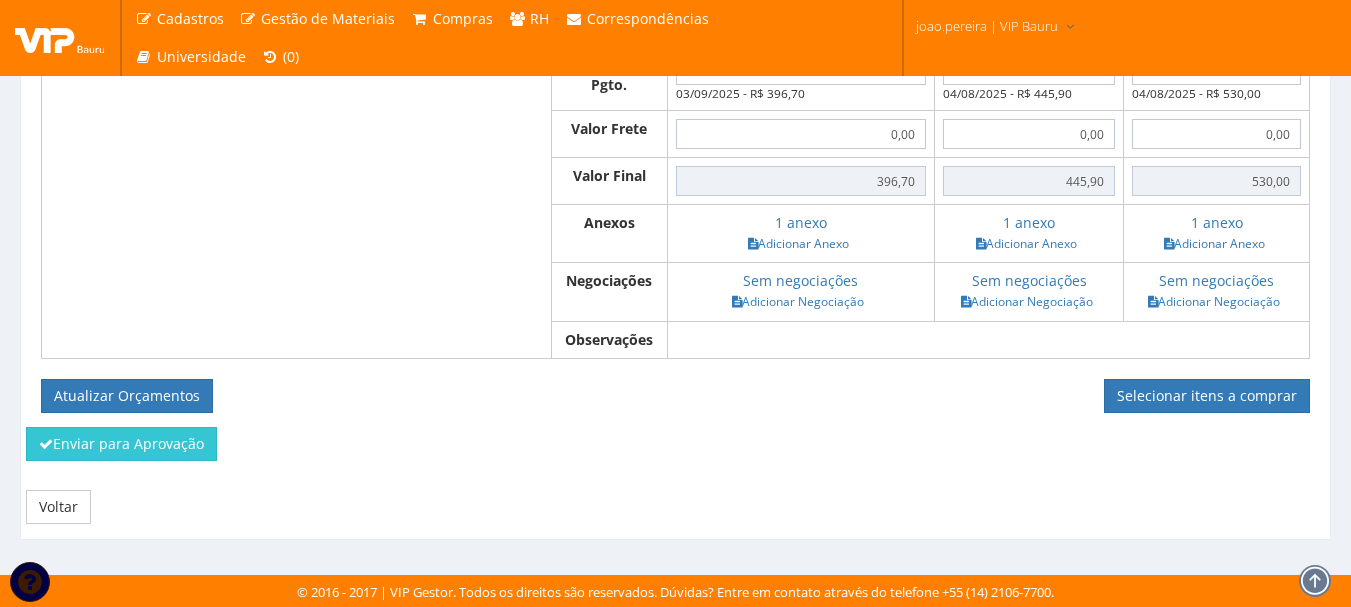 scroll, scrollTop: 975, scrollLeft: 0, axis: vertical 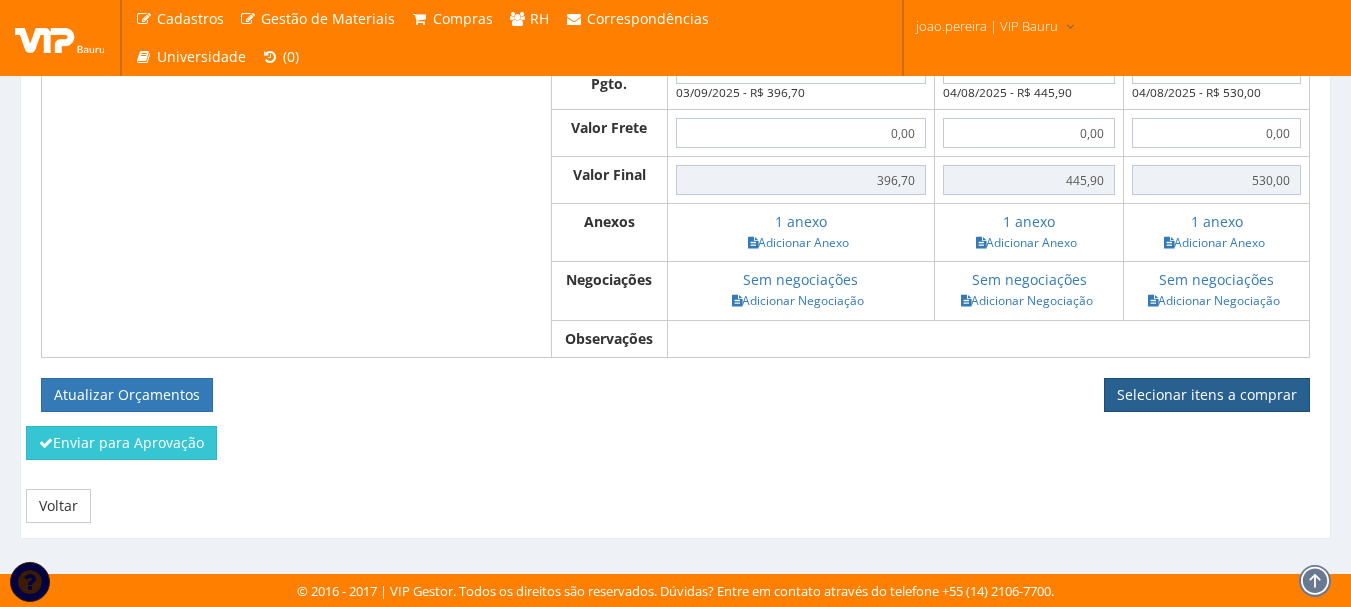 click on "Selecionar itens a
comprar" at bounding box center (1207, 395) 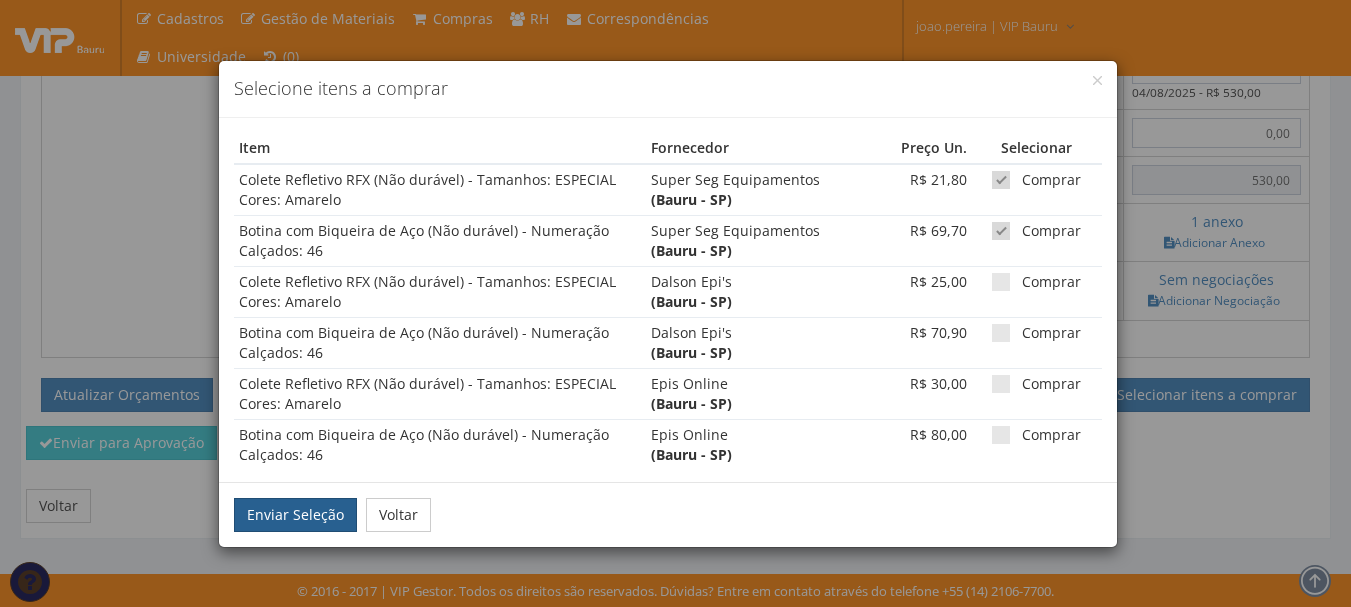 click on "Enviar Seleção" at bounding box center [295, 515] 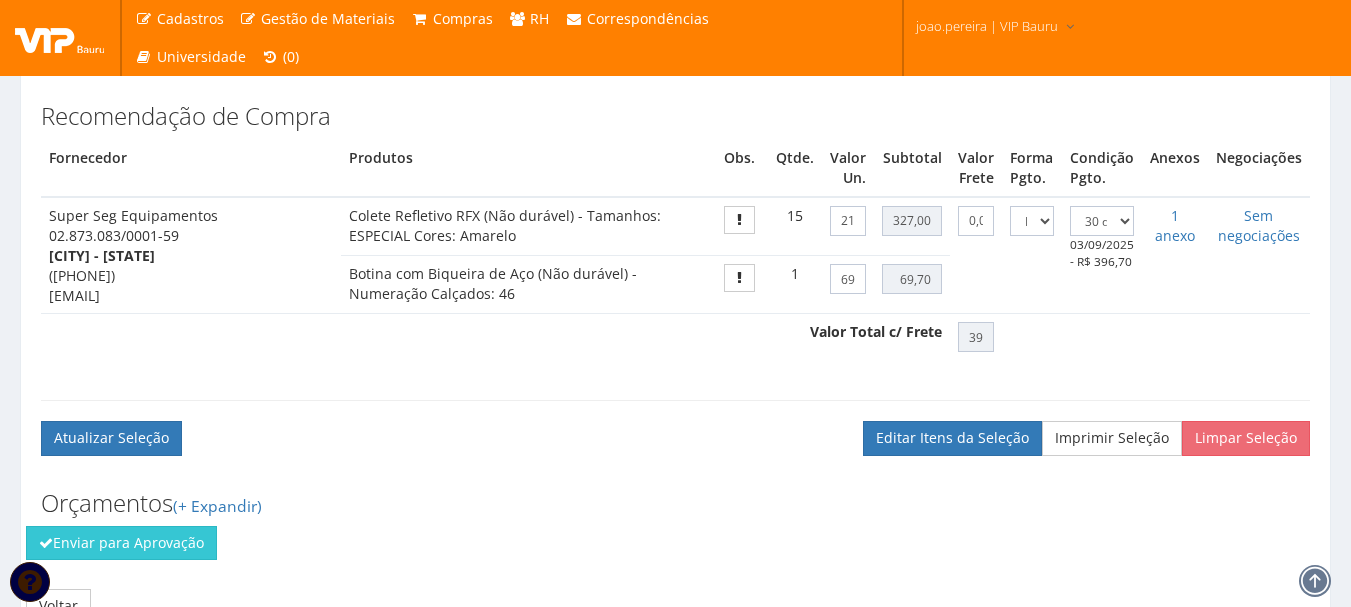 scroll, scrollTop: 757, scrollLeft: 0, axis: vertical 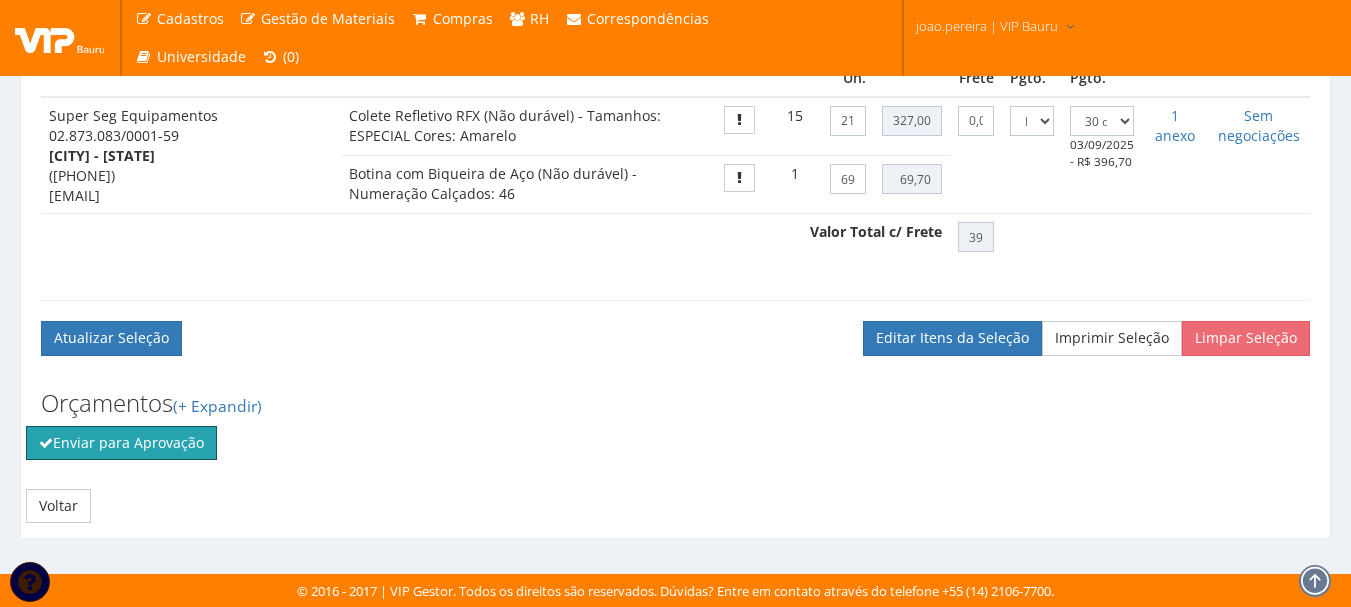 click on "Enviar para Aprovação" at bounding box center [121, 443] 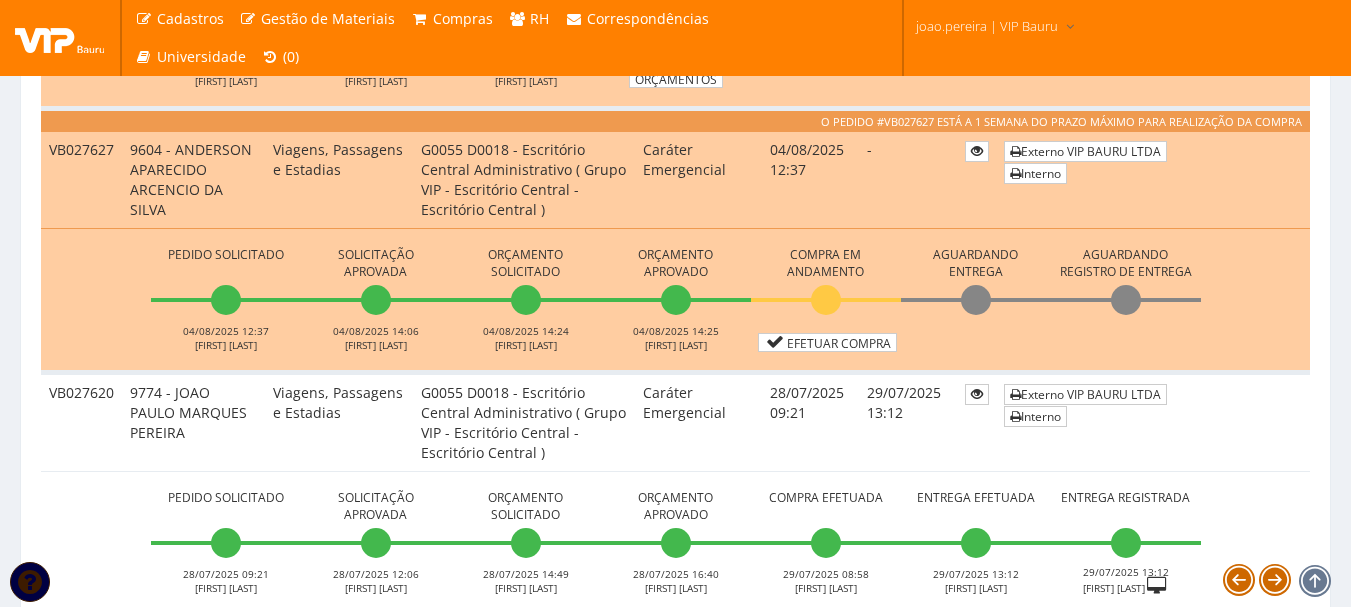 scroll, scrollTop: 900, scrollLeft: 0, axis: vertical 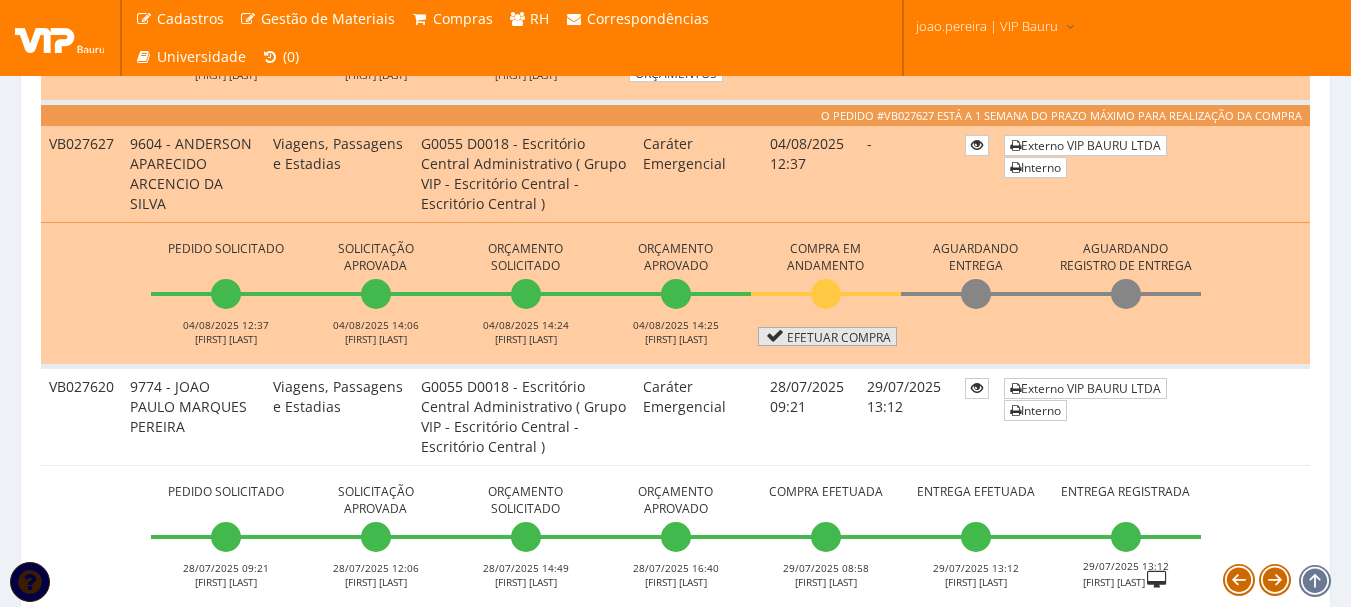 click on "Efetuar Compra" at bounding box center [827, 336] 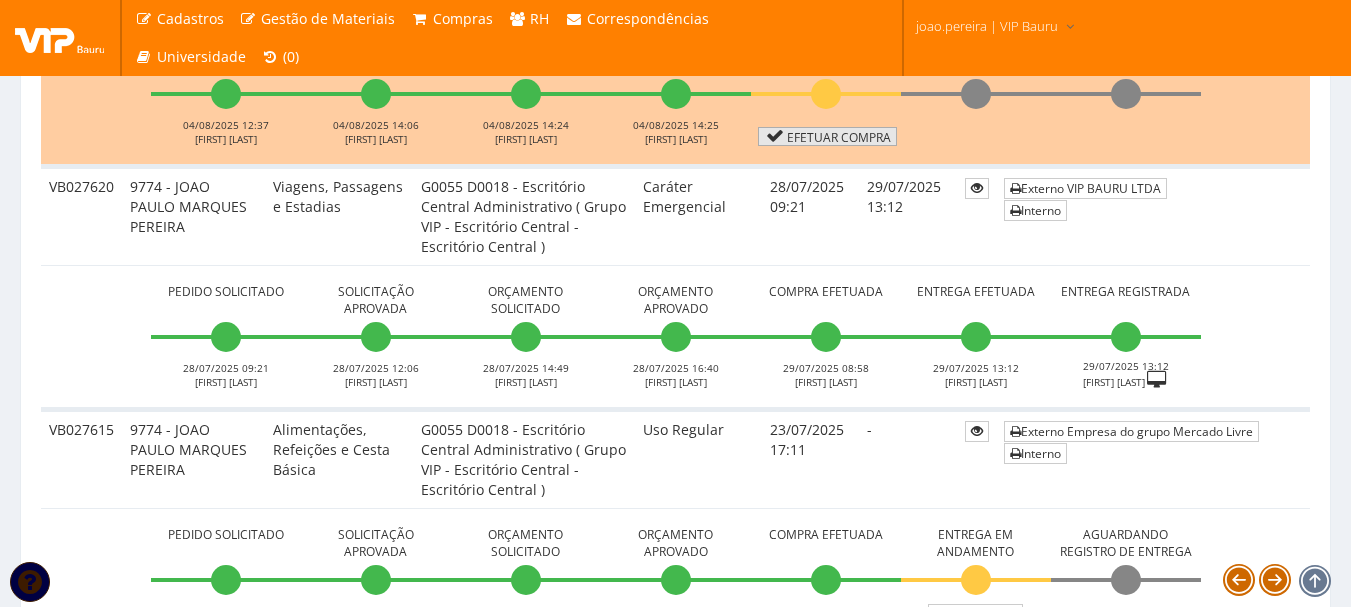 scroll, scrollTop: 1200, scrollLeft: 0, axis: vertical 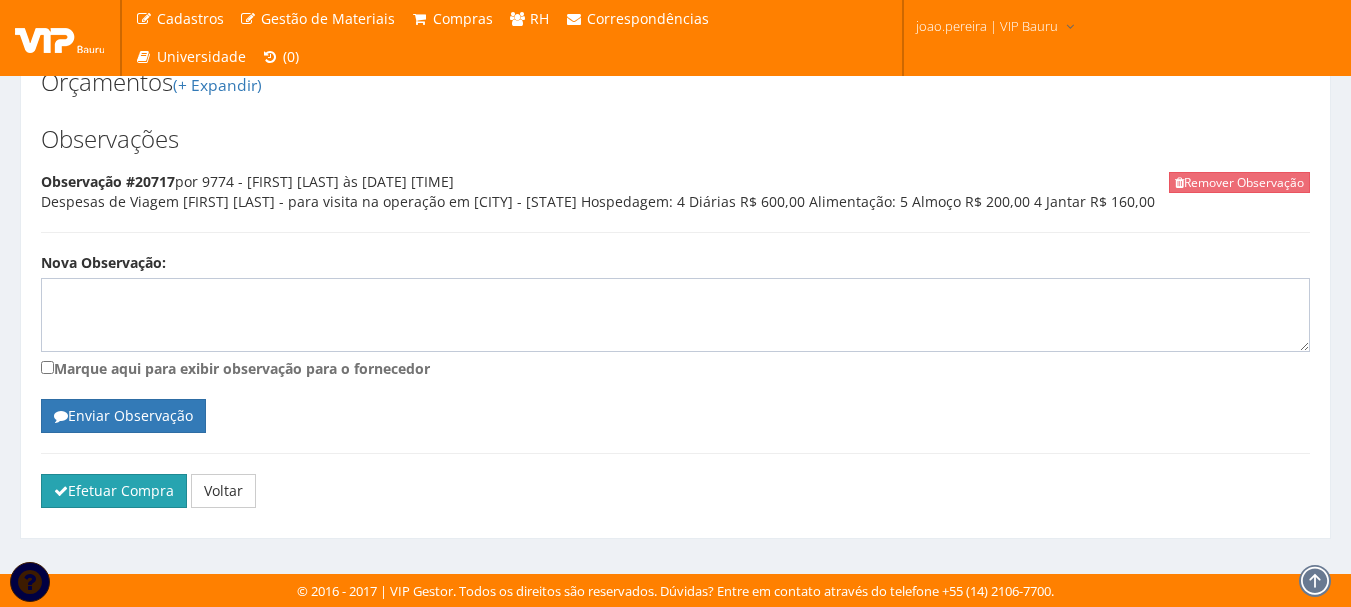 click on "Efetuar Compra" at bounding box center [114, 491] 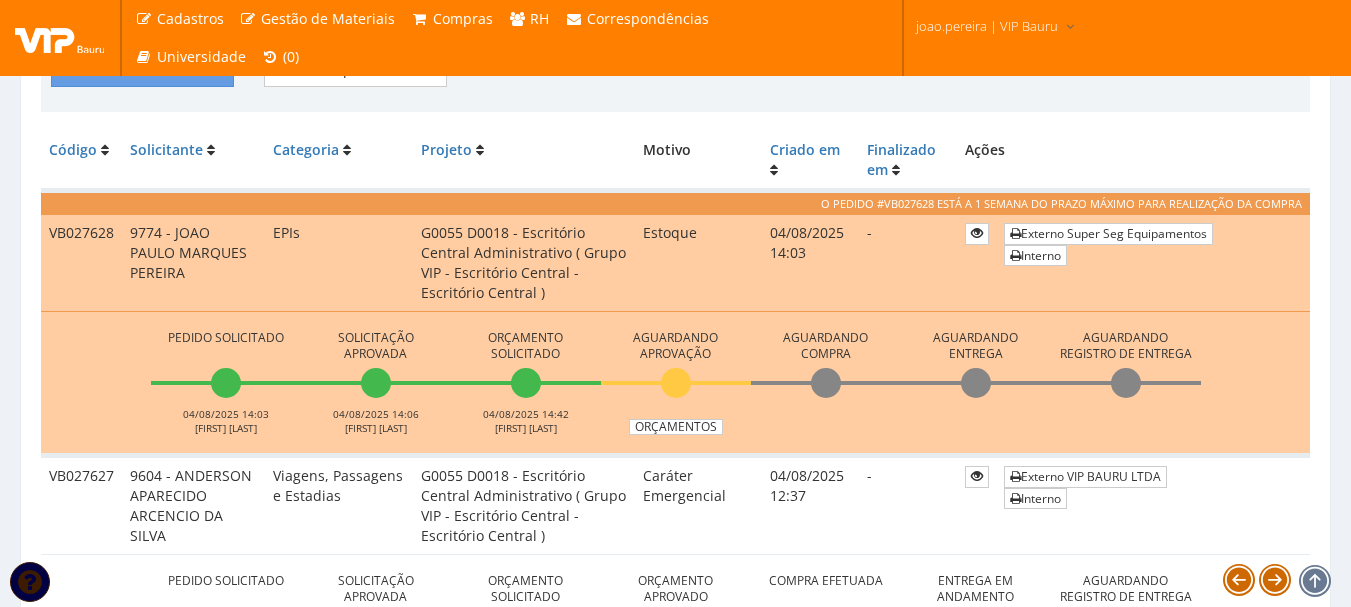 scroll, scrollTop: 500, scrollLeft: 0, axis: vertical 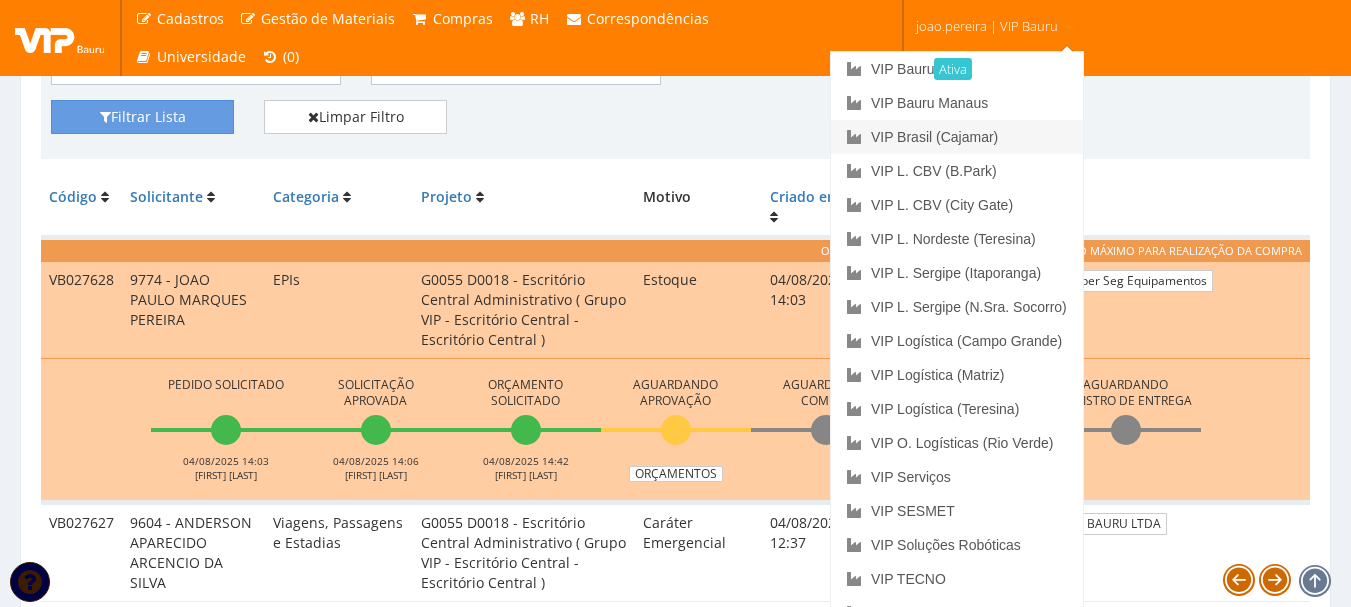 click on "VIP Brasil (Cajamar)" at bounding box center [957, 137] 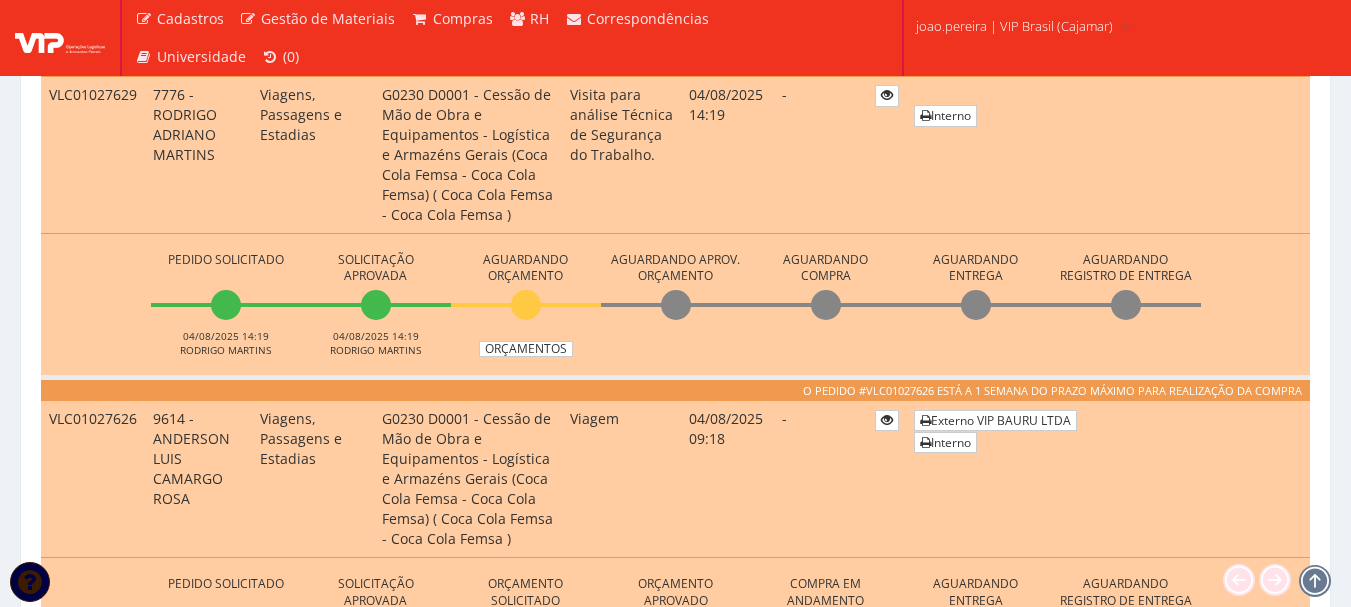 scroll, scrollTop: 800, scrollLeft: 0, axis: vertical 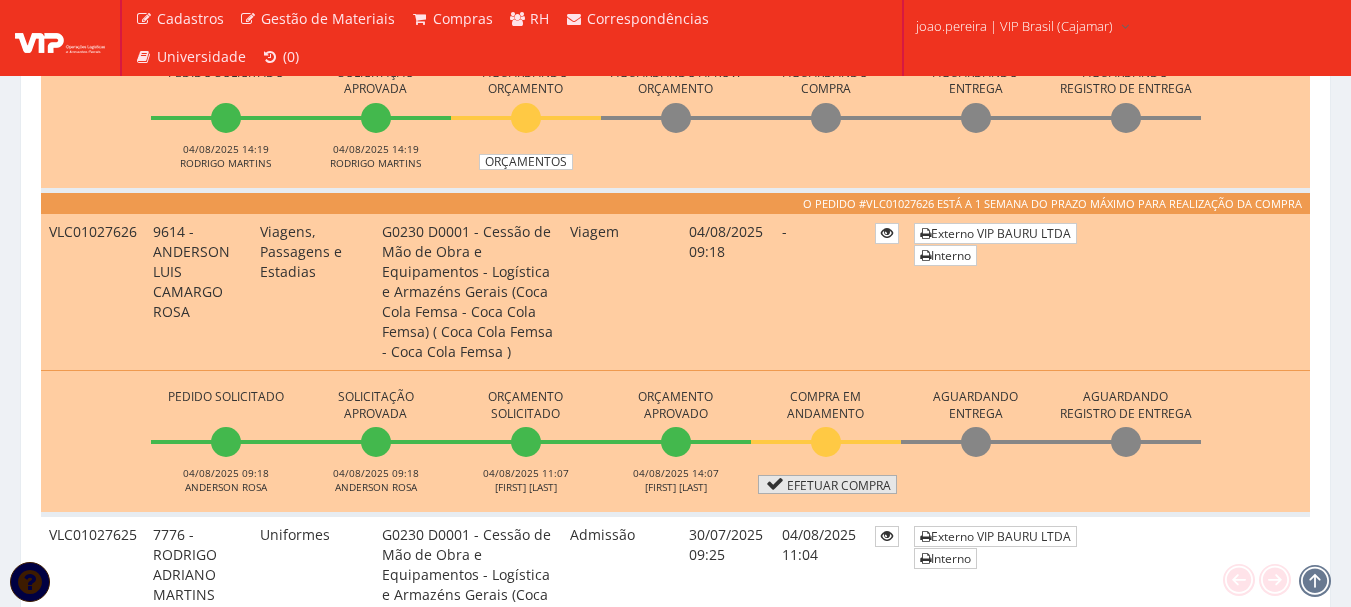 click on "Efetuar Compra" at bounding box center (827, 484) 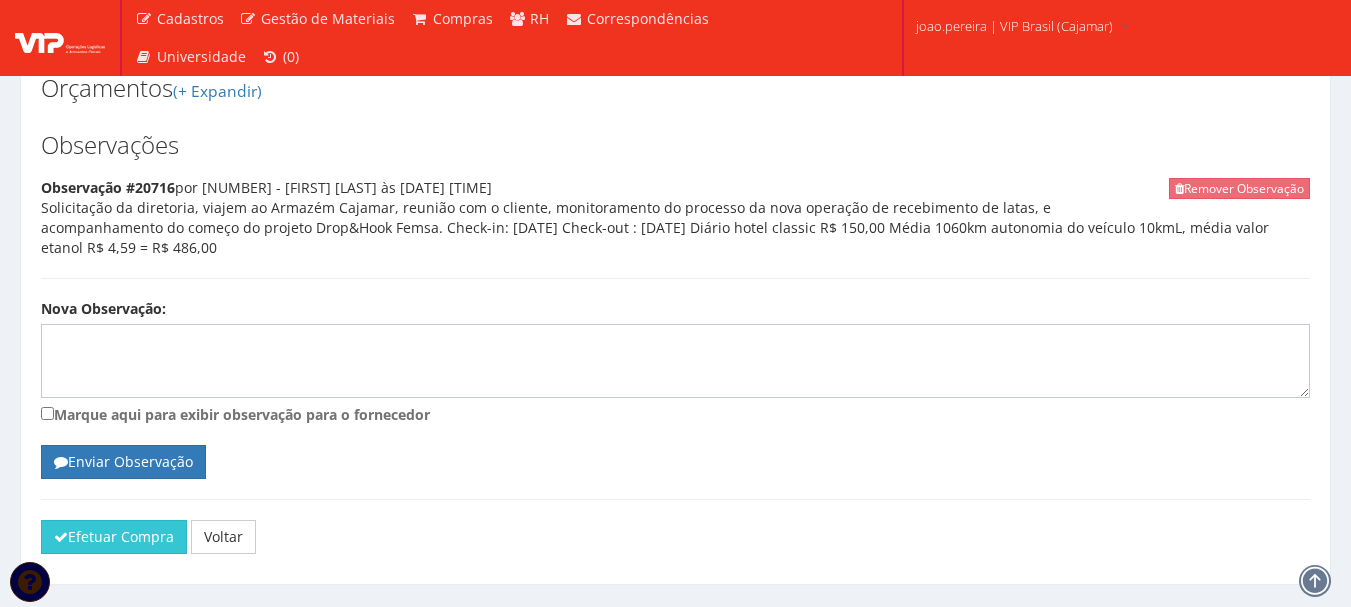 scroll, scrollTop: 1355, scrollLeft: 0, axis: vertical 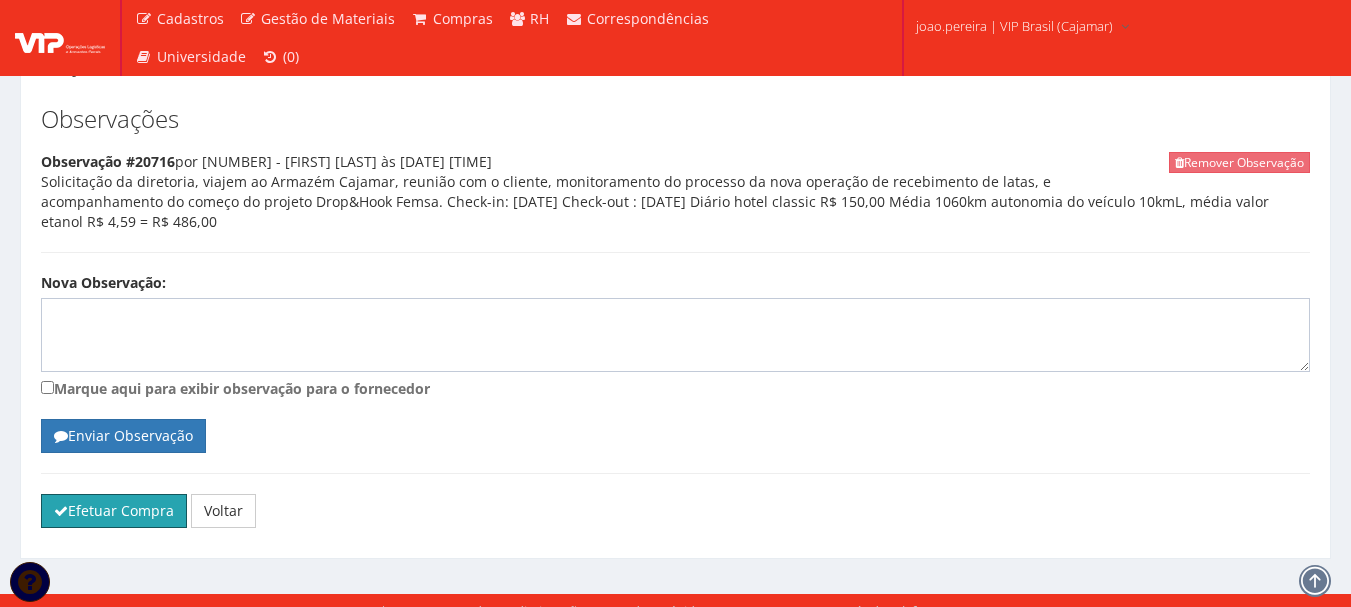 click on "Efetuar Compra" at bounding box center [114, 511] 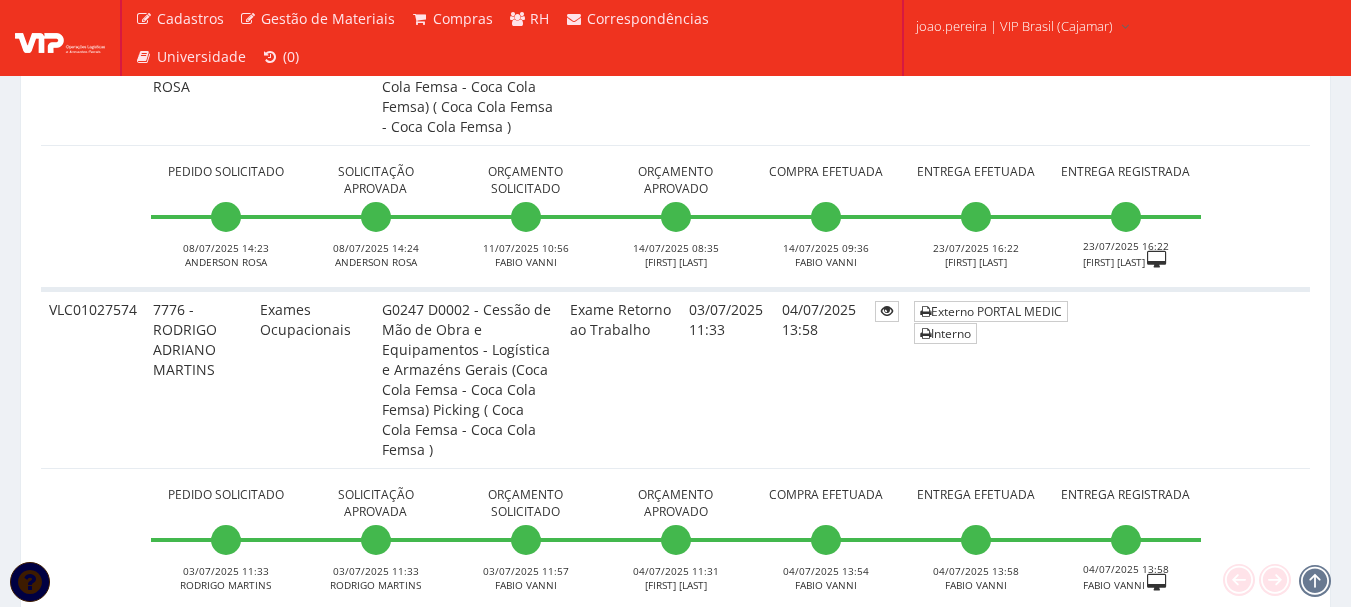 scroll, scrollTop: 6800, scrollLeft: 0, axis: vertical 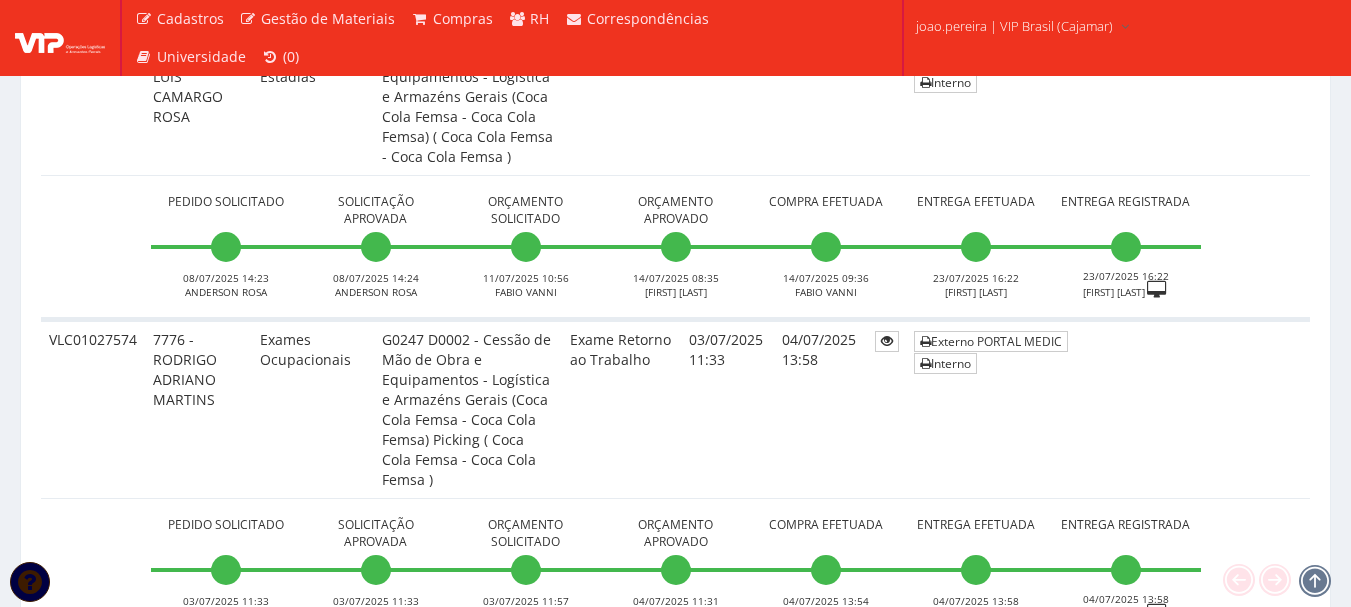 click on "Externo PORTAL MEDIC
Interno" at bounding box center [1108, 409] 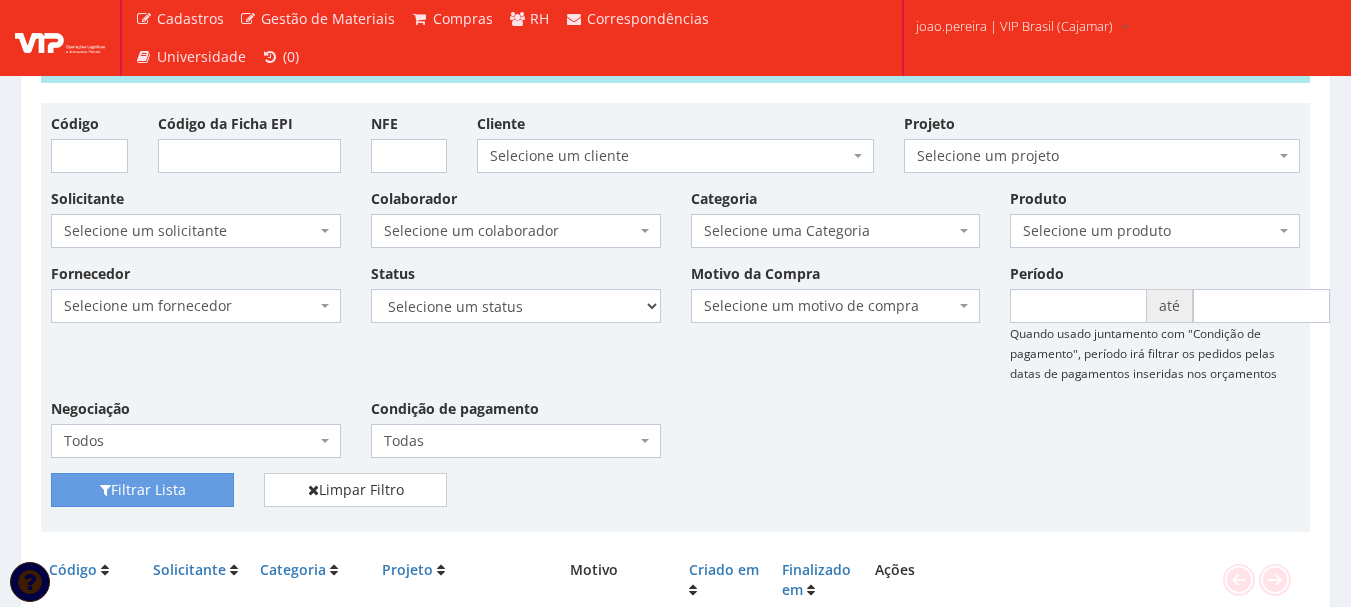scroll, scrollTop: 0, scrollLeft: 0, axis: both 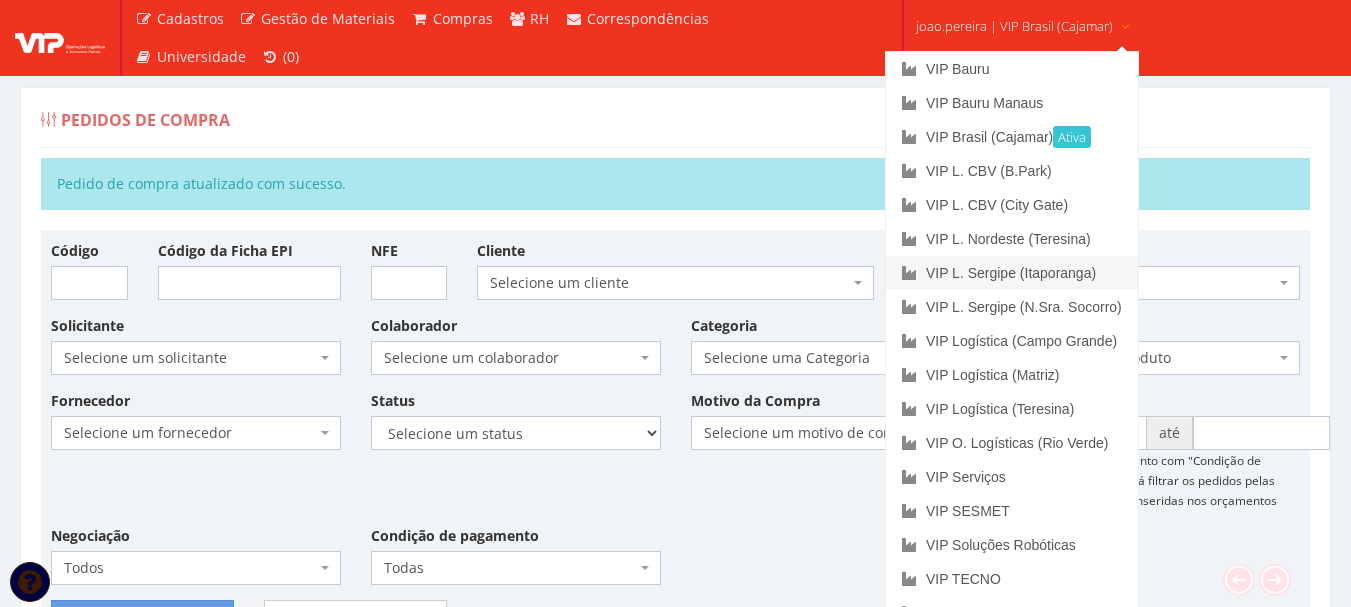 click on "VIP L. Sergipe (Itaporanga)" at bounding box center [1012, 273] 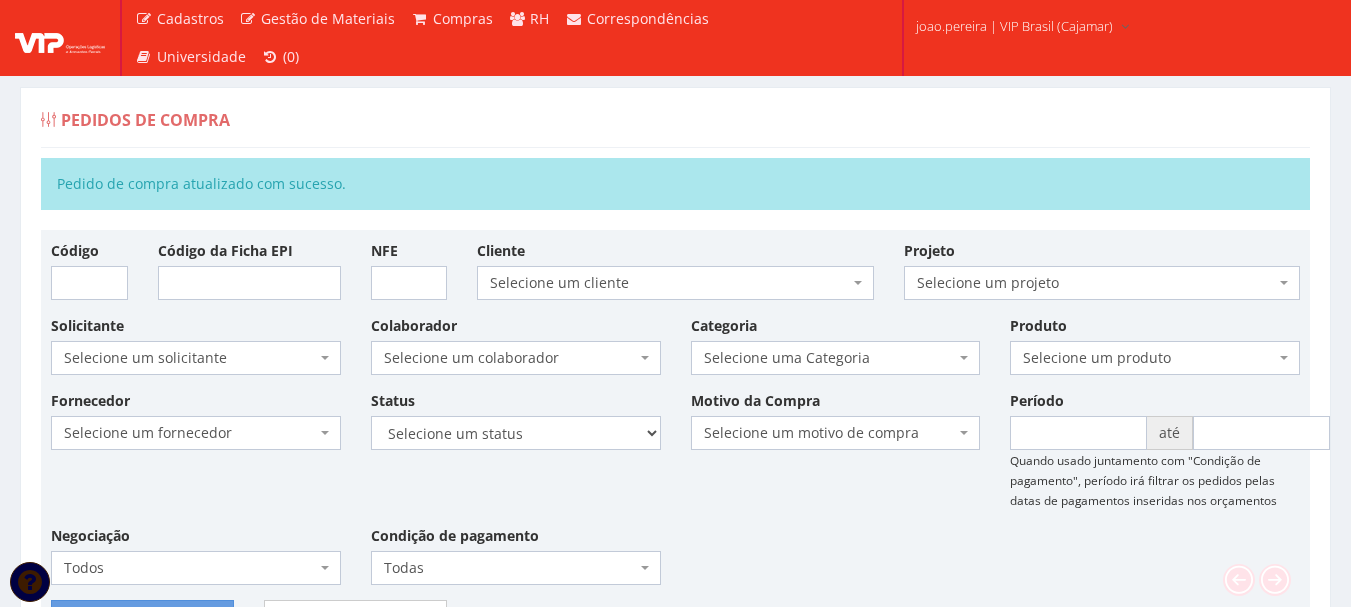 scroll, scrollTop: 17, scrollLeft: 0, axis: vertical 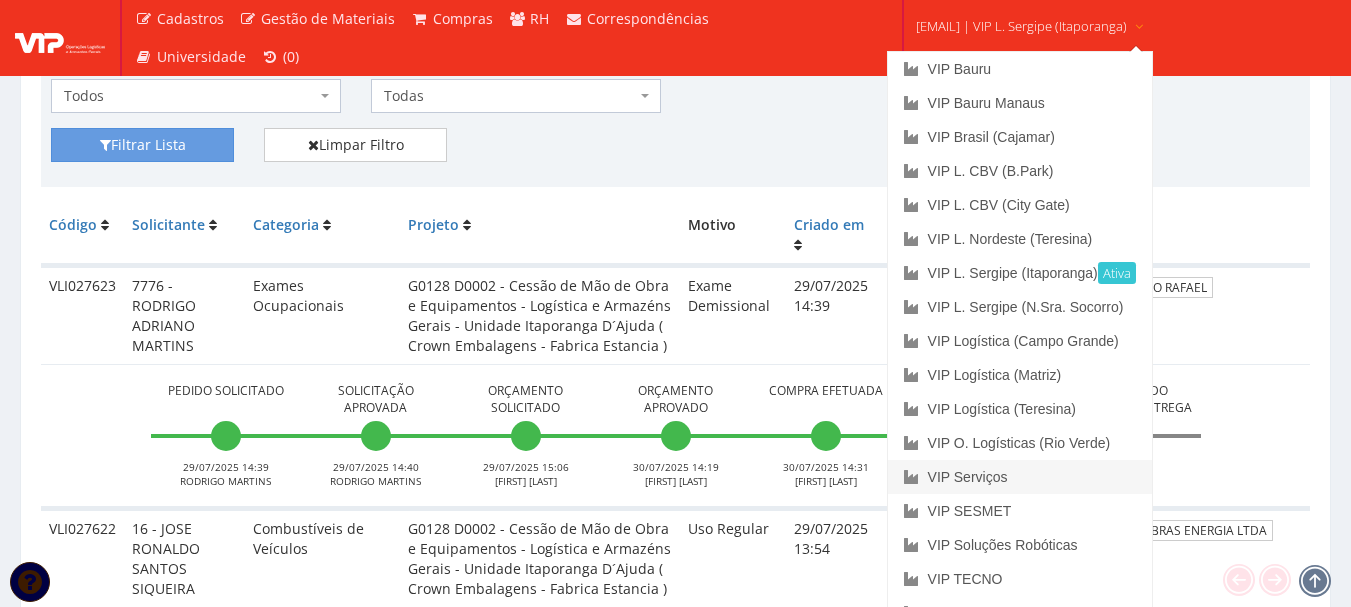 click on "VIP Serviços" at bounding box center [1020, 477] 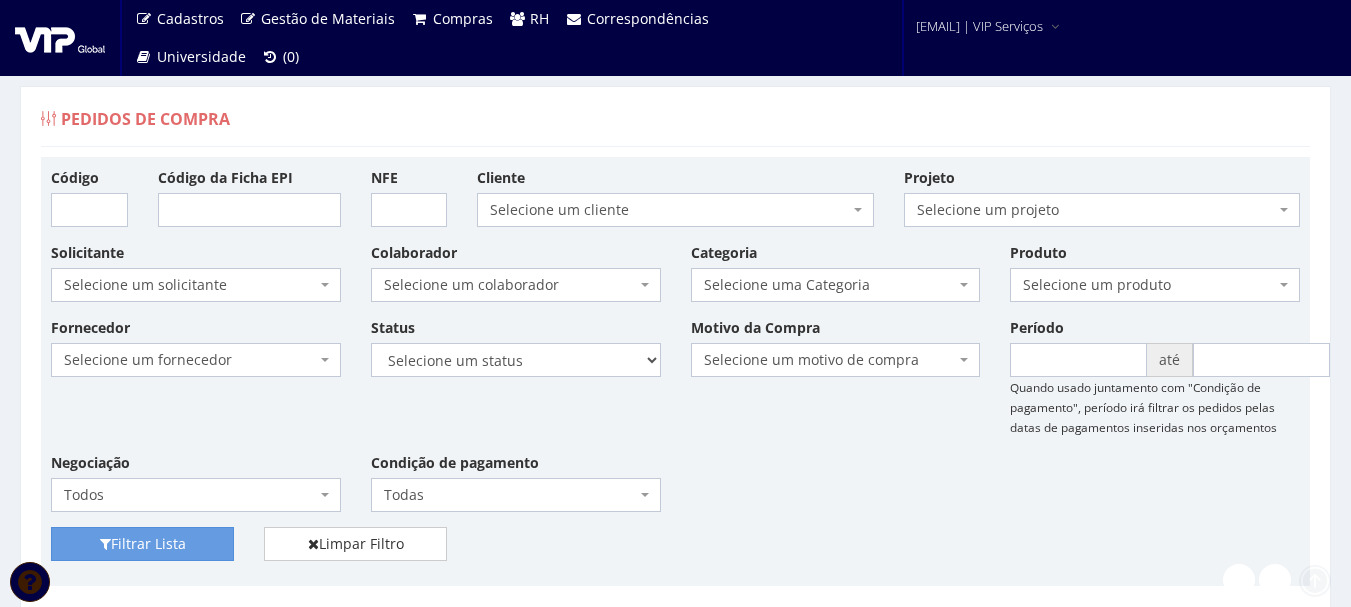 scroll, scrollTop: 0, scrollLeft: 0, axis: both 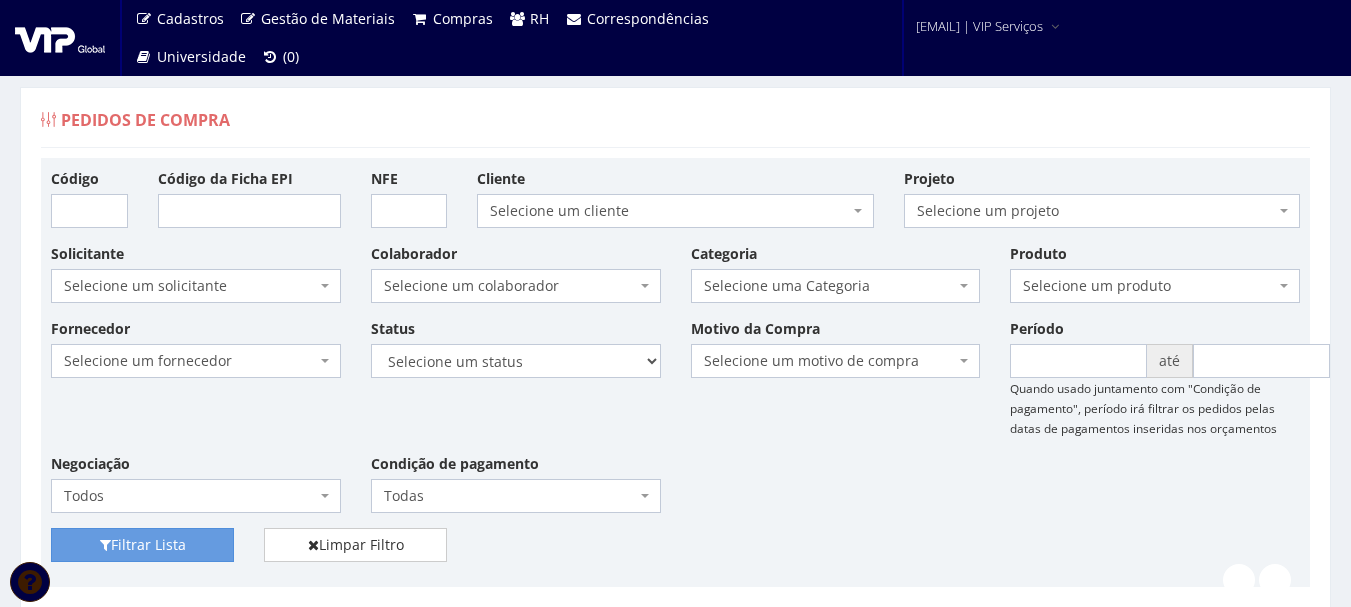 click on "Fornecedor
Selecione um fornecedor ******** ******** 1000 MARCAS BRASIL 123 MILHAS 2WD SOLUÇÕES E CONTROLES DE PRAGAS 4SHOW COMERCIO DE ELETRONICOS LTDA 50 Hotel A C A DIAS COMERCIAL A Centro Oeste Tubos e Conexões A F M DE MELO ME A FLORA SAVASSI LTDA A INDUSTRIAL A R G3 TELECOM ASSOCIADOS LTDA A Z ELETRICOS A. S. COELHO A.F.P. TRANSPORTES CONFIANCA LTDA A2L-EPI LTDA Abate Imunizacao de Ambientes e Servicos Ltda Abra Promocional Abrafer ABSOLUTA EQUIPAMENTOS E SERVICOS ABSOLUTTASHOP AC CARPINTARIA, REFORMAS EM GERAL Ac Coelho Acacia Medicina do Trabalho - Uberlândia MG ACACIA UBERABA MEDICINA DO TRABALHO Ação Med Acaso Impressões Acbz Importação e Comércio Ltda AÇO E AÇO VERGALHOES LTDA Açojota Bauru ACQUAECO WASH Adailton de Jesus Santos ADALBERTO CHAVES E CARIMBOS ADEGRAF ETIQUETAS ADESIVAS LTDA Adelpack Fitas Adesivas Adelson Feiras e Eventos LTDA ADEMAQ IND. E COM DE EQUIPAMENTOS PARA ESCRITÓRIO LTDA - EPP Ademar Pedro de Godoi - Me ADENILSON APARECIDO SILVEIRA E SOUZA ALIMPA" at bounding box center [675, 423] 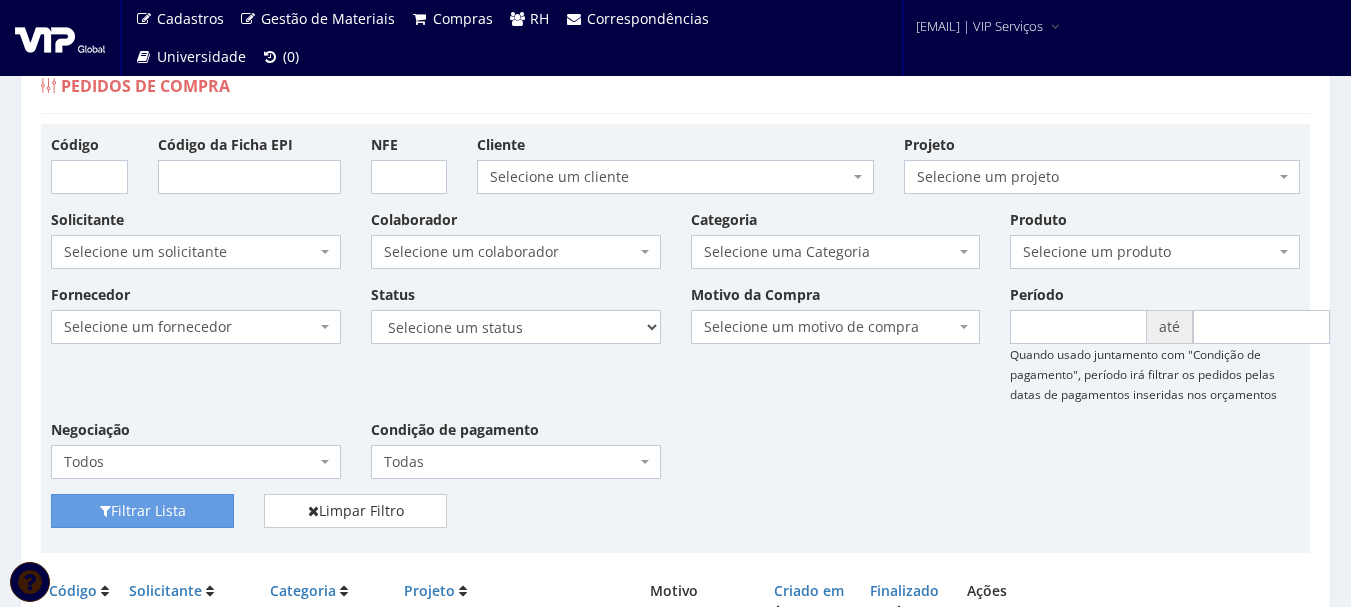 scroll, scrollTop: 0, scrollLeft: 0, axis: both 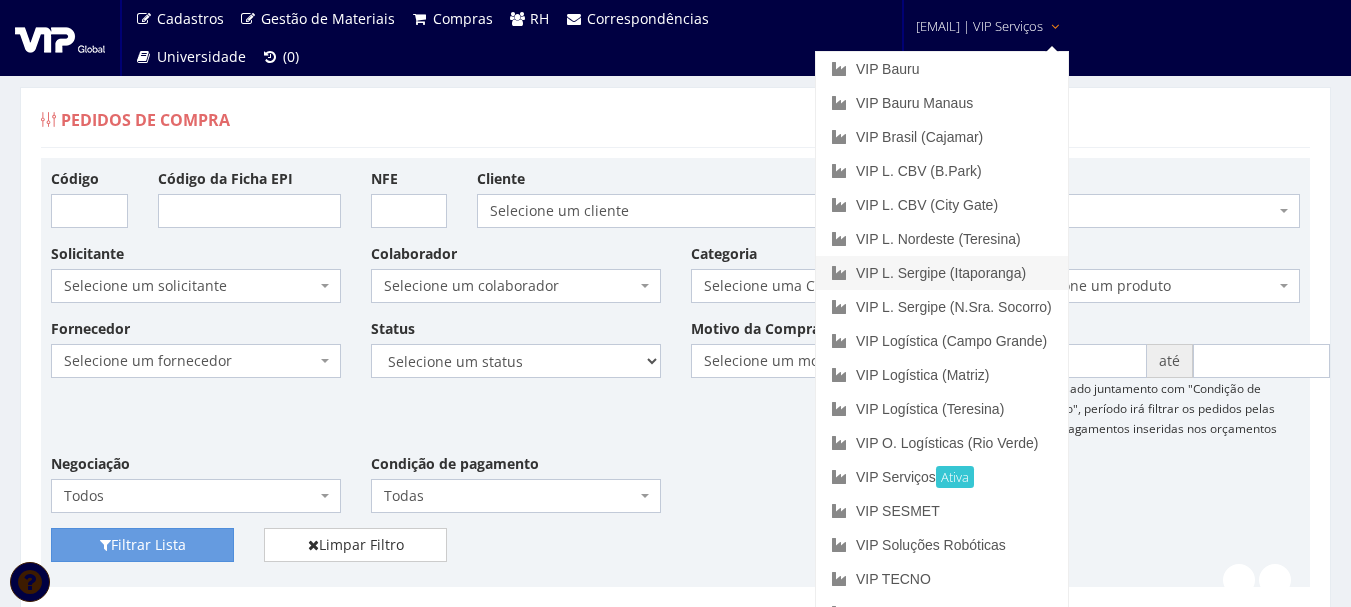 click on "VIP L. Sergipe (Itaporanga)" at bounding box center (942, 273) 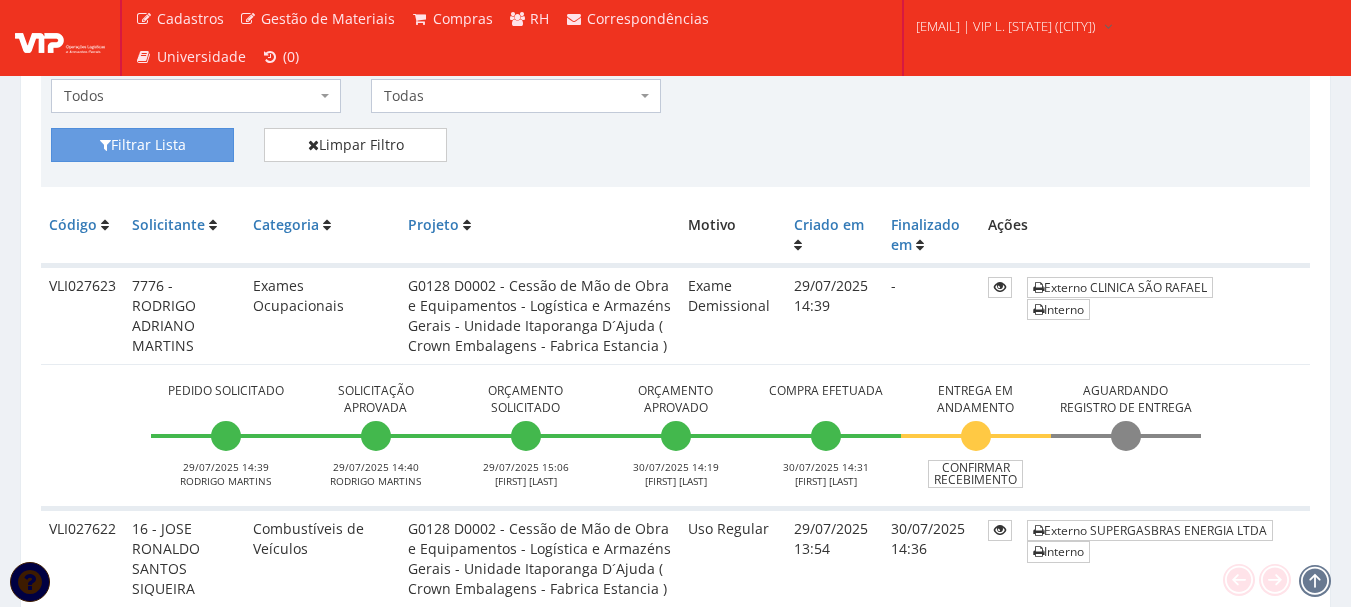 scroll, scrollTop: 100, scrollLeft: 0, axis: vertical 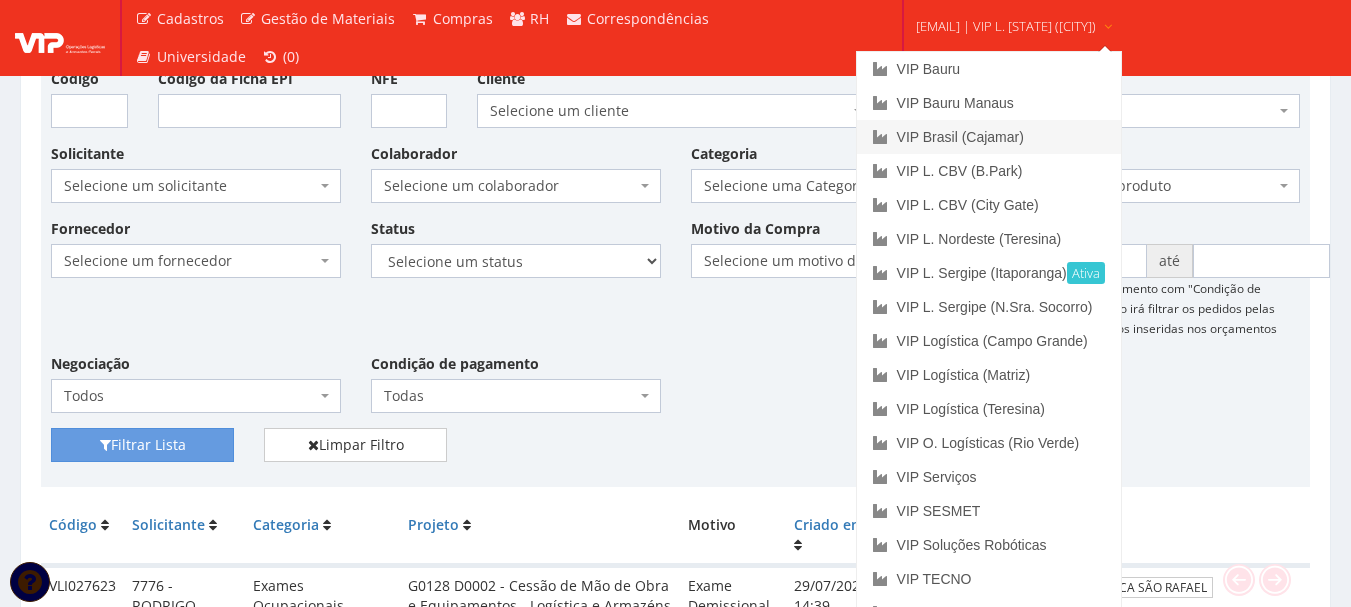 click on "VIP Brasil (Cajamar)" at bounding box center [989, 137] 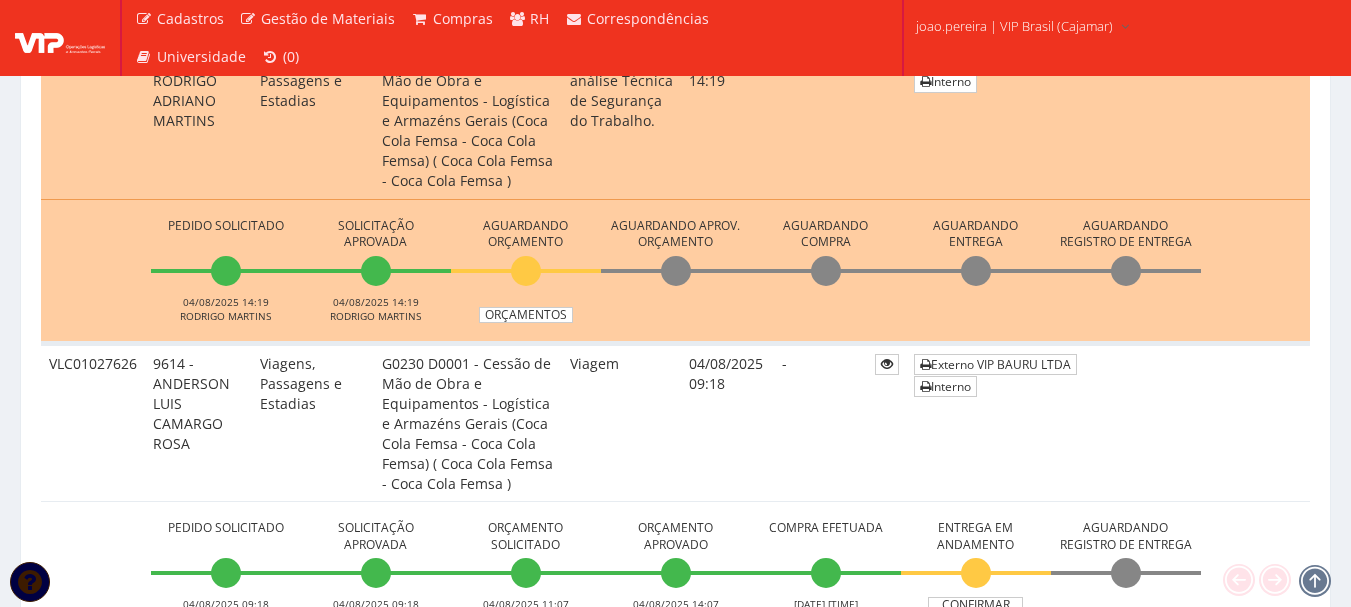 scroll, scrollTop: 700, scrollLeft: 0, axis: vertical 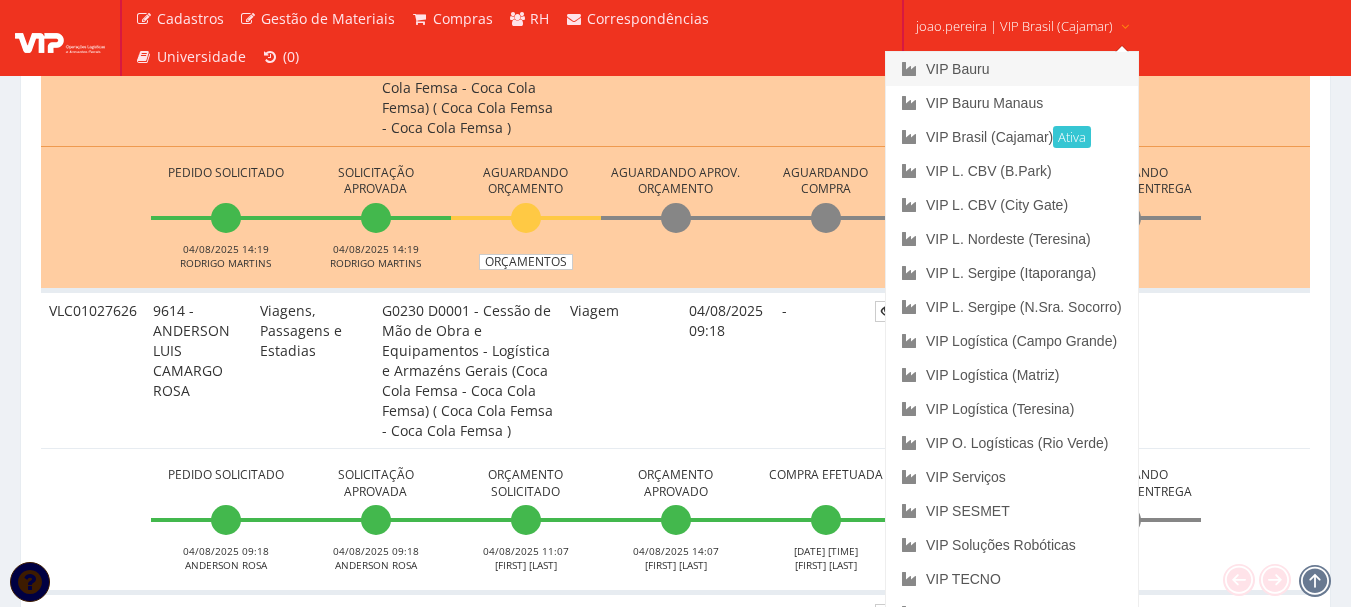 click on "VIP Bauru" at bounding box center [1012, 69] 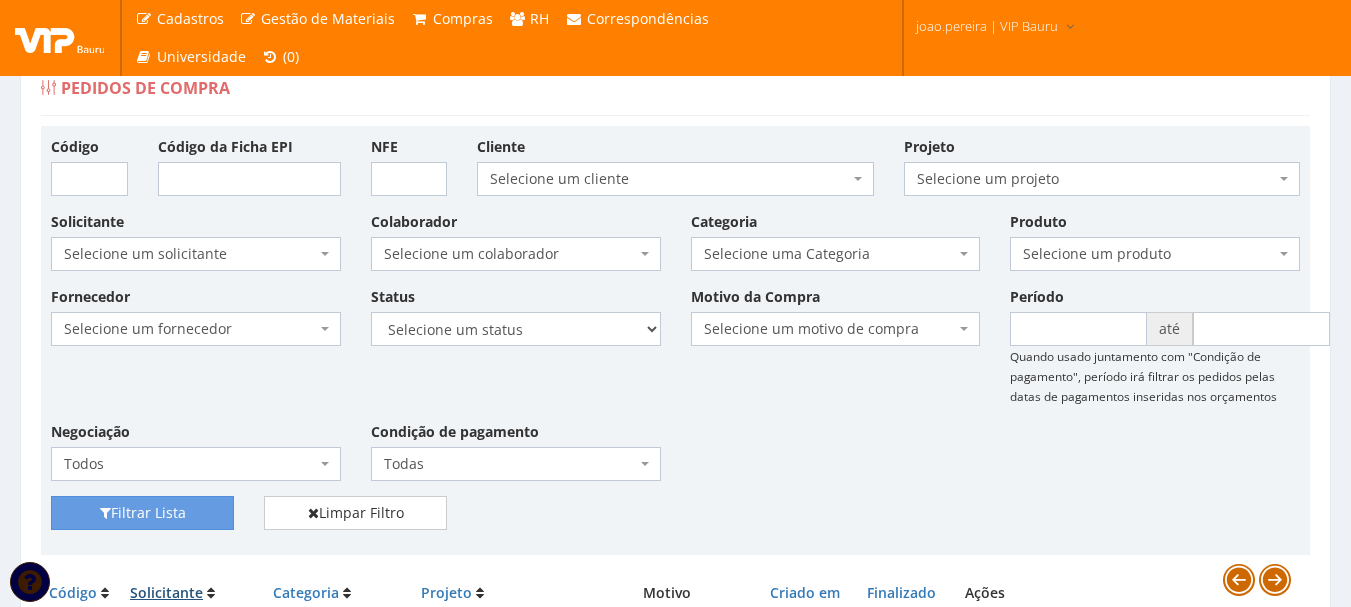 scroll, scrollTop: 0, scrollLeft: 0, axis: both 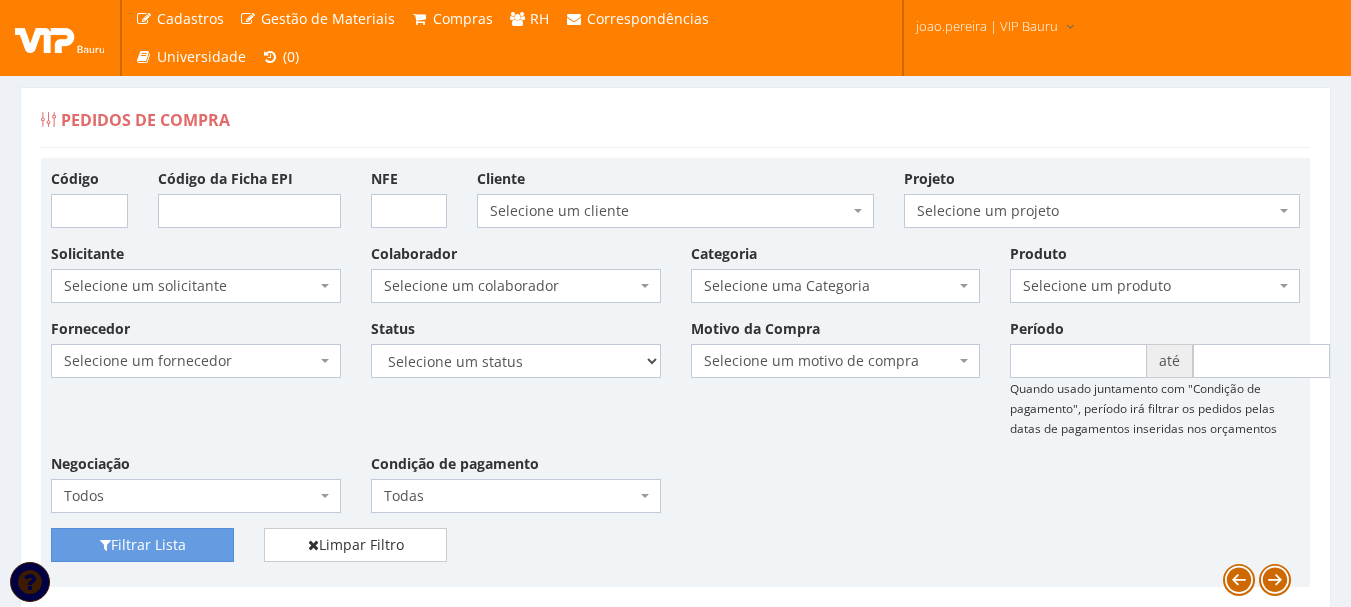 click on "Pedidos de Compra" at bounding box center [675, 124] 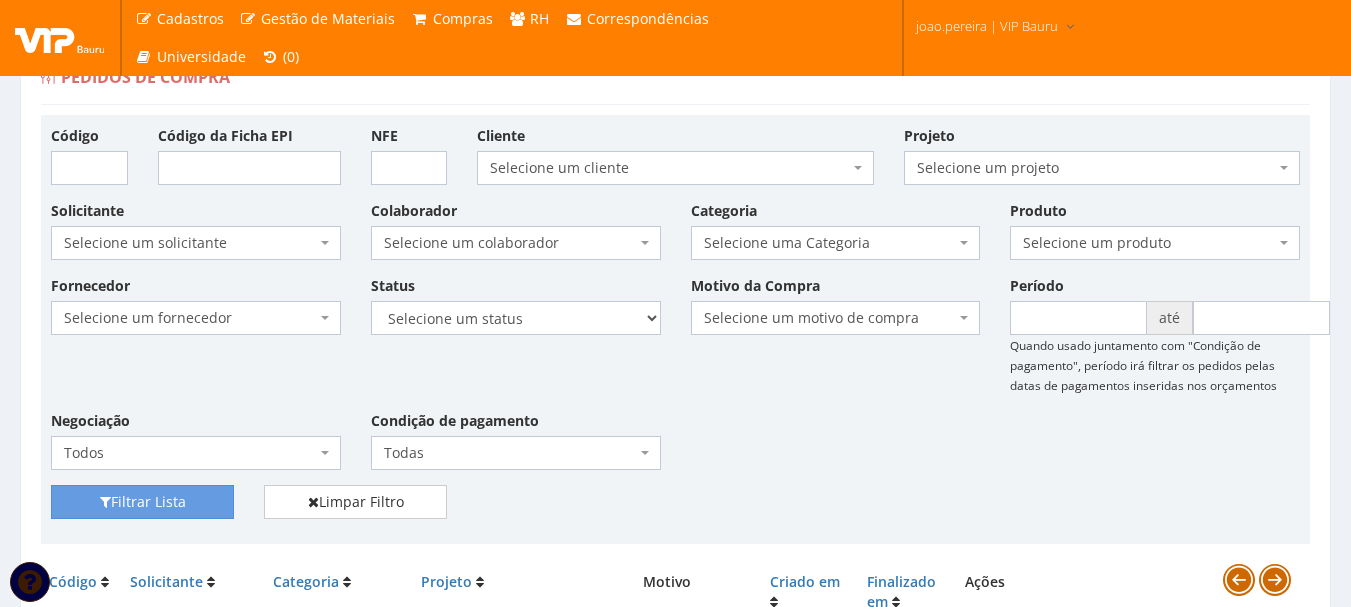 scroll, scrollTop: 0, scrollLeft: 0, axis: both 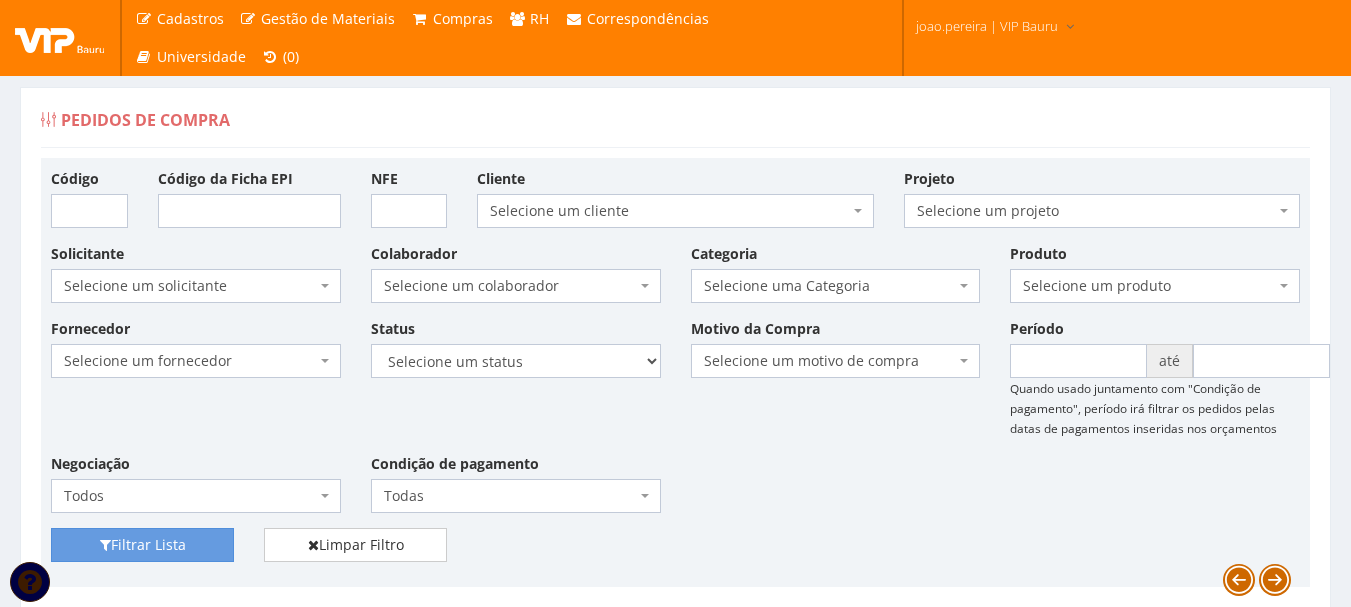 click on "Fornecedor
Selecione um fornecedor ******** ******** 1000 MARCAS BRASIL 123 MILHAS 2WD SOLUÇÕES E CONTROLES DE PRAGAS 4SHOW COMERCIO DE ELETRONICOS LTDA 50 Hotel A C A DIAS COMERCIAL A Centro Oeste Tubos e Conexões A F M DE MELO ME A FLORA SAVASSI LTDA A INDUSTRIAL A R G3 TELECOM ASSOCIADOS LTDA A Z ELETRICOS A. S. COELHO A.F.P. TRANSPORTES CONFIANCA LTDA A2L-EPI LTDA Abate Imunizacao de Ambientes e Servicos Ltda Abra Promocional Abrafer ABSOLUTA EQUIPAMENTOS E SERVICOS ABSOLUTTASHOP AC CARPINTARIA, REFORMAS EM GERAL Ac Coelho Acacia Medicina do Trabalho - Uberlândia MG ACACIA UBERABA MEDICINA DO TRABALHO Ação Med Acaso Impressões Acbz Importação e Comércio Ltda AÇO E AÇO VERGALHOES LTDA Açojota Bauru ACQUAECO WASH Adailton de Jesus Santos ADALBERTO CHAVES E CARIMBOS ADEGRAF ETIQUETAS ADESIVAS LTDA Adelpack Fitas Adesivas Adelson Feiras e Eventos LTDA ADEMAQ IND. E COM DE EQUIPAMENTOS PARA ESCRITÓRIO LTDA - EPP Ademar Pedro de Godoi - Me ADENILSON APARECIDO SILVEIRA E SOUZA ALIMPA" at bounding box center (675, 423) 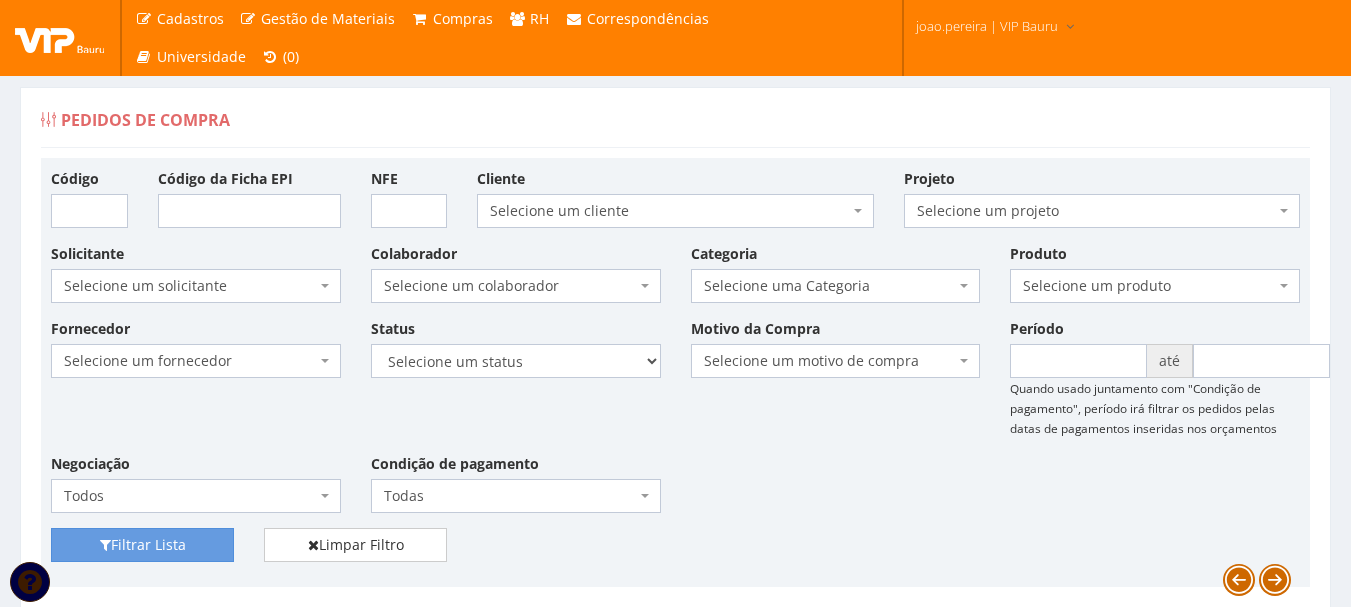 click on "Pedidos de Compra" at bounding box center (675, 124) 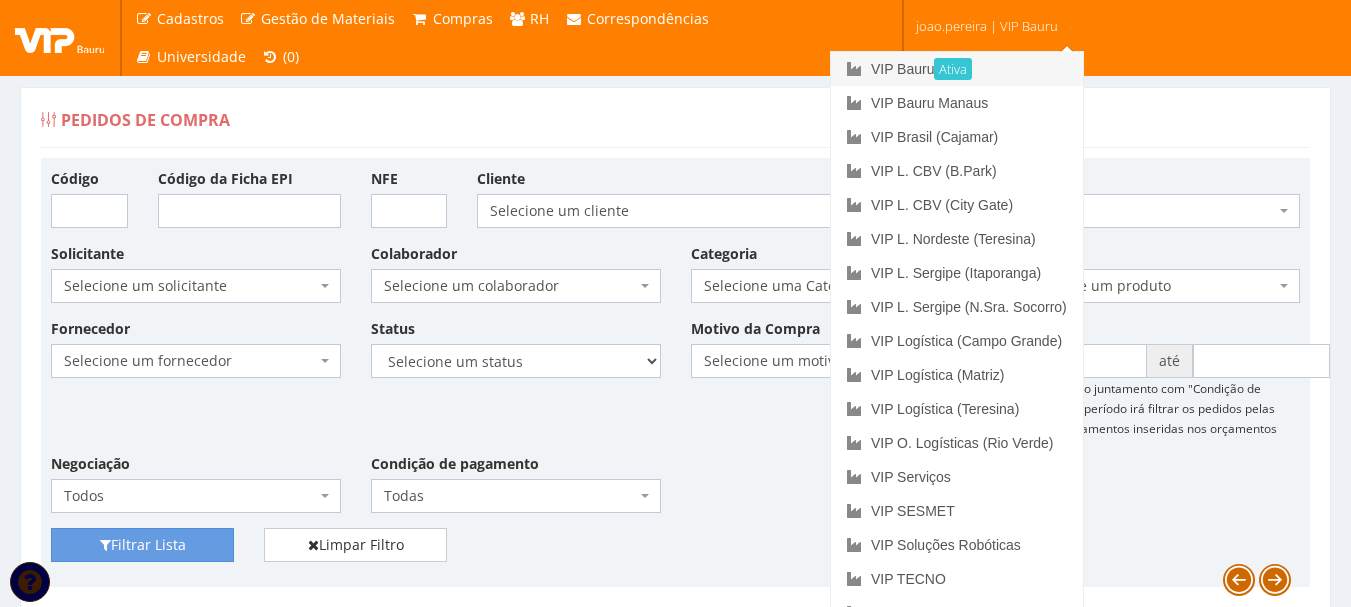 click on "VIP Bauru
Ativa" at bounding box center (957, 69) 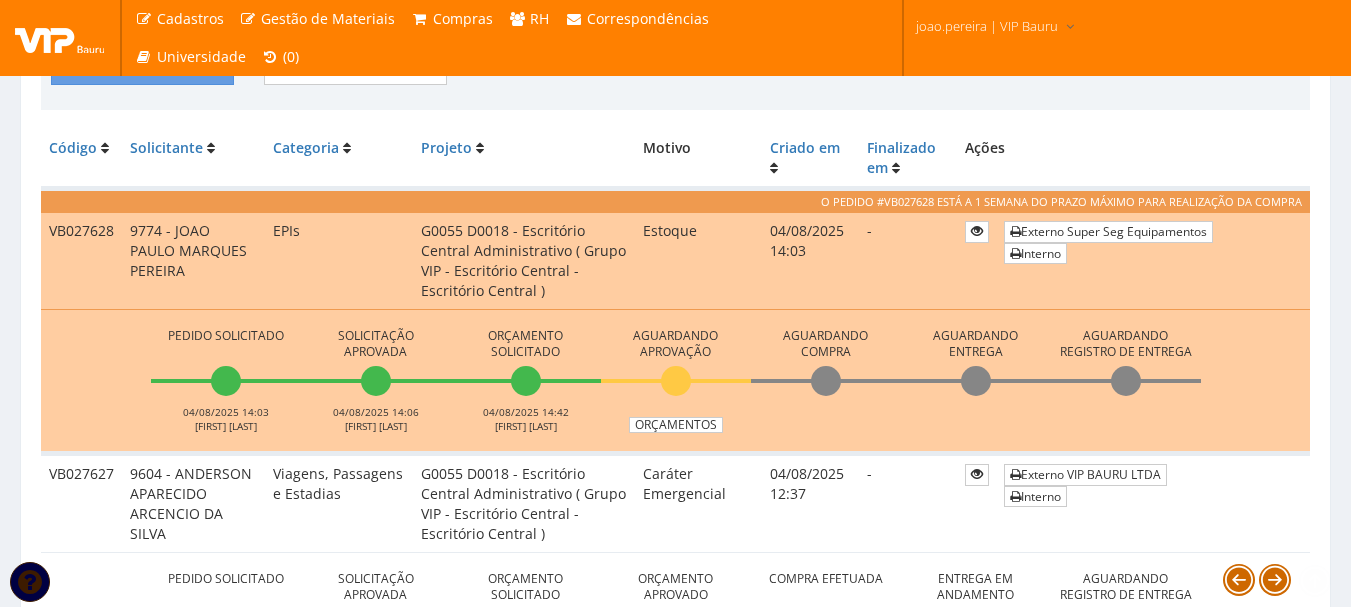 scroll, scrollTop: 500, scrollLeft: 0, axis: vertical 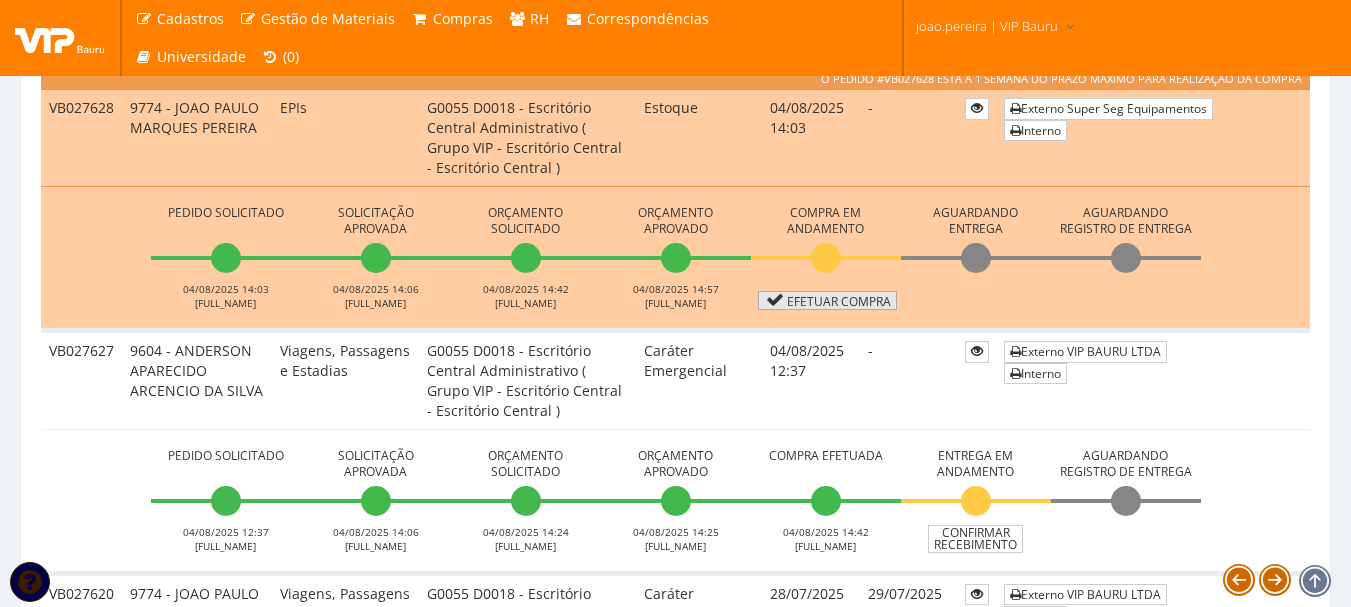 click on "Efetuar Compra" at bounding box center [827, 300] 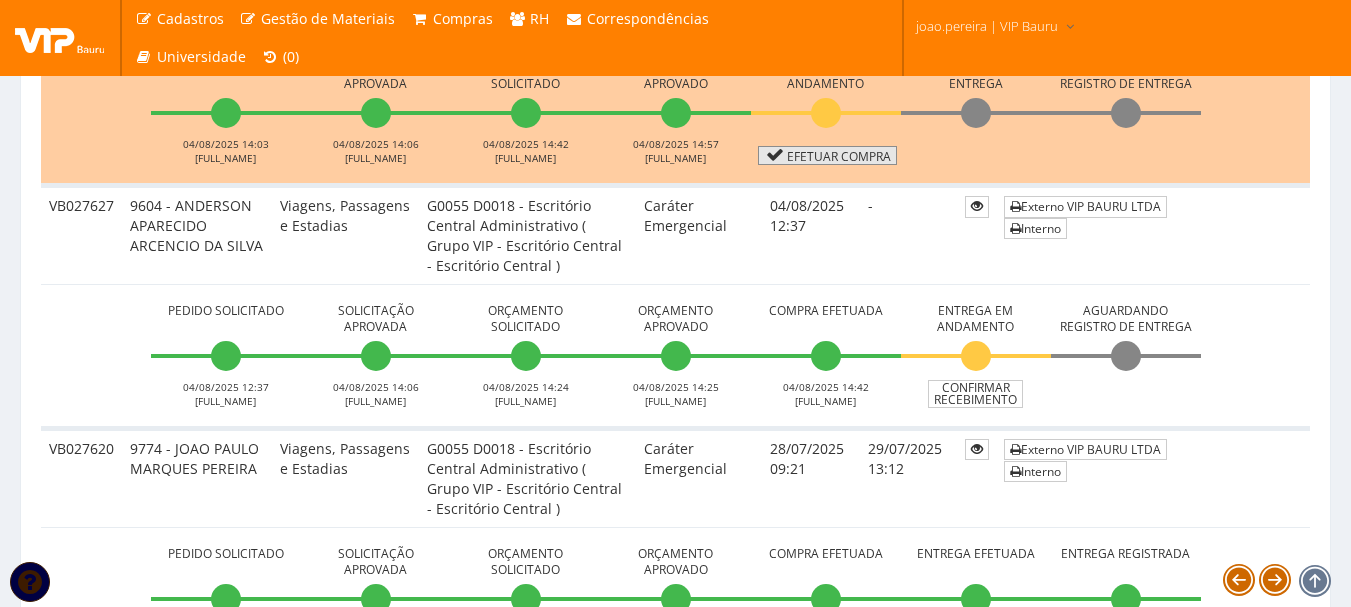 scroll, scrollTop: 608, scrollLeft: 0, axis: vertical 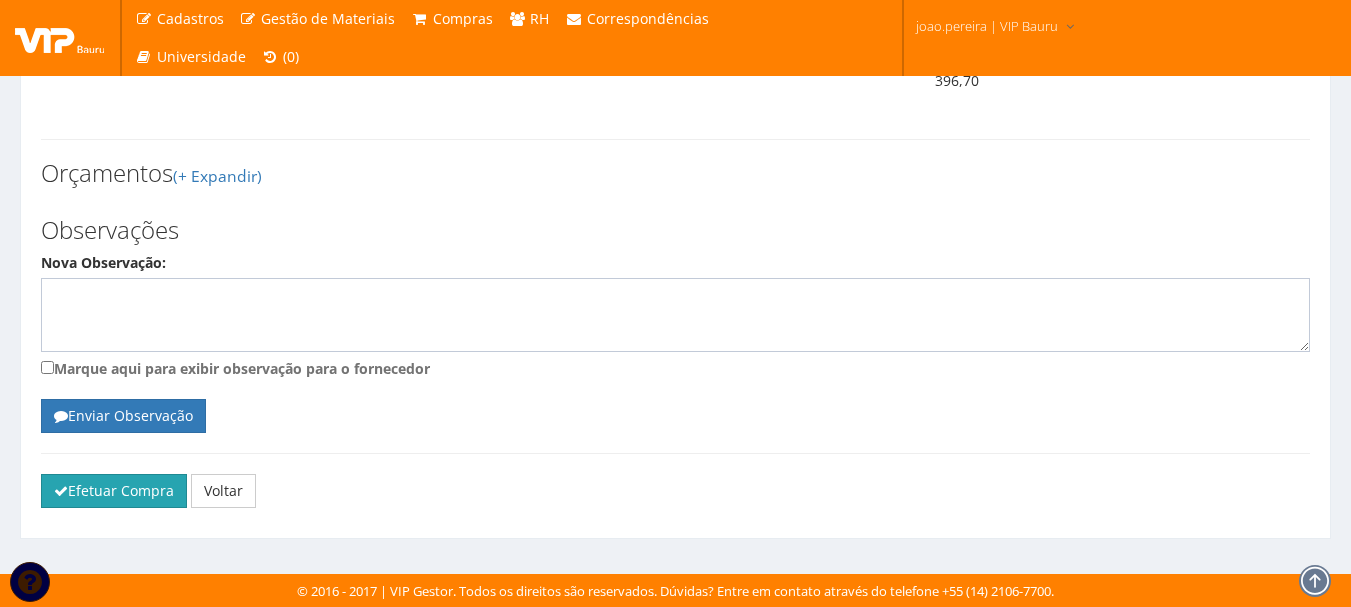 click on "Efetuar Compra" at bounding box center [114, 491] 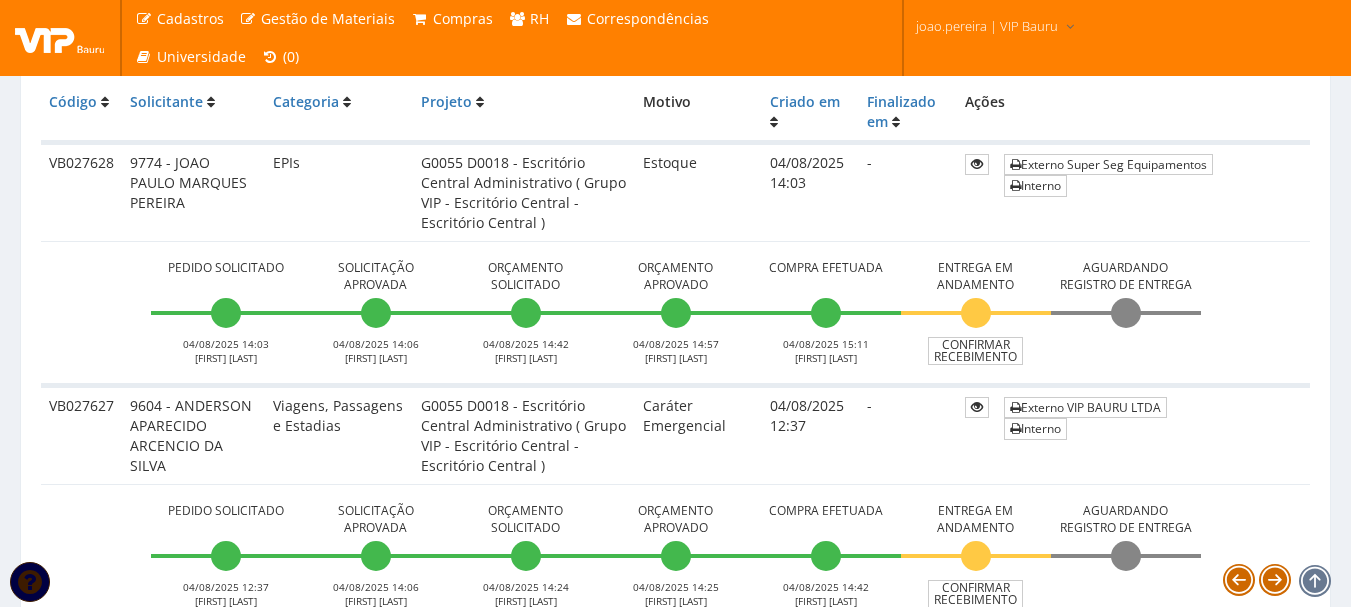 scroll, scrollTop: 600, scrollLeft: 0, axis: vertical 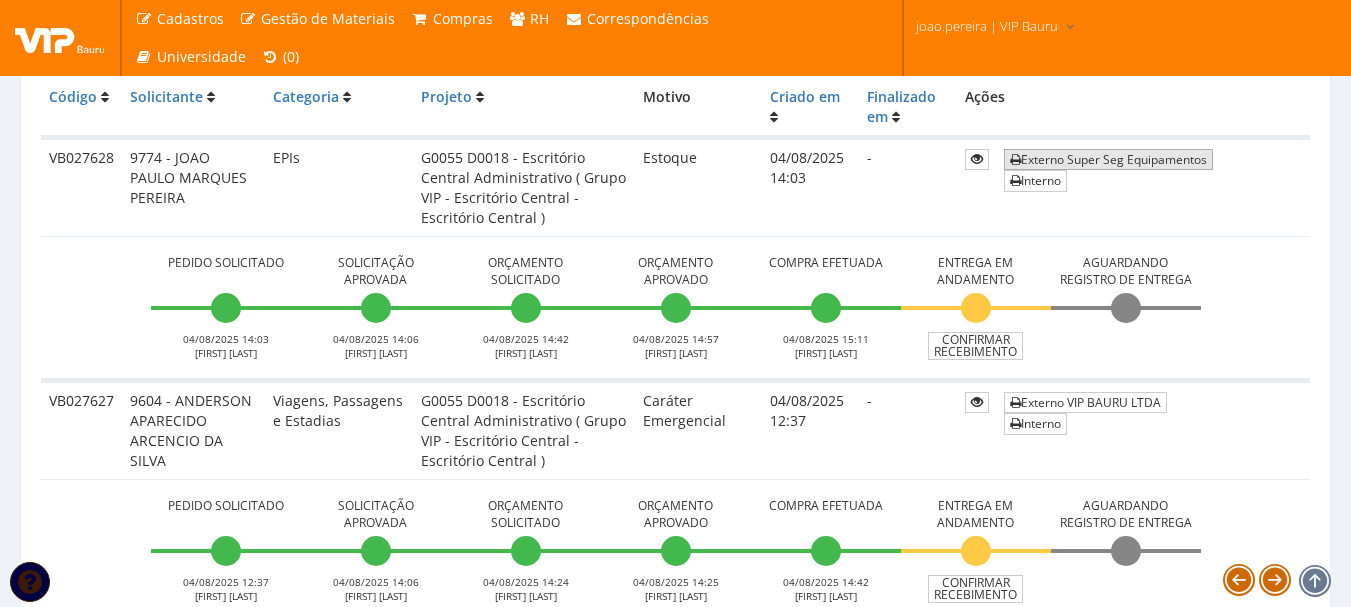 click on "Externo Super Seg Equipamentos" at bounding box center [1108, 159] 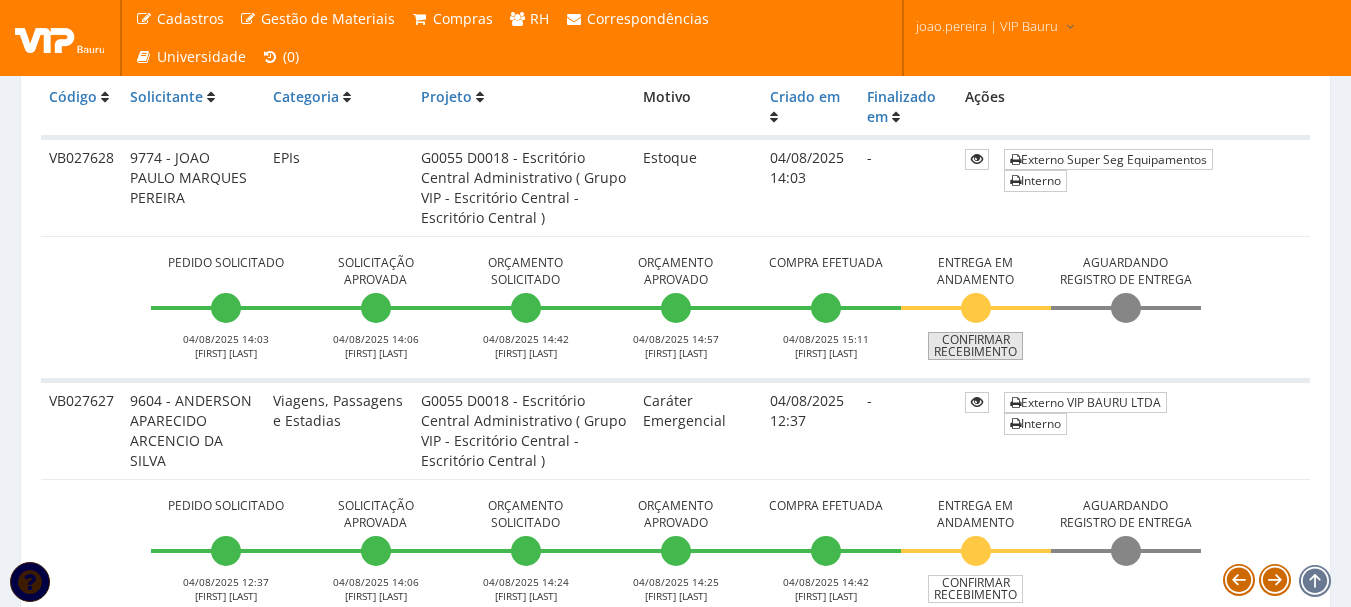 click on "Confirmar Recebimento" at bounding box center (975, 346) 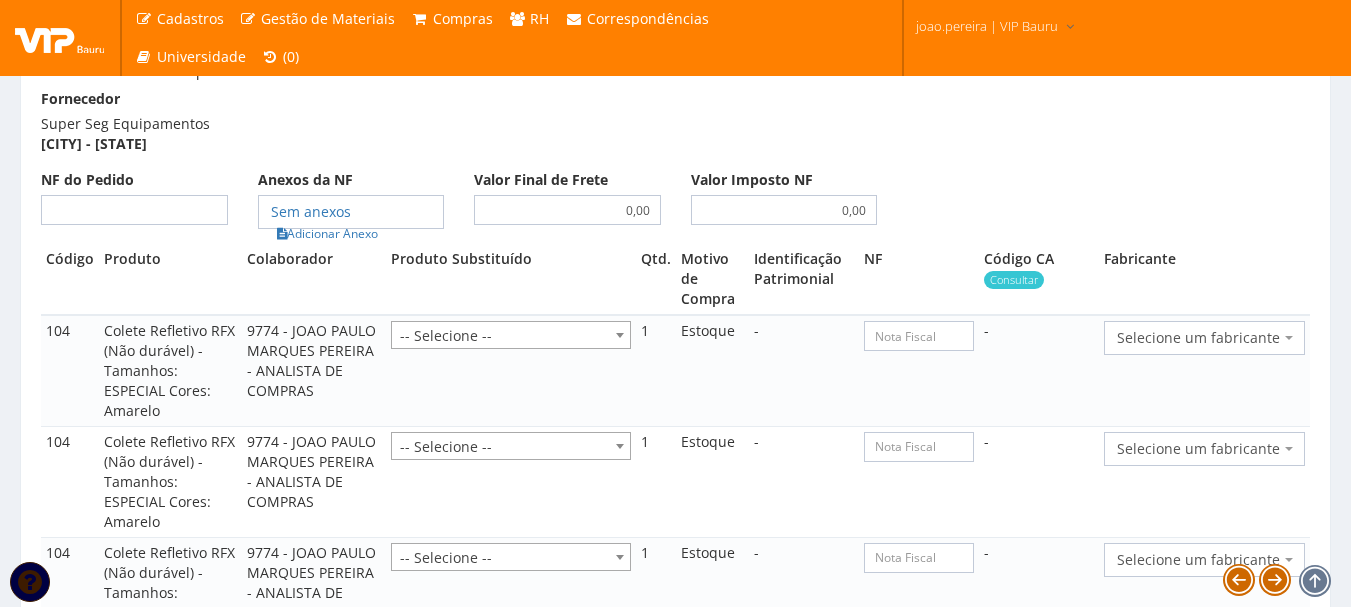 scroll, scrollTop: 1100, scrollLeft: 0, axis: vertical 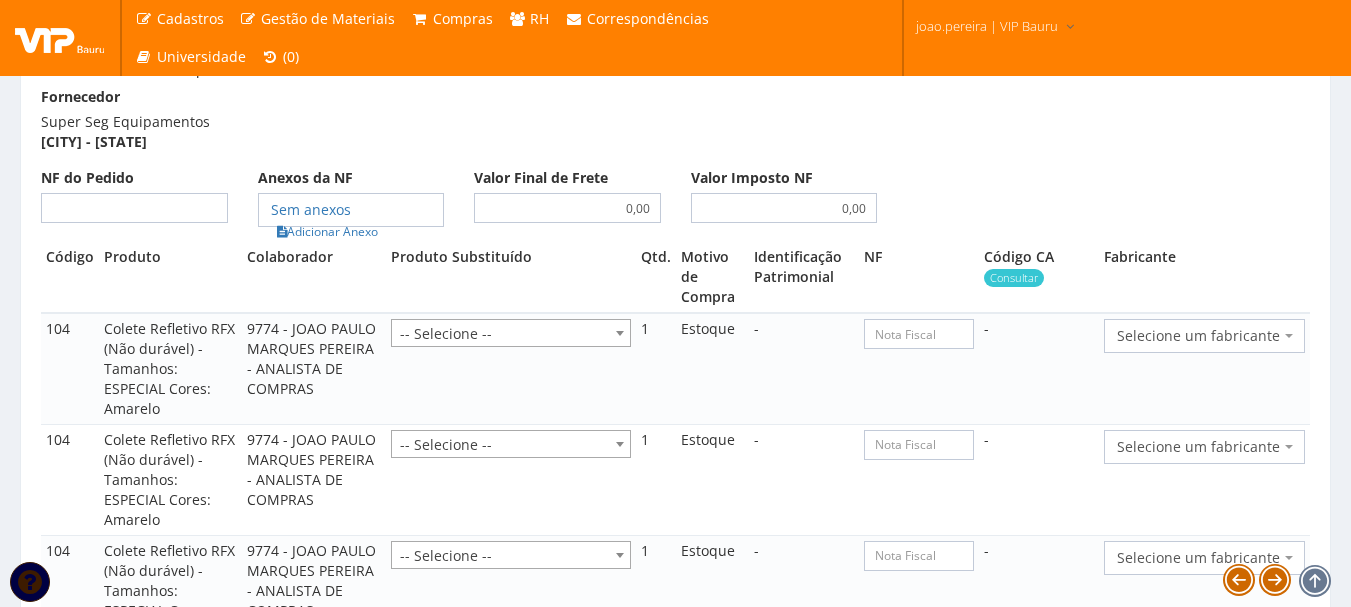 select on "25" 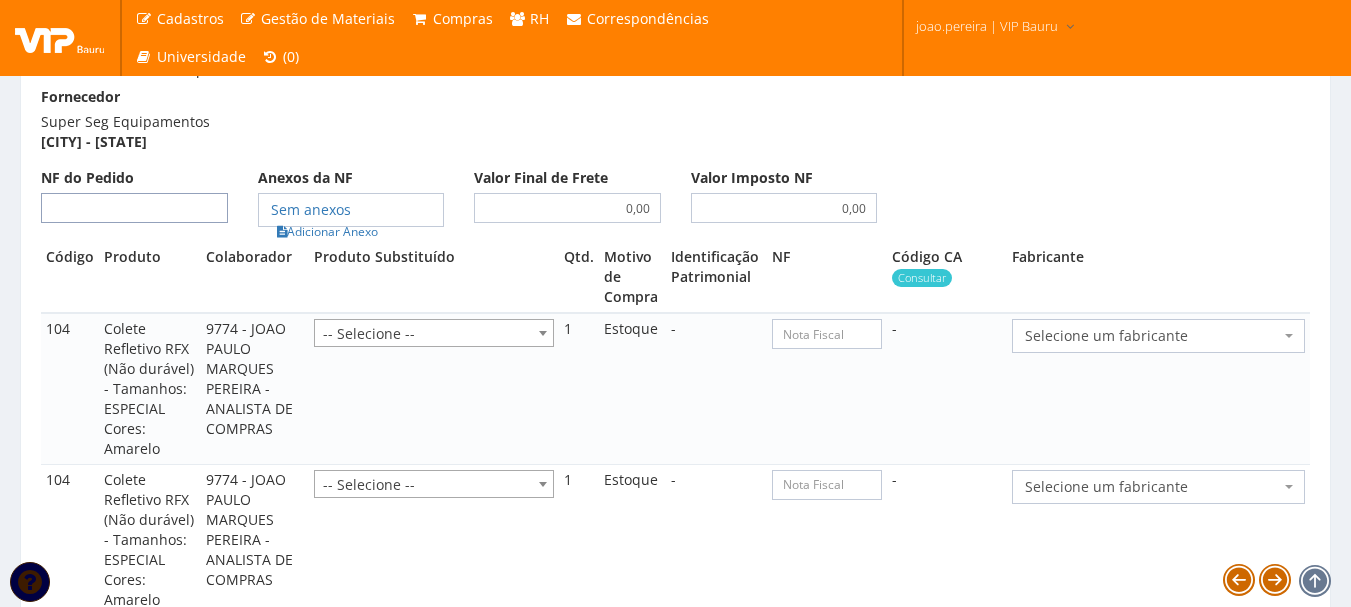 drag, startPoint x: 126, startPoint y: 215, endPoint x: 144, endPoint y: 212, distance: 18.248287 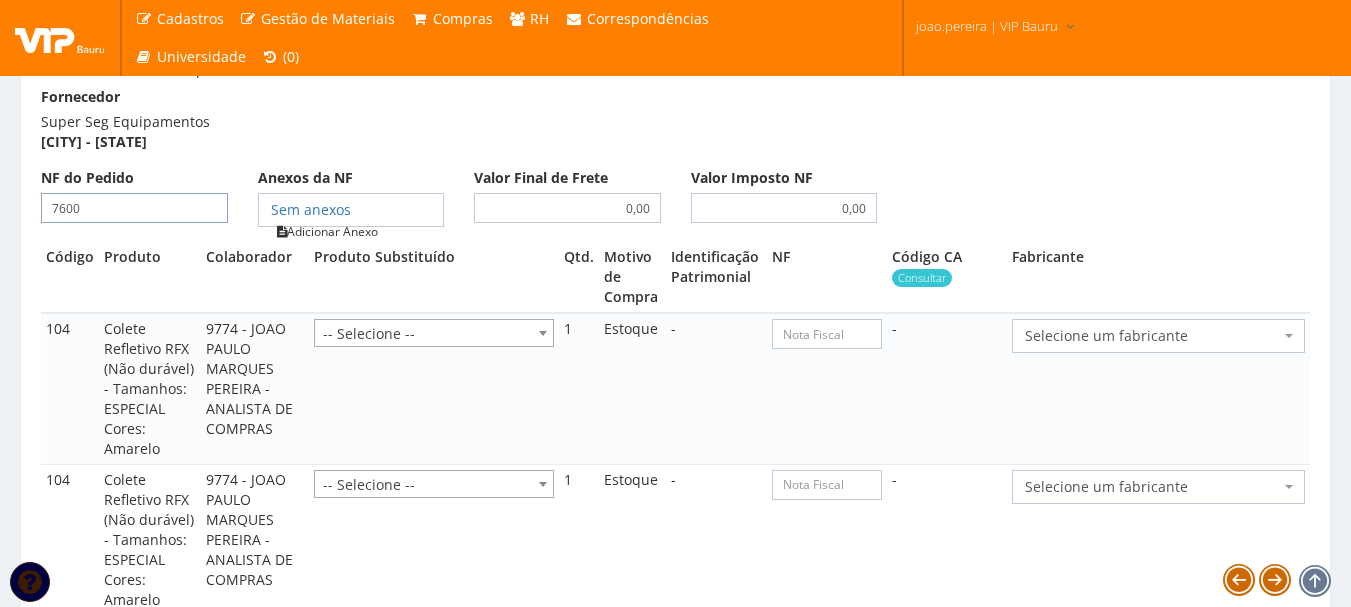type on "7600" 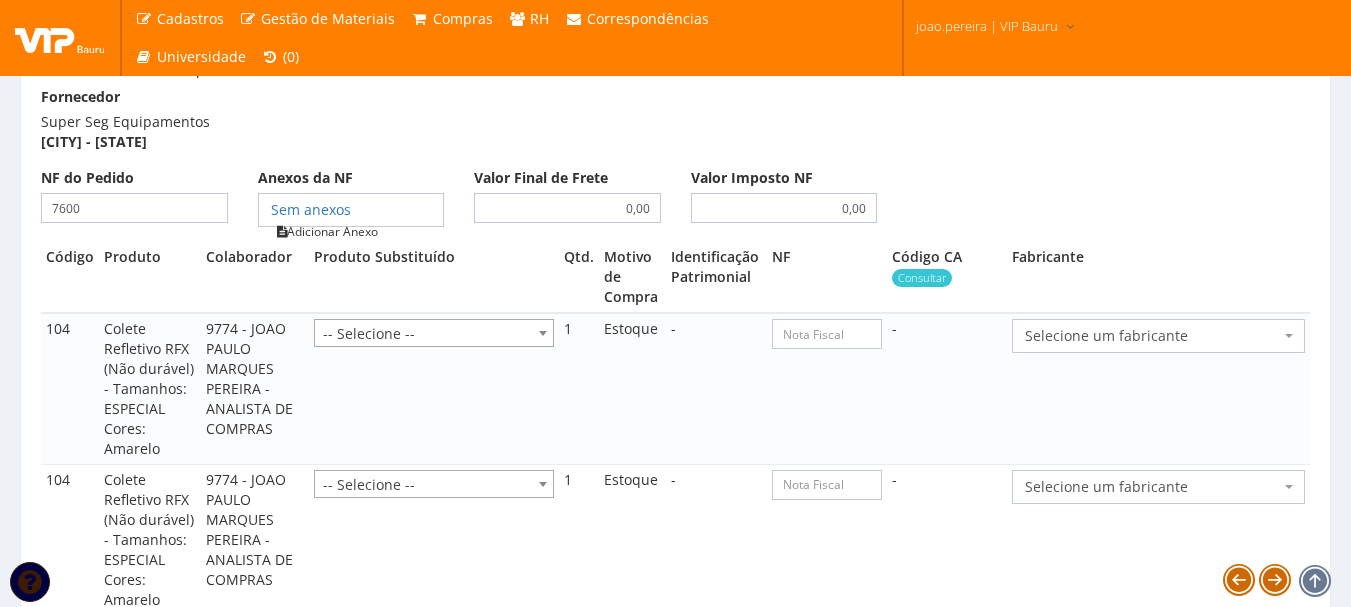 type on "7600" 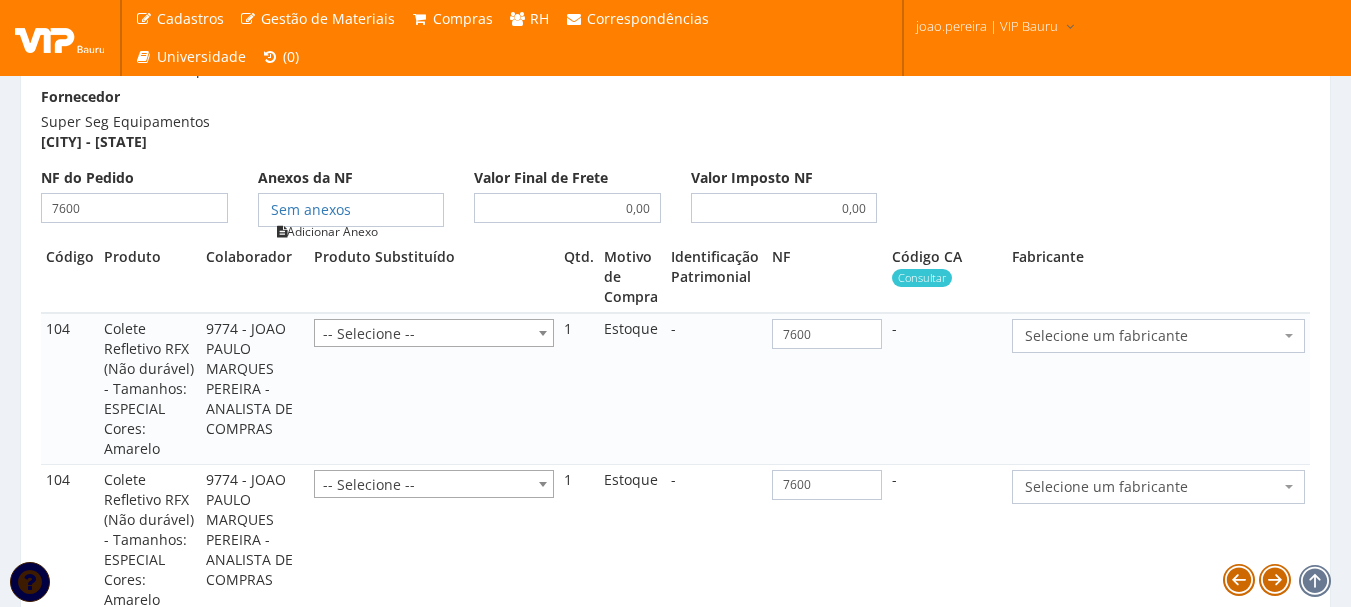 type on "7600" 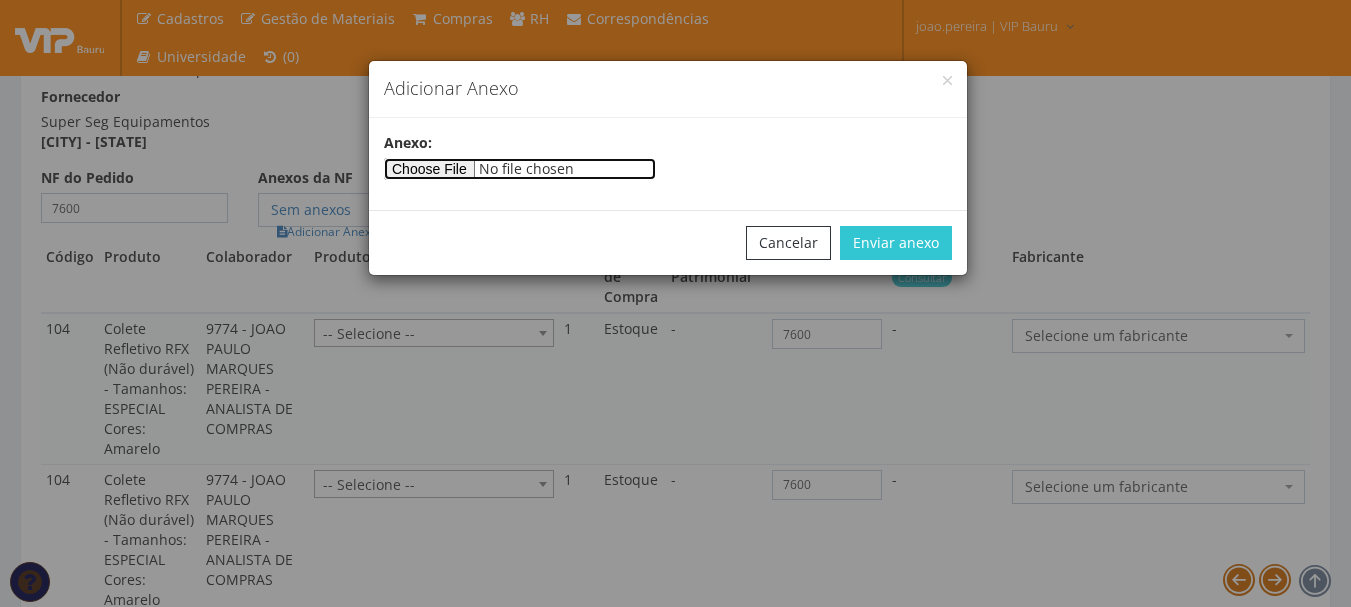 click at bounding box center [520, 169] 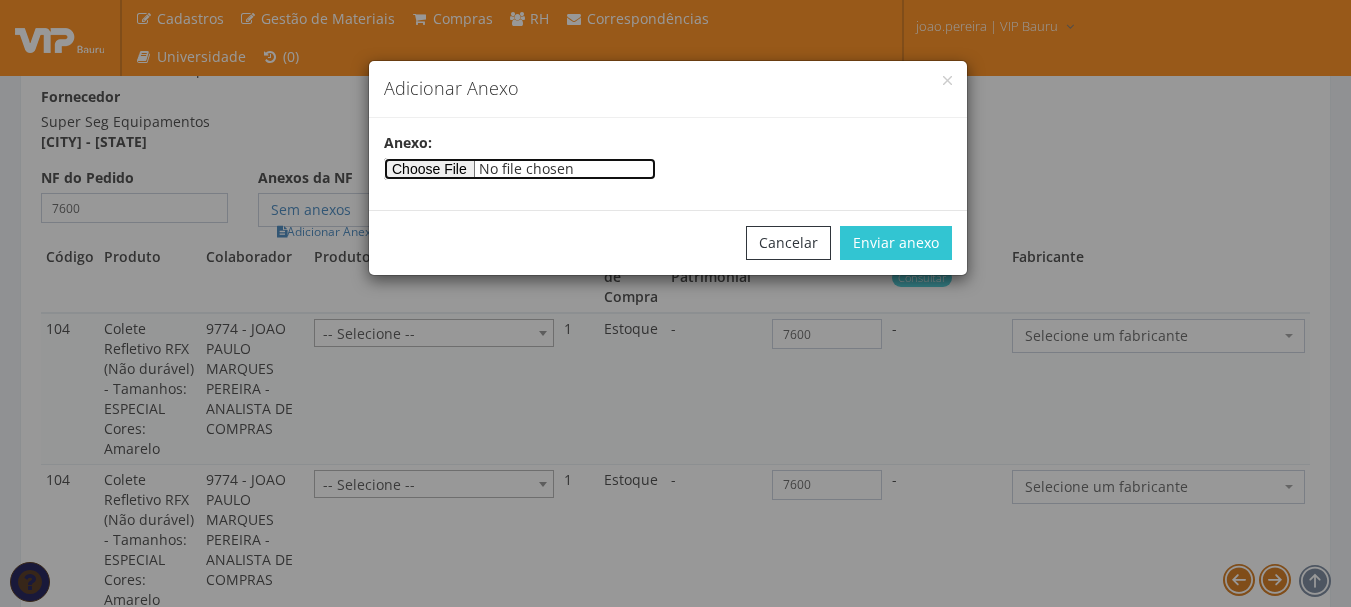 type on "C:\fakepath\orçamento SUPERSEG.jpeg" 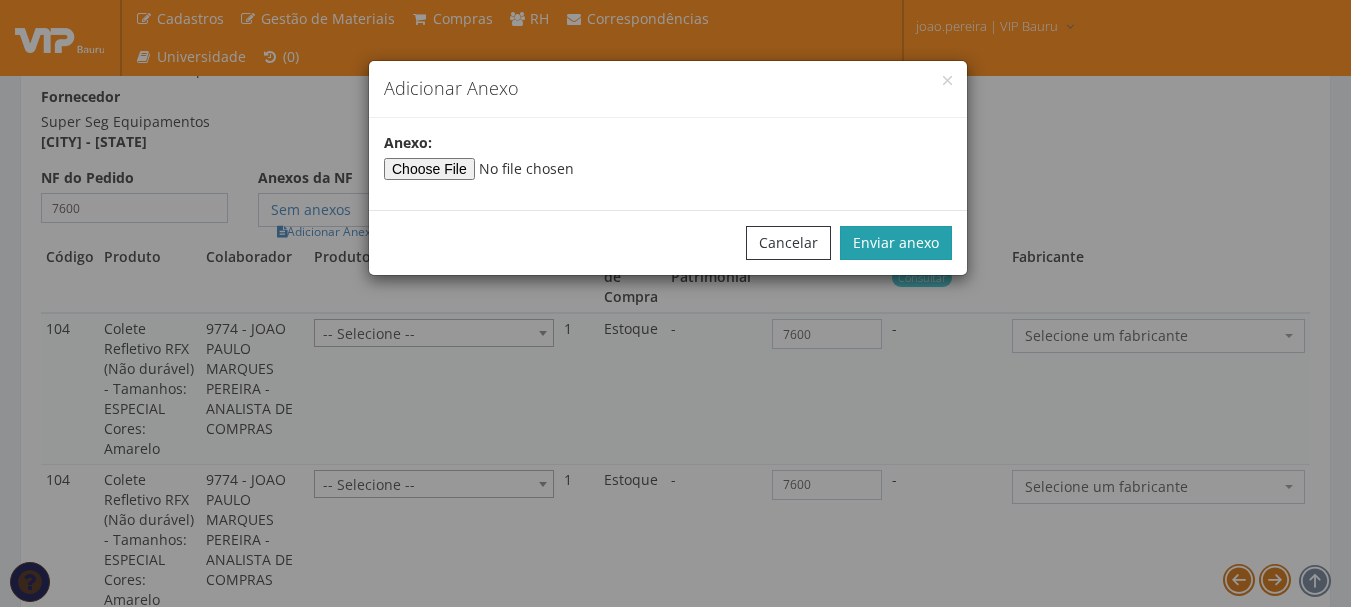 click on "Enviar anexo" at bounding box center [896, 243] 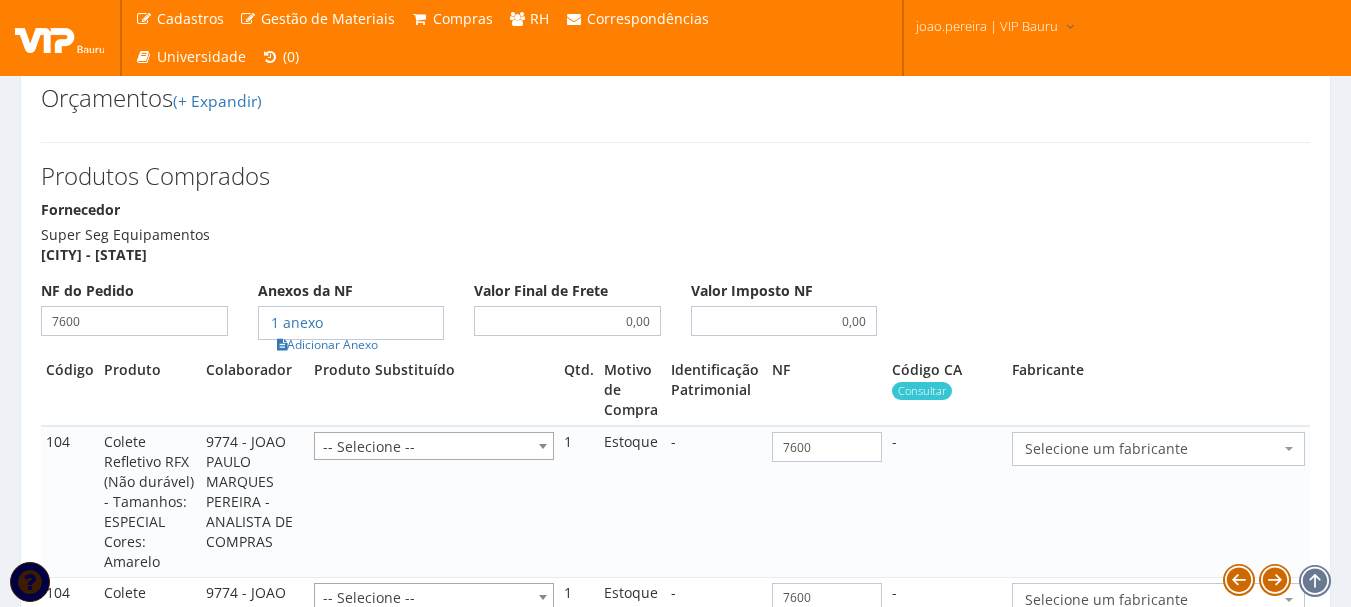 scroll, scrollTop: 1100, scrollLeft: 0, axis: vertical 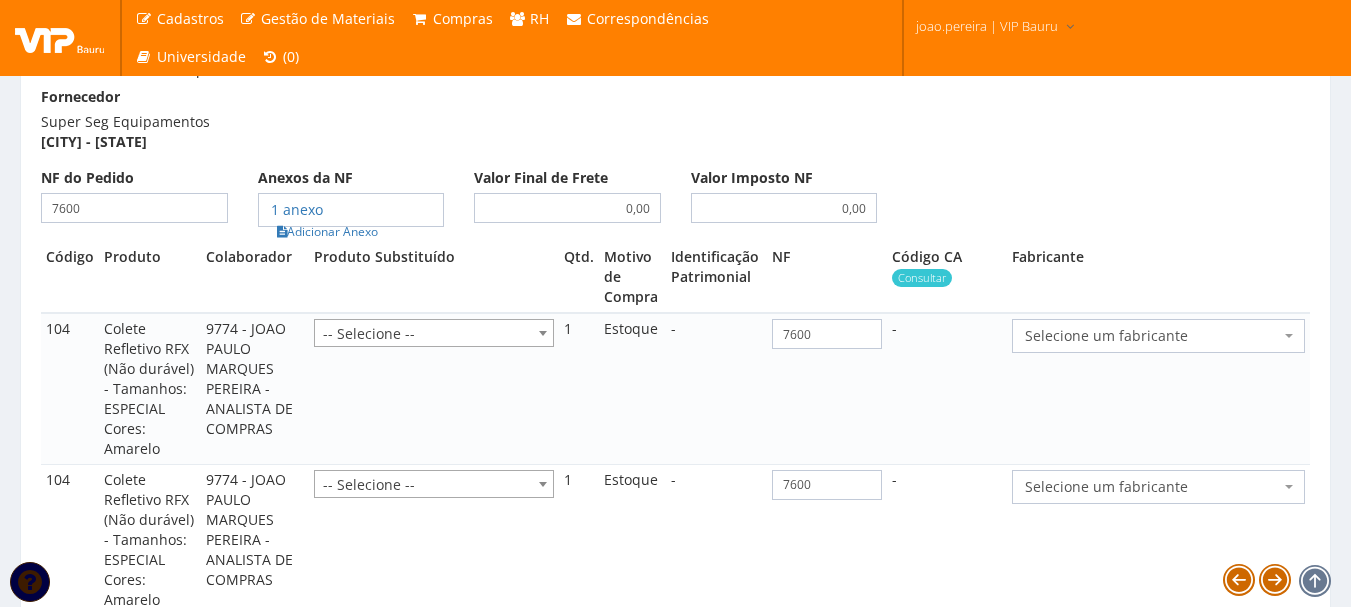 click on "Selecione um fabricante" at bounding box center [1158, 336] 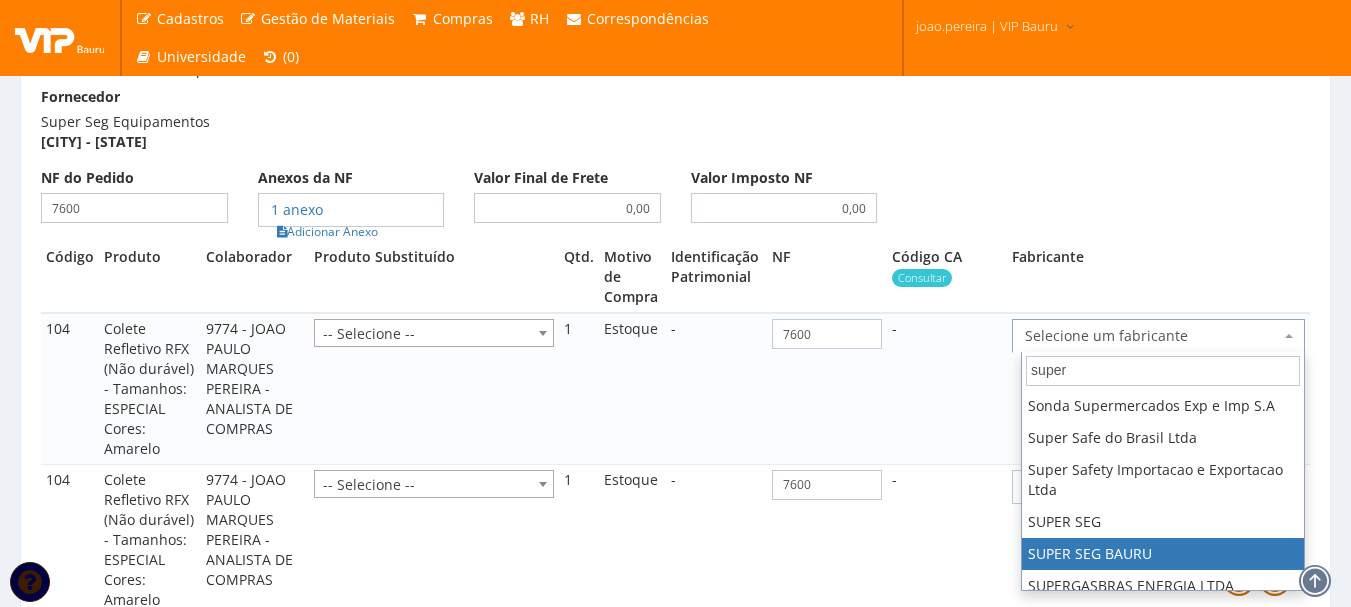 type on "super" 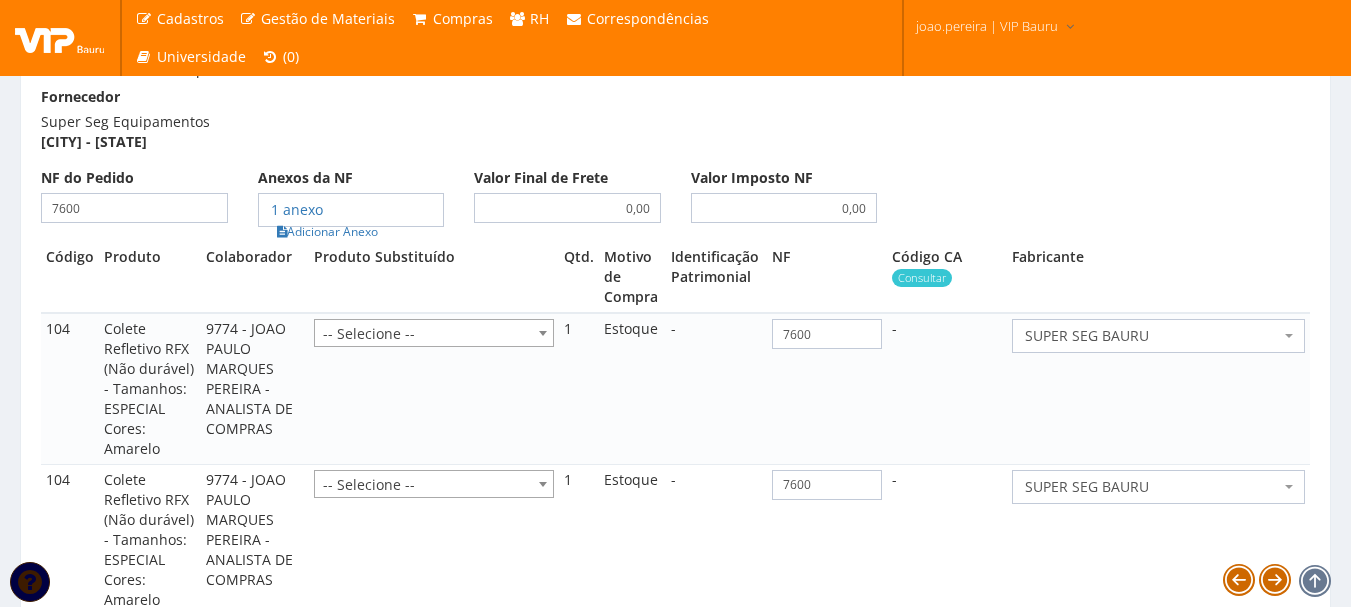 select on "644" 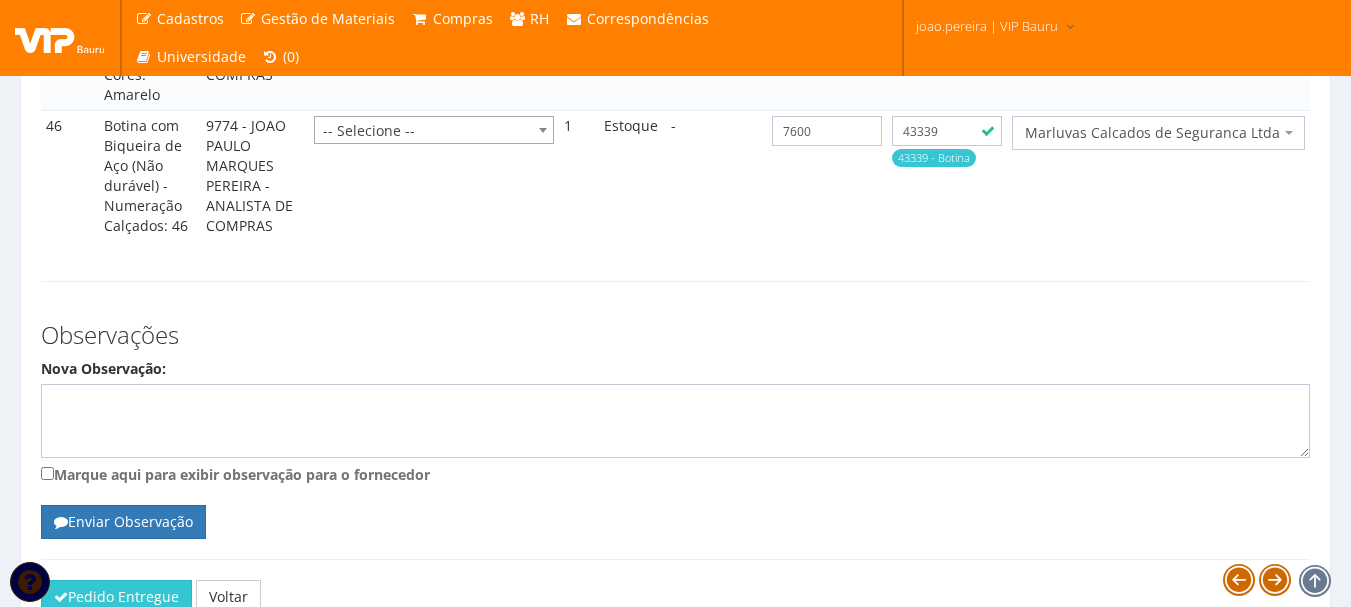 scroll, scrollTop: 3672, scrollLeft: 0, axis: vertical 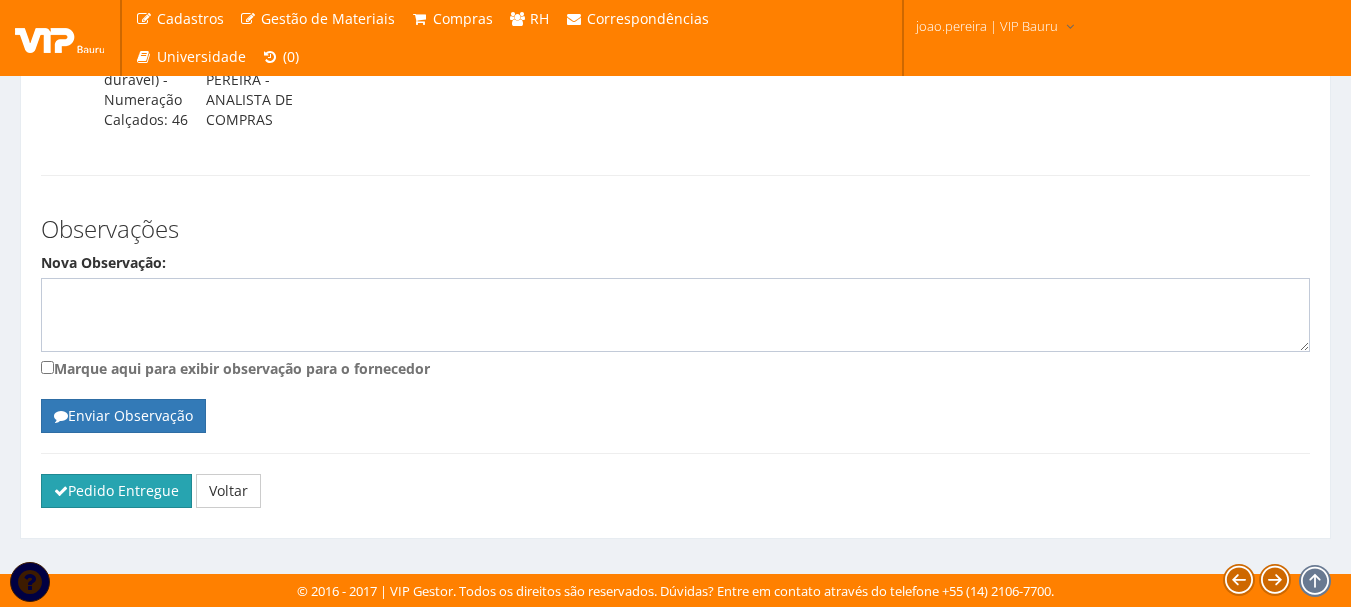 click on "Pedido Entregue" at bounding box center (116, 491) 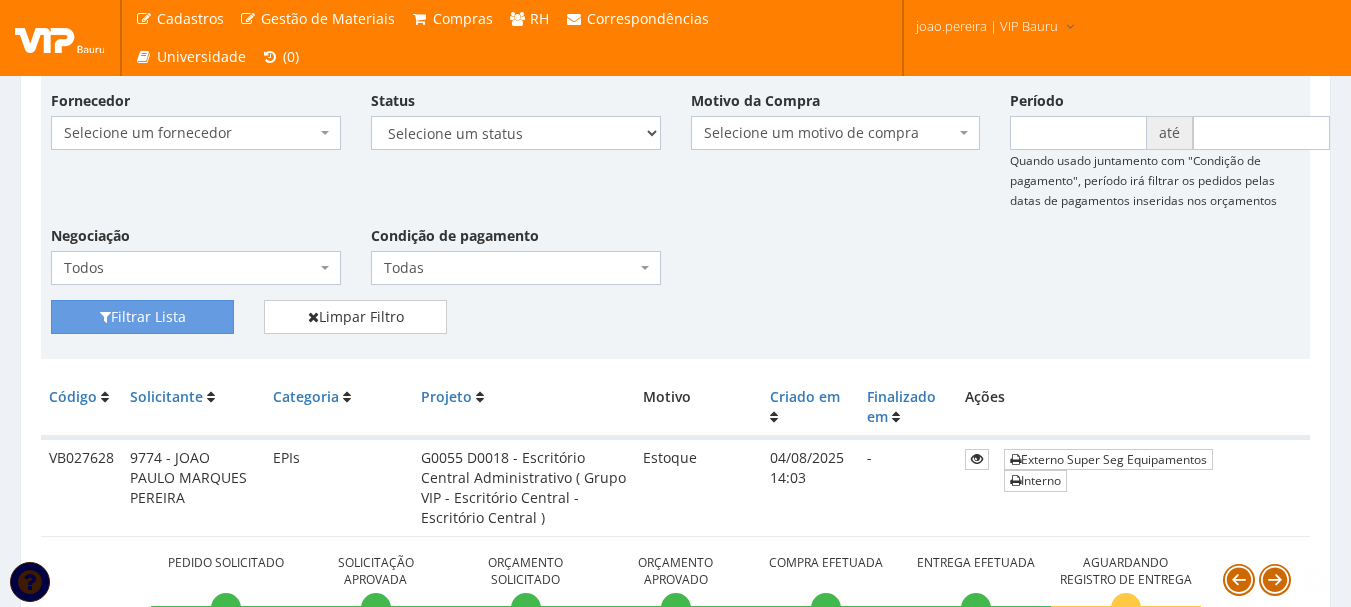 scroll, scrollTop: 600, scrollLeft: 0, axis: vertical 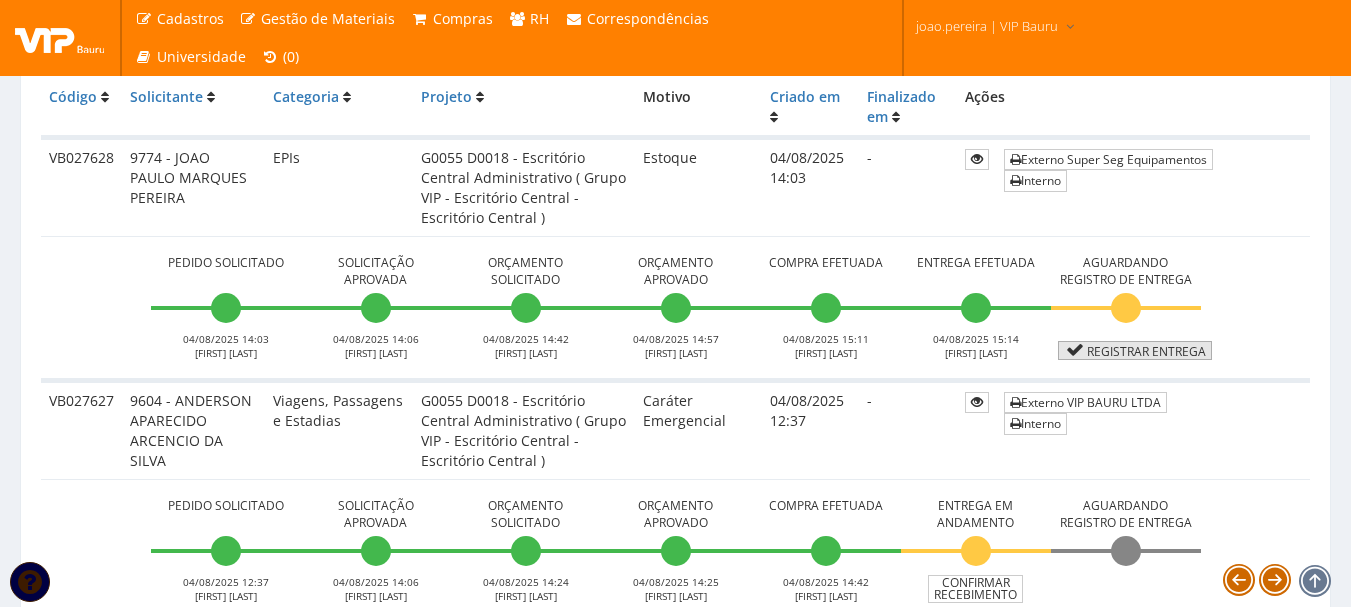 click on "Registrar Entrega" at bounding box center (1135, 350) 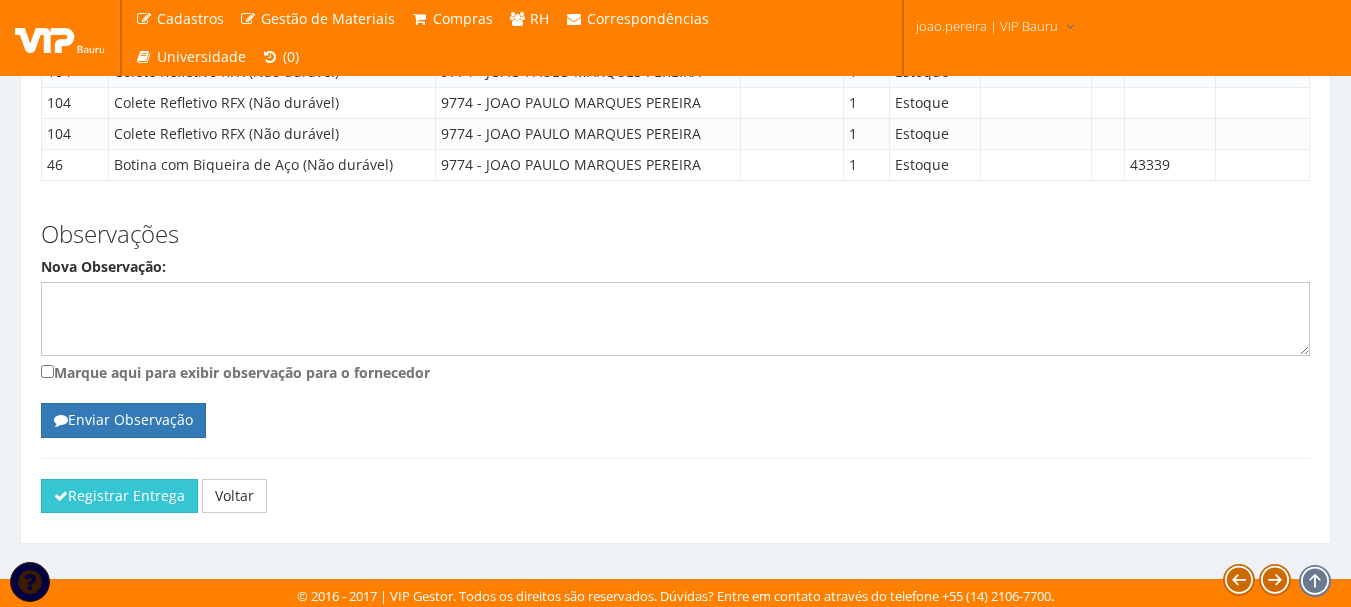 scroll, scrollTop: 1714, scrollLeft: 0, axis: vertical 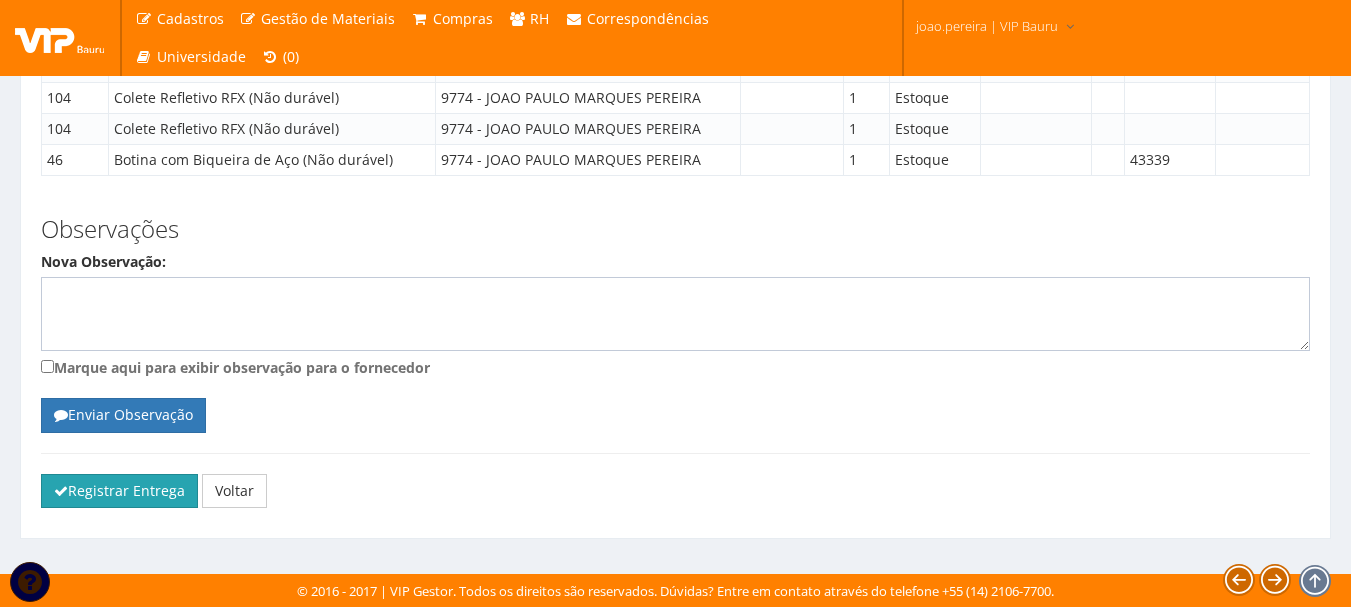 click on "Registrar Entrega" at bounding box center (119, 491) 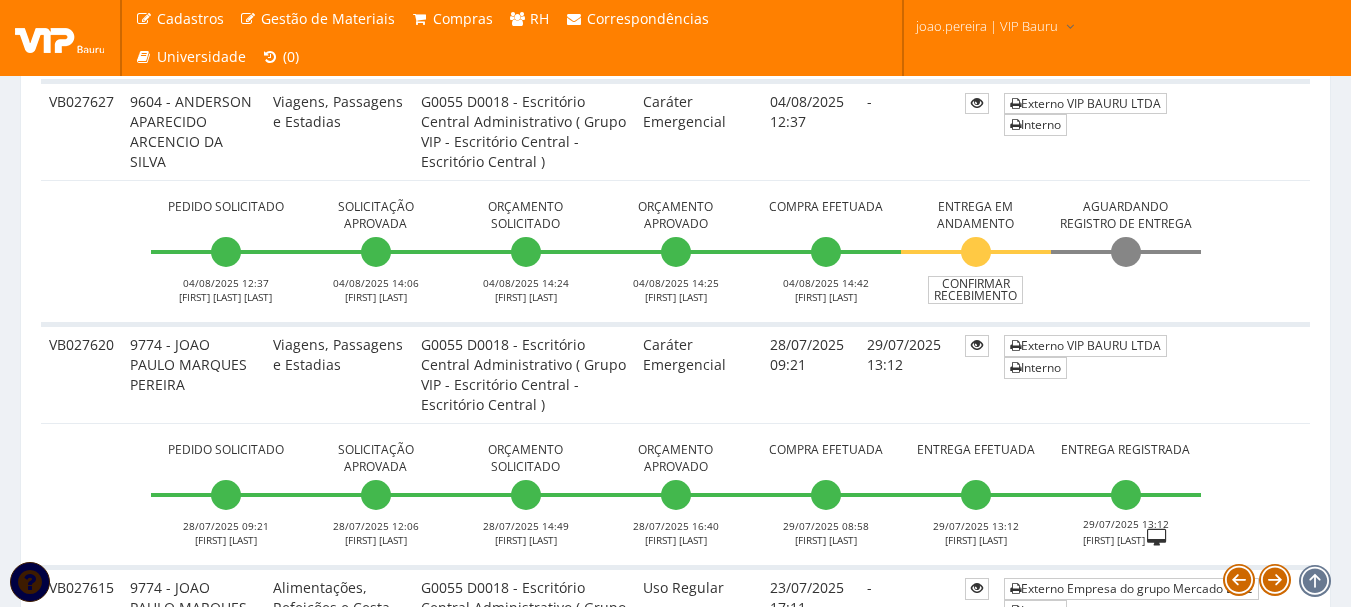 scroll, scrollTop: 900, scrollLeft: 0, axis: vertical 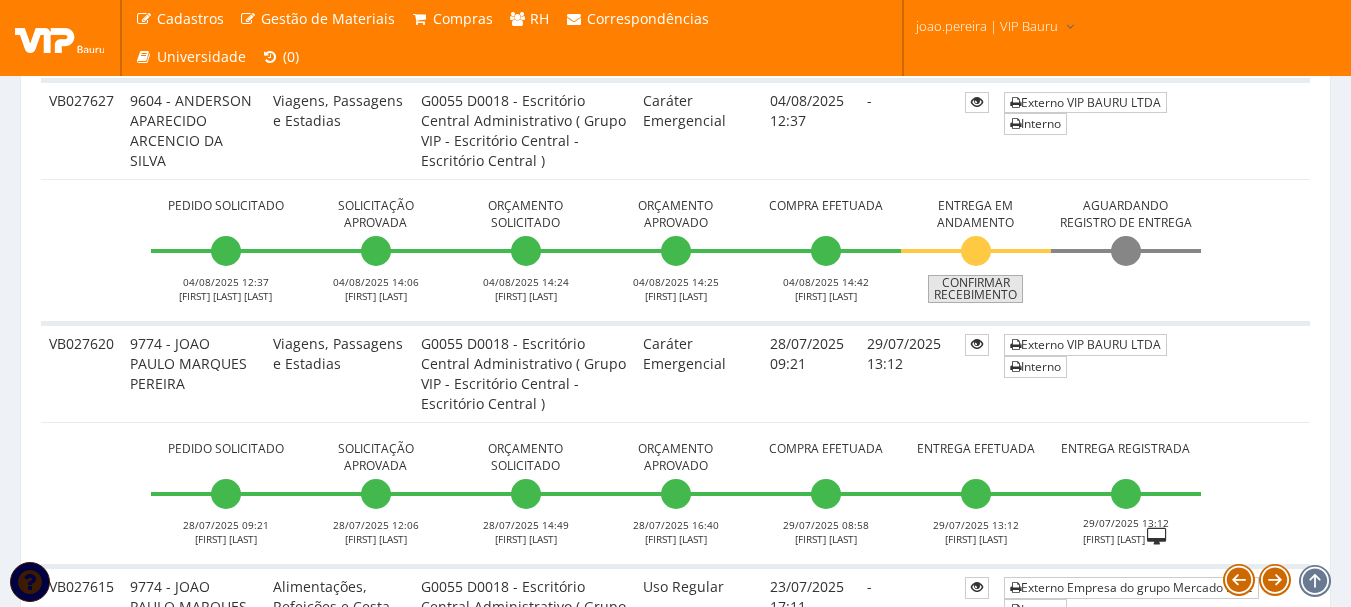 click on "Confirmar Recebimento" at bounding box center [975, 289] 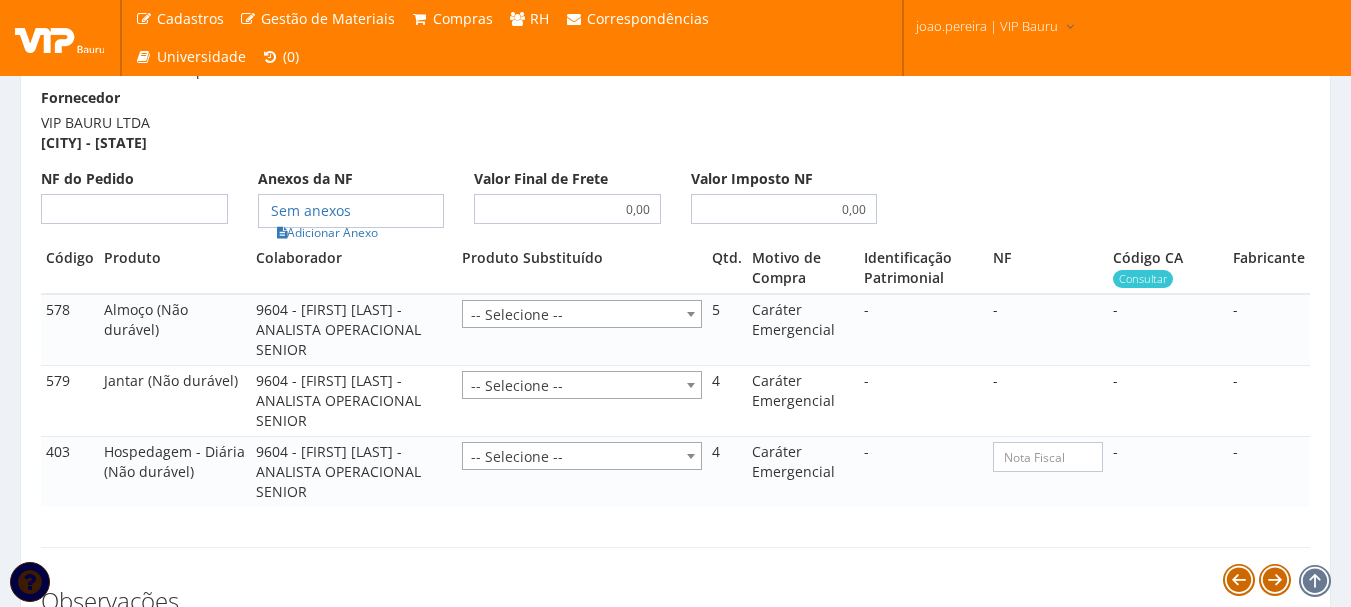 scroll, scrollTop: 1300, scrollLeft: 0, axis: vertical 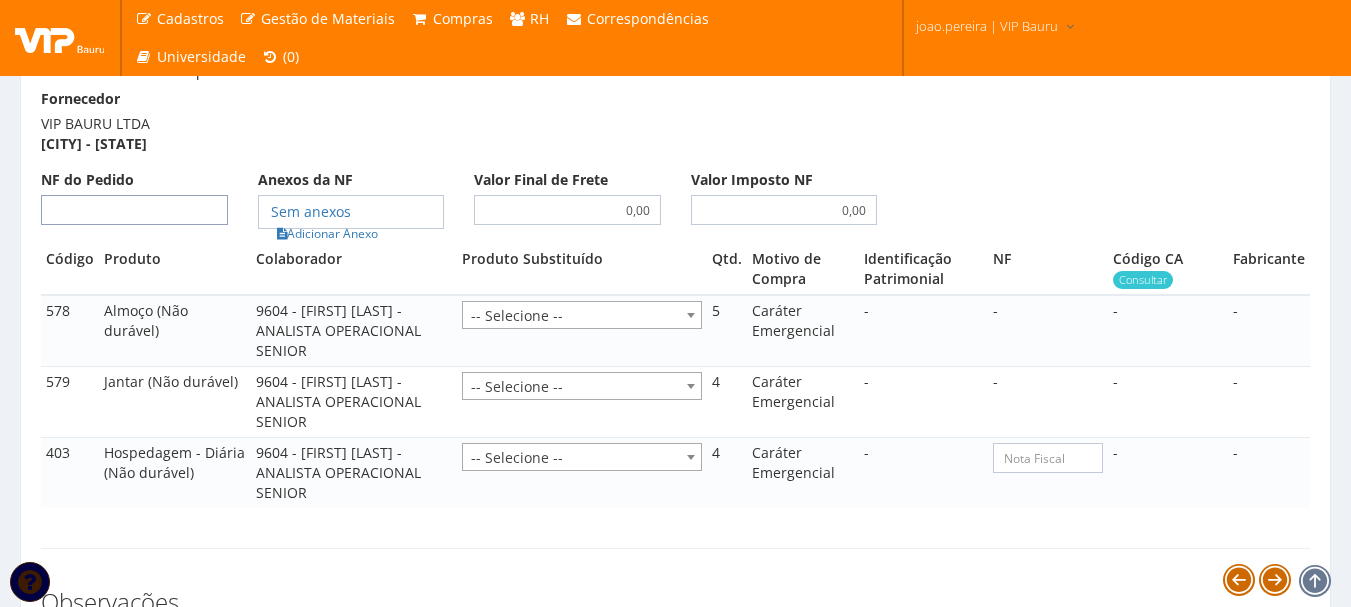 click on "NF do Pedido" at bounding box center (134, 210) 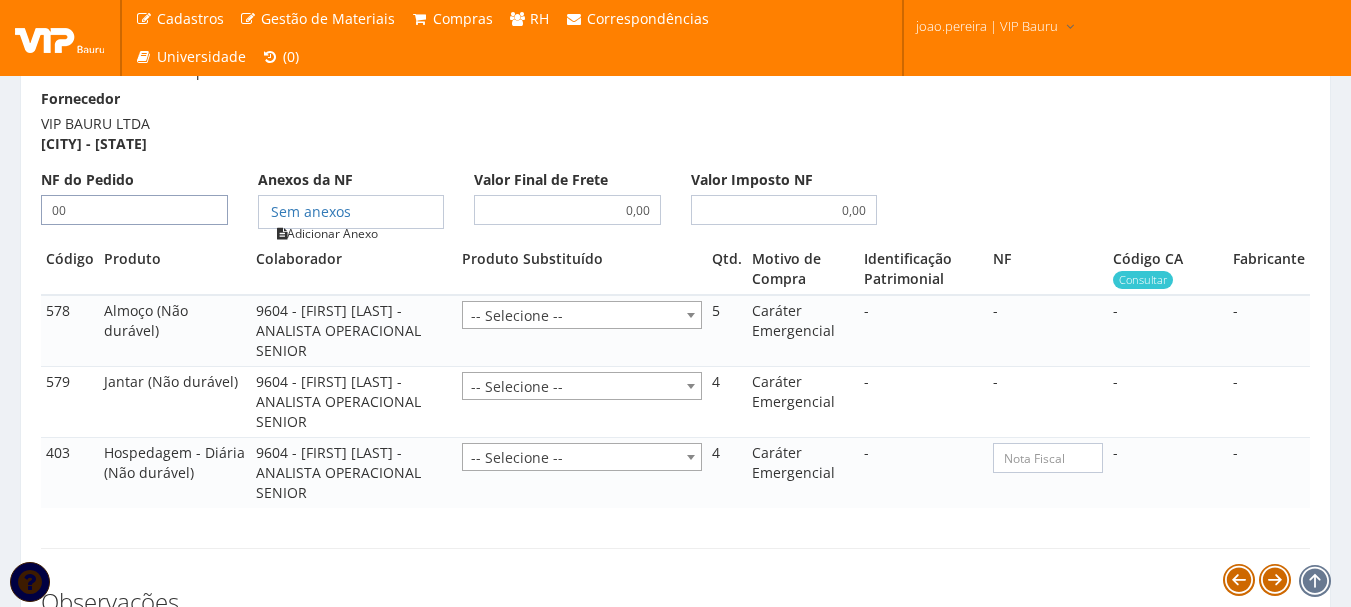 type on "00" 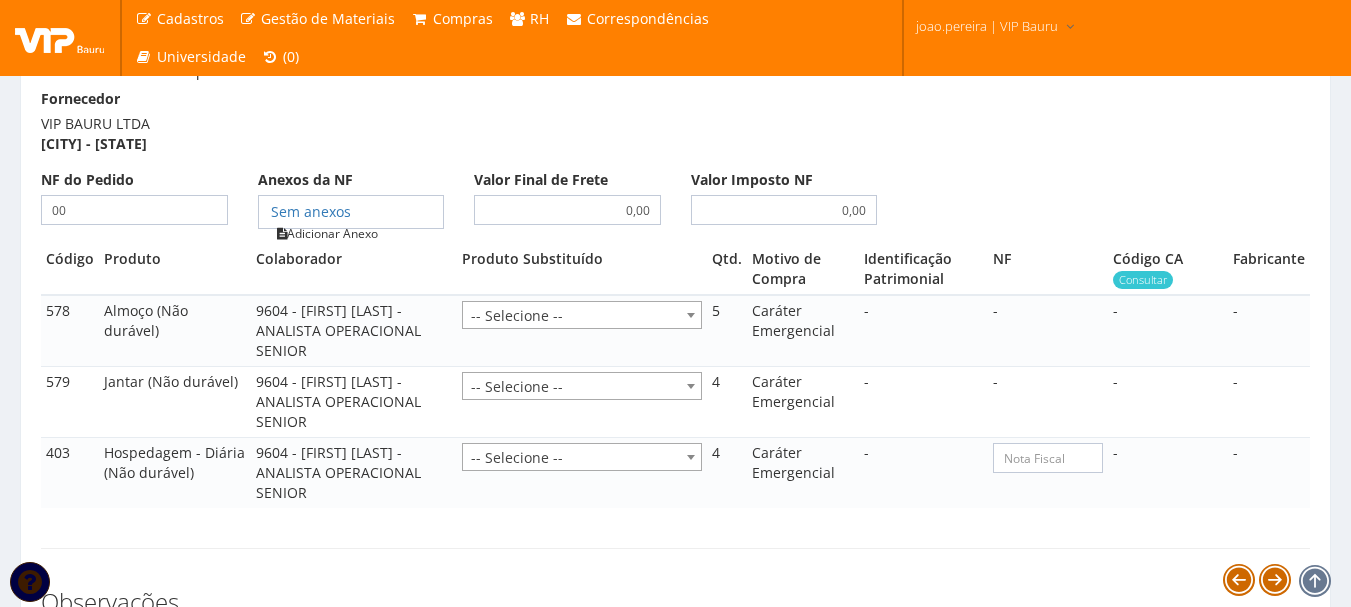 type on "00" 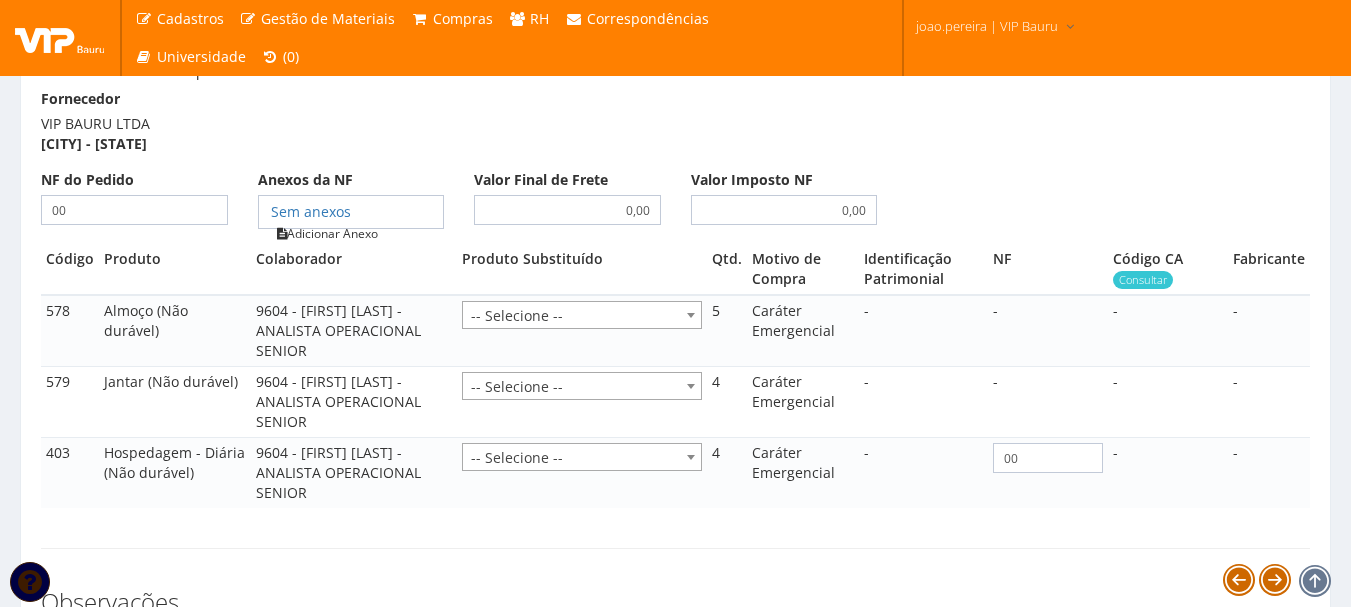 click on "Adicionar Anexo" at bounding box center [327, 233] 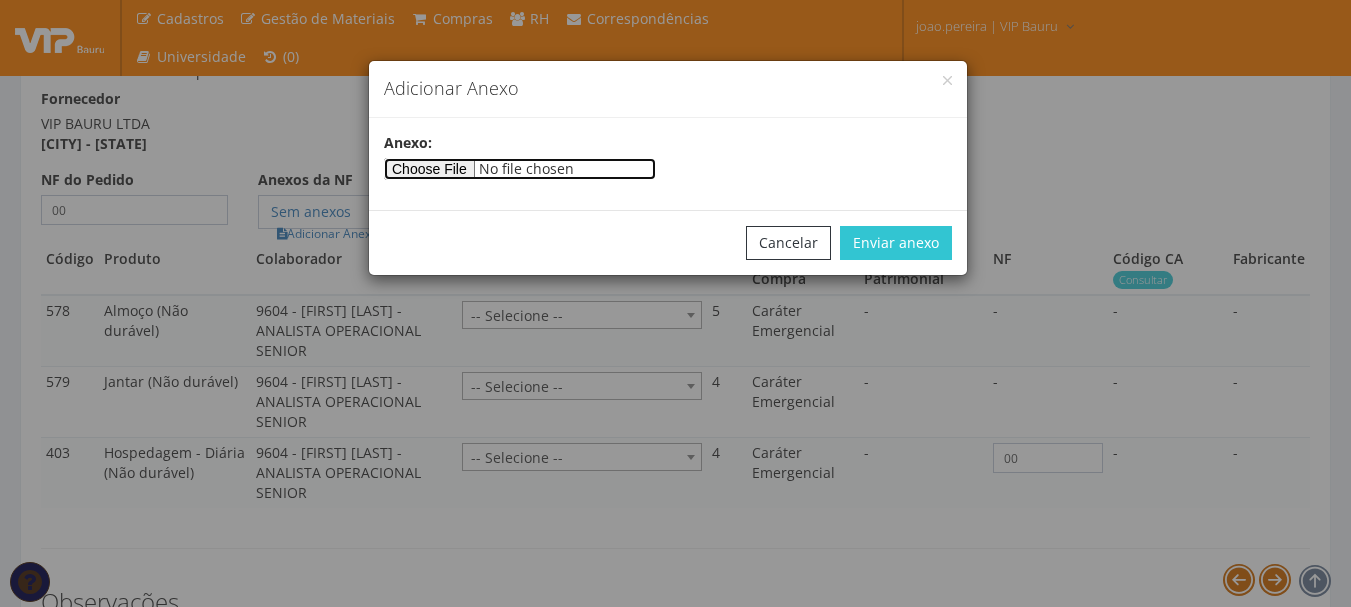 click at bounding box center (520, 169) 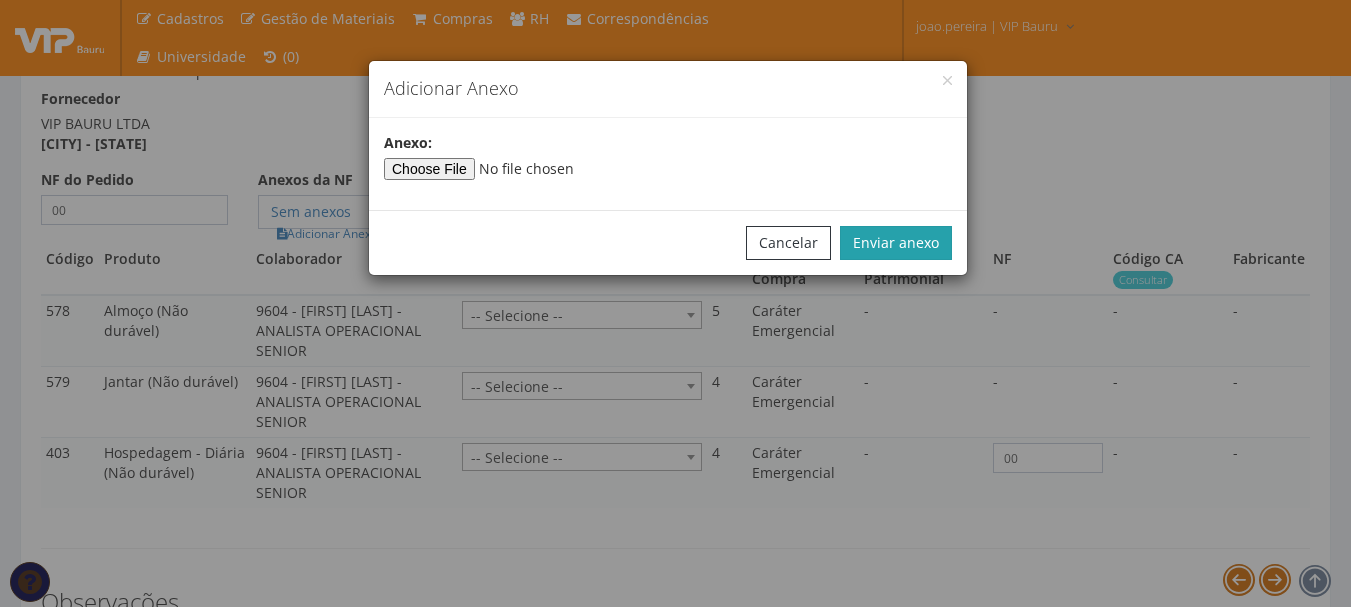 click on "Enviar anexo" at bounding box center [896, 243] 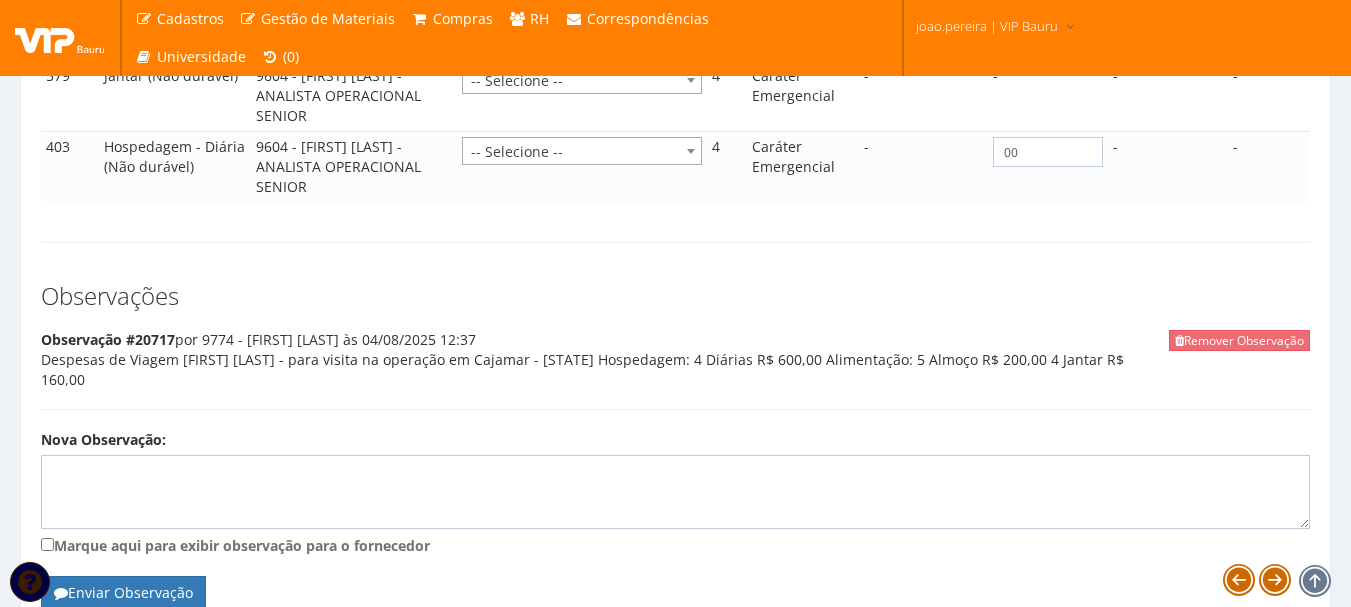 scroll, scrollTop: 1784, scrollLeft: 0, axis: vertical 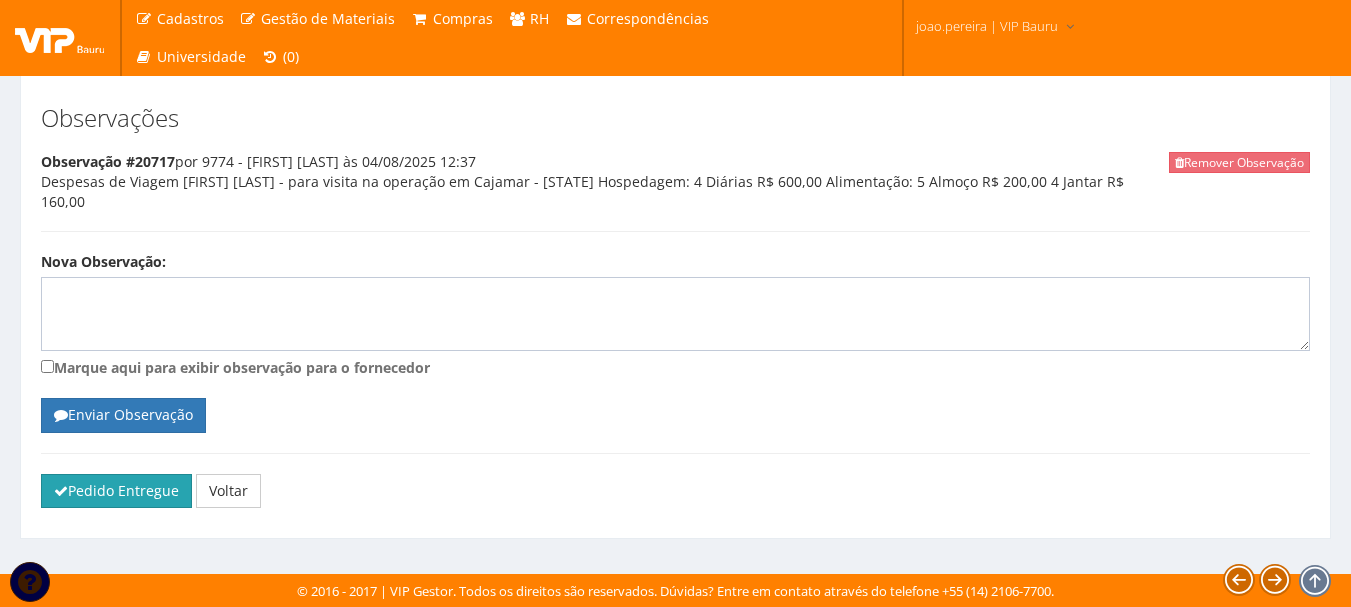 click on "Pedido Entregue" at bounding box center [116, 491] 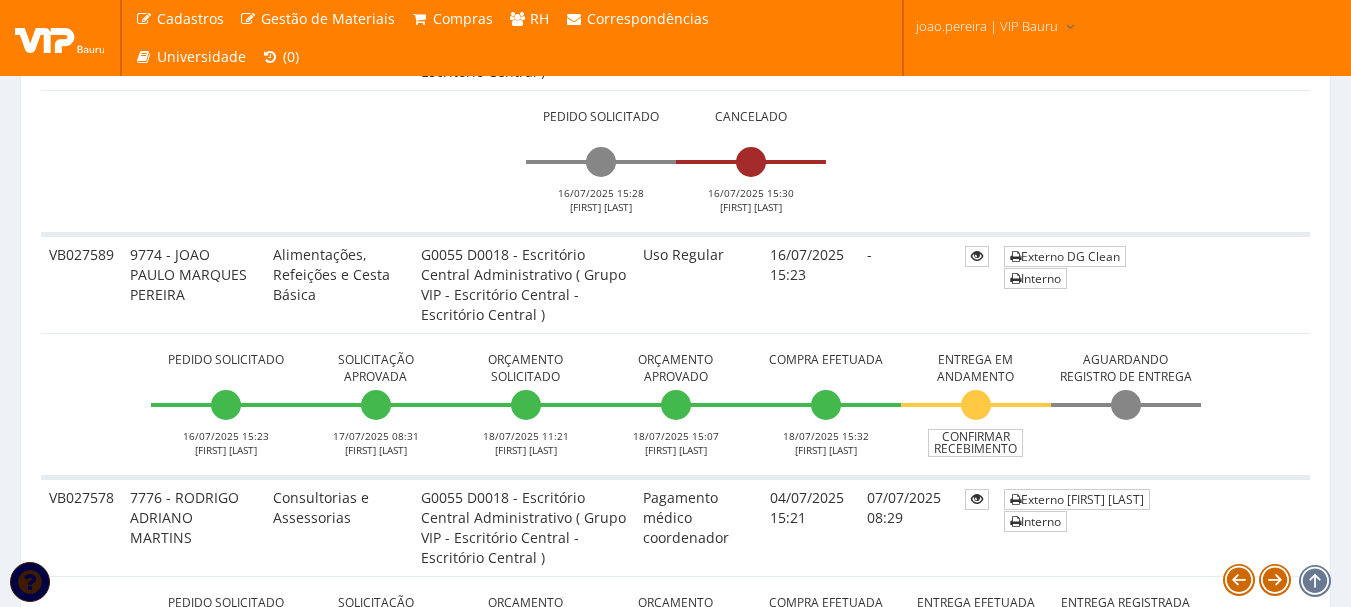 scroll, scrollTop: 2500, scrollLeft: 0, axis: vertical 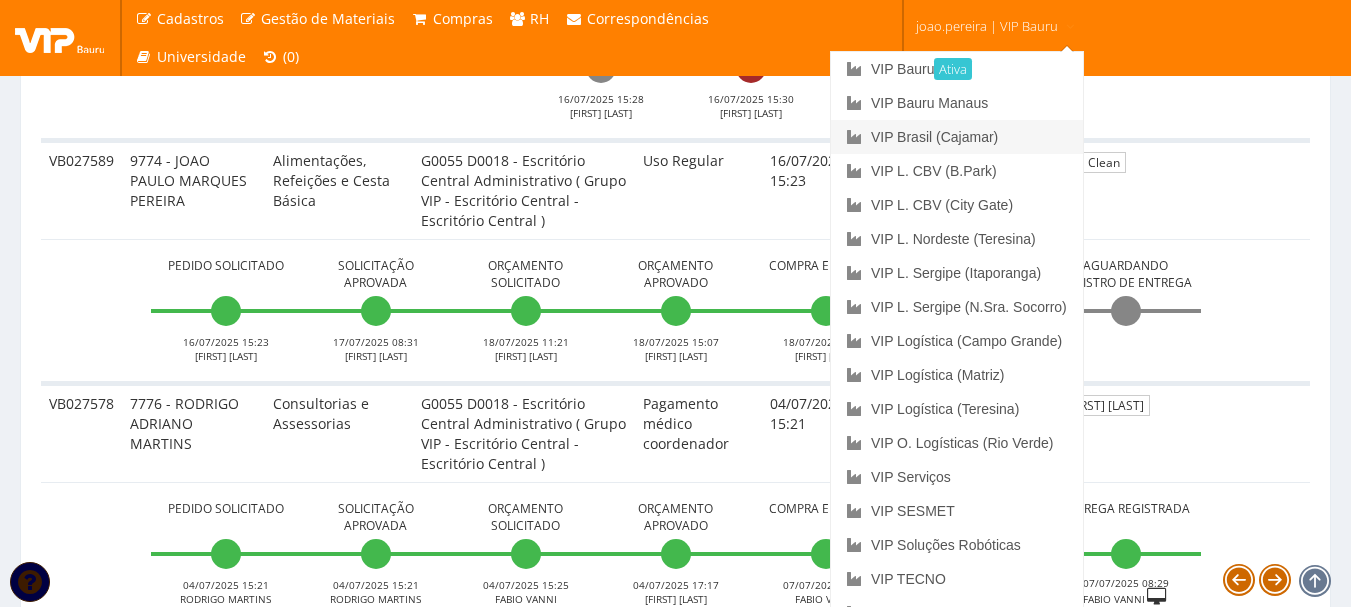 click on "VIP Brasil (Cajamar)" at bounding box center (957, 137) 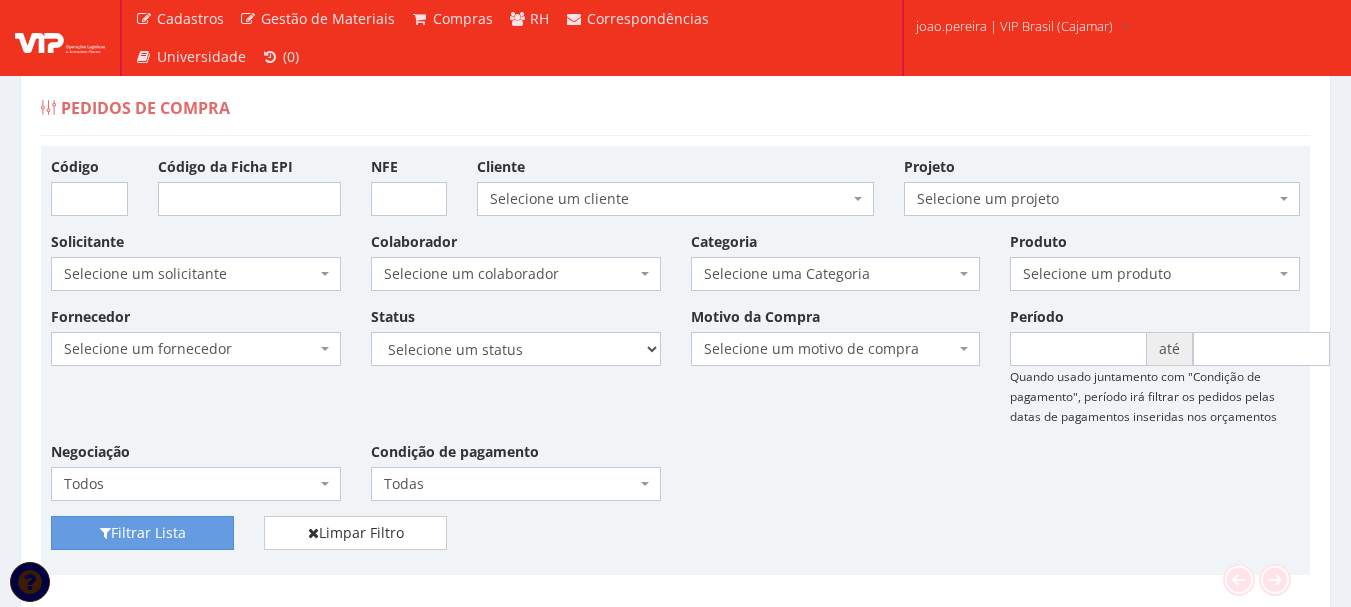 scroll, scrollTop: 0, scrollLeft: 0, axis: both 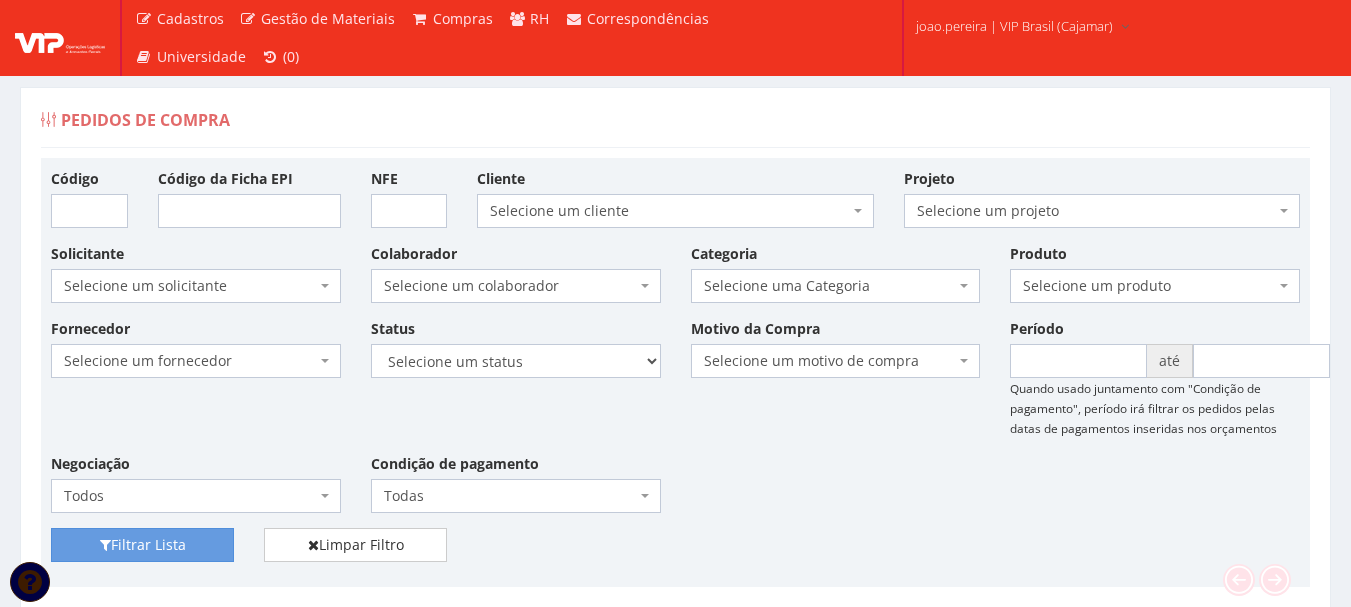 click on "Pedidos de Compra" at bounding box center (675, 124) 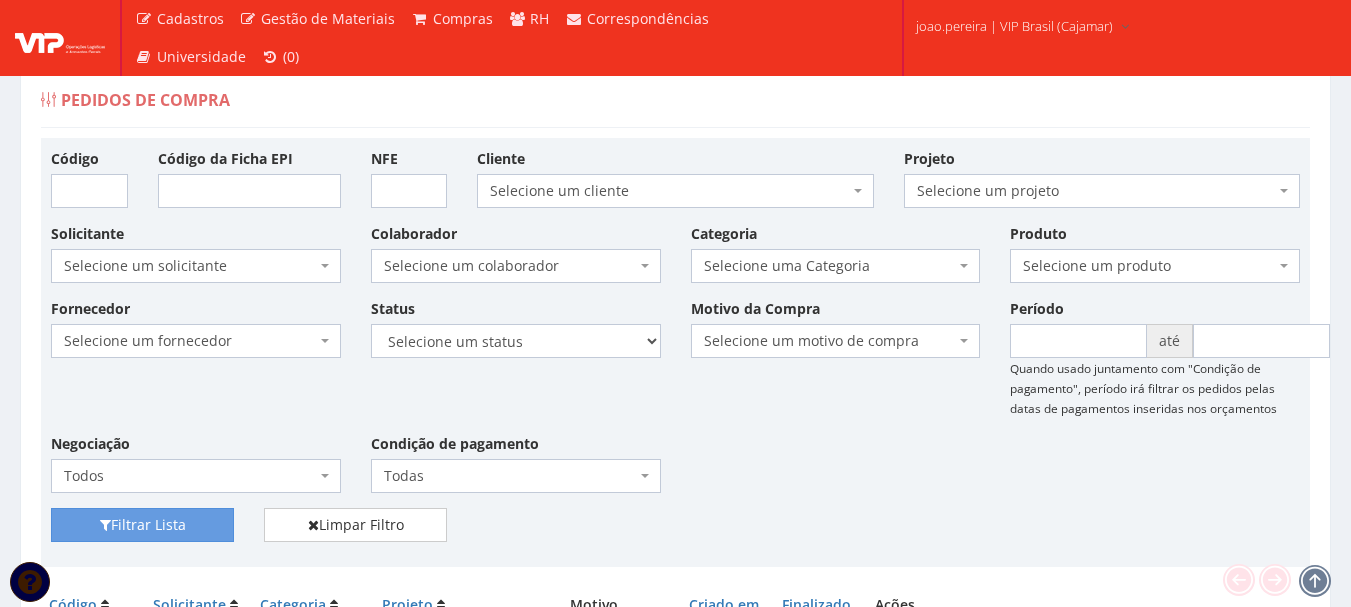 scroll, scrollTop: 0, scrollLeft: 0, axis: both 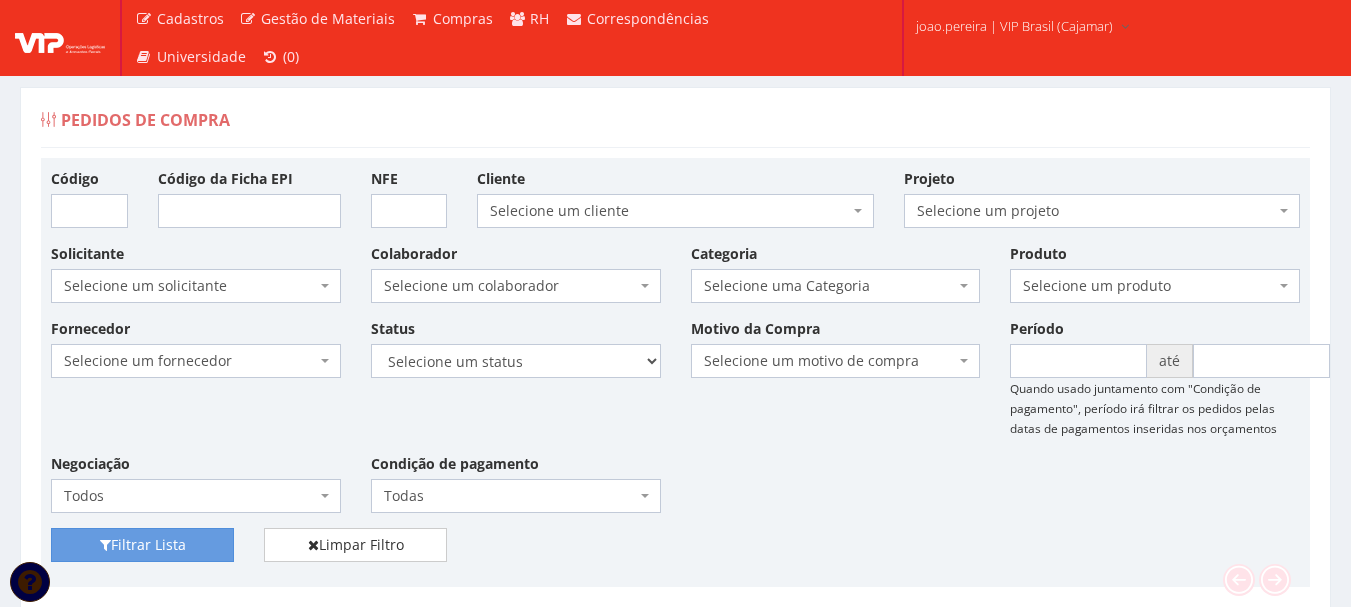 click on "Fornecedor
Selecione um fornecedor ******** ******** 1000 MARCAS BRASIL 123 MILHAS 2WD SOLUÇÕES E CONTROLES DE PRAGAS 4SHOW COMERCIO DE ELETRONICOS LTDA 50 Hotel A C A DIAS COMERCIAL A Centro Oeste Tubos e Conexões A F M DE MELO ME A FLORA SAVASSI LTDA A INDUSTRIAL A R G3 TELECOM ASSOCIADOS LTDA A Z ELETRICOS A. S. COELHO A.F.P. TRANSPORTES CONFIANCA LTDA A2L-EPI LTDA Abate Imunizacao de Ambientes e Servicos Ltda Abra Promocional Abrafer ABSOLUTA EQUIPAMENTOS E SERVICOS ABSOLUTTASHOP AC CARPINTARIA, REFORMAS EM GERAL Ac Coelho Acacia Medicina do Trabalho - Uberlândia MG ACACIA UBERABA MEDICINA DO TRABALHO Ação Med Acaso Impressões Acbz Importação e Comércio Ltda AÇO E AÇO VERGALHOES LTDA Açojota Bauru ACQUAECO WASH Adailton de Jesus Santos ADALBERTO CHAVES E CARIMBOS ADEGRAF ETIQUETAS ADESIVAS LTDA Adelpack Fitas Adesivas Adelson Feiras e Eventos LTDA ADEMAQ IND. E COM DE EQUIPAMENTOS PARA ESCRITÓRIO LTDA - EPP Ademar Pedro de Godoi - Me ADENILSON APARECIDO SILVEIRA E SOUZA ALIMPA" at bounding box center [675, 423] 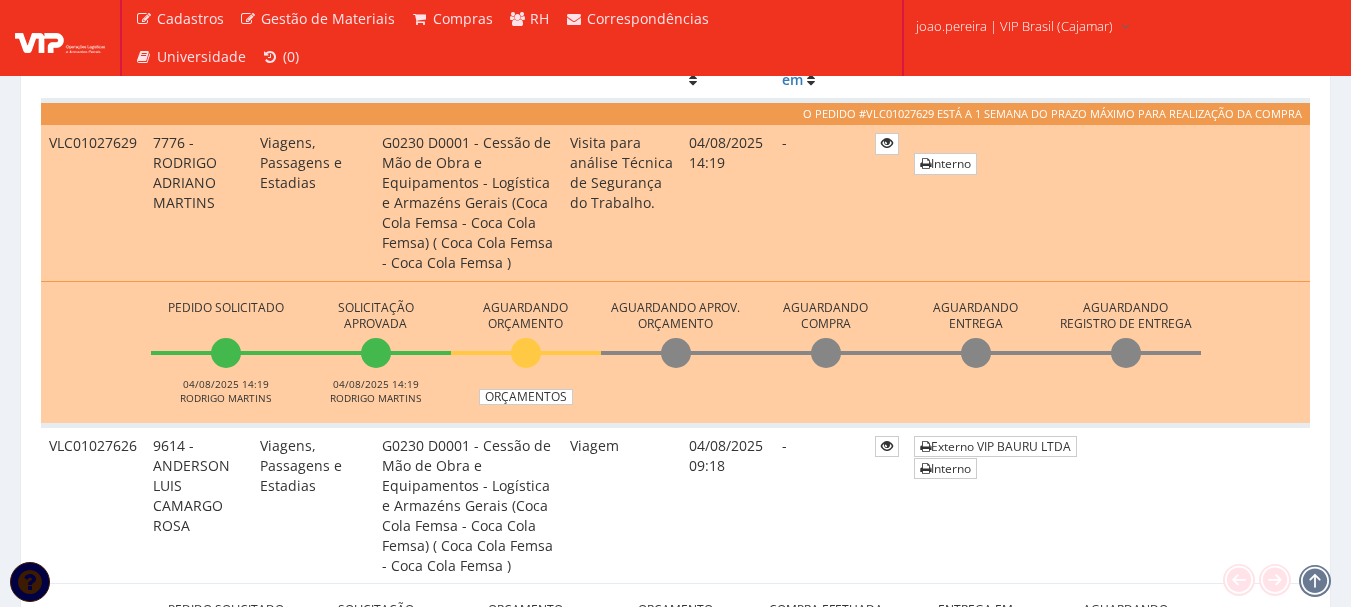 scroll, scrollTop: 600, scrollLeft: 0, axis: vertical 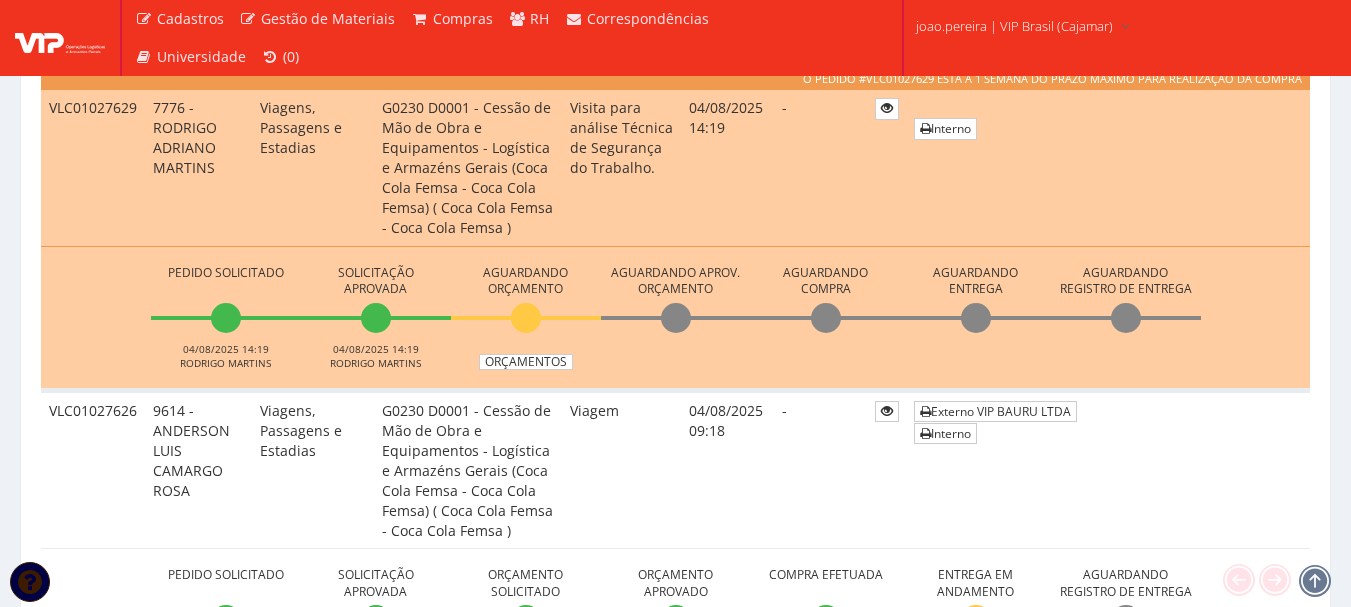 click on "04/08/2025 09:18" at bounding box center [727, 469] 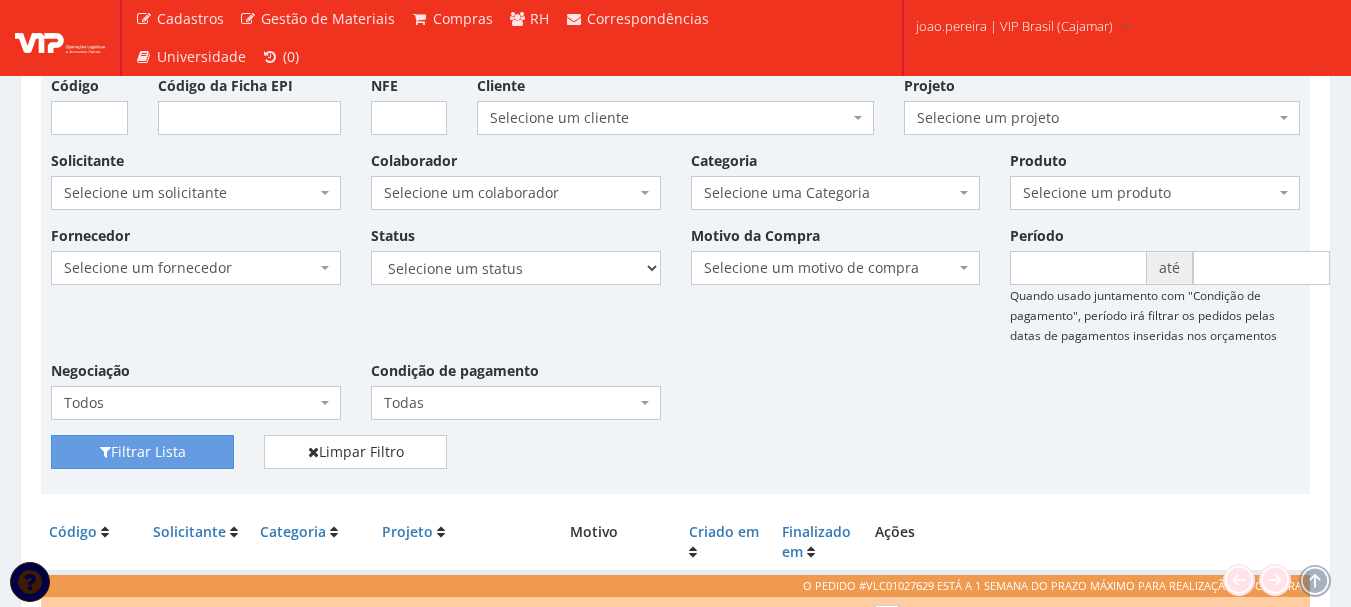scroll, scrollTop: 0, scrollLeft: 0, axis: both 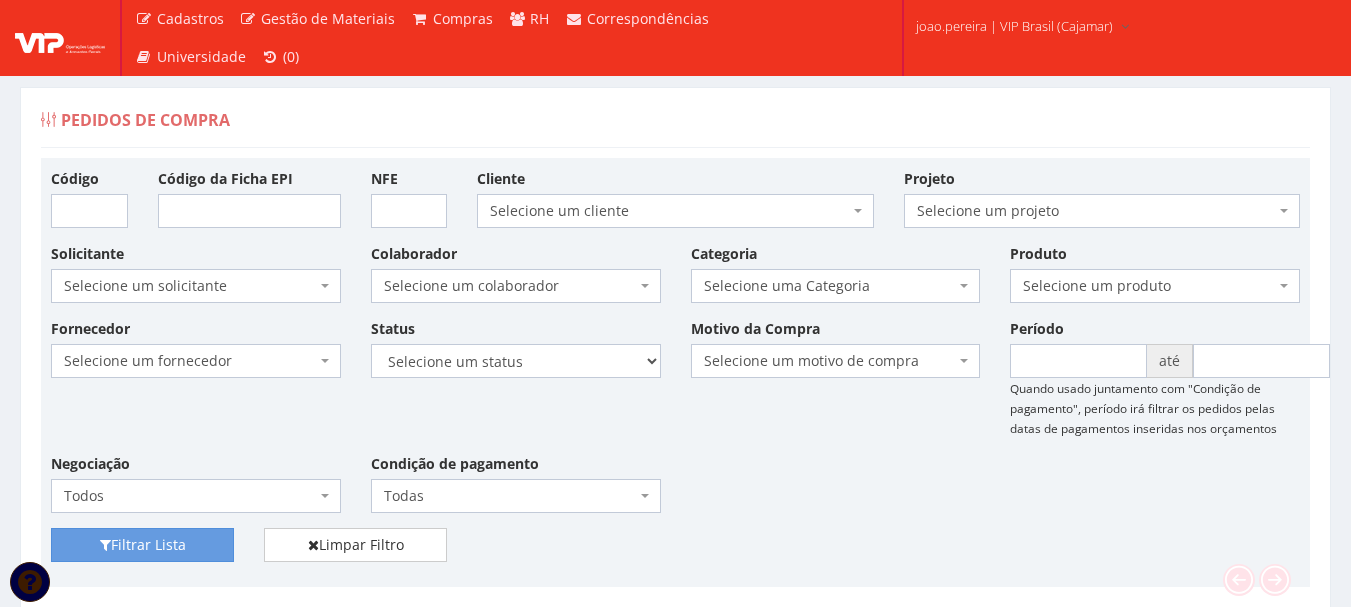 click on "Fornecedor
Selecione um fornecedor ******** ******** 1000 MARCAS BRASIL 123 MILHAS 2WD SOLUÇÕES E CONTROLES DE PRAGAS 4SHOW COMERCIO DE ELETRONICOS LTDA 50 Hotel A C A DIAS COMERCIAL A Centro Oeste Tubos e Conexões A F M DE MELO ME A FLORA SAVASSI LTDA A INDUSTRIAL A R G3 TELECOM ASSOCIADOS LTDA A Z ELETRICOS A. S. COELHO A.F.P. TRANSPORTES CONFIANCA LTDA A2L-EPI LTDA Abate Imunizacao de Ambientes e Servicos Ltda Abra Promocional Abrafer ABSOLUTA EQUIPAMENTOS E SERVICOS ABSOLUTTASHOP AC CARPINTARIA, REFORMAS EM GERAL Ac Coelho Acacia Medicina do Trabalho - Uberlândia MG ACACIA UBERABA MEDICINA DO TRABALHO Ação Med Acaso Impressões Acbz Importação e Comércio Ltda AÇO E AÇO VERGALHOES LTDA Açojota Bauru ACQUAECO WASH Adailton de Jesus Santos ADALBERTO CHAVES E CARIMBOS ADEGRAF ETIQUETAS ADESIVAS LTDA Adelpack Fitas Adesivas Adelson Feiras e Eventos LTDA ADEMAQ IND. E COM DE EQUIPAMENTOS PARA ESCRITÓRIO LTDA - EPP Ademar Pedro de Godoi - Me ADENILSON APARECIDO SILVEIRA E SOUZA ALIMPA" at bounding box center (675, 423) 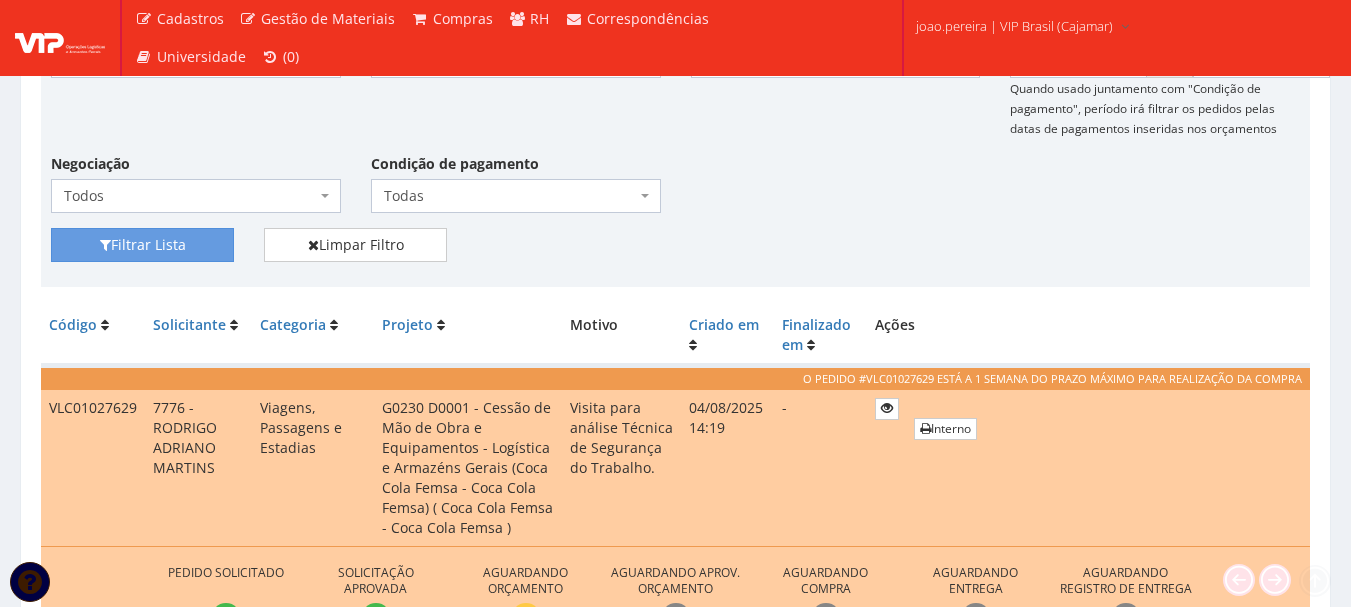 scroll, scrollTop: 600, scrollLeft: 0, axis: vertical 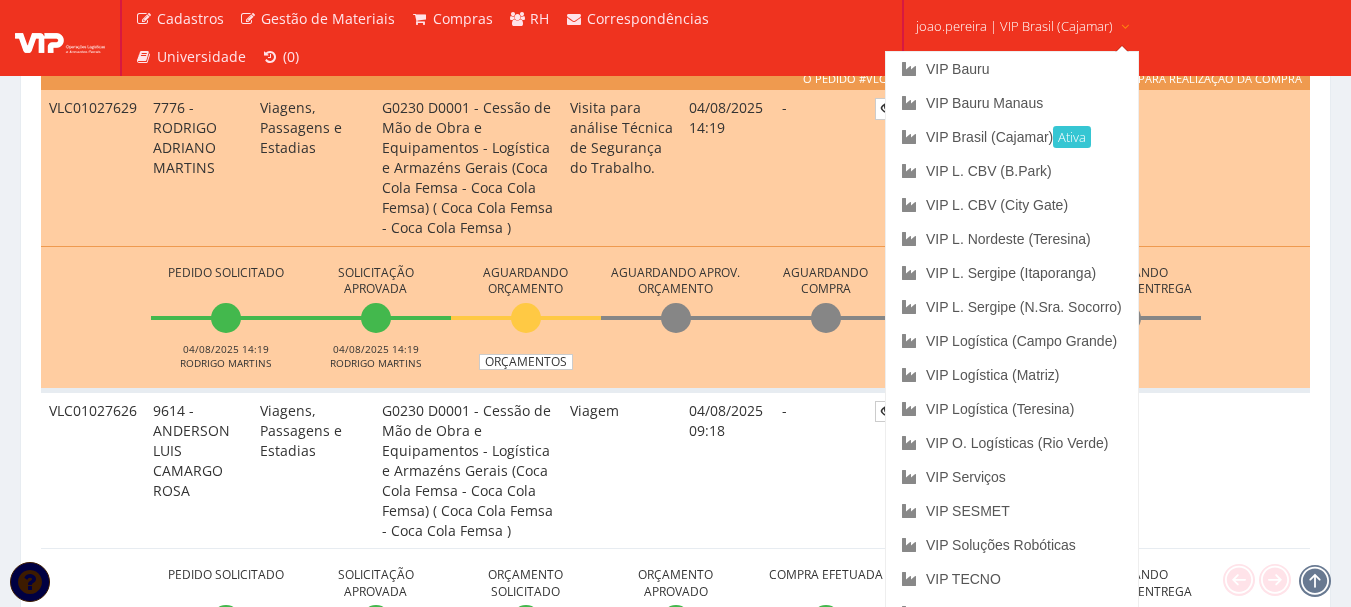 click on "joao.pereira | VIP Brasil (Cajamar)" at bounding box center [1014, 26] 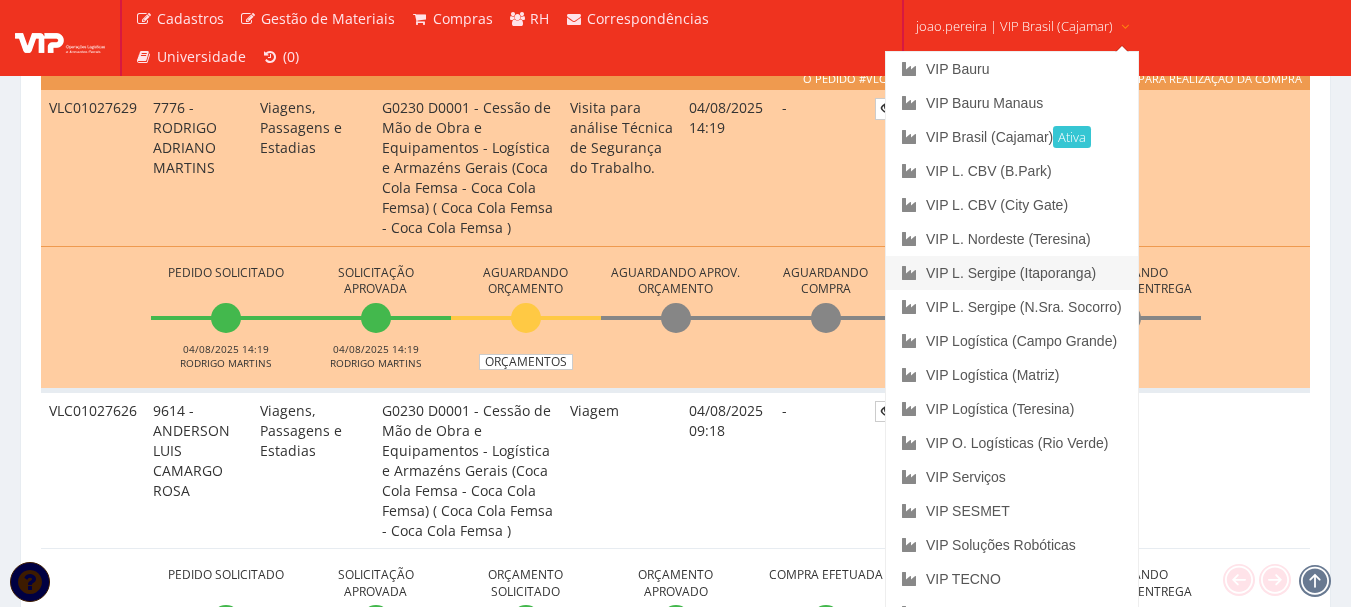 click on "VIP L. Sergipe (Itaporanga)" at bounding box center [1012, 273] 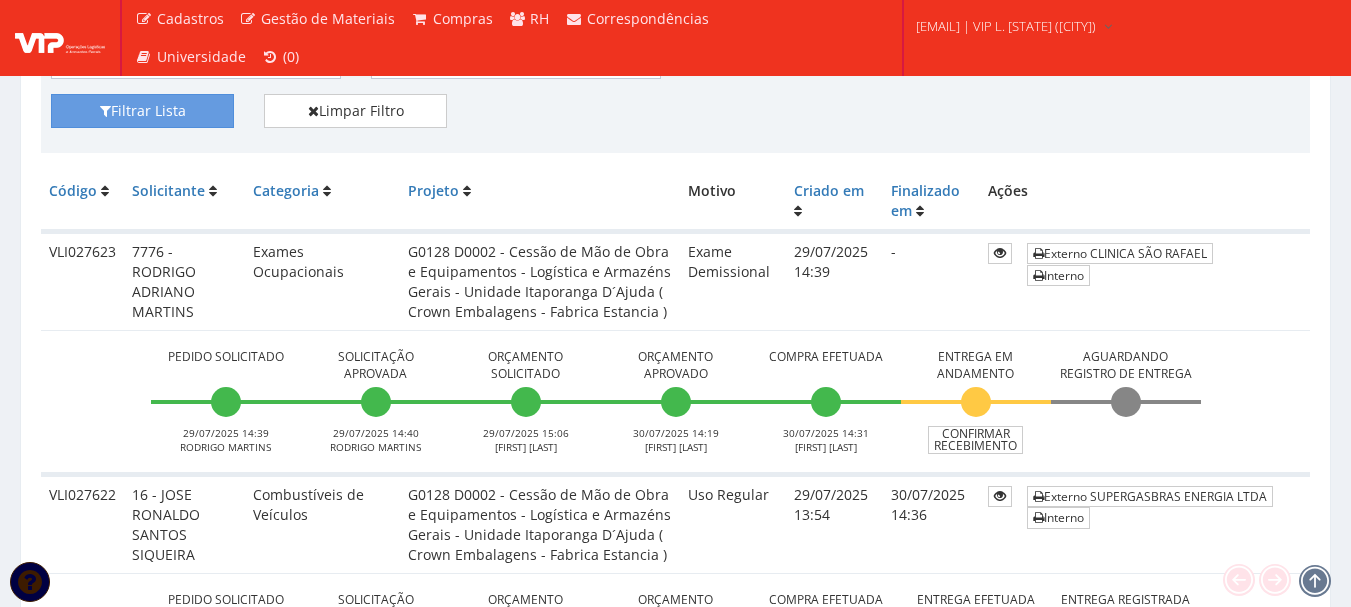 scroll, scrollTop: 400, scrollLeft: 0, axis: vertical 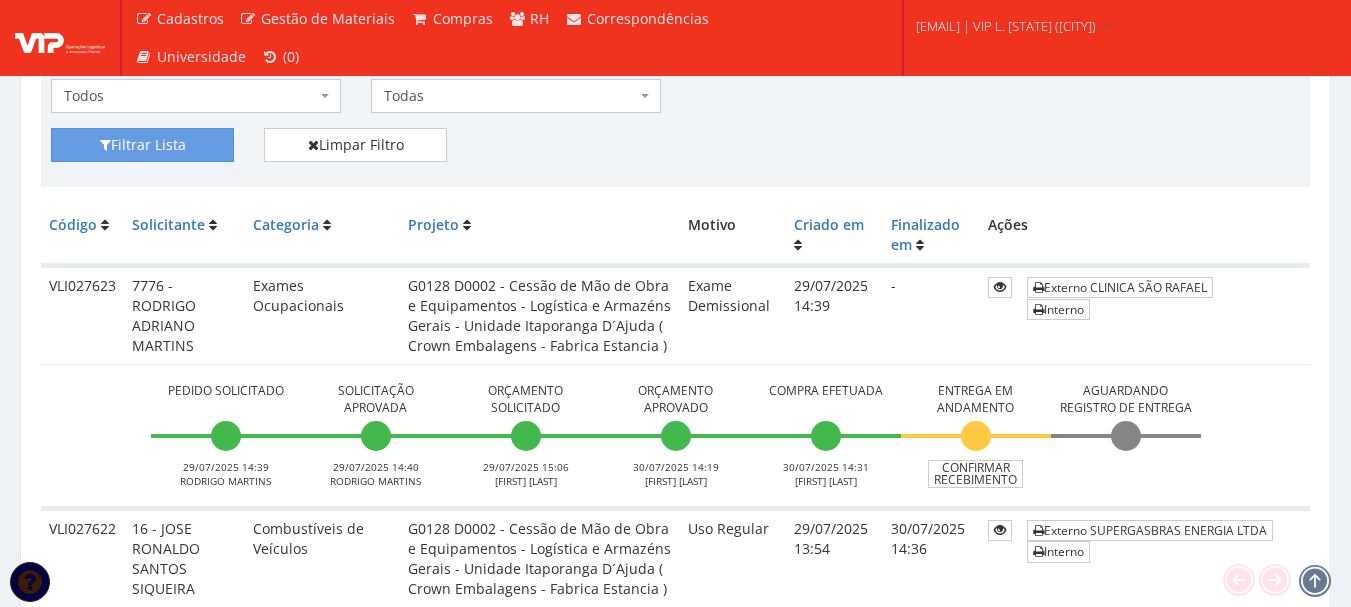 click on "Externo CLINICA SÃO RAFAEL
Interno" at bounding box center (1164, 315) 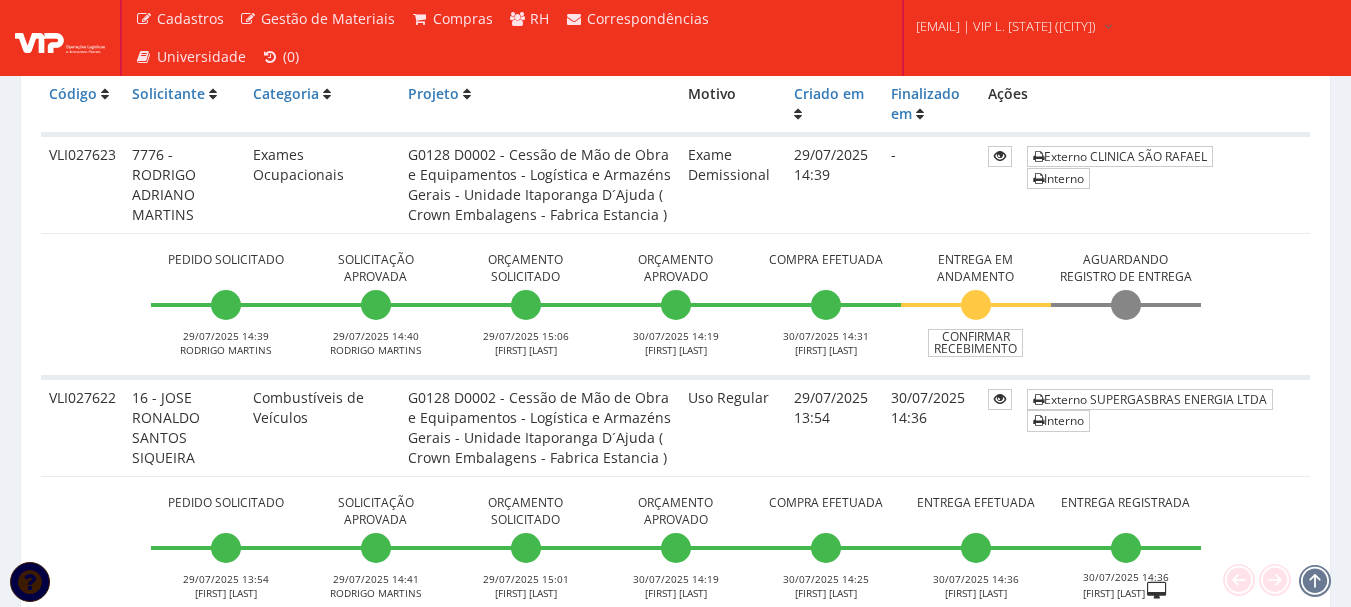 scroll, scrollTop: 500, scrollLeft: 0, axis: vertical 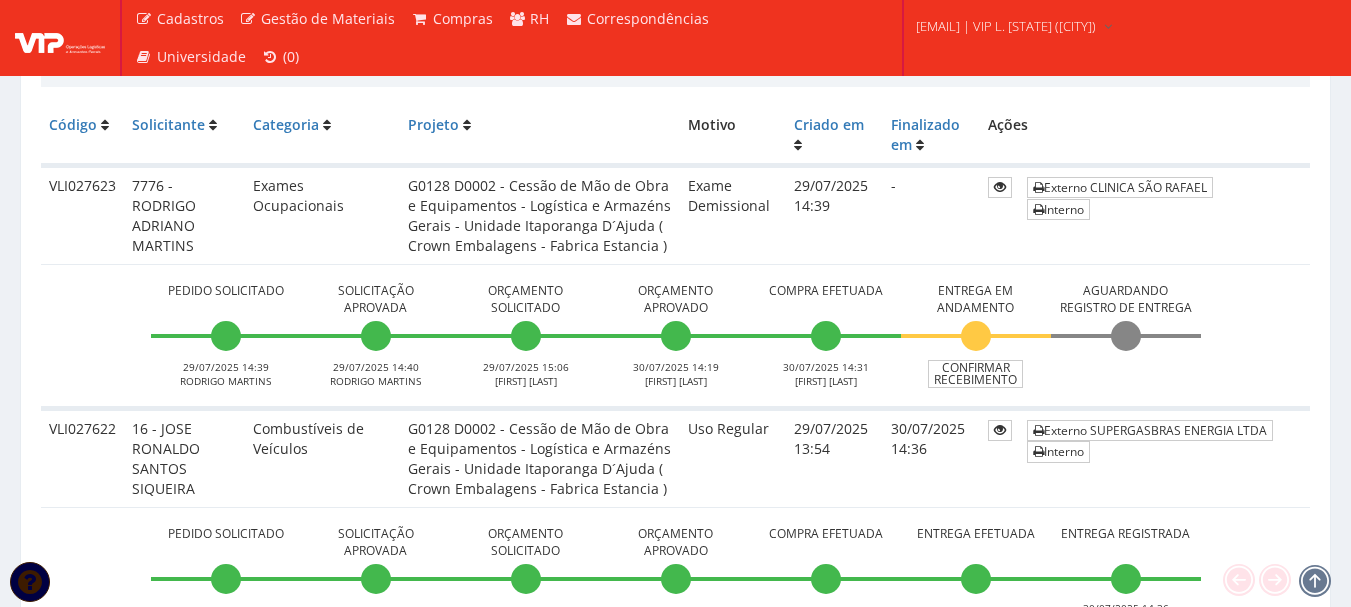 click on "Aguardando Registro de Entrega" at bounding box center [1126, 333] 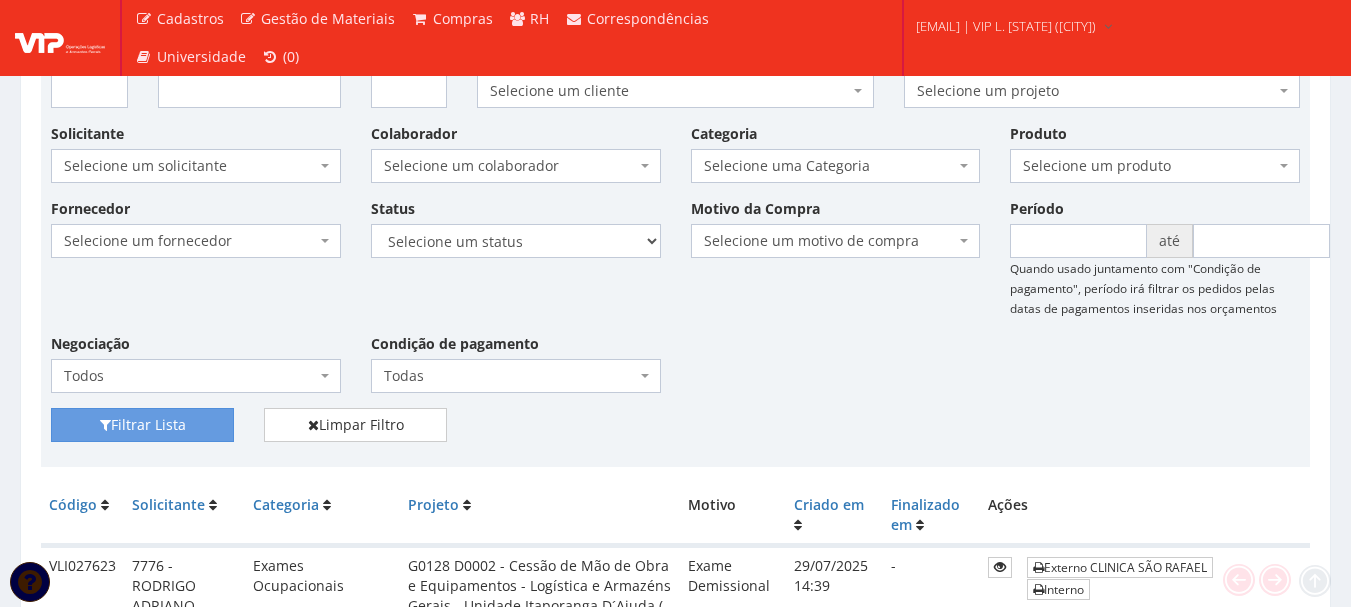 scroll, scrollTop: 0, scrollLeft: 0, axis: both 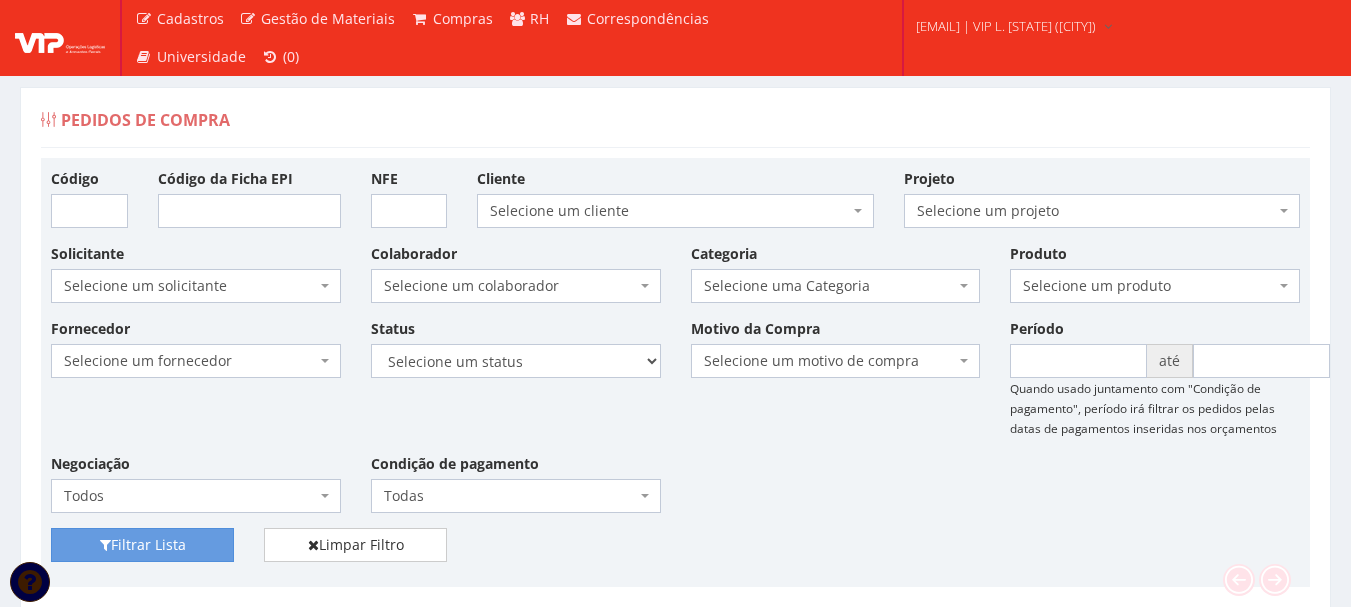 click on "Fornecedor
Selecione um fornecedor ******** ******** 1000 MARCAS BRASIL 123 MILHAS 2WD SOLUÇÕES E CONTROLES DE PRAGAS 4SHOW COMERCIO DE ELETRONICOS LTDA 50 Hotel A C A DIAS COMERCIAL A Centro Oeste Tubos e Conexões A F M DE MELO ME A FLORA SAVASSI LTDA A INDUSTRIAL A R G3 TELECOM ASSOCIADOS LTDA A Z ELETRICOS A. S. COELHO A.F.P. TRANSPORTES CONFIANCA LTDA A2L-EPI LTDA Abate Imunizacao de Ambientes e Servicos Ltda Abra Promocional Abrafer ABSOLUTA EQUIPAMENTOS E SERVICOS ABSOLUTTASHOP AC CARPINTARIA, REFORMAS EM GERAL Ac Coelho Acacia Medicina do Trabalho - Uberlândia MG ACACIA UBERABA MEDICINA DO TRABALHO Ação Med Acaso Impressões Acbz Importação e Comércio Ltda AÇO E AÇO VERGALHOES LTDA Açojota Bauru ACQUAECO WASH Adailton de Jesus Santos ADALBERTO CHAVES E CARIMBOS ADEGRAF ETIQUETAS ADESIVAS LTDA Adelpack Fitas Adesivas Adelson Feiras e Eventos LTDA ADEMAQ IND. E COM DE EQUIPAMENTOS PARA ESCRITÓRIO LTDA - EPP Ademar Pedro de Godoi - Me ADENILSON APARECIDO SILVEIRA E SOUZA ALIMPA" at bounding box center (675, 423) 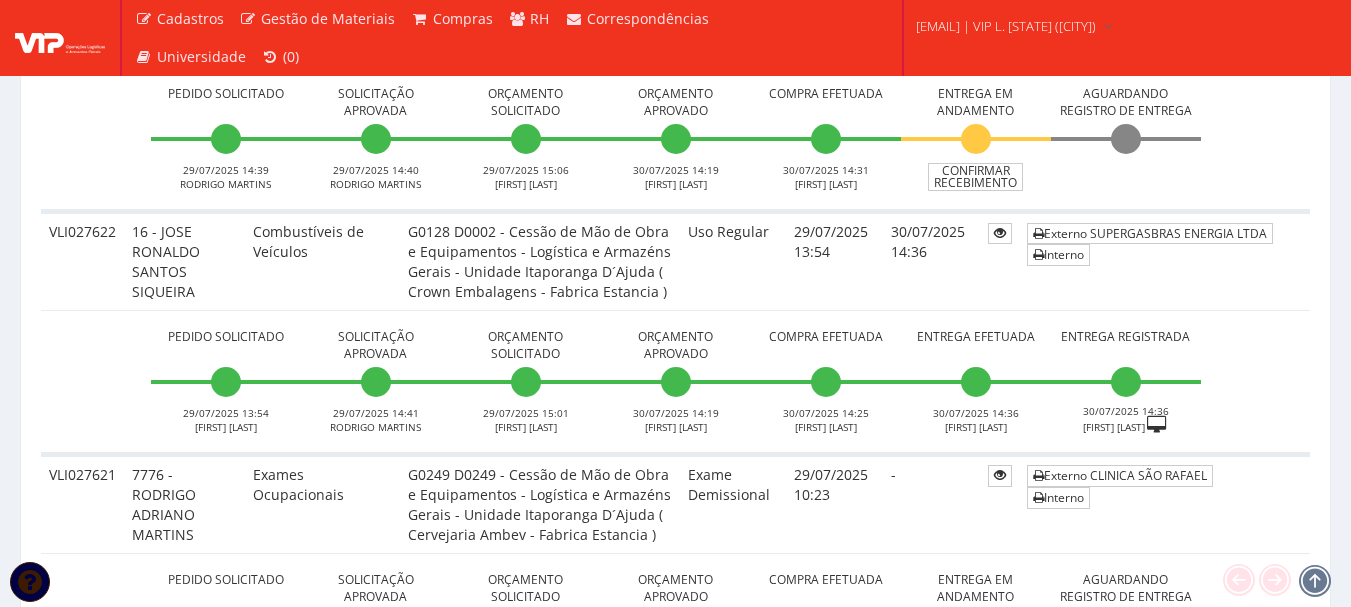 scroll, scrollTop: 700, scrollLeft: 0, axis: vertical 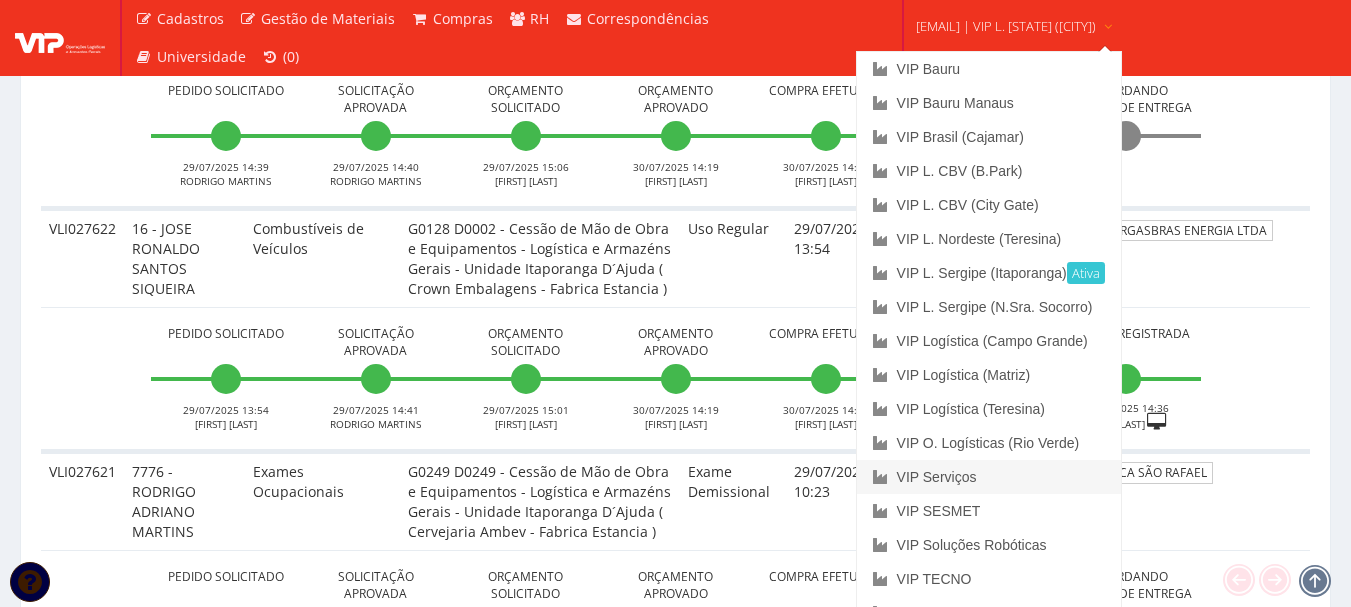 click on "VIP Serviços" at bounding box center [989, 477] 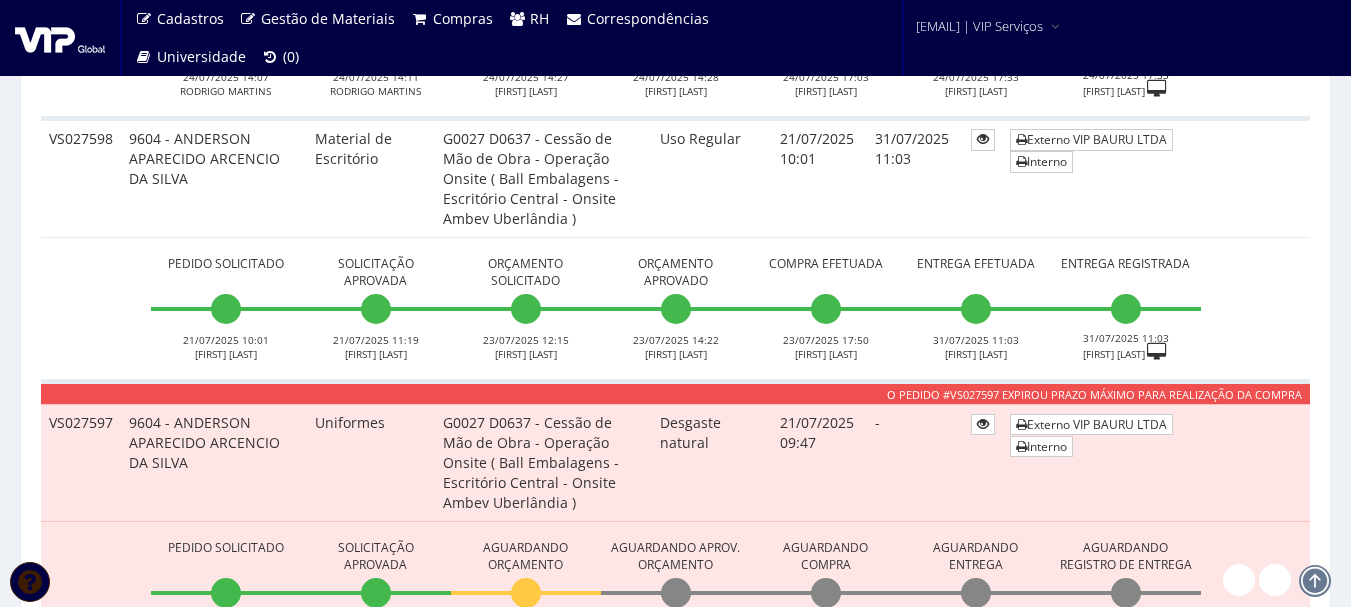 scroll, scrollTop: 1100, scrollLeft: 0, axis: vertical 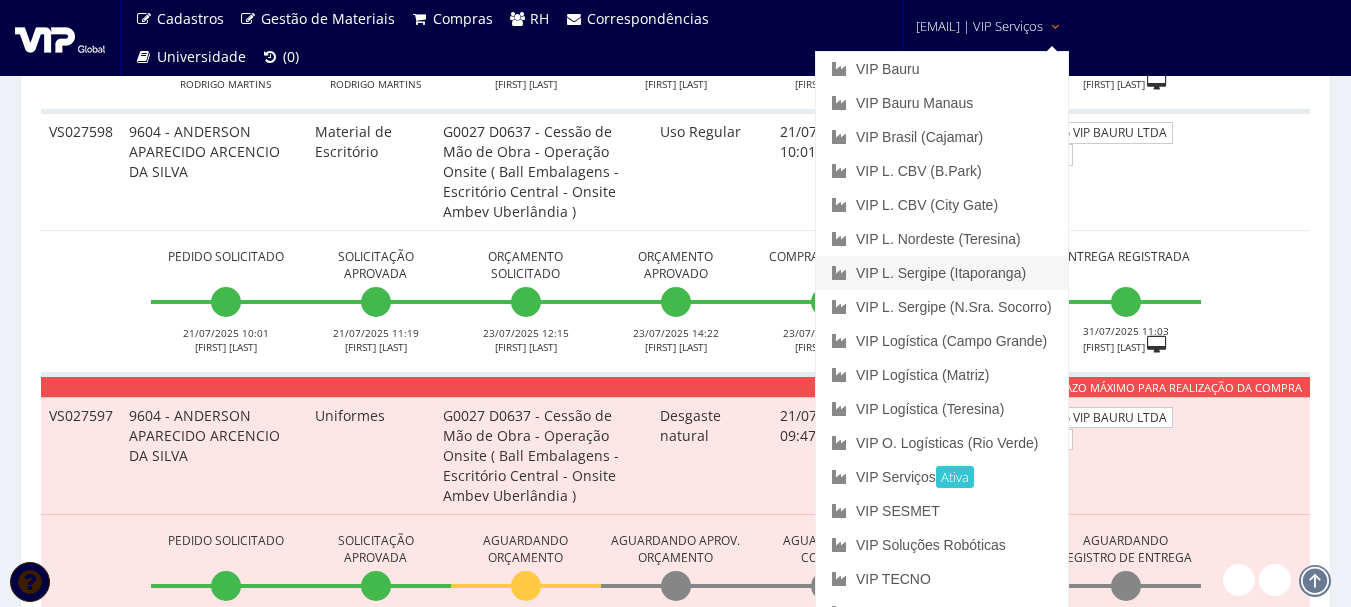 click on "VIP L. Sergipe (Itaporanga)" at bounding box center [942, 273] 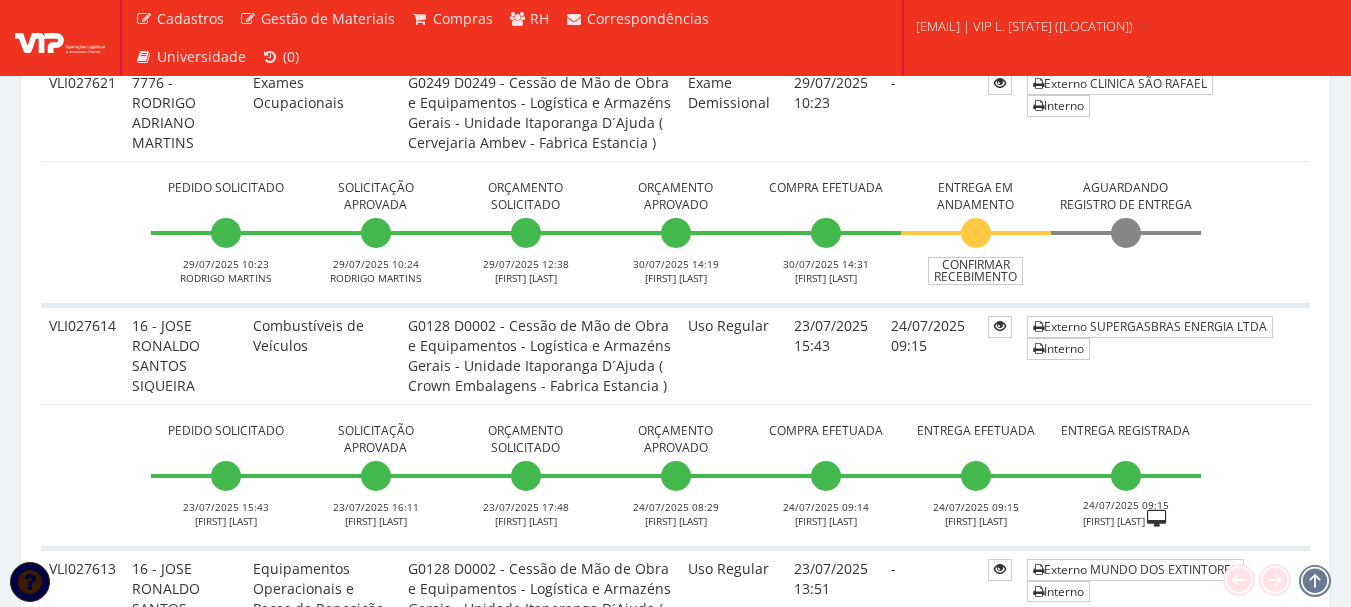 scroll, scrollTop: 1100, scrollLeft: 0, axis: vertical 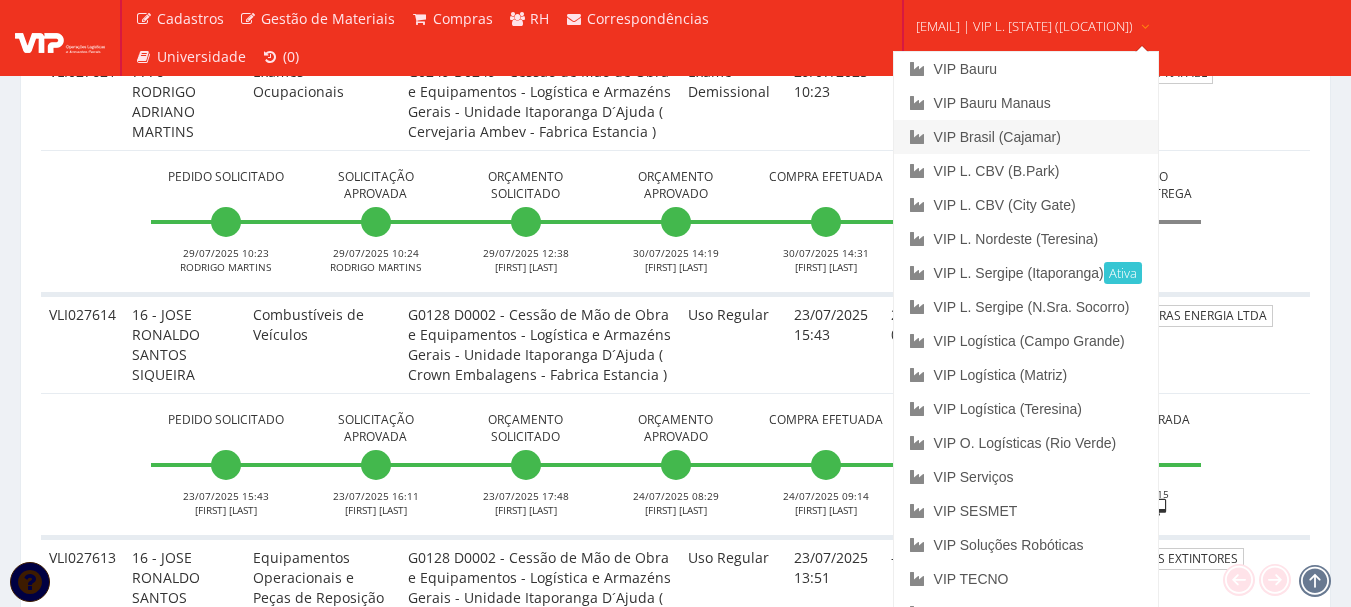 click on "VIP Brasil (Cajamar)" at bounding box center (1026, 137) 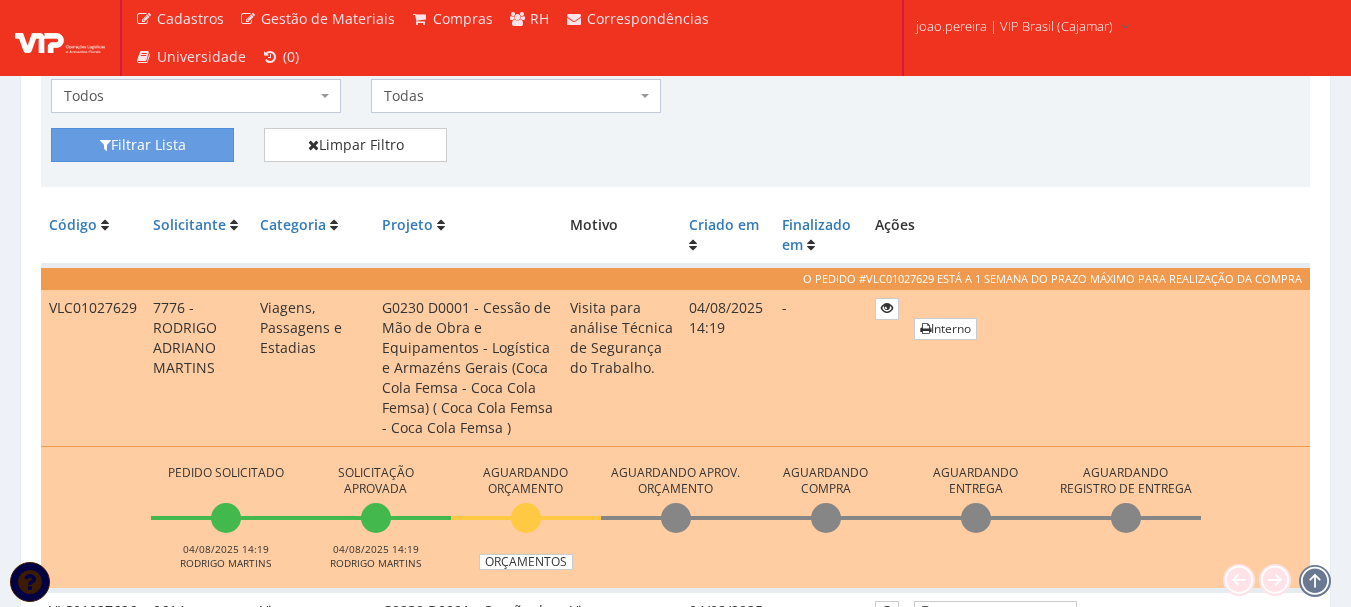 scroll, scrollTop: 500, scrollLeft: 0, axis: vertical 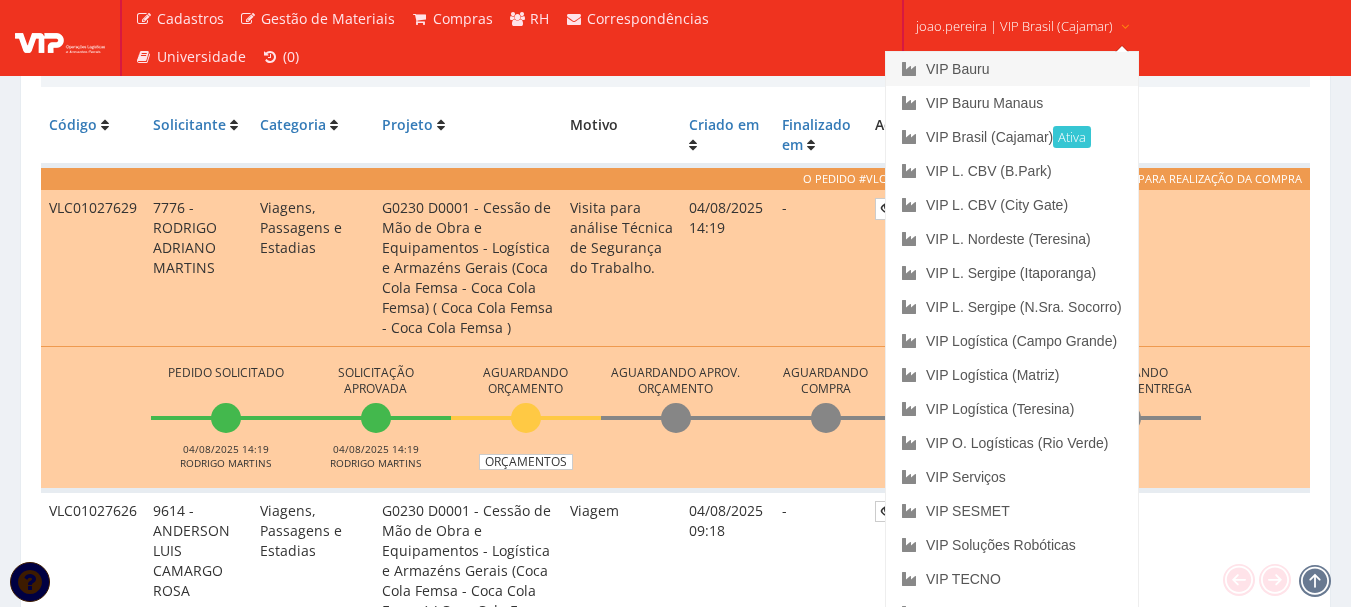 click on "VIP Bauru" at bounding box center [1012, 69] 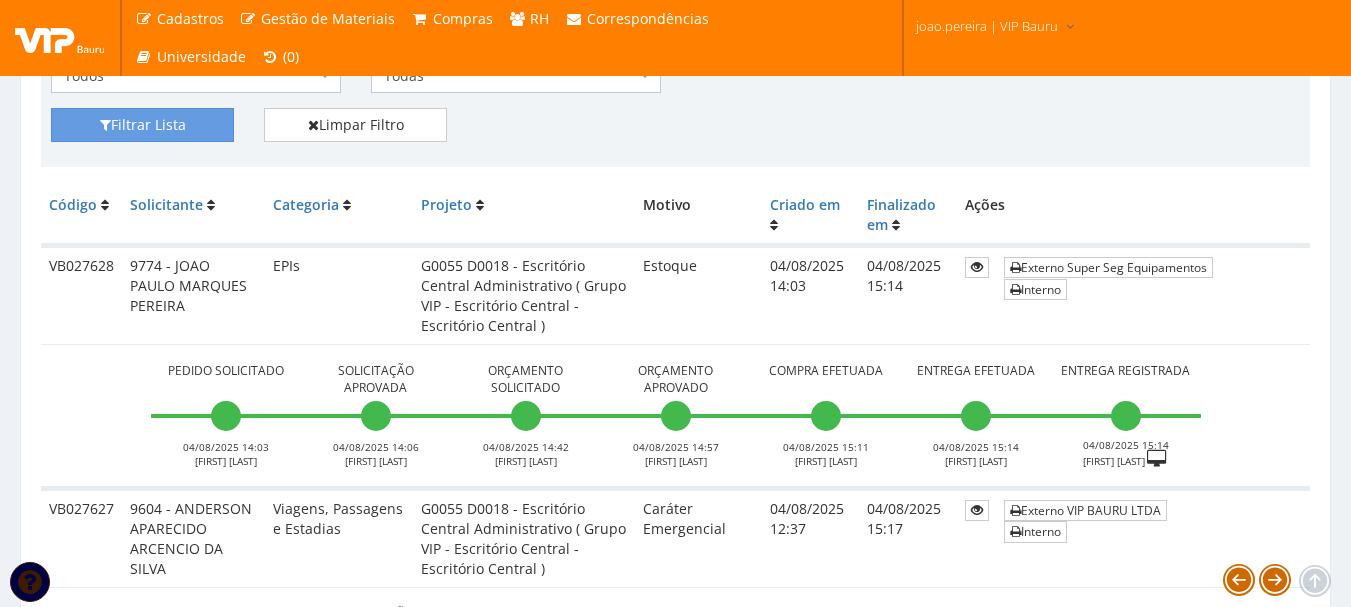 scroll, scrollTop: 600, scrollLeft: 0, axis: vertical 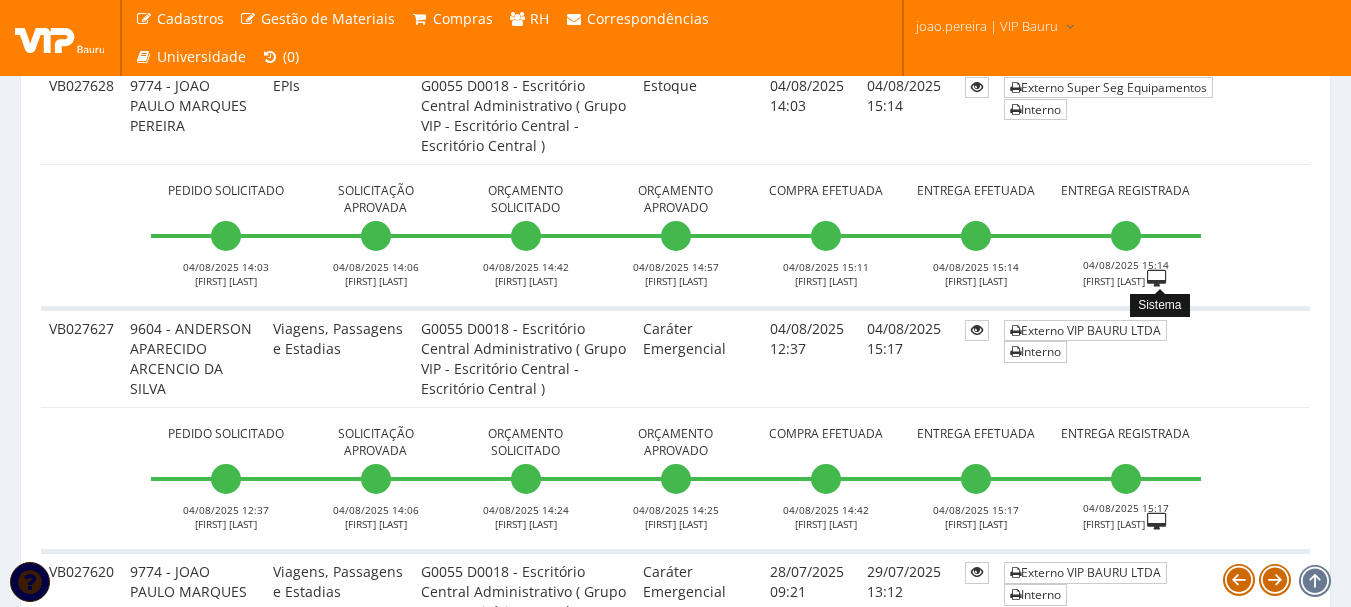 click at bounding box center (1156, 279) 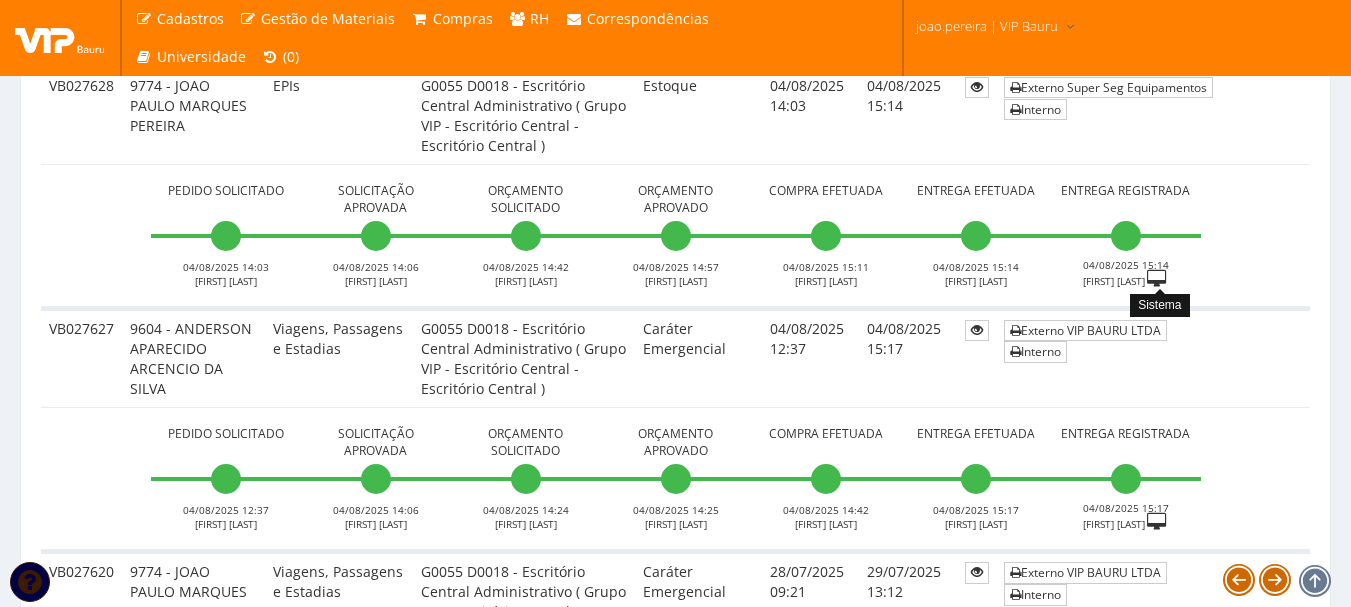 click at bounding box center (1156, 279) 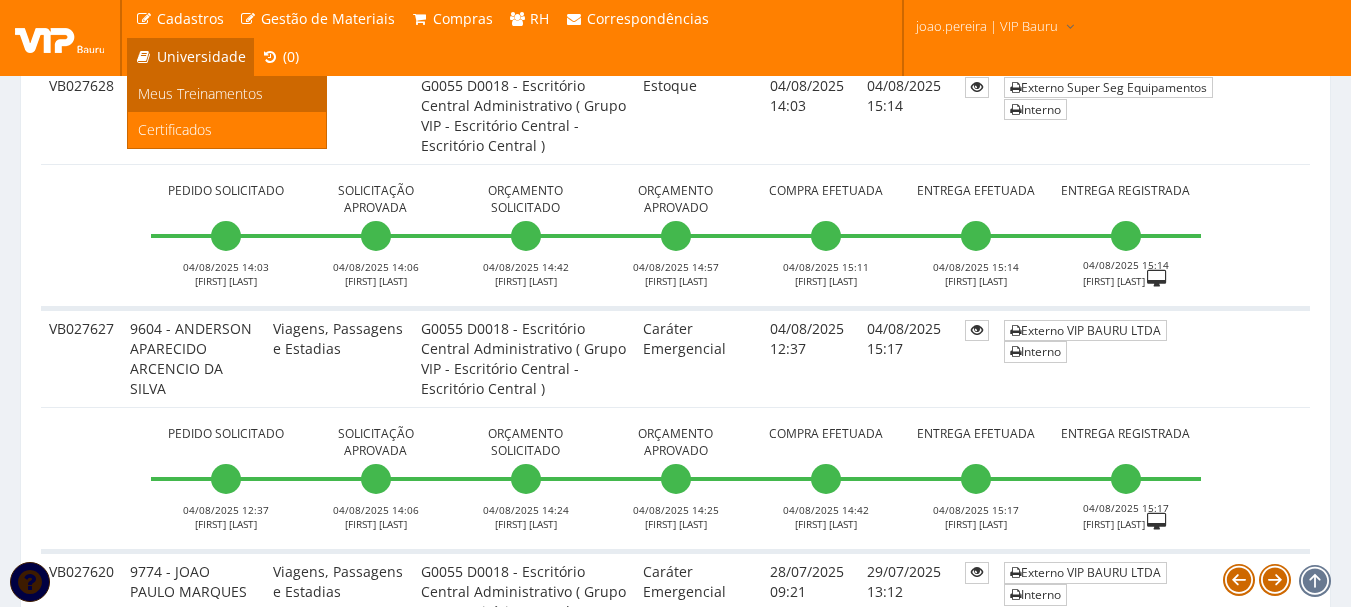 click on "Meus Treinamentos" at bounding box center (200, 93) 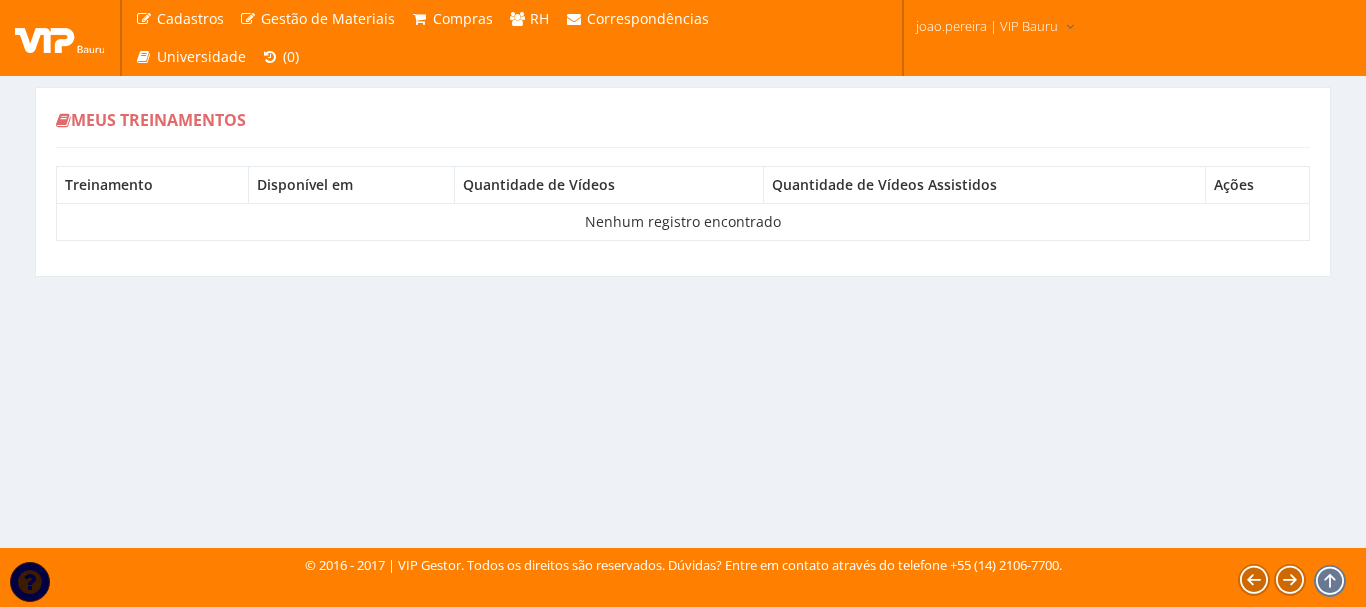scroll, scrollTop: 0, scrollLeft: 0, axis: both 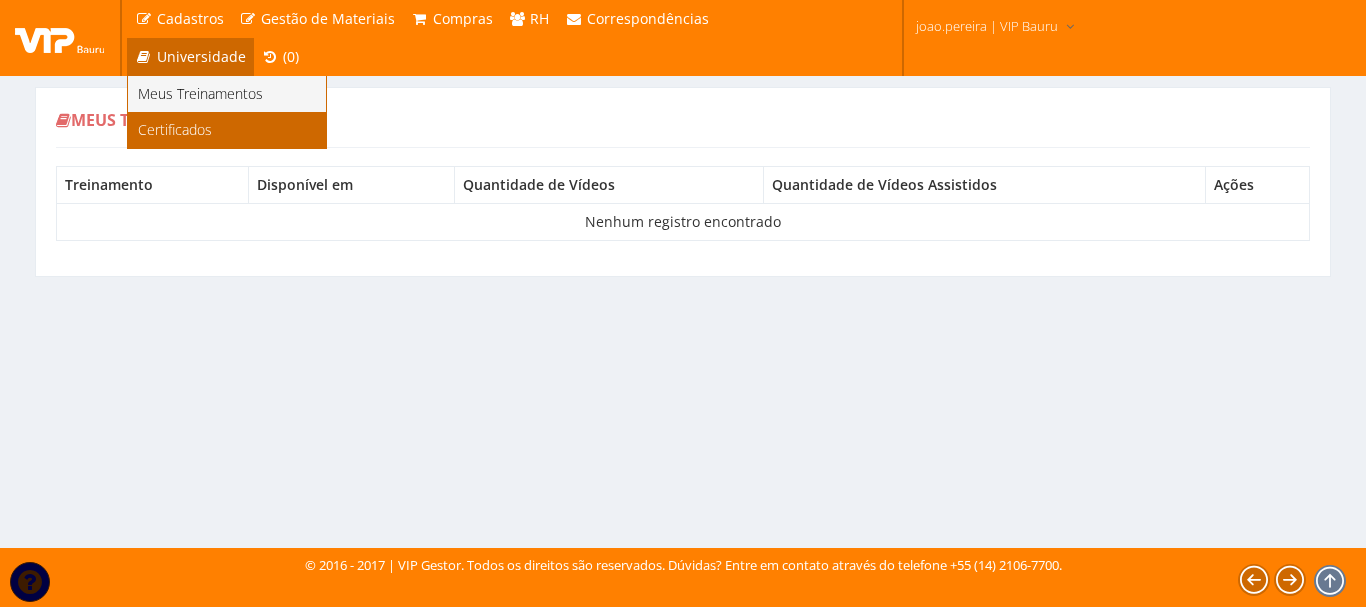 click on "Certificados" at bounding box center (175, 129) 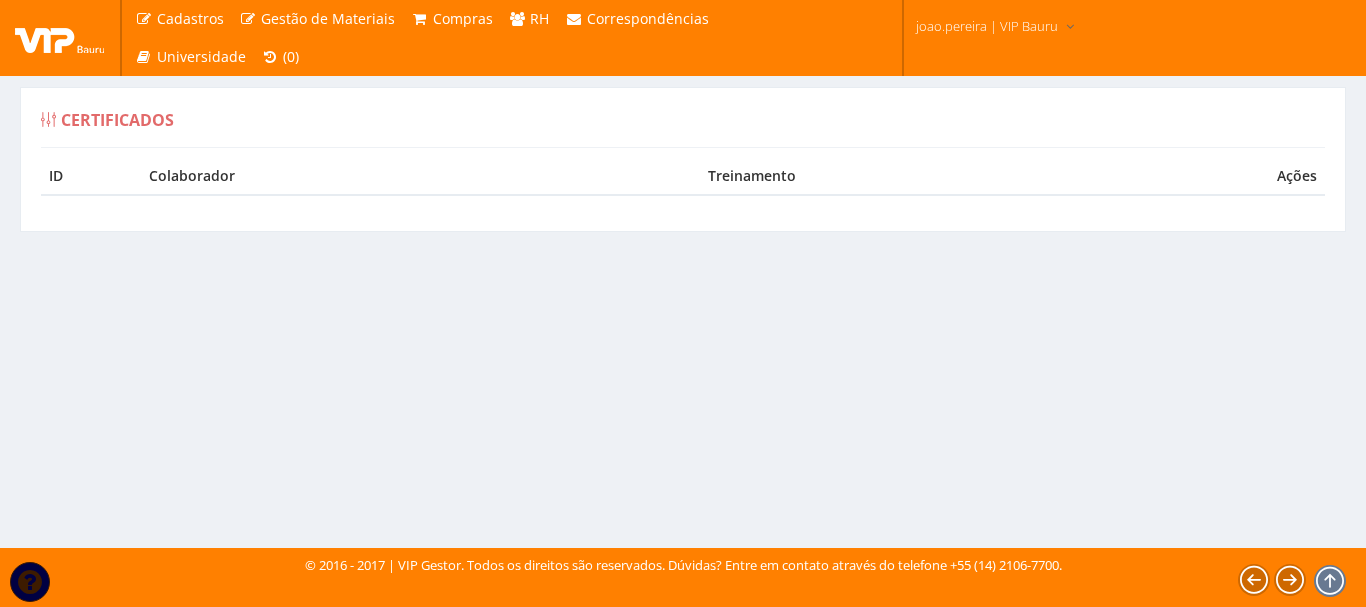 scroll, scrollTop: 0, scrollLeft: 0, axis: both 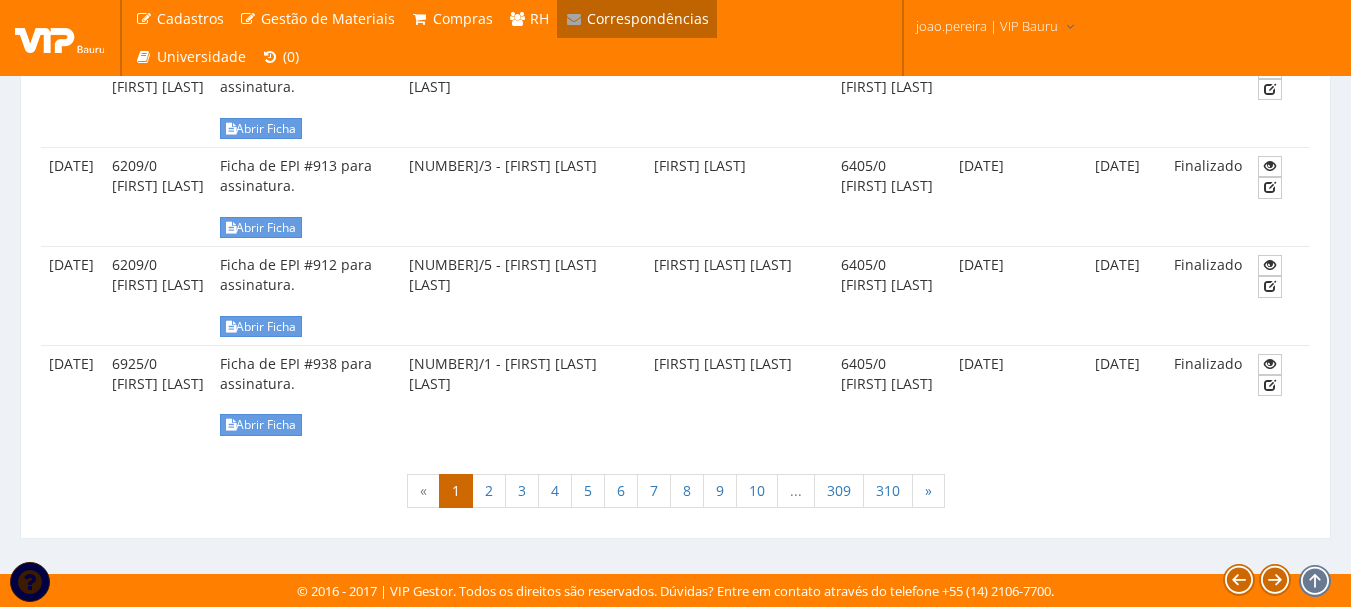 click on "Cadastros
Clientes
Unidades
Subclientes
Unidades de Subclientes
Projetos
Gestão de Materiais
Fornecedores
Categorias
Fabricantes / Marcas
Tipos de Grades
Produtos
Compras
Motivos de Compra
Solicitar Compra (SC)" at bounding box center [512, 38] 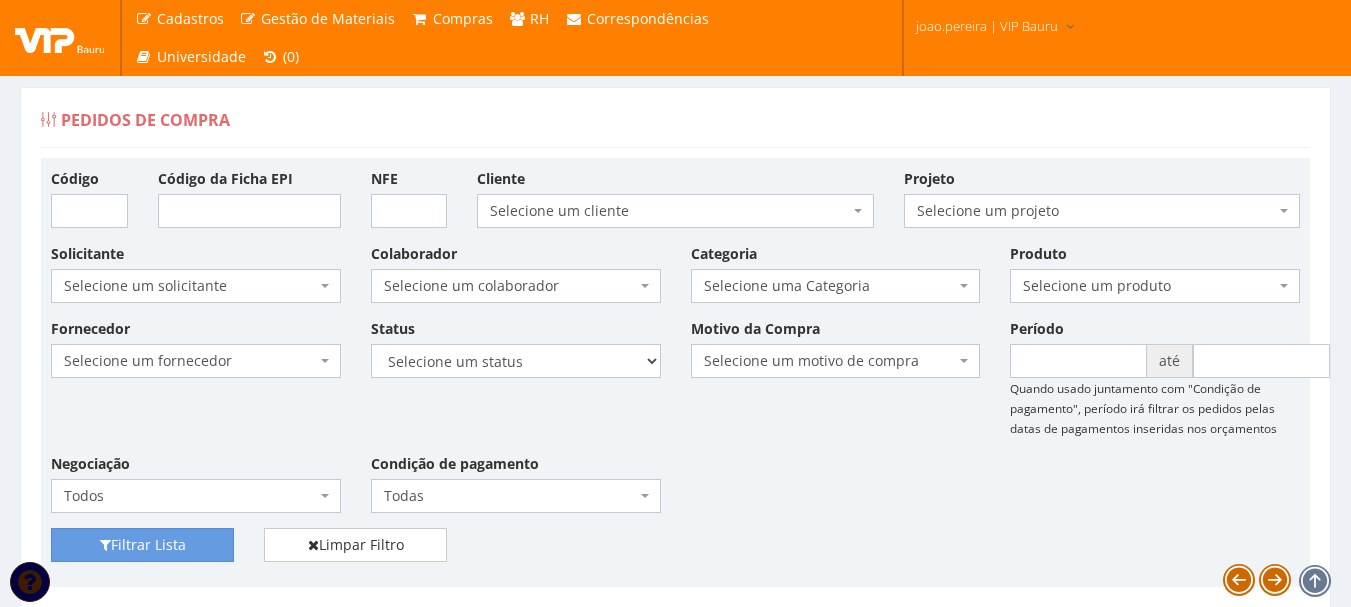 scroll, scrollTop: 0, scrollLeft: 0, axis: both 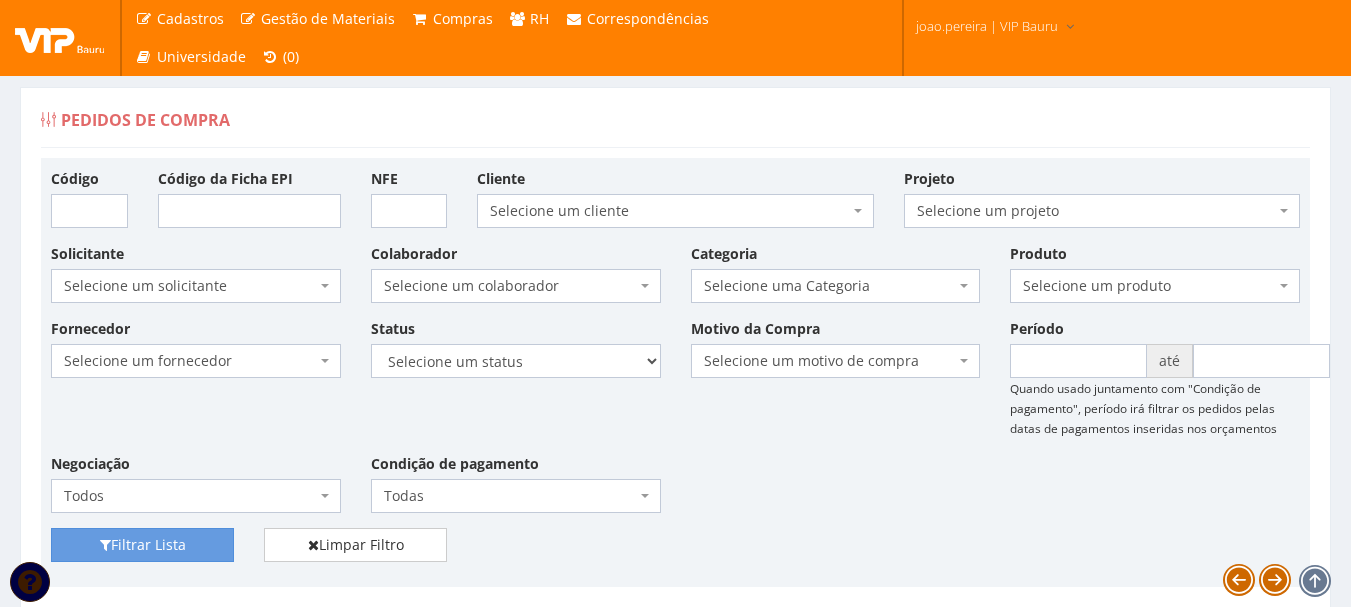 click on "Fornecedor
Selecione um fornecedor ******** ******** 1000 MARCAS BRASIL 123 MILHAS 2WD SOLUÇÕES E CONTROLES DE PRAGAS 4SHOW COMERCIO DE ELETRONICOS LTDA 50 Hotel A C A DIAS COMERCIAL A Centro Oeste Tubos e Conexões A F M DE MELO ME A FLORA SAVASSI LTDA A INDUSTRIAL A R G3 TELECOM ASSOCIADOS LTDA A Z ELETRICOS A. S. COELHO A.F.P. TRANSPORTES CONFIANCA LTDA A2L-EPI LTDA Abate Imunizacao de Ambientes e Servicos Ltda Abra Promocional Abrafer ABSOLUTA EQUIPAMENTOS E SERVICOS ABSOLUTTASHOP AC CARPINTARIA, REFORMAS EM GERAL Ac Coelho Acacia Medicina do Trabalho - Uberlândia MG ACACIA UBERABA MEDICINA DO TRABALHO Ação Med Acaso Impressões Acbz Importação e Comércio Ltda AÇO E AÇO VERGALHOES LTDA Açojota Bauru ACQUAECO WASH Adailton de Jesus Santos ADALBERTO CHAVES E CARIMBOS ADEGRAF ETIQUETAS ADESIVAS LTDA Adelpack Fitas Adesivas Adelson Feiras e Eventos LTDA ADEMAQ IND. E COM DE EQUIPAMENTOS PARA ESCRITÓRIO LTDA - EPP Ademar Pedro de Godoi - Me ADENILSON APARECIDO SILVEIRA E SOUZA ALIMPA" at bounding box center [675, 423] 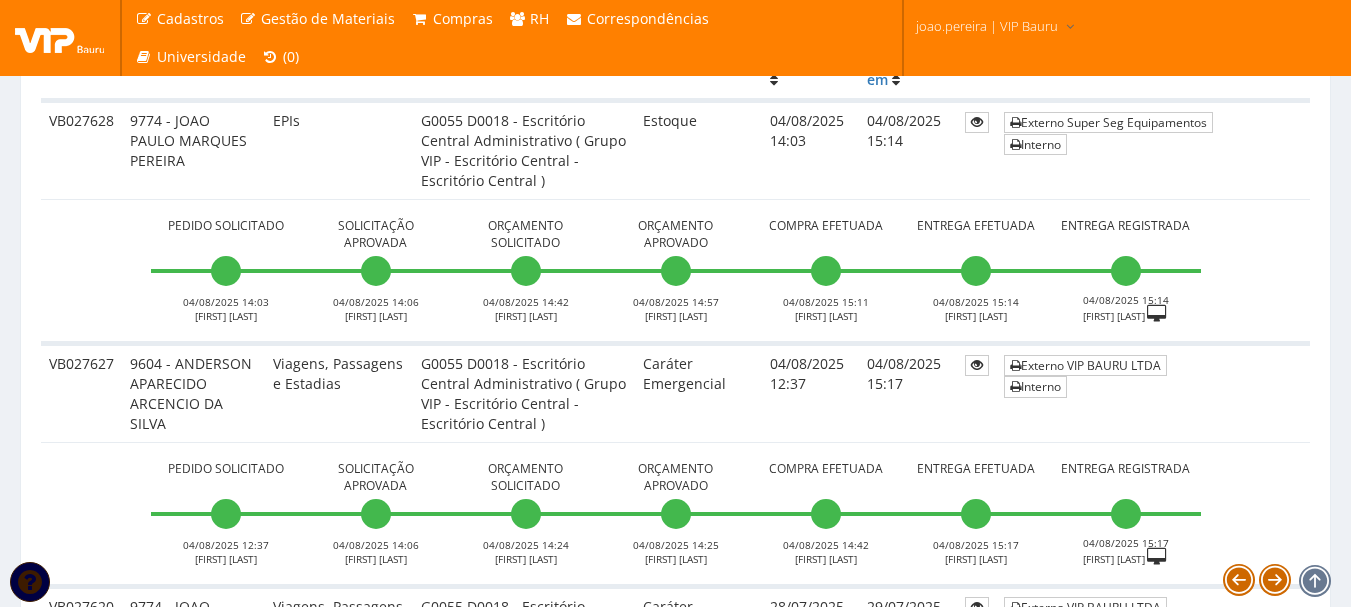 scroll, scrollTop: 600, scrollLeft: 0, axis: vertical 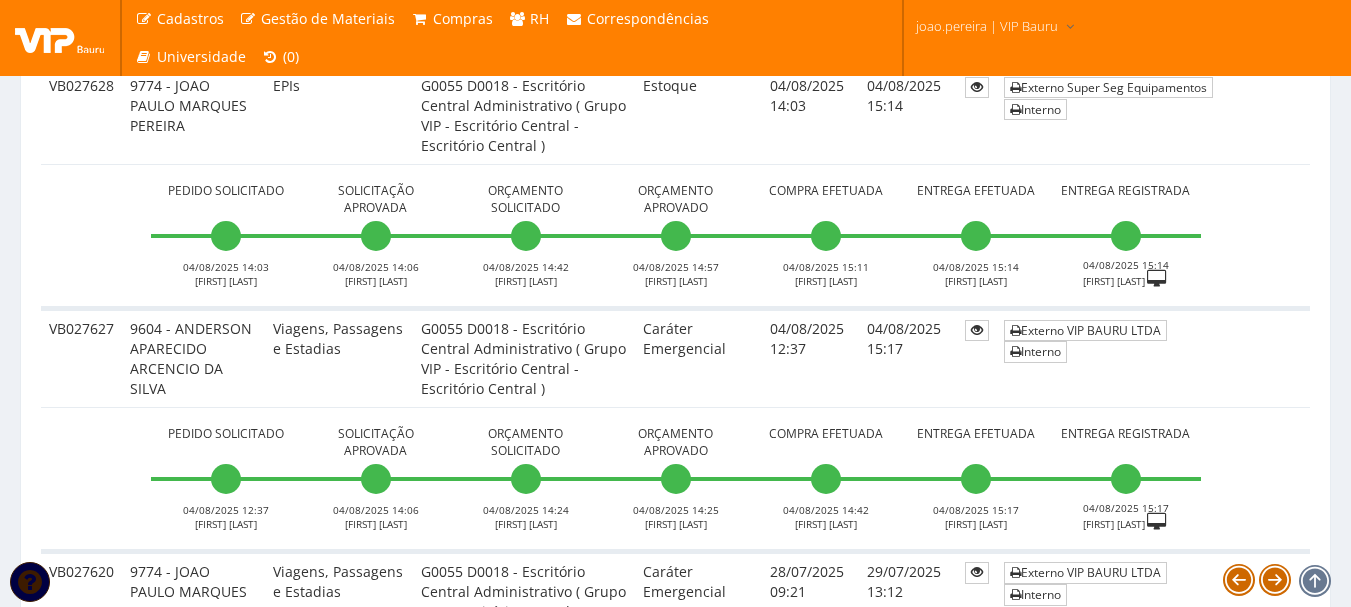 click on "Pedido Solicitado
04/08/2025 12:37
[FIRST] [LAST]
Solicitação Aprovada
04/08/2025 14:06
[FIRST] [LAST]
Orçamento Solicitado
04/08/2025 14:24
[FIRST] [LAST]" at bounding box center (675, 479) 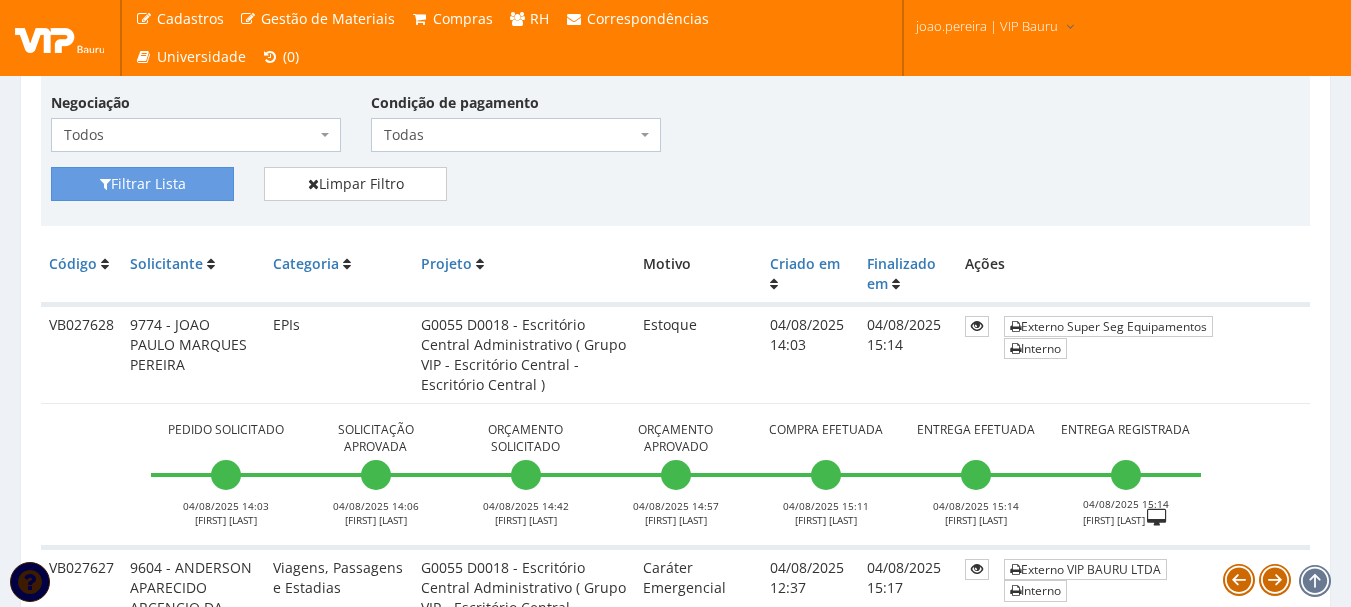 scroll, scrollTop: 300, scrollLeft: 0, axis: vertical 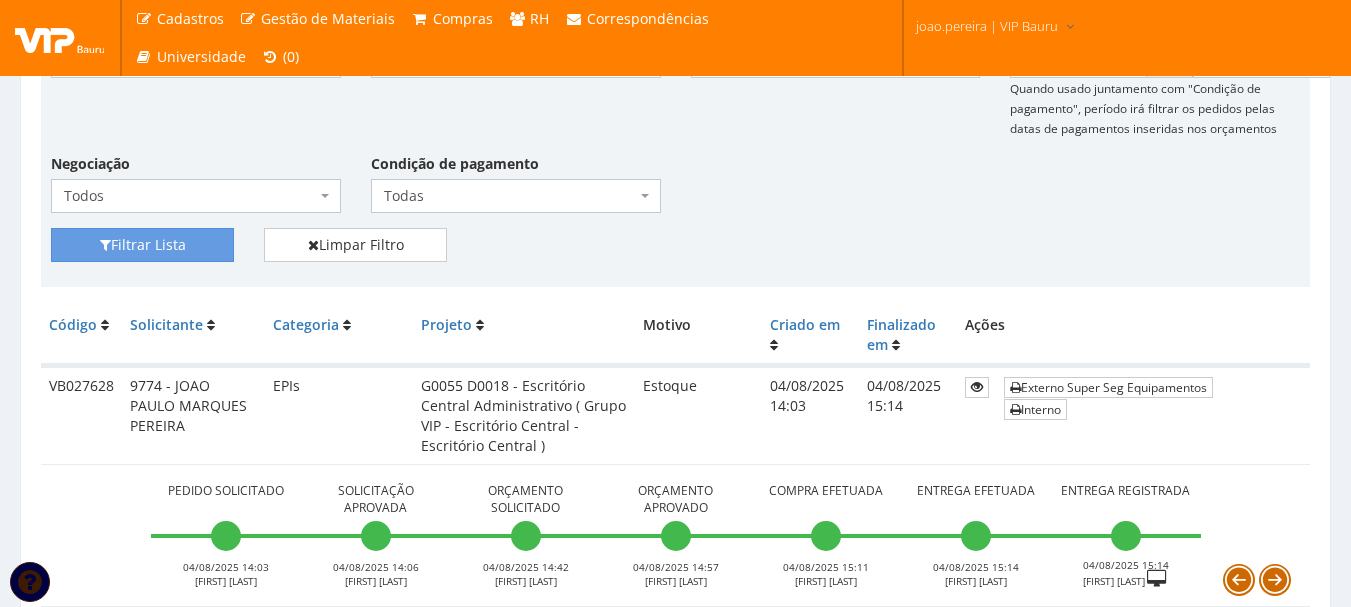 click on "Pedidos de Compra
Código
Código da Ficha EPI
NFE
Cliente
Selecione um cliente Ambev S/A - Ambev S/A Ardagh - Latas de Alumínio do Brasil - Latas Industria de Embalagens de Aluminio do Brasil Ltda. Ball Embalagens - Ball Beverage Can South America Cacau Show - I.B.A.C. Industria Brasileira de Alimentos e Chocolates Ltda. Crown Embalagens - Crown Embalagens Metalicas da Amazônia S/A Grupo VIP - Escritório Central - Vip Bauru Servicos e Locacao de Mao de Obra Ltda Mister Beef - Mister Beef Robson Artur Bertoncello Mister Beef  -  Compre Mais Alimentos Ltda - Compre Mais Alimentos Ltda Mister Beef - Compre Mais Alimentos Jaú - Mister Beef - Compre Mais Alimentos Jaú OMYA DO BRASIL - OMYA DO BRASIL IMPORTAÇÃO, EXPORTAÇÃO E COMÉRCIO DE MINERAIS LTDA" at bounding box center [675, 3656] 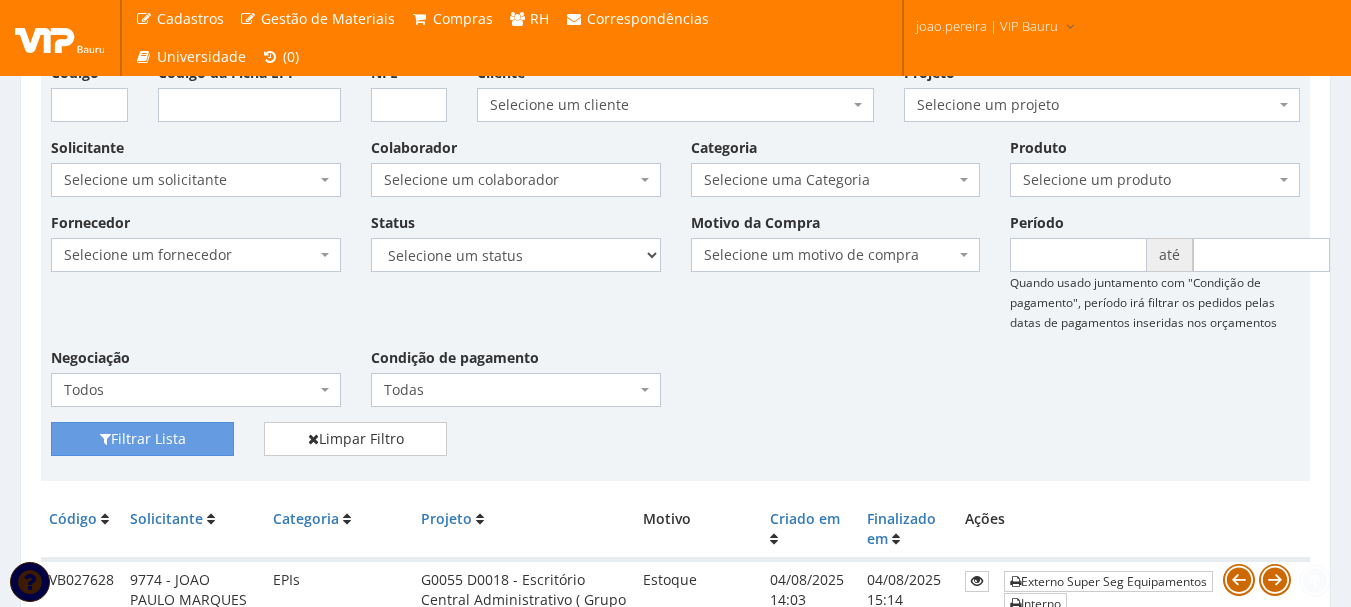 scroll, scrollTop: 0, scrollLeft: 0, axis: both 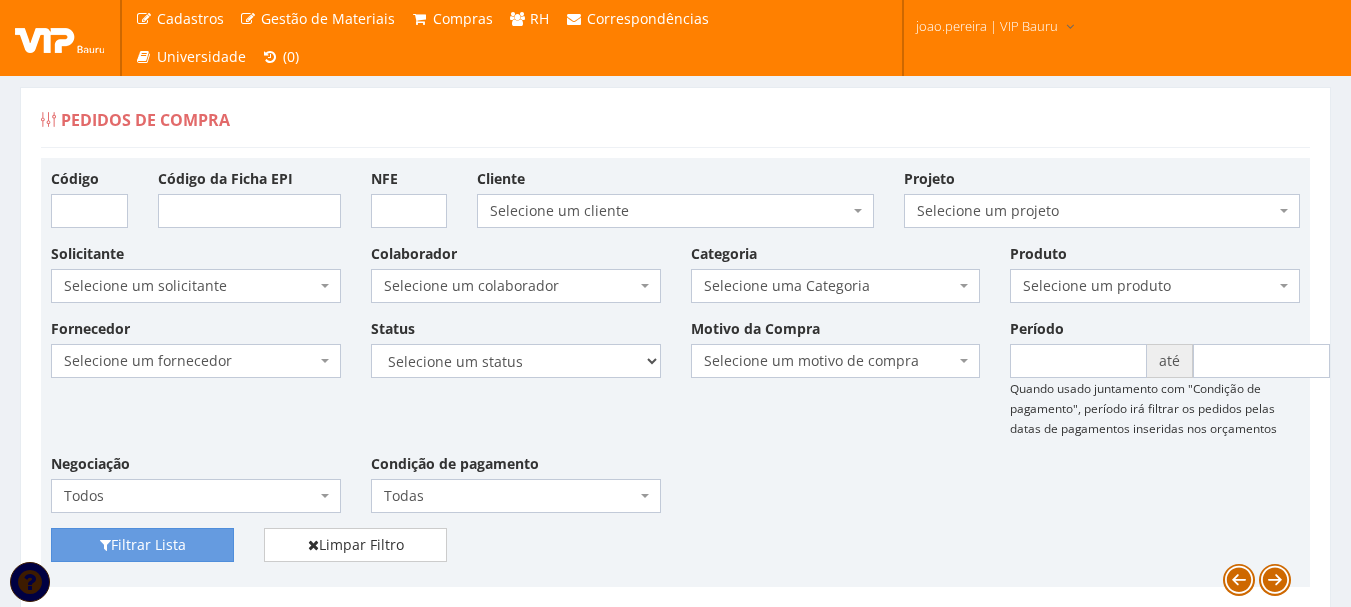 click on "Pedidos de Compra" at bounding box center (675, 124) 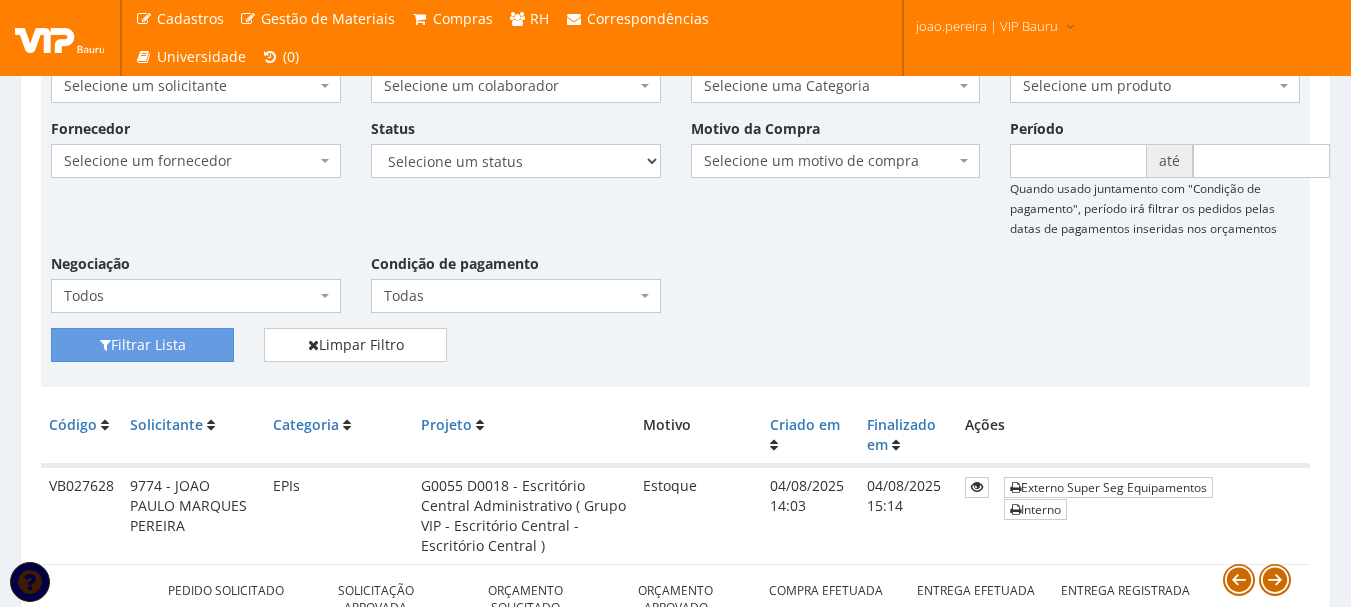 scroll, scrollTop: 400, scrollLeft: 0, axis: vertical 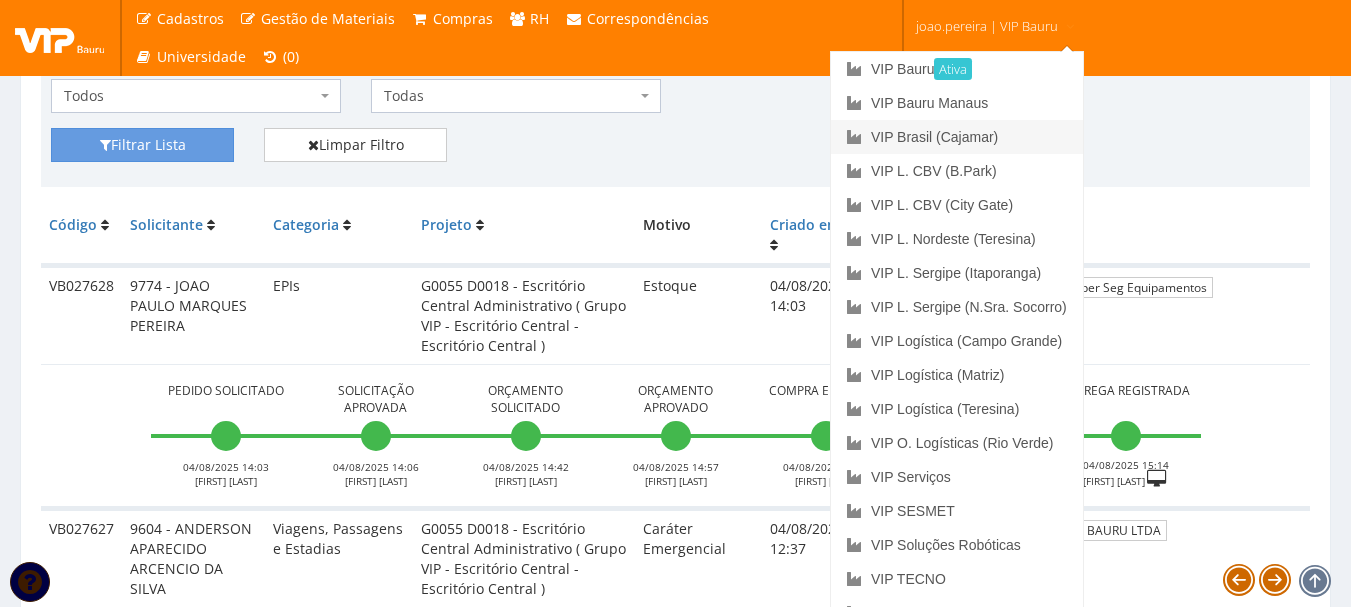 click on "VIP Brasil (Cajamar)" at bounding box center (957, 137) 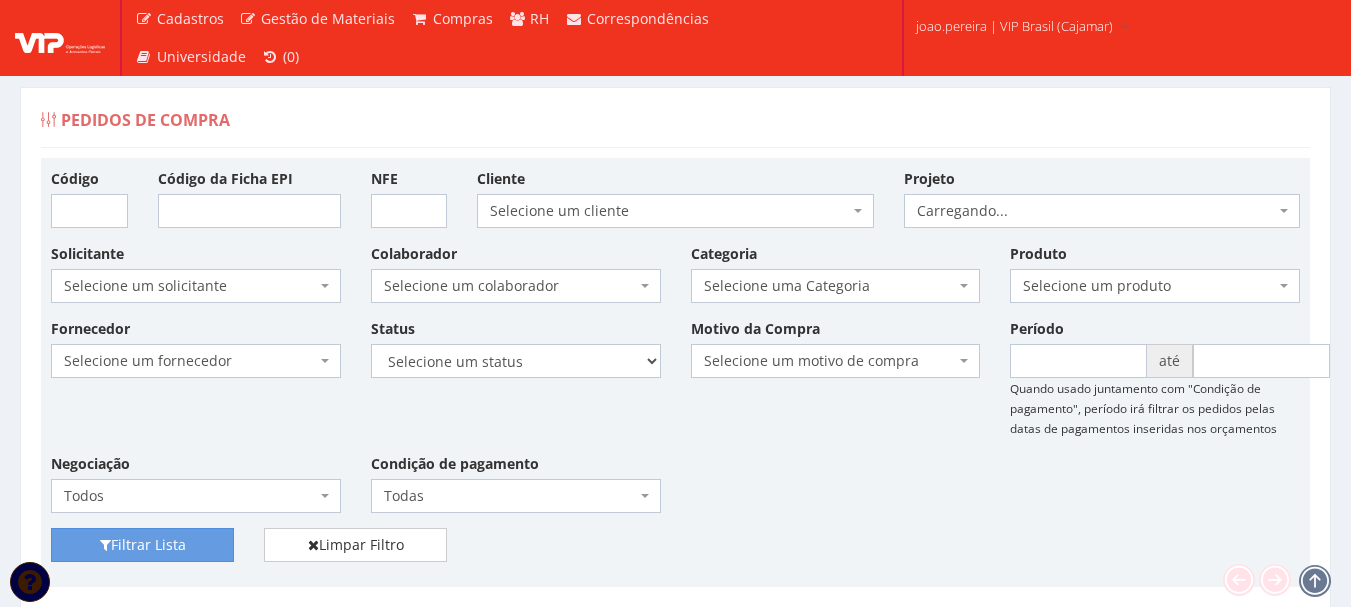 scroll, scrollTop: 0, scrollLeft: 0, axis: both 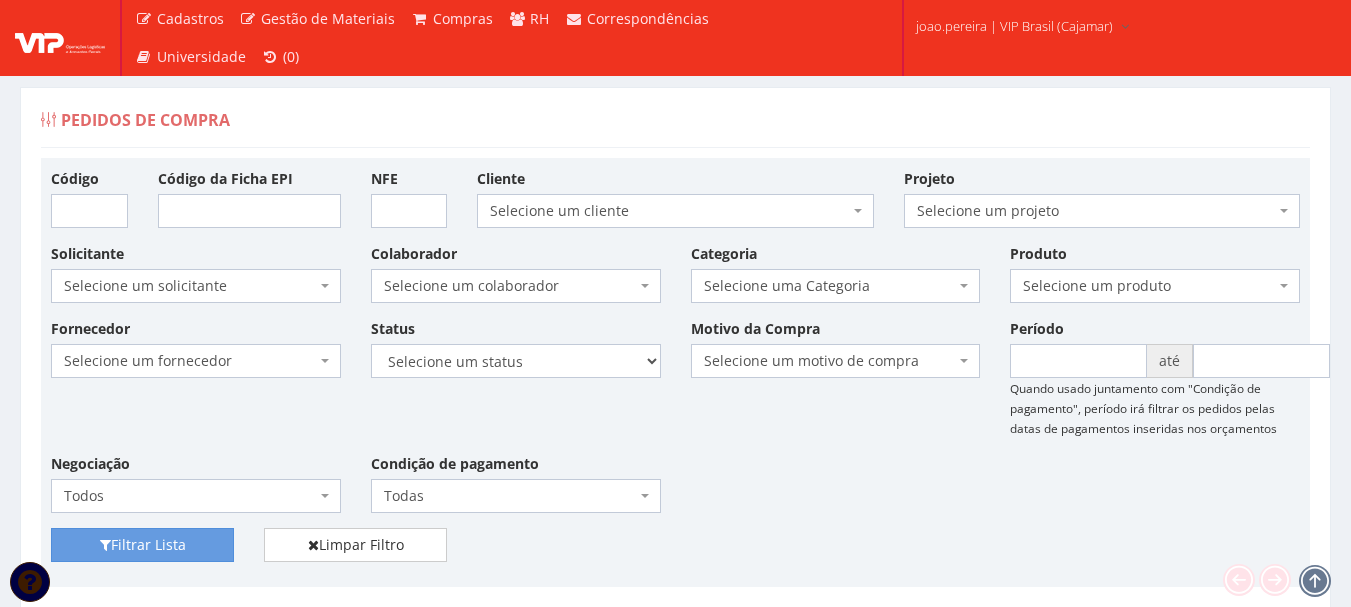 click on "Pedidos de Compra" at bounding box center (675, 124) 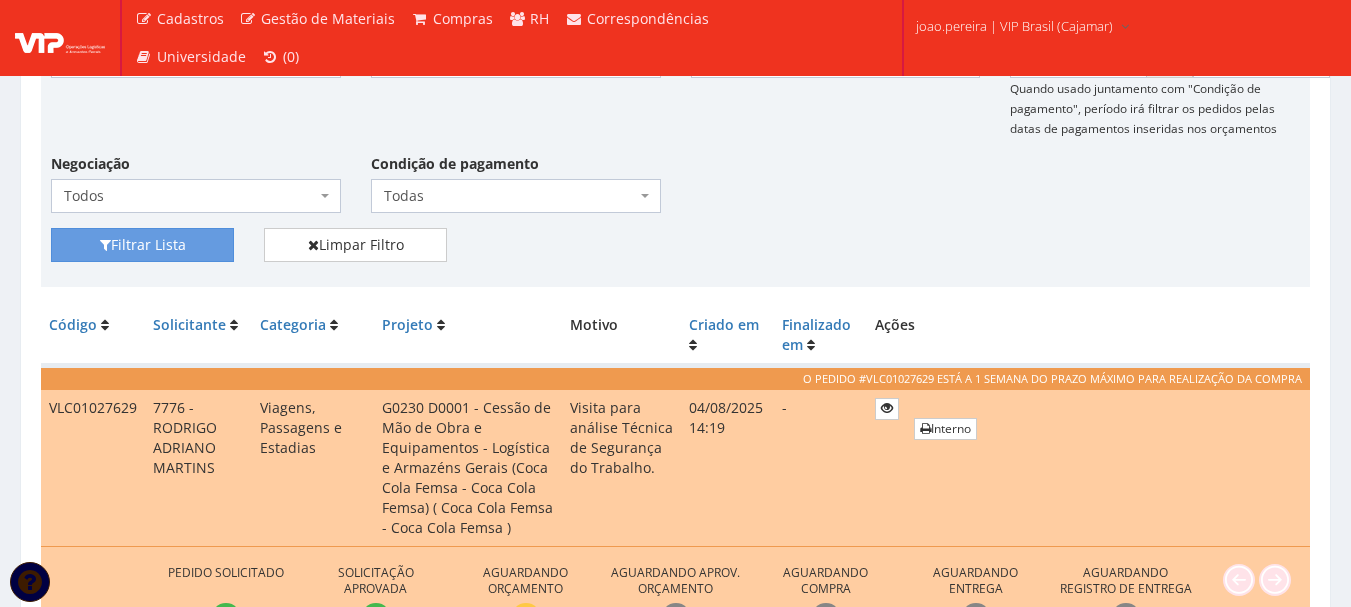 scroll, scrollTop: 500, scrollLeft: 0, axis: vertical 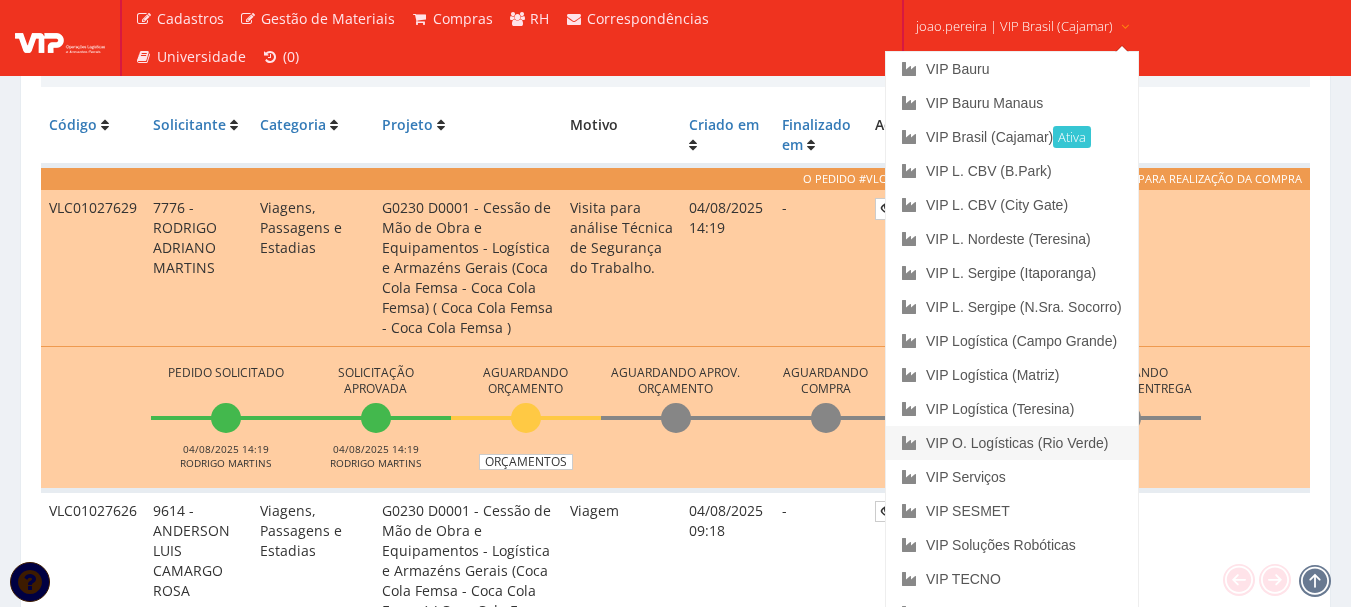 click on "VIP O. Logísticas (Rio Verde)" at bounding box center (1012, 443) 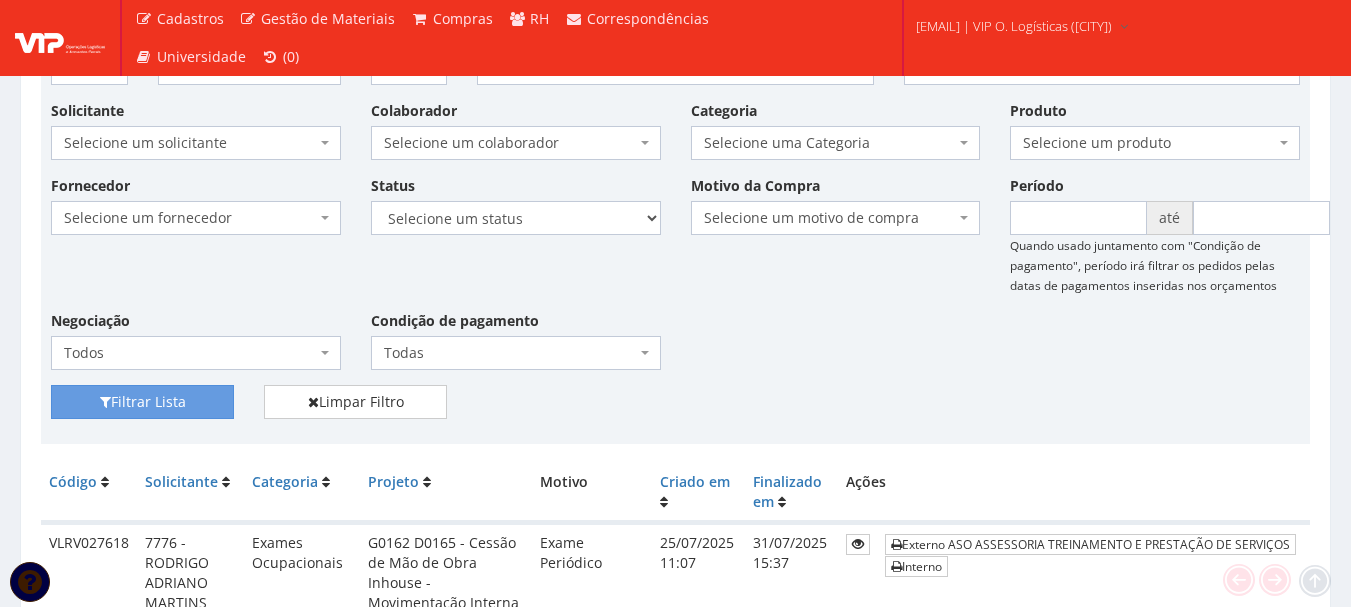 scroll, scrollTop: 0, scrollLeft: 0, axis: both 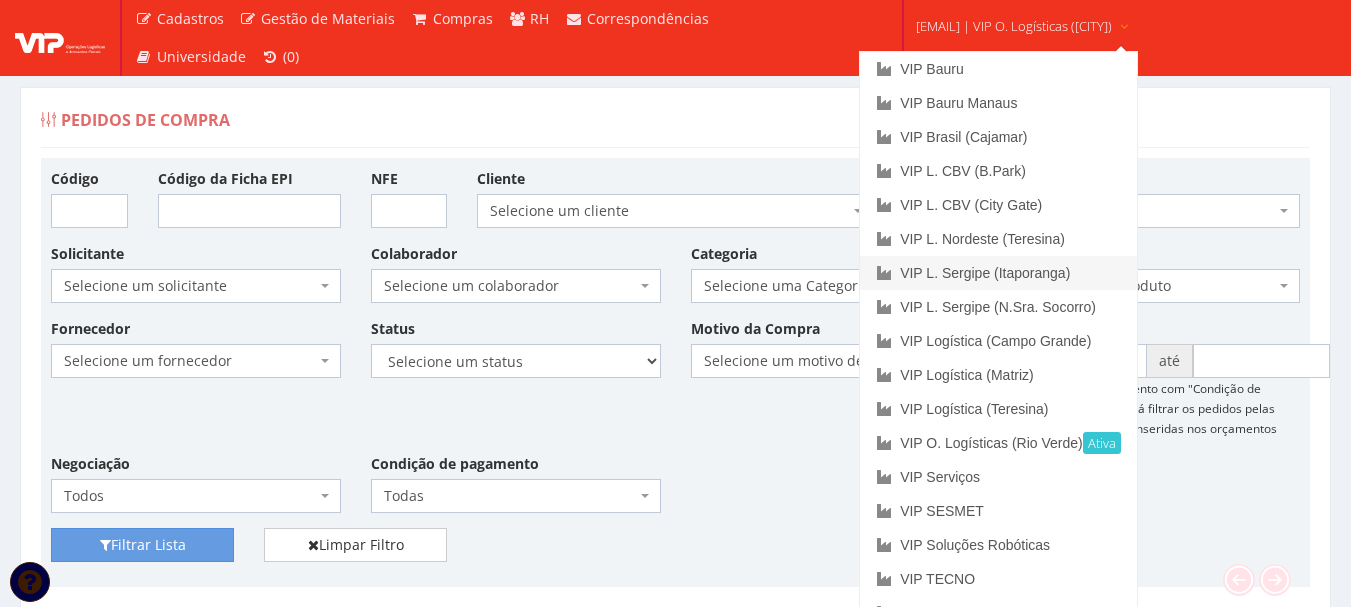 click on "VIP L. Sergipe (Itaporanga)" at bounding box center (998, 273) 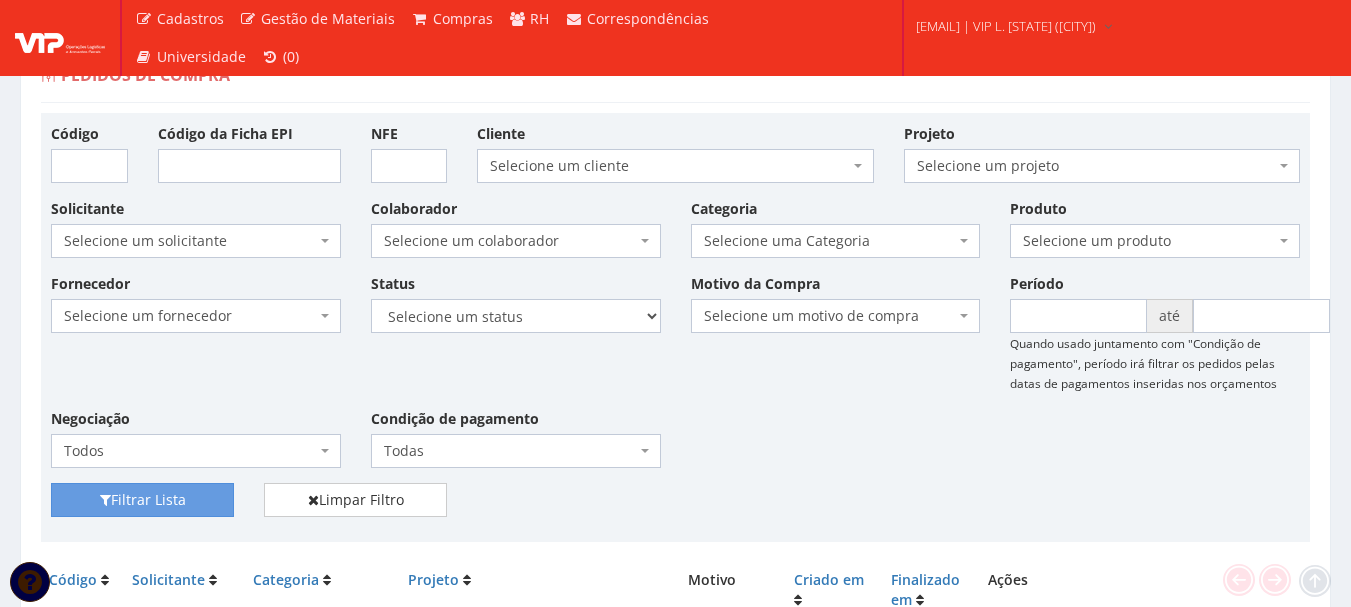 scroll, scrollTop: 0, scrollLeft: 0, axis: both 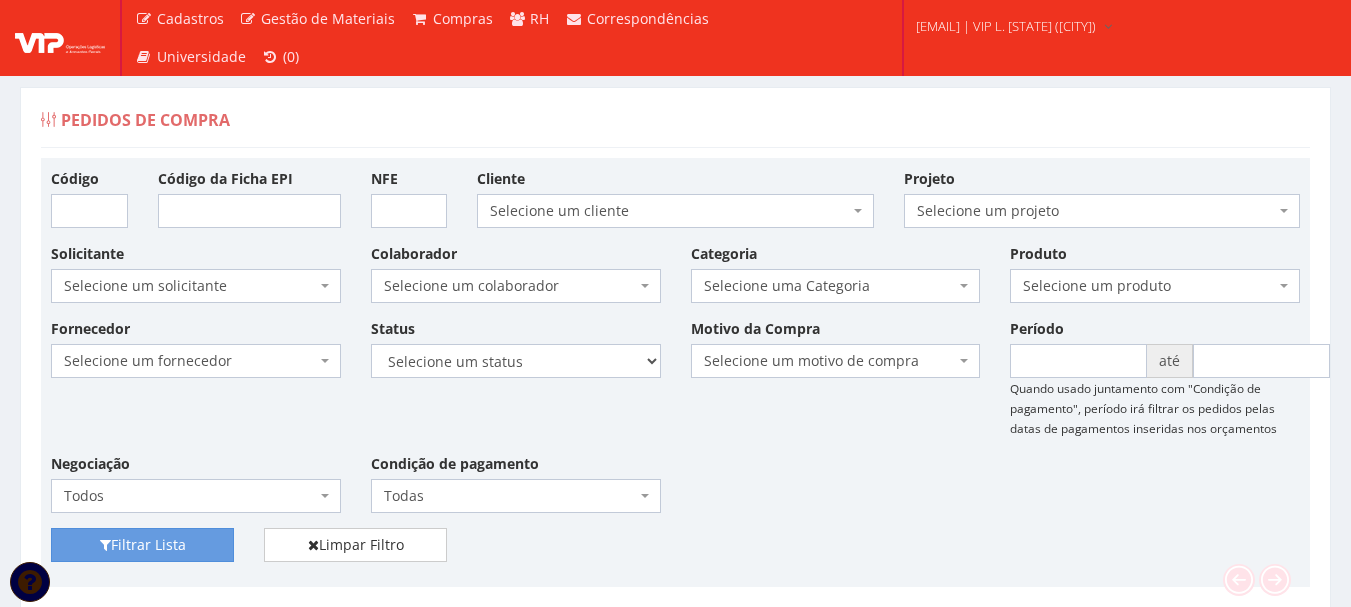 click on "Fornecedor
Selecione um fornecedor ******** ******** 1000 MARCAS BRASIL 123 MILHAS 2WD SOLUÇÕES E CONTROLES DE PRAGAS 4SHOW COMERCIO DE ELETRONICOS LTDA 50 Hotel A C A DIAS COMERCIAL A Centro Oeste Tubos e Conexões A F M DE MELO ME A FLORA SAVASSI LTDA A INDUSTRIAL A R G3 TELECOM ASSOCIADOS LTDA A Z ELETRICOS A. S. COELHO A.F.P. TRANSPORTES CONFIANCA LTDA A2L-EPI LTDA Abate Imunizacao de Ambientes e Servicos Ltda Abra Promocional Abrafer ABSOLUTA EQUIPAMENTOS E SERVICOS ABSOLUTTASHOP AC CARPINTARIA, REFORMAS EM GERAL Ac Coelho Acacia Medicina do Trabalho - Uberlândia MG ACACIA UBERABA MEDICINA DO TRABALHO Ação Med Acaso Impressões Acbz Importação e Comércio Ltda AÇO E AÇO VERGALHOES LTDA Açojota Bauru ACQUAECO WASH Adailton de Jesus Santos ADALBERTO CHAVES E CARIMBOS ADEGRAF ETIQUETAS ADESIVAS LTDA Adelpack Fitas Adesivas Adelson Feiras e Eventos LTDA ADEMAQ IND. E COM DE EQUIPAMENTOS PARA ESCRITÓRIO LTDA - EPP Ademar Pedro de Godoi - Me ADENILSON APARECIDO SILVEIRA E SOUZA ALIMPA" at bounding box center [675, 423] 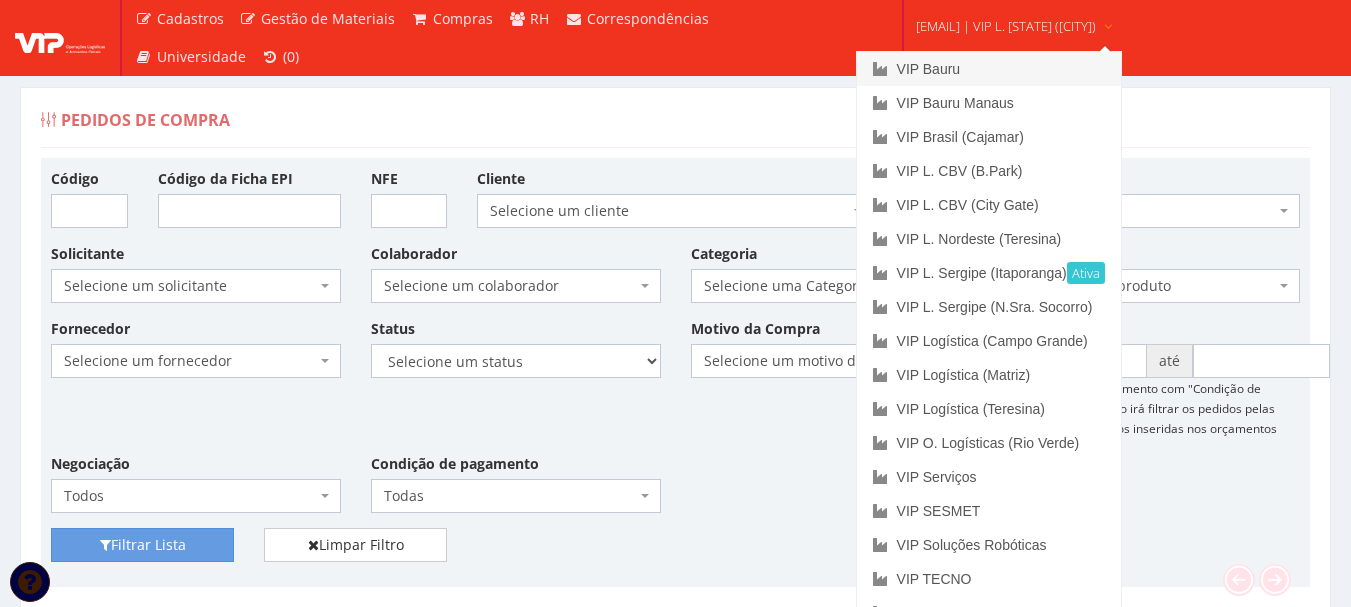 click on "VIP Bauru" at bounding box center [989, 69] 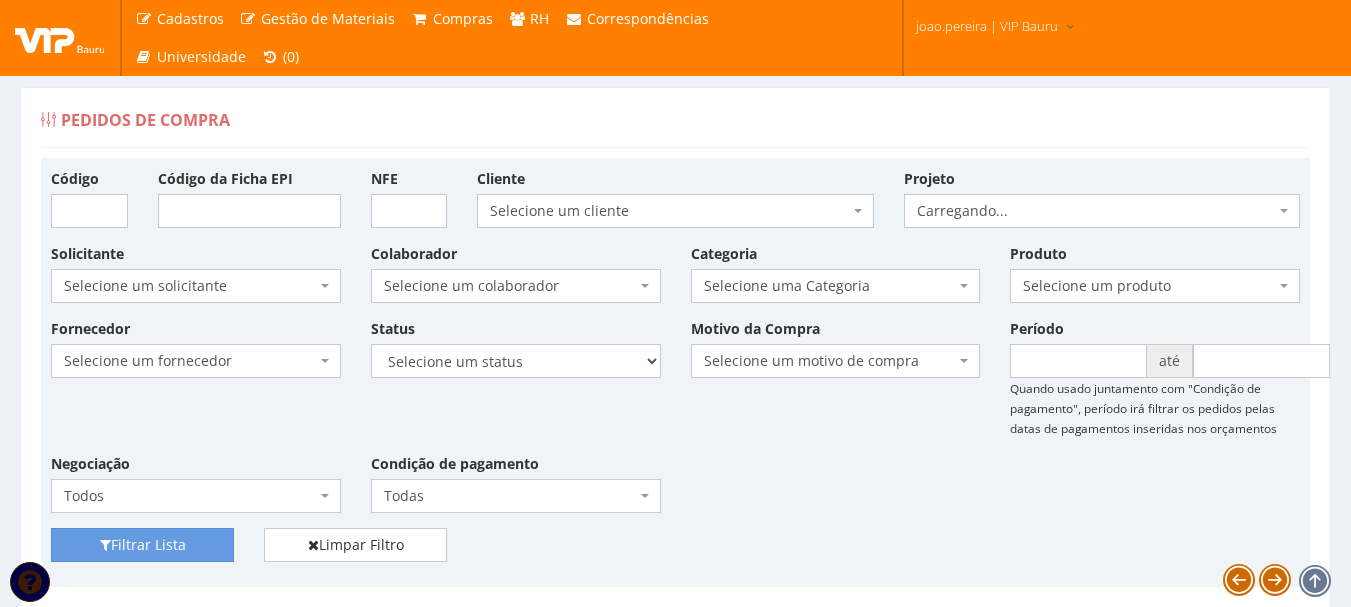 scroll, scrollTop: 0, scrollLeft: 0, axis: both 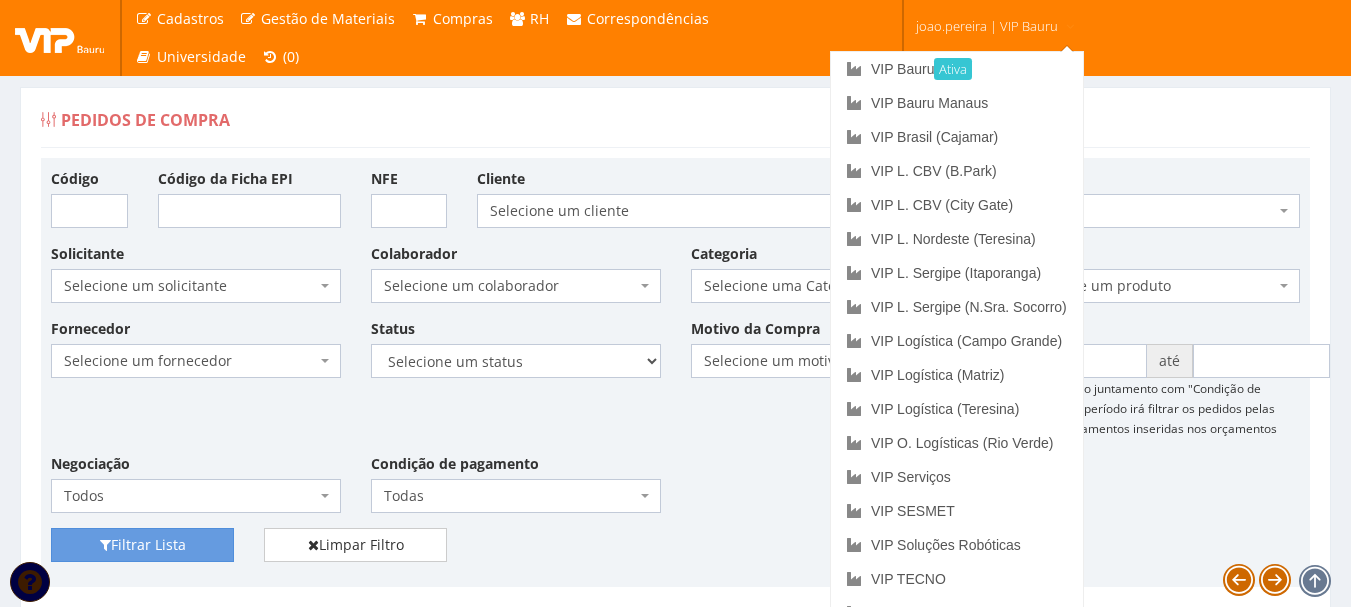 click on "joao.pereira | VIP Bauru" at bounding box center (996, 24) 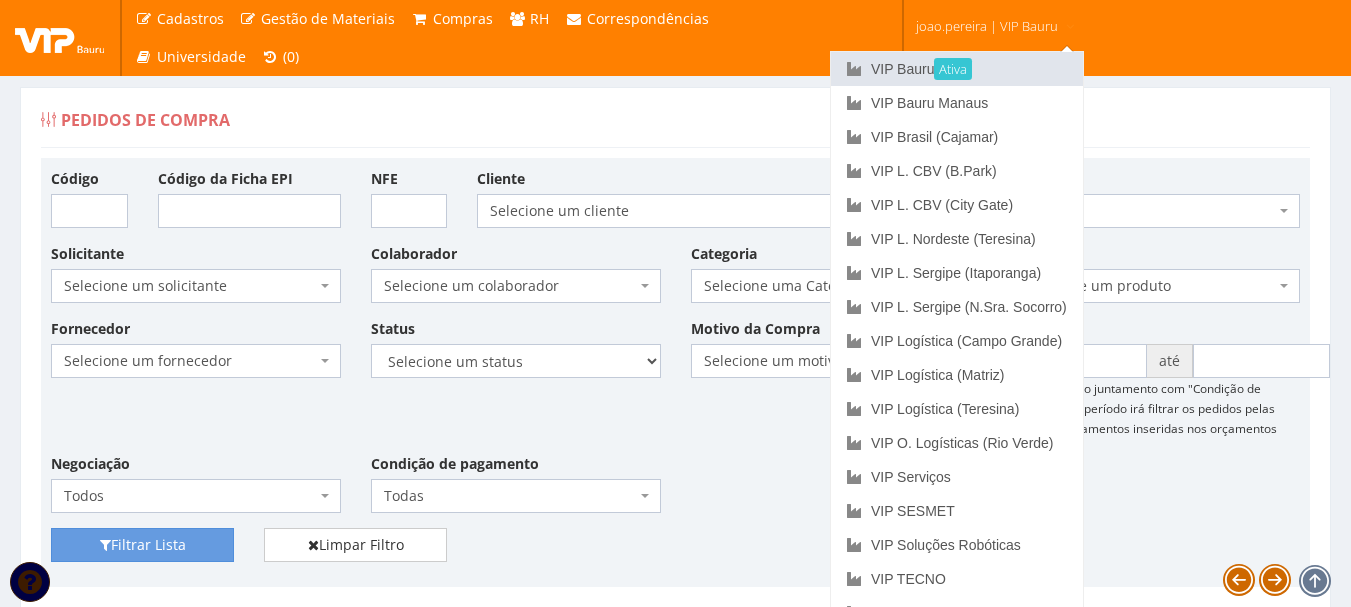 click on "VIP Bauru
Ativa" at bounding box center (957, 69) 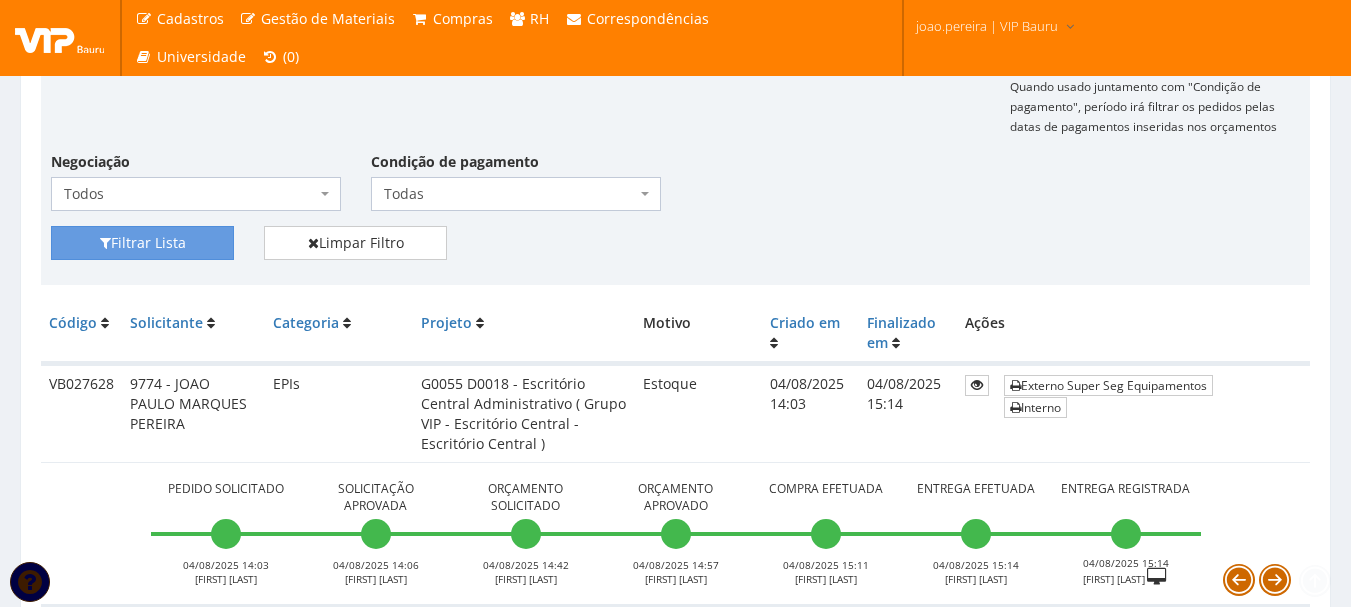 scroll, scrollTop: 400, scrollLeft: 0, axis: vertical 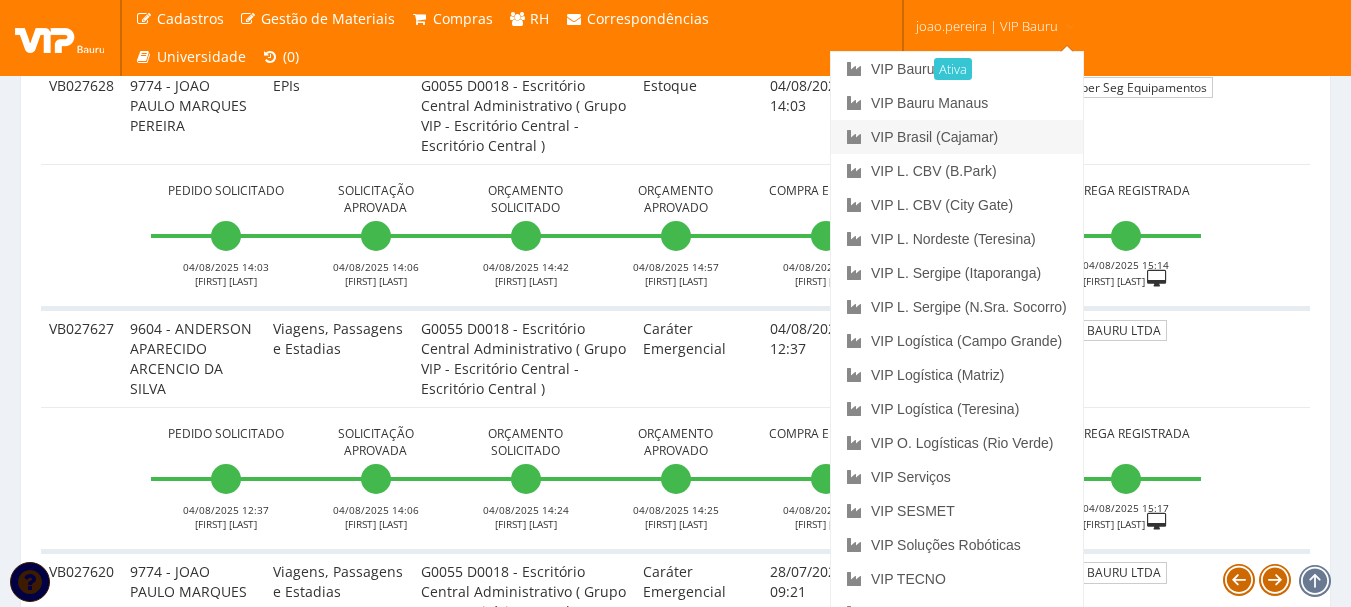 click on "VIP Brasil (Cajamar)" at bounding box center (957, 137) 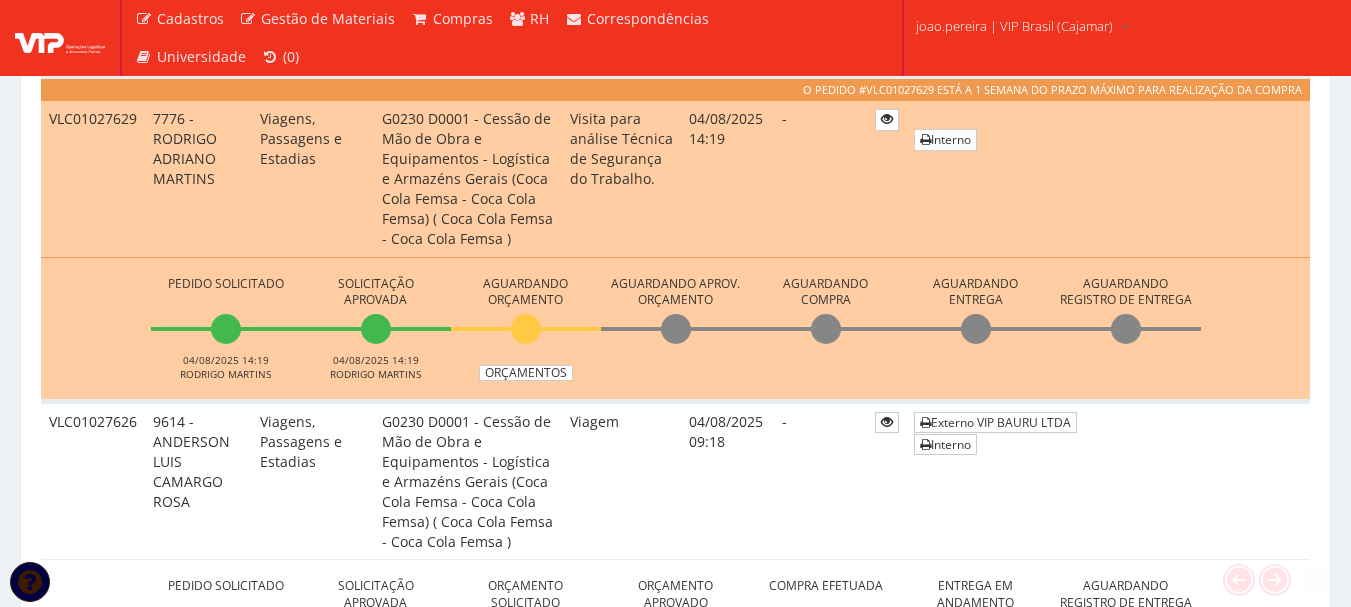 scroll, scrollTop: 600, scrollLeft: 0, axis: vertical 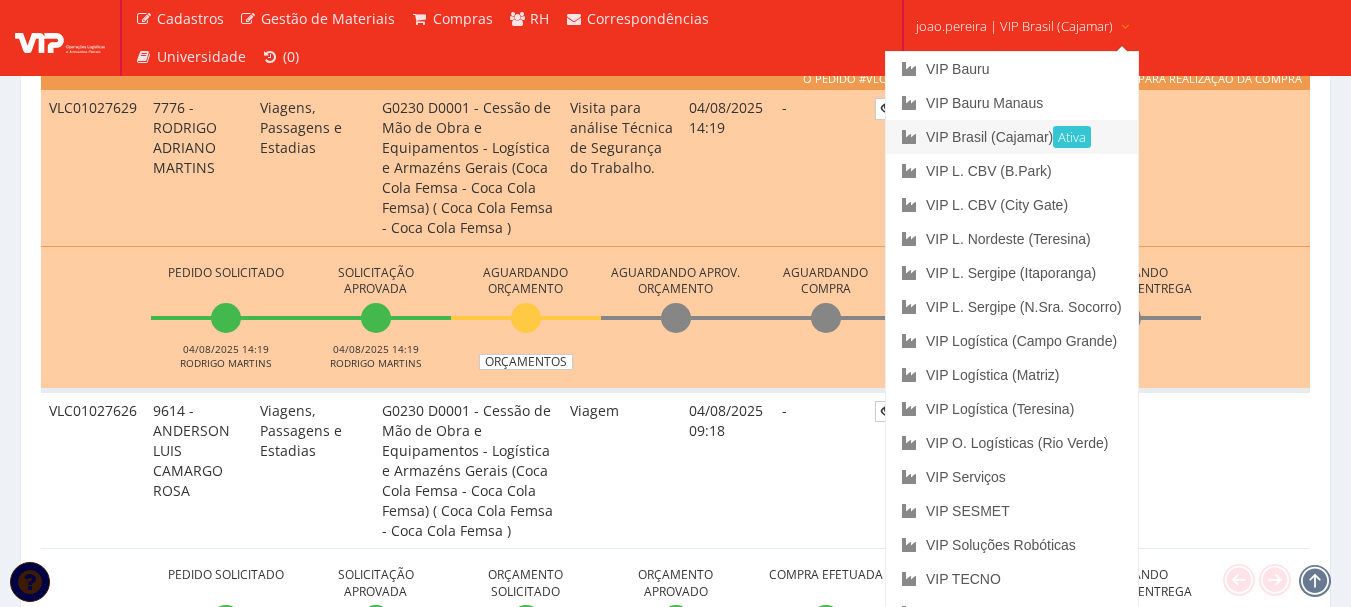 click on "VIP Brasil (Cajamar)
Ativa" at bounding box center (1012, 137) 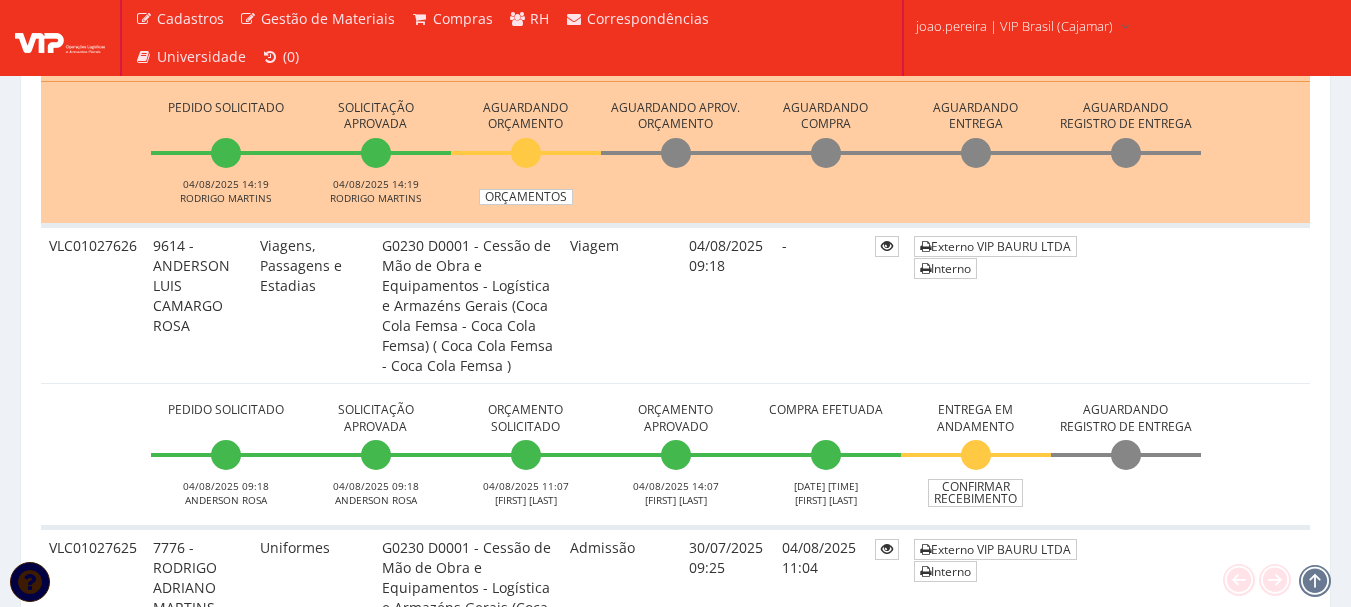 scroll, scrollTop: 1000, scrollLeft: 0, axis: vertical 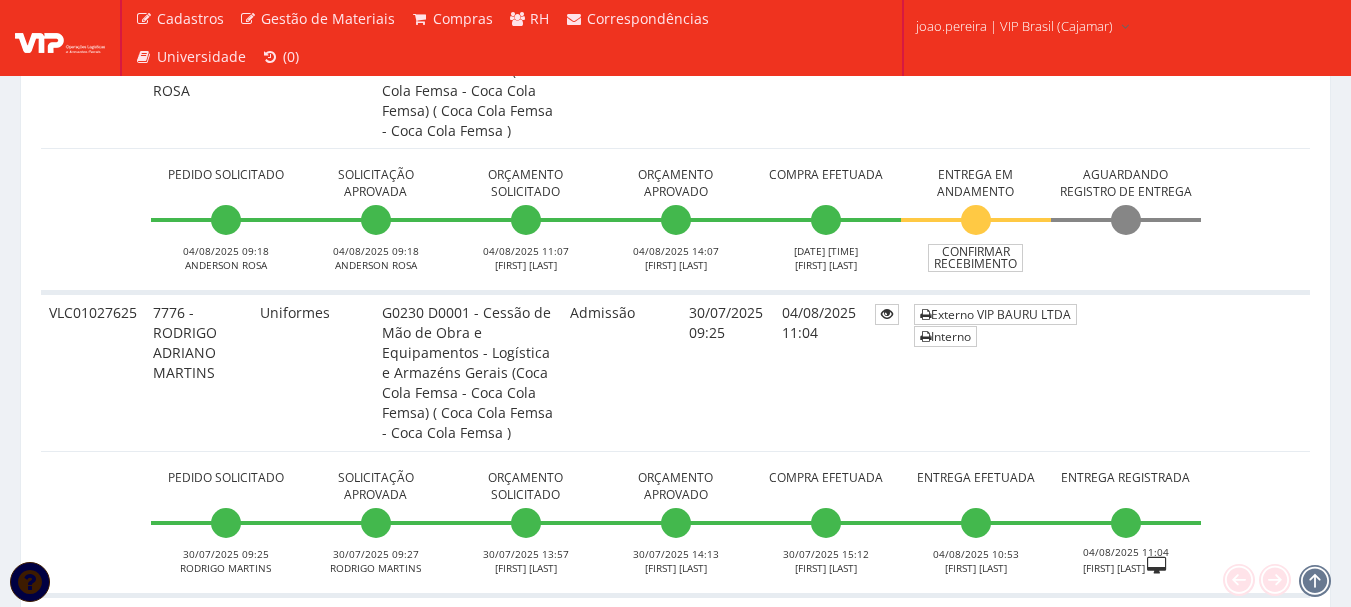 click on "Externo VIP BAURU LTDA
Interno" at bounding box center [1108, 372] 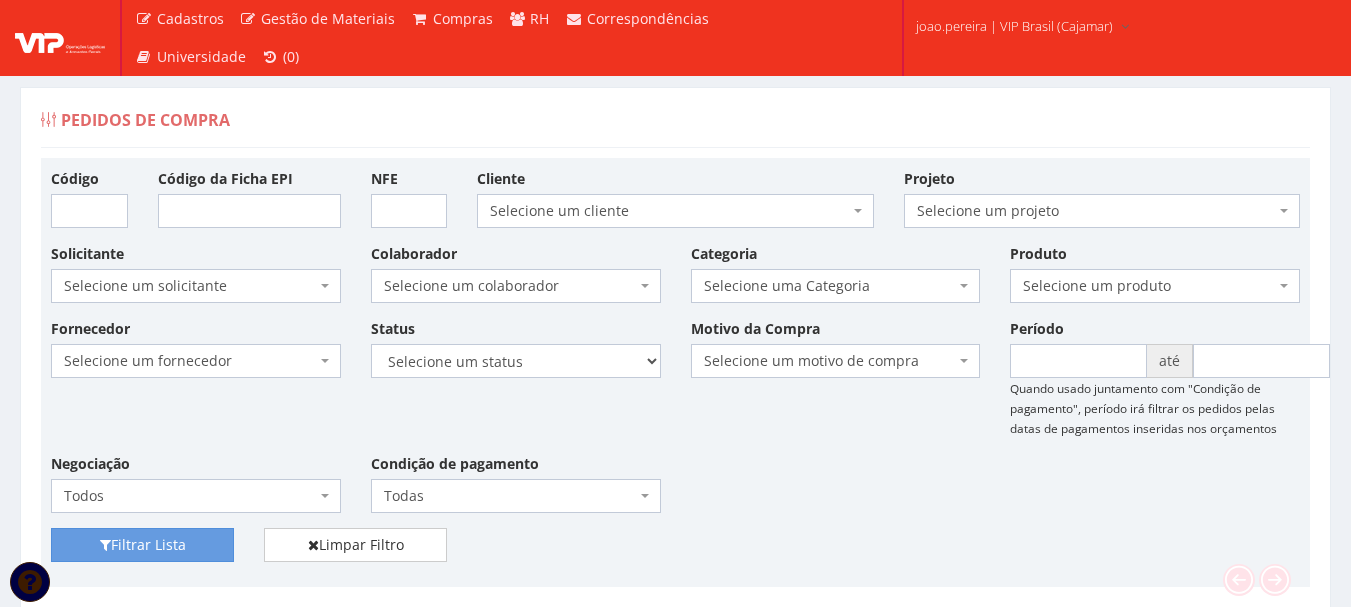 scroll, scrollTop: 400, scrollLeft: 0, axis: vertical 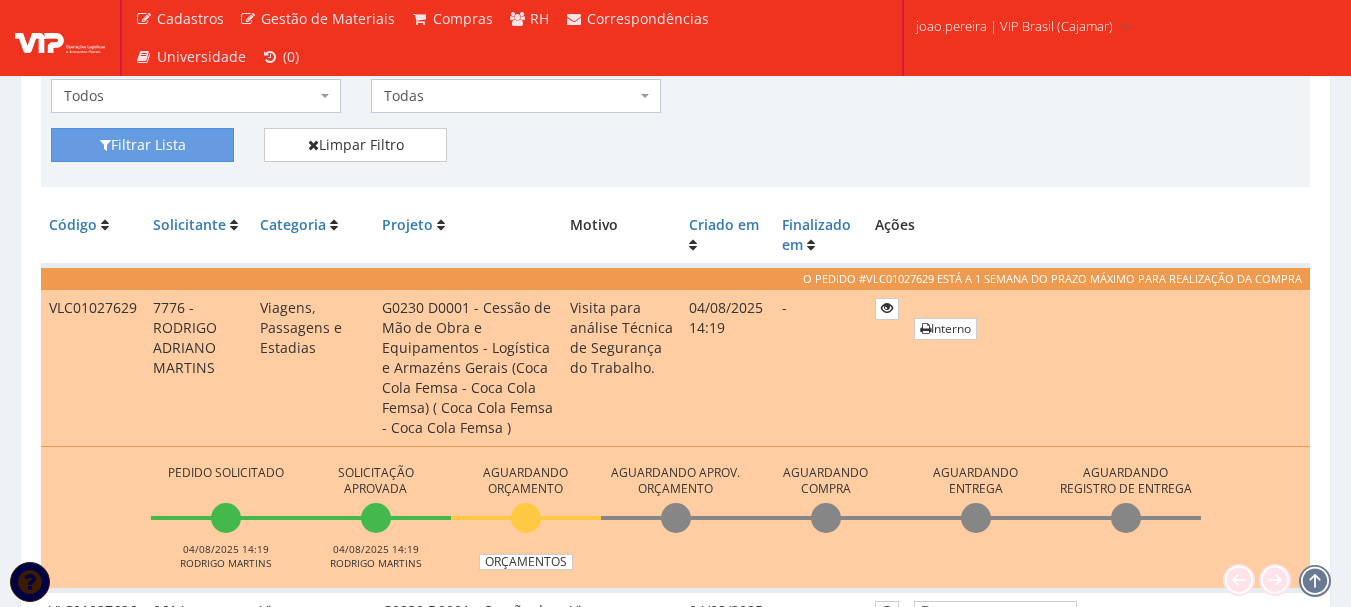 click on "Filtrar Lista
Limpar Filtro" at bounding box center (675, 152) 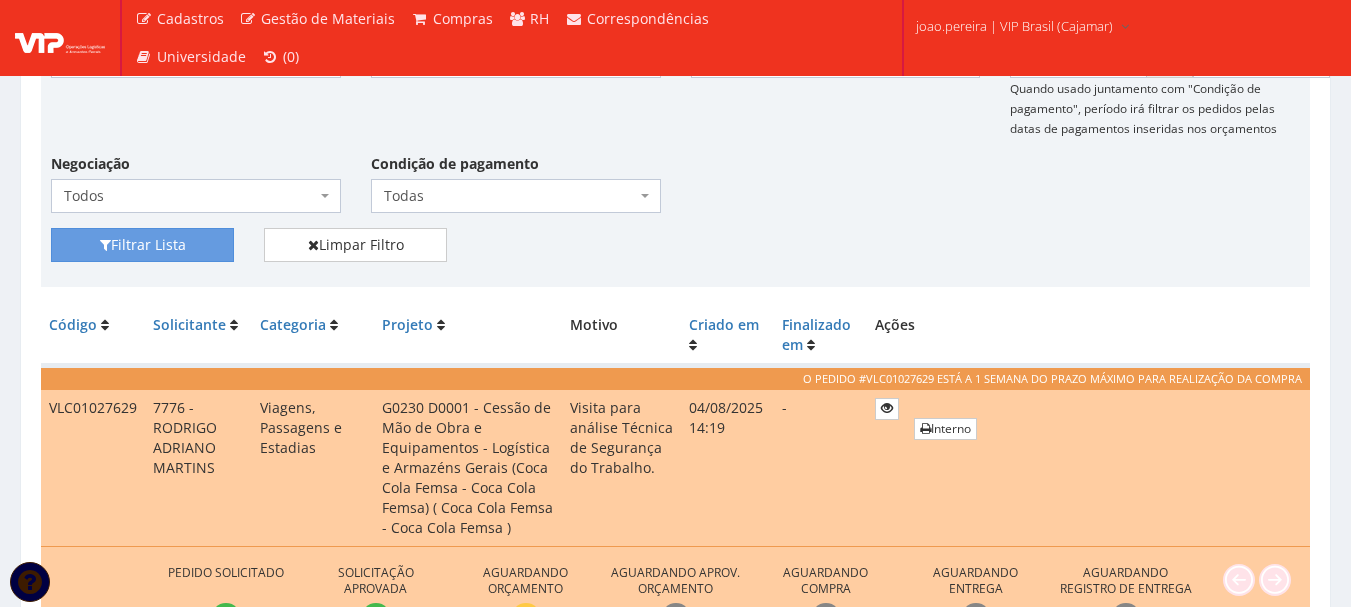 click on "Pedidos de Compra
Código
Código da Ficha EPI
NFE
Cliente
Selecione um cliente COCA COLA FEMSA - SPAL INDUSTRIA BRASILEIRA DE BEBIDAS S/A Coca Cola Femsa - SPAL Industria Brasileira de Bebidas S.A Selecione um cliente
Projeto
Selecione um projeto G0230 D0001 - Cessão de Mão de Obra e Equipamentos - Logística e Armazéns Gerais (Coca Cola Femsa - Coca Cola Femsa) ( Coca Cola Femsa - Coca Cola Femsa ) G0247 D0002 - Cessão de Mão de Obra e Equipamentos - Logística e Armazéns Gerais (Coca Cola Femsa - Coca Cola Femsa) Picking ( Coca Cola Femsa - Coca Cola Femsa ) Selecione um projeto
Solicitante
Selecione um solicitante  - Ana Maria Cachavara de Lima 9601 - ANA PAULA DO LAGO MORAIS 9614 - ANDERSON LUIS CAMARGO ROSA" at bounding box center [675, 4686] 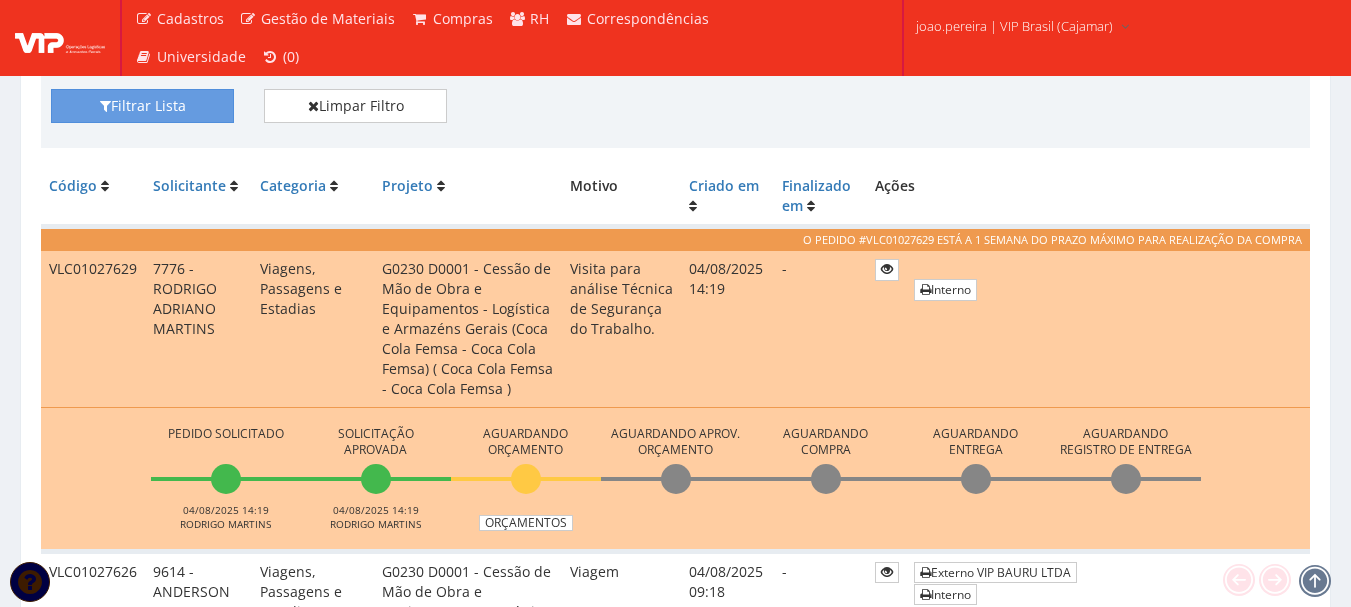 scroll, scrollTop: 400, scrollLeft: 0, axis: vertical 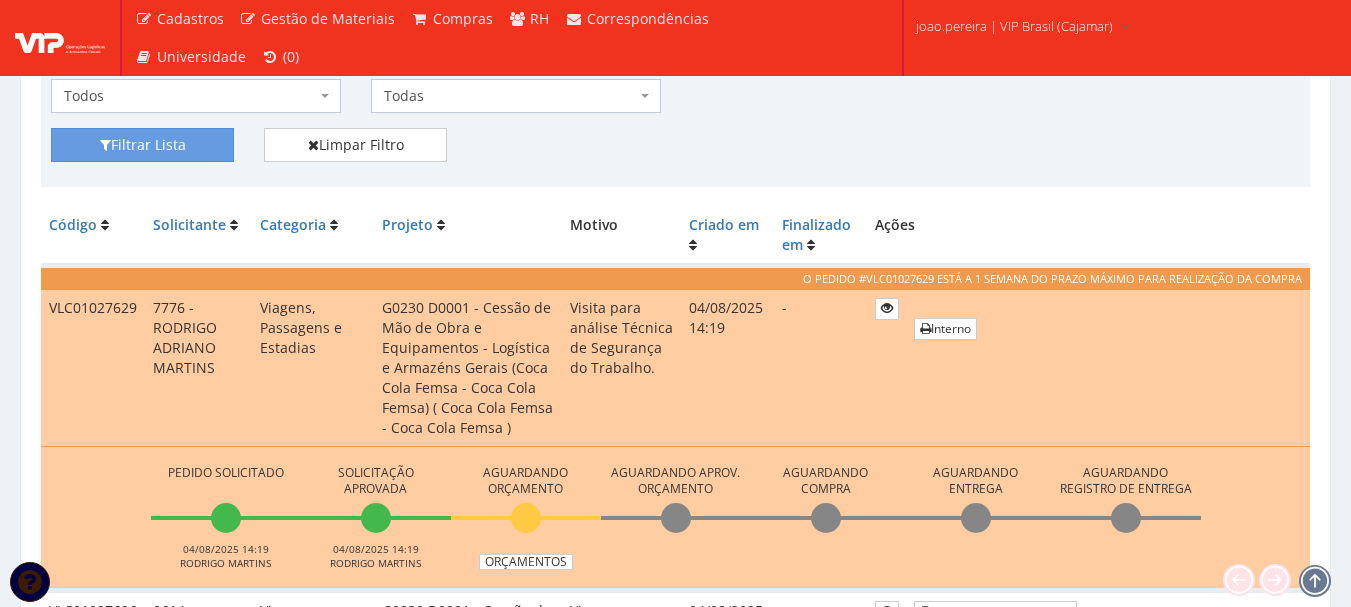 click on "Filtrar Lista
Limpar Filtro" at bounding box center [675, 152] 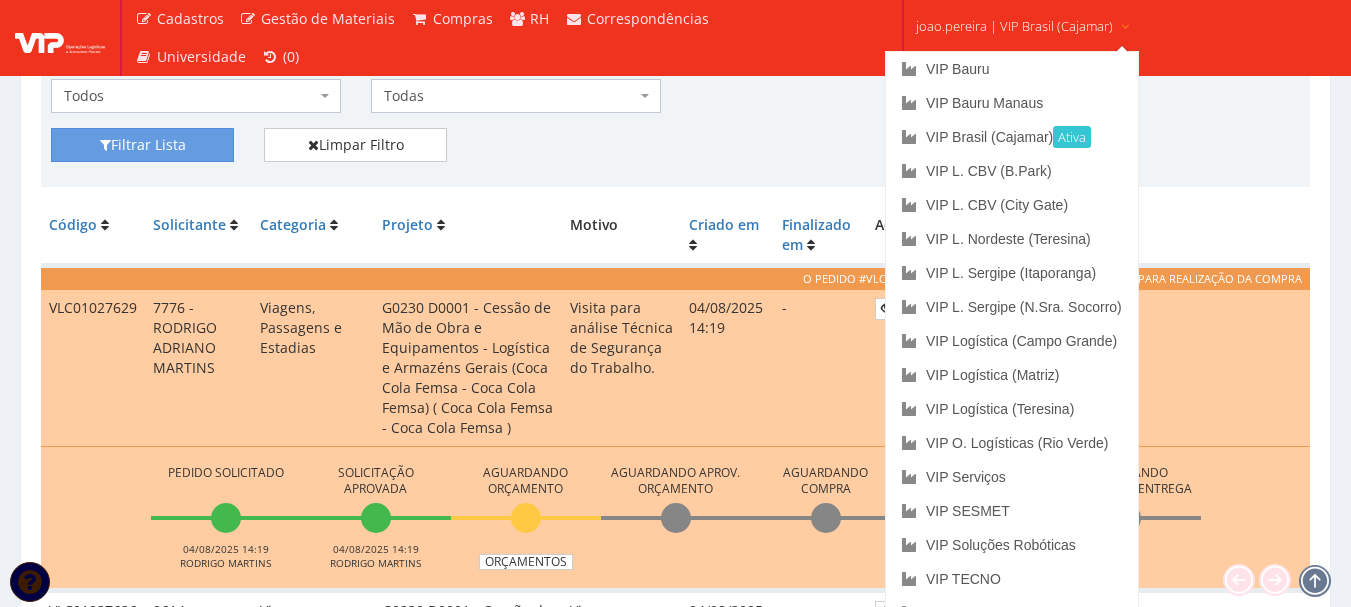 click on "joao.pereira | VIP Brasil (Cajamar)" at bounding box center [1014, 26] 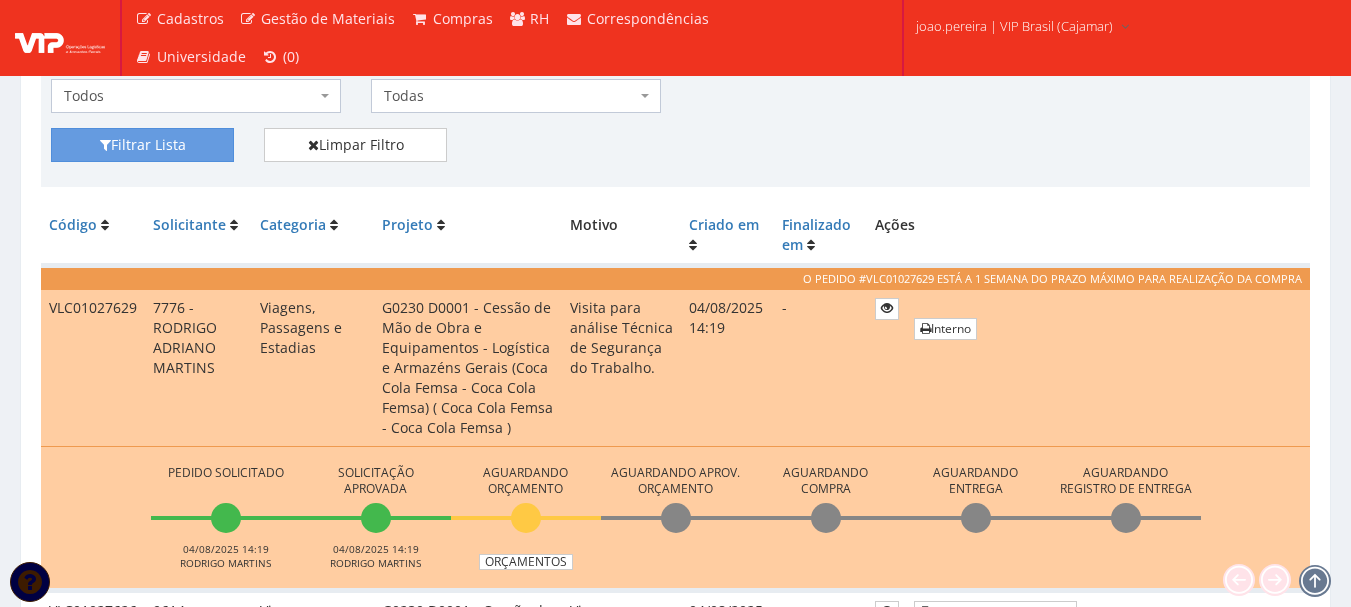 click on "Código
Código da Ficha EPI
NFE
Cliente
Selecione um cliente COCA COLA FEMSA - SPAL INDUSTRIA BRASILEIRA DE BEBIDAS S/A Coca Cola Femsa - SPAL Industria Brasileira de Bebidas S.A Selecione um cliente
Projeto
Selecione um projeto G0230 D0001 - Cessão de Mão de Obra e Equipamentos - Logística e Armazéns Gerais (Coca Cola Femsa - Coca Cola Femsa) ( Coca Cola Femsa - Coca Cola Femsa ) G0247 D0002 - Cessão de Mão de Obra e Equipamentos - Logística e Armazéns Gerais (Coca Cola Femsa - Coca Cola Femsa) Picking ( Coca Cola Femsa - Coca Cola Femsa ) Selecione um projeto
Solicitante
Selecione um solicitante  - Ana Maria Cachavara de Lima 9601 - ANA PAULA DO LAGO MORAIS 9604 - ANDERSON APARECIDO ARCENCIO DA SILVA 9614 - ANDERSON LUIS CAMARGO ROSA 9999/0 - ANTONIO CARLOS FREITAS DE CARVALHO  - AUGUSTO DEMASSO 9749 - BIANCA HERNANDEZ RIBEIRO" at bounding box center (675, 4614) 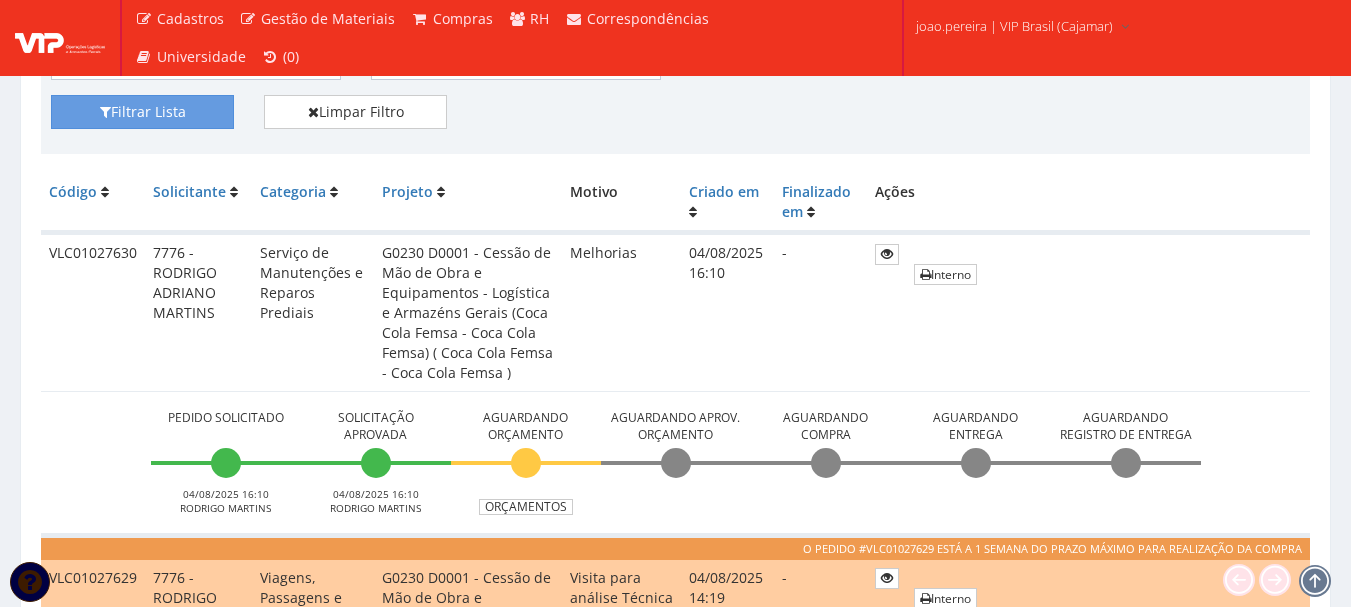 scroll, scrollTop: 400, scrollLeft: 0, axis: vertical 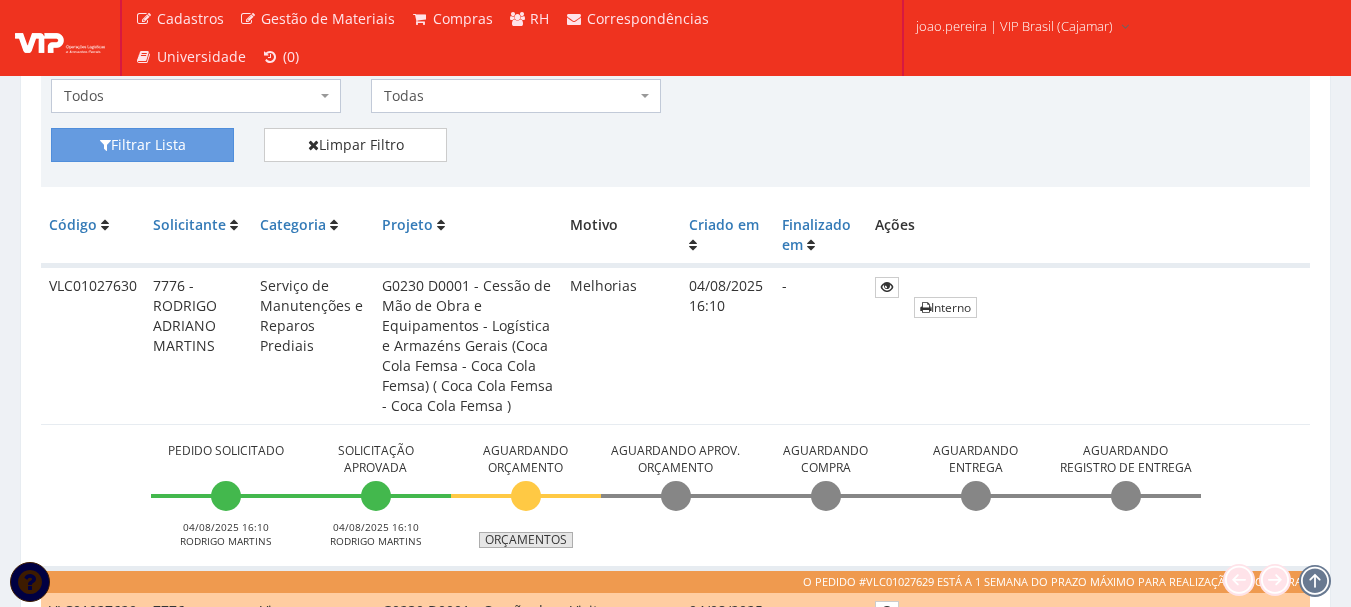click on "Orçamentos" at bounding box center [526, 540] 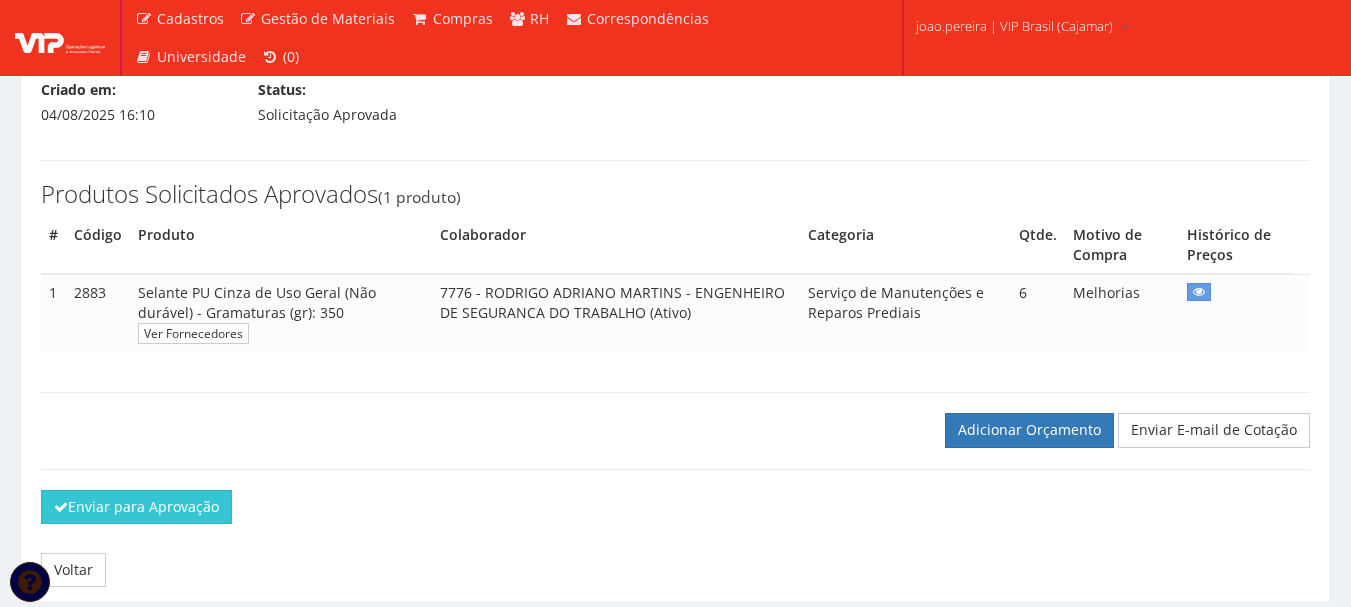 scroll, scrollTop: 326, scrollLeft: 0, axis: vertical 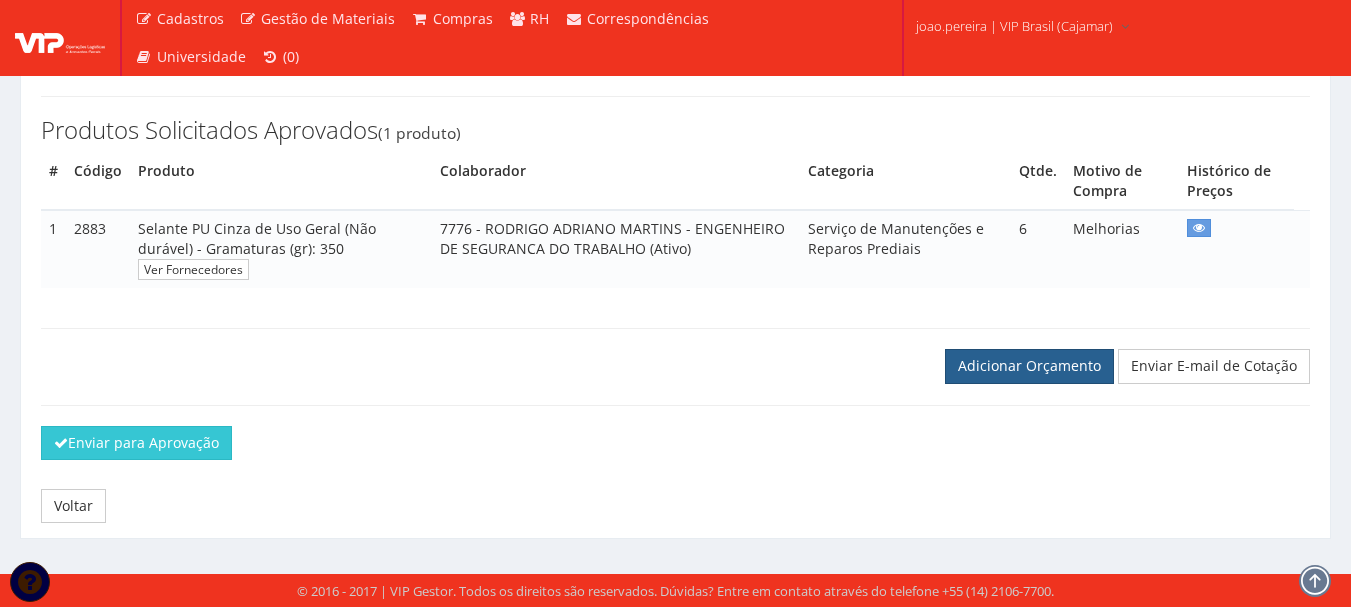 click on "Adicionar Orçamento" at bounding box center (1029, 366) 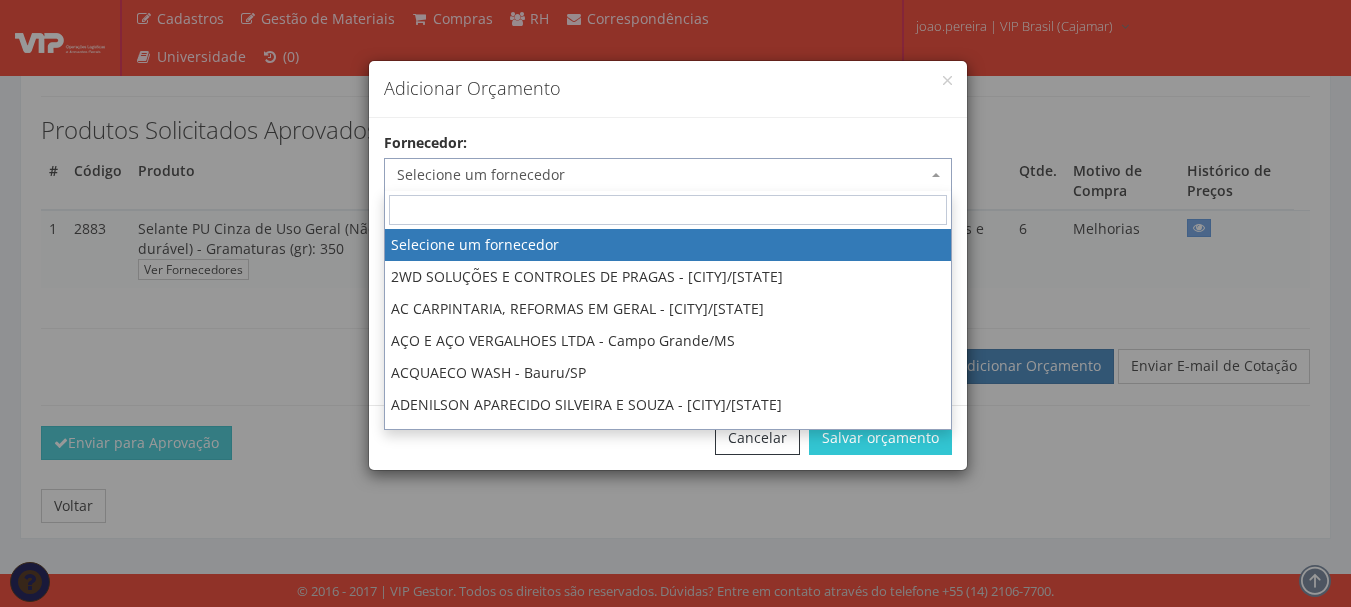 click at bounding box center [936, 175] 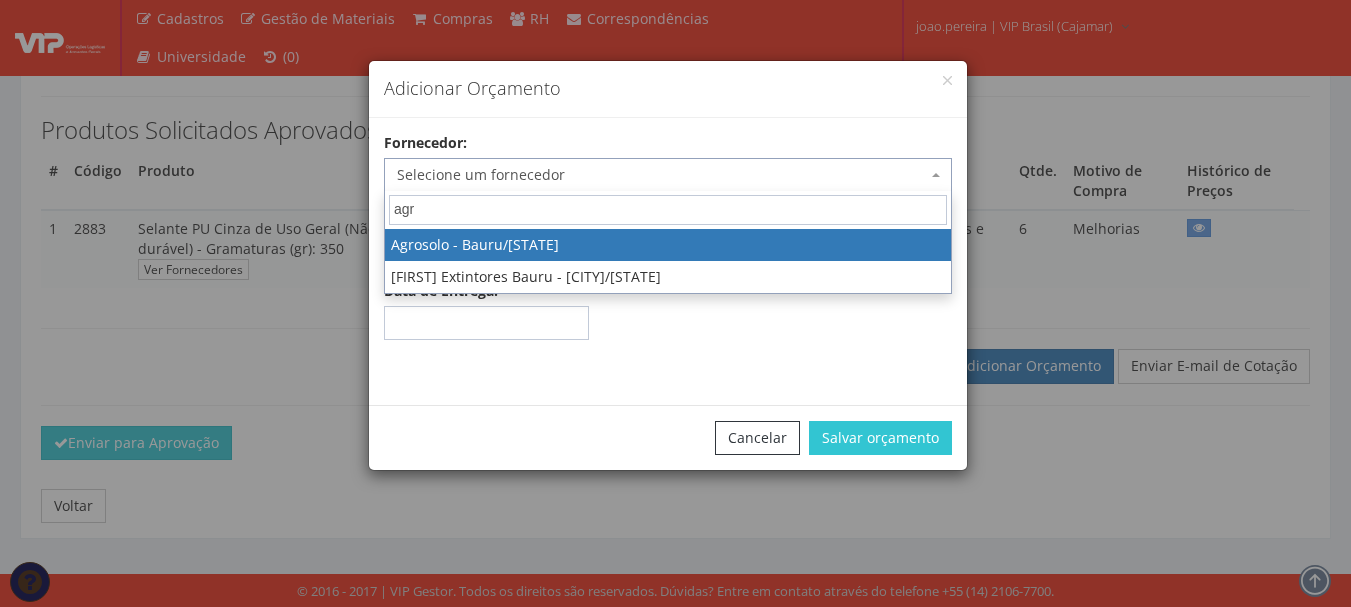 type on "agro" 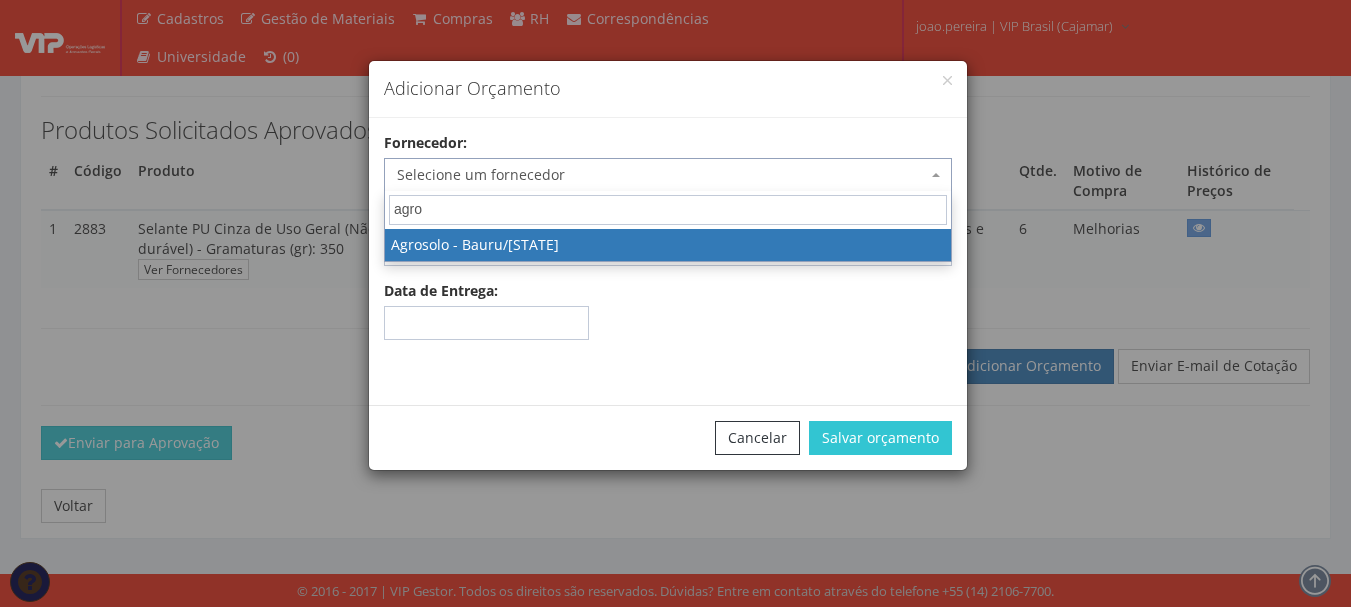 select on "15" 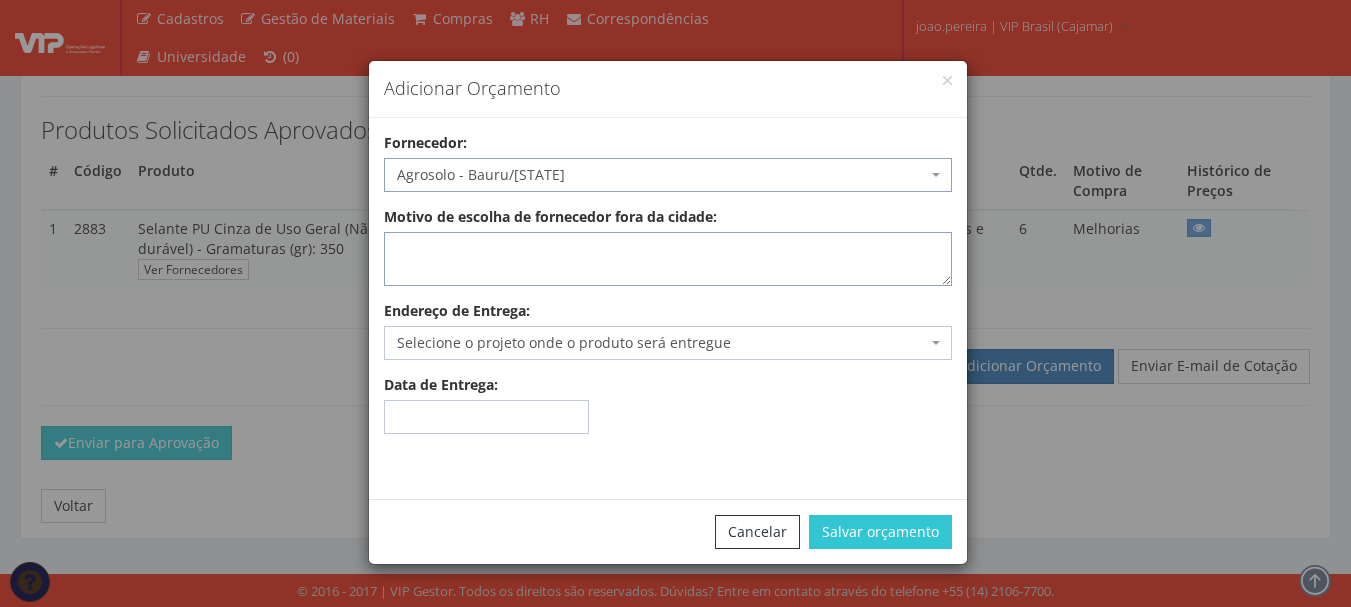 click on "Motivo de escolha de fornecedor fora da cidade:" at bounding box center [668, 259] 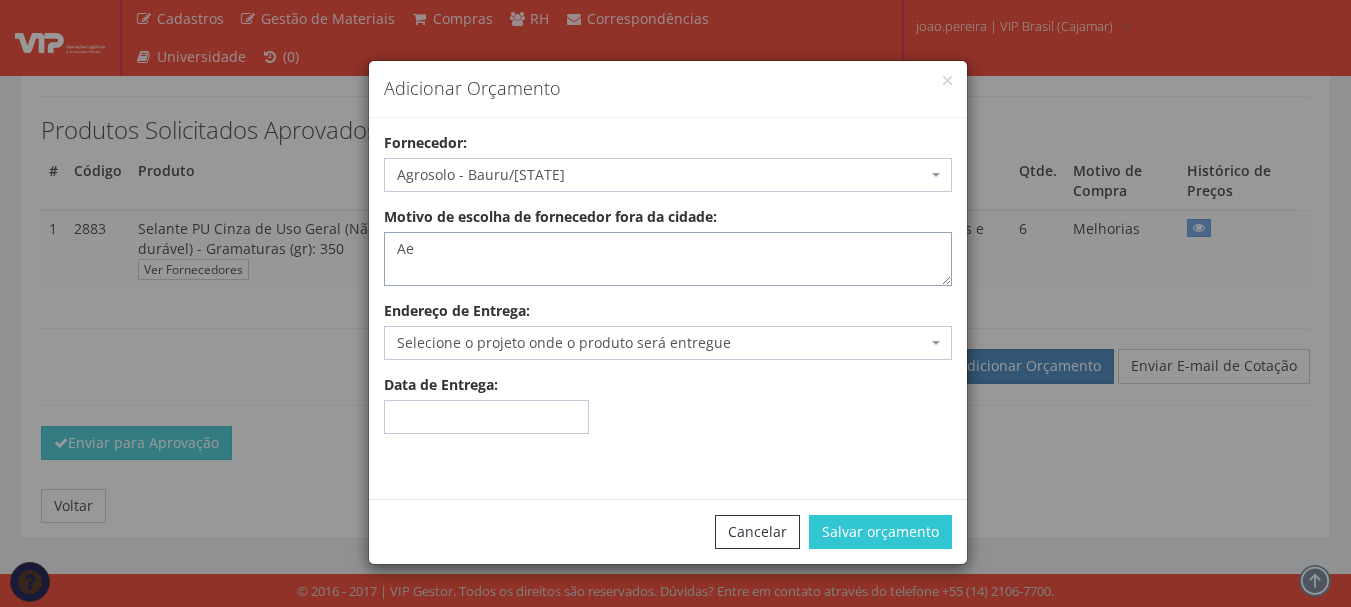 type on "A" 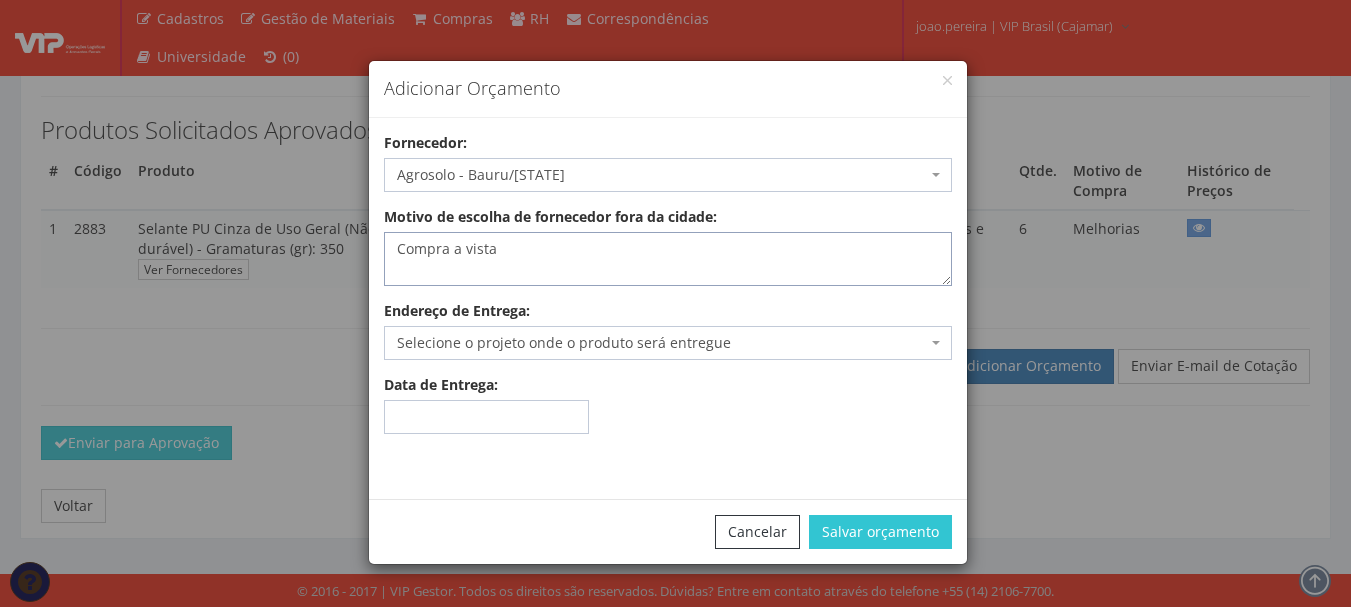 type on "Compra a vista" 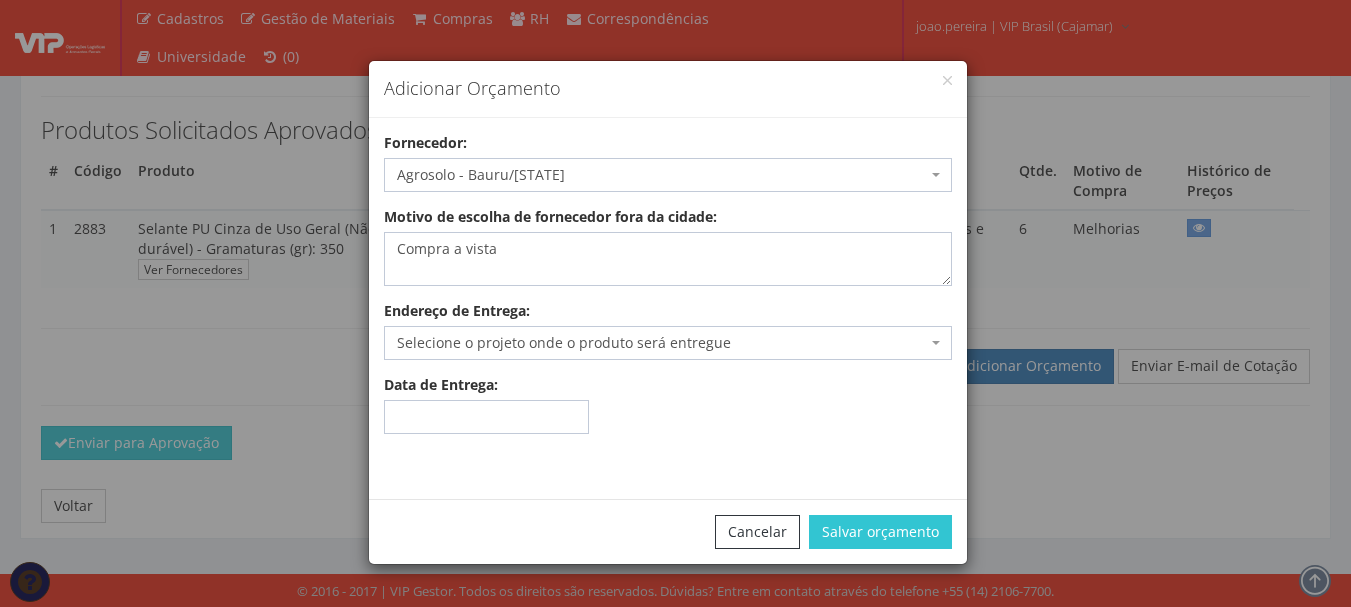click at bounding box center [936, 343] 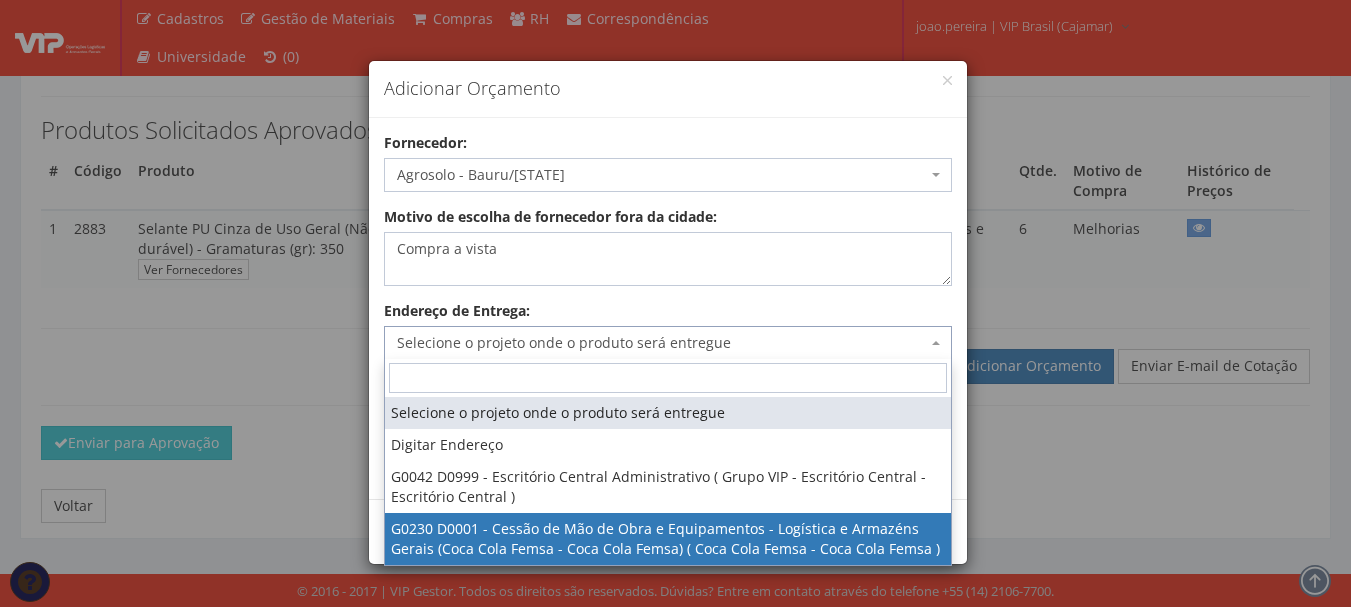 select on "230" 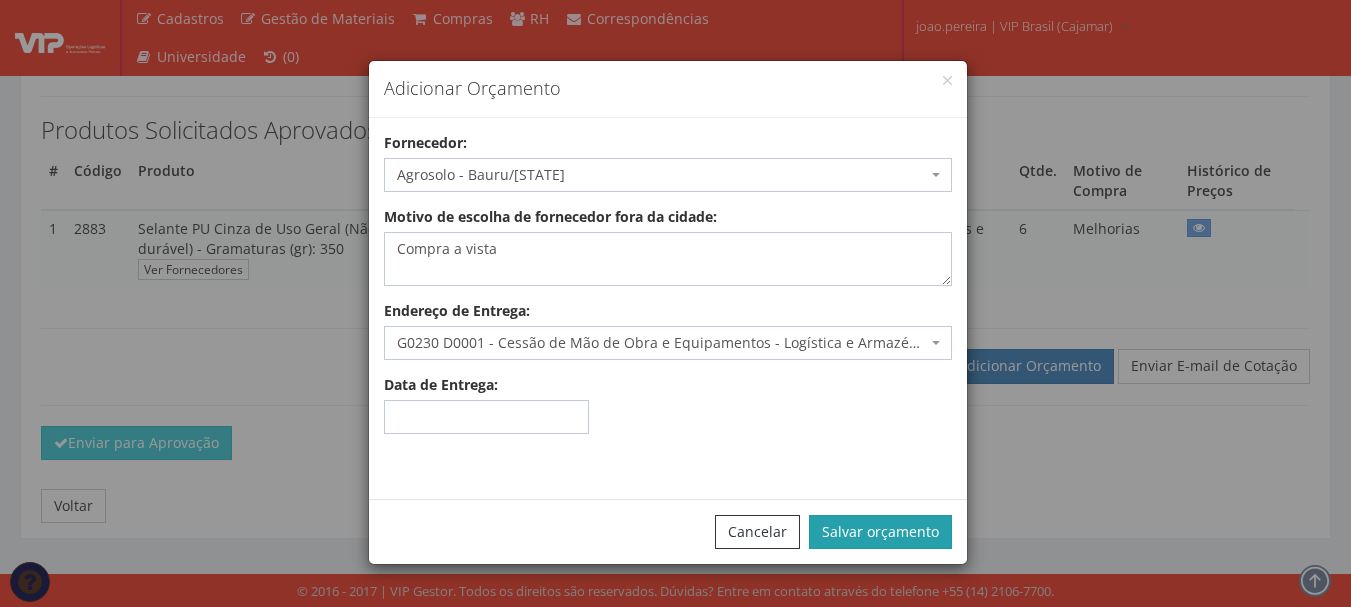 click on "Salvar orçamento" at bounding box center [880, 532] 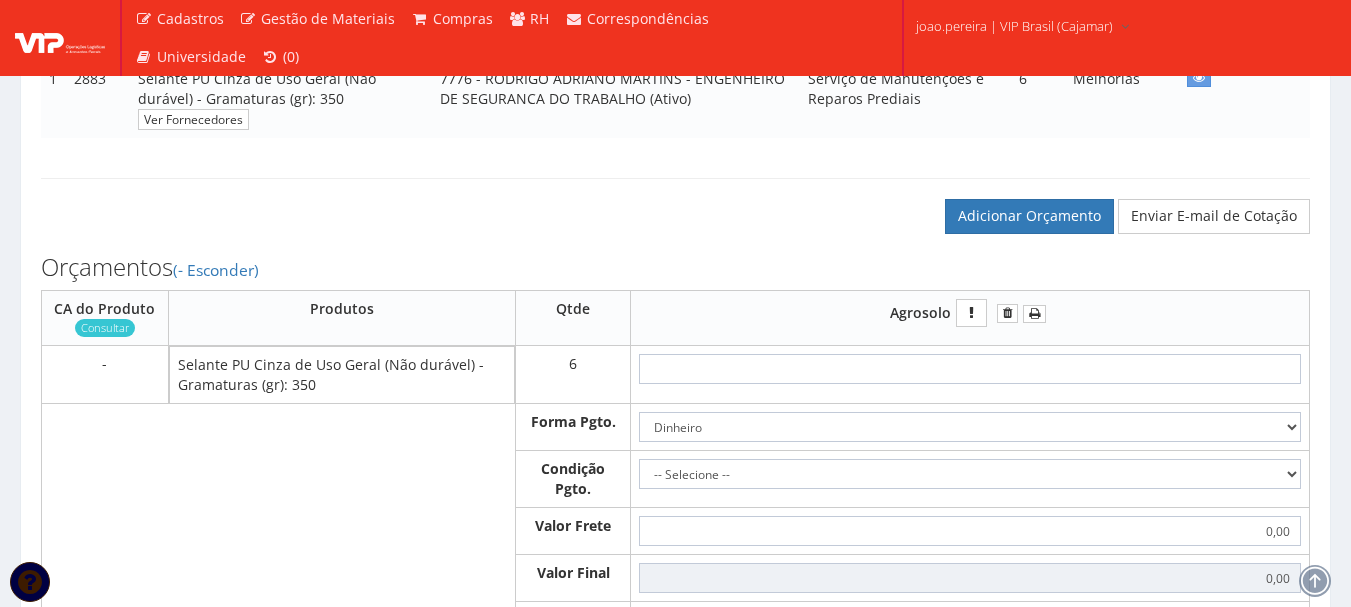 scroll, scrollTop: 600, scrollLeft: 0, axis: vertical 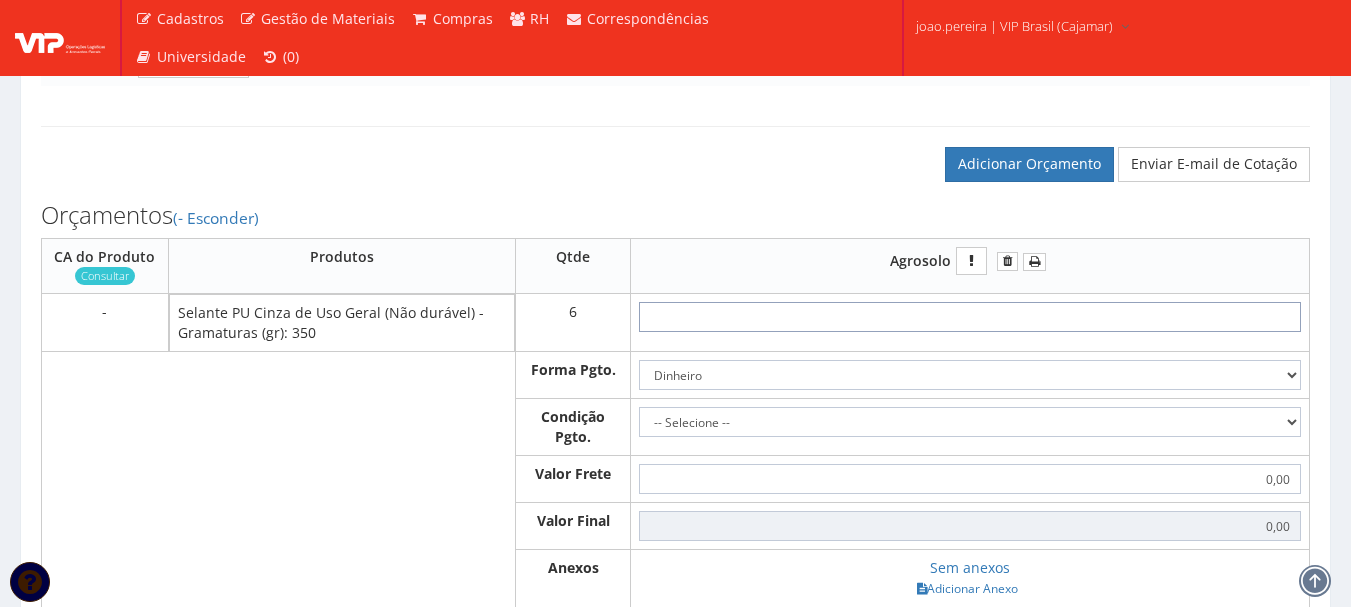 click at bounding box center (970, 317) 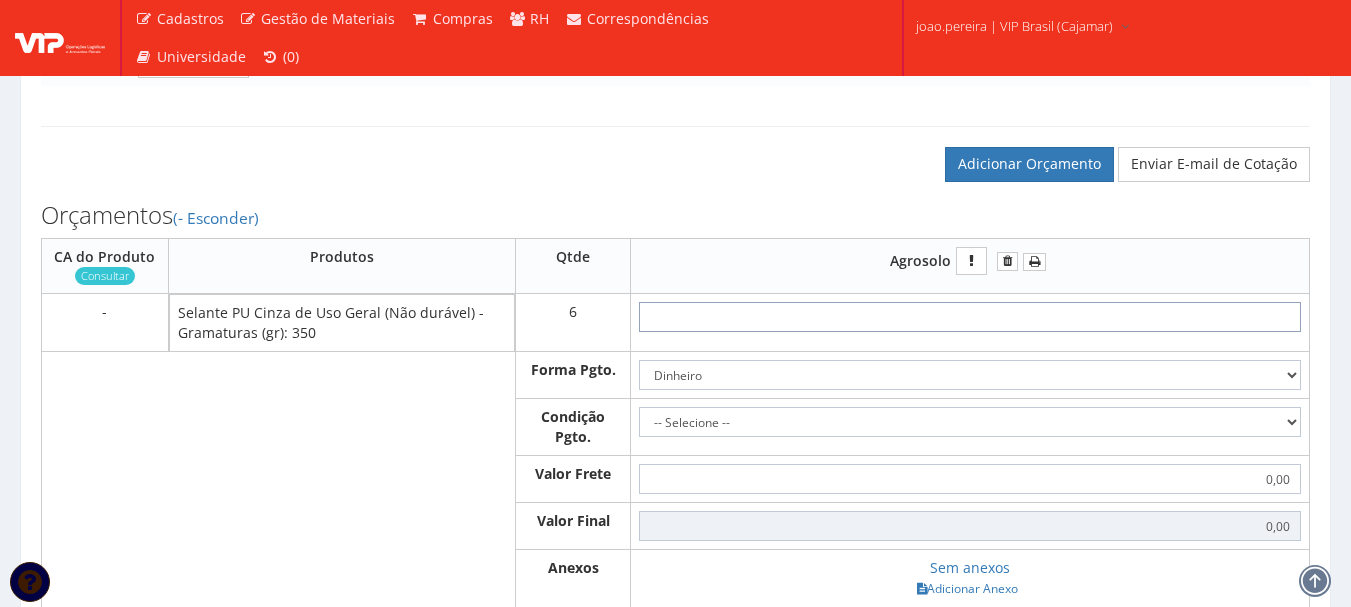 click at bounding box center (970, 317) 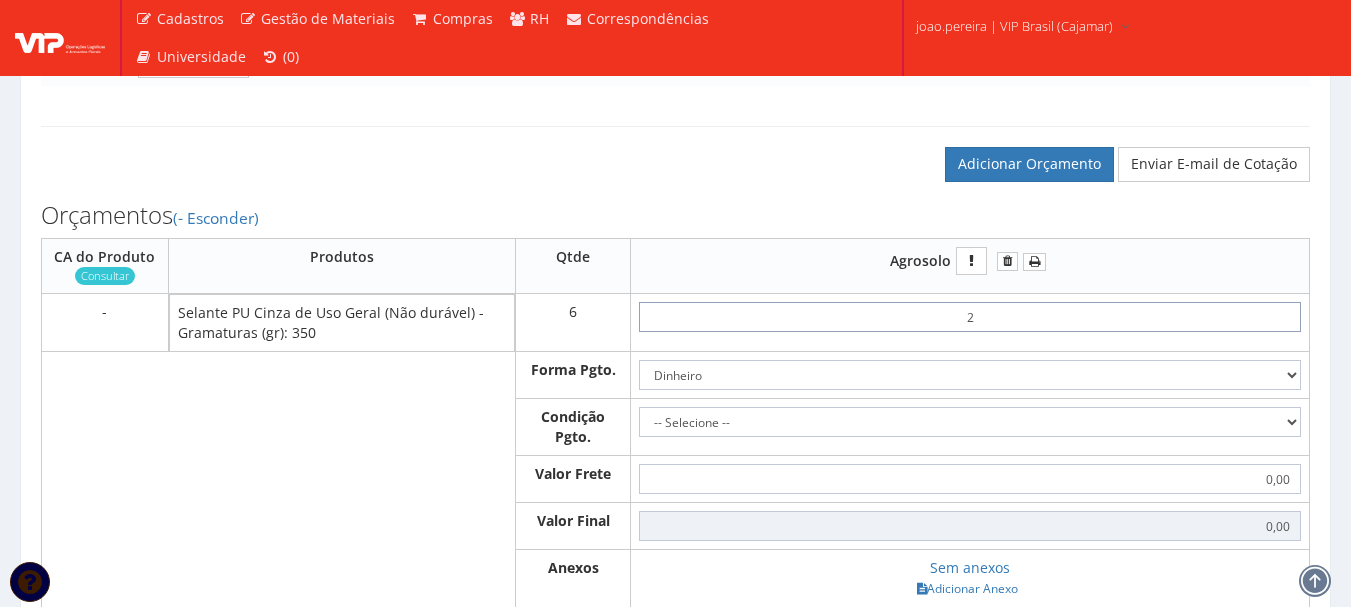 type on "29" 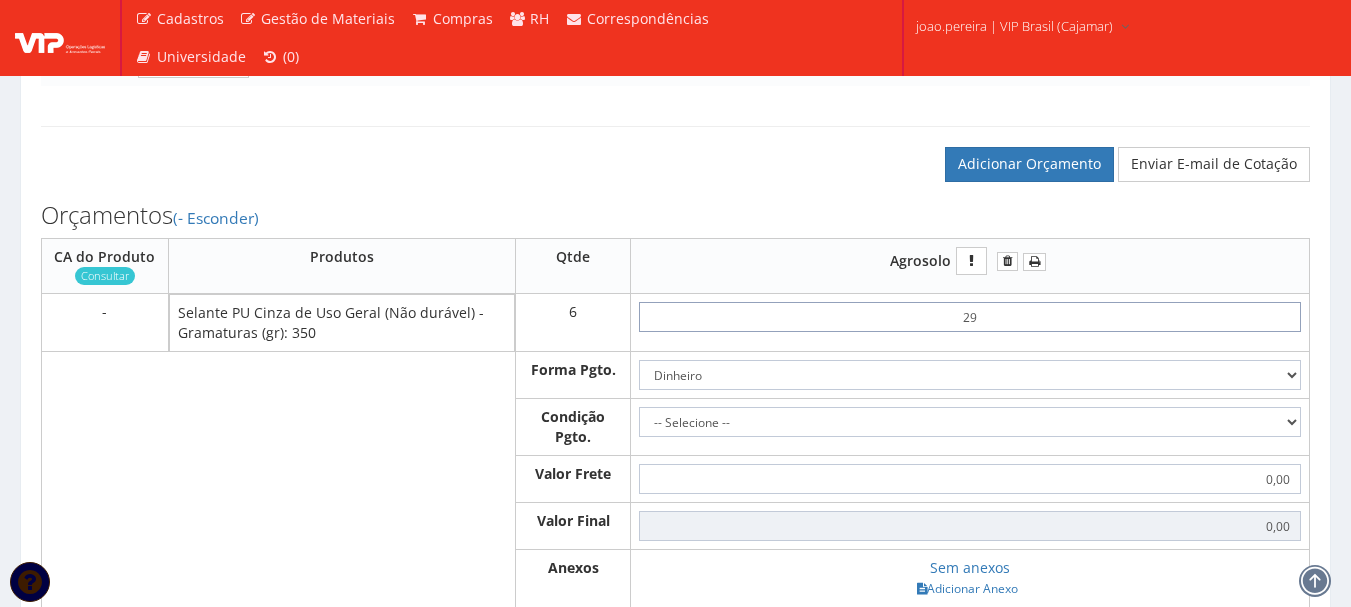 type on "174,00" 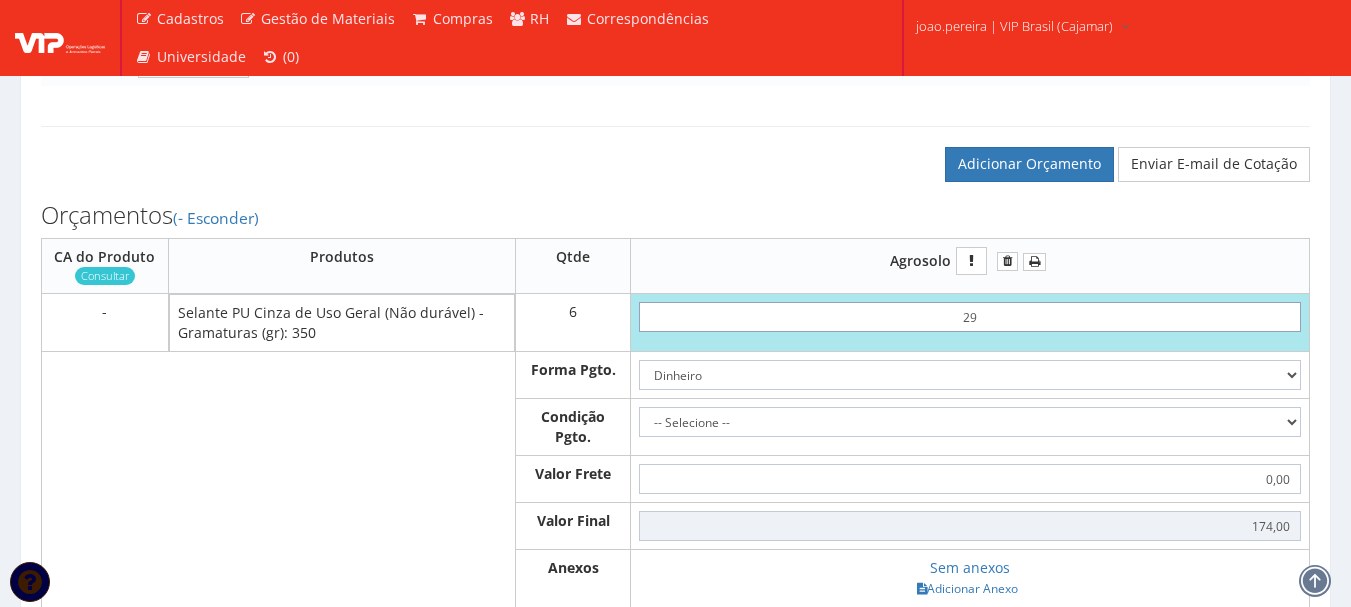 type on "2,93" 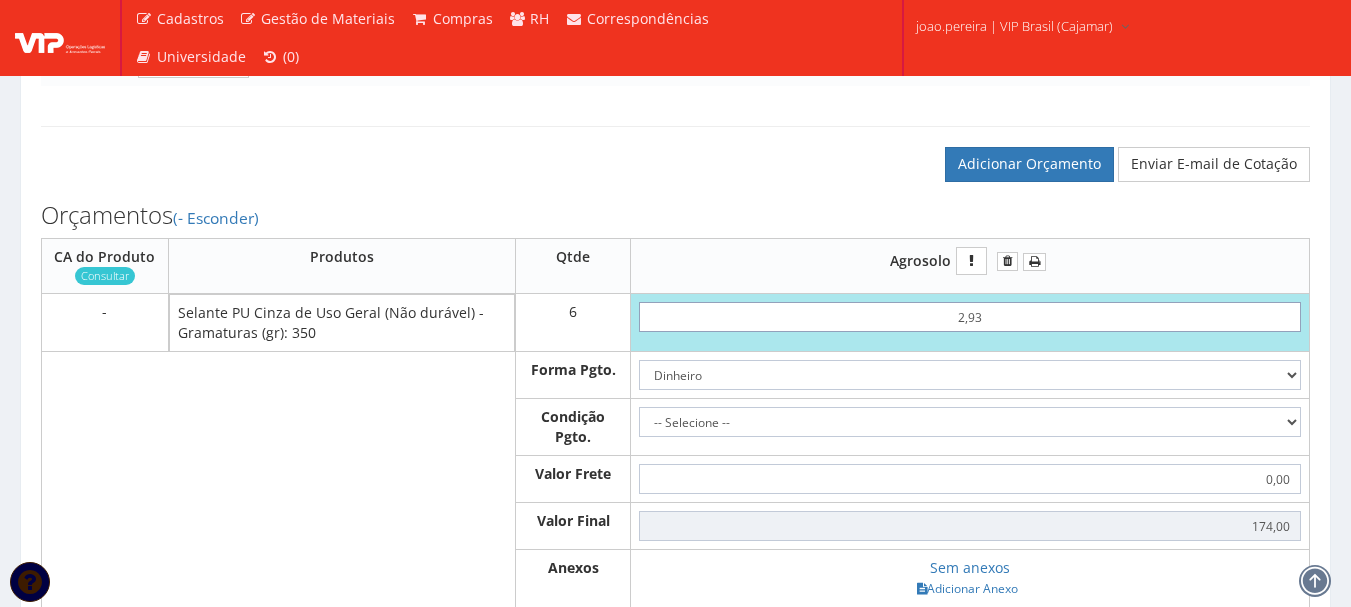 type on "17,58" 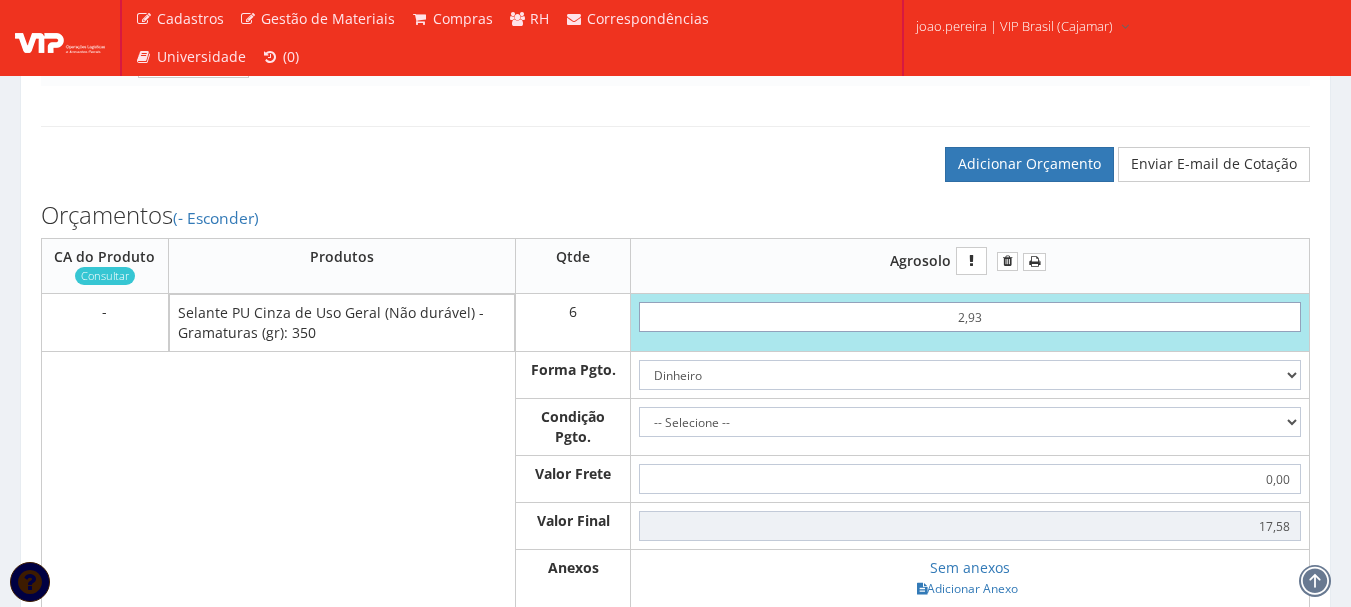 type on "29,30" 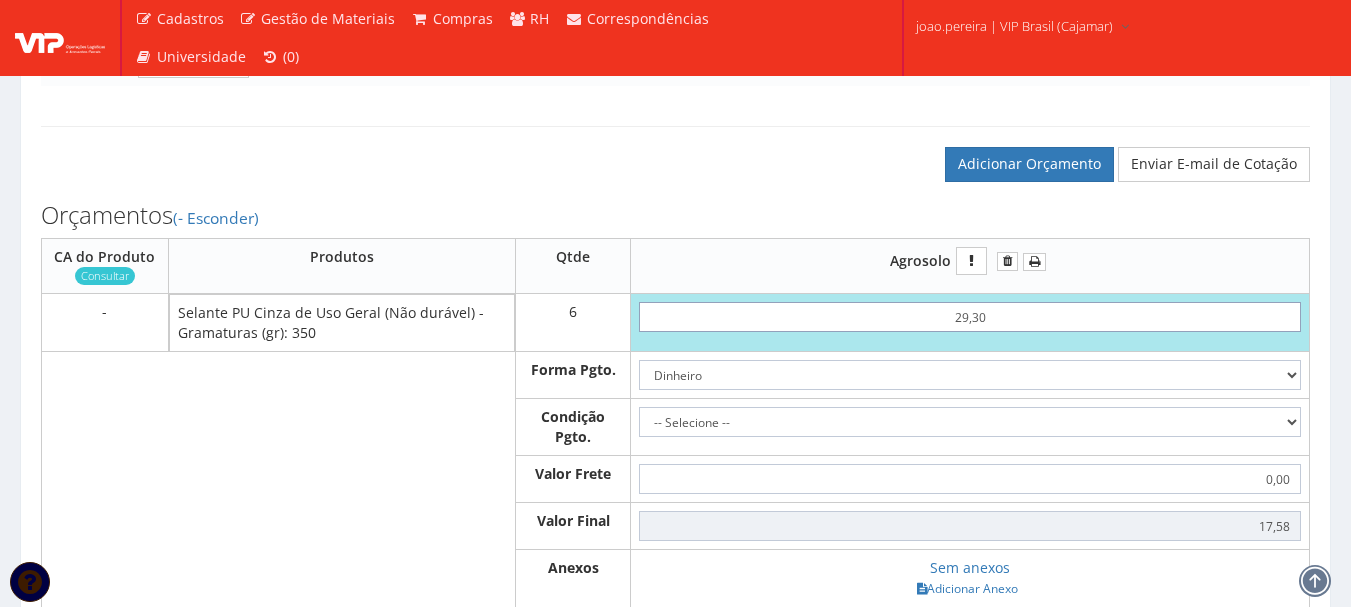 type on "175,80" 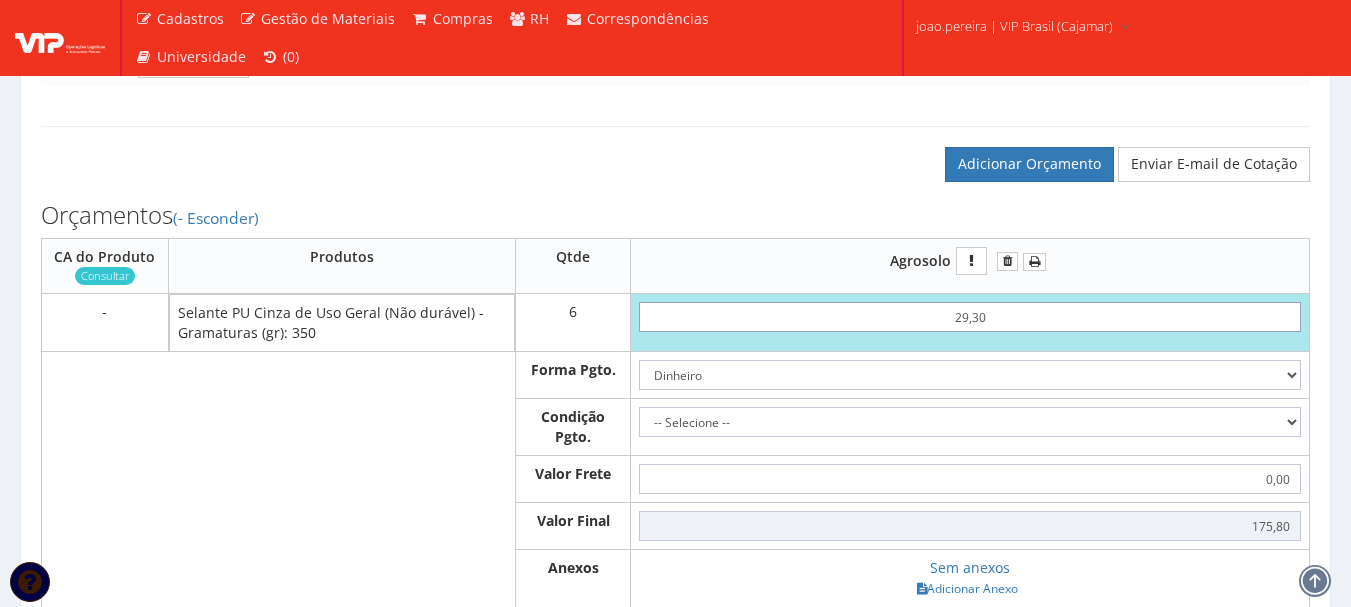 type on "29,30" 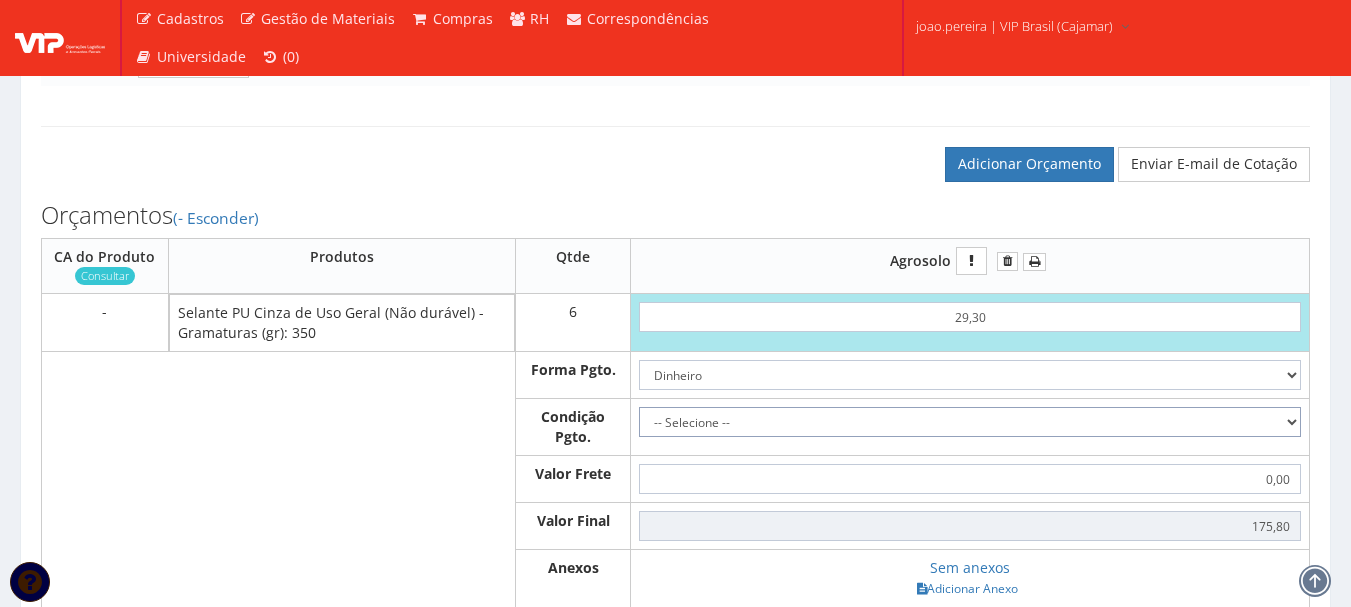 click on "-- Selecione --
À vista
7 dias
10 dias" at bounding box center (970, 422) 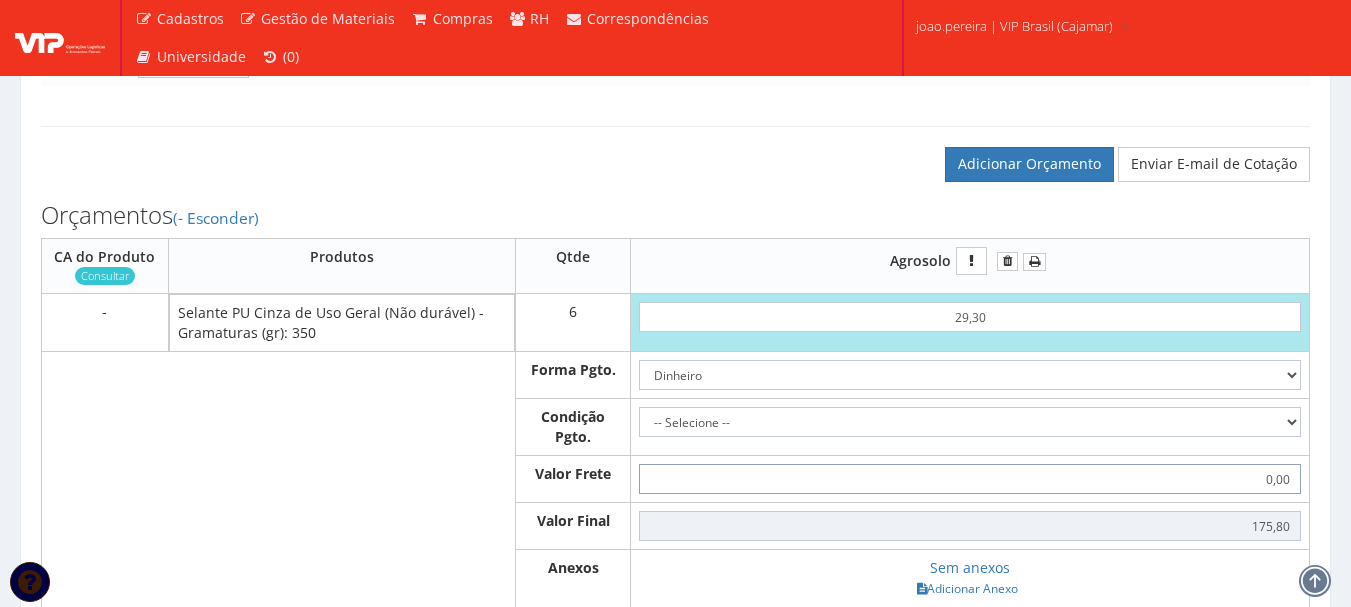 click on "0,00" at bounding box center [970, 479] 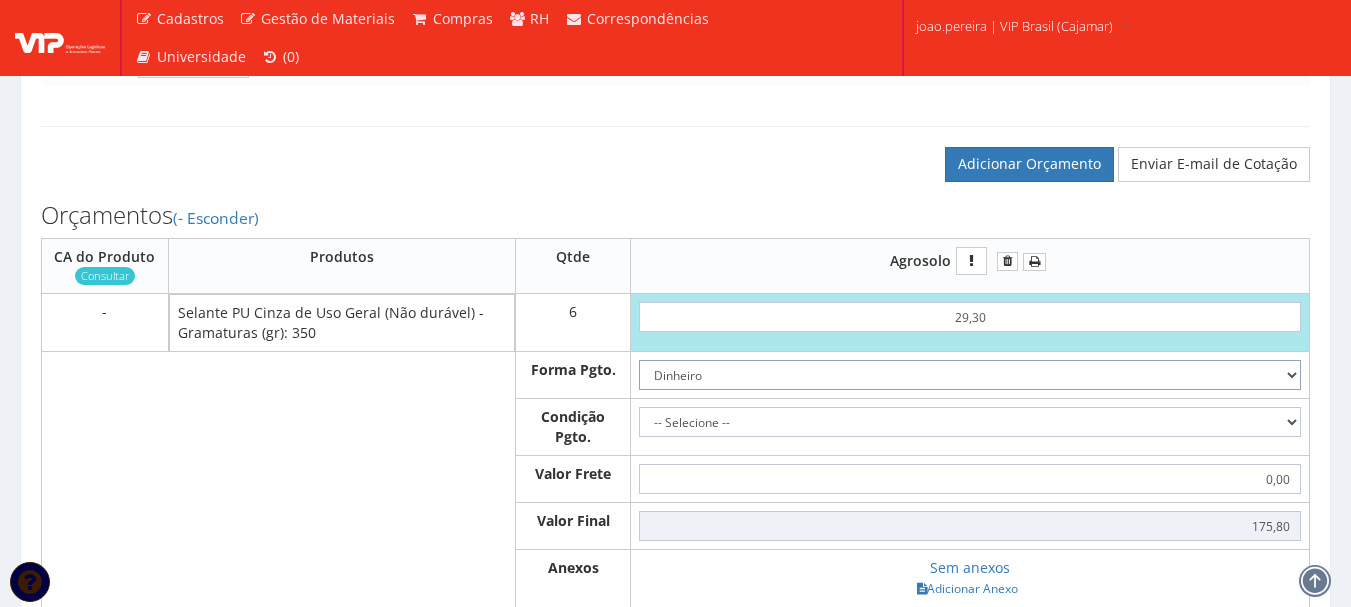 click on "Dinheiro Boleto Bancário Depósito Transferência Bancária Cartão de Crédito Cartão de Débito Cheque Contrato SPOT Negociações Especiais" at bounding box center (970, 375) 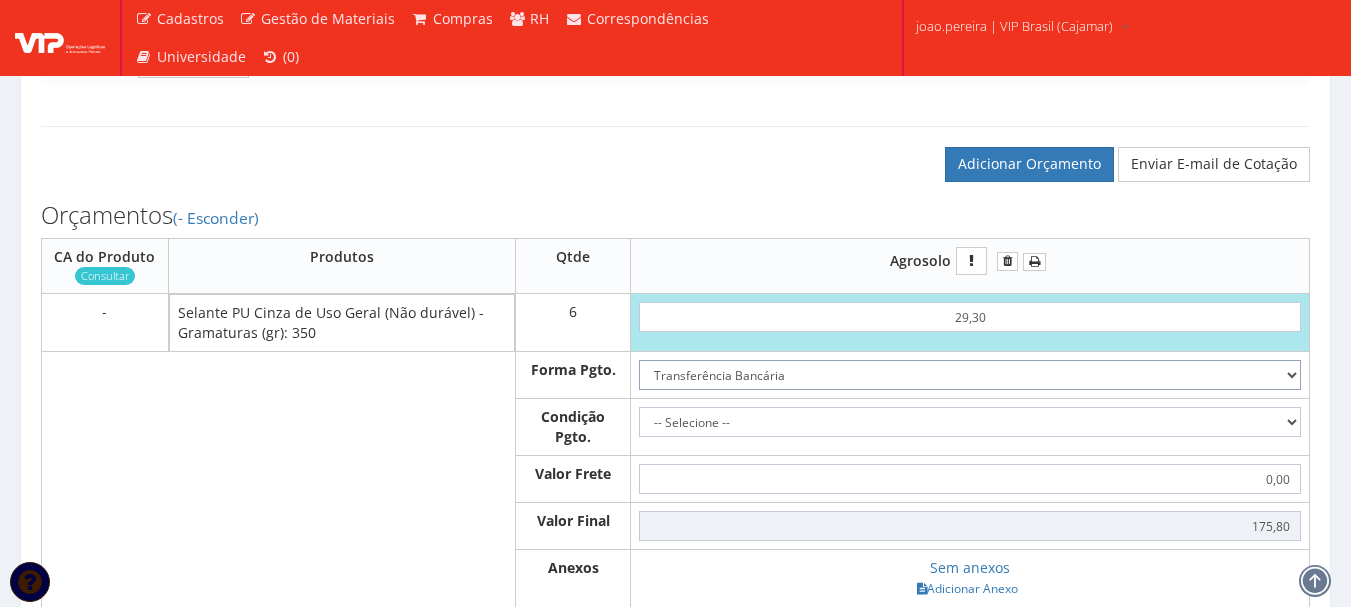 click on "Dinheiro Boleto Bancário Depósito Transferência Bancária Cartão de Crédito Cartão de Débito Cheque Contrato SPOT Negociações Especiais" at bounding box center (970, 375) 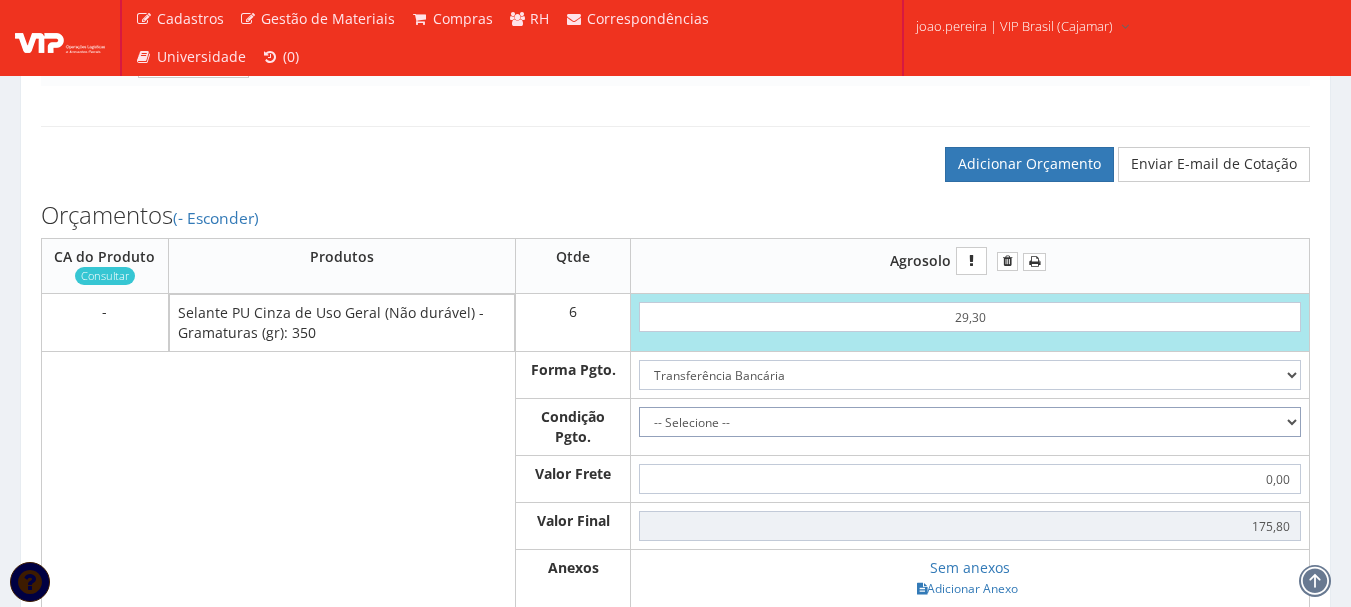 click on "-- Selecione --
À vista
7 dias
10 dias" at bounding box center [970, 422] 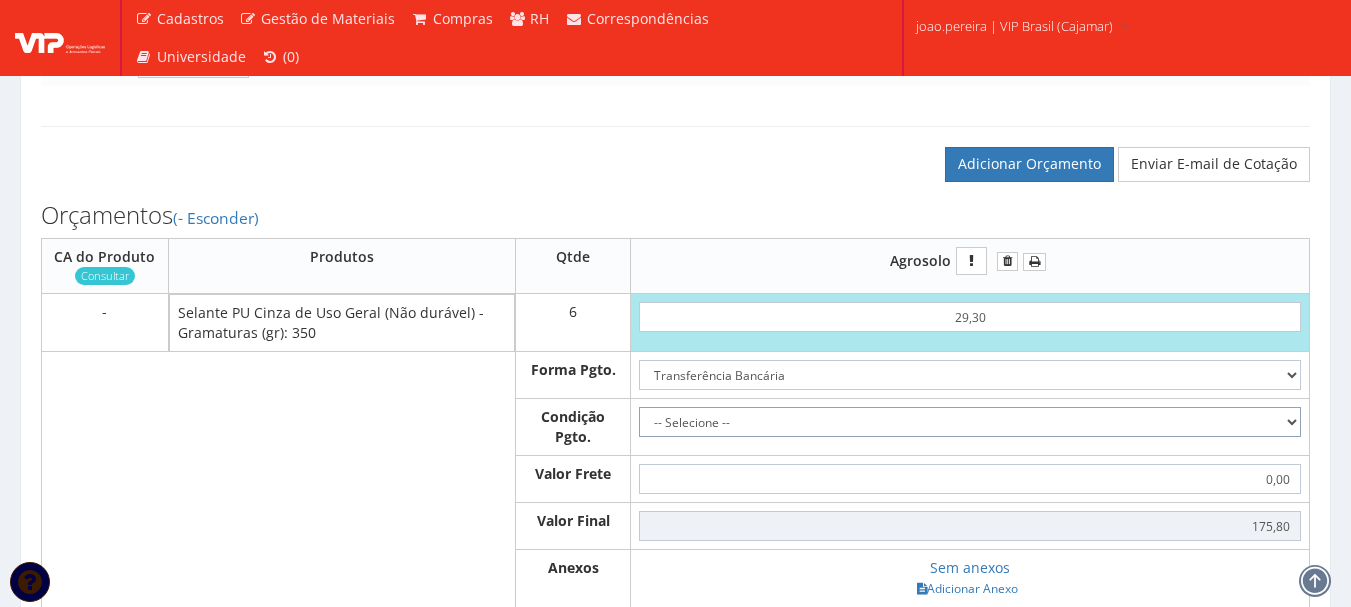 select on "0" 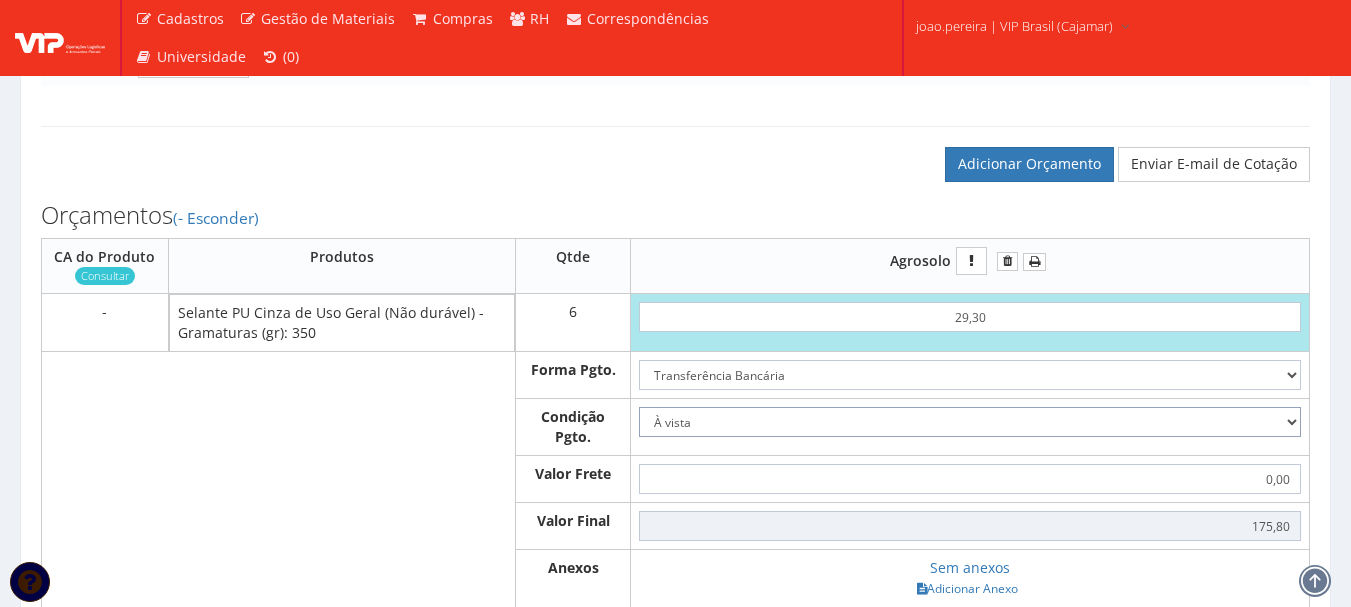 click on "-- Selecione --
À vista
7 dias
10 dias" at bounding box center (970, 422) 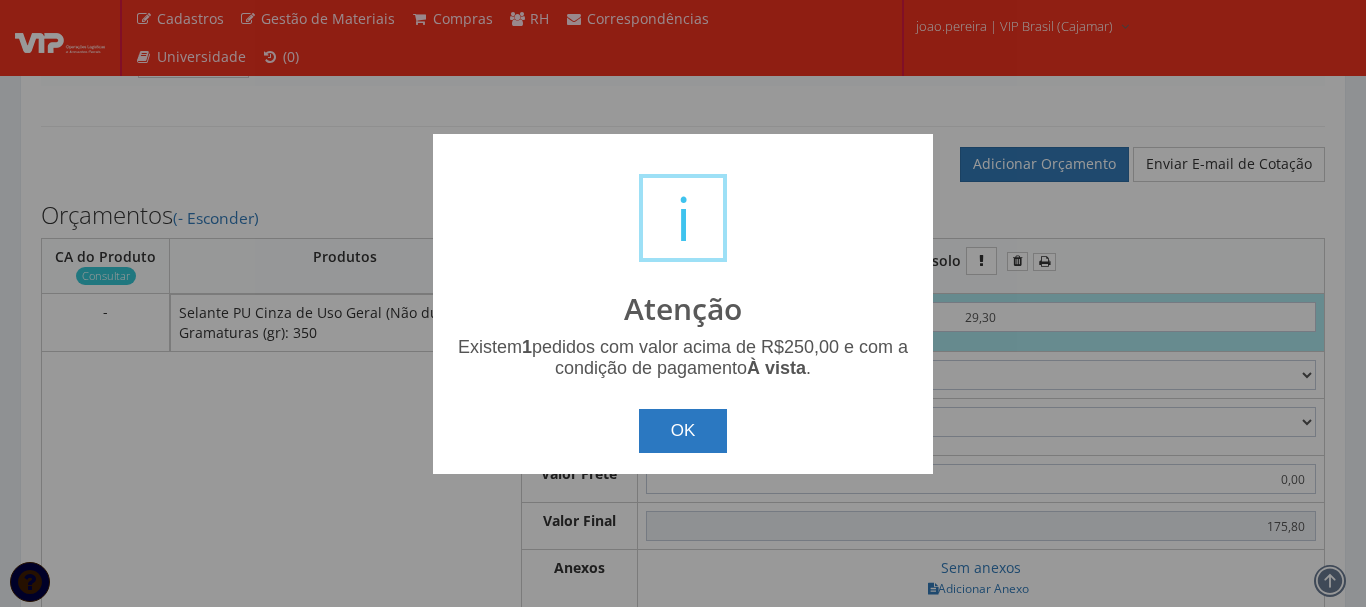 click on "OK" at bounding box center (683, 431) 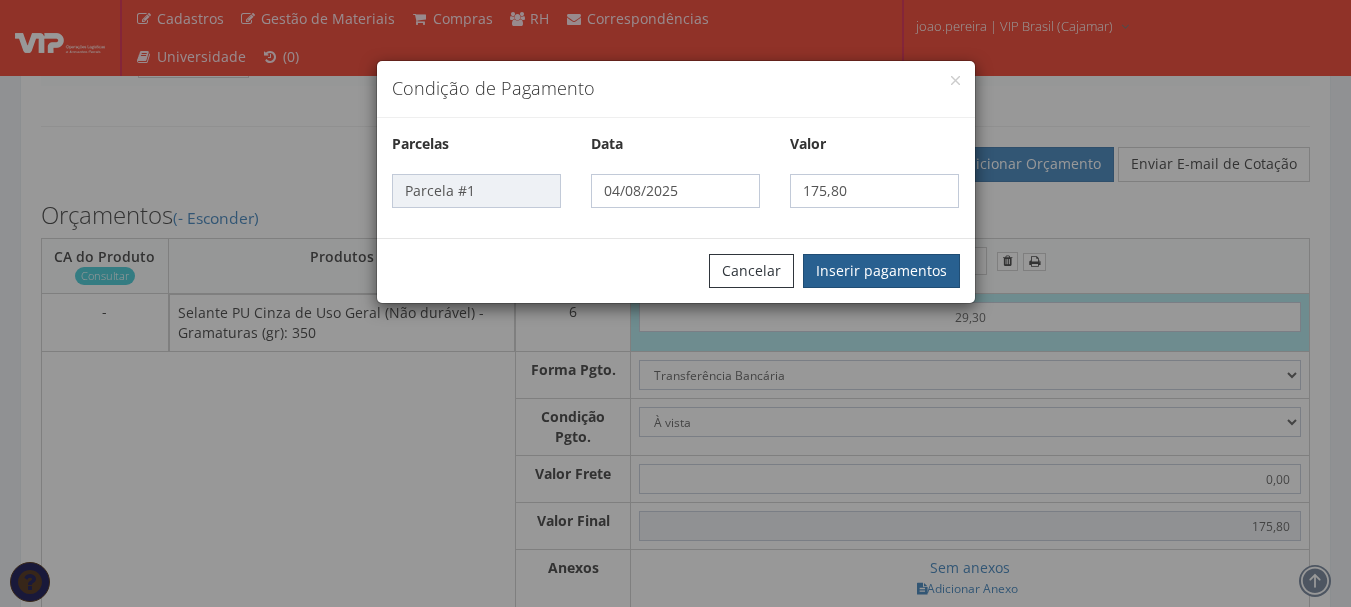 click on "Inserir pagamentos" at bounding box center (881, 271) 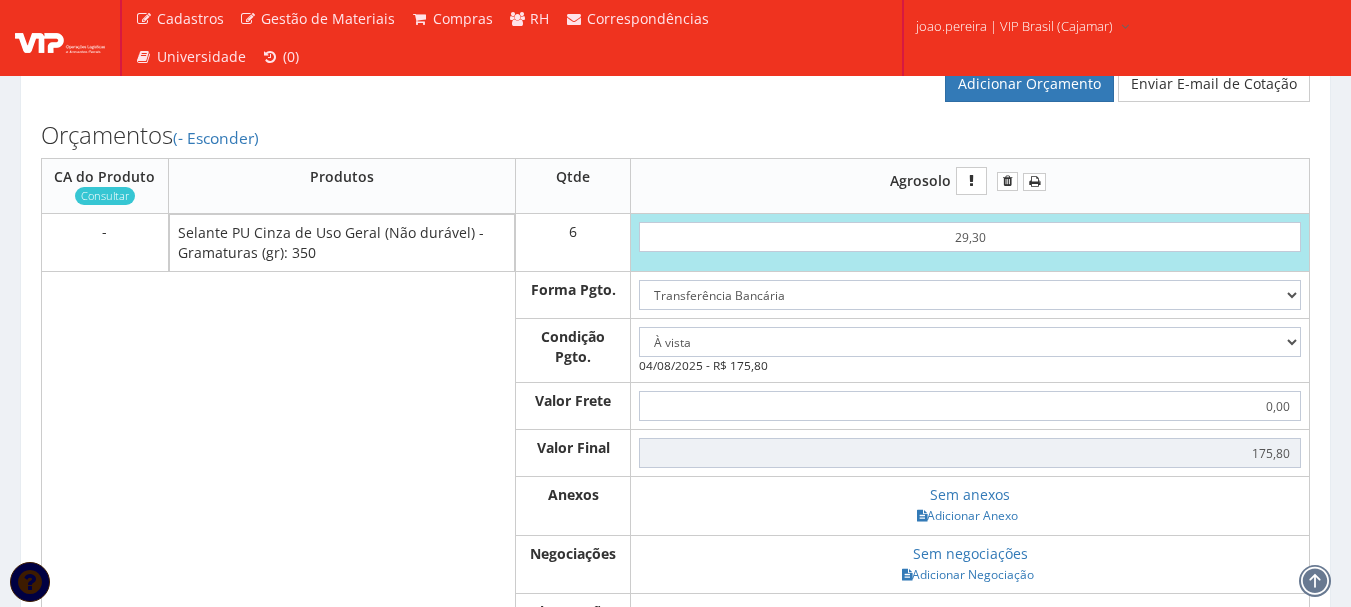 scroll, scrollTop: 800, scrollLeft: 0, axis: vertical 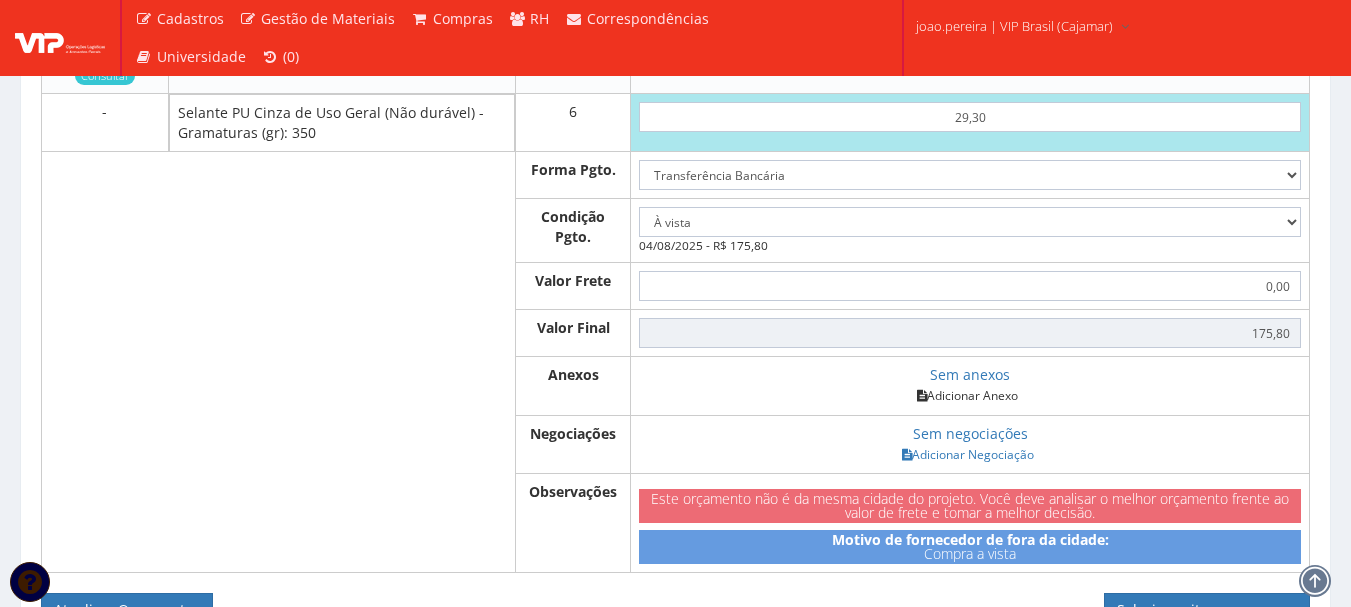 click on "Adicionar Anexo" at bounding box center [967, 395] 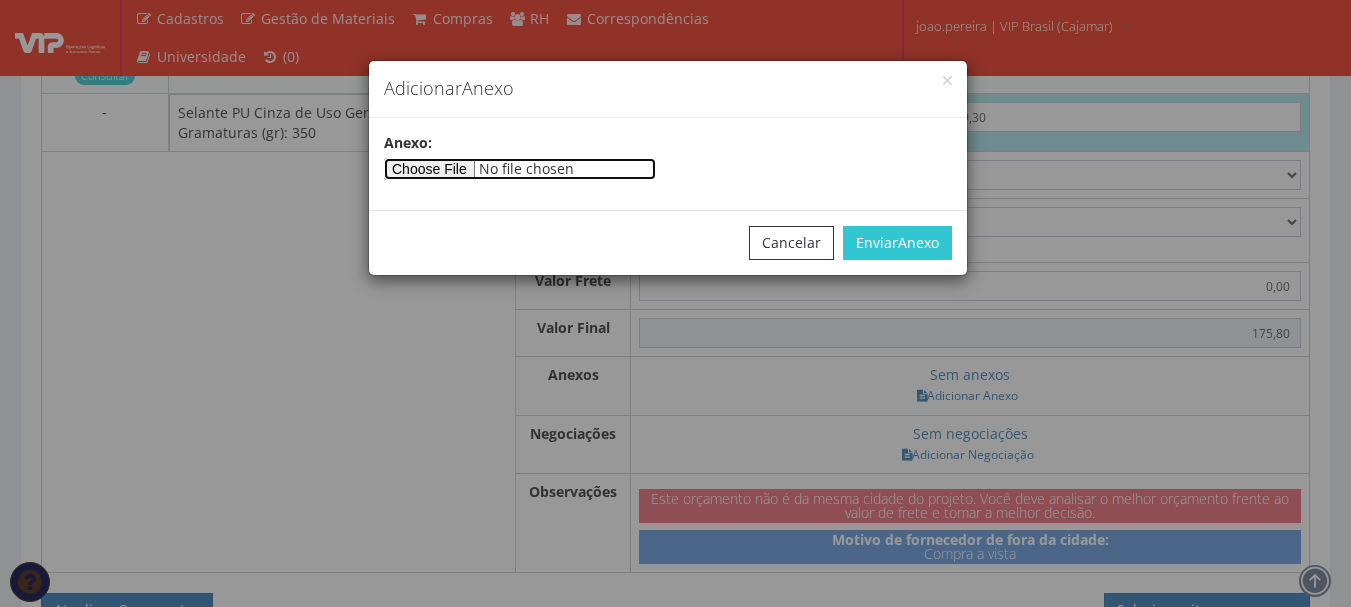 click at bounding box center [520, 169] 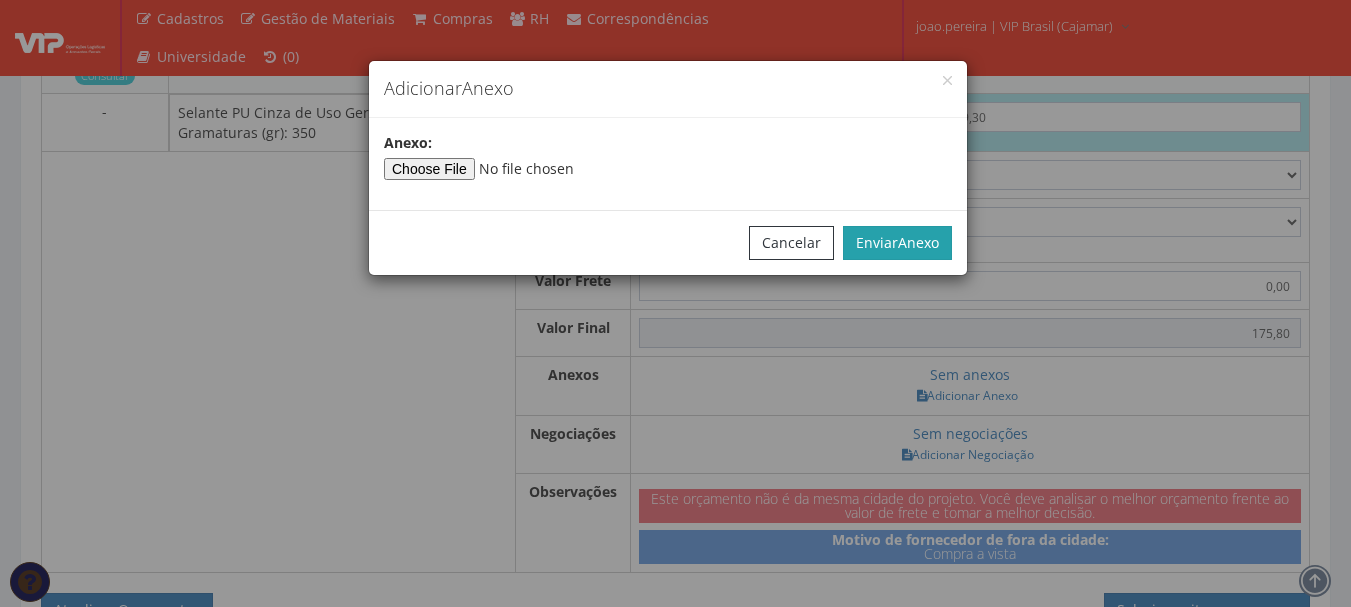 click on "Anexo" at bounding box center (918, 242) 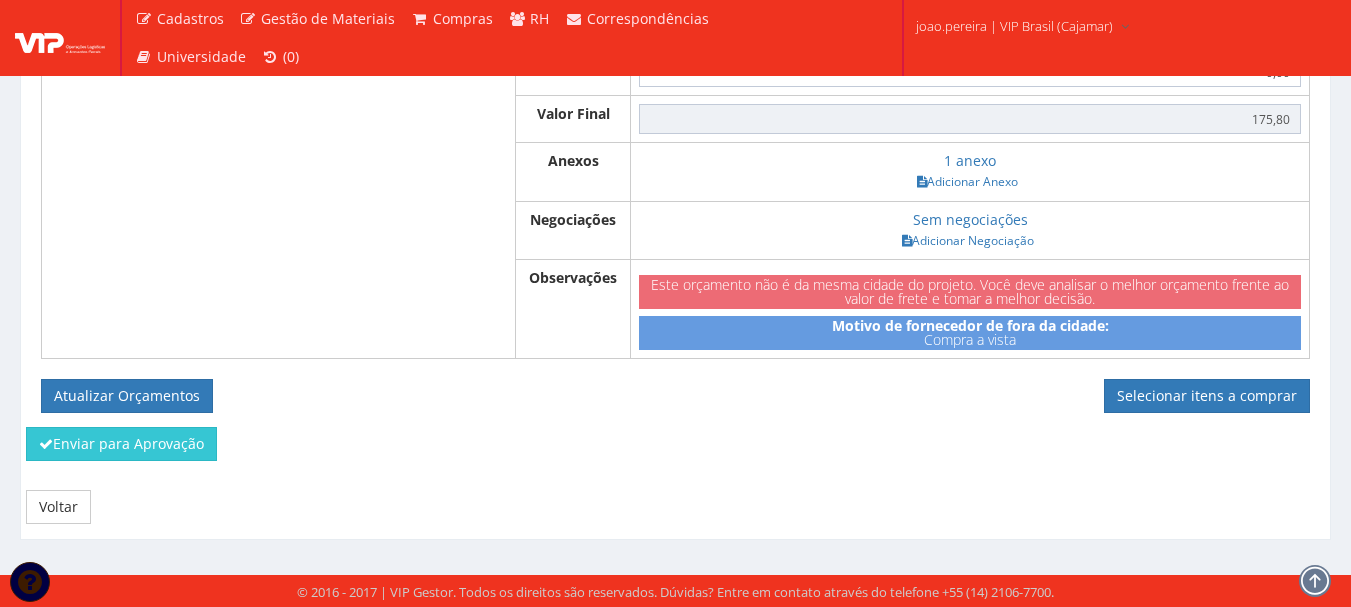 scroll, scrollTop: 1015, scrollLeft: 0, axis: vertical 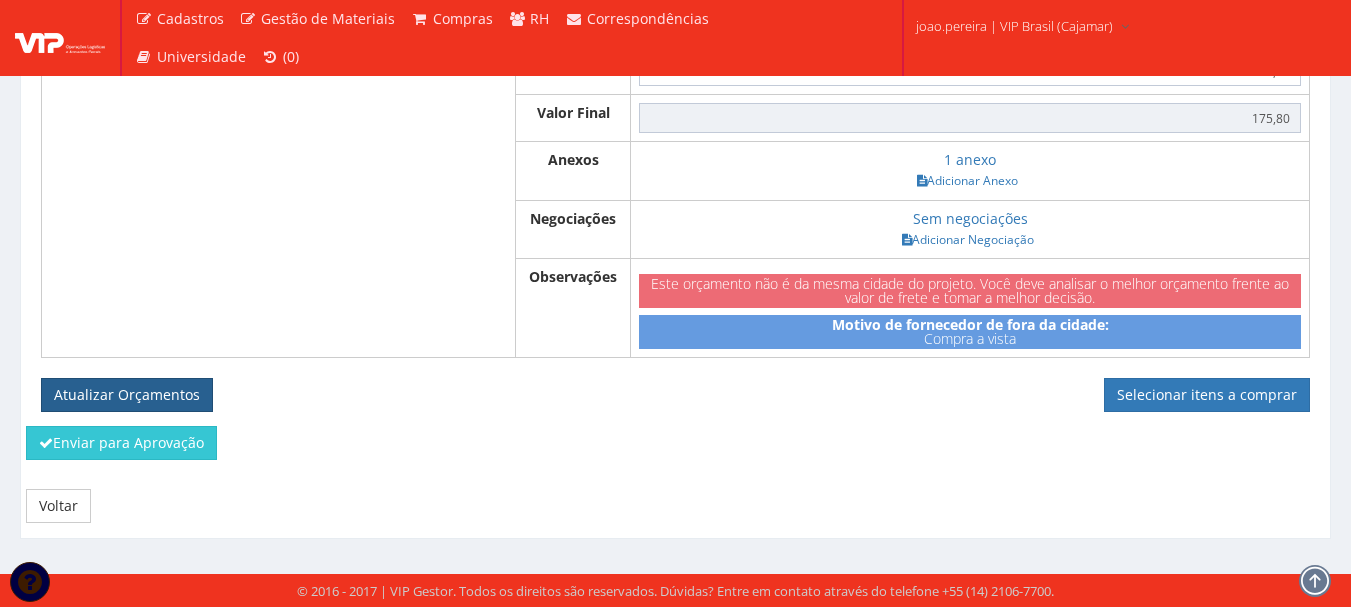 click on "Atualizar Orçamentos" at bounding box center (127, 395) 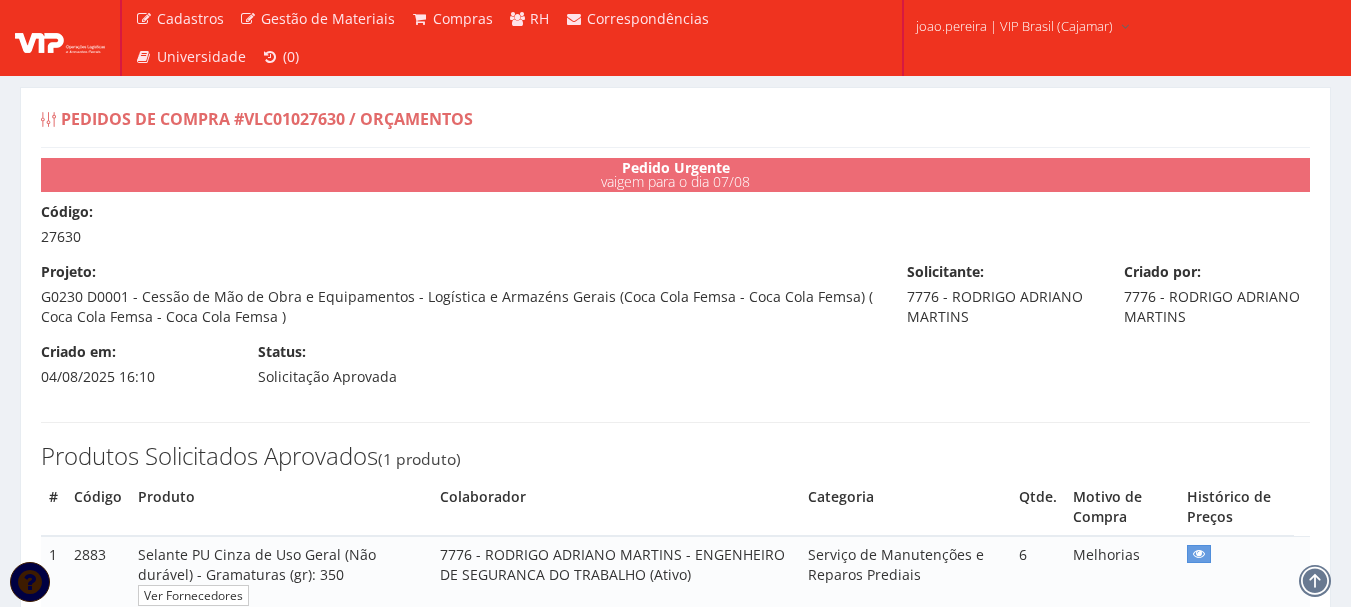 select on "0" 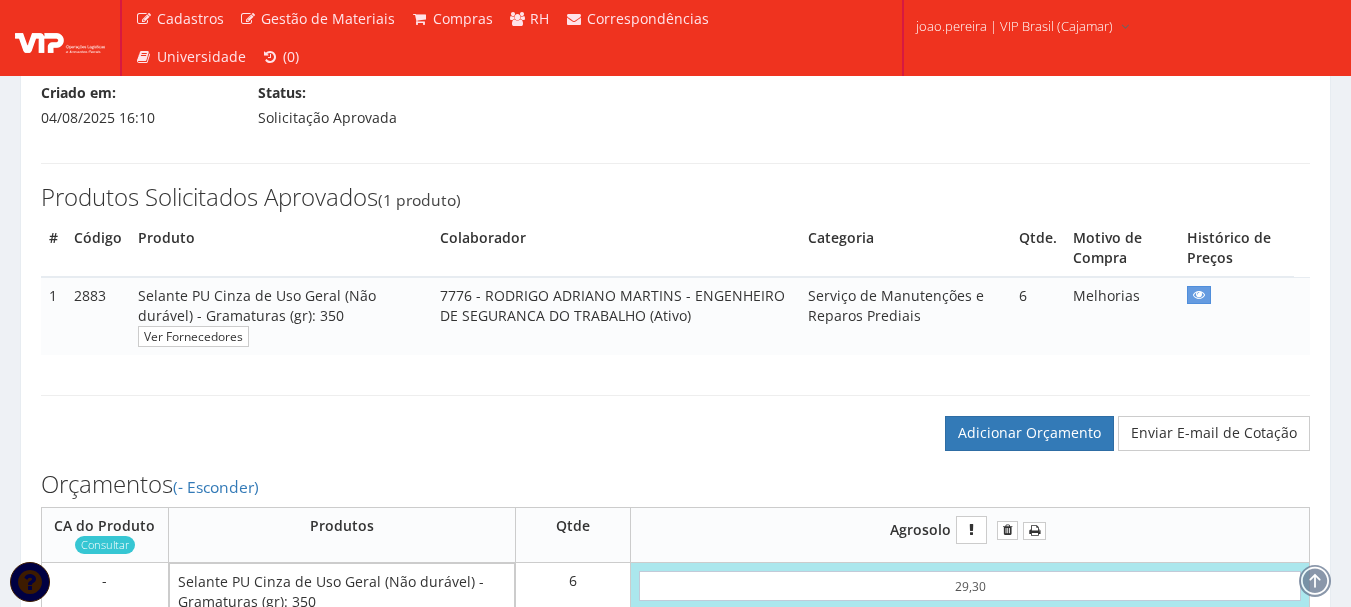 scroll, scrollTop: 300, scrollLeft: 0, axis: vertical 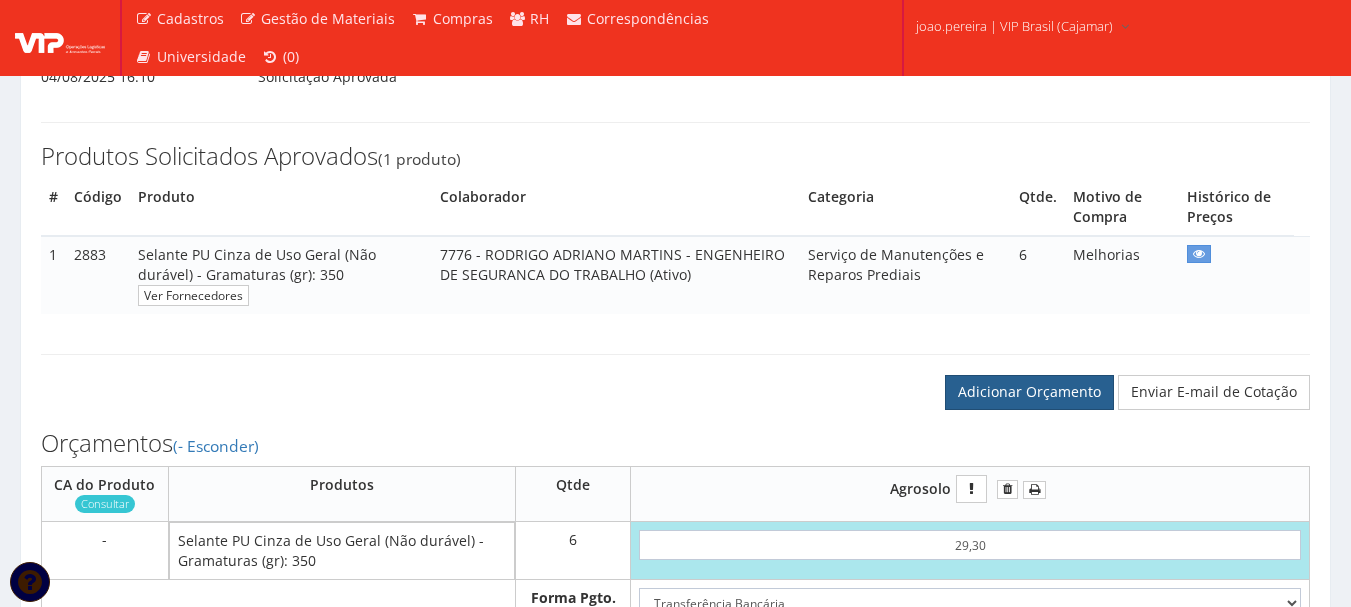 click on "Adicionar Orçamento" at bounding box center [1029, 392] 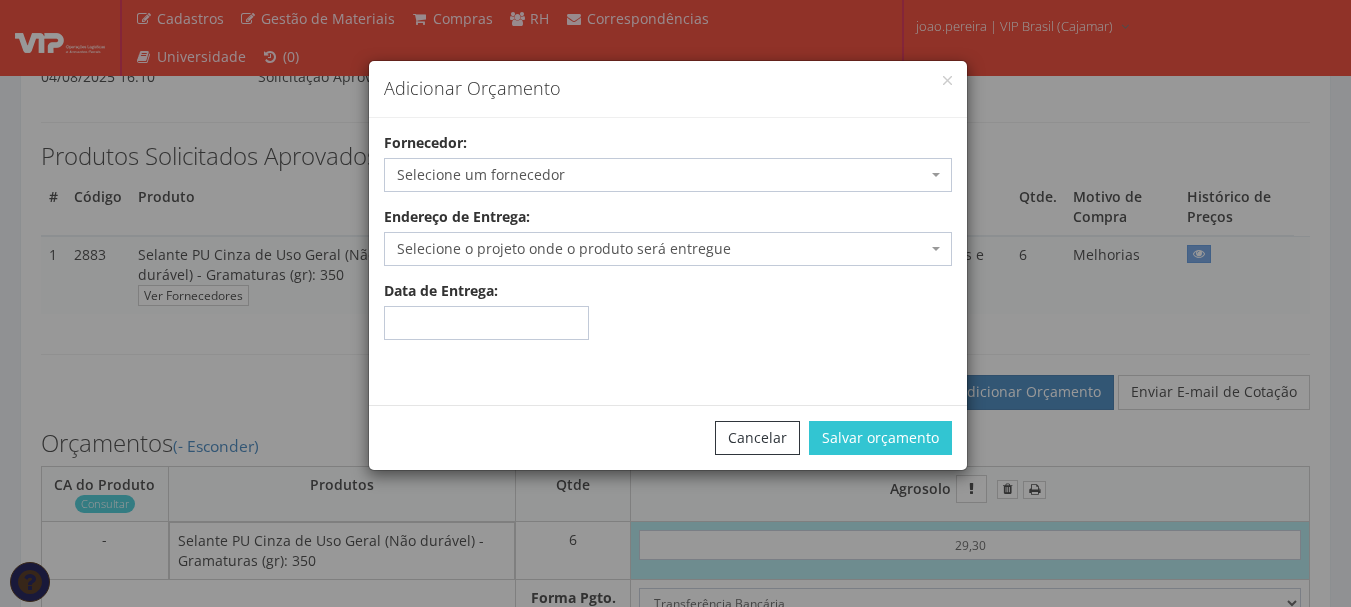 click on "Selecione um fornecedor" at bounding box center (668, 175) 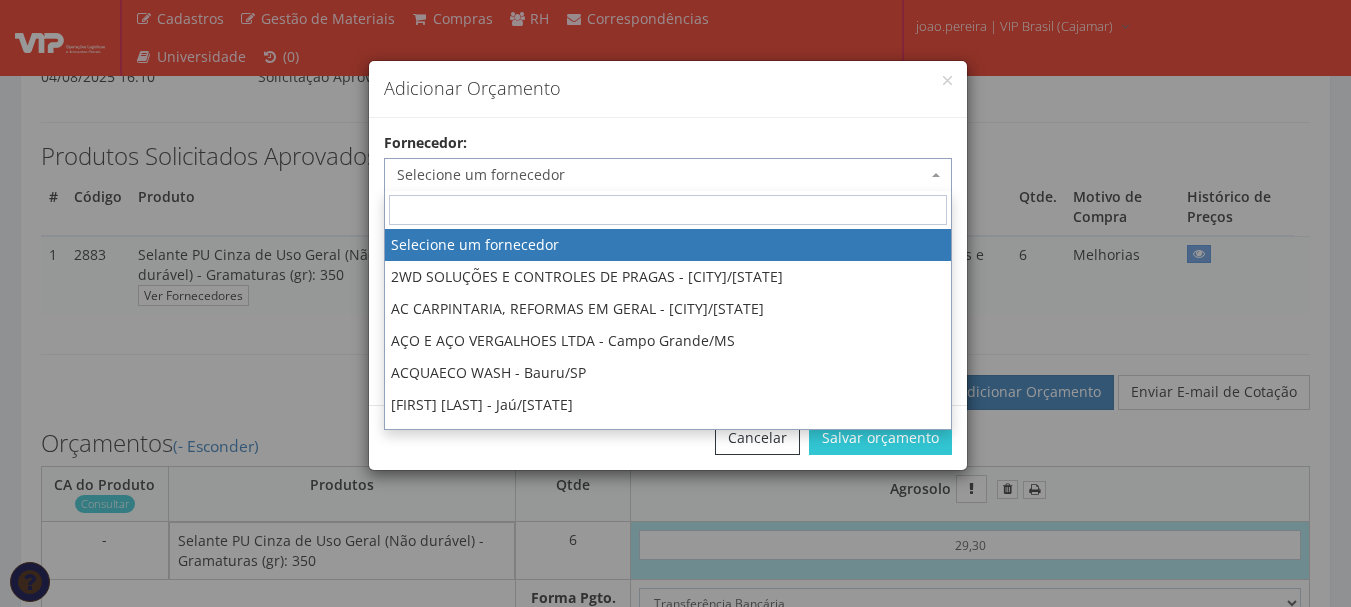 click at bounding box center [668, 210] 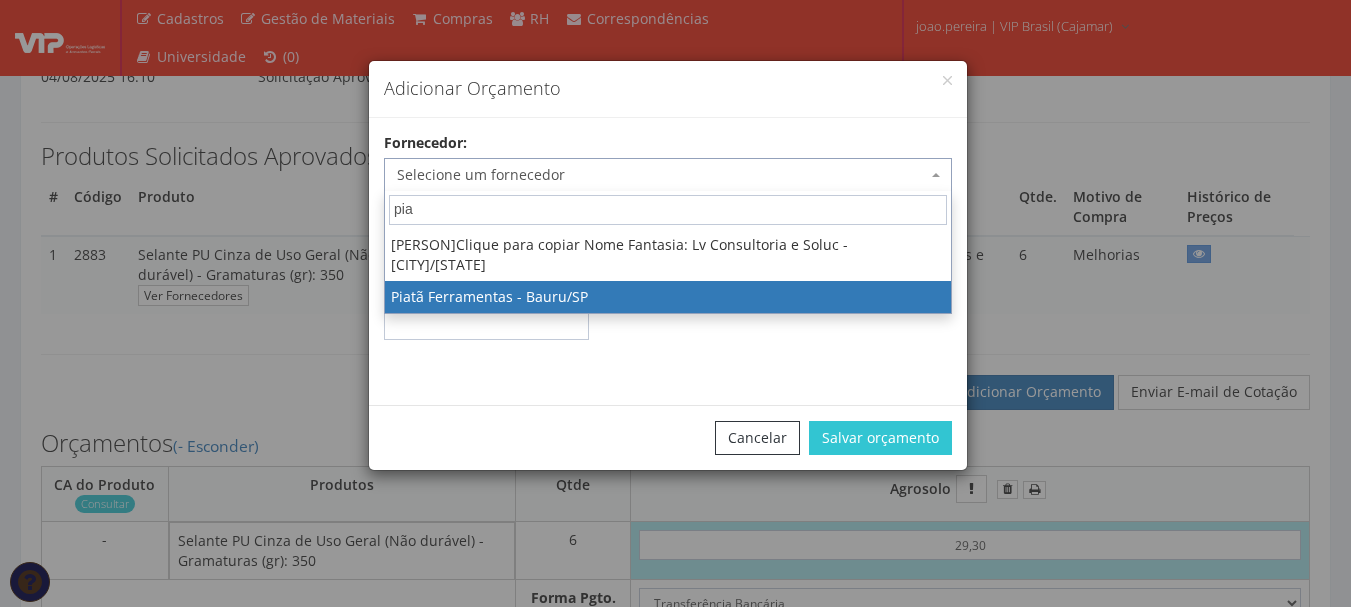 type on "pia" 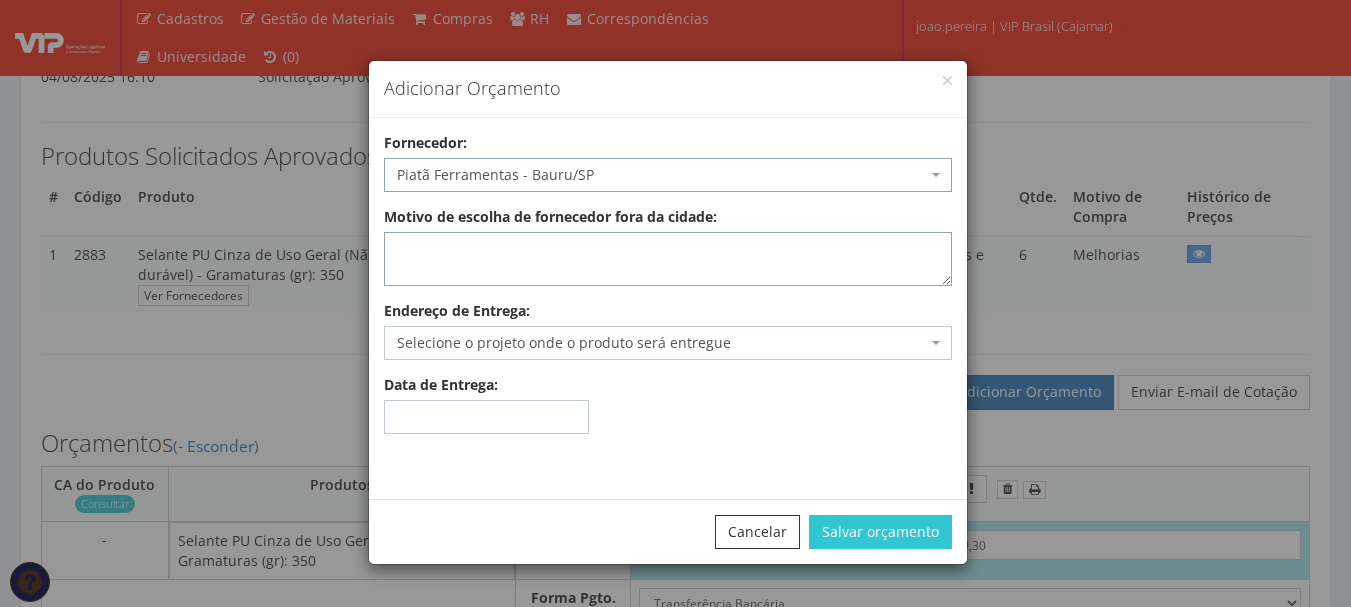 click on "Motivo de escolha de fornecedor fora da cidade:" at bounding box center (668, 259) 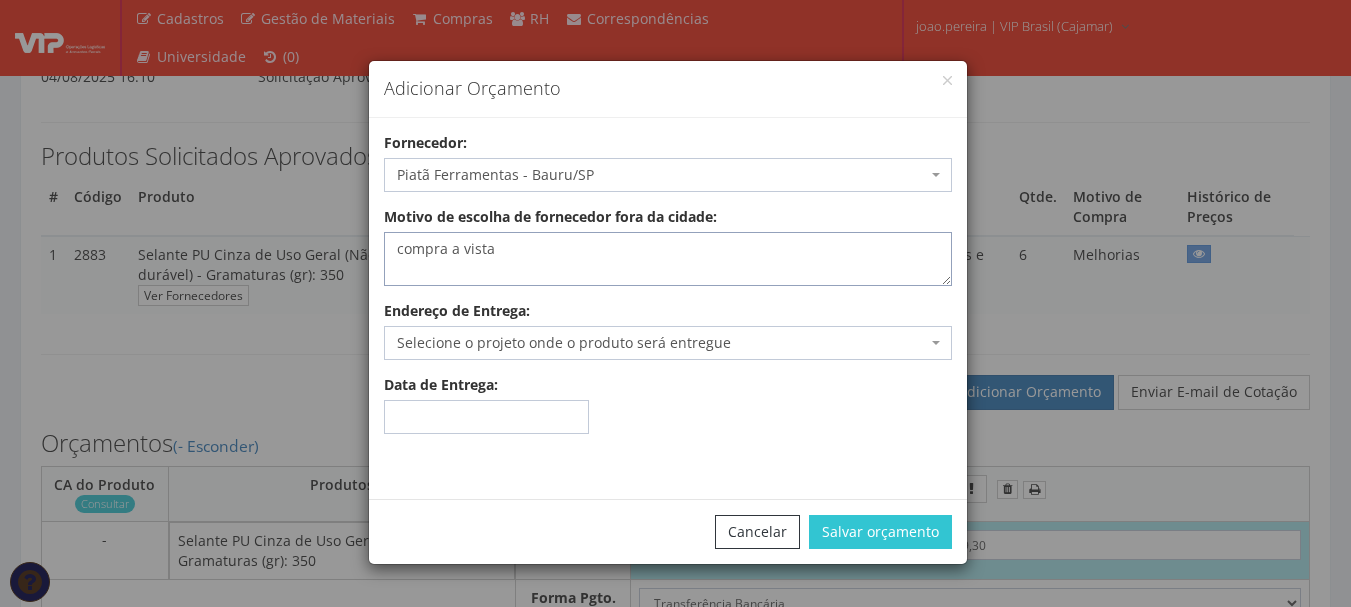 type on "compra a vista" 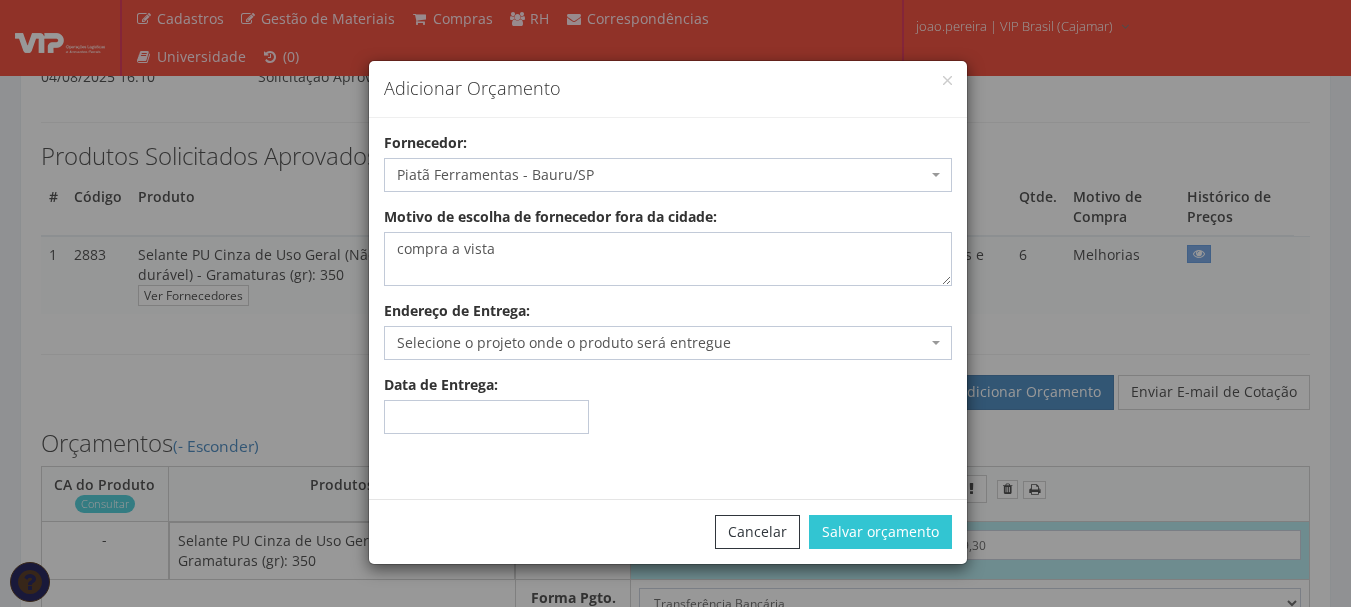 click on "Selecione o projeto onde o produto será entregue" at bounding box center (668, 343) 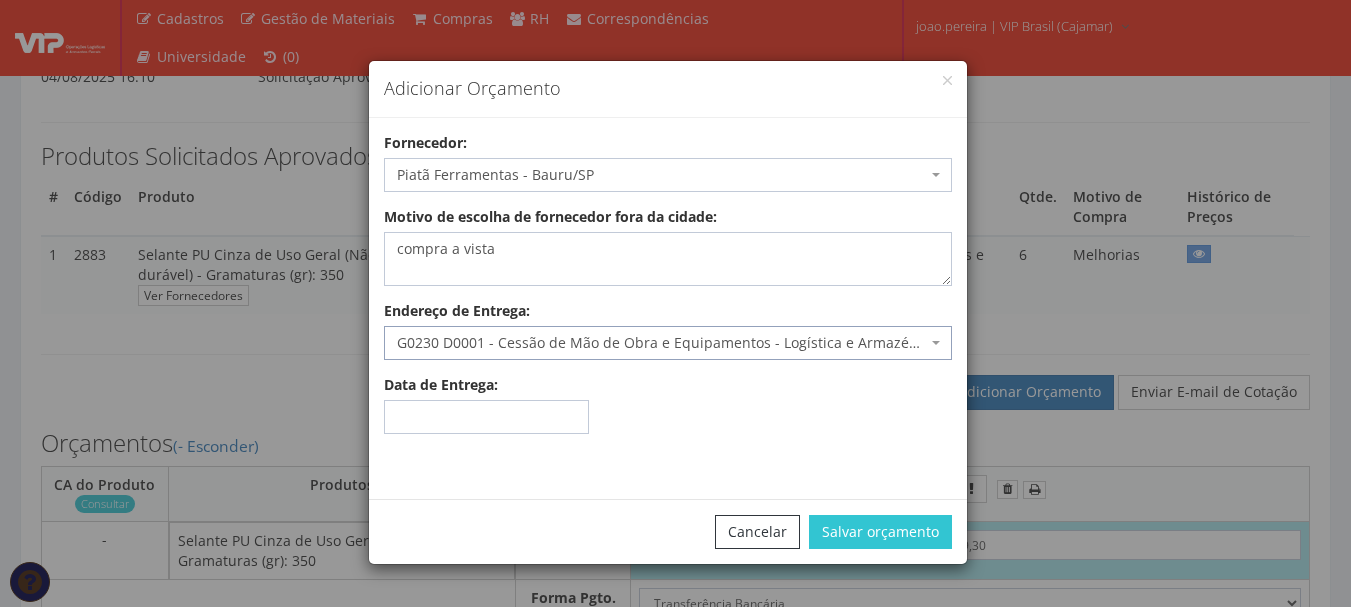 select on "230" 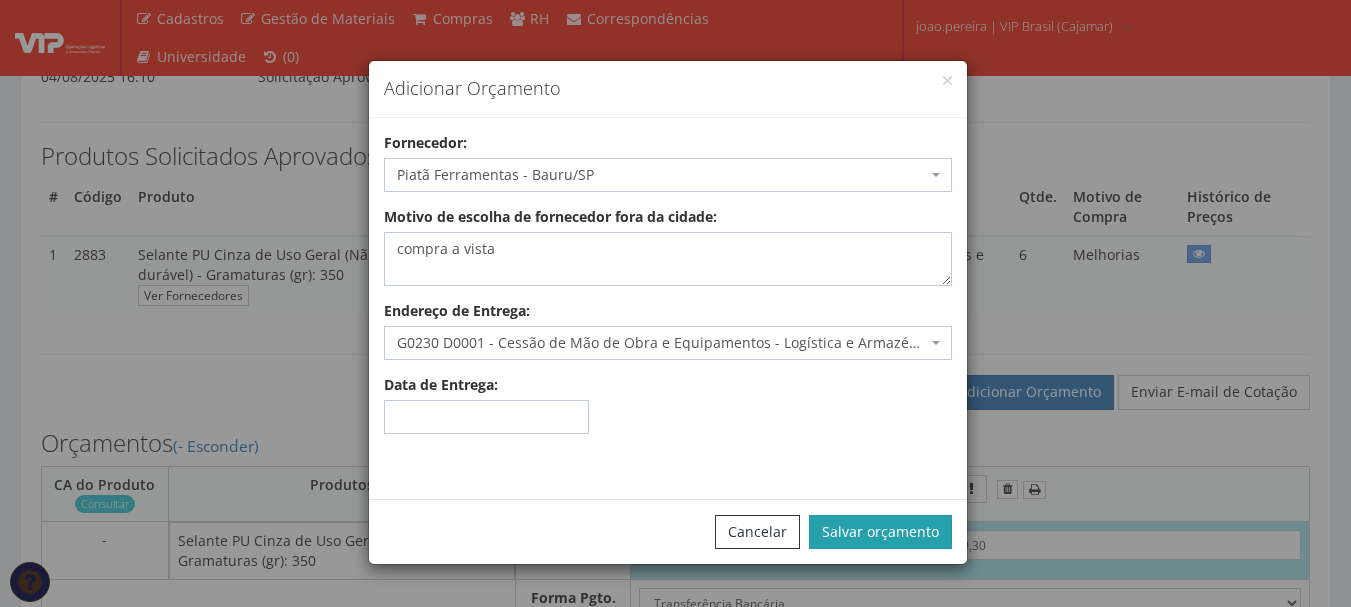 click on "Salvar orçamento" at bounding box center [880, 532] 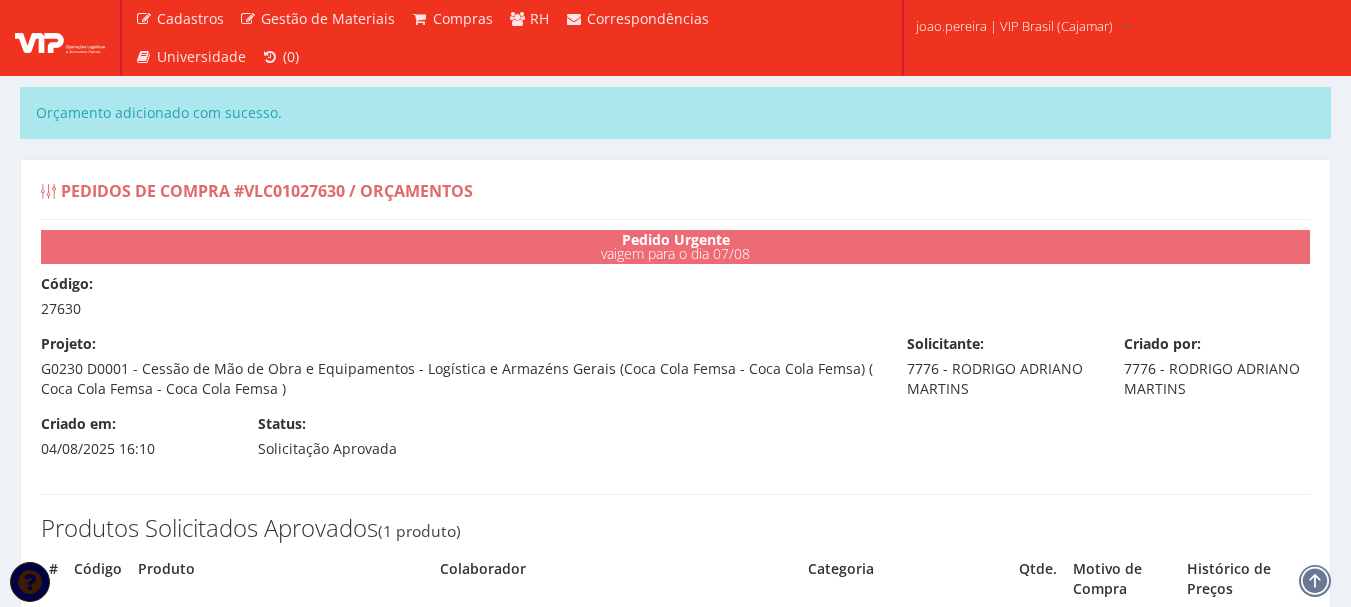 select on "0" 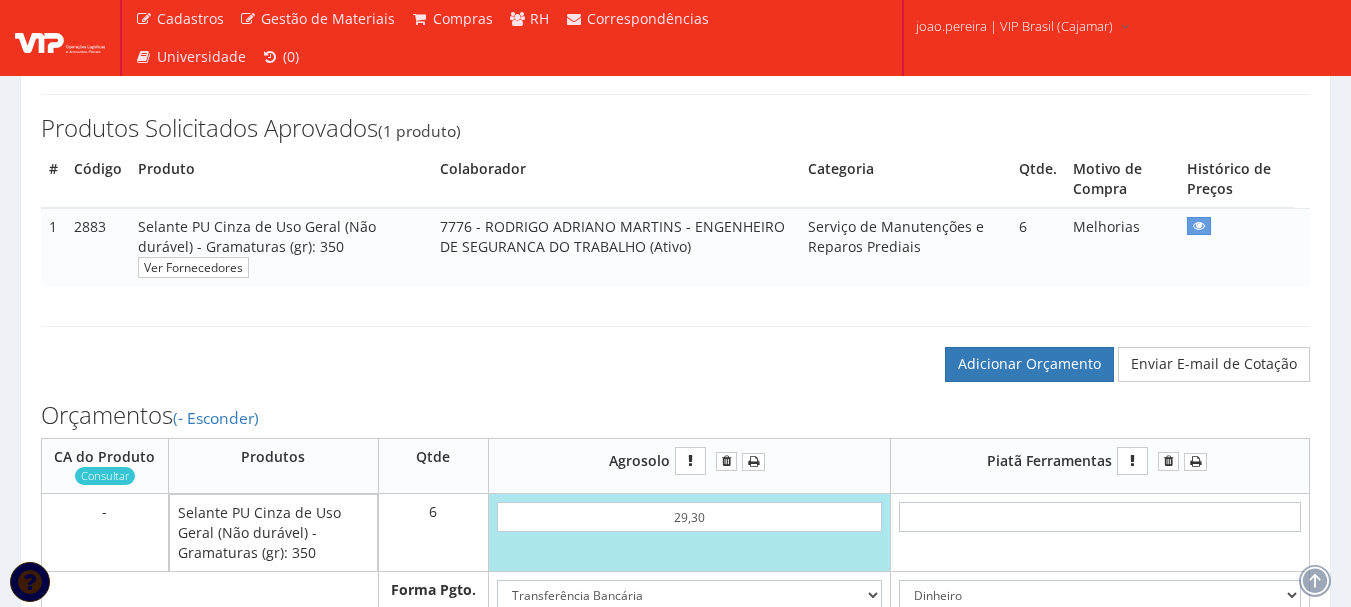 scroll, scrollTop: 600, scrollLeft: 0, axis: vertical 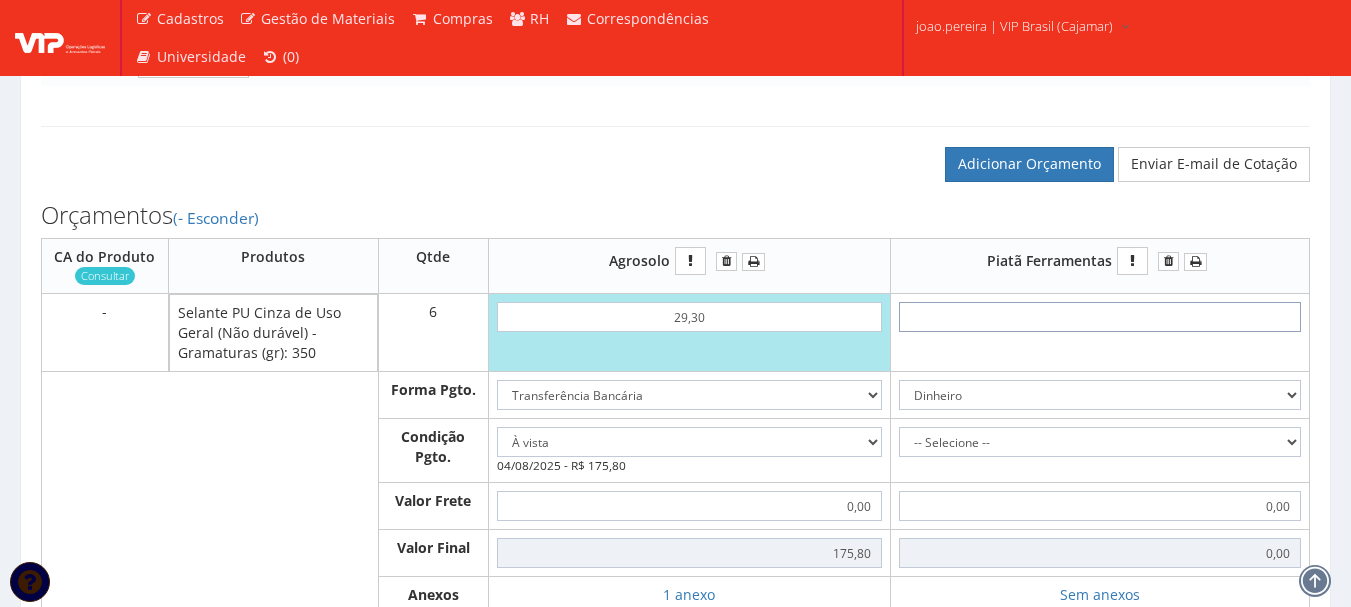 click at bounding box center [1100, 317] 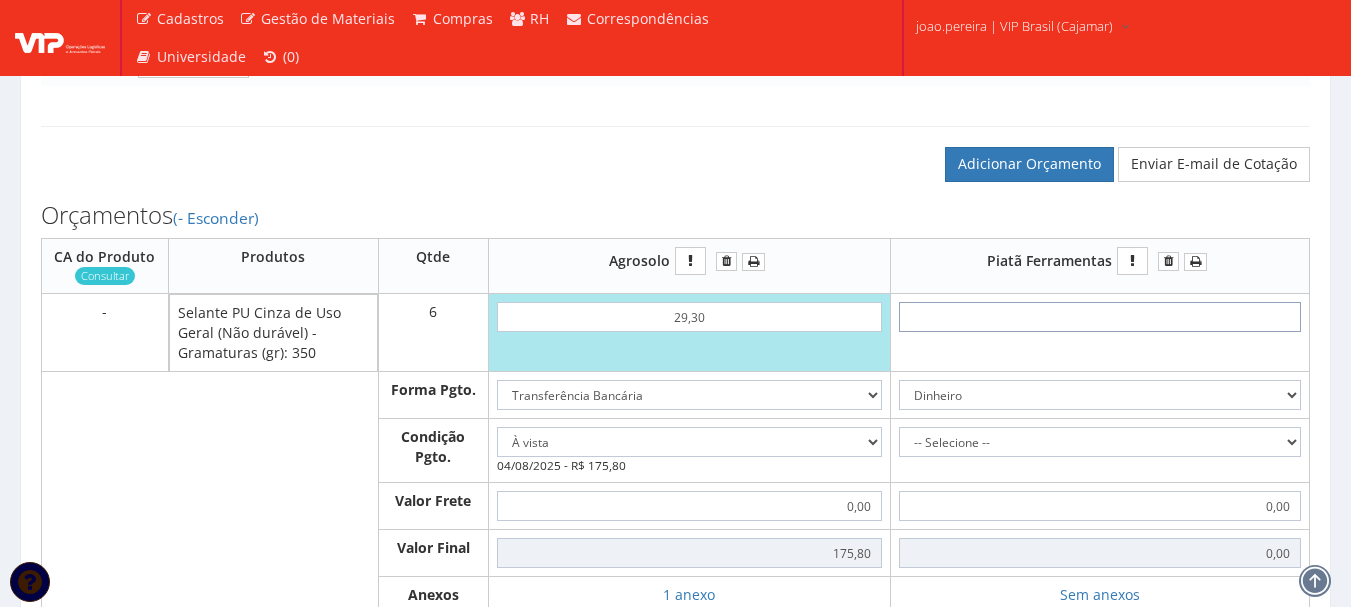 click at bounding box center [1100, 317] 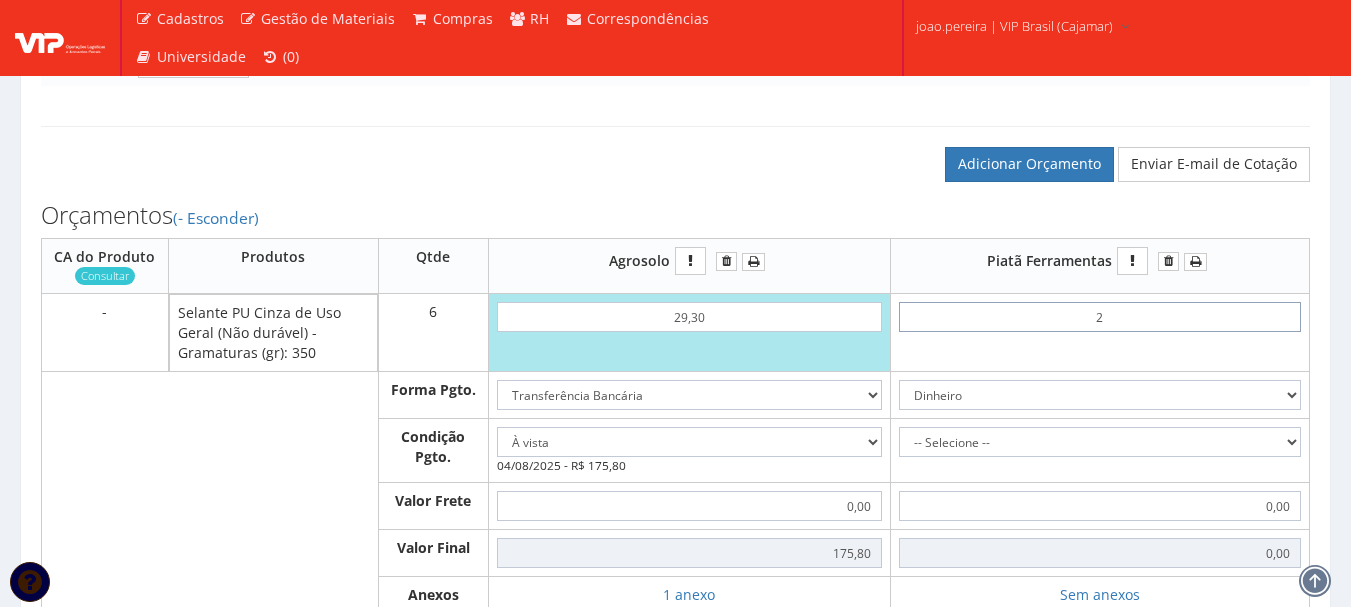 type on "12,00" 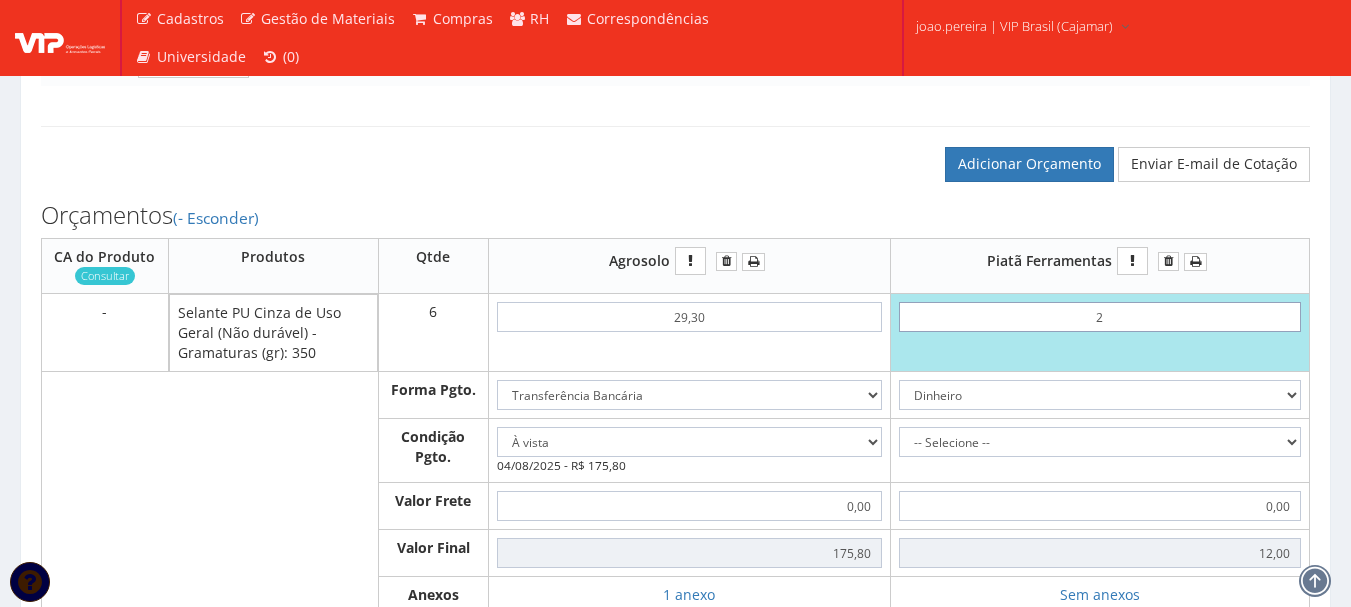 type on "25" 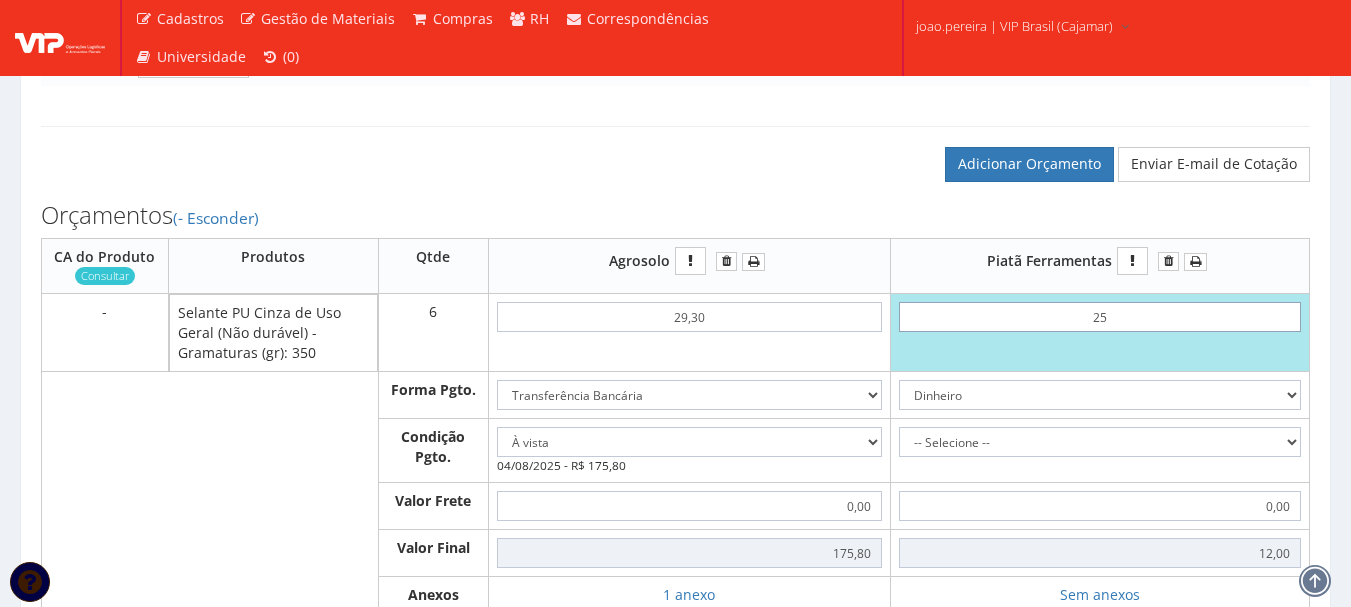 type on "150,00" 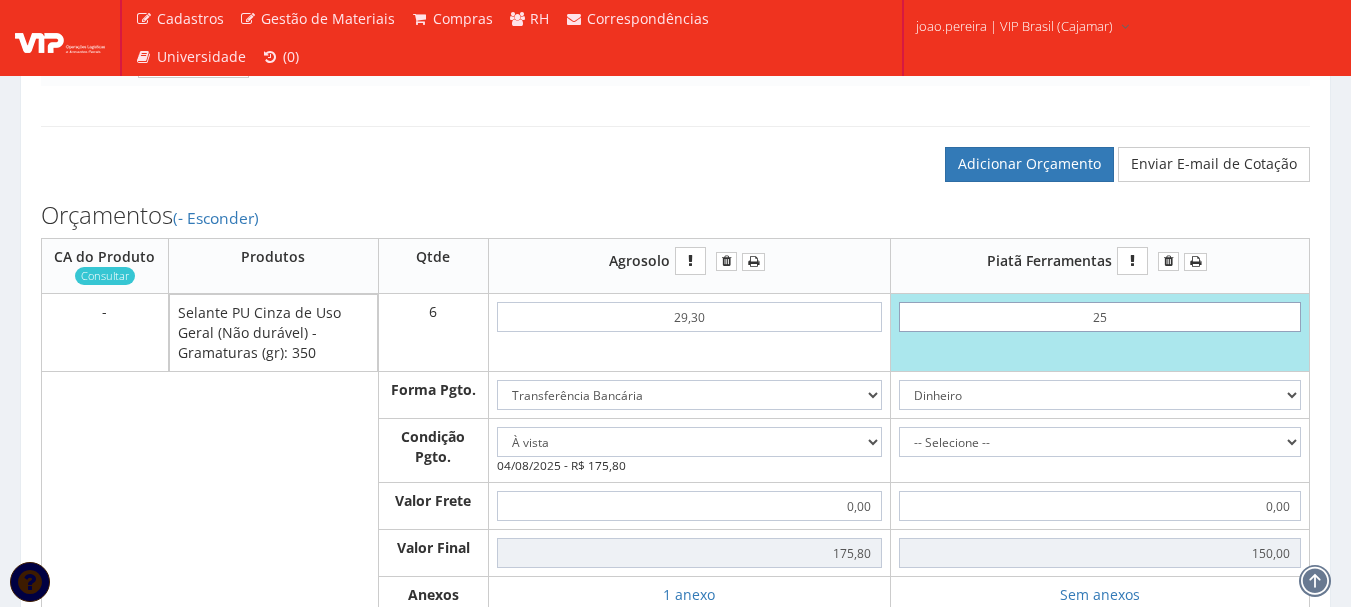 type on "2,50" 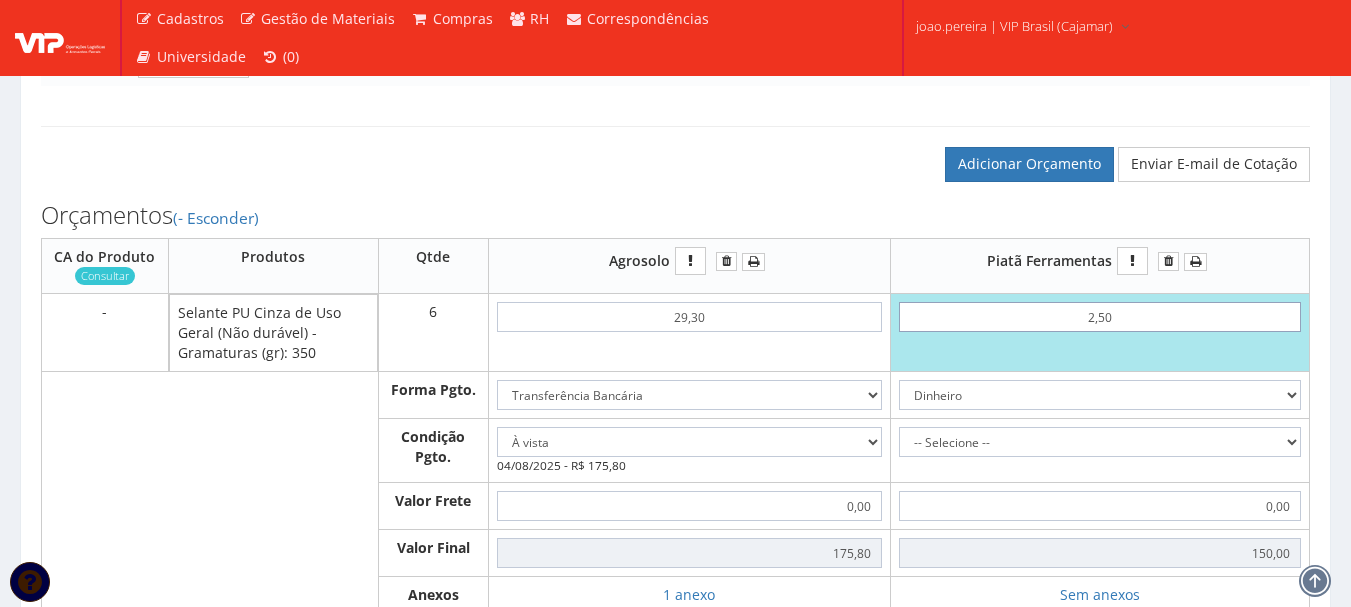 type on "15,00" 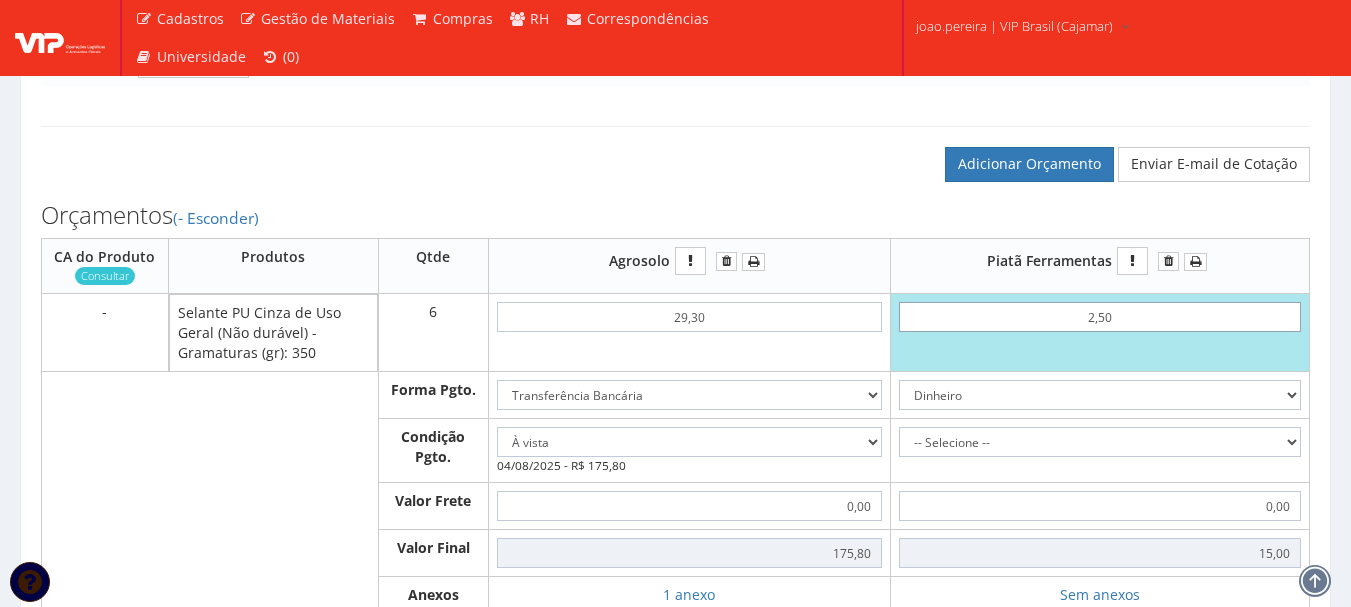 type on "25,00" 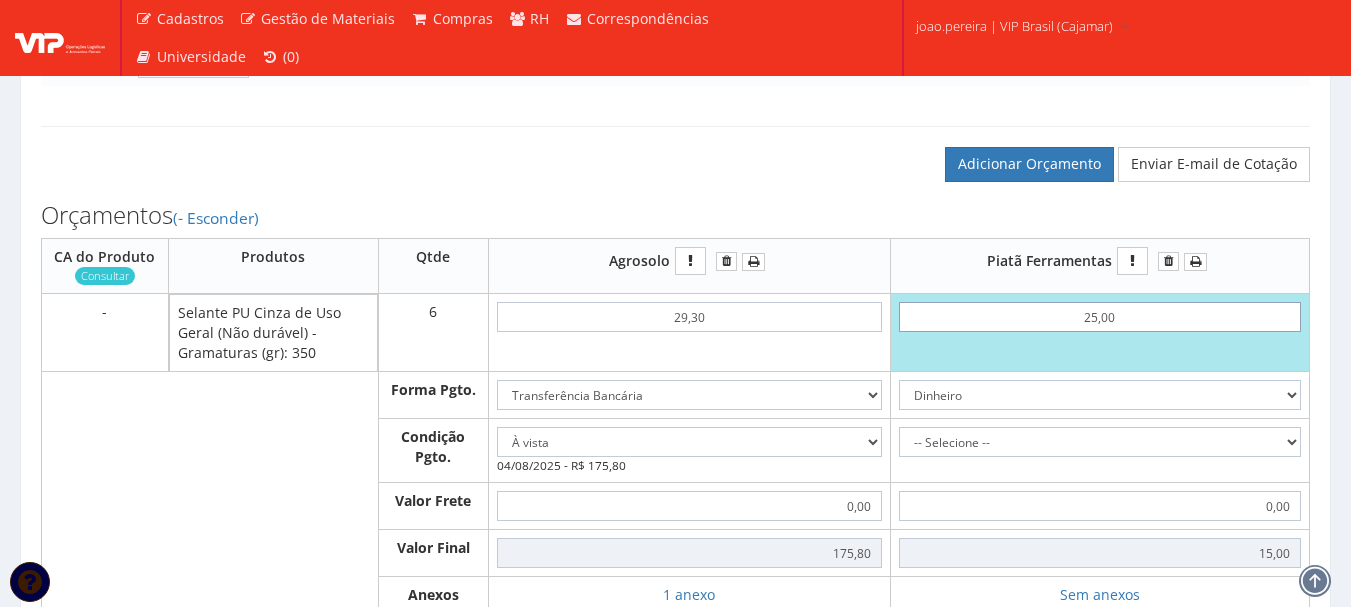 type on "150,00" 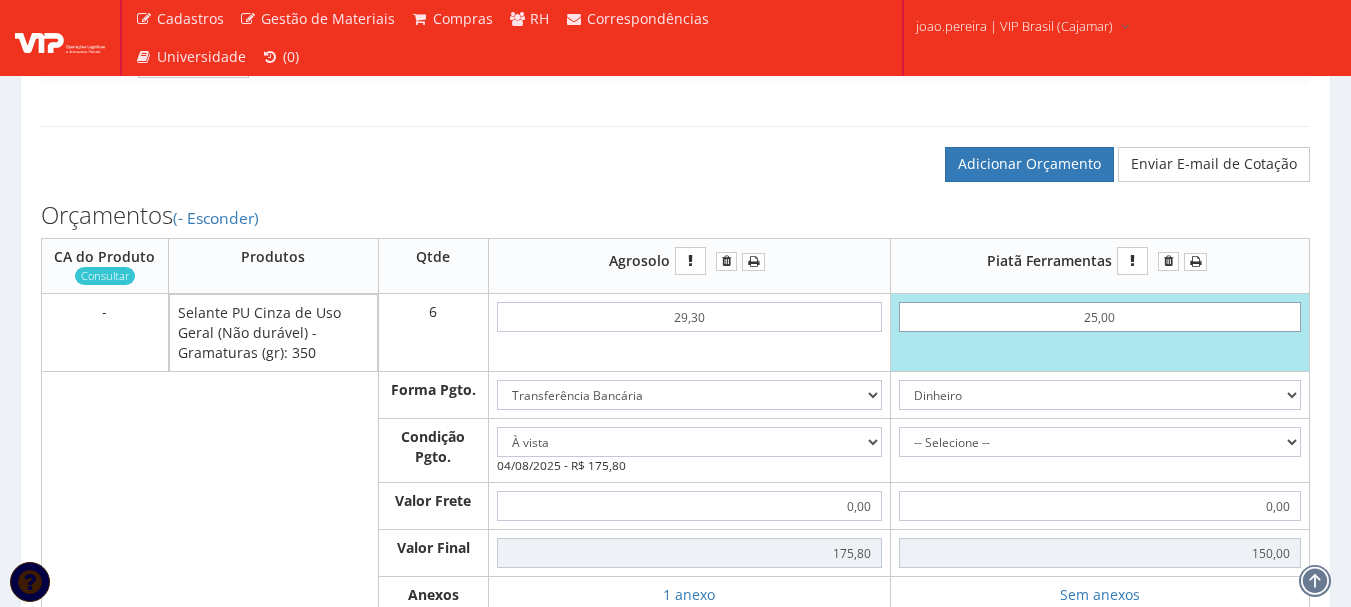 type on "25,00" 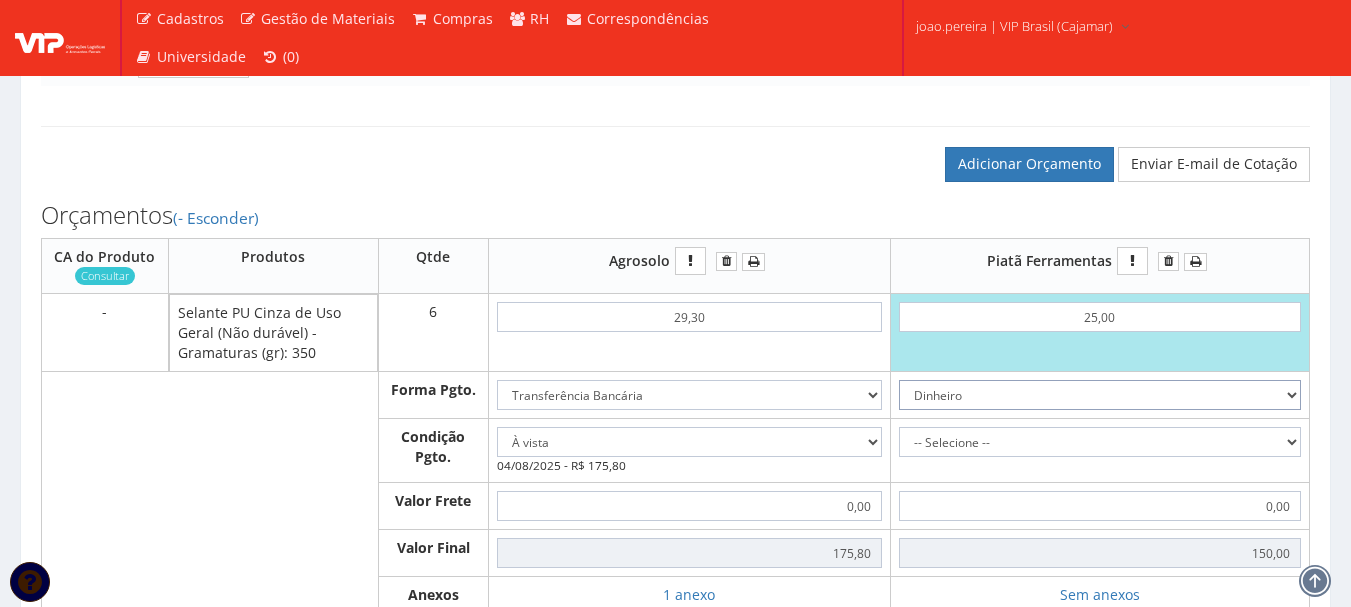 click on "Dinheiro Boleto Bancário Depósito Transferência Bancária Cartão de Crédito Cartão de Débito Cheque Contrato SPOT Negociações Especiais" at bounding box center (1100, 395) 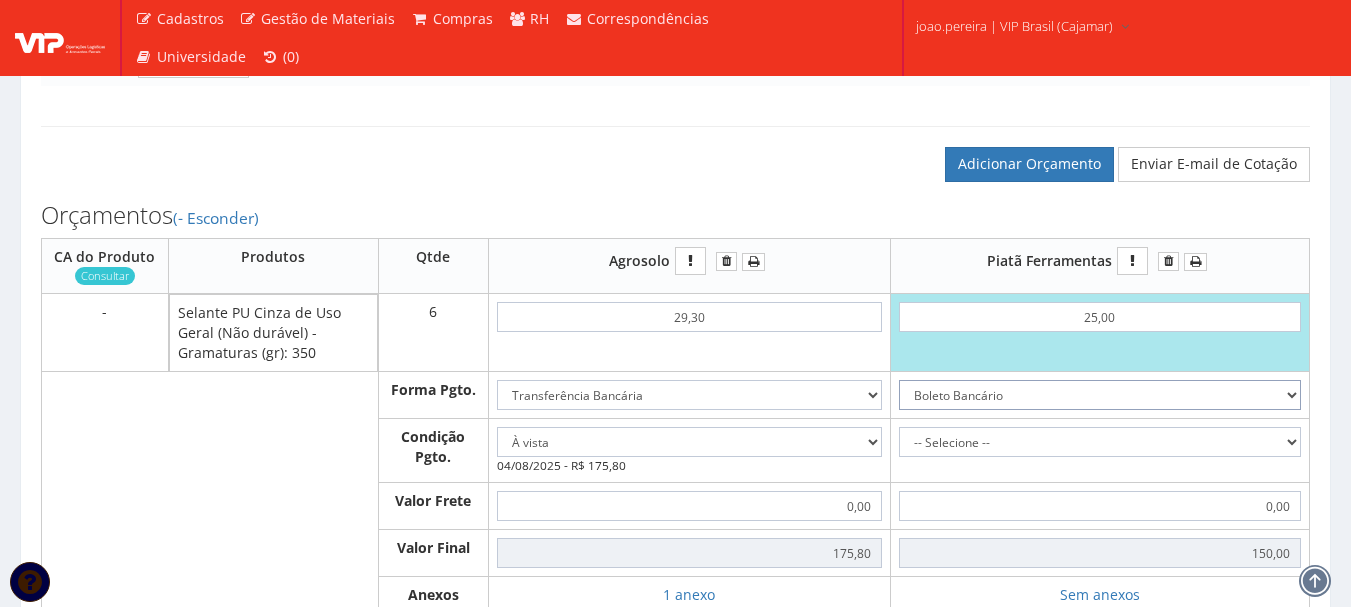 click on "Dinheiro Boleto Bancário Depósito Transferência Bancária Cartão de Crédito Cartão de Débito Cheque Contrato SPOT Negociações Especiais" at bounding box center [1100, 395] 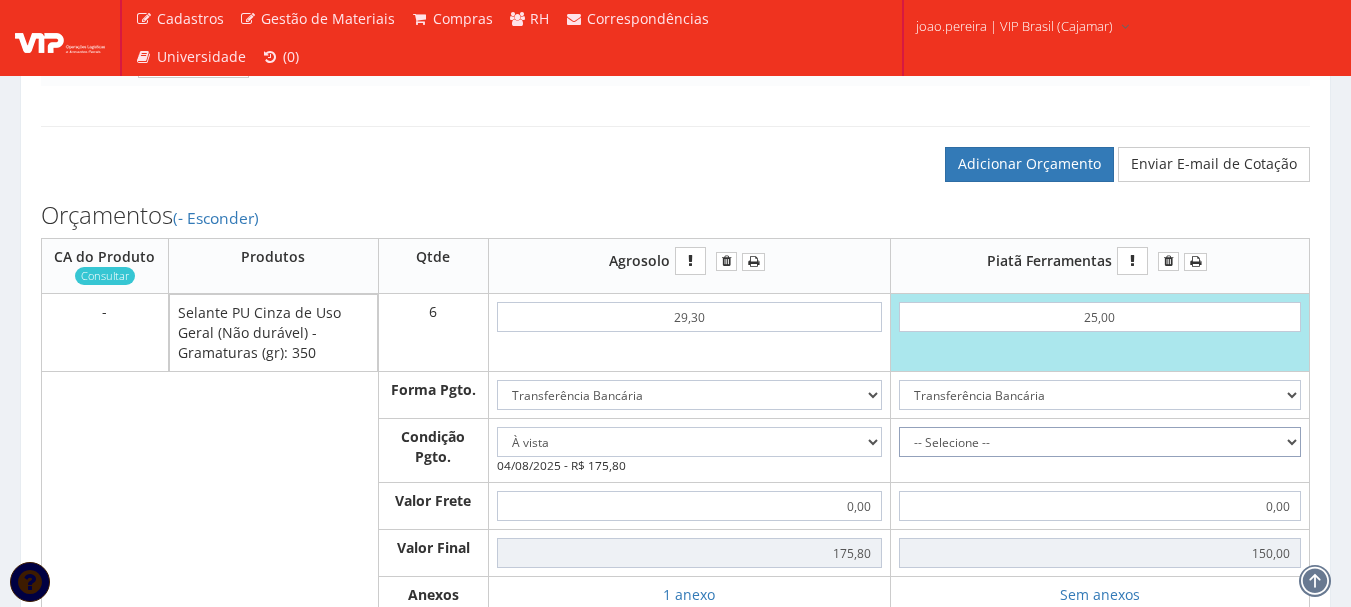 click on "-- Selecione --
À vista
7 dias
10 dias" at bounding box center (1100, 442) 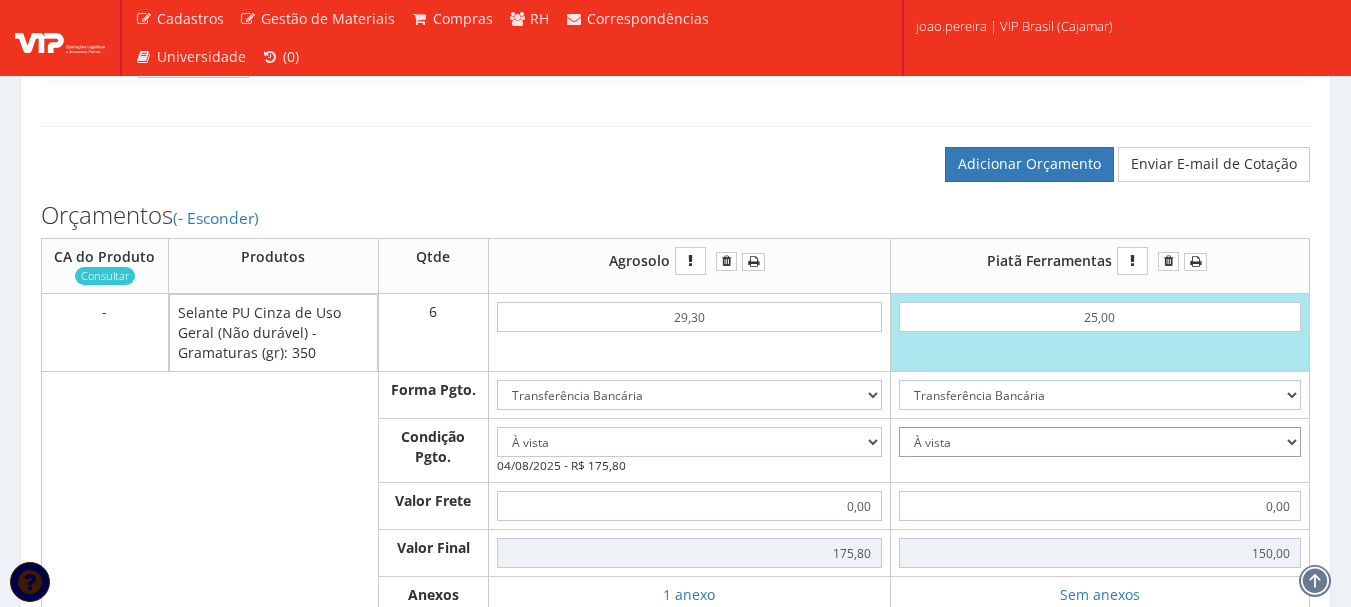 click on "-- Selecione --
À vista
7 dias
10 dias" at bounding box center (1100, 442) 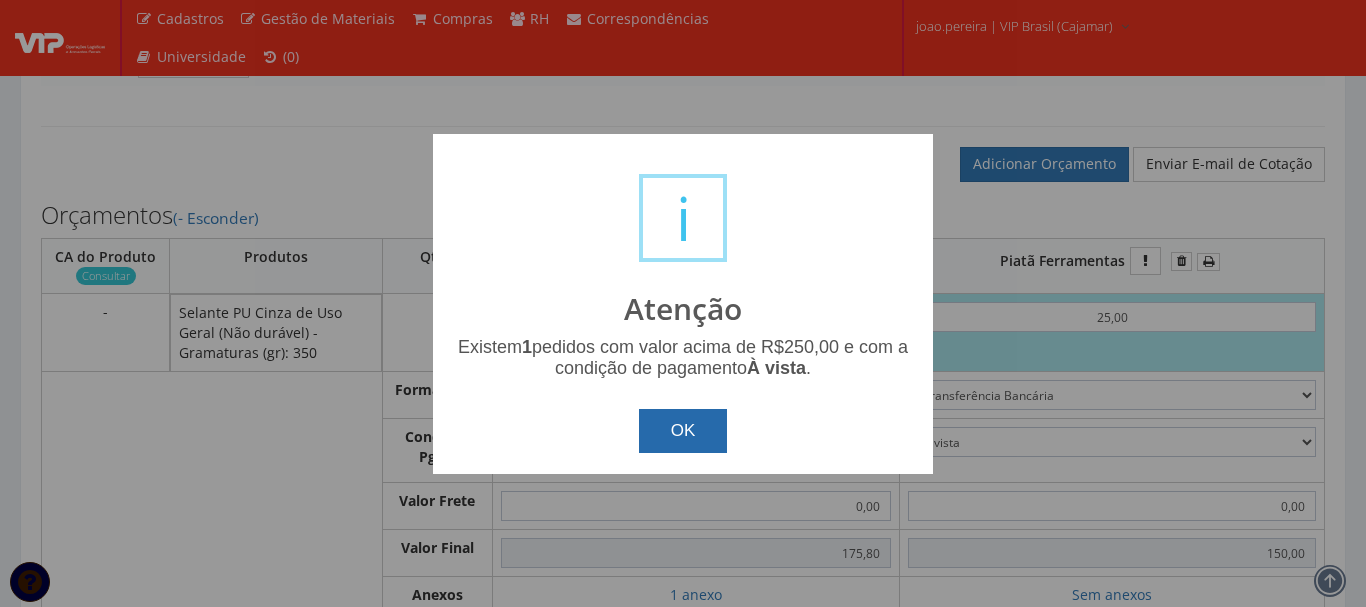 drag, startPoint x: 655, startPoint y: 433, endPoint x: 806, endPoint y: 435, distance: 151.01324 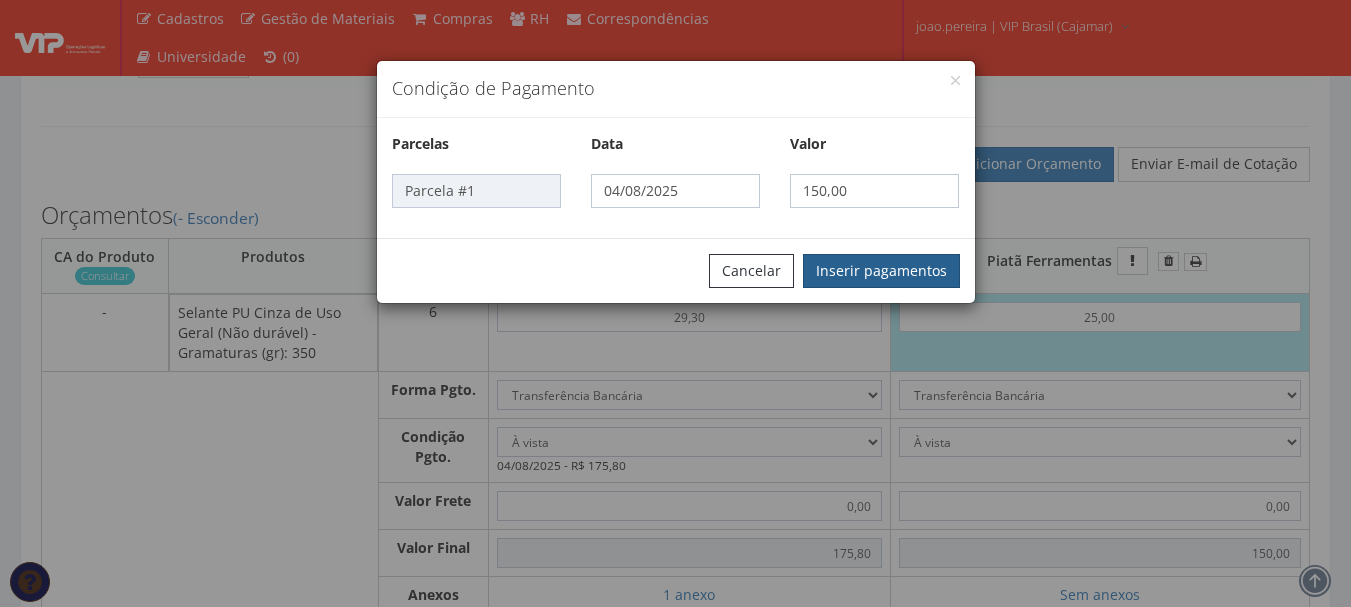 click on "Inserir pagamentos" at bounding box center [881, 271] 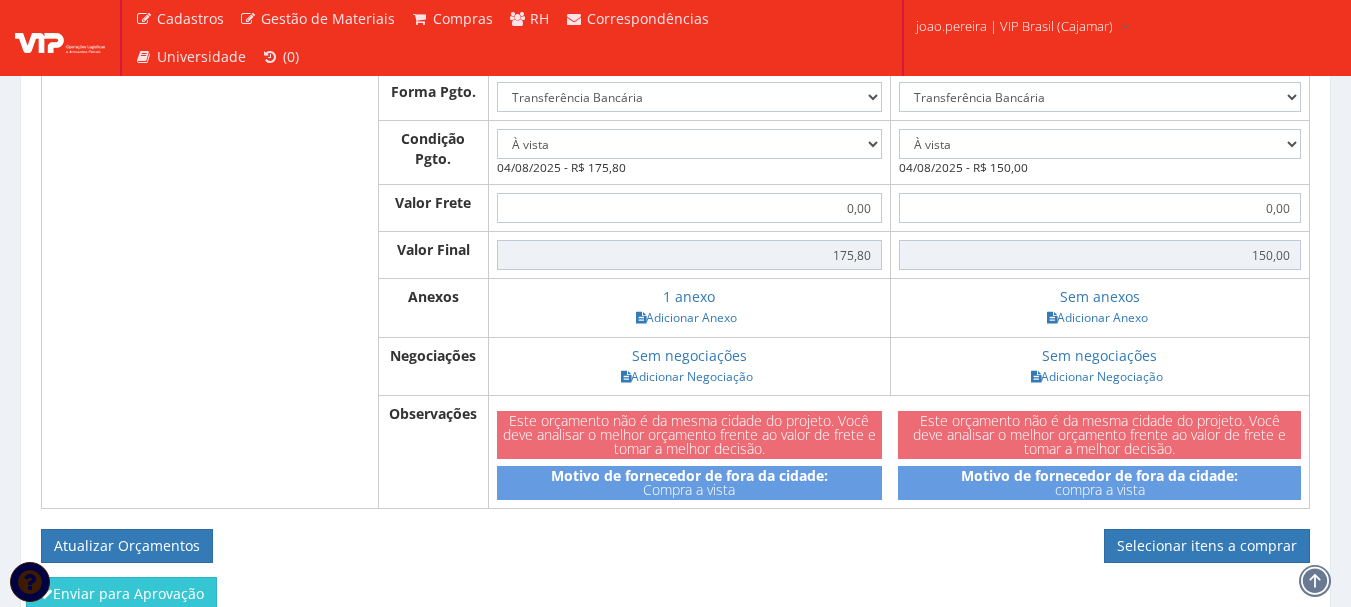scroll, scrollTop: 900, scrollLeft: 0, axis: vertical 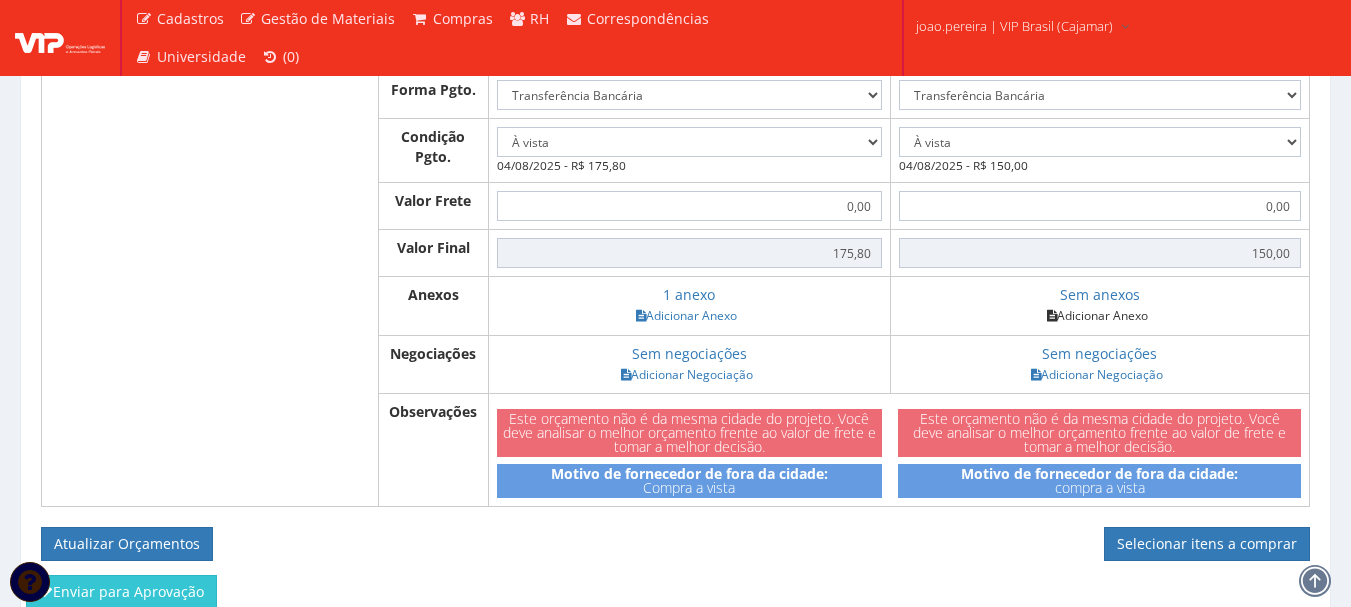 click on "Adicionar Anexo" at bounding box center (1097, 315) 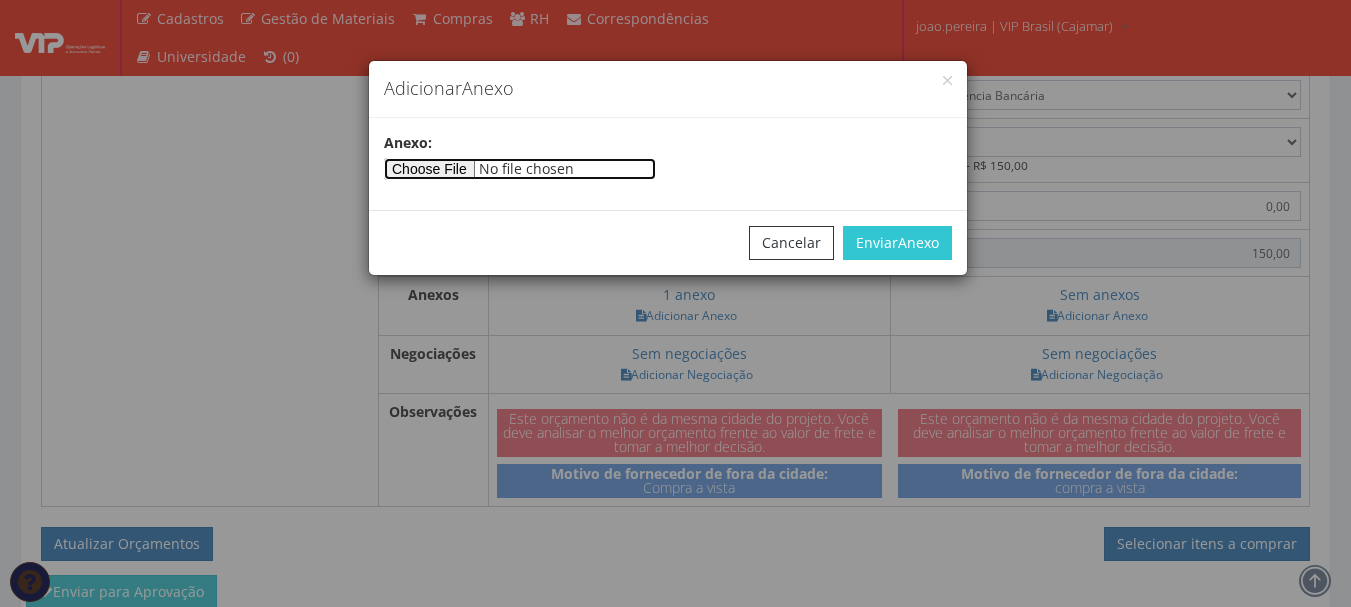 click at bounding box center (520, 169) 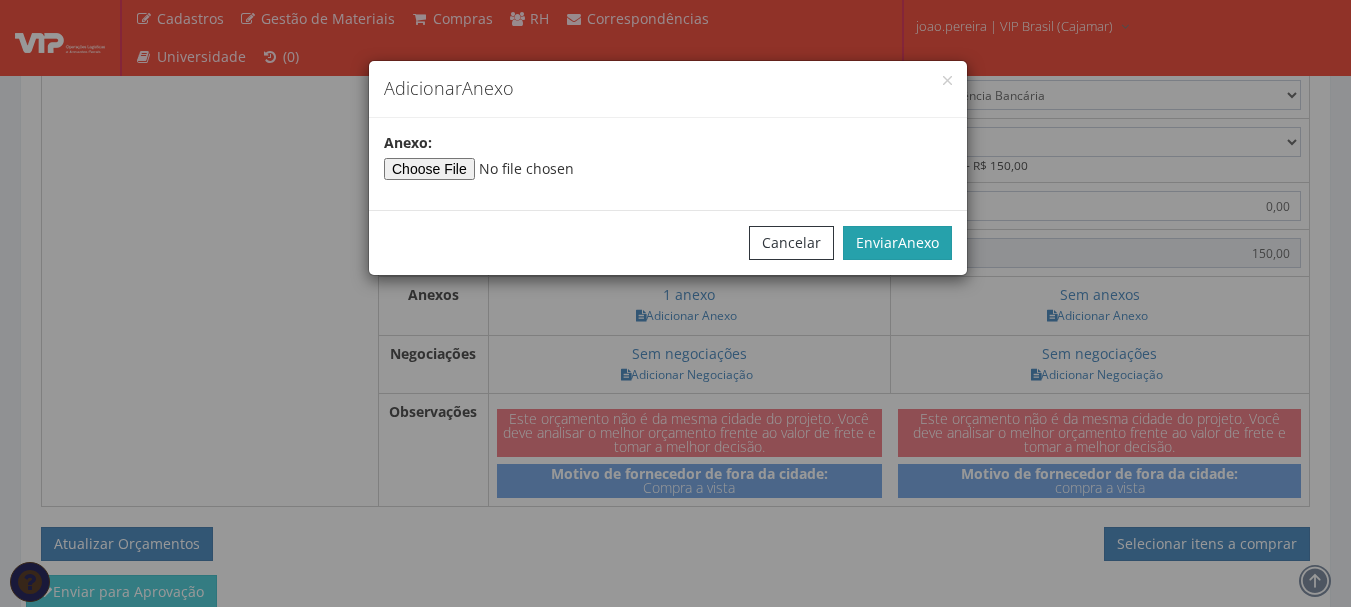 click on "Enviar  Anexo" at bounding box center (897, 243) 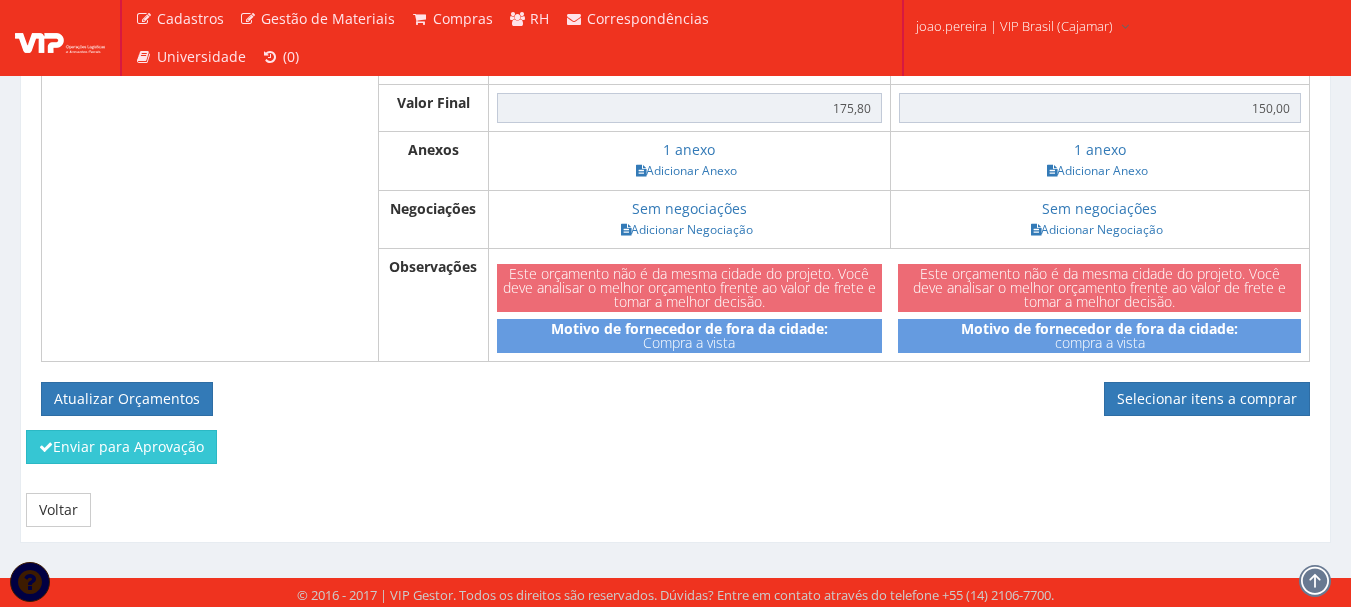 scroll, scrollTop: 1049, scrollLeft: 0, axis: vertical 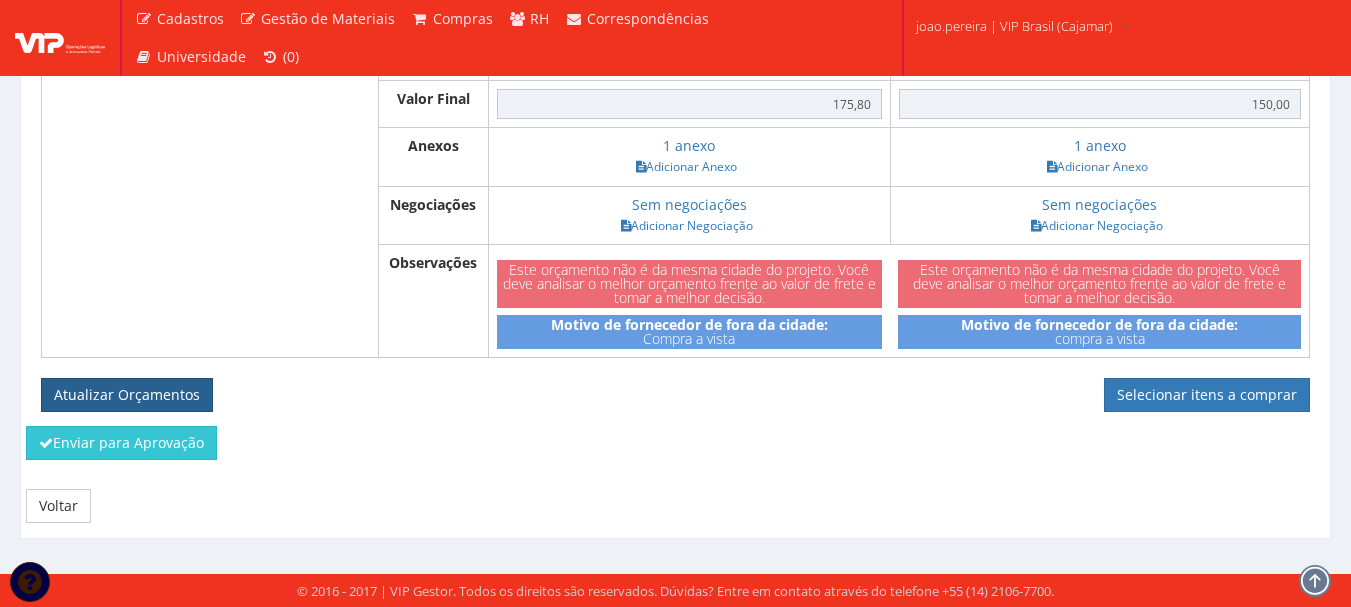 click on "Atualizar Orçamentos" at bounding box center [127, 395] 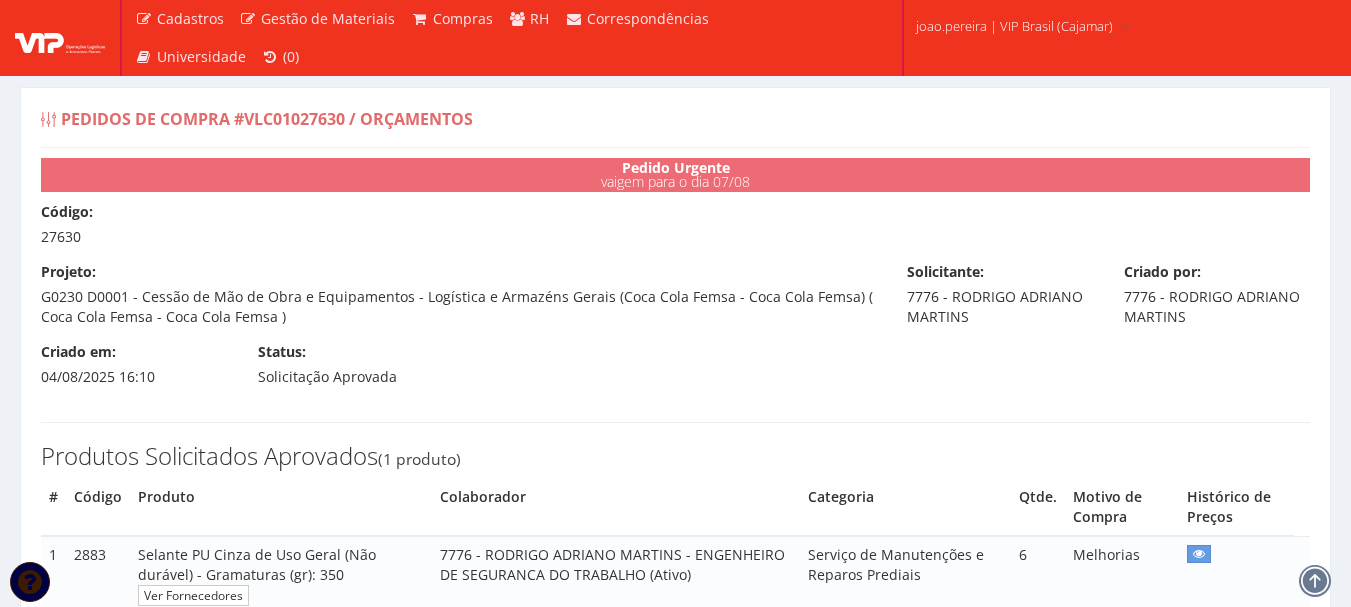 select on "0" 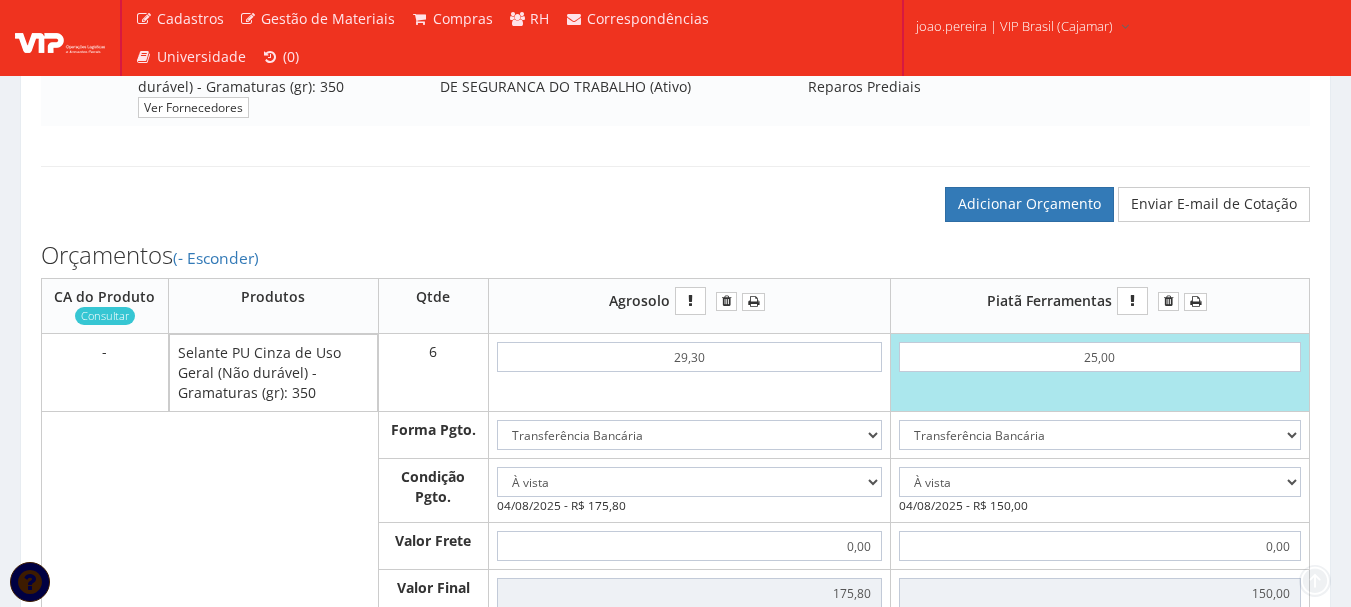 scroll, scrollTop: 500, scrollLeft: 0, axis: vertical 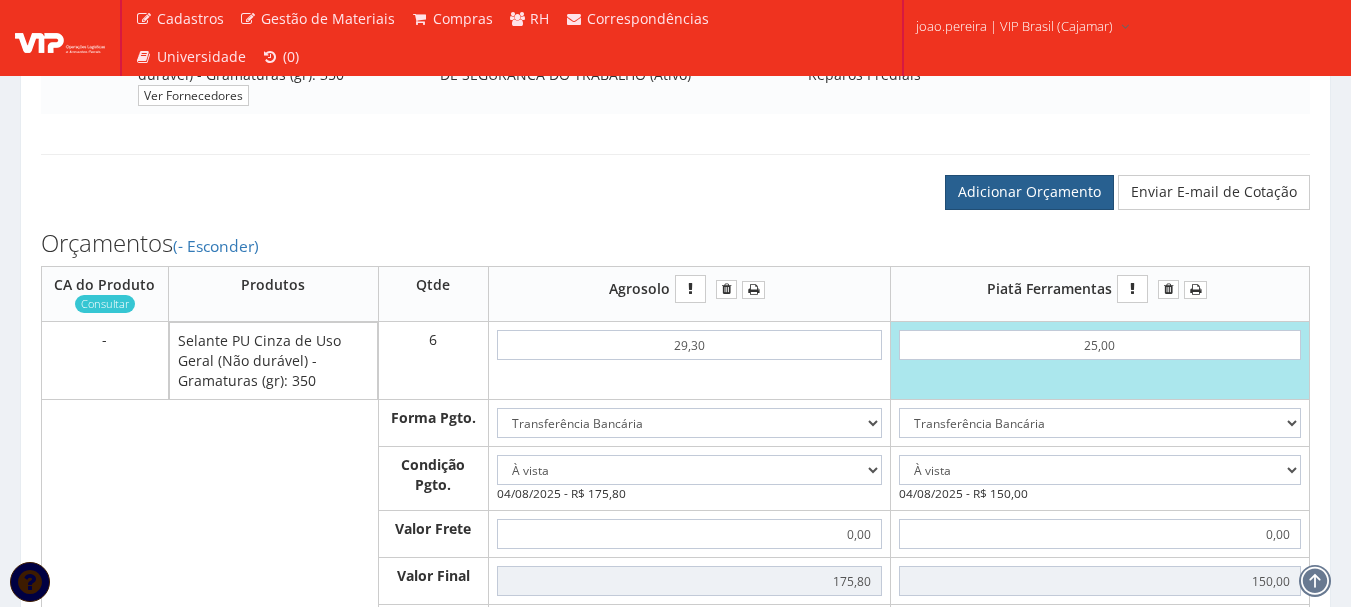 click on "Adicionar Orçamento" at bounding box center [1029, 192] 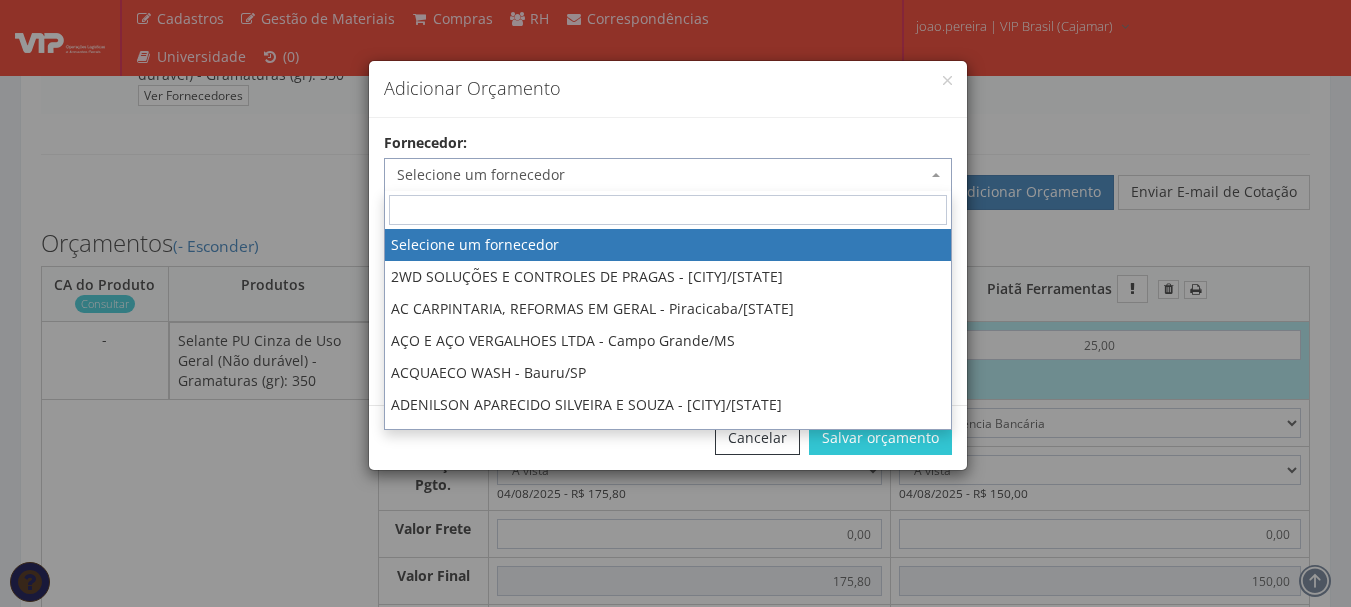 click on "Selecione um fornecedor" at bounding box center (662, 175) 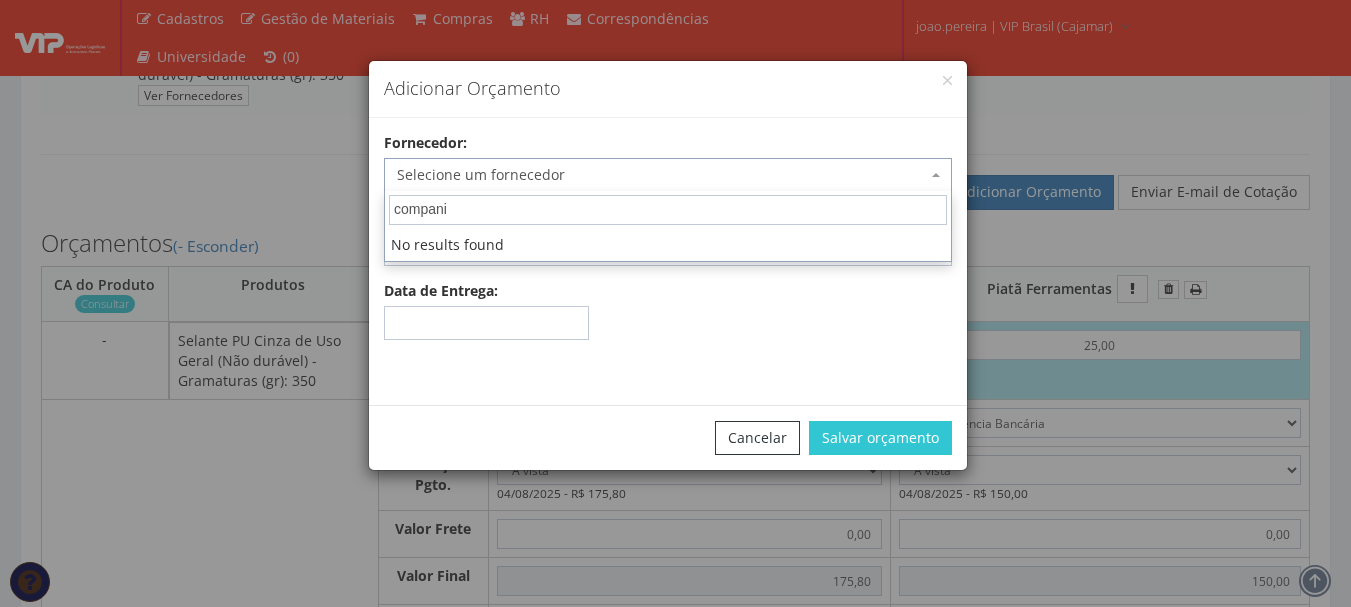 type on "compania" 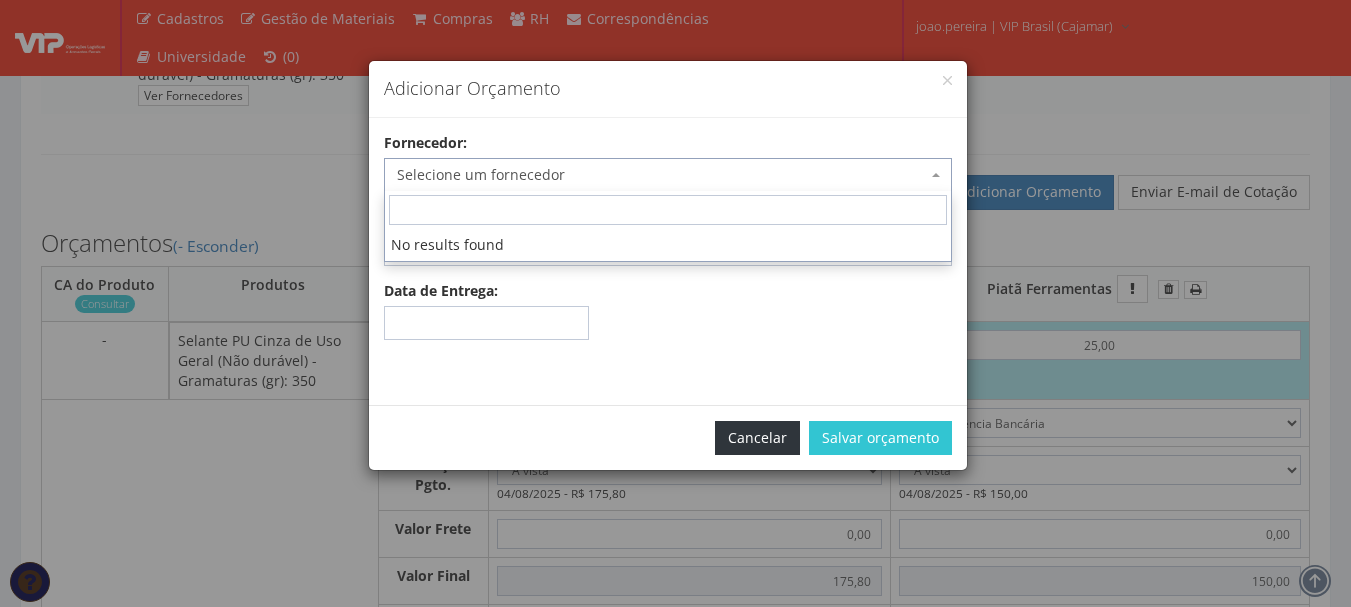 click on "Cancelar" at bounding box center (757, 438) 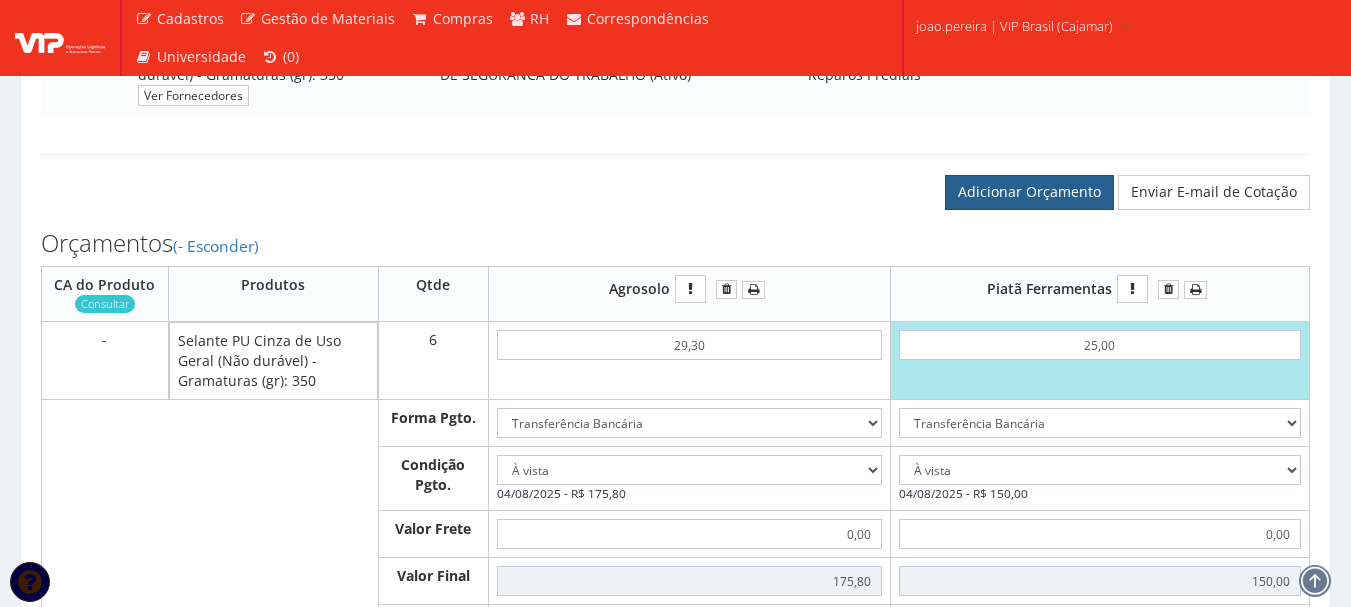 click on "Adicionar Orçamento" at bounding box center [1029, 192] 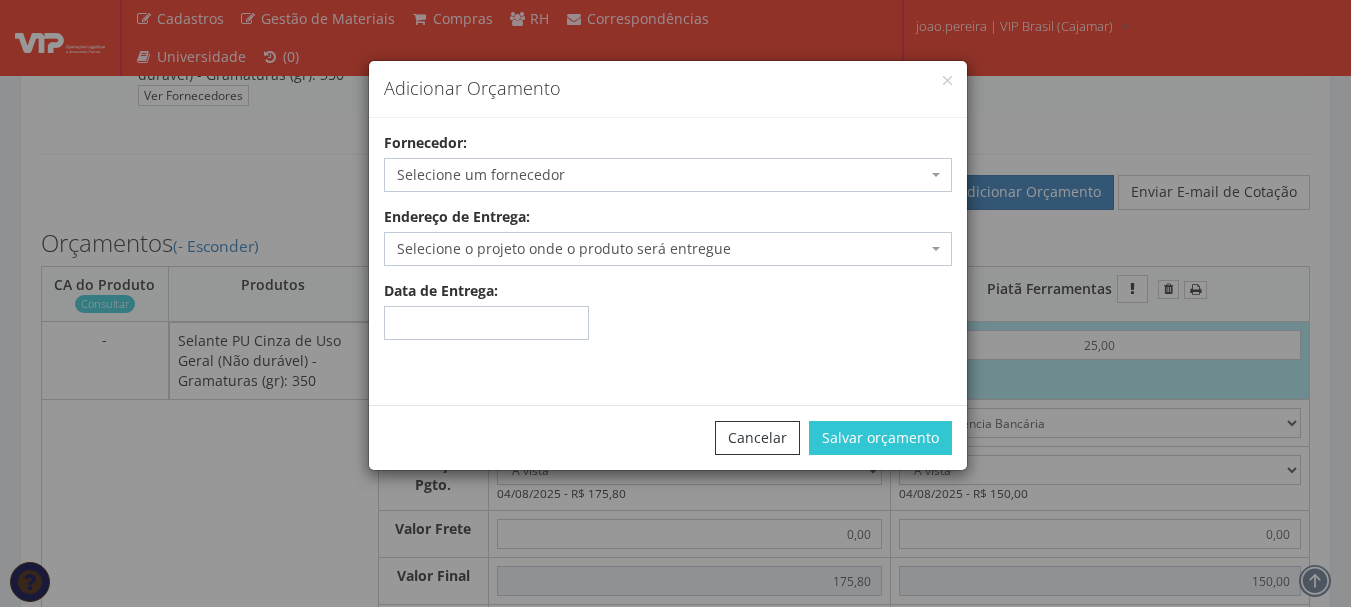 click on "Selecione um fornecedor" at bounding box center (662, 175) 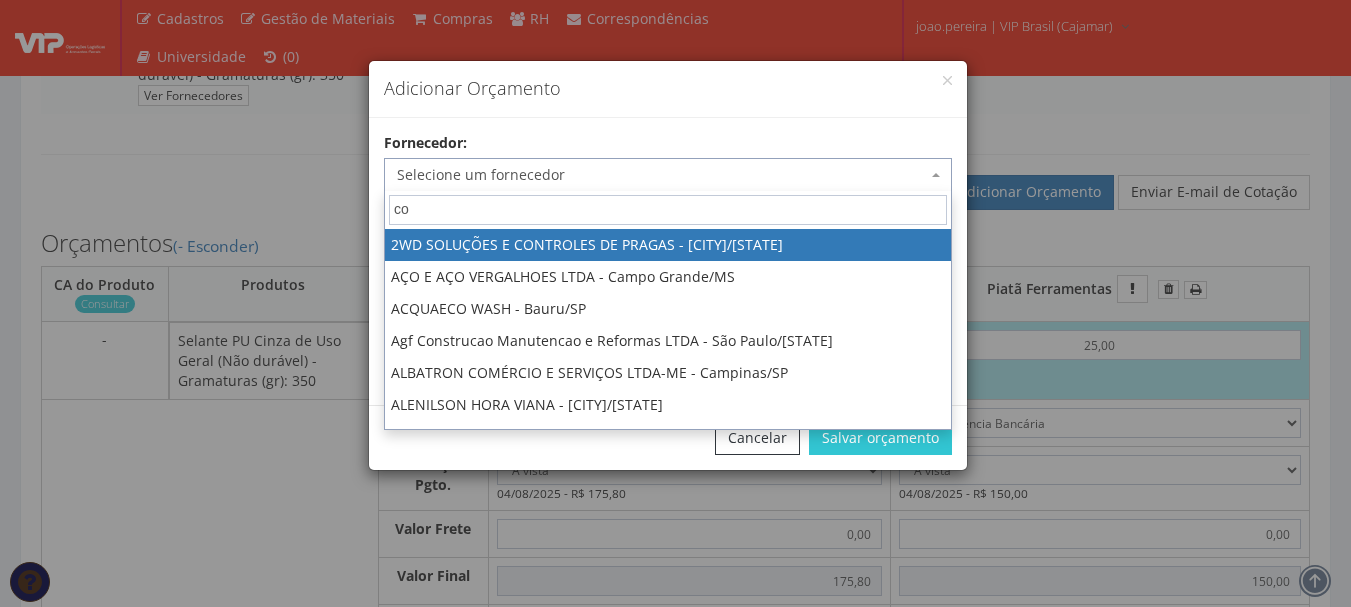 type on "c" 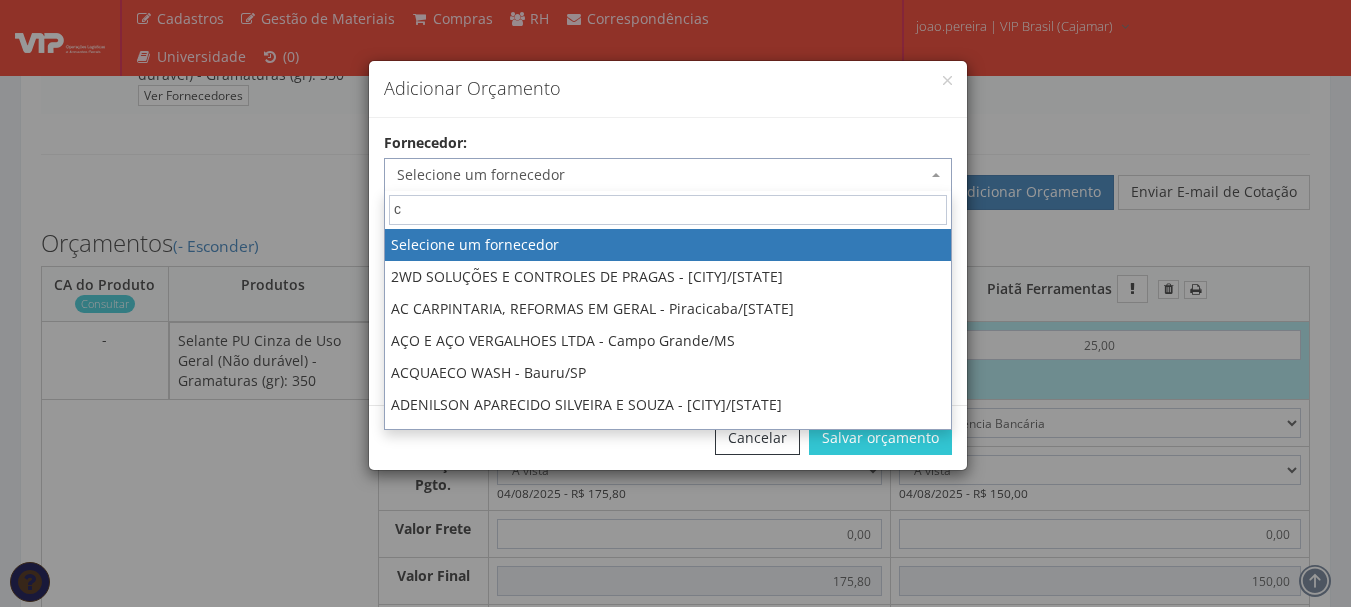 type 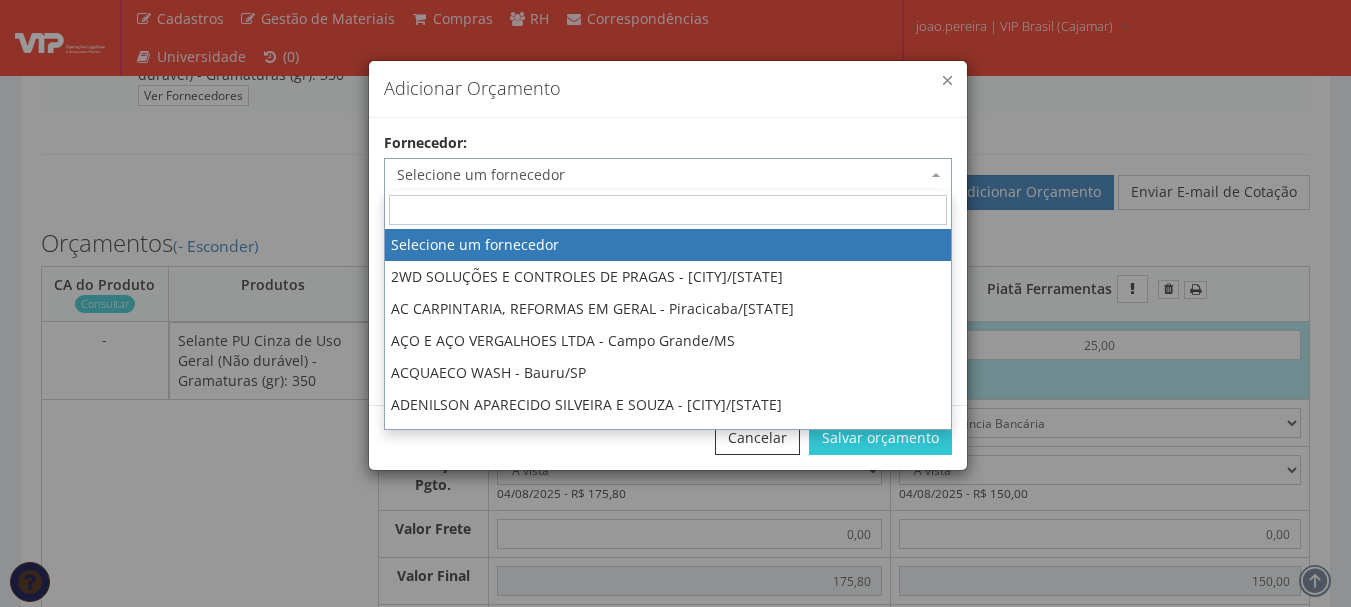 click at bounding box center [947, 80] 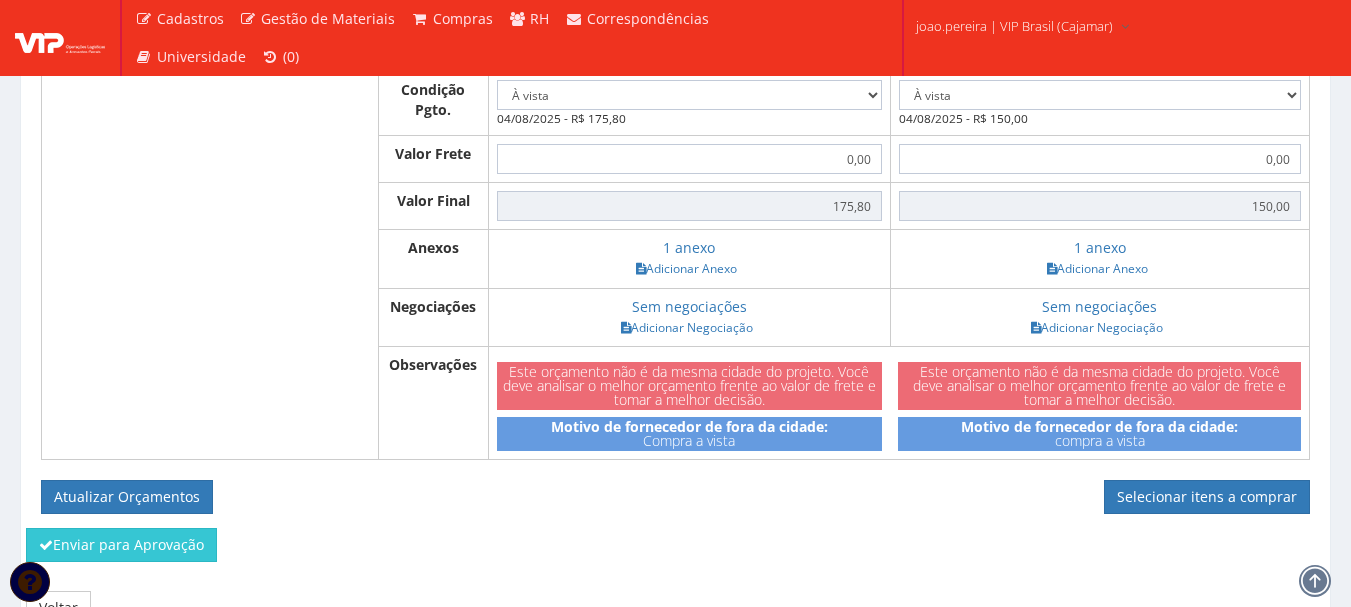 scroll, scrollTop: 977, scrollLeft: 0, axis: vertical 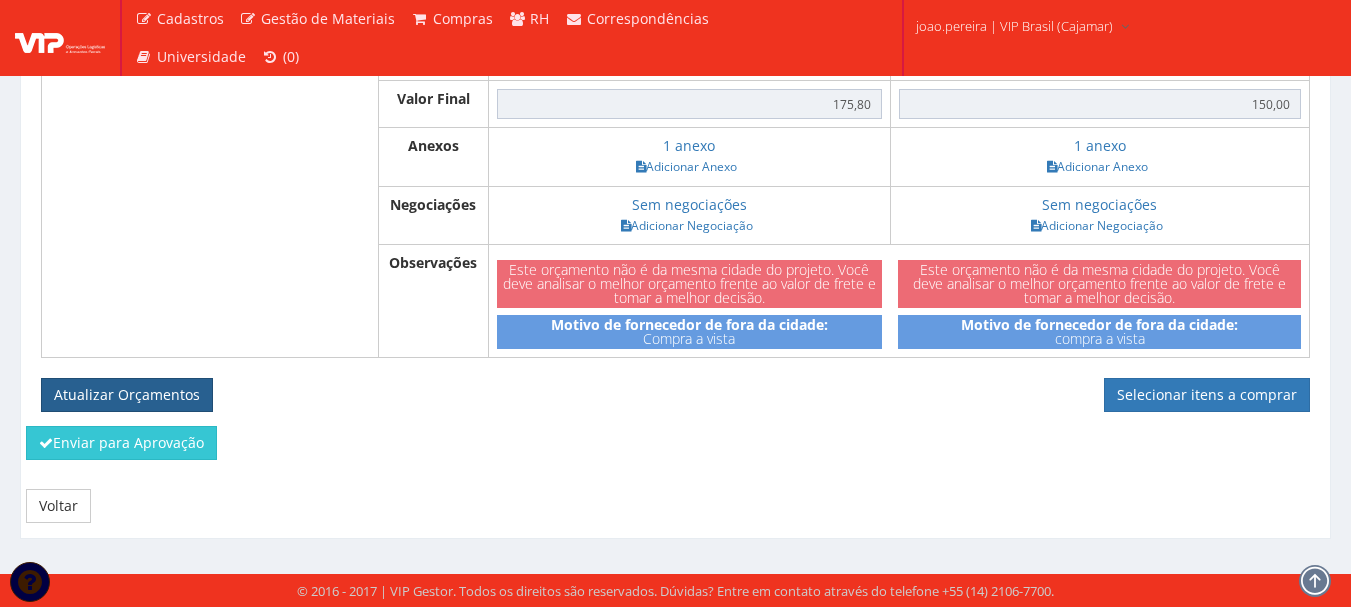 click on "Atualizar Orçamentos" at bounding box center (127, 395) 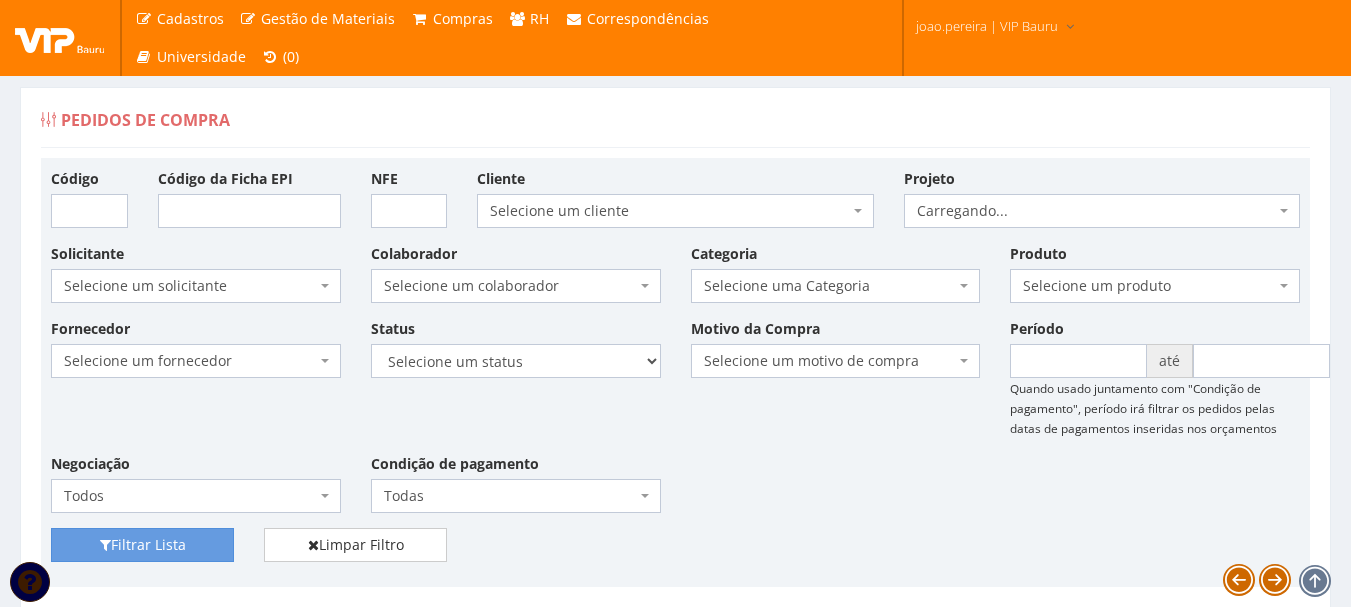 scroll, scrollTop: 0, scrollLeft: 0, axis: both 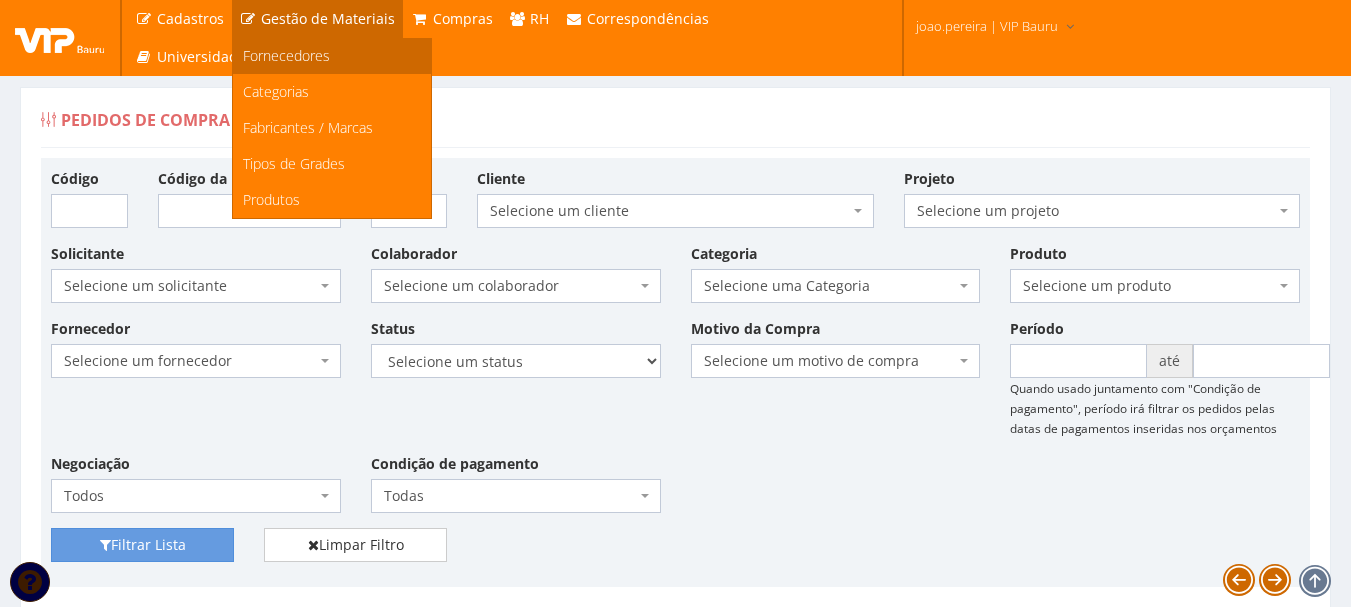 click on "Fornecedores" at bounding box center [286, 55] 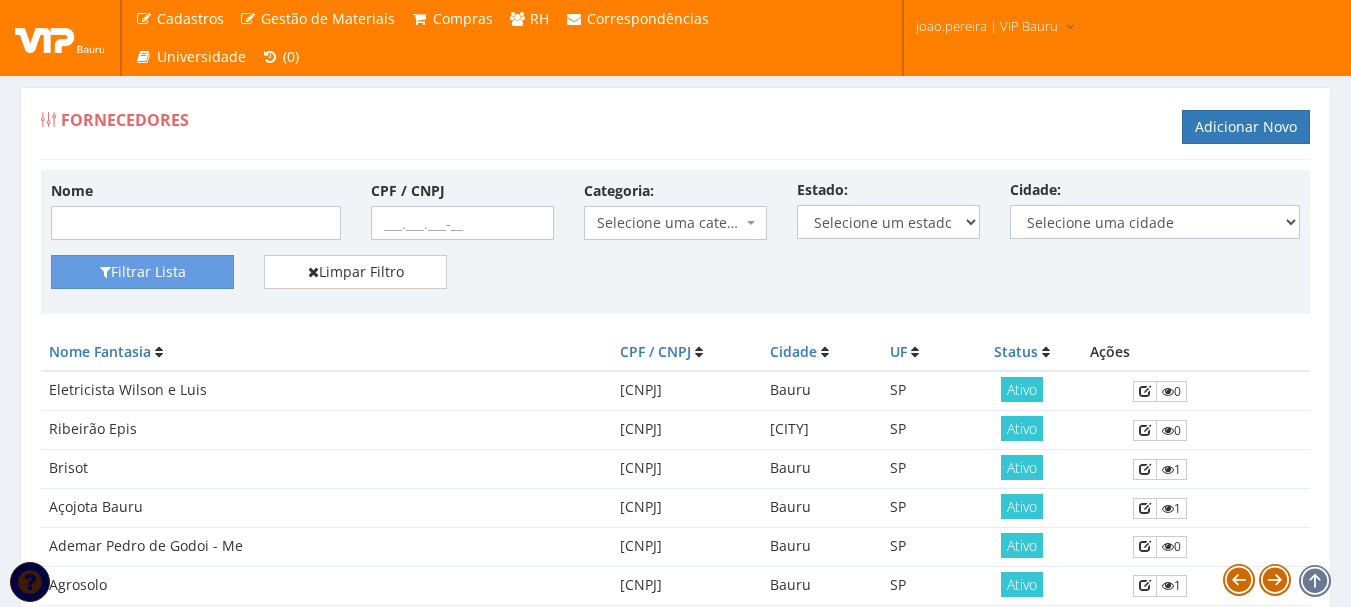 scroll, scrollTop: 0, scrollLeft: 0, axis: both 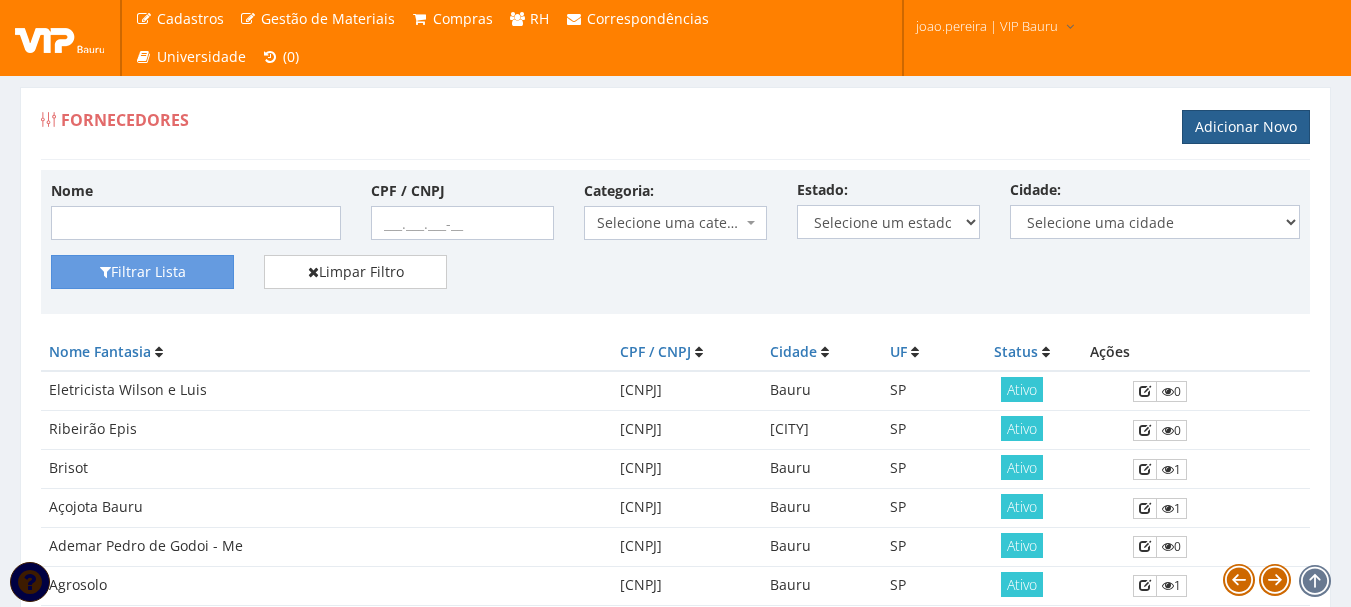 click on "Adicionar Novo" at bounding box center (1246, 127) 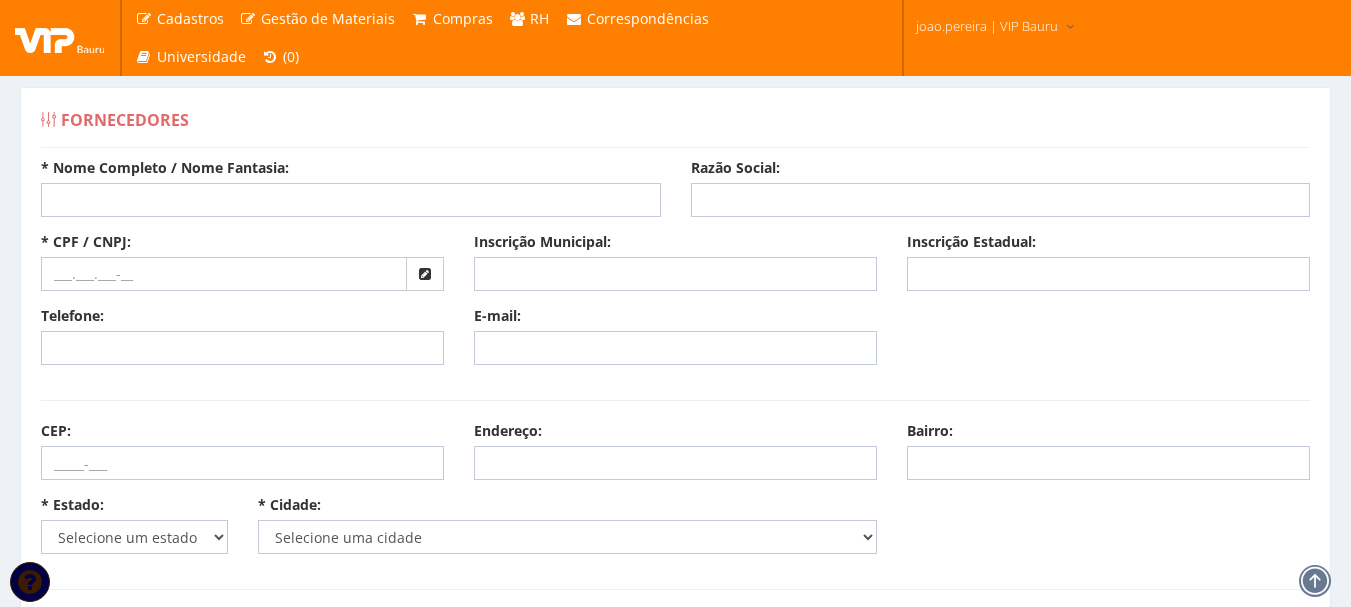 scroll, scrollTop: 0, scrollLeft: 0, axis: both 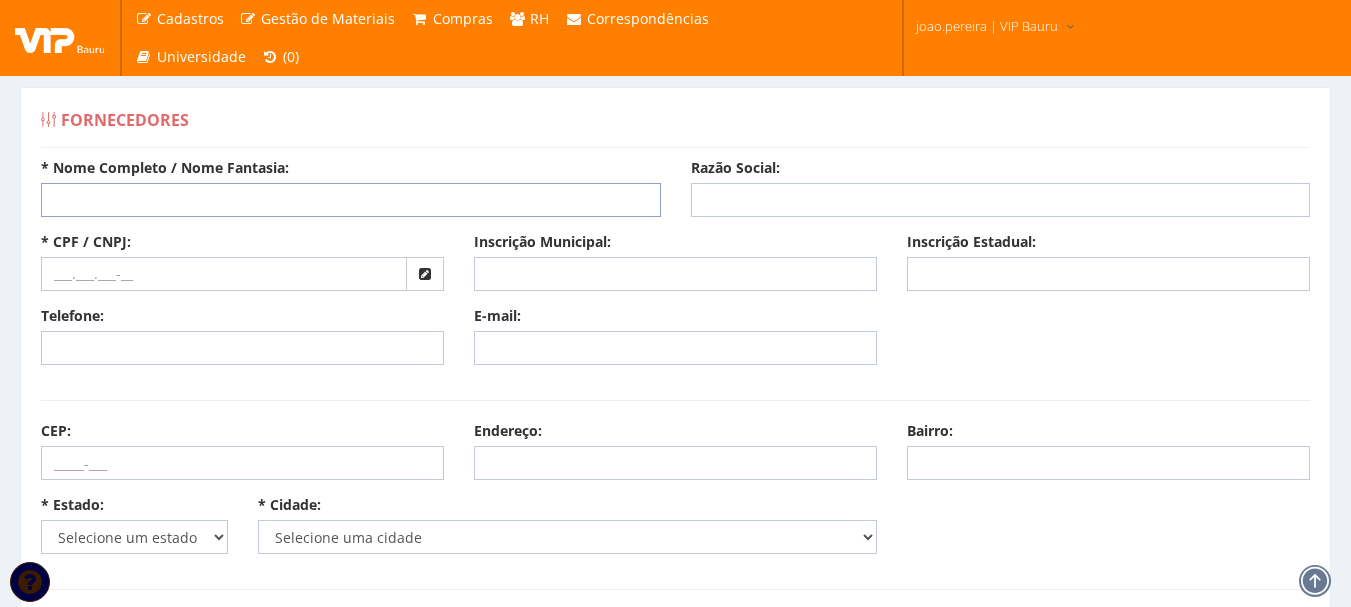 click on "* Nome Completo / Nome Fantasia:" at bounding box center (351, 200) 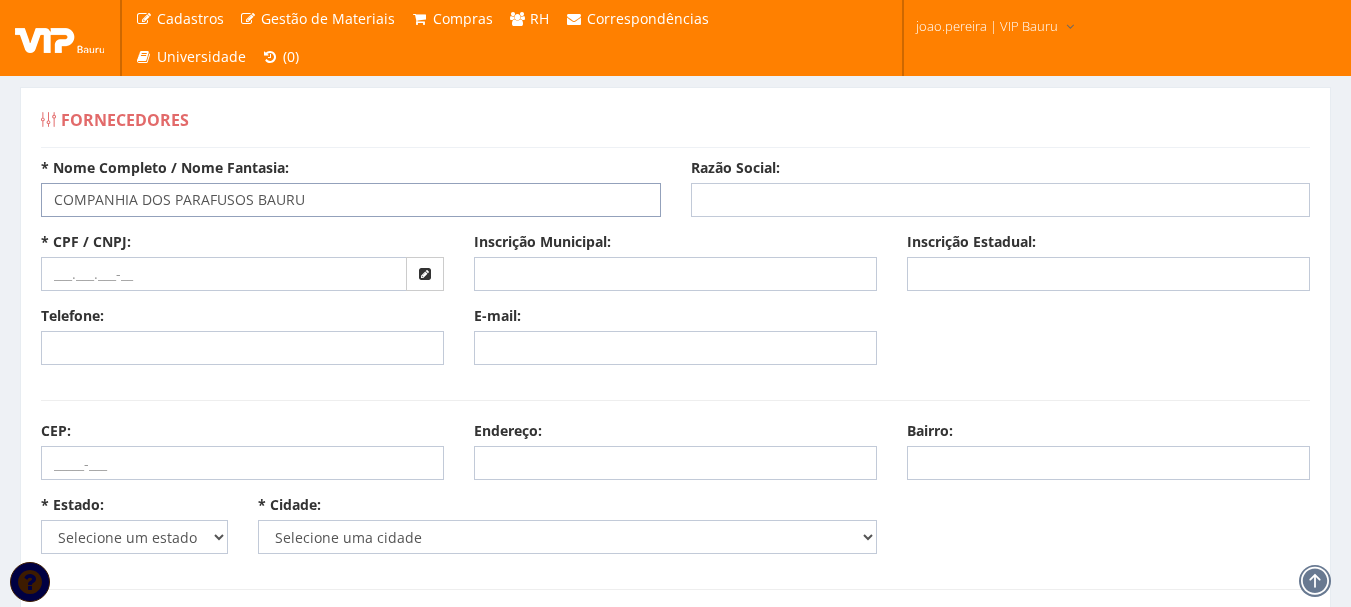 drag, startPoint x: 113, startPoint y: 218, endPoint x: 5, endPoint y: 221, distance: 108.04166 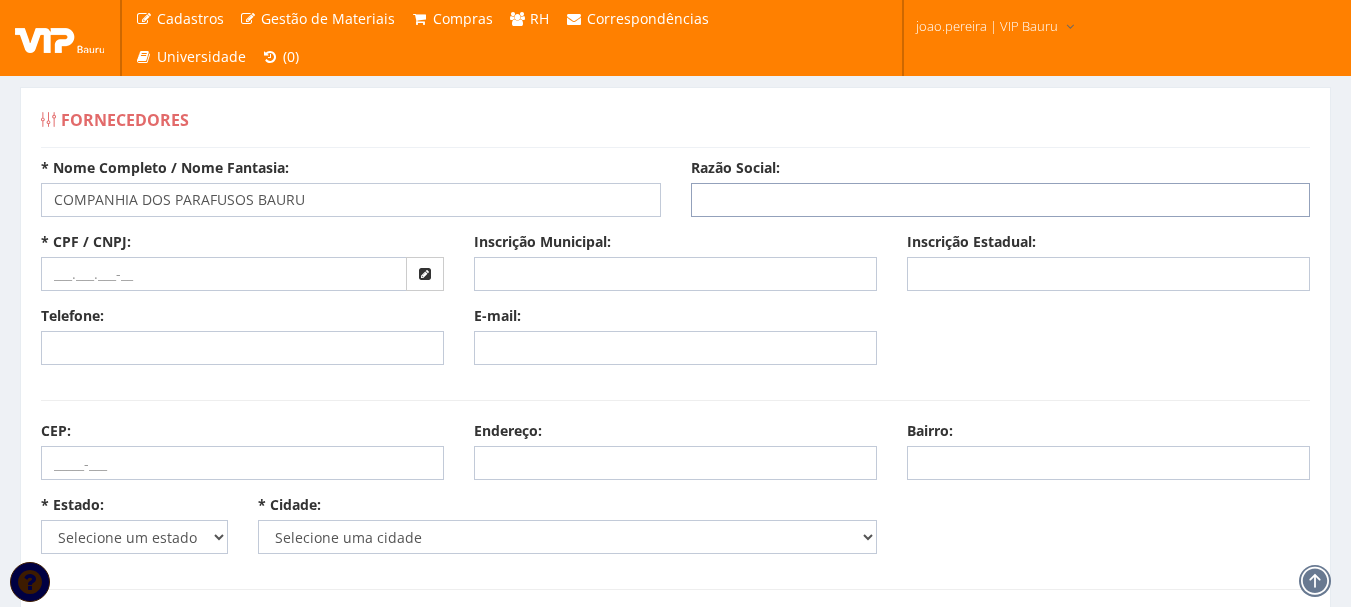click on "Razão Social:" at bounding box center [1001, 200] 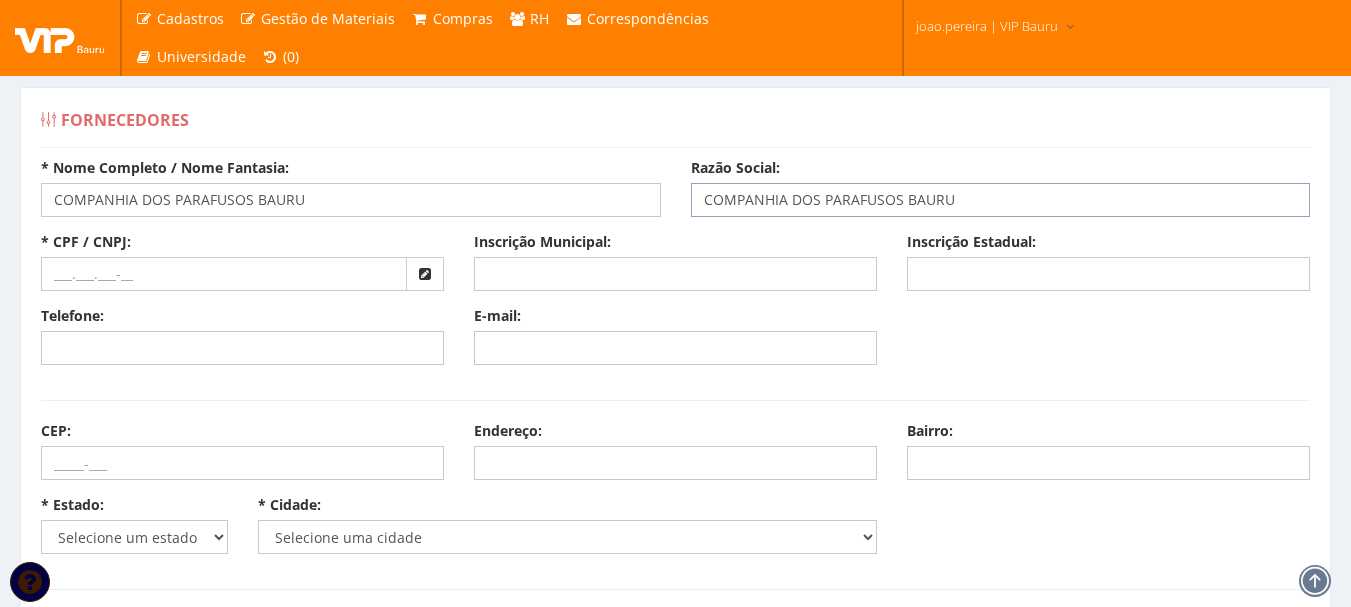 type on "COMPANHIA DOS PARAFUSOS BAURU" 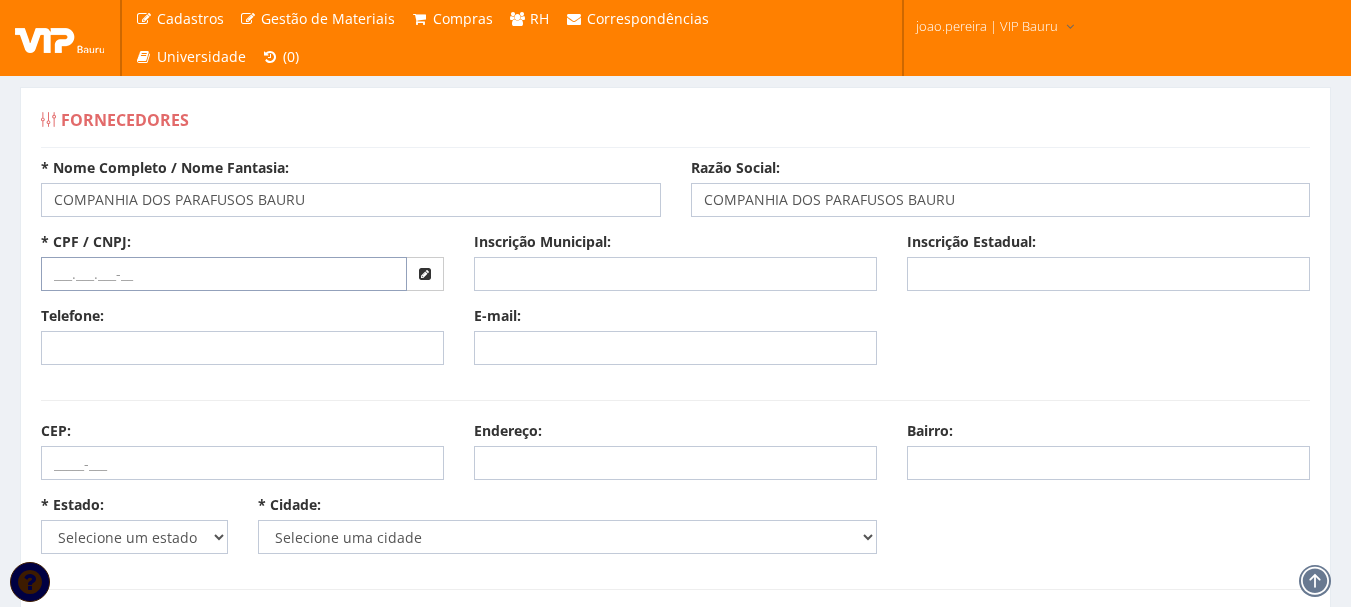 click at bounding box center (224, 274) 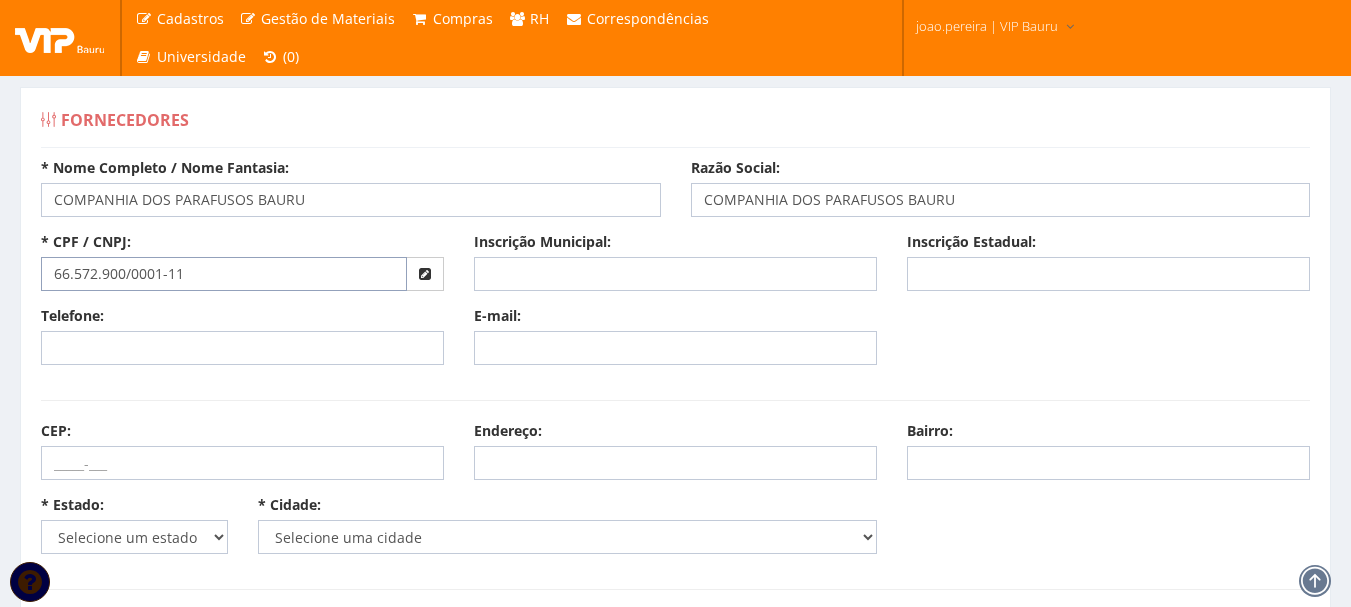 type on "66.572.900/0001-11" 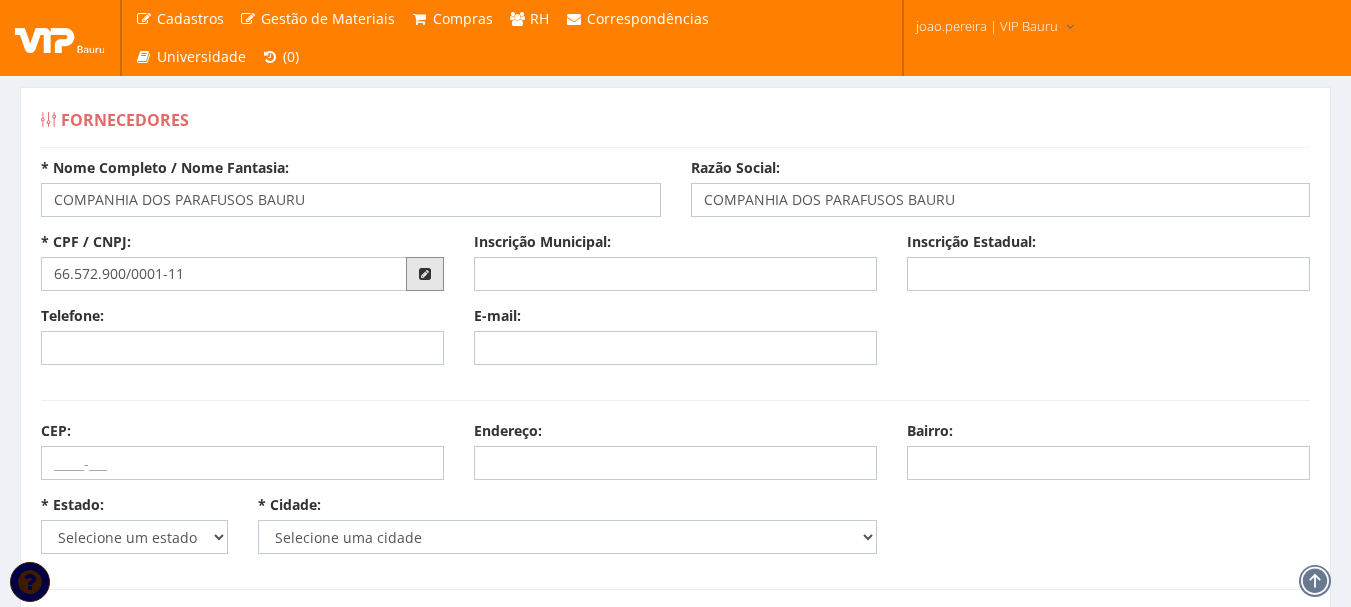 type 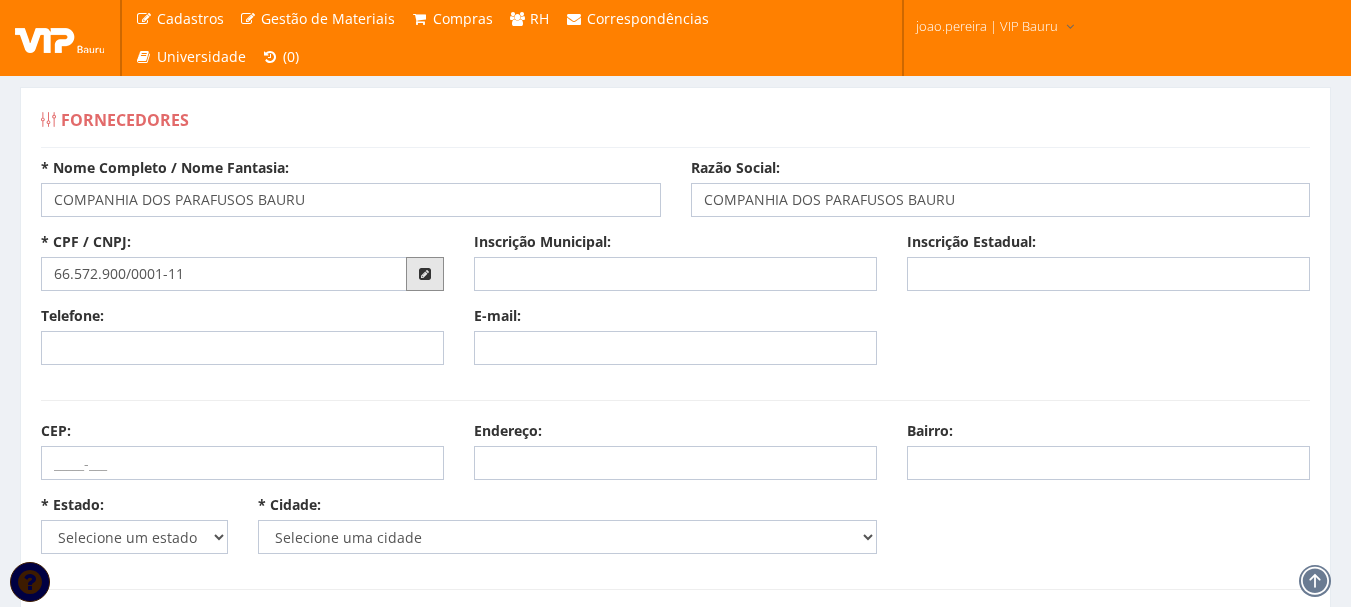 scroll, scrollTop: 100, scrollLeft: 0, axis: vertical 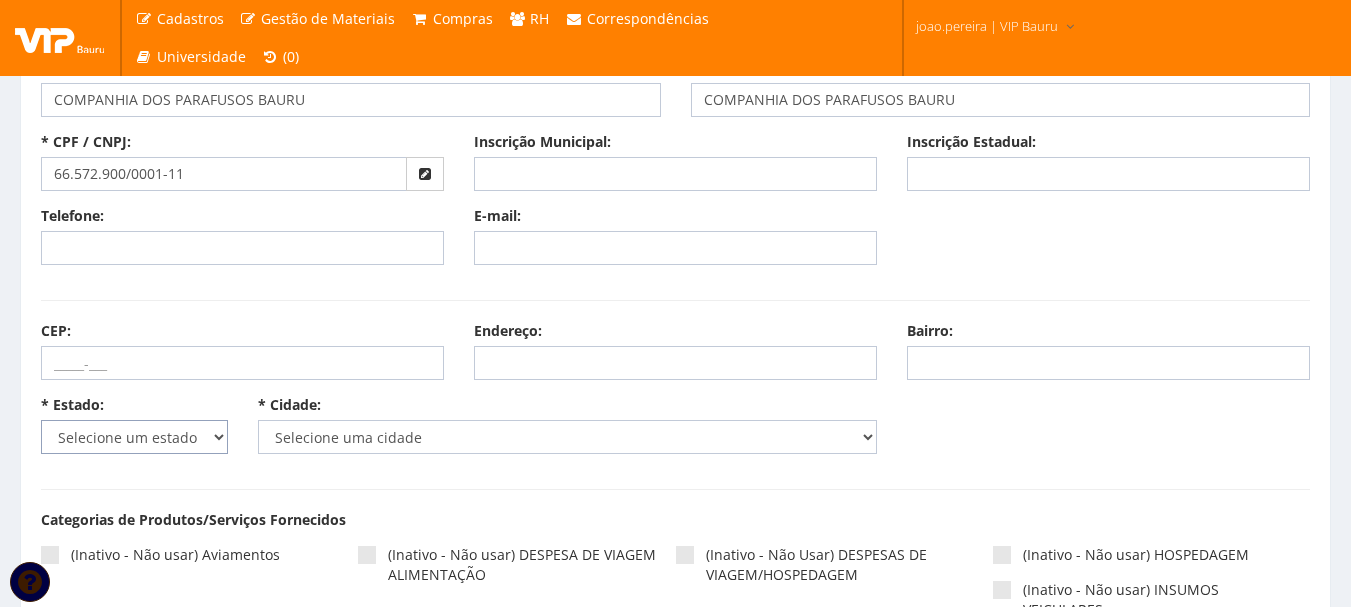 click on "Selecione um estado AC AL AM AP BA Cacheu CE DF ES GO MA MG MS MT PA PB PE PI PR RJ RN RO RR RS SC SE SP TO" at bounding box center (134, 437) 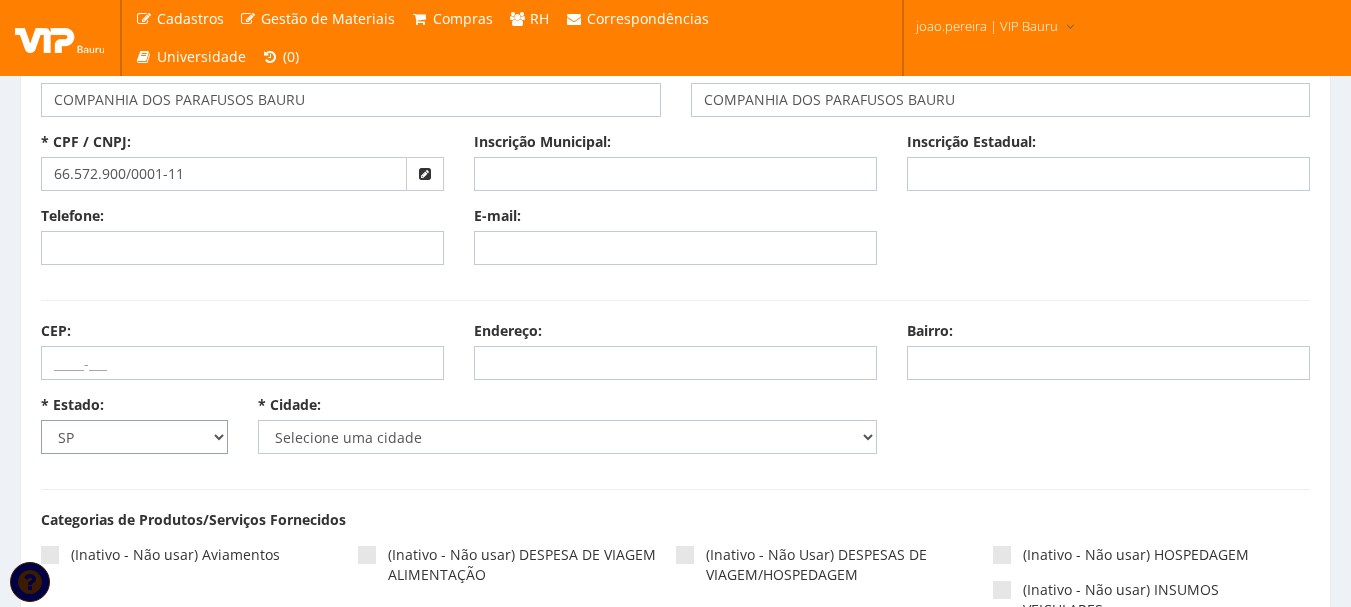 click on "Selecione um estado AC AL AM AP BA Cacheu CE DF ES GO MA MG MS MT PA PB PE PI PR RJ RN RO RR RS SC SE SP TO" at bounding box center (134, 437) 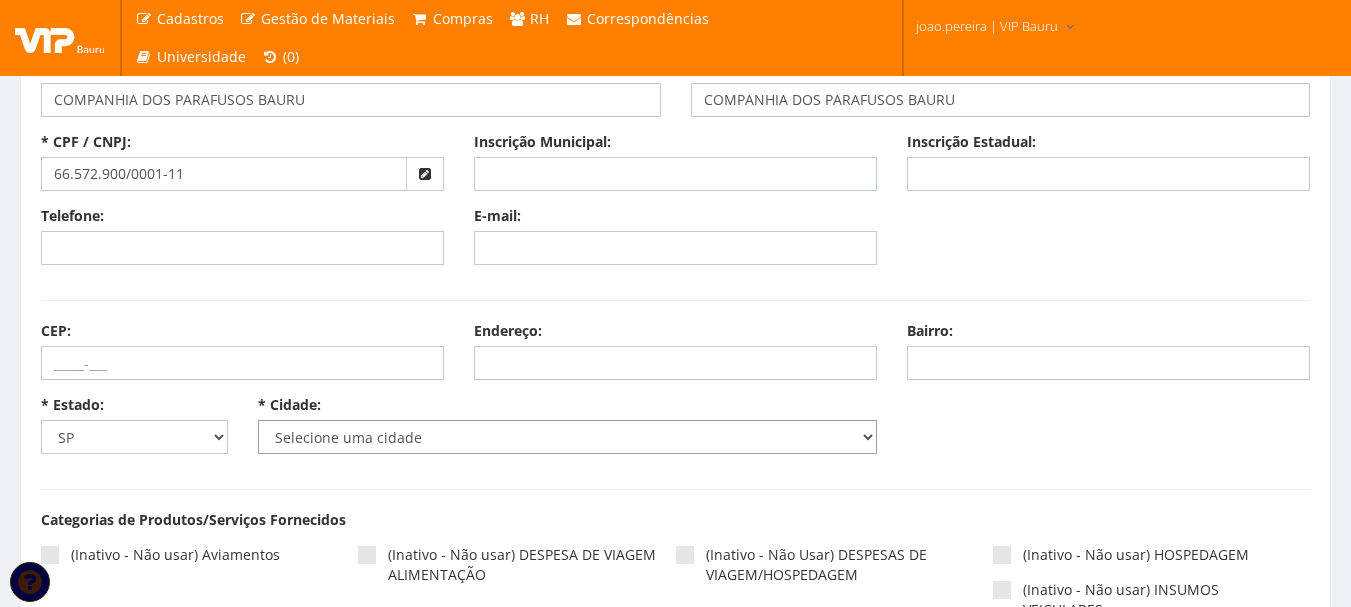 click on "Selecione uma cidade" at bounding box center [568, 437] 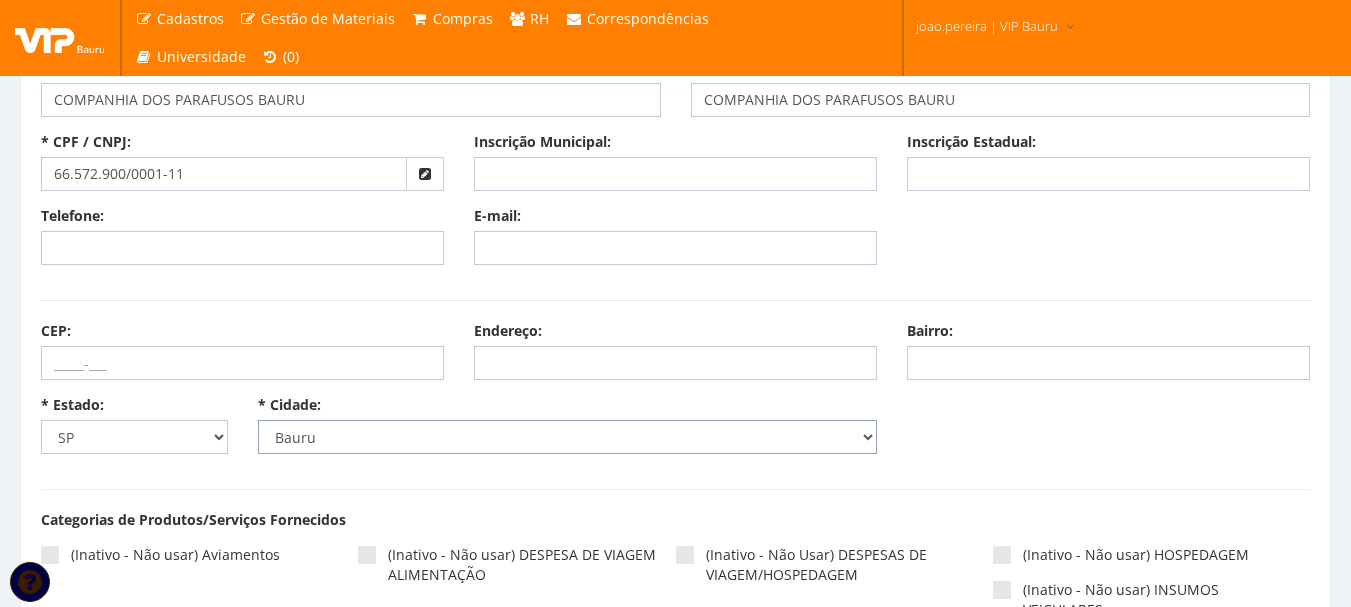 click on "Selecione uma cidade Adamantina Adolfo Aguaí Águas da Prata Águas de Lindóia Águas de Santa Bárbara Águas de São Pedro Agudos Alambari Alfredo Marcondes Altair Altinópolis Alto Alegre Alumínio Álvares Florence Álvares Machado Álvaro de Carvalho Alvinlândia Americana Américo Brasiliense Américo de Campos Amparo Analândia Andradina Angatuba Anhembi Anhumas Aparecida Aparecida d'Oeste Apiaí Araçariguama Araçatuba Araçoiaba da Serra Aramina Arandu Arapeí Araraquara Araras Arco-Íris Arealva Areias Areiópolis Ariranha Artur Nogueira Arujá Aspásia Assis Atibaia Auriflama Avaí Avanhandava Avaré Bady Bassitt Balbinos Bálsamo Bananal Barão de Antonina Barbosa Bariri Barra Bonita Barra do Chapéu Barra do Turvo Barretos Barrinha Barueri Bastos Batatais Bauru Bebedouro Bento de Abreu Bernardino de Campos Bertioga Bilac Birigui Biritiba-Mirim Boa Esperança do Sul Bocaina Bofete Boituva Bom Jesus dos Perdões Bom Sucesso de Itararé Borá Boracéia Borborema Borebi Botucatu Bragança Paulista" at bounding box center (568, 437) 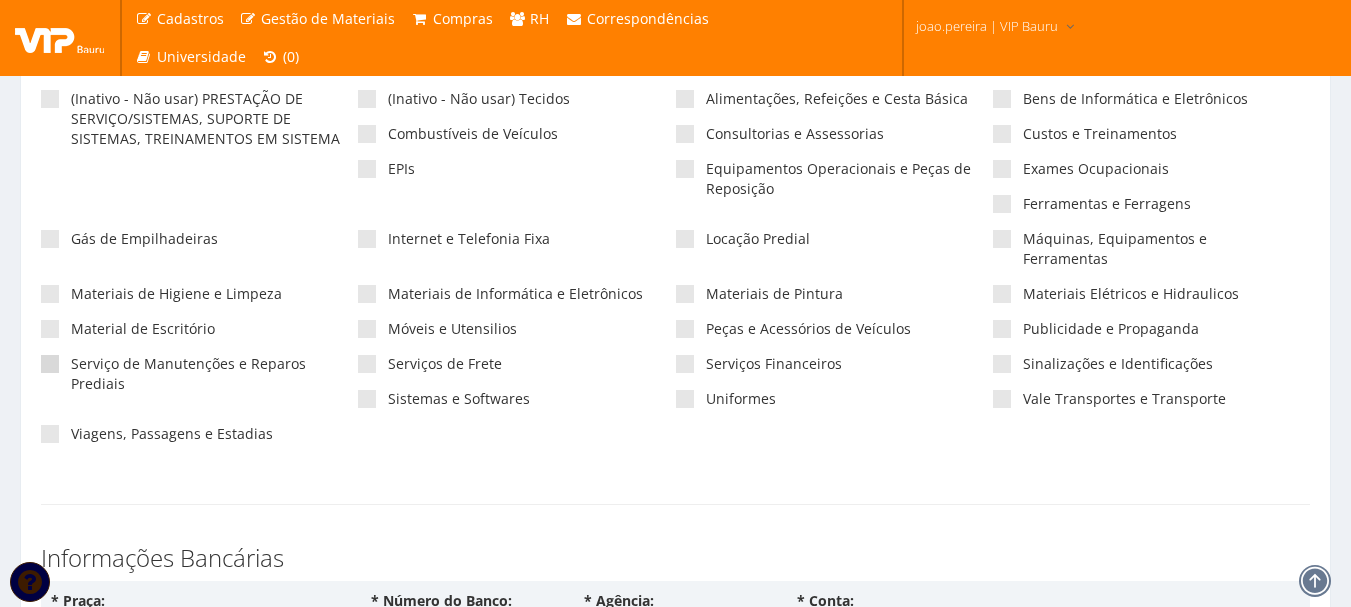 scroll, scrollTop: 600, scrollLeft: 0, axis: vertical 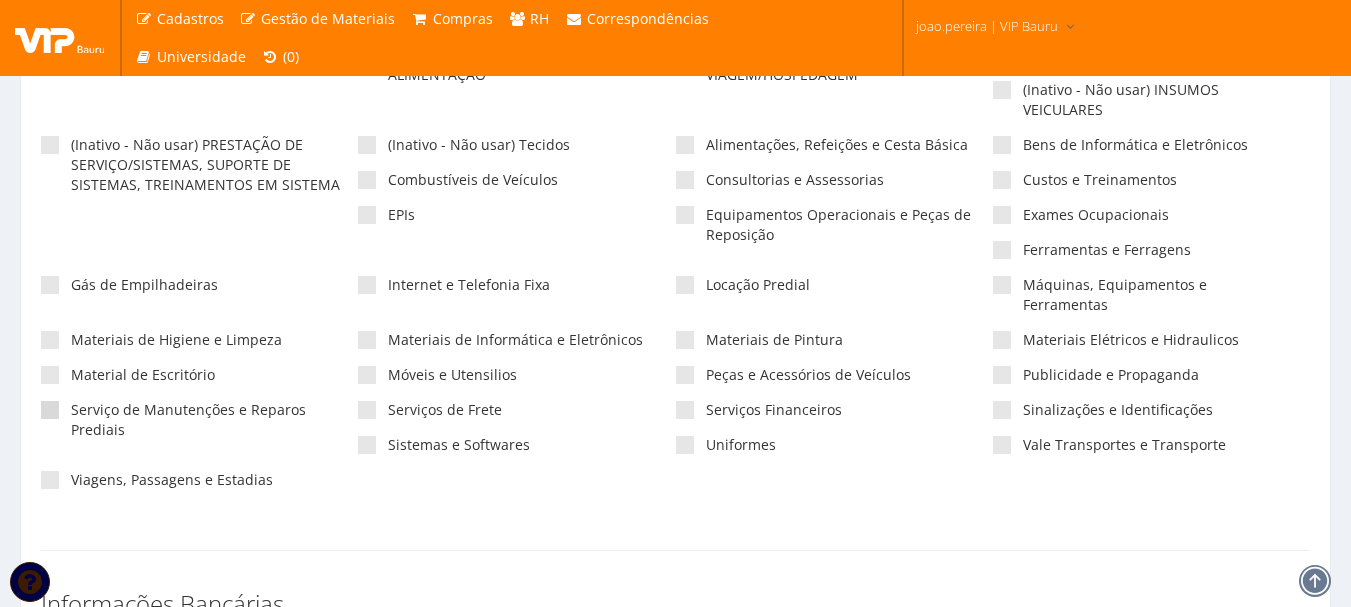 click at bounding box center (50, 410) 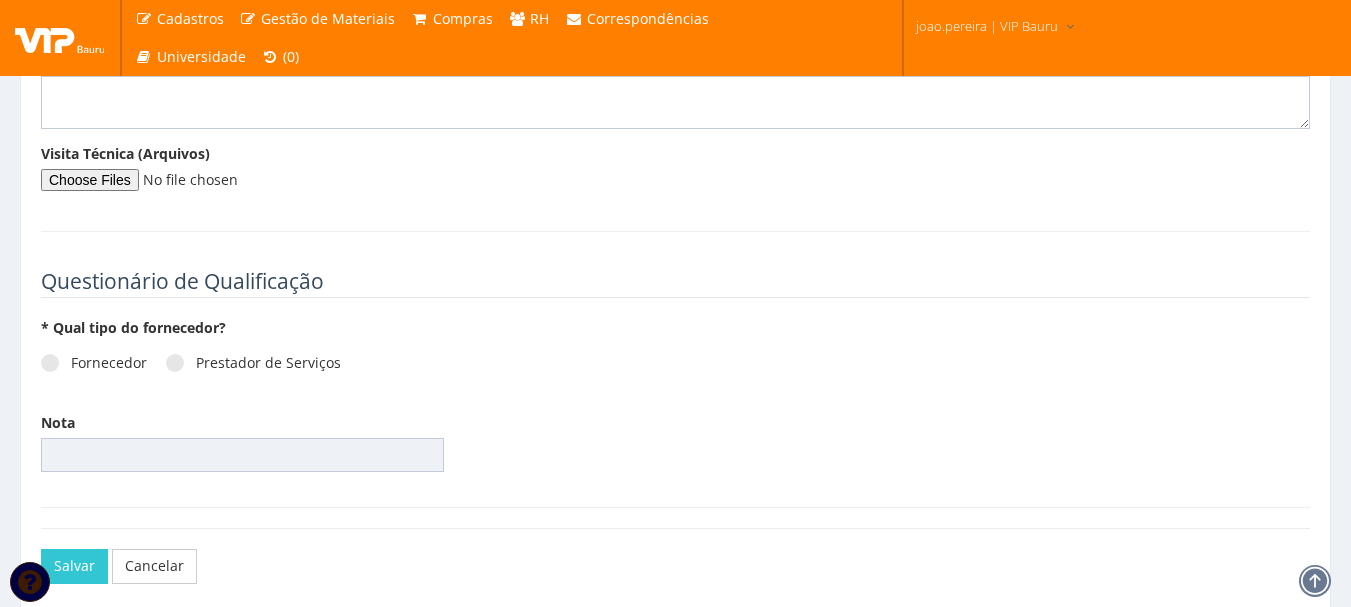 scroll, scrollTop: 2700, scrollLeft: 0, axis: vertical 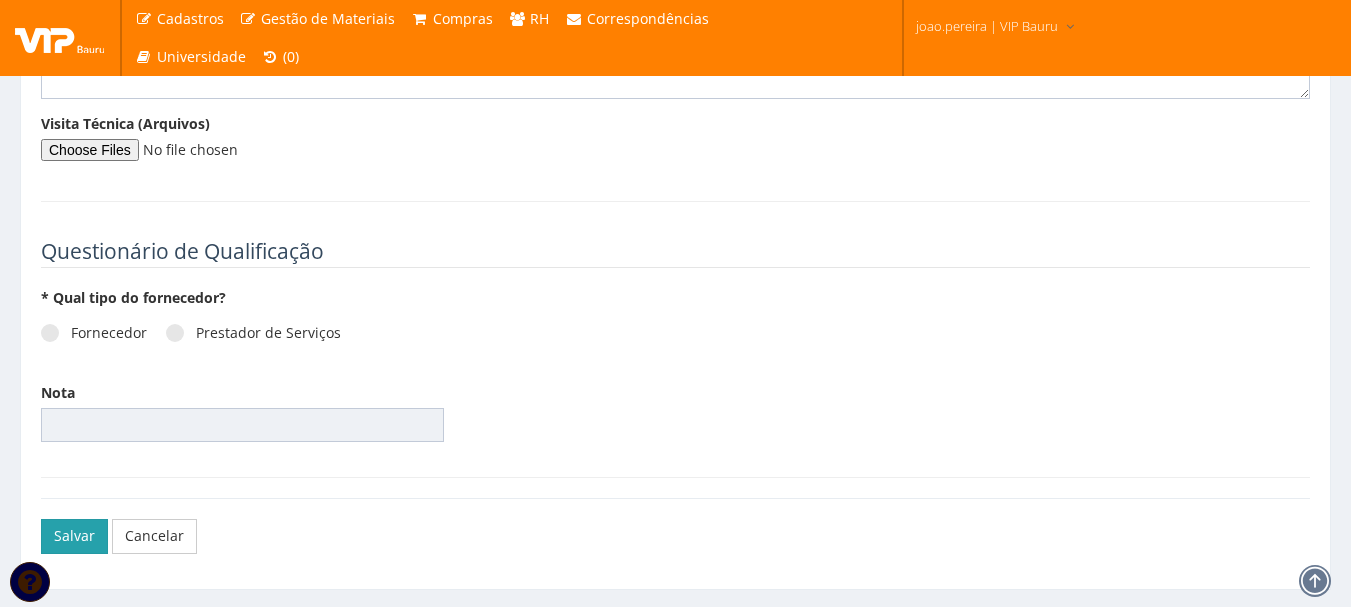 click on "Salvar" at bounding box center [74, 536] 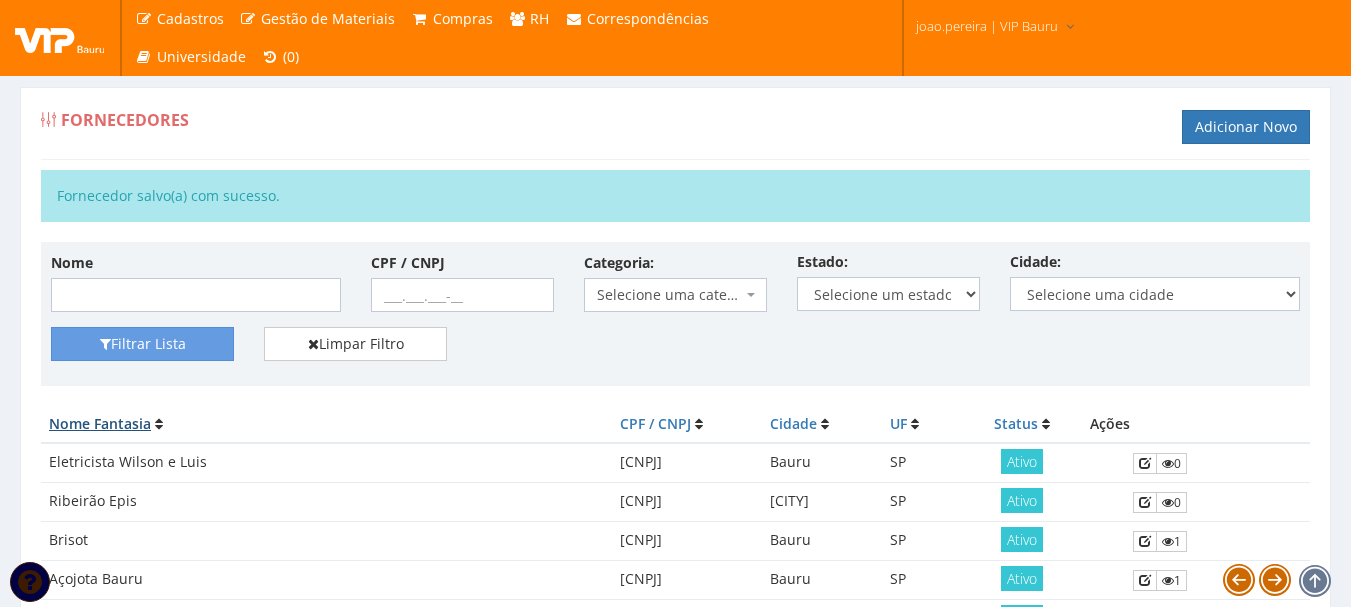 scroll, scrollTop: 0, scrollLeft: 0, axis: both 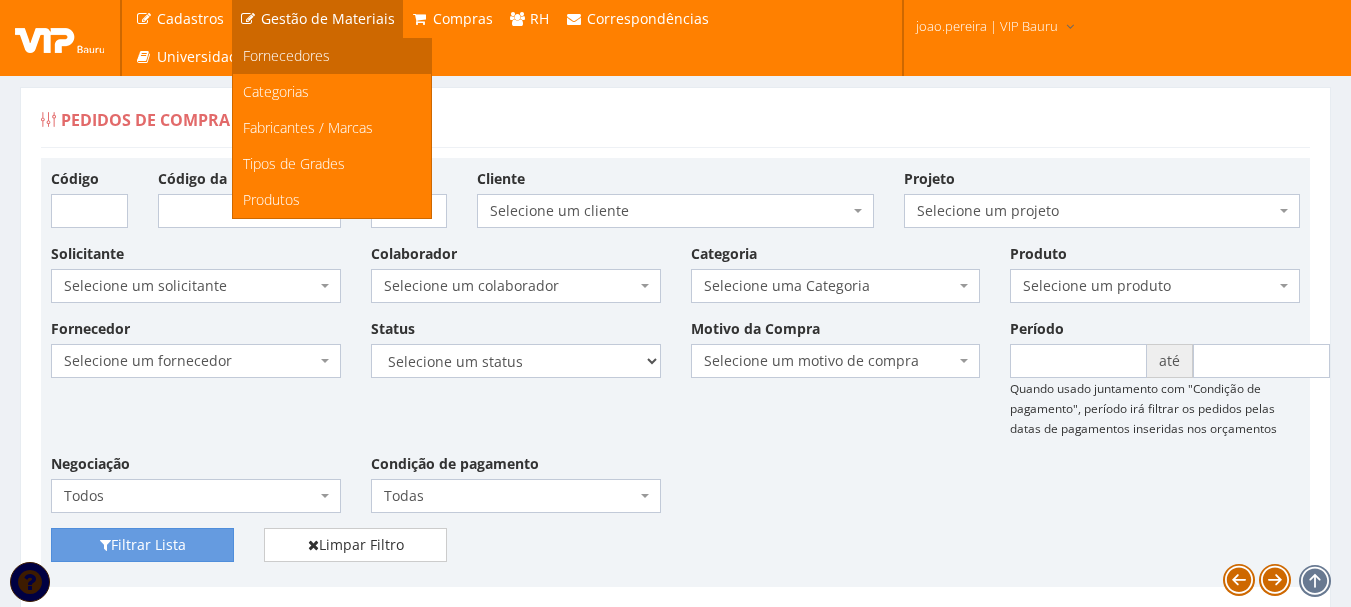 click on "Fornecedores" at bounding box center [286, 55] 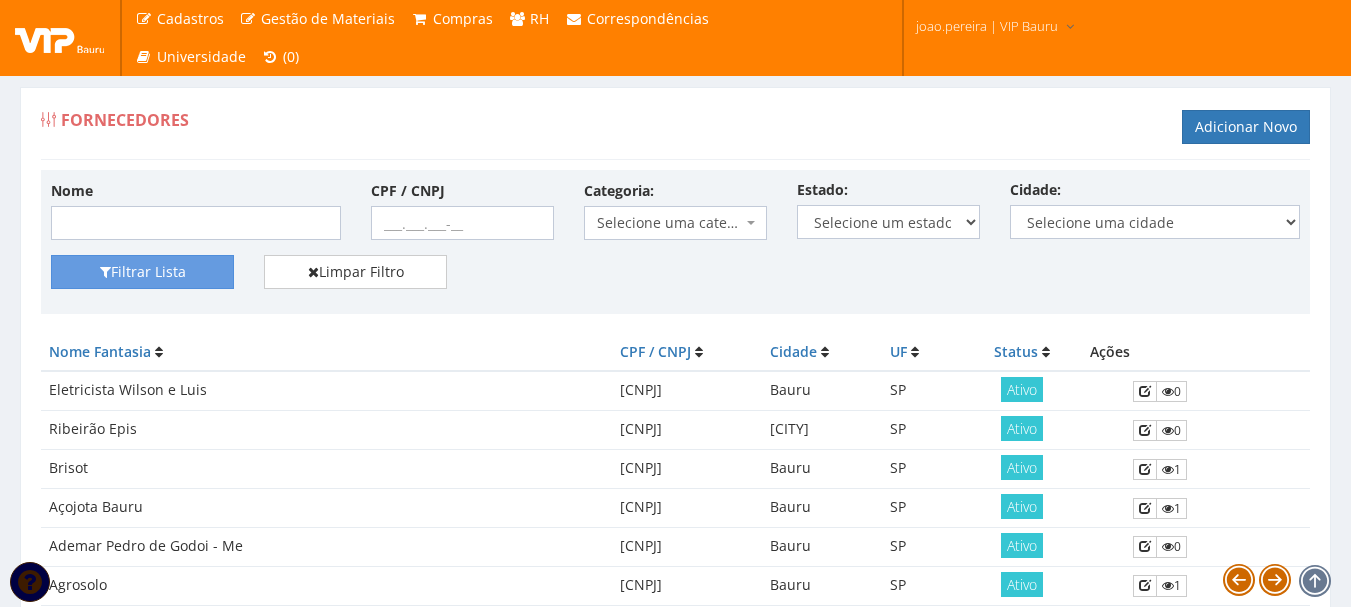scroll, scrollTop: 0, scrollLeft: 0, axis: both 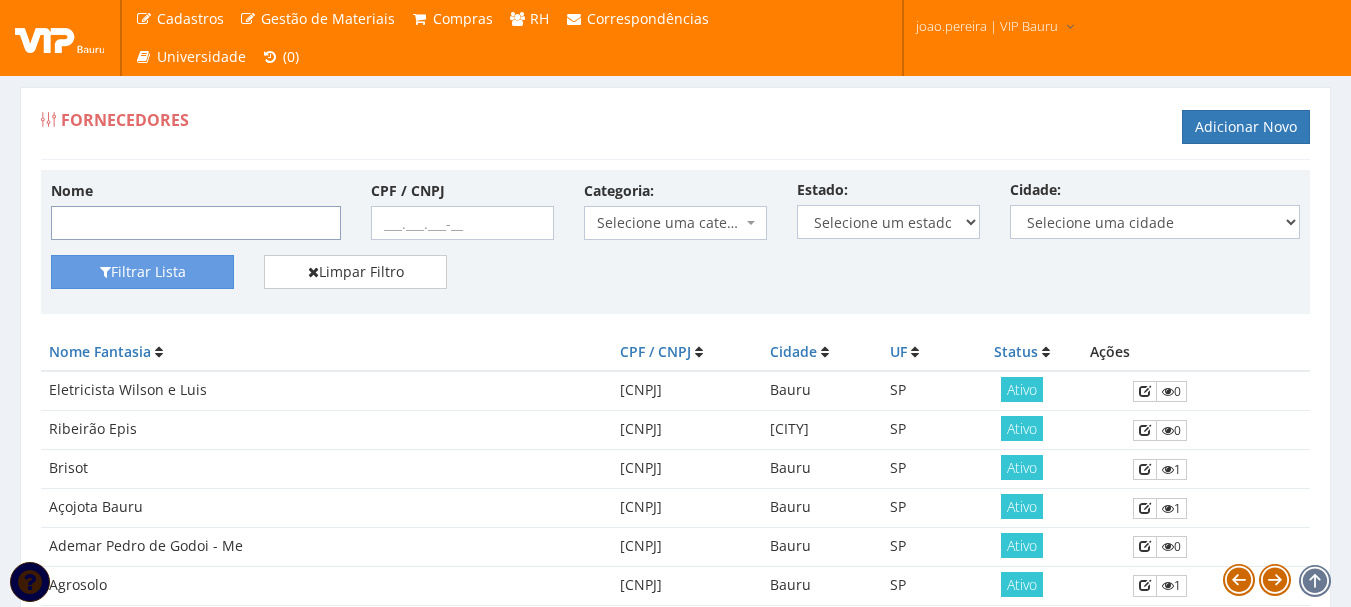 click on "Nome" at bounding box center (196, 223) 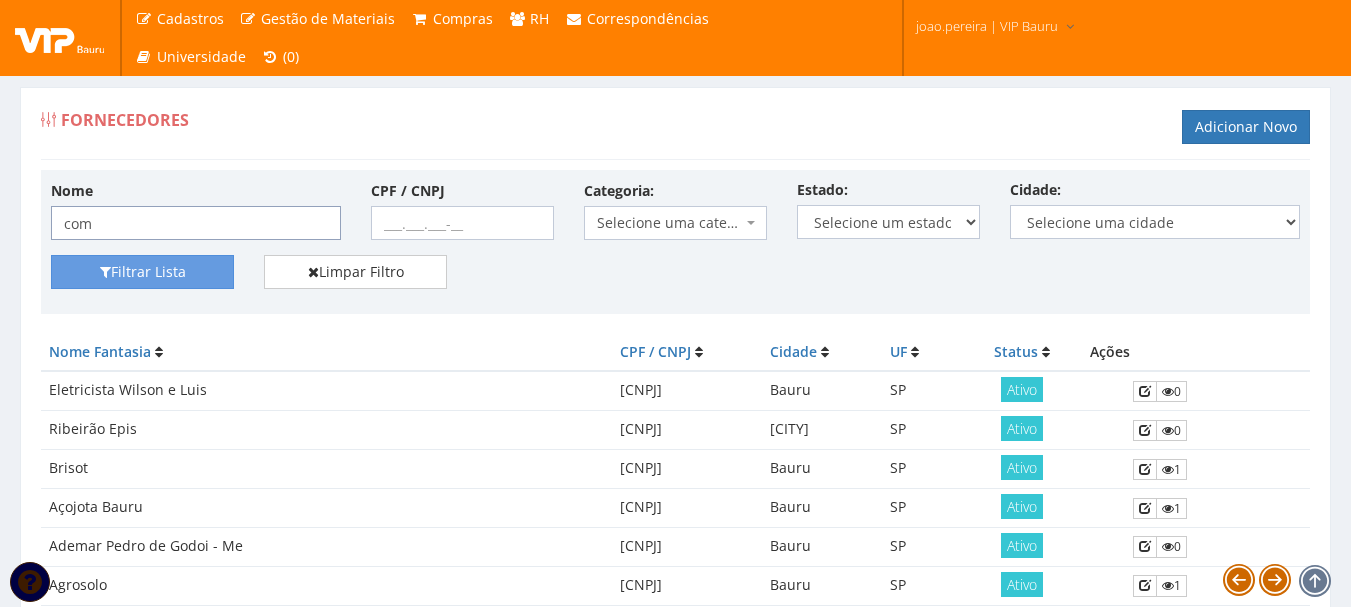 type on "COMPANHIA DOS PARAFUSOS BAURU" 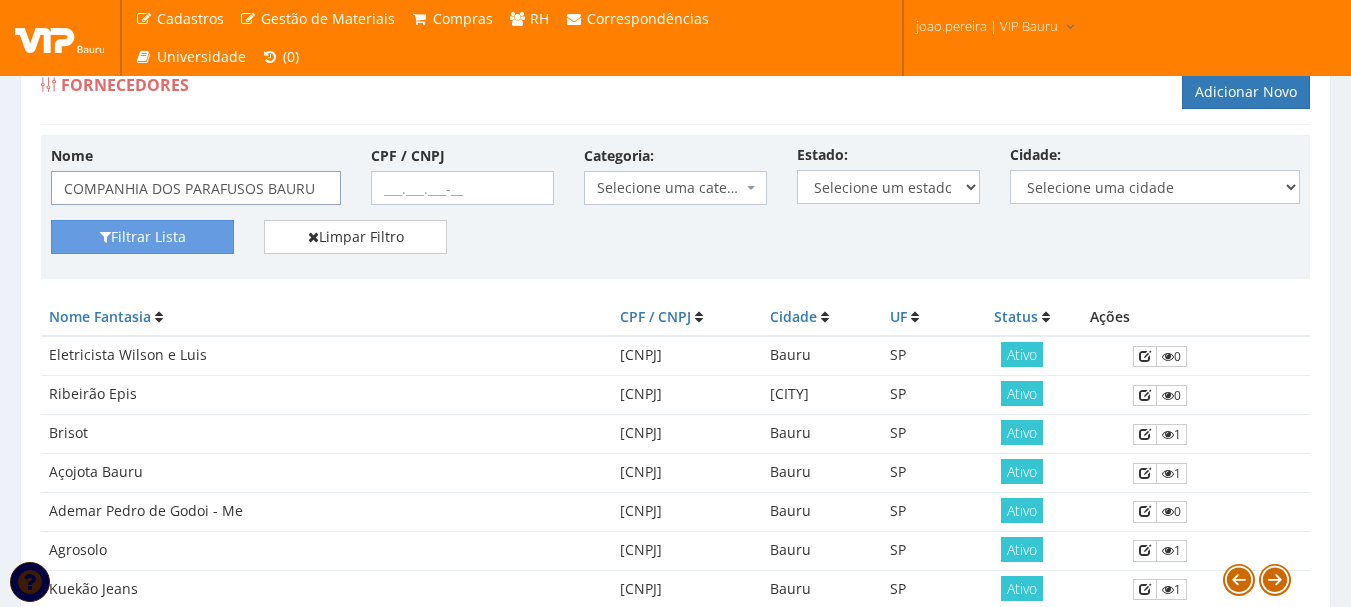 scroll, scrollTop: 0, scrollLeft: 0, axis: both 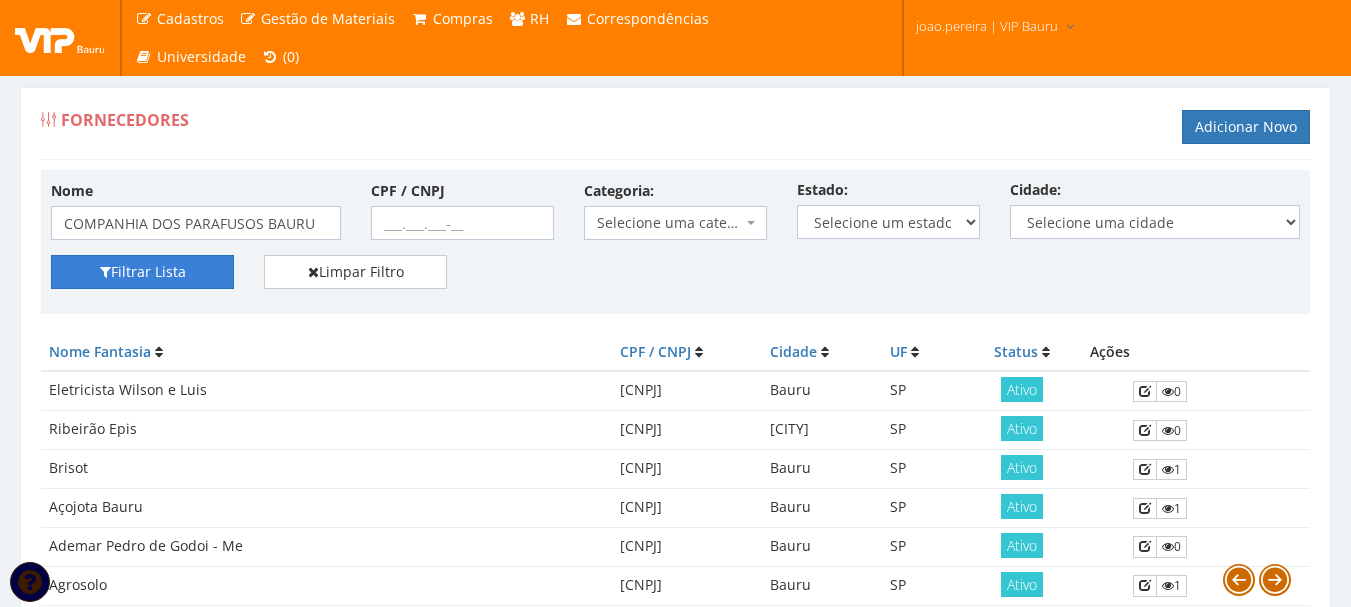 click on "Filtrar Lista" at bounding box center [142, 272] 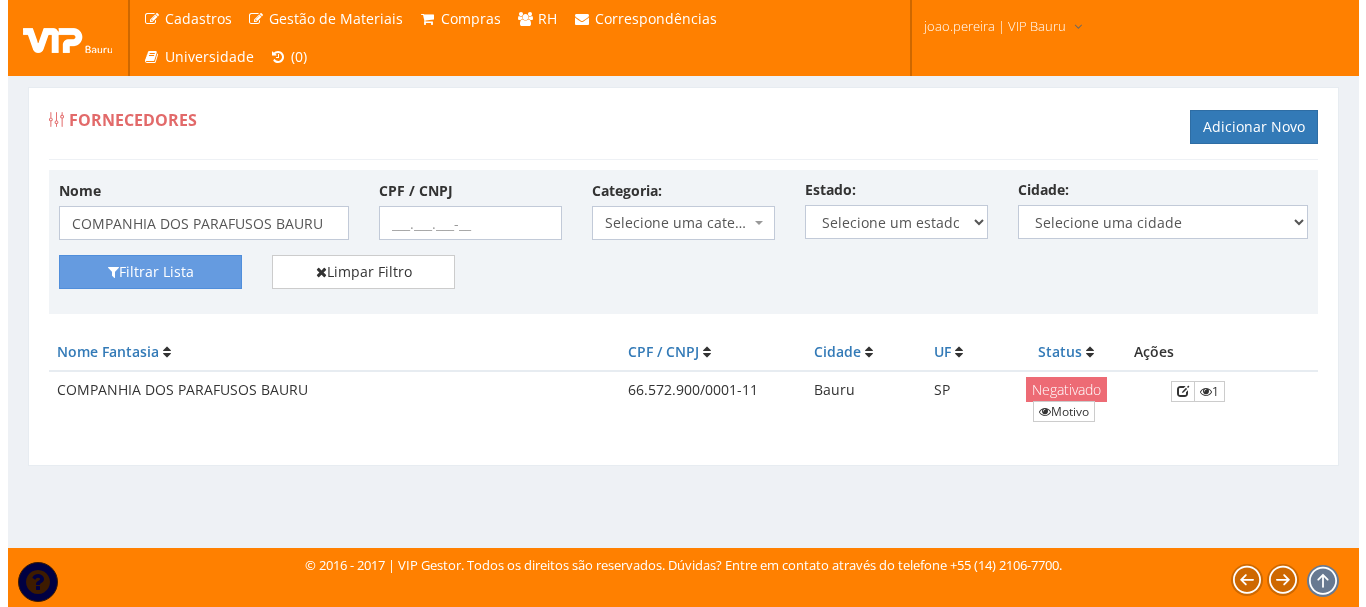 scroll, scrollTop: 0, scrollLeft: 0, axis: both 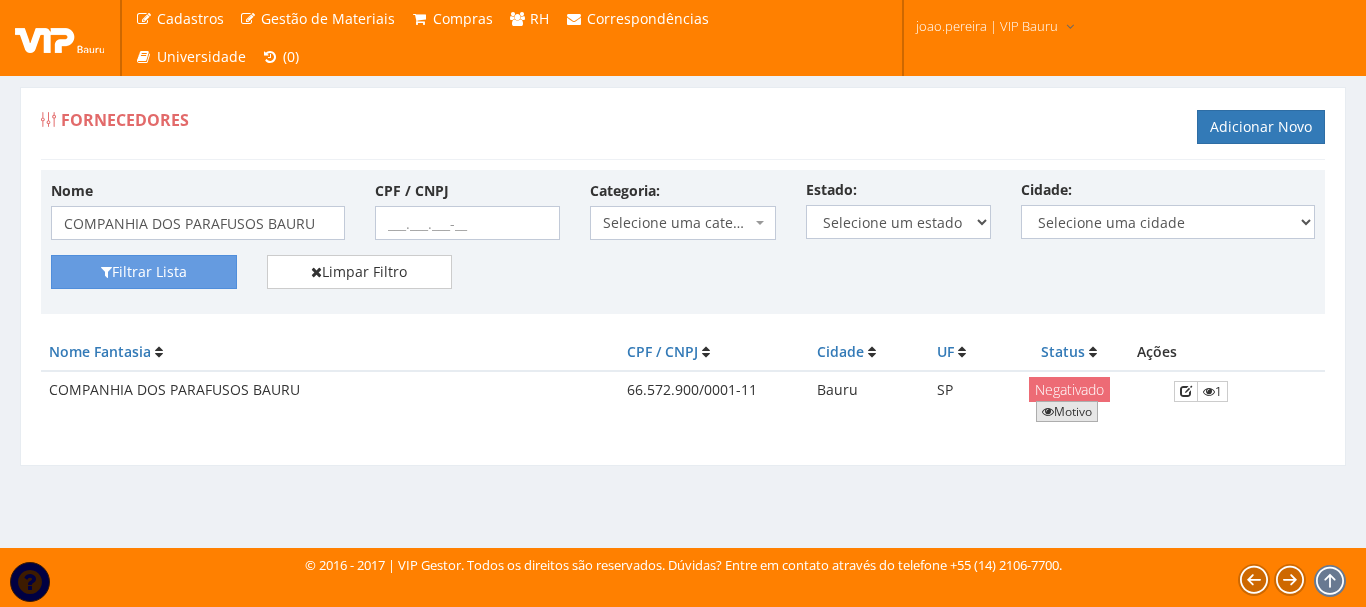 click on "Motivo" at bounding box center (1067, 411) 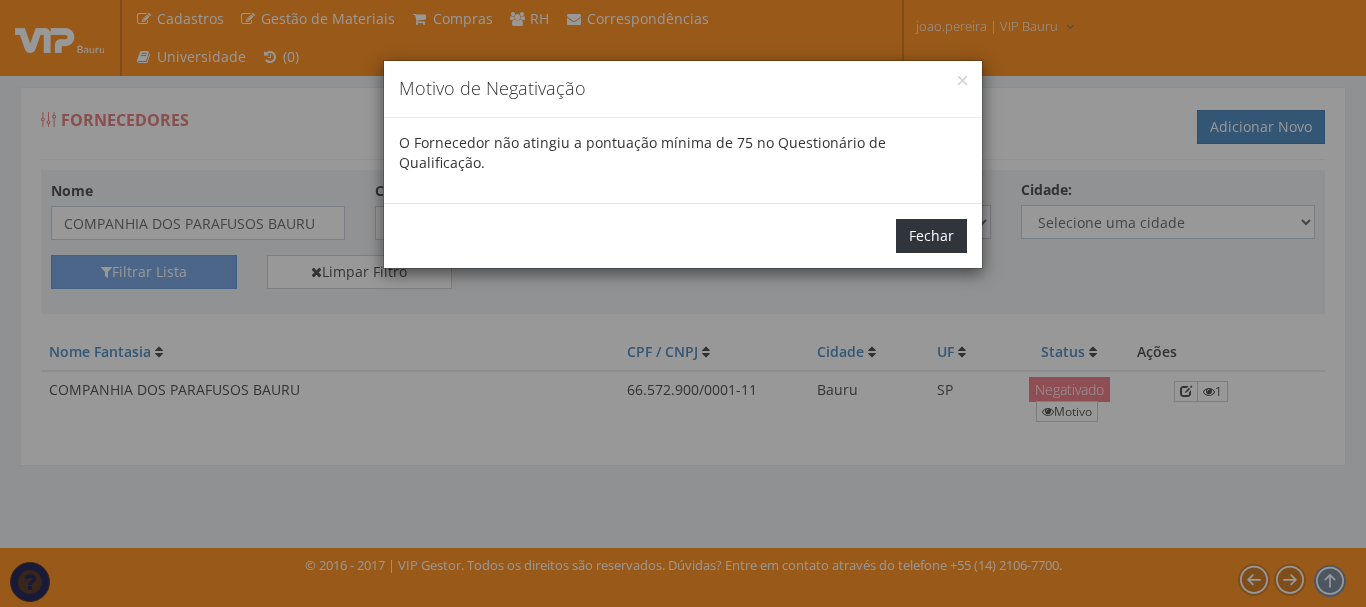 click on "Fechar" at bounding box center [931, 236] 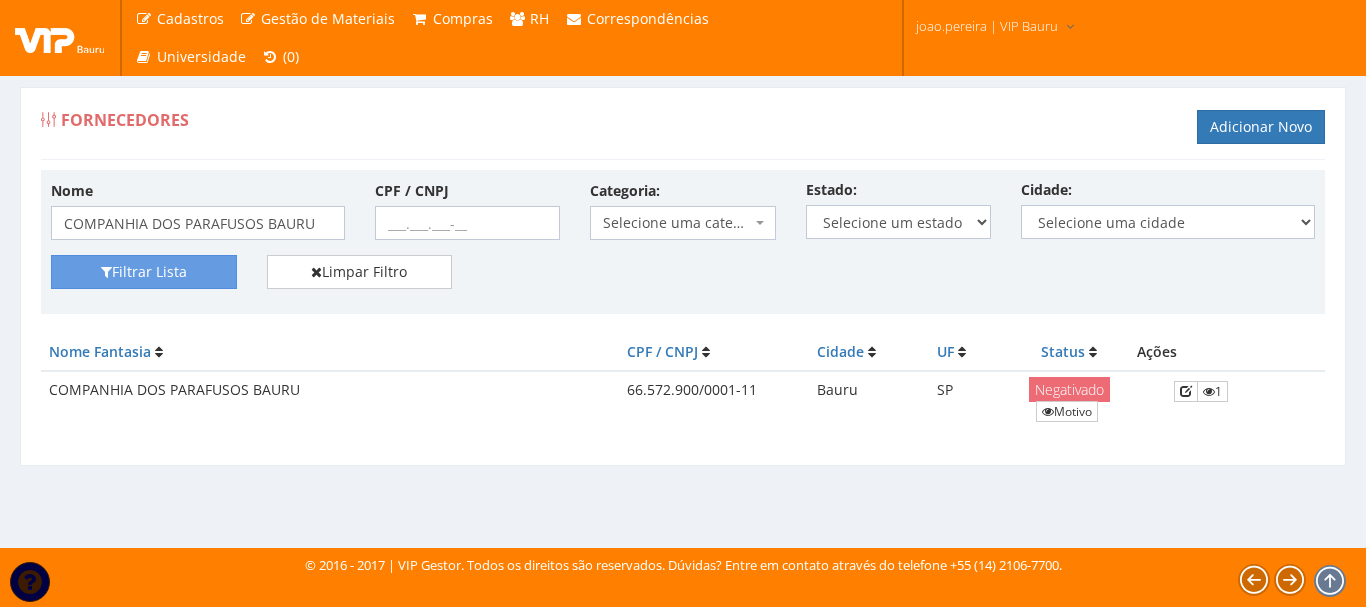 click on "COMPANHIA DOS PARAFUSOS BAURU" at bounding box center (330, 400) 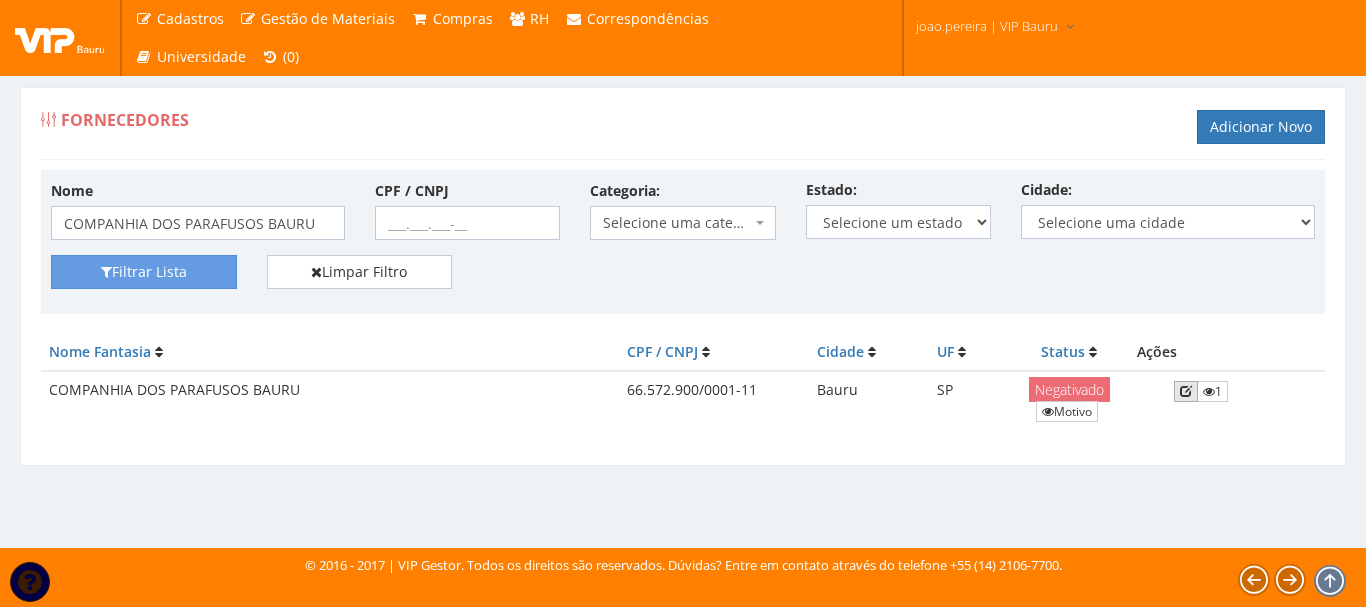 click at bounding box center [1186, 391] 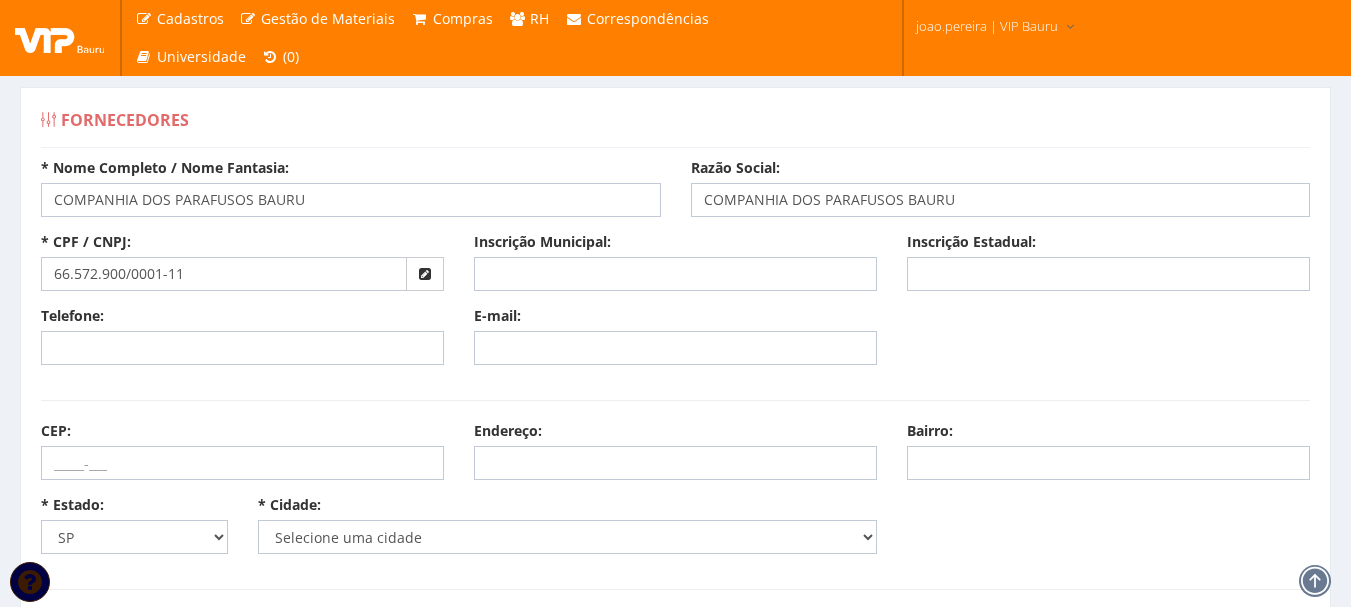 scroll, scrollTop: 0, scrollLeft: 0, axis: both 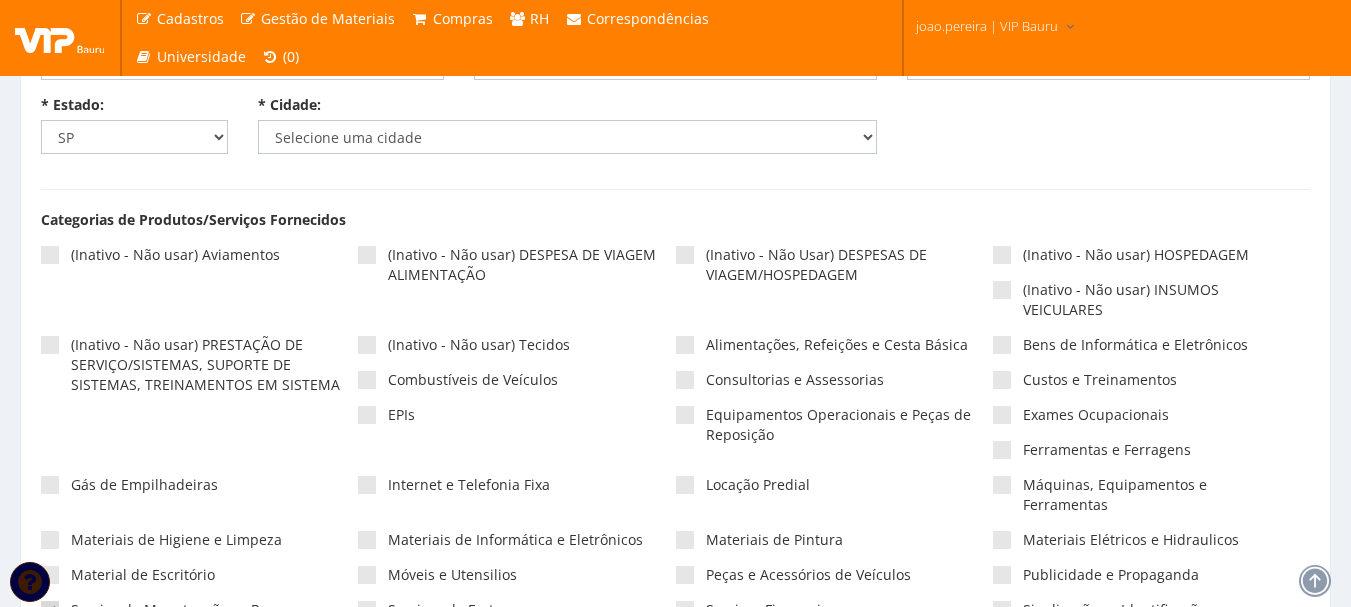 select on "4773" 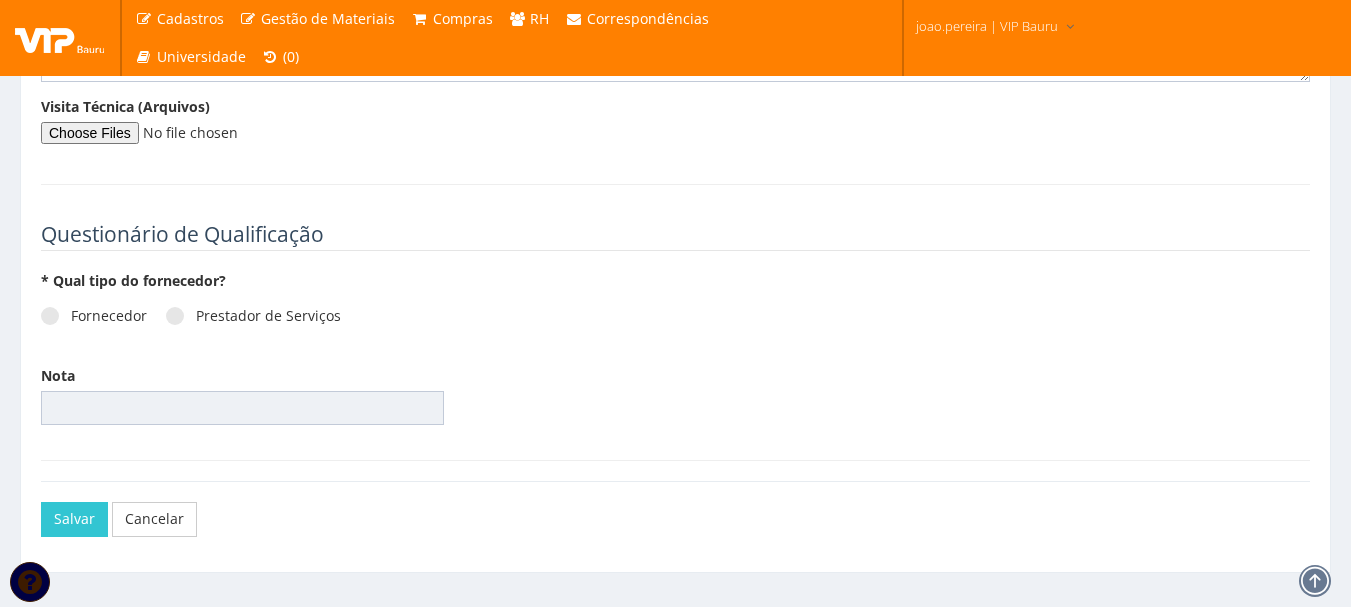 scroll, scrollTop: 2731, scrollLeft: 0, axis: vertical 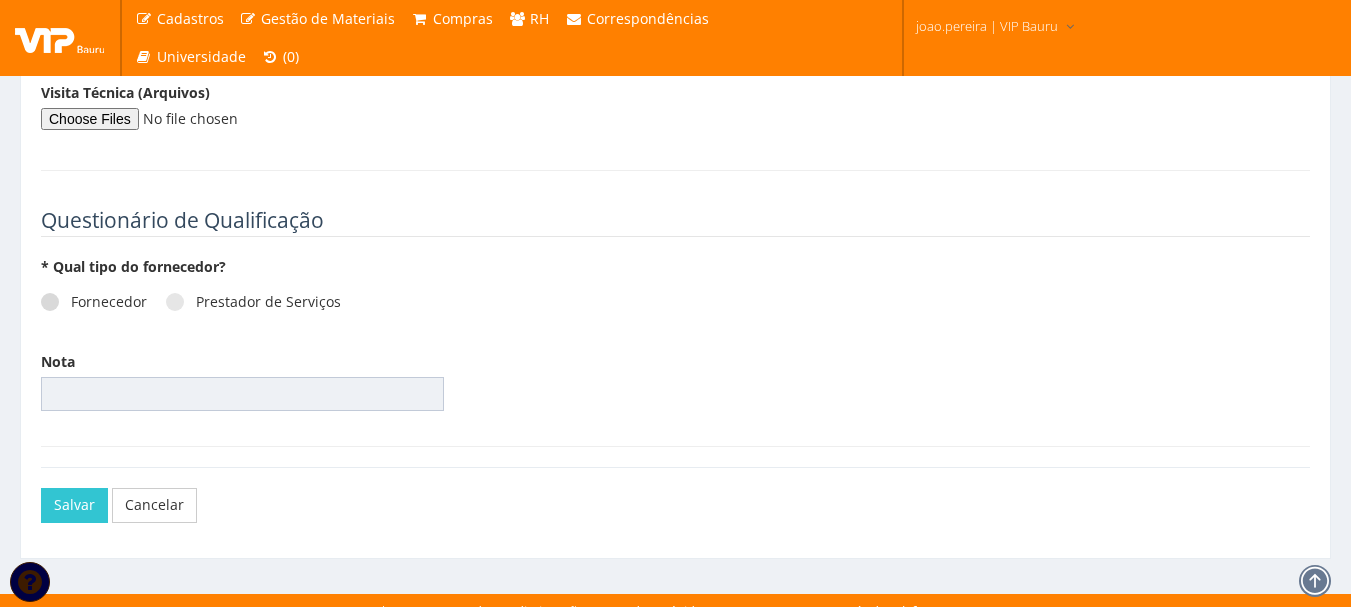click at bounding box center [50, 302] 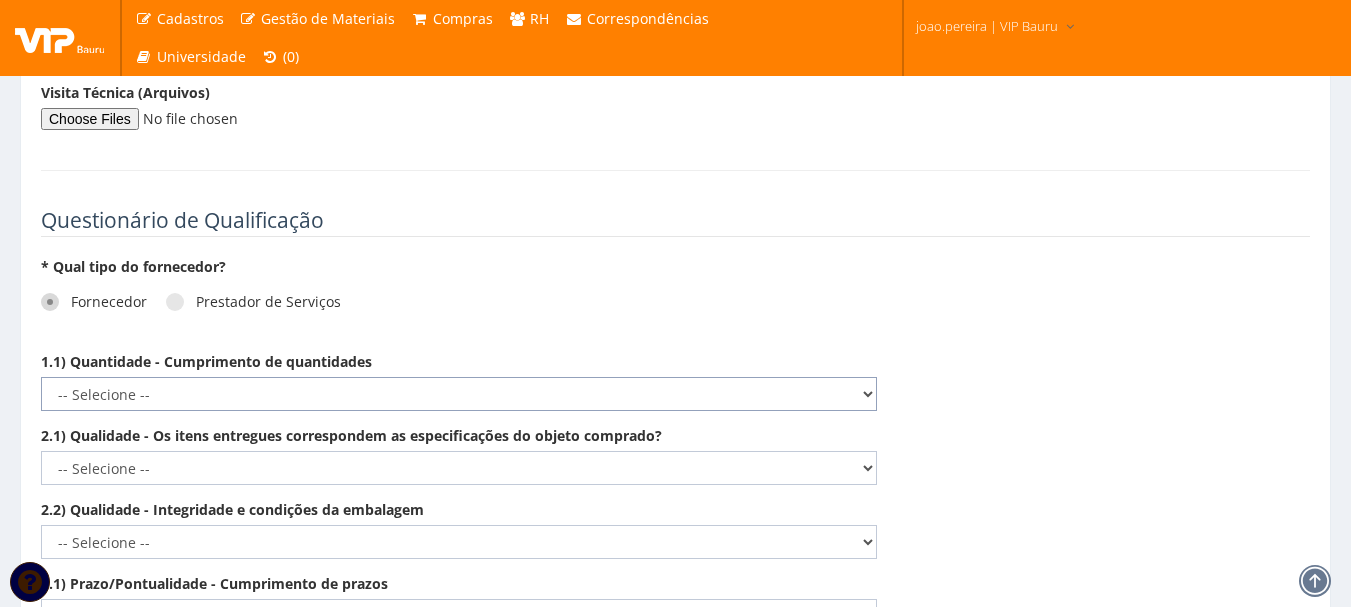 click on "-- Selecione -- Não demonstra a competência esperada Demonstra a competência em grau inferior ao esperado Demonstra a competência esperada Demonstra a competência em grau superior ao esperado Demonstra a competência e é tido como exemplo dentro e fora de sua área de atuação" at bounding box center (459, 394) 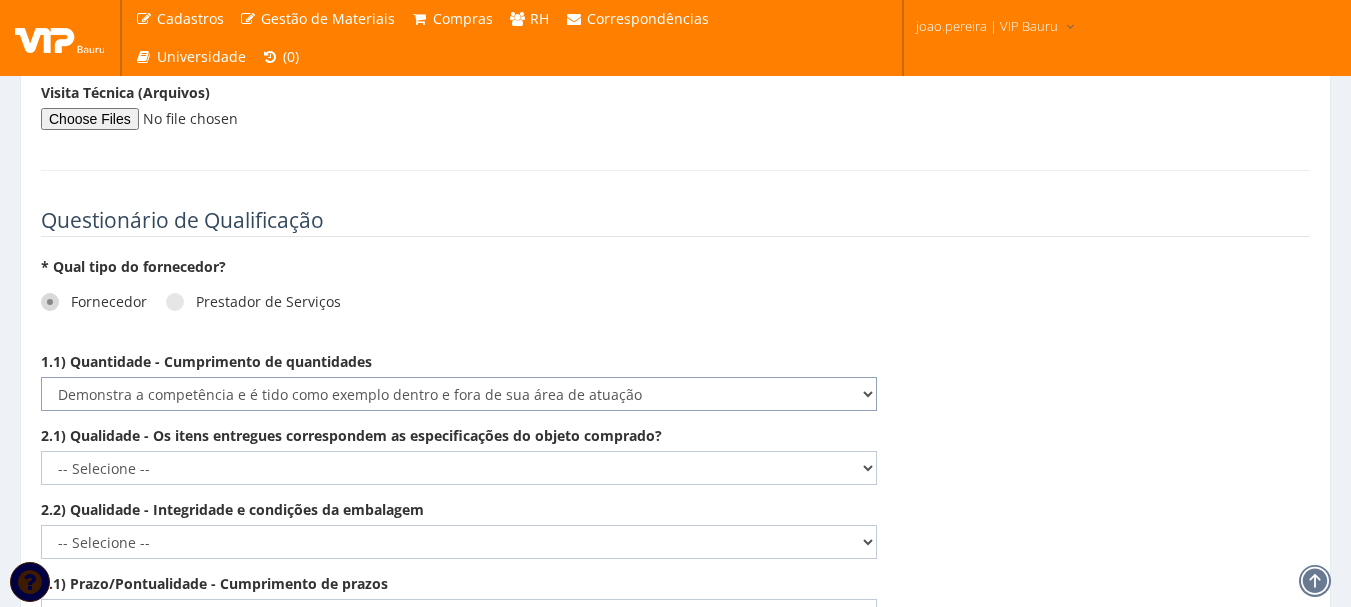 click on "-- Selecione -- Não demonstra a competência esperada Demonstra a competência em grau inferior ao esperado Demonstra a competência esperada Demonstra a competência em grau superior ao esperado Demonstra a competência e é tido como exemplo dentro e fora de sua área de atuação" at bounding box center (459, 394) 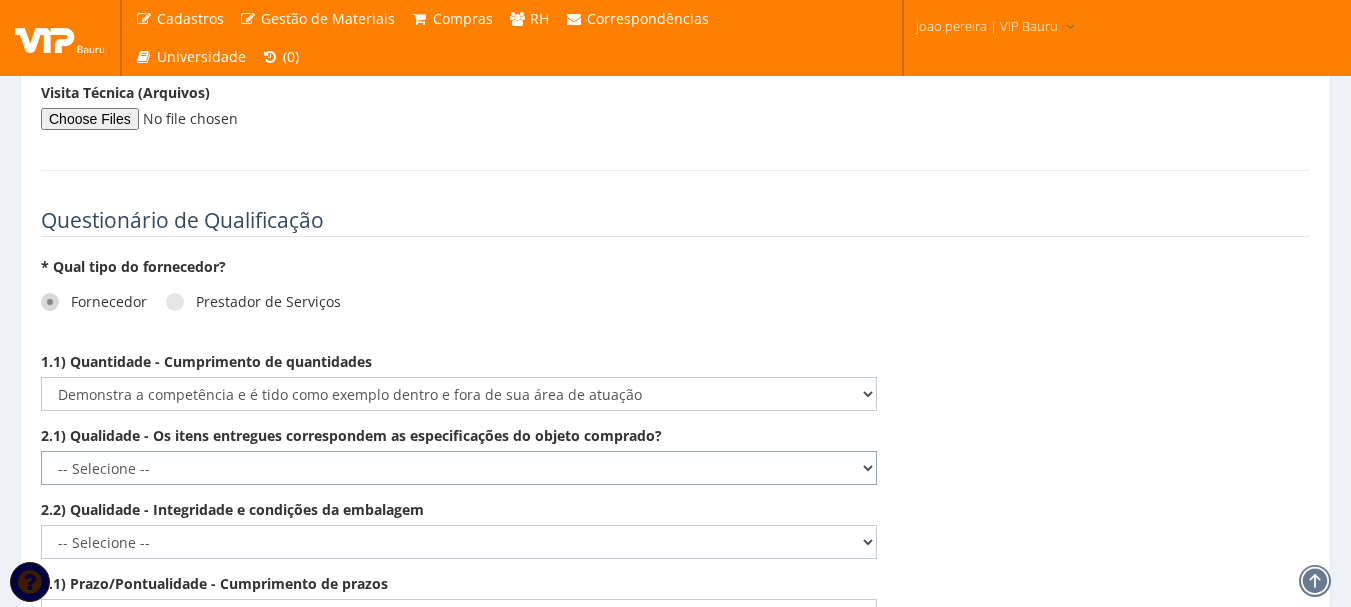 click on "-- Selecione -- Não demonstra a competência esperada Demonstra a competência em grau inferior ao esperado Demonstra a competência esperada Demonstra a competência em grau superior ao esperado Demonstra a competência e é tido como exemplo dentro e fora de sua área de atuação" at bounding box center [459, 468] 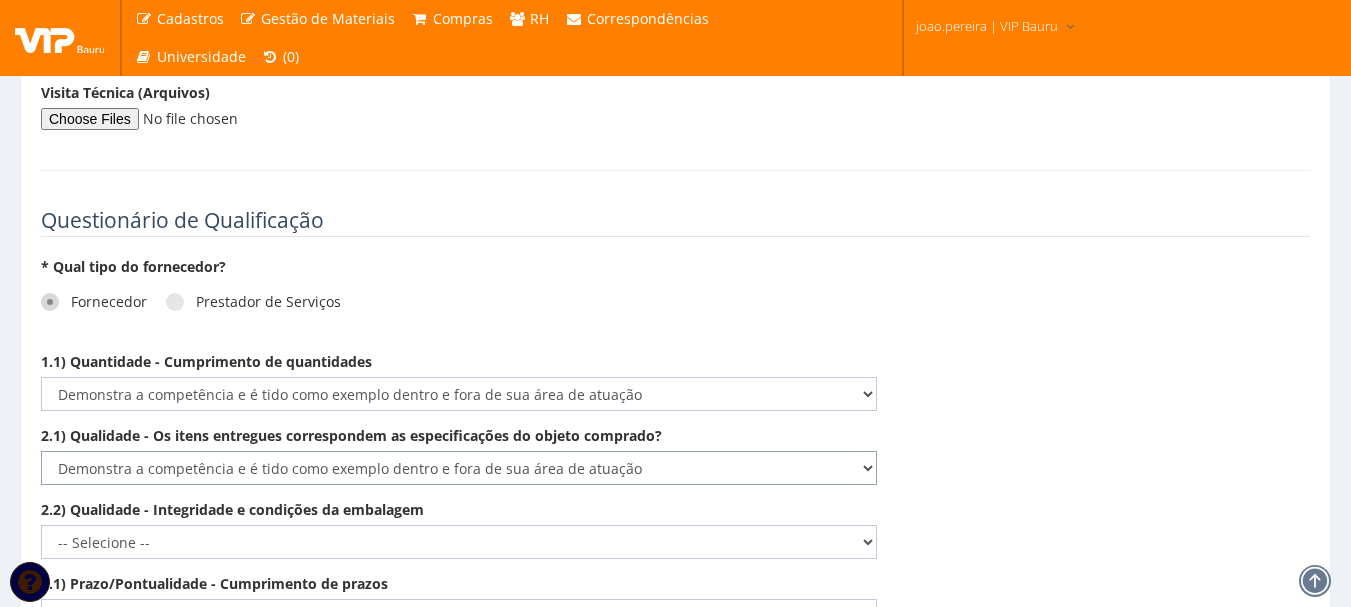click on "-- Selecione -- Não demonstra a competência esperada Demonstra a competência em grau inferior ao esperado Demonstra a competência esperada Demonstra a competência em grau superior ao esperado Demonstra a competência e é tido como exemplo dentro e fora de sua área de atuação" at bounding box center (459, 468) 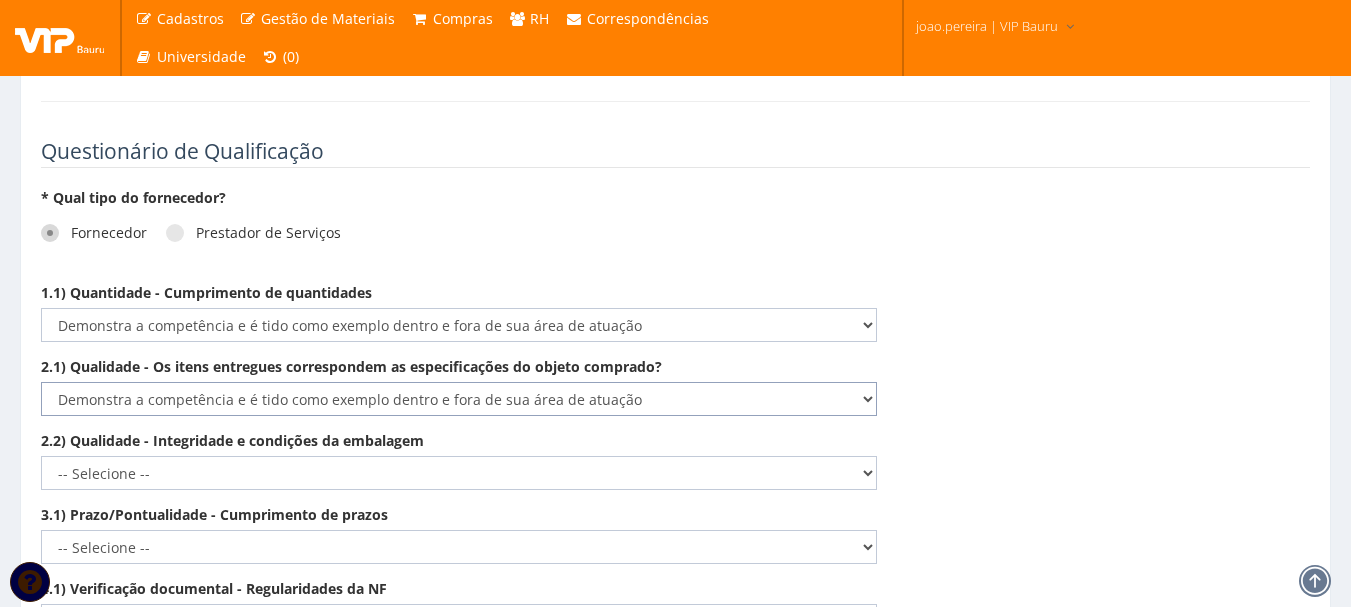 scroll, scrollTop: 2831, scrollLeft: 0, axis: vertical 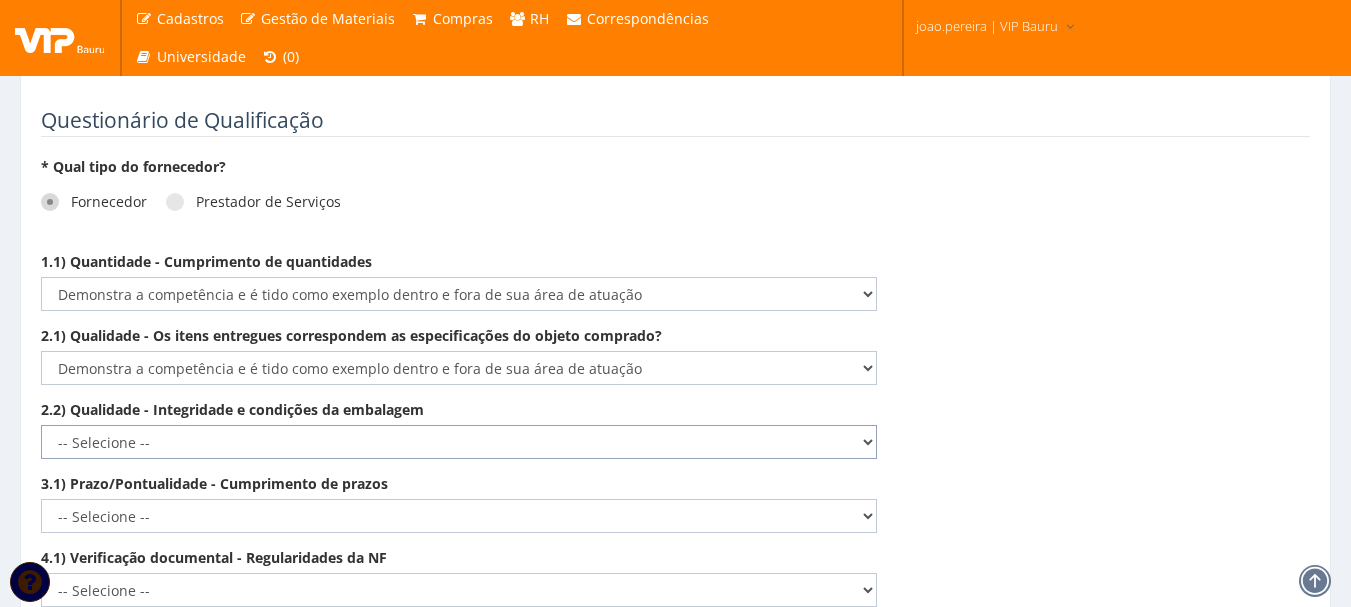 click on "-- Selecione -- Não demonstra a competência esperada Demonstra a competência em grau inferior ao esperado Demonstra a competência esperada Demonstra a competência em grau superior ao esperado Demonstra a competência e é tido como exemplo dentro e fora de sua área de atuação" at bounding box center [459, 442] 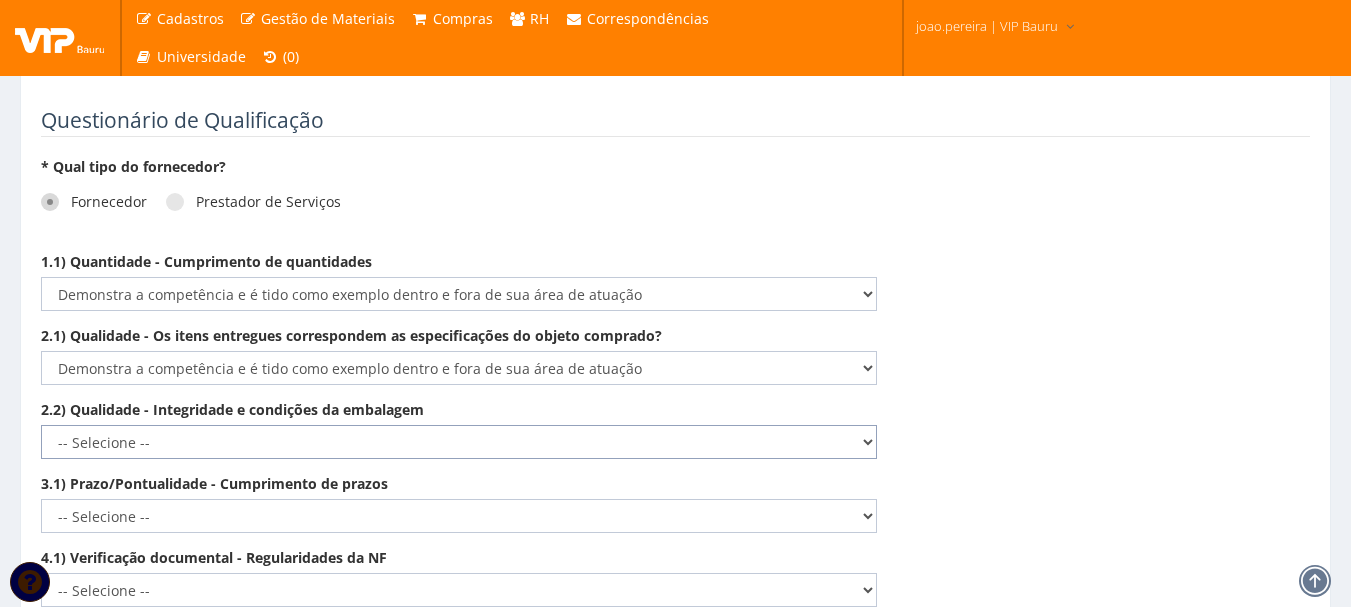 select on "5" 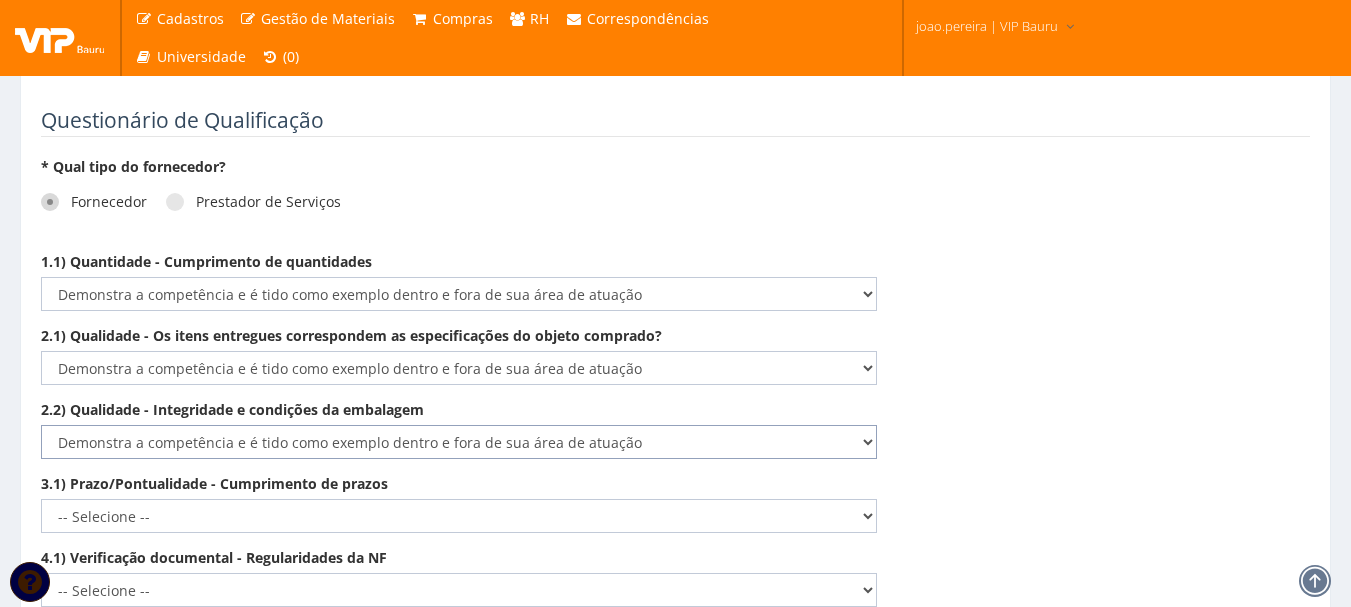 click on "-- Selecione -- Não demonstra a competência esperada Demonstra a competência em grau inferior ao esperado Demonstra a competência esperada Demonstra a competência em grau superior ao esperado Demonstra a competência e é tido como exemplo dentro e fora de sua área de atuação" at bounding box center (459, 442) 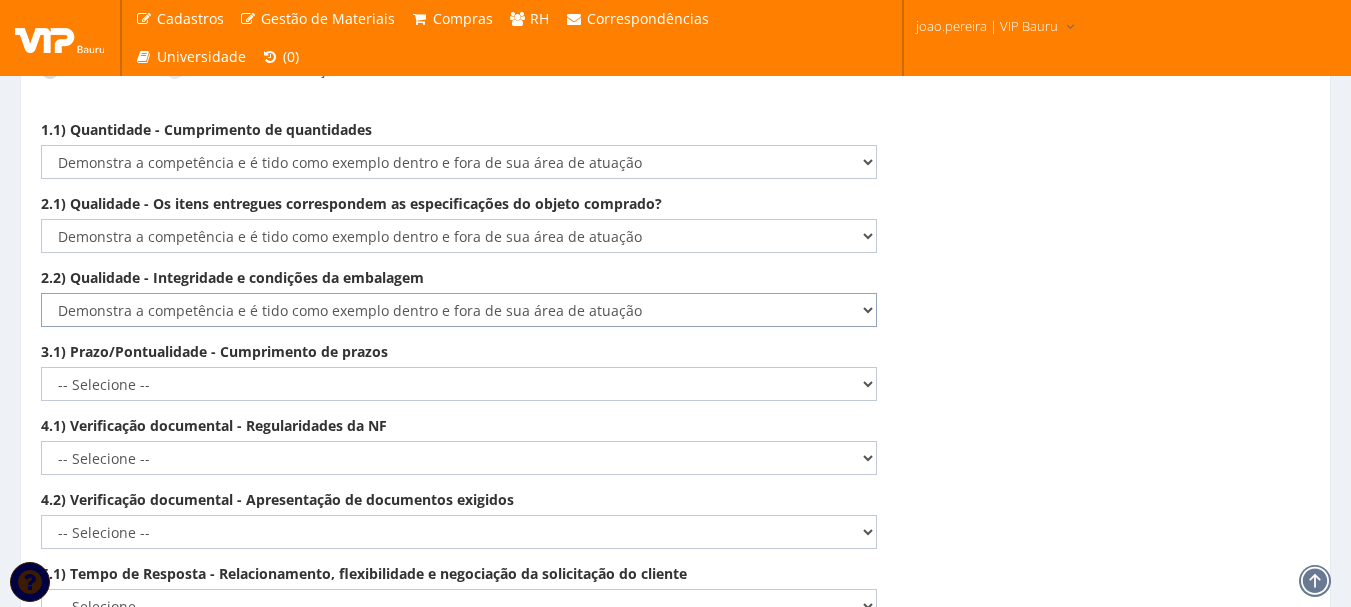 scroll, scrollTop: 3031, scrollLeft: 0, axis: vertical 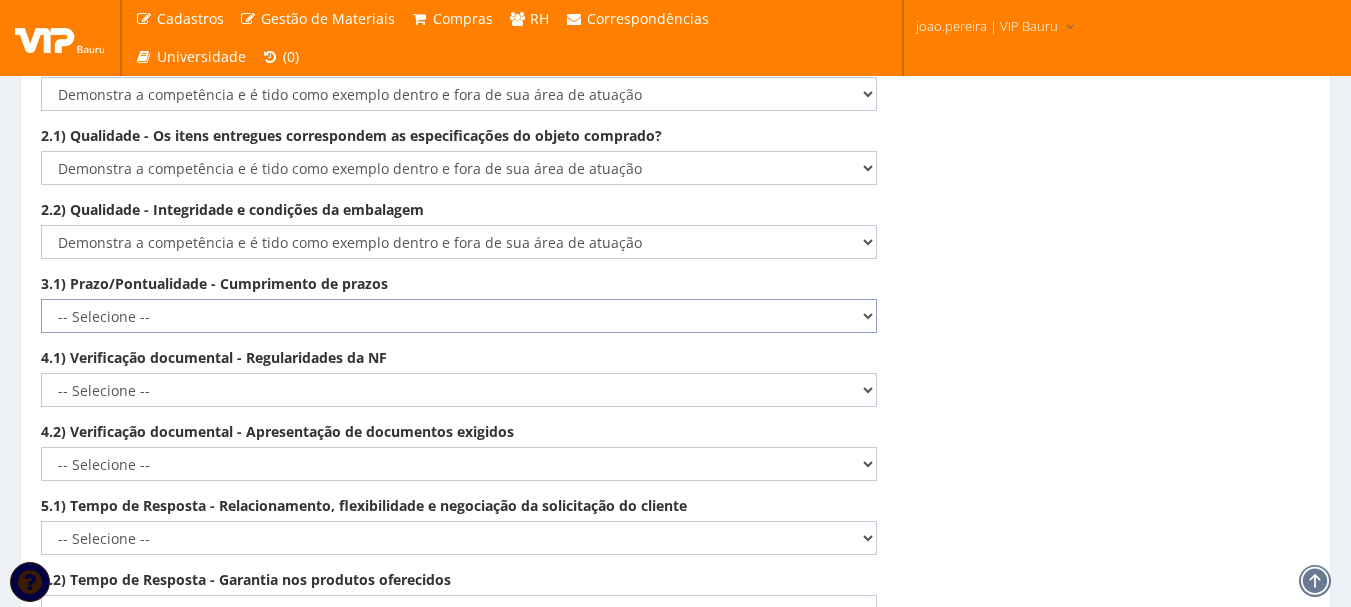 click on "-- Selecione -- Não demonstra a competência esperada Demonstra a competência em grau inferior ao esperado Demonstra a competência esperada Demonstra a competência em grau superior ao esperado Demonstra a competência e é tido como exemplo dentro e fora de sua área de atuação" at bounding box center [459, 316] 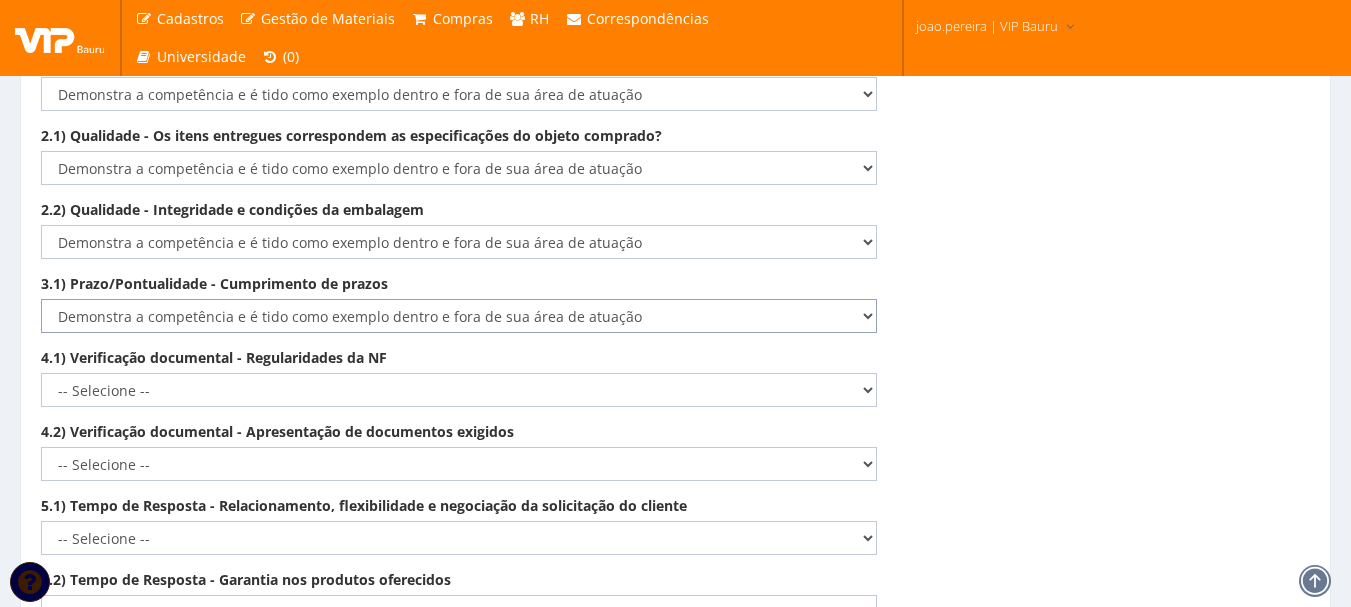 click on "-- Selecione -- Não demonstra a competência esperada Demonstra a competência em grau inferior ao esperado Demonstra a competência esperada Demonstra a competência em grau superior ao esperado Demonstra a competência e é tido como exemplo dentro e fora de sua área de atuação" at bounding box center [459, 316] 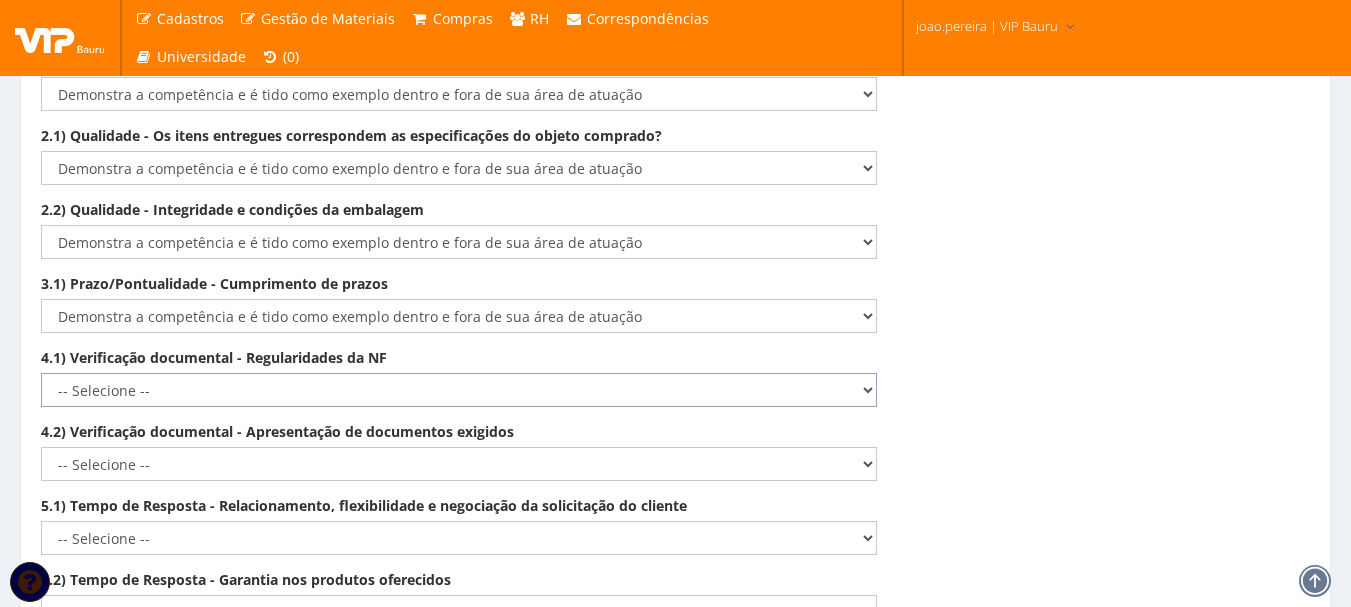 drag, startPoint x: 864, startPoint y: 361, endPoint x: 824, endPoint y: 382, distance: 45.17743 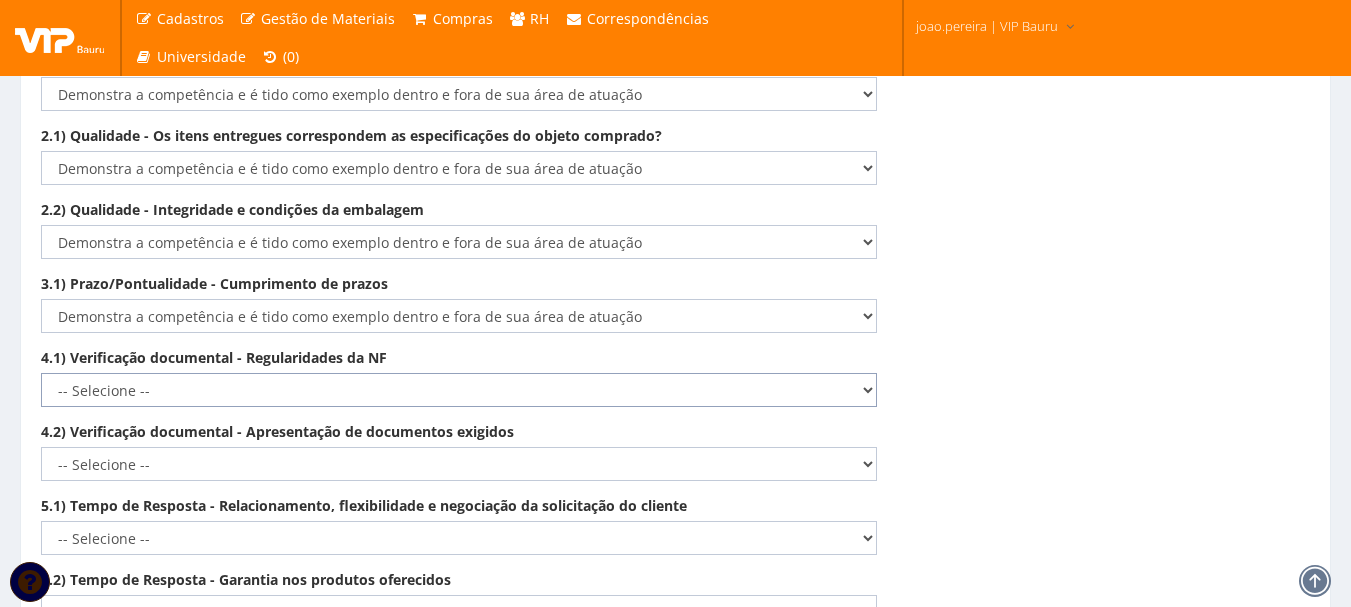 select on "5" 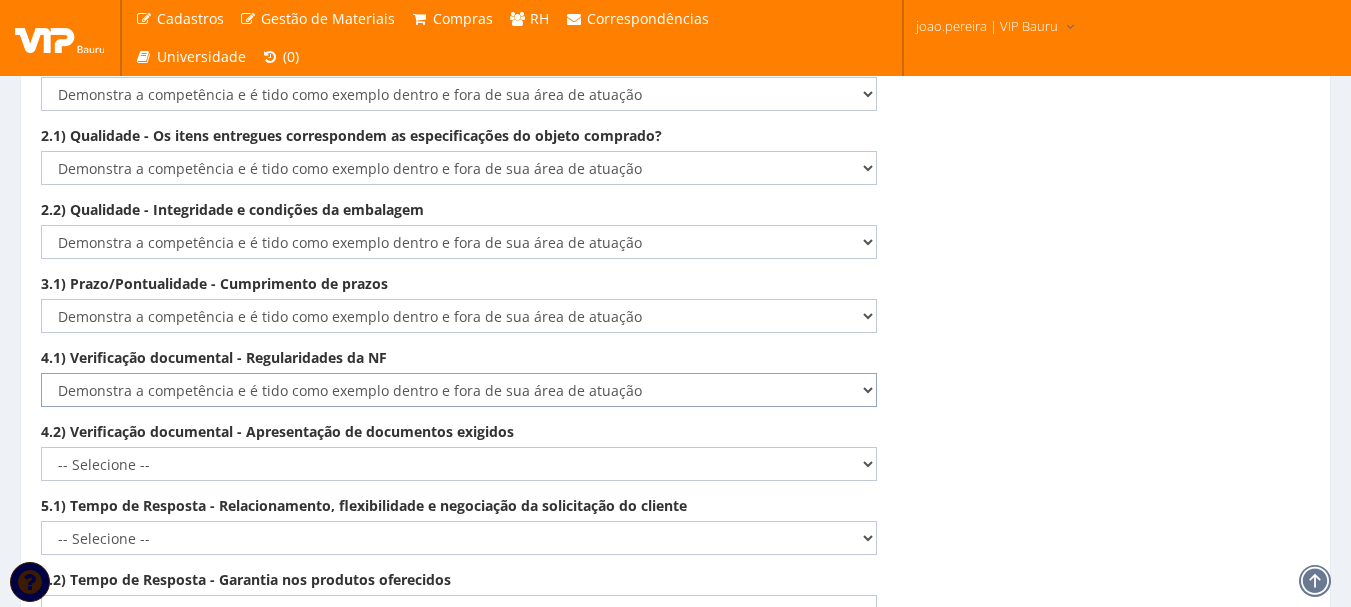 click on "-- Selecione -- Não demonstra a competência esperada Demonstra a competência em grau inferior ao esperado Demonstra a competência esperada Demonstra a competência em grau superior ao esperado Demonstra a competência e é tido como exemplo dentro e fora de sua área de atuação" at bounding box center [459, 390] 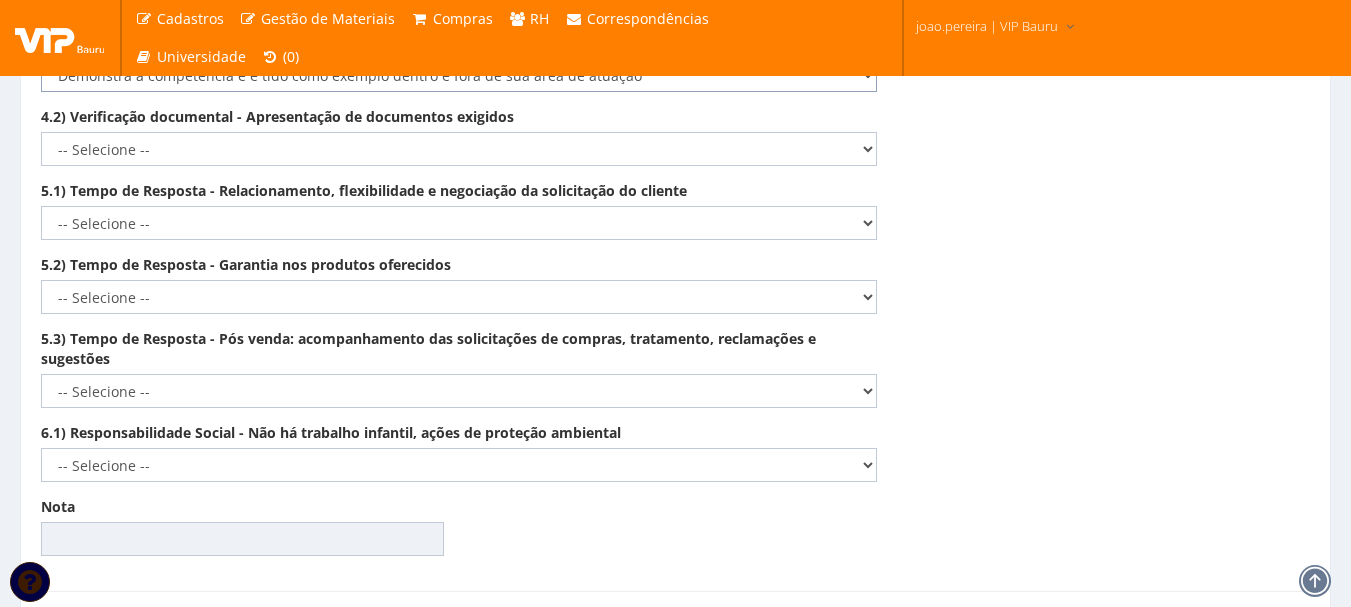 scroll, scrollTop: 3231, scrollLeft: 0, axis: vertical 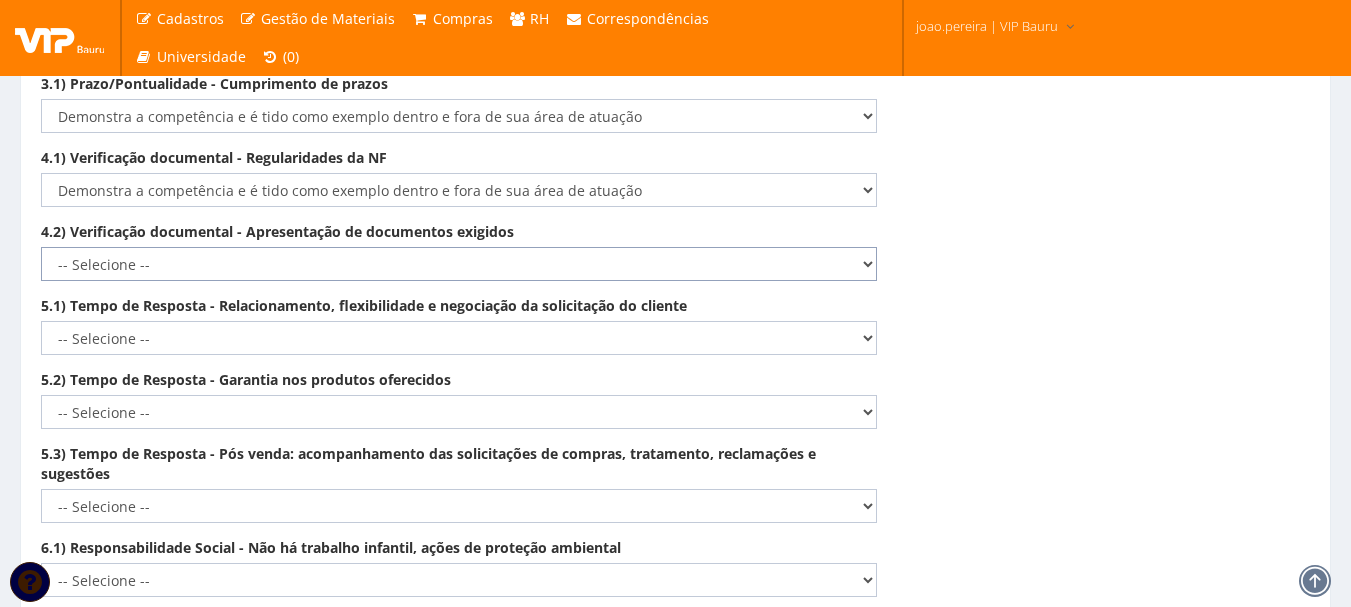 click on "-- Selecione -- Não demonstra a competência esperada Demonstra a competência em grau inferior ao esperado Demonstra a competência esperada Demonstra a competência em grau superior ao esperado Demonstra a competência e é tido como exemplo dentro e fora de sua área de atuação" at bounding box center (459, 264) 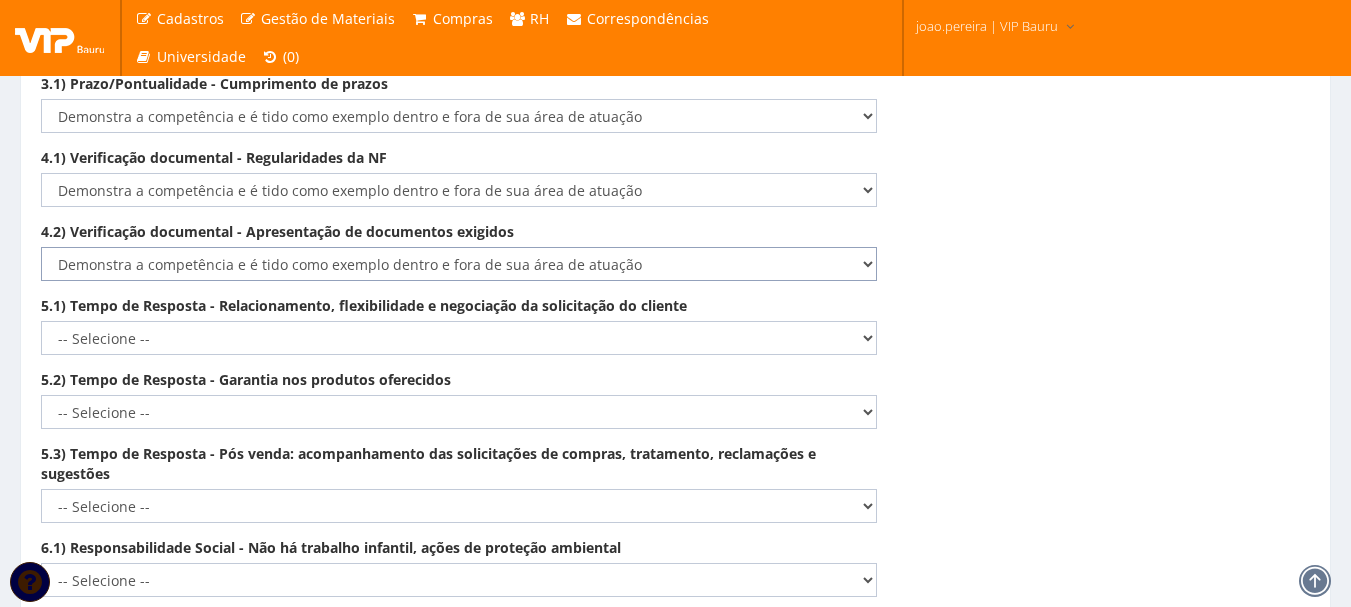 click on "-- Selecione -- Não demonstra a competência esperada Demonstra a competência em grau inferior ao esperado Demonstra a competência esperada Demonstra a competência em grau superior ao esperado Demonstra a competência e é tido como exemplo dentro e fora de sua área de atuação" at bounding box center (459, 264) 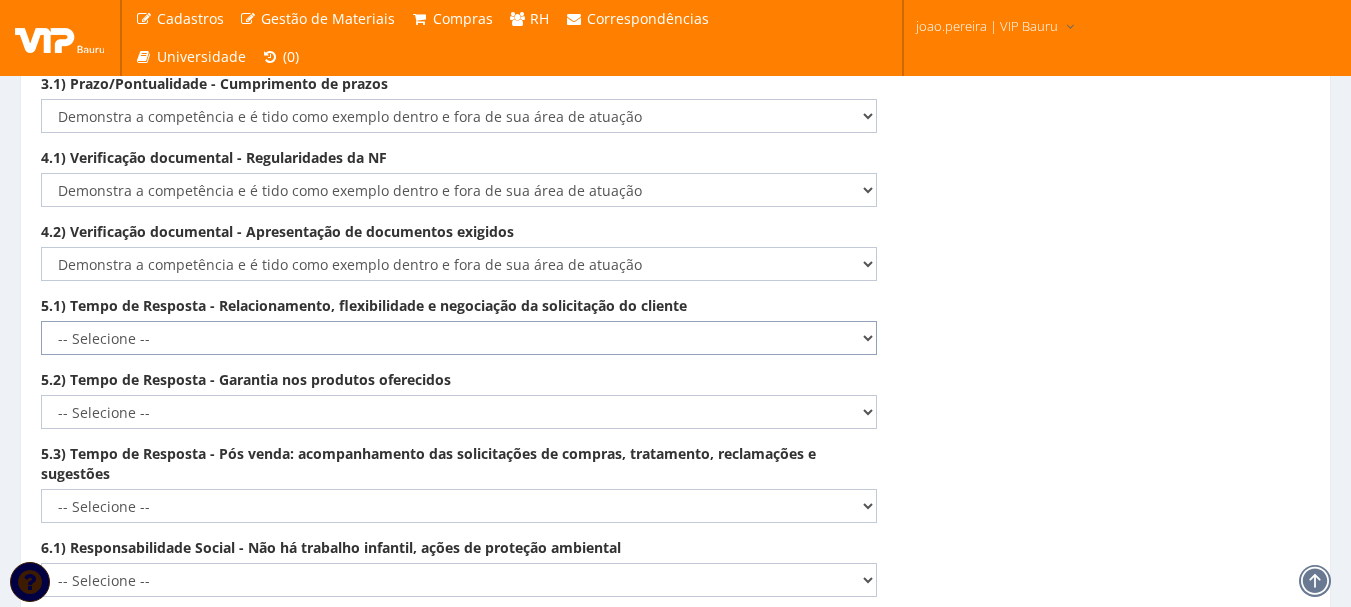 click on "-- Selecione -- Não demonstra a competência esperada Demonstra a competência em grau inferior ao esperado Demonstra a competência esperada Demonstra a competência em grau superior ao esperado Demonstra a competência e é tido como exemplo dentro e fora de sua área de atuação" at bounding box center [459, 338] 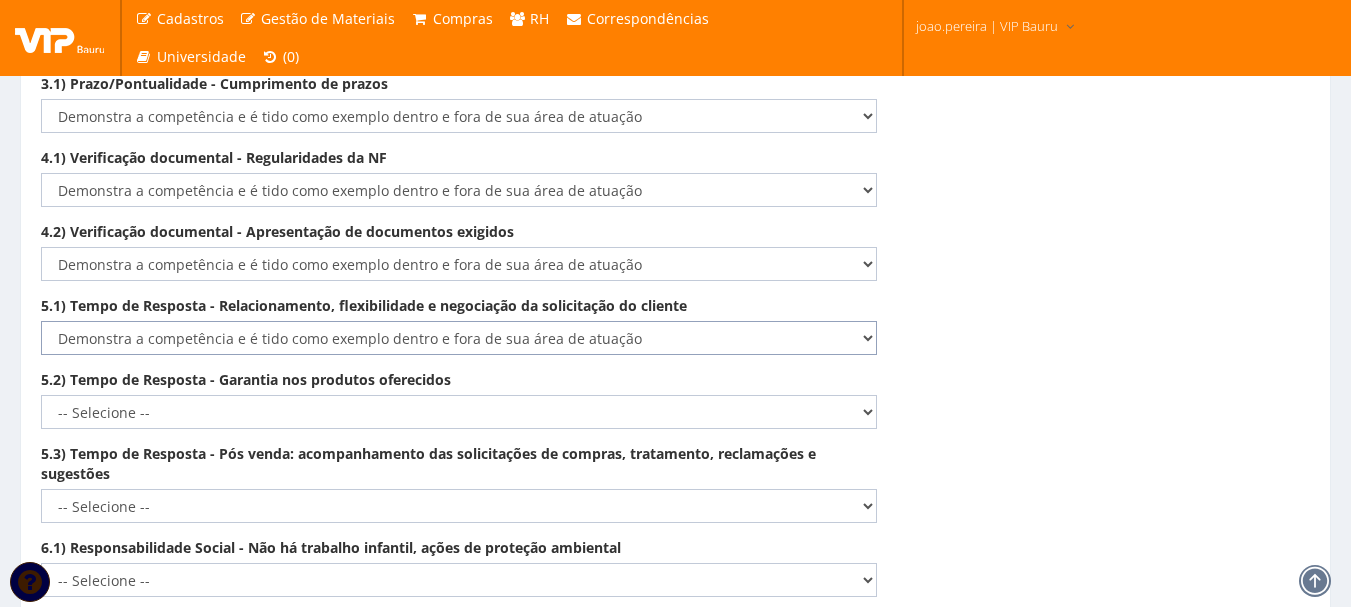 click on "-- Selecione -- Não demonstra a competência esperada Demonstra a competência em grau inferior ao esperado Demonstra a competência esperada Demonstra a competência em grau superior ao esperado Demonstra a competência e é tido como exemplo dentro e fora de sua área de atuação" at bounding box center [459, 338] 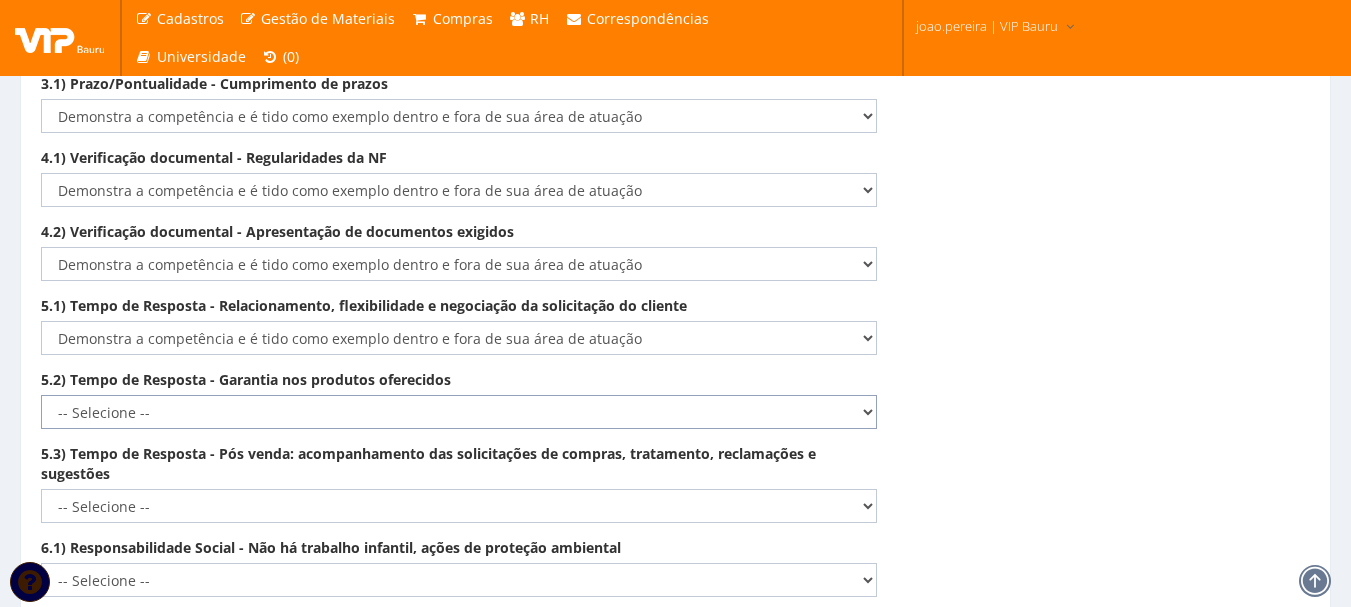 click on "-- Selecione -- Não demonstra a competência esperada Demonstra a competência em grau inferior ao esperado Demonstra a competência esperada Demonstra a competência em grau superior ao esperado Demonstra a competência e é tido como exemplo dentro e fora de sua área de atuação" at bounding box center [459, 412] 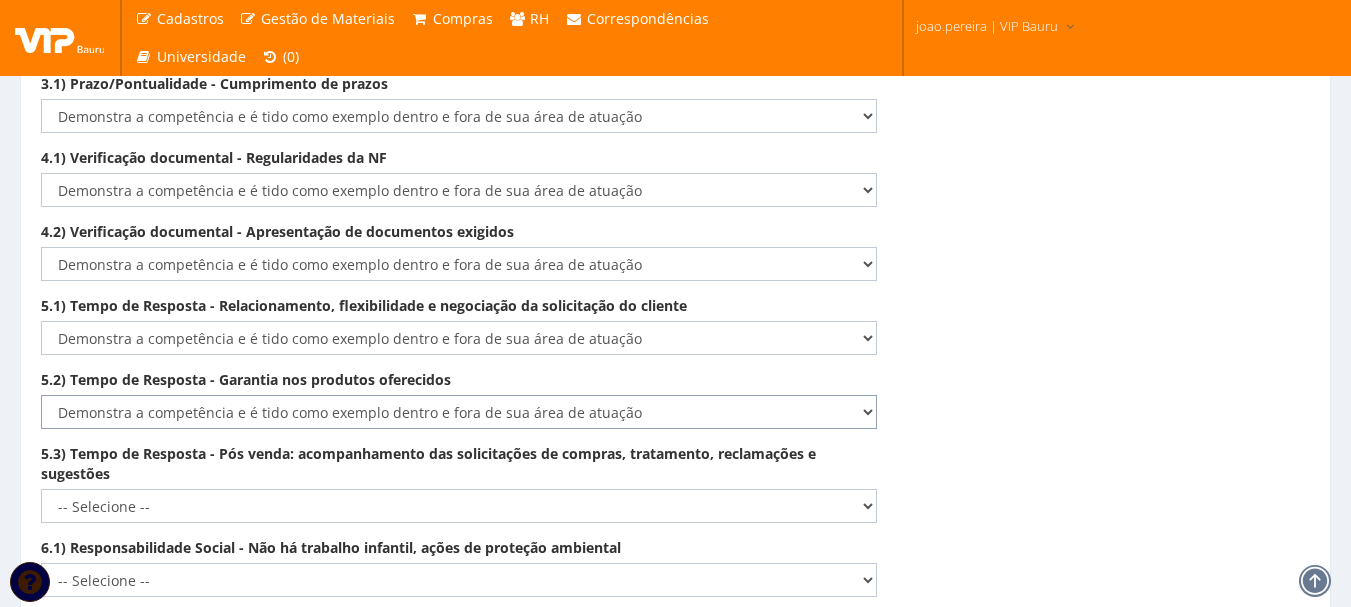 click on "-- Selecione -- Não demonstra a competência esperada Demonstra a competência em grau inferior ao esperado Demonstra a competência esperada Demonstra a competência em grau superior ao esperado Demonstra a competência e é tido como exemplo dentro e fora de sua área de atuação" at bounding box center [459, 412] 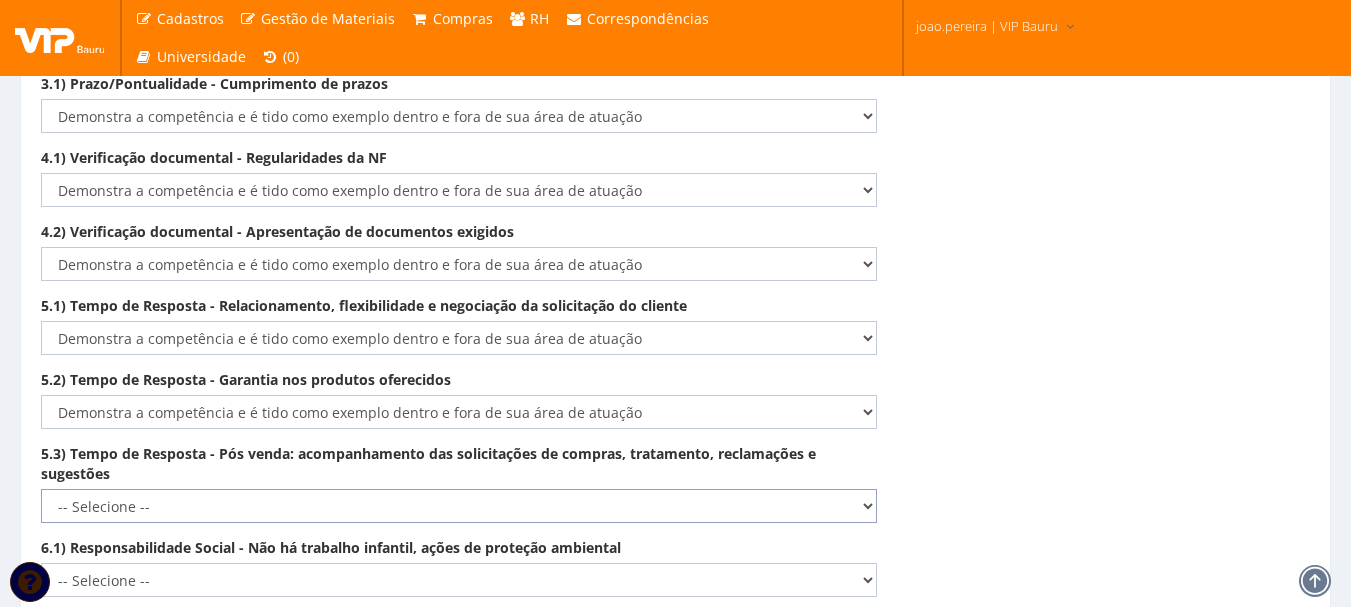 click on "-- Selecione -- Não demonstra a competência esperada Demonstra a competência em grau inferior ao esperado Demonstra a competência esperada Demonstra a competência em grau superior ao esperado Demonstra a competência e é tido como exemplo dentro e fora de sua área de atuação" at bounding box center [459, 506] 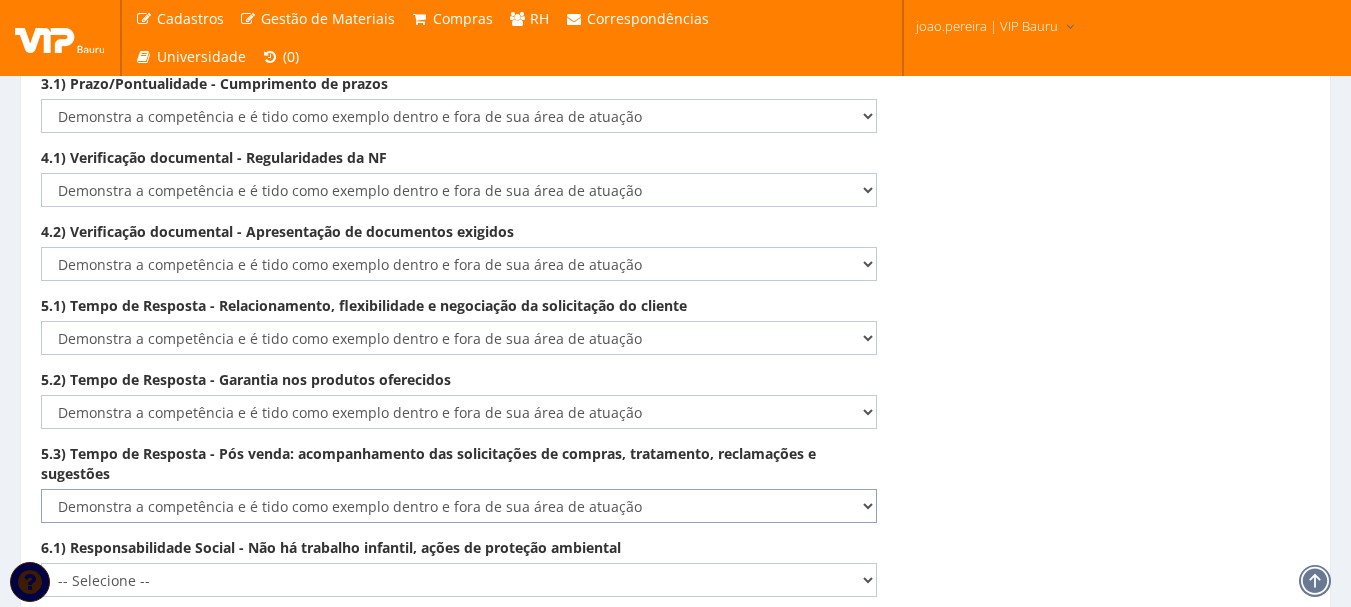 click on "-- Selecione -- Não demonstra a competência esperada Demonstra a competência em grau inferior ao esperado Demonstra a competência esperada Demonstra a competência em grau superior ao esperado Demonstra a competência e é tido como exemplo dentro e fora de sua área de atuação" at bounding box center (459, 506) 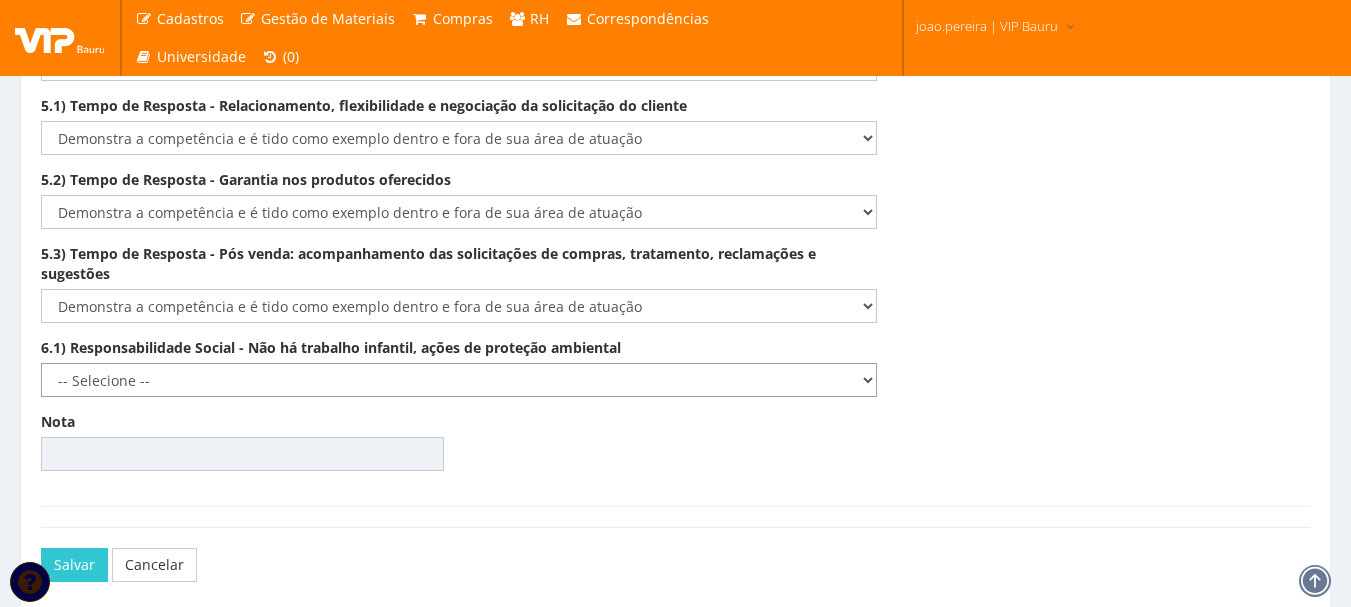 click on "-- Selecione -- Não demonstra a competência esperada Demonstra a competência em grau inferior ao esperado Demonstra a competência esperada Demonstra a competência em grau superior ao esperado Demonstra a competência e é tido como exemplo dentro e fora de sua área de atuação" at bounding box center (459, 380) 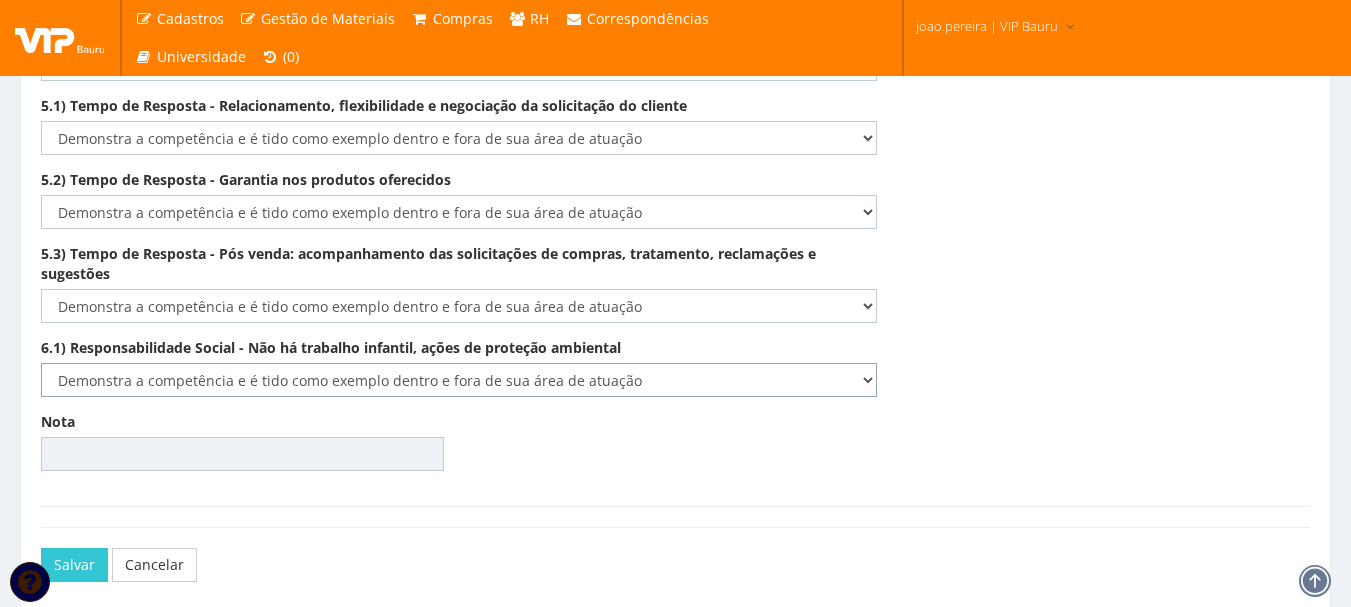 click on "-- Selecione -- Não demonstra a competência esperada Demonstra a competência em grau inferior ao esperado Demonstra a competência esperada Demonstra a competência em grau superior ao esperado Demonstra a competência e é tido como exemplo dentro e fora de sua área de atuação" at bounding box center (459, 380) 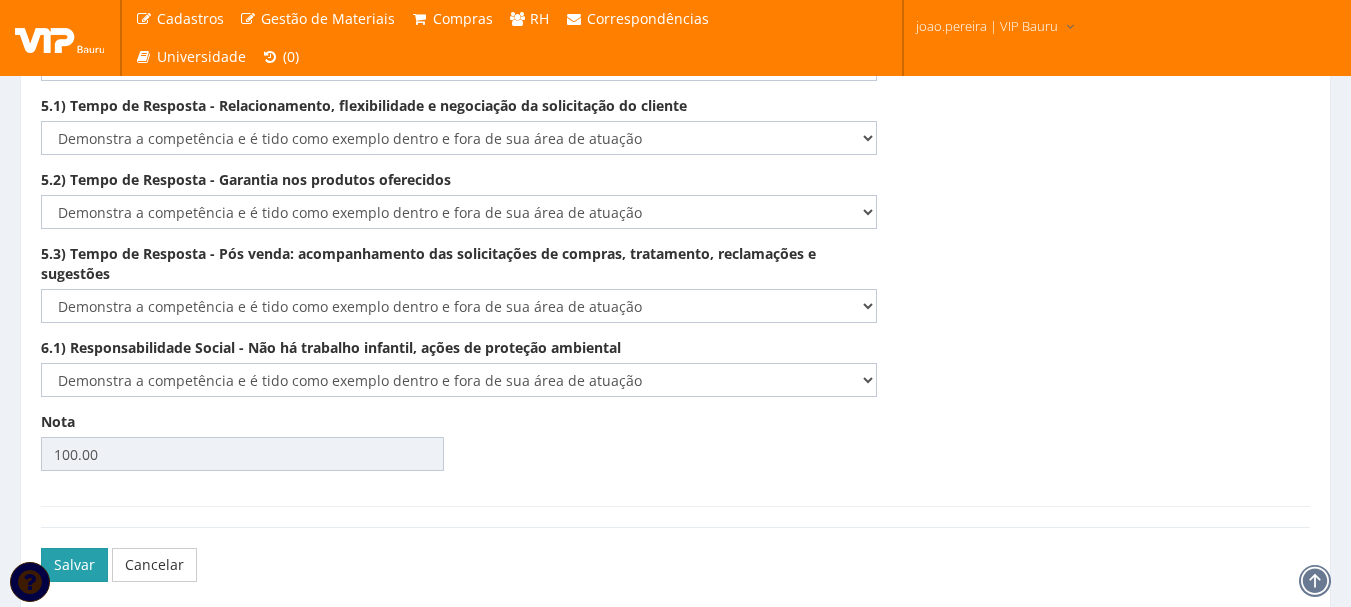 click on "Salvar" at bounding box center [74, 565] 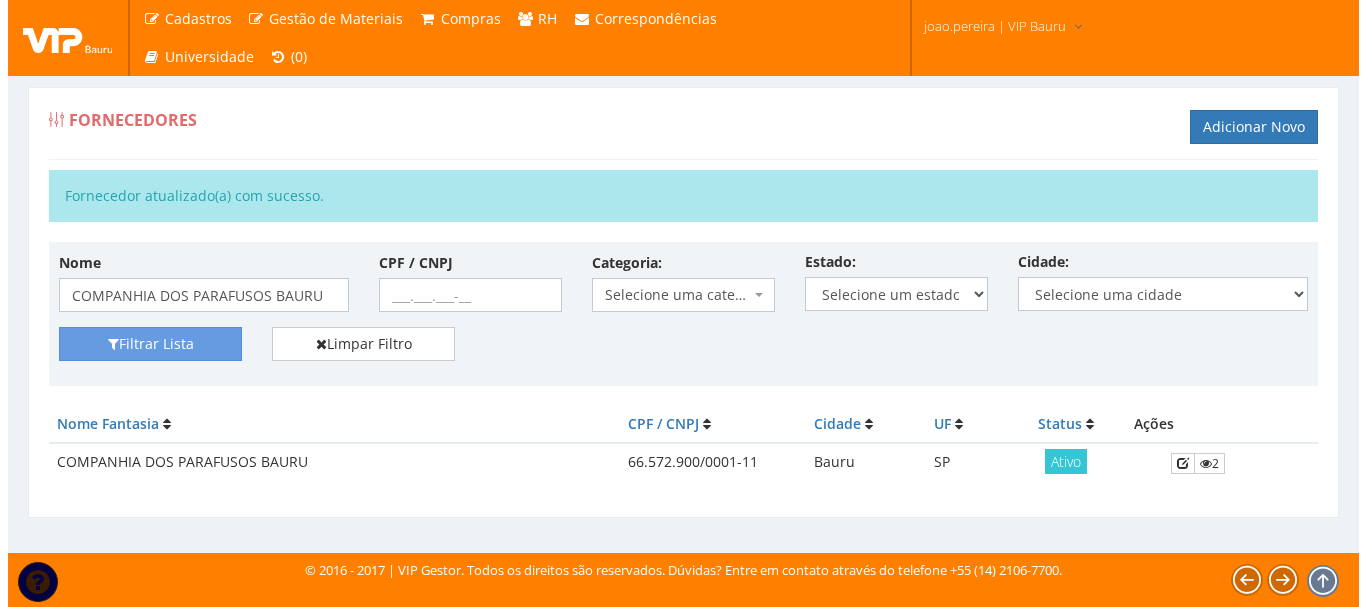 scroll, scrollTop: 0, scrollLeft: 0, axis: both 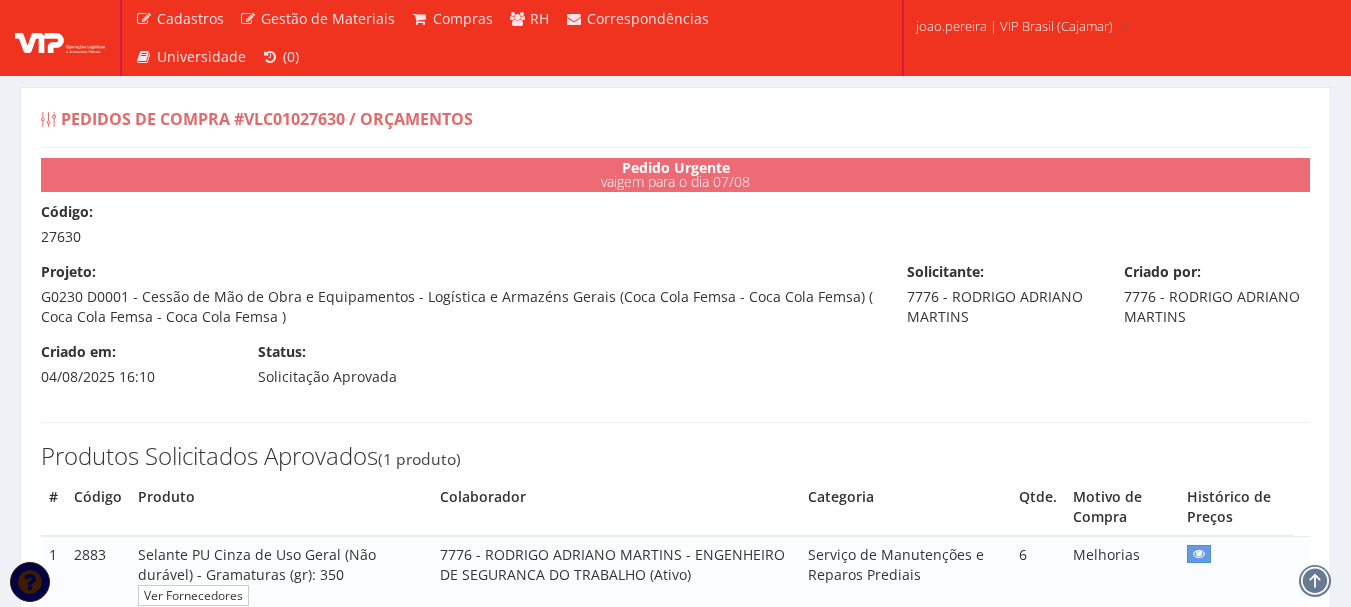 select on "0" 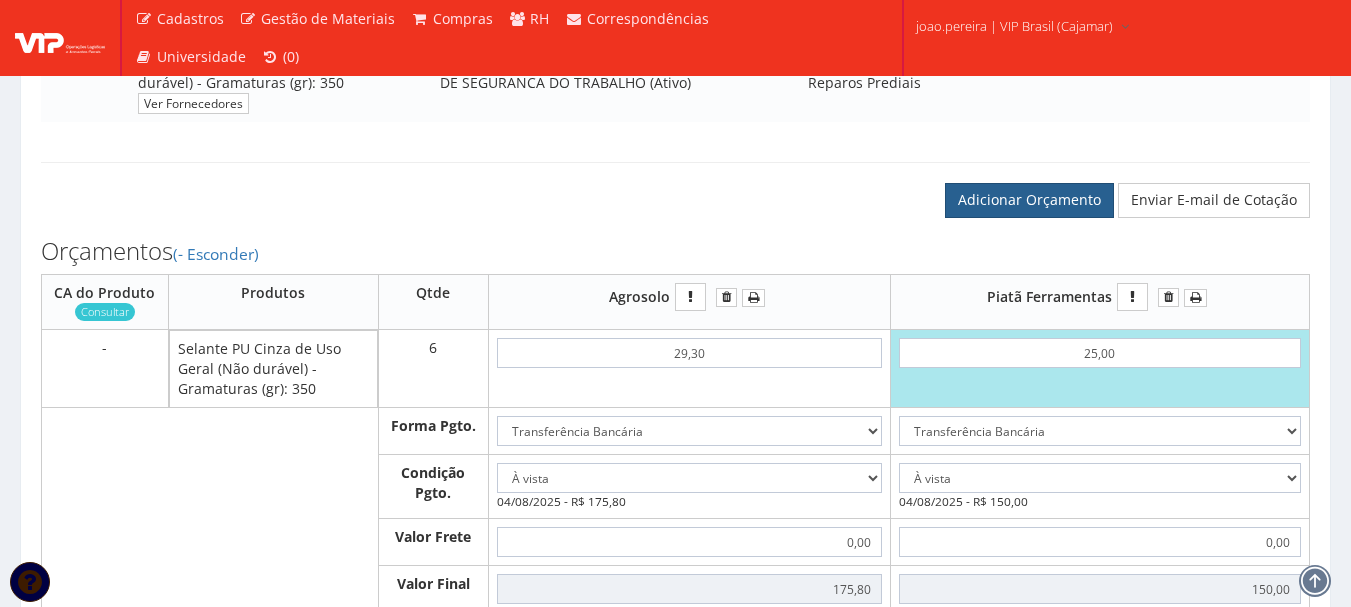 click on "Adicionar Orçamento" at bounding box center (1029, 200) 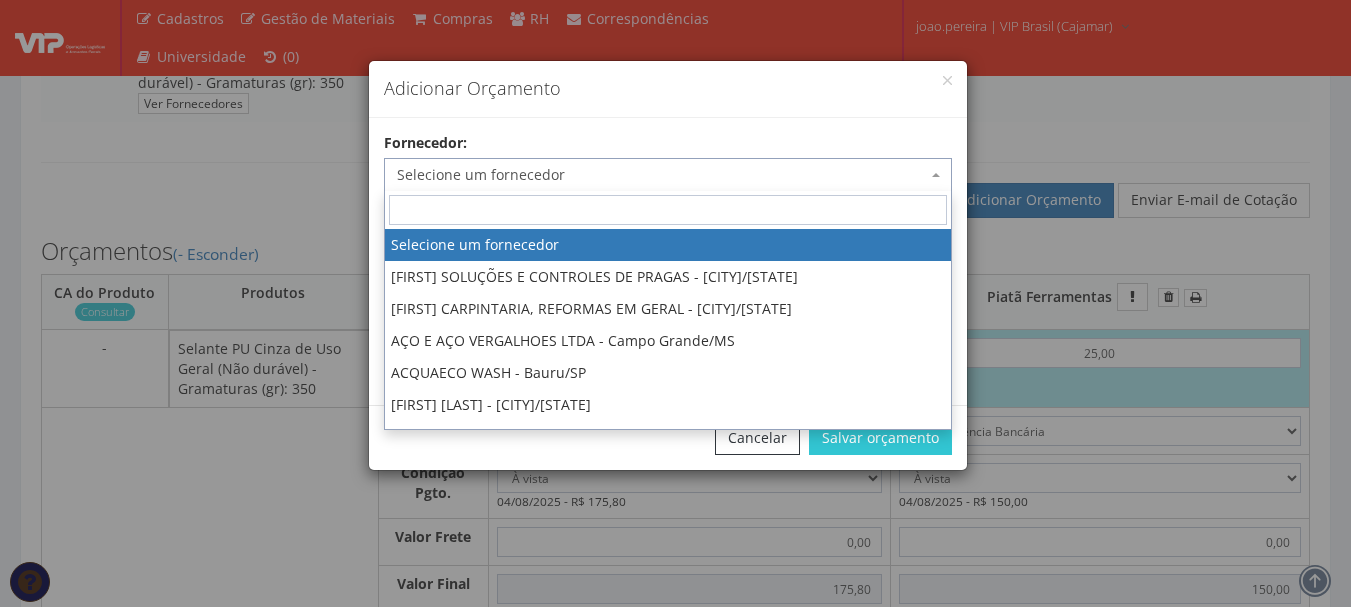 click on "Selecione um fornecedor" at bounding box center [668, 175] 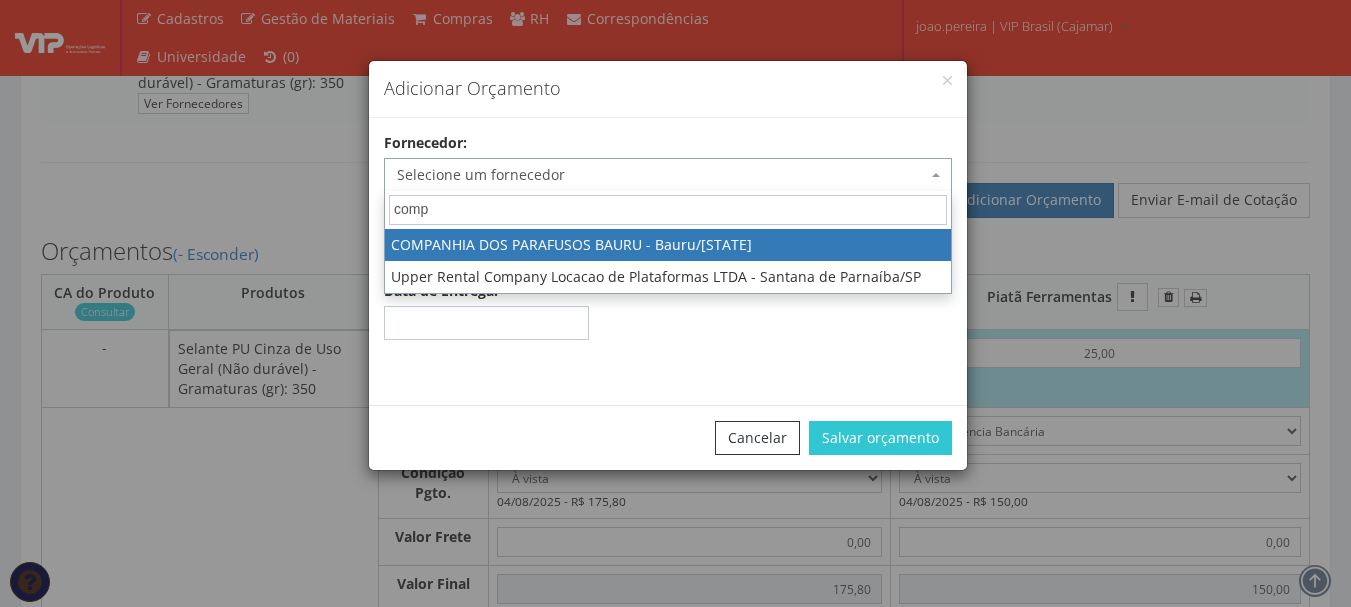type on "compa" 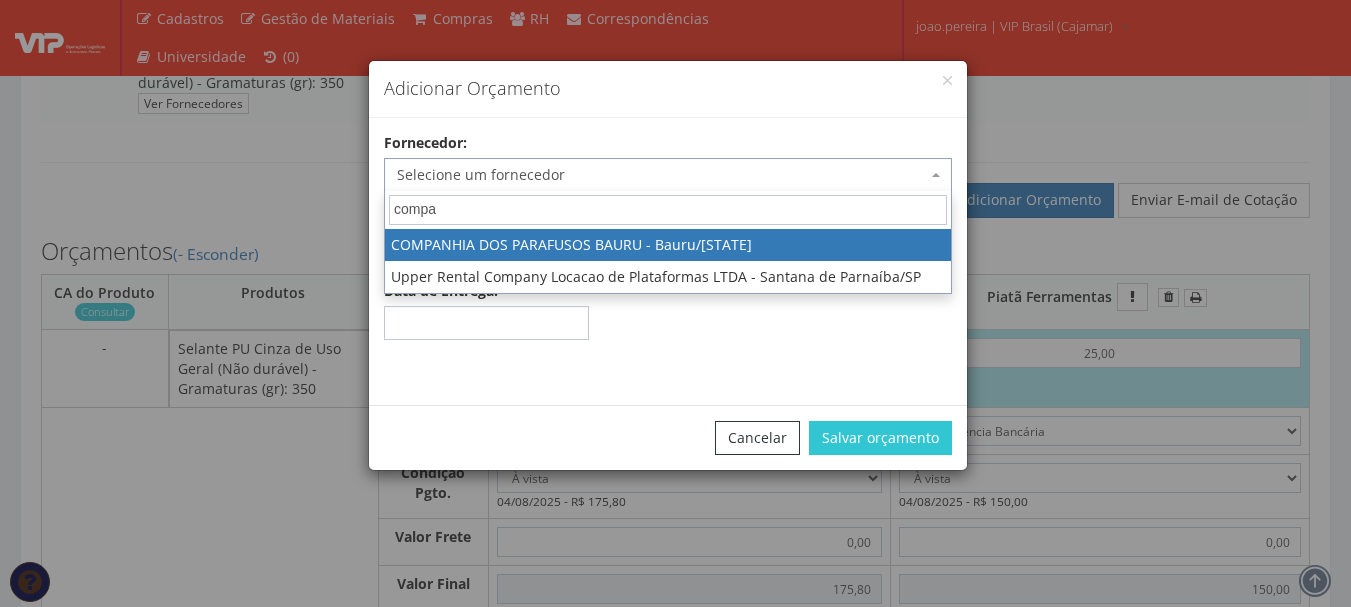 select on "2590" 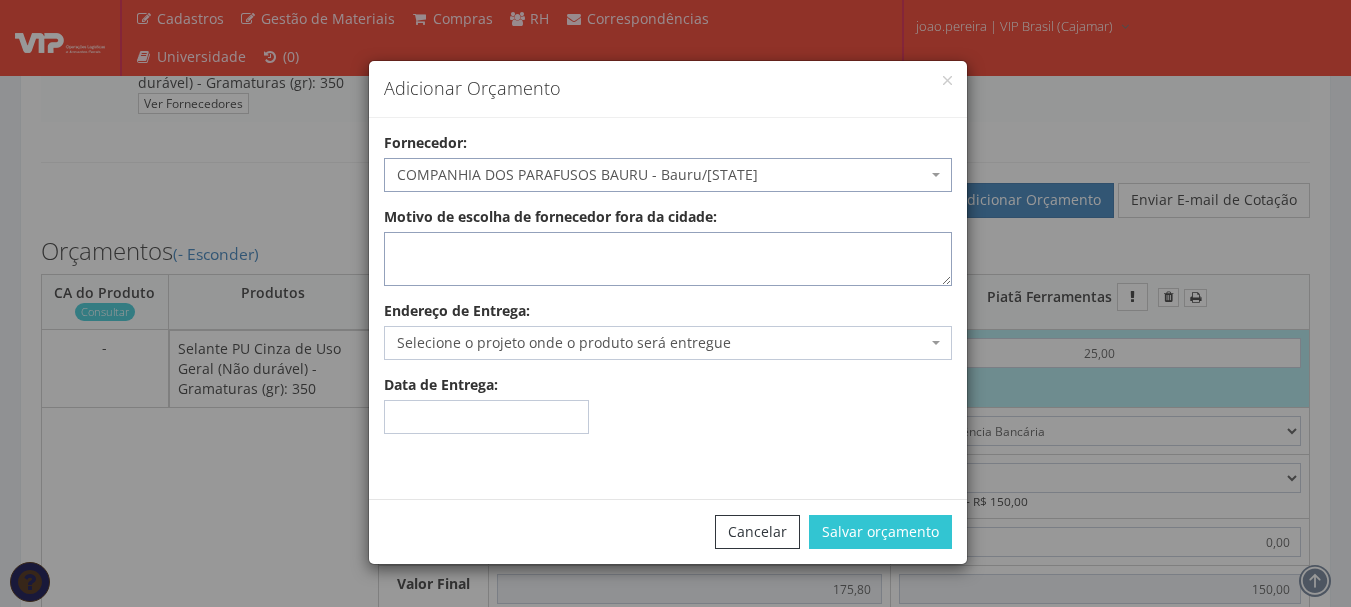 click on "Motivo de escolha de fornecedor fora da cidade:" at bounding box center (668, 259) 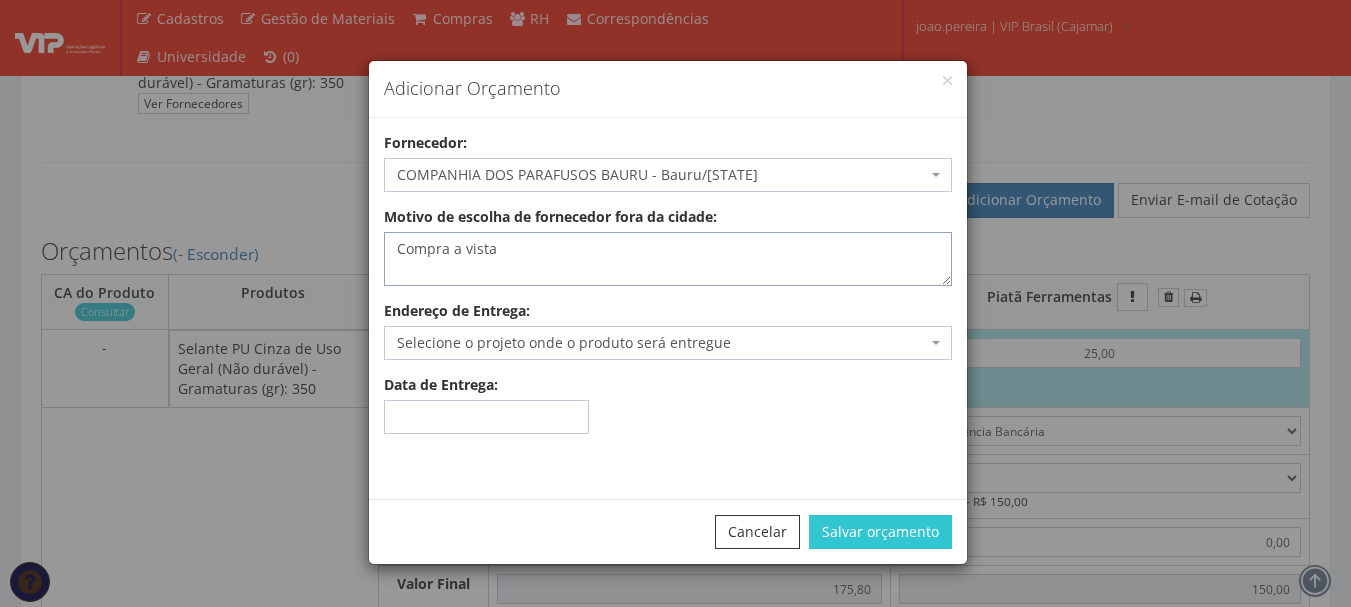 type on "Compra a vista" 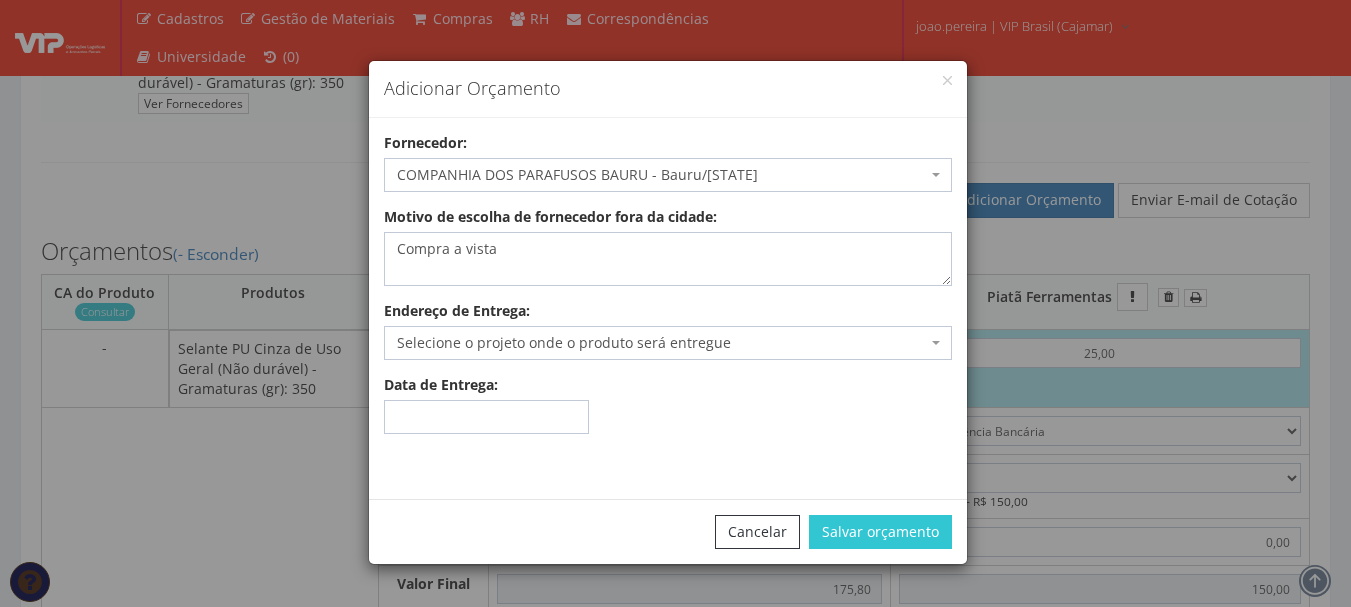 click at bounding box center (936, 343) 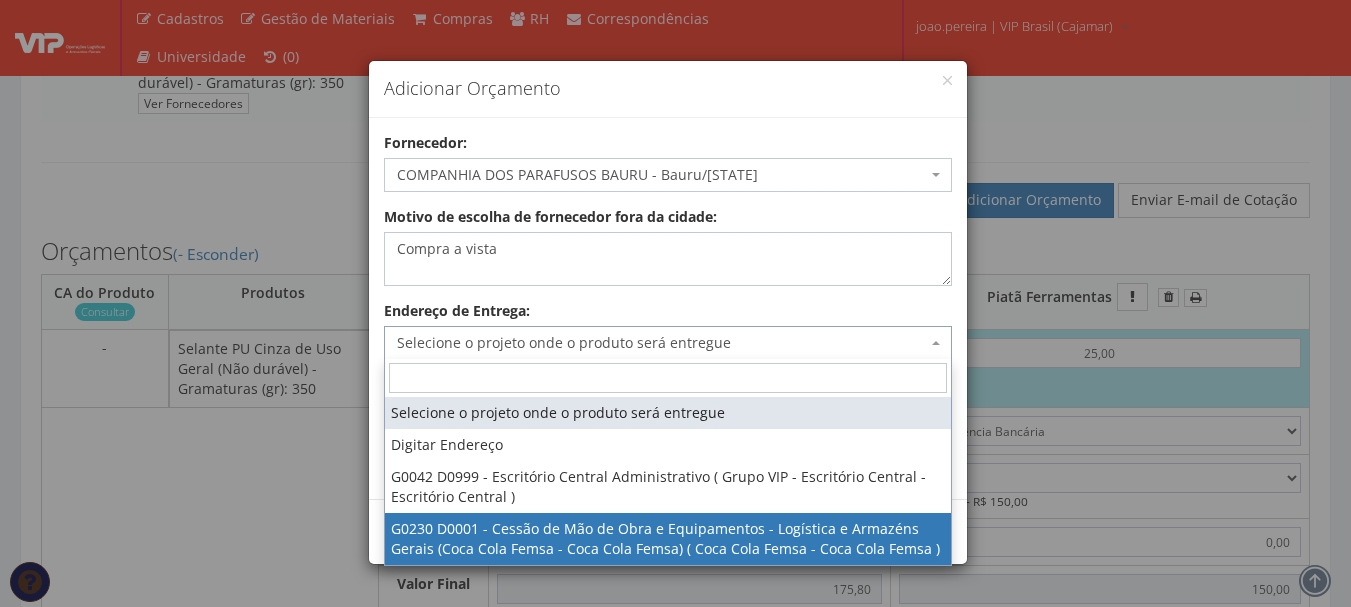 select on "230" 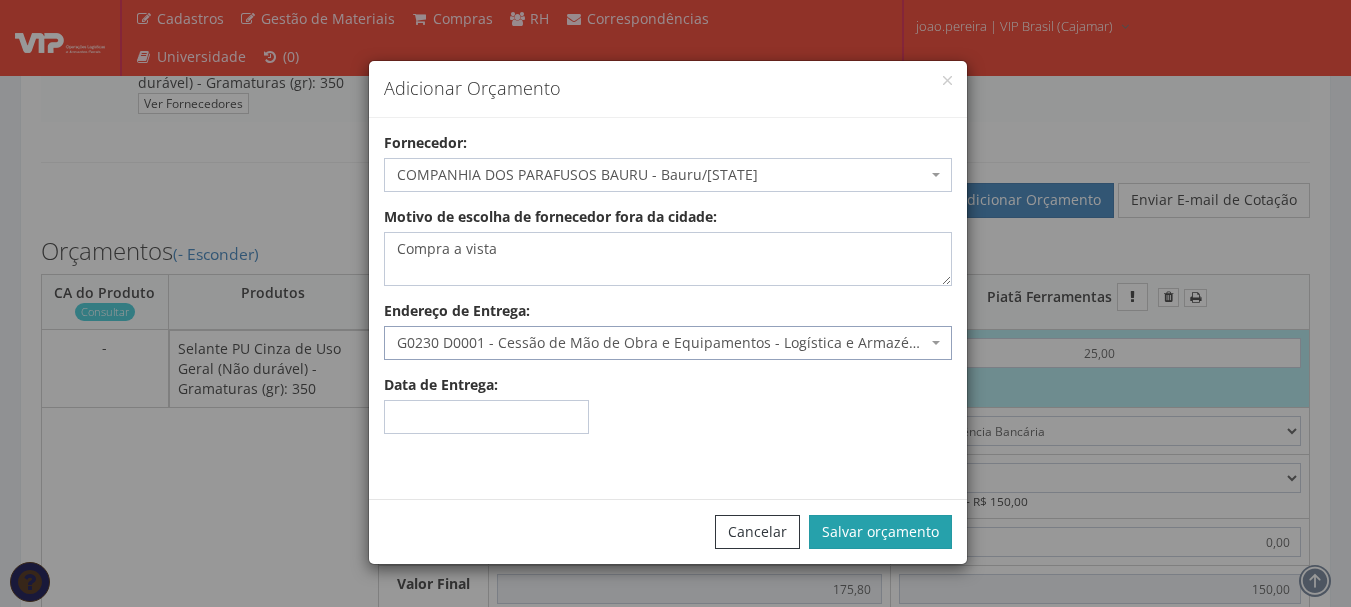 click on "Salvar orçamento" at bounding box center (880, 532) 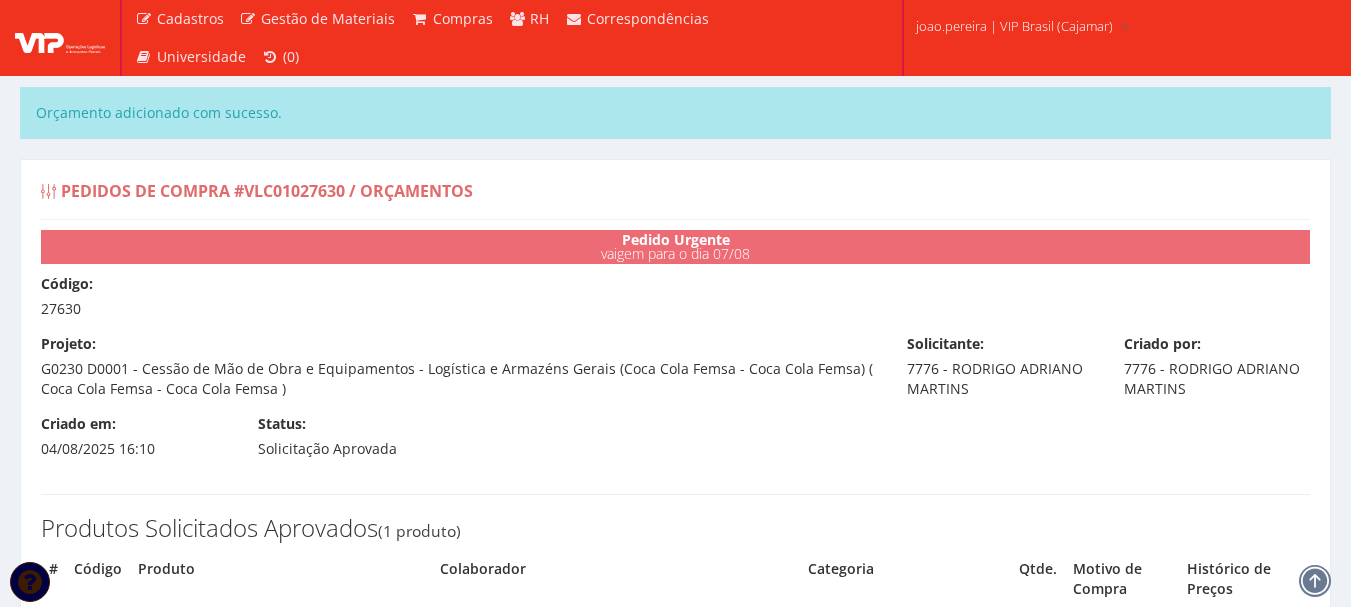 select on "0" 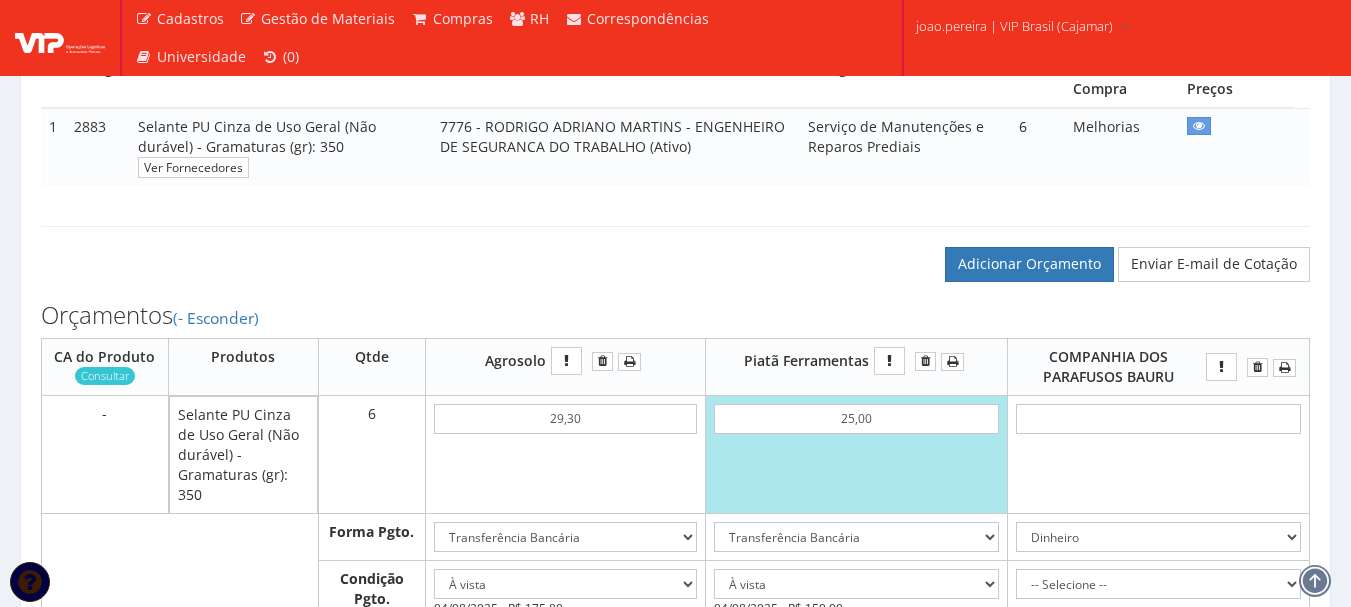 scroll, scrollTop: 700, scrollLeft: 0, axis: vertical 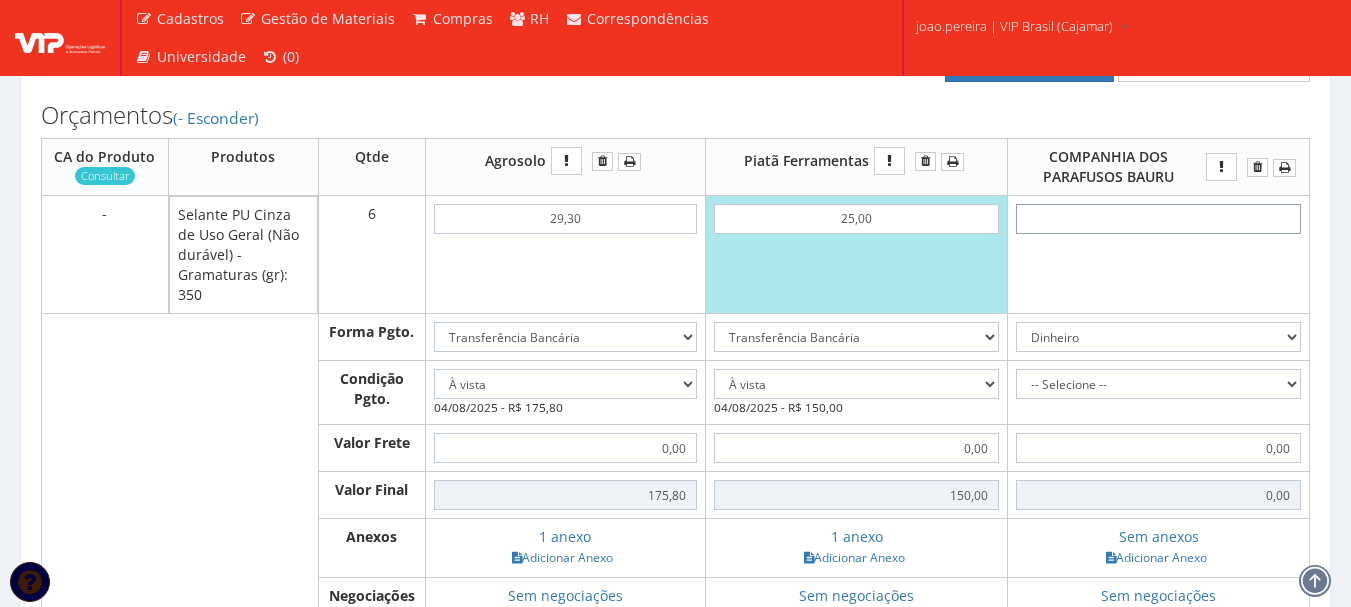 click at bounding box center [1158, 219] 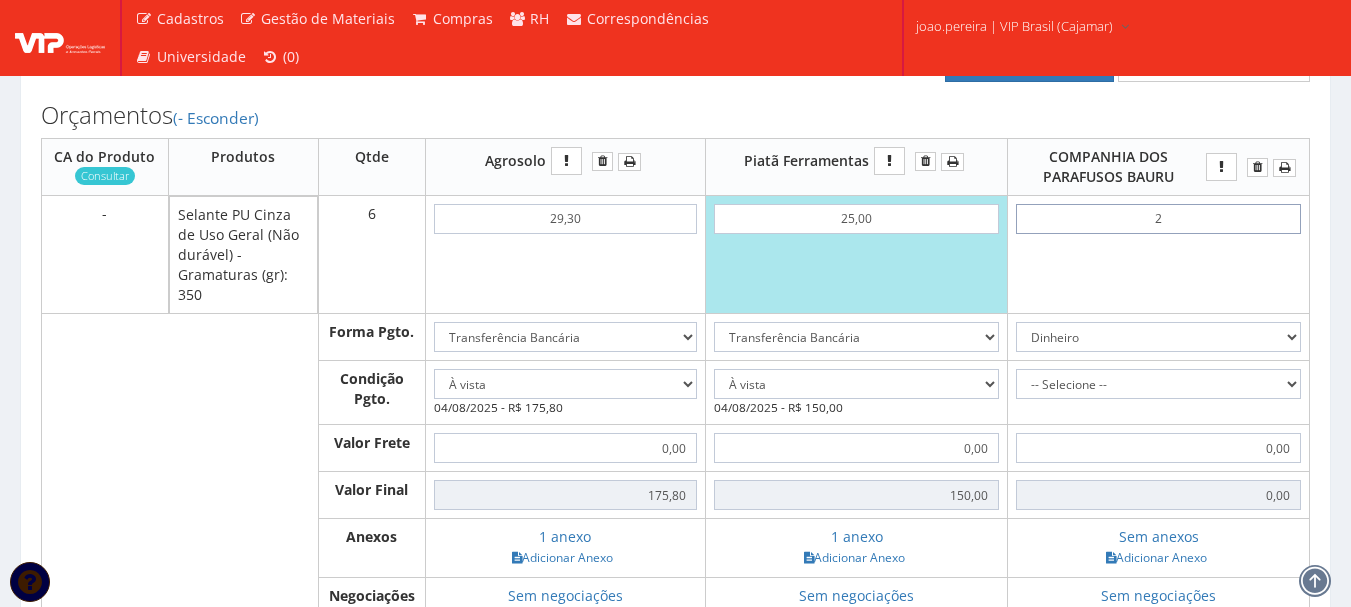 type on "26" 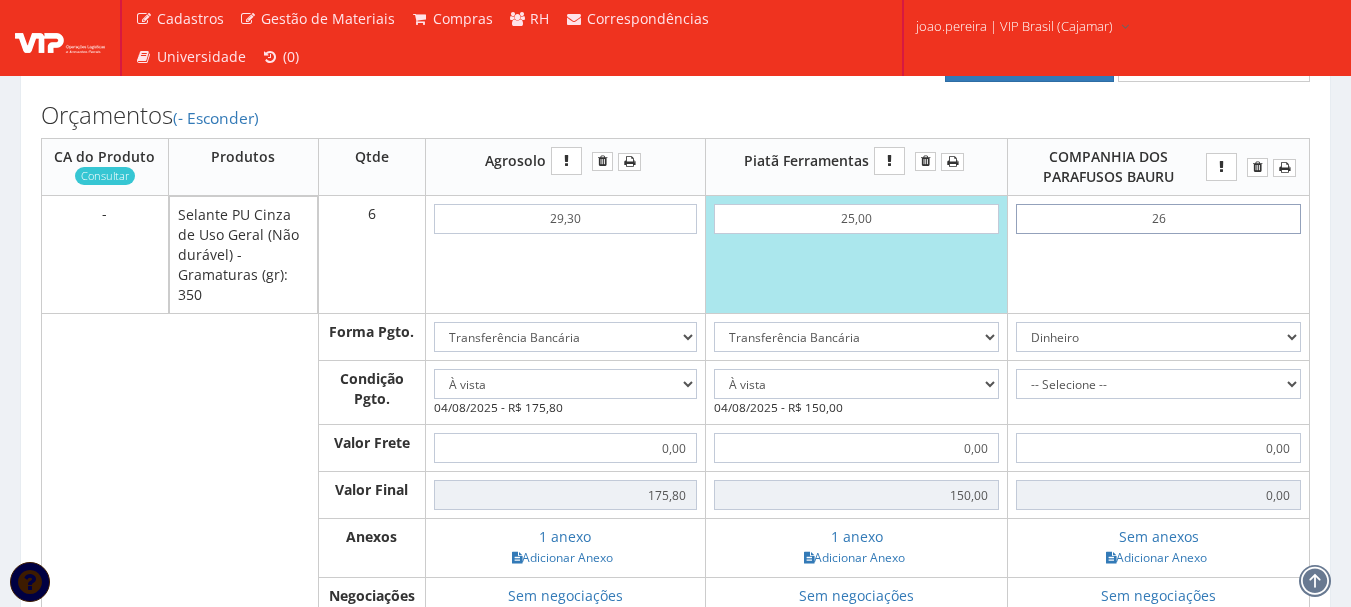 type on "156,00" 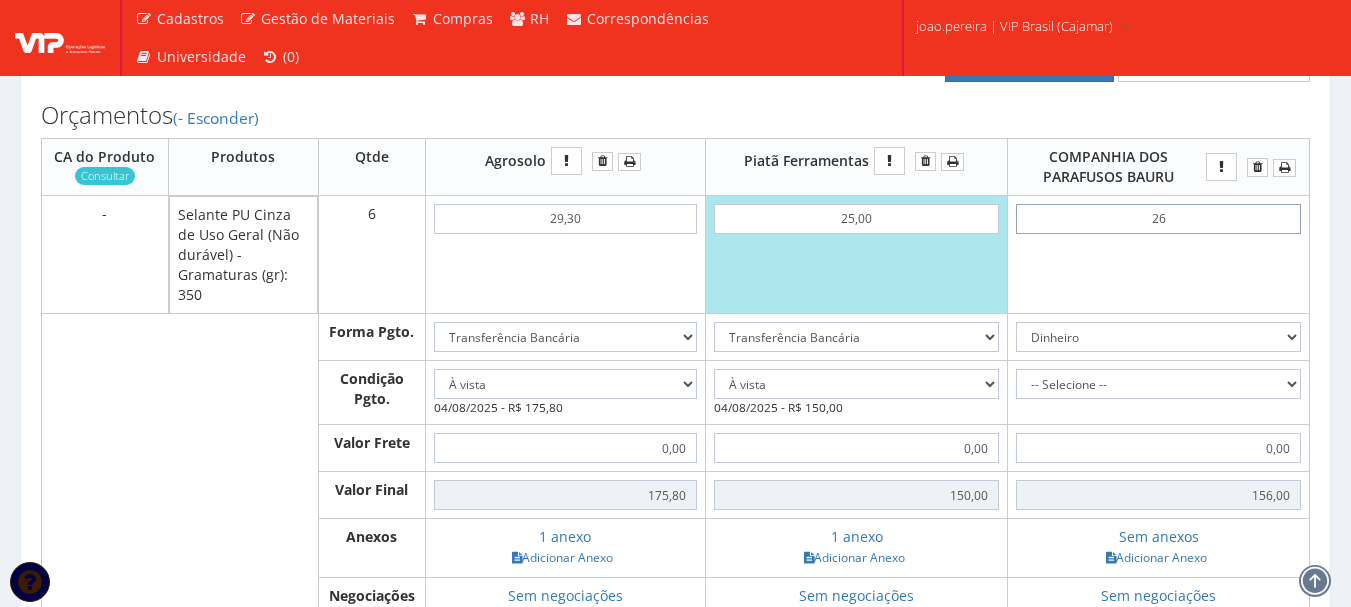 type on "2,69" 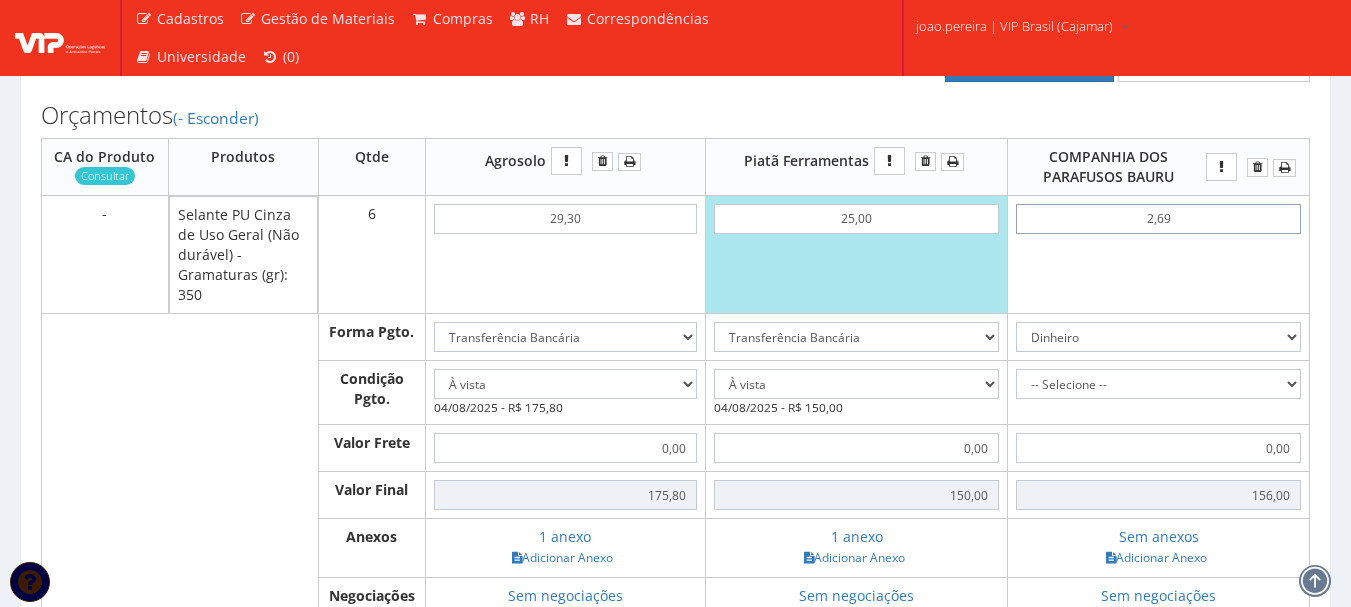type on "16,14" 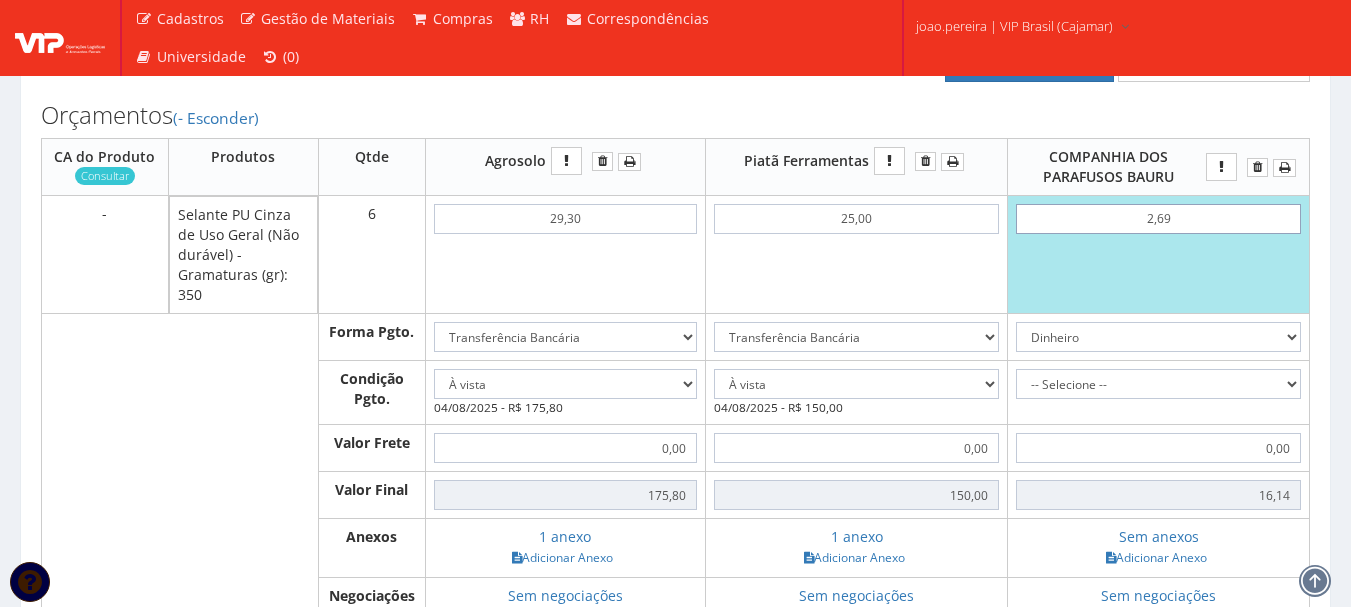 type on "26,90" 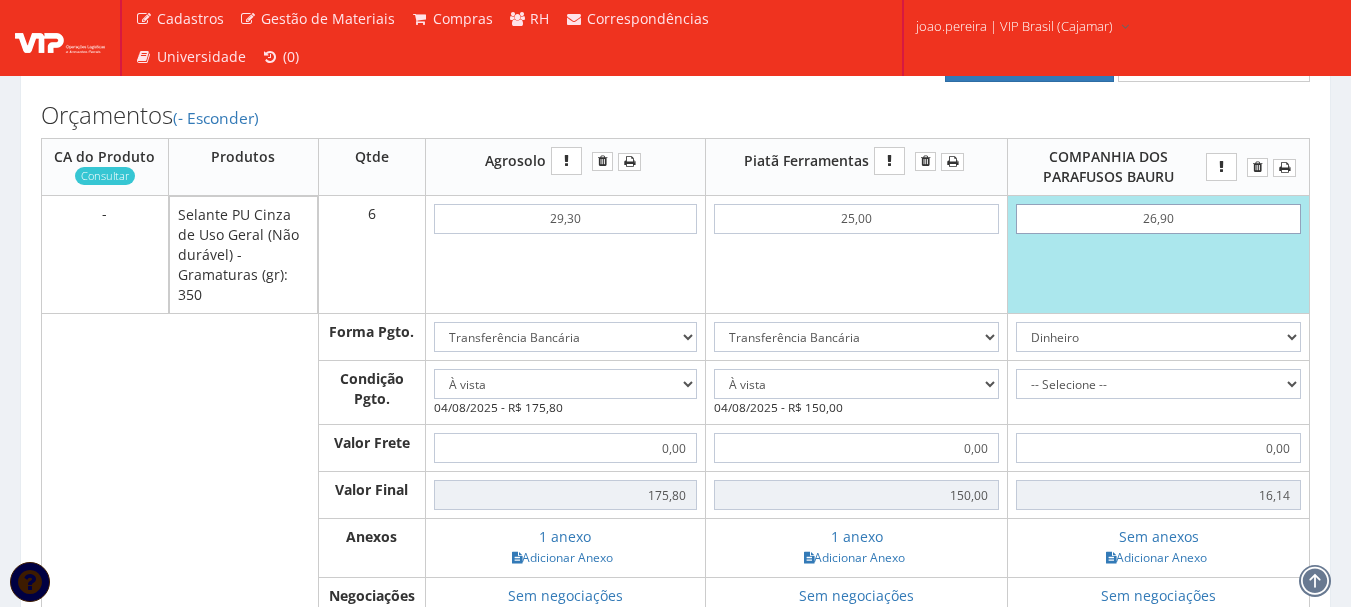 type on "161,40" 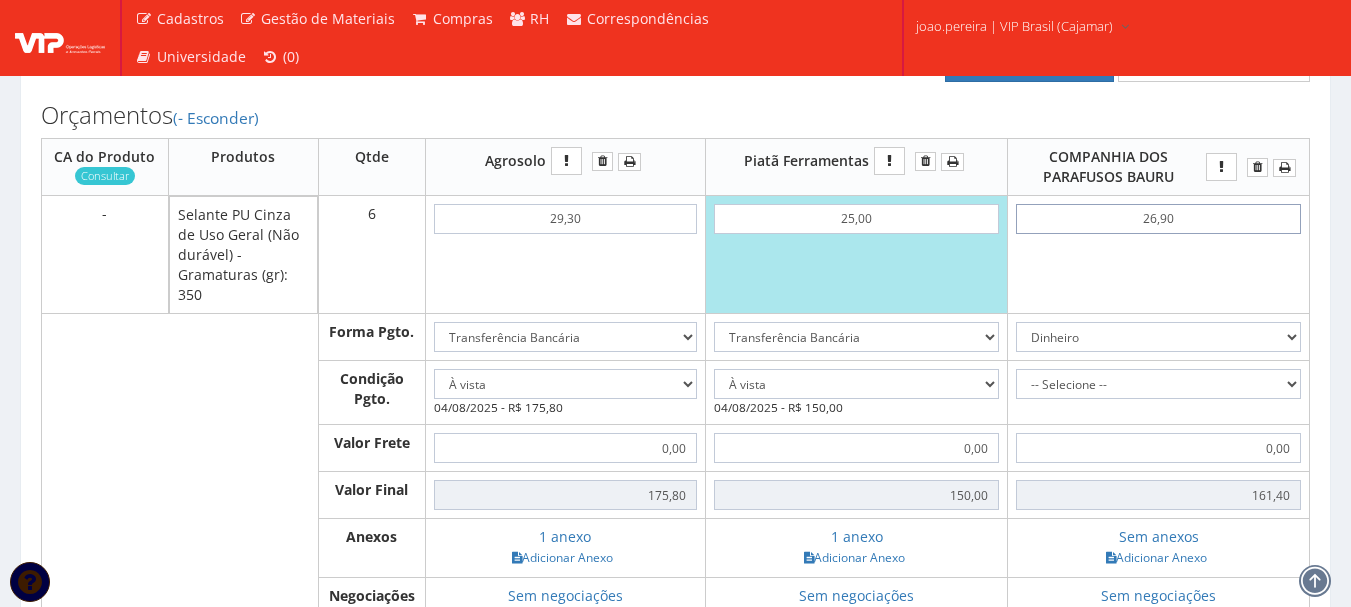 drag, startPoint x: 1185, startPoint y: 216, endPoint x: 1021, endPoint y: 214, distance: 164.01219 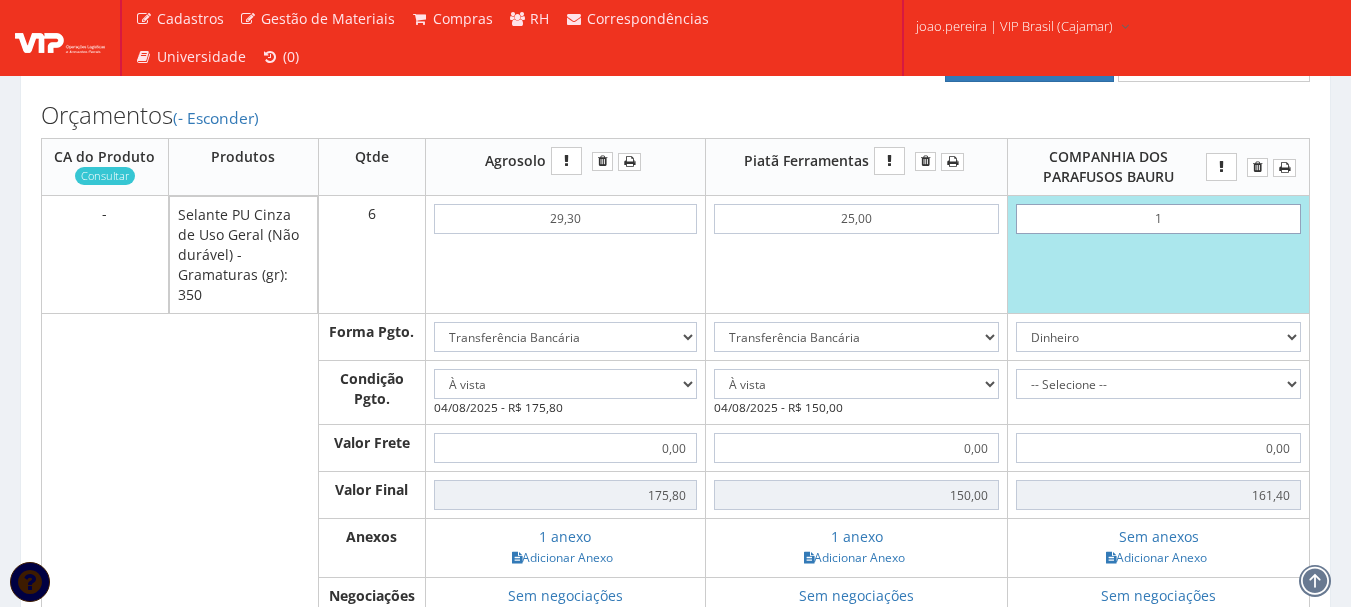 type on "16" 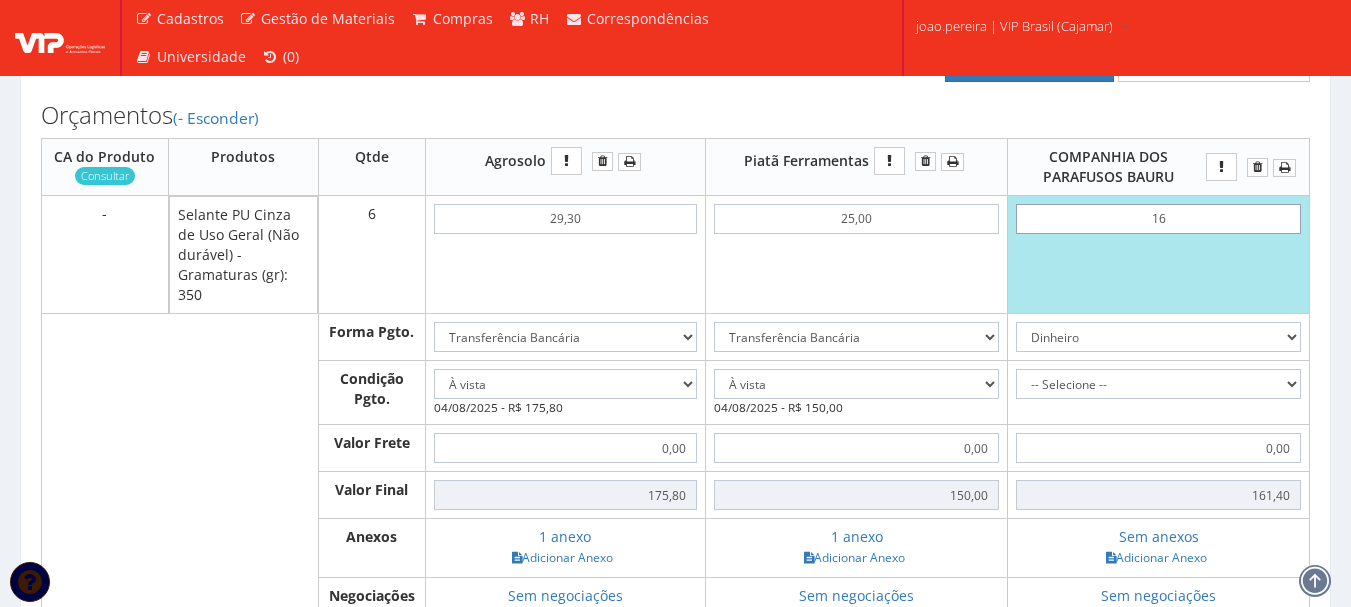 type on "96,00" 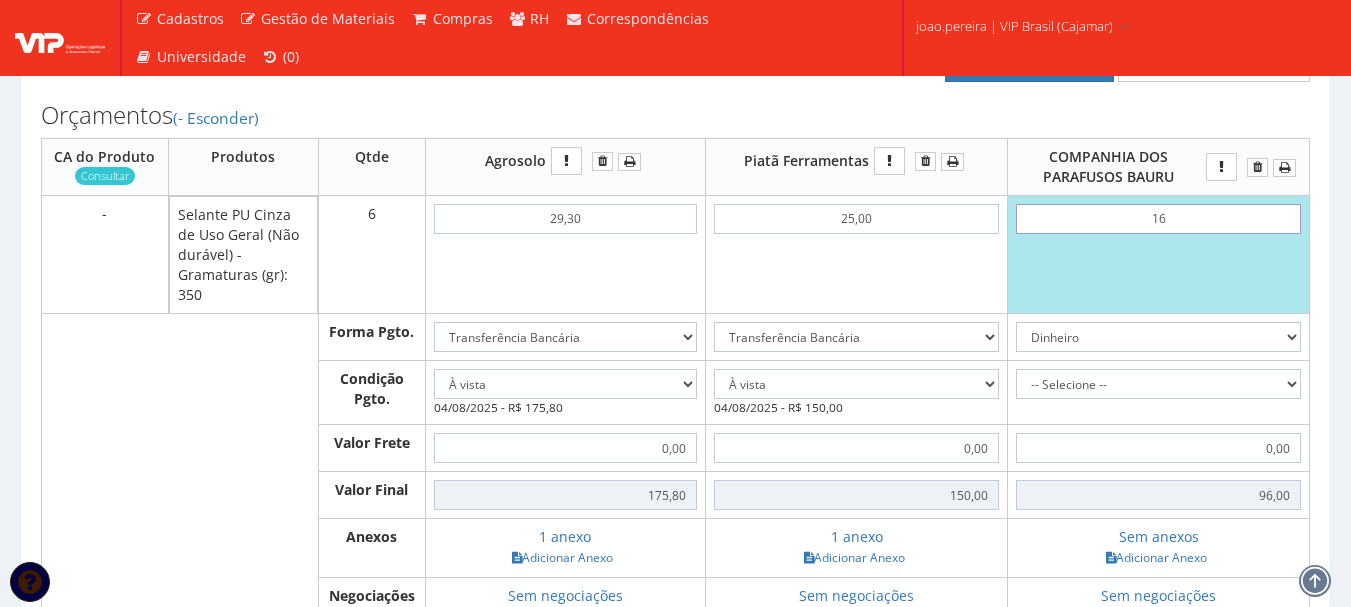 type on "1,69" 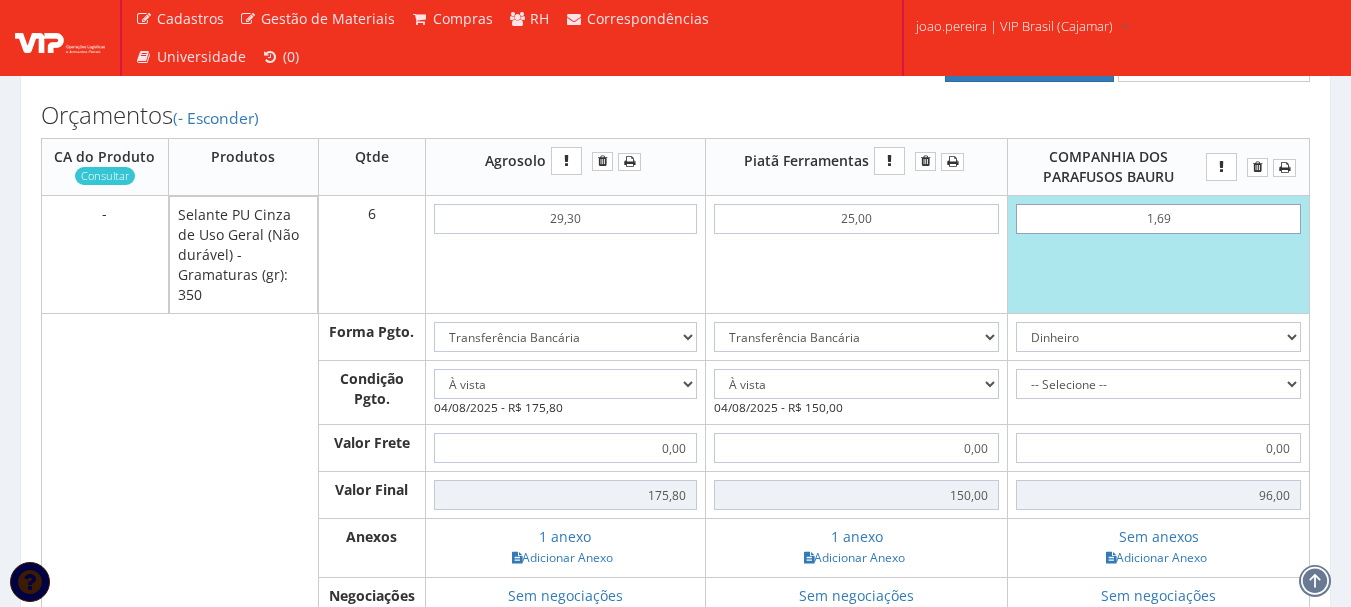 type on "10,14" 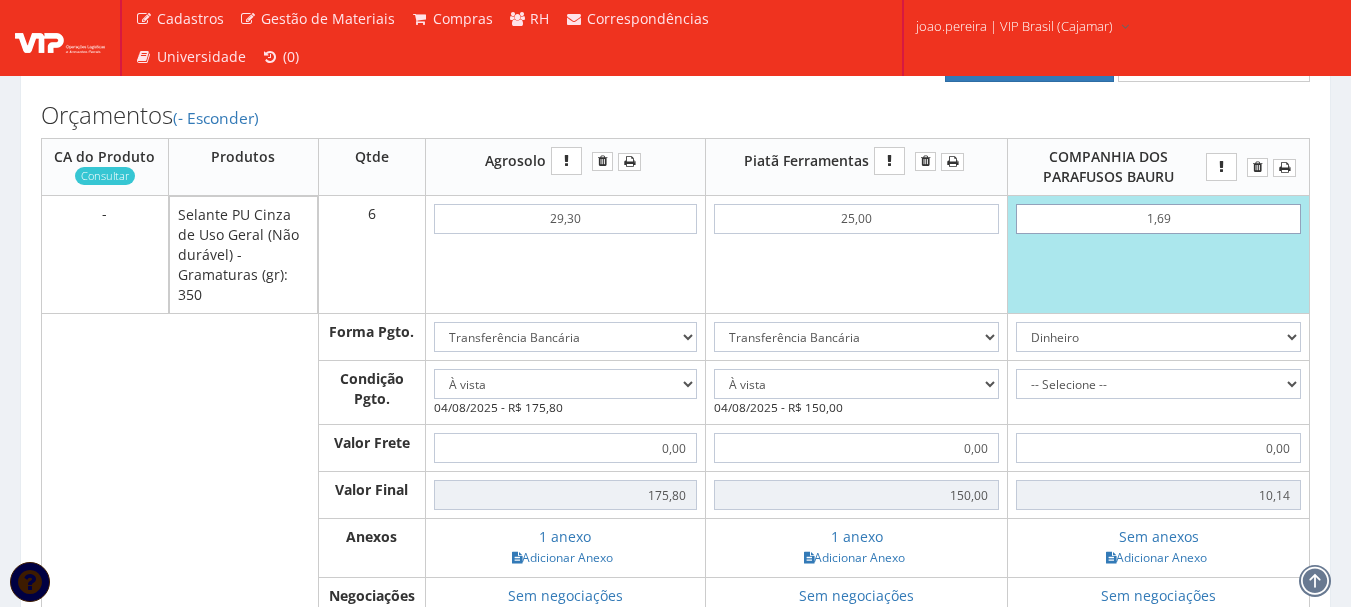 type on "16,90" 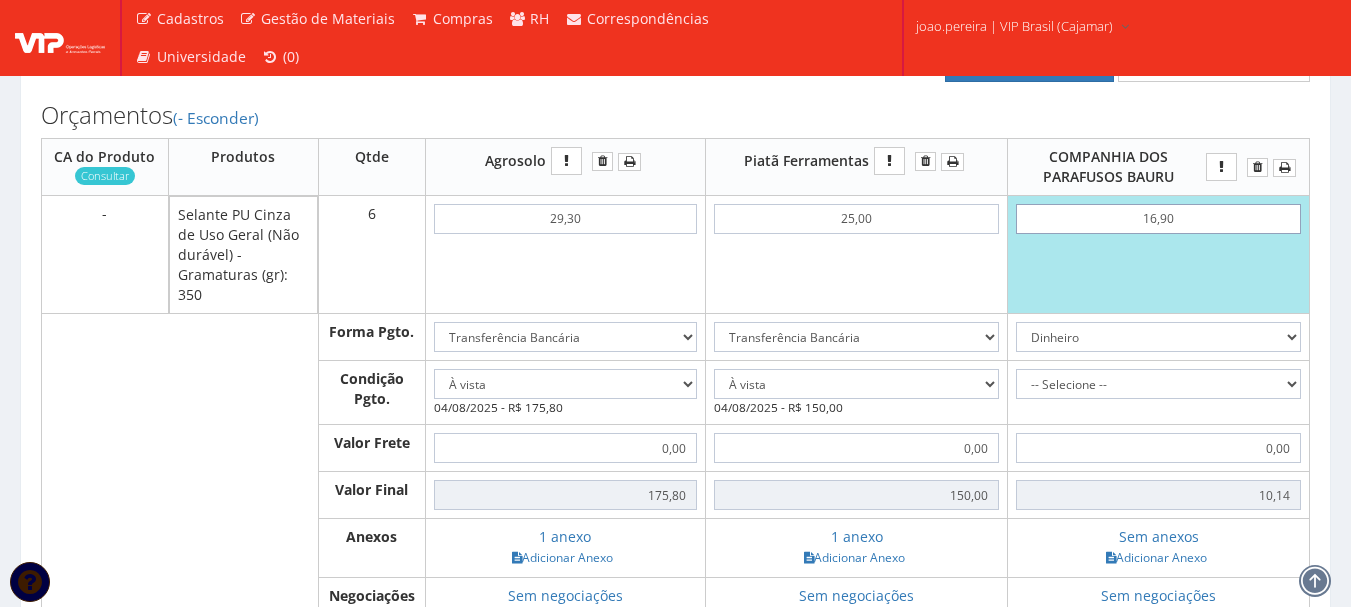 type on "101,40" 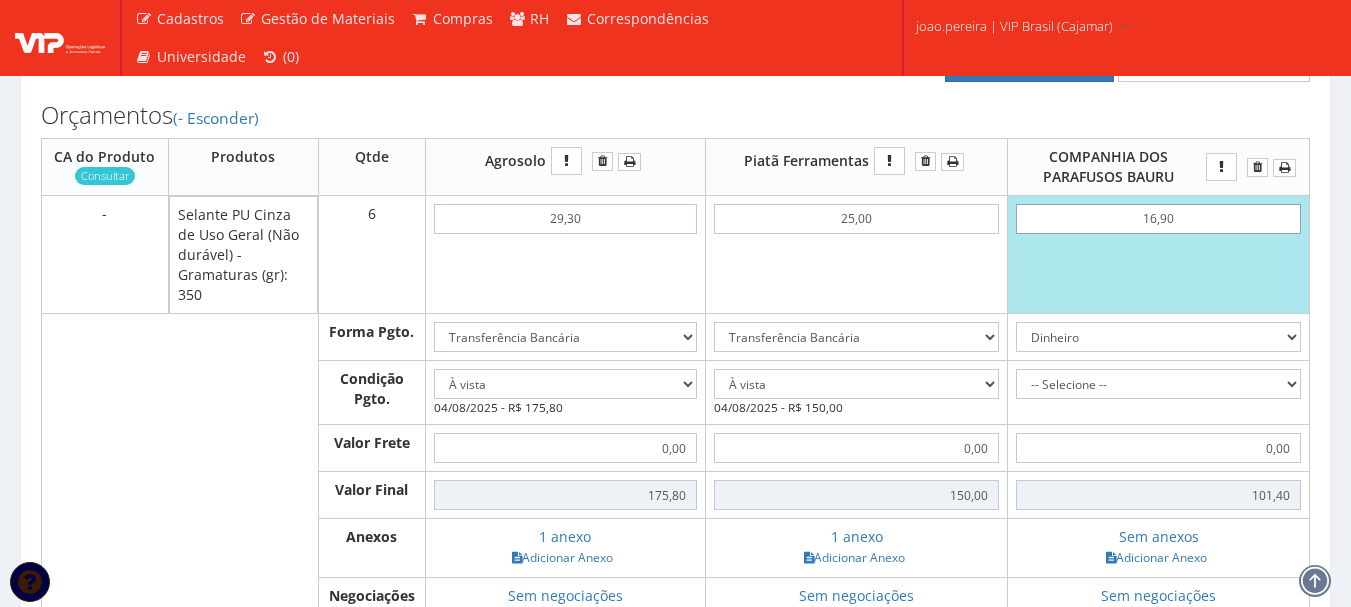 type on "16,90" 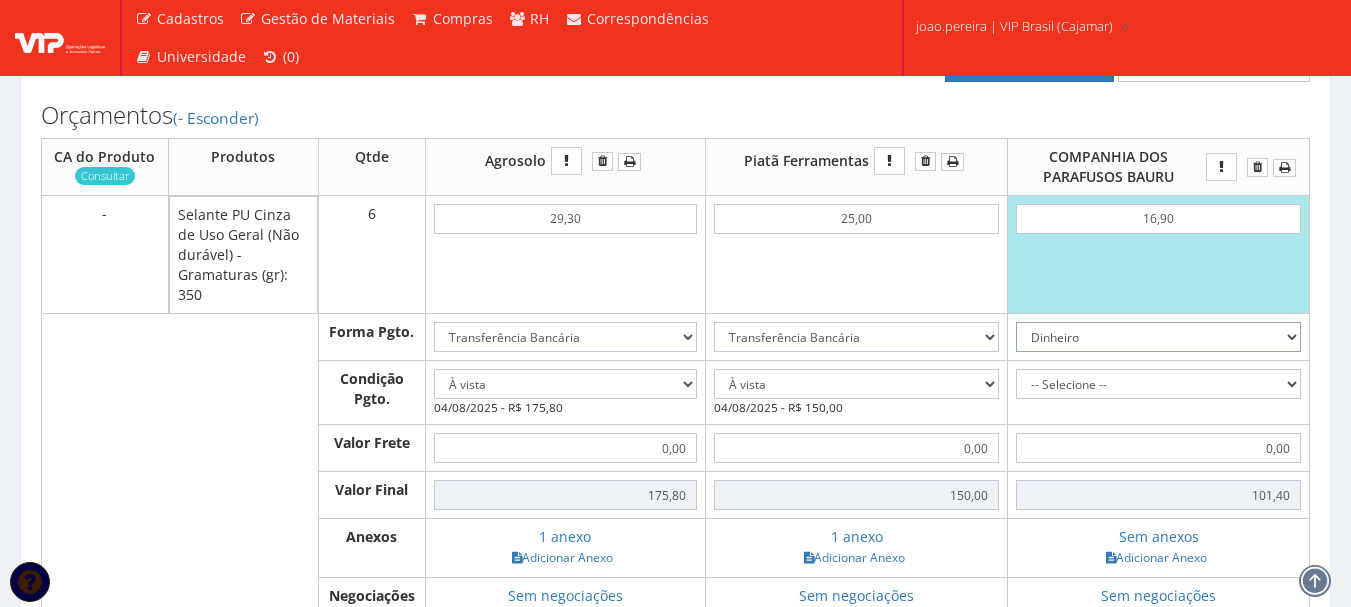 click on "Dinheiro Boleto Bancário Depósito Transferência Bancária Cartão de Crédito Cartão de Débito Cheque Contrato SPOT Negociações Especiais" at bounding box center [1158, 337] 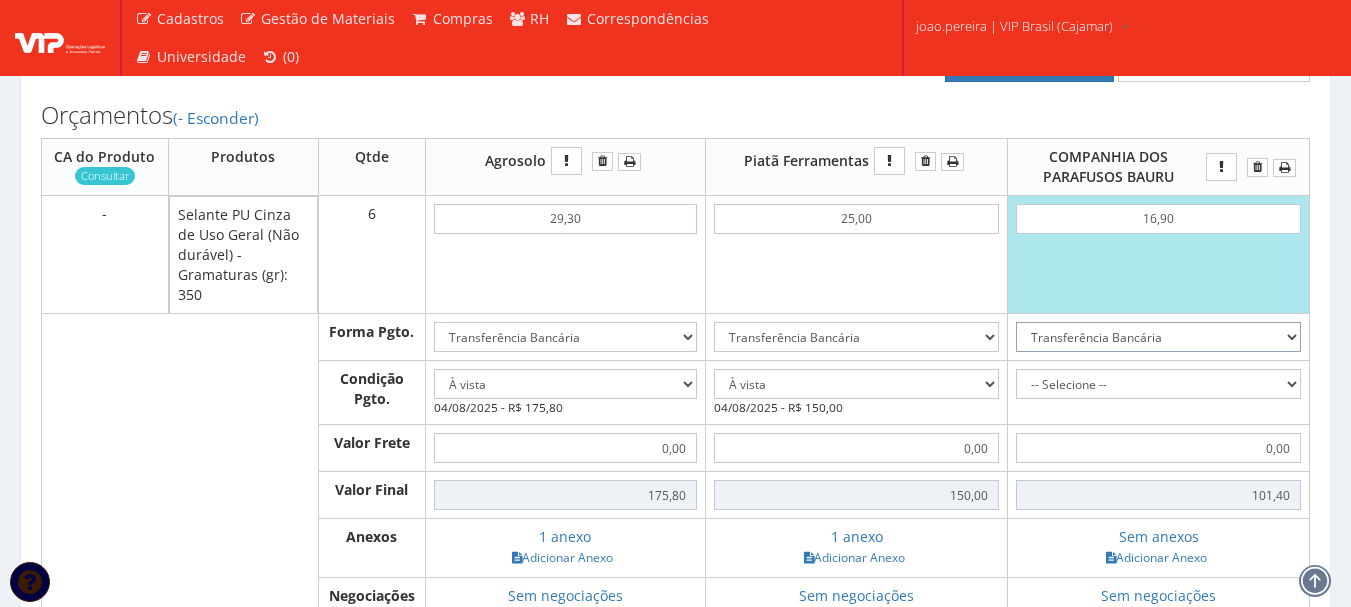click on "Dinheiro Boleto Bancário Depósito Transferência Bancária Cartão de Crédito Cartão de Débito Cheque Contrato SPOT Negociações Especiais" at bounding box center (1158, 337) 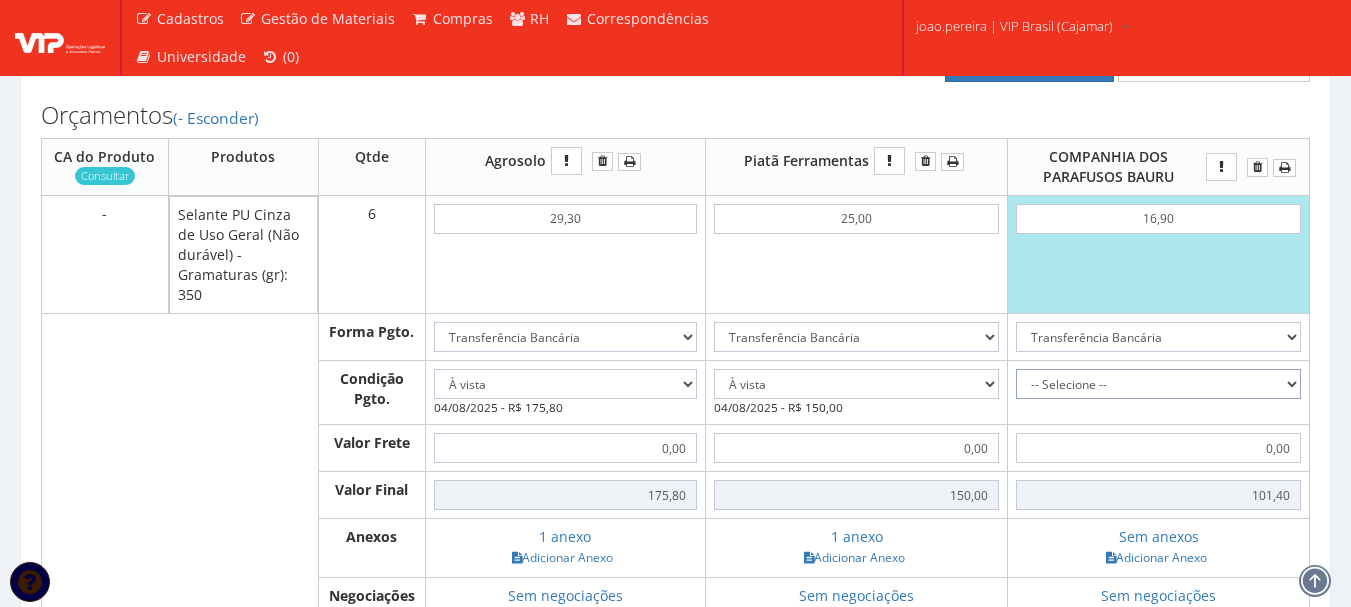 click on "-- Selecione --
À vista
7 dias
10 dias" at bounding box center [1158, 384] 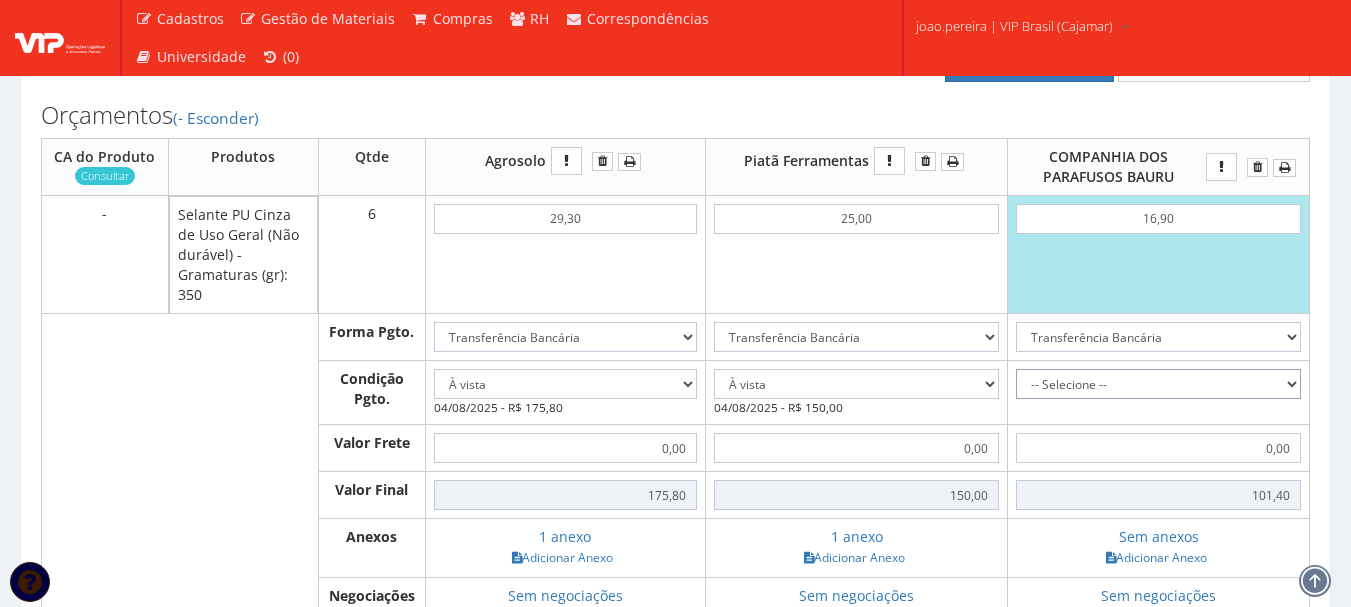 select on "0" 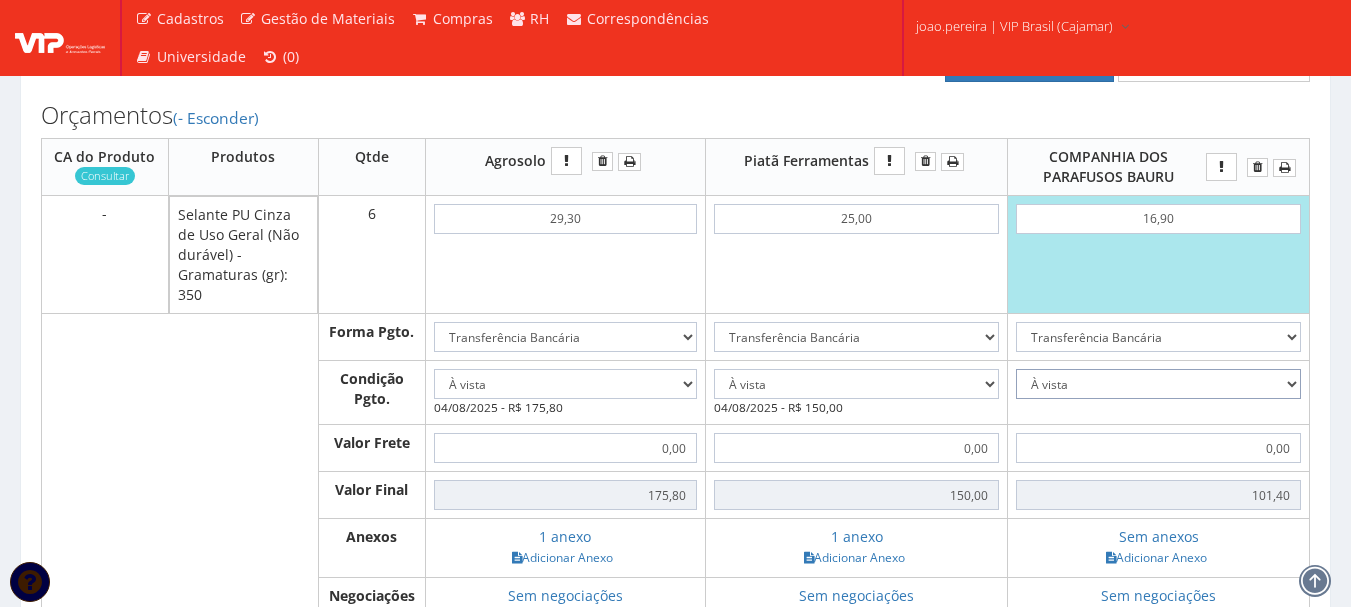click on "-- Selecione --
À vista
7 dias
10 dias" at bounding box center (1158, 384) 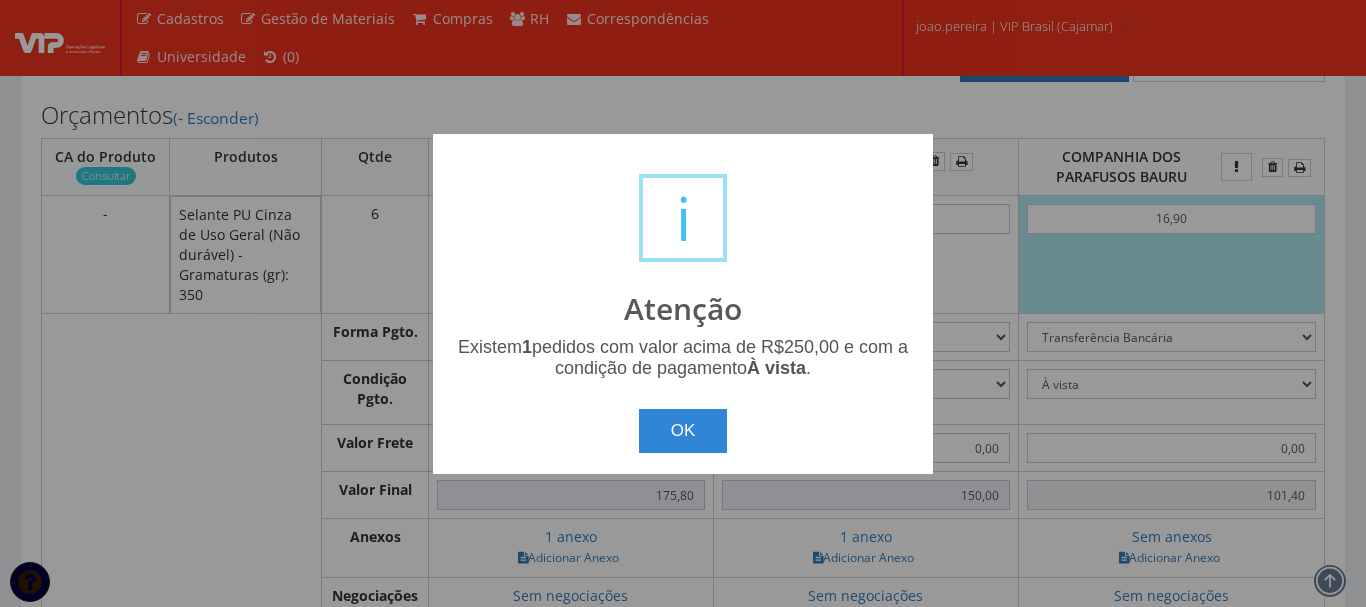click on "OK Cancel" at bounding box center (683, 423) 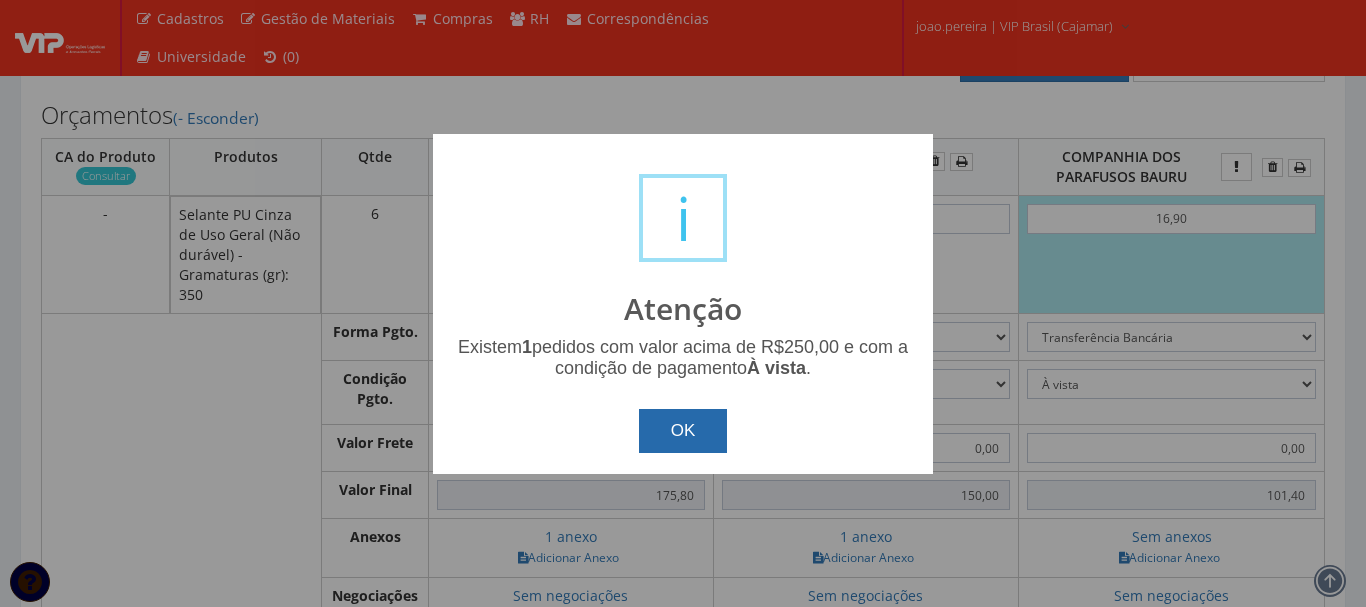 click on "OK" at bounding box center (683, 431) 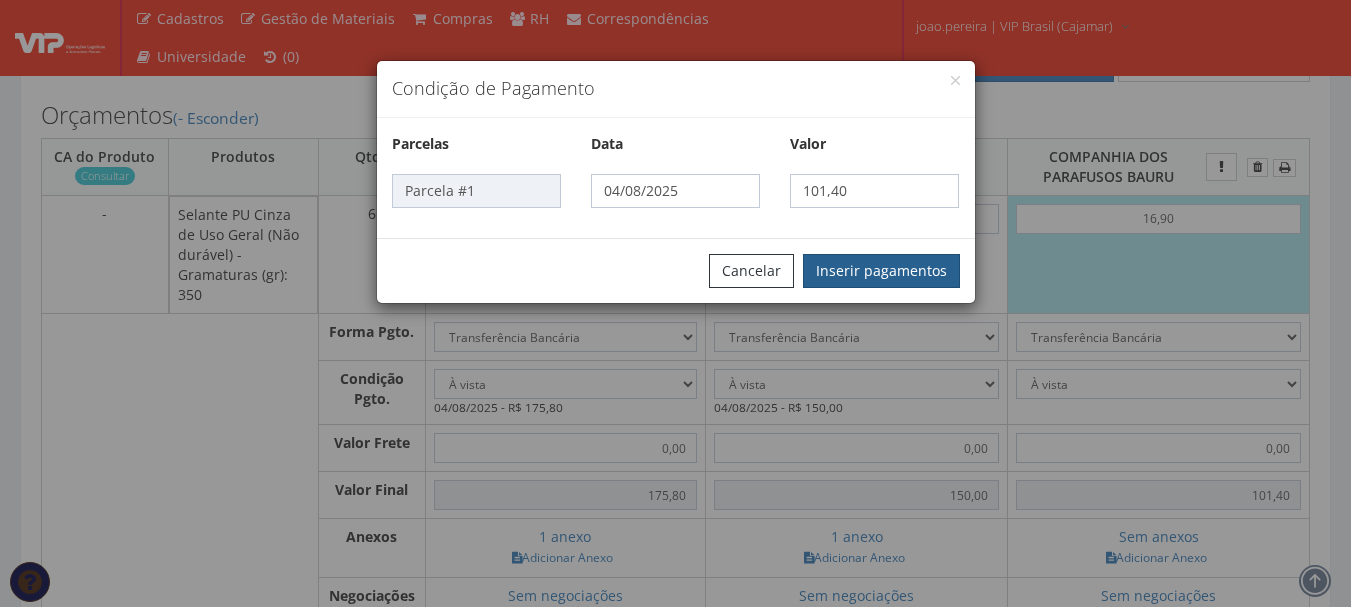 click on "Inserir pagamentos" at bounding box center (881, 271) 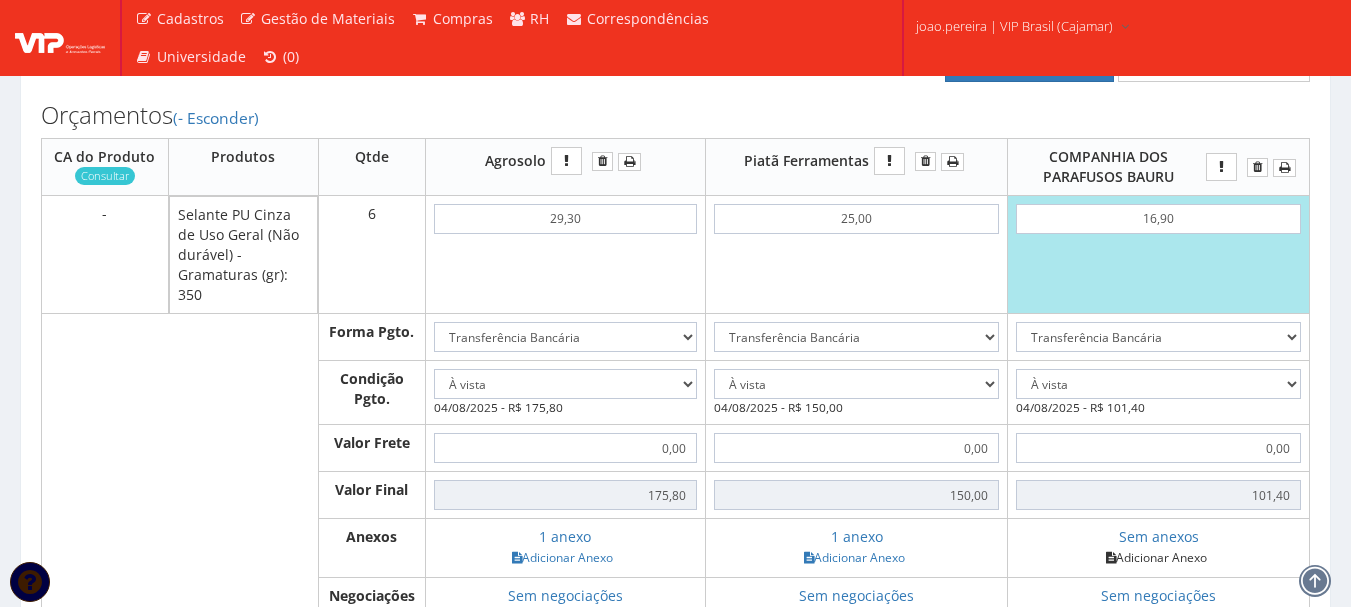 click on "Adicionar Anexo" at bounding box center [1156, 557] 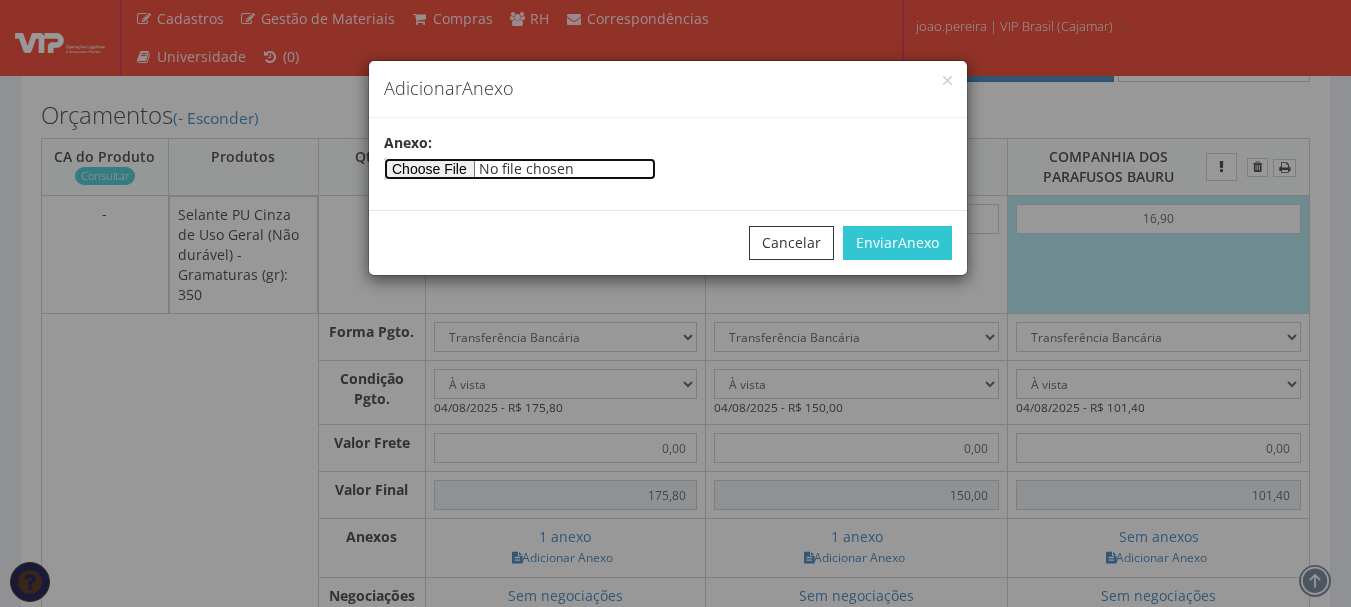 click at bounding box center [520, 169] 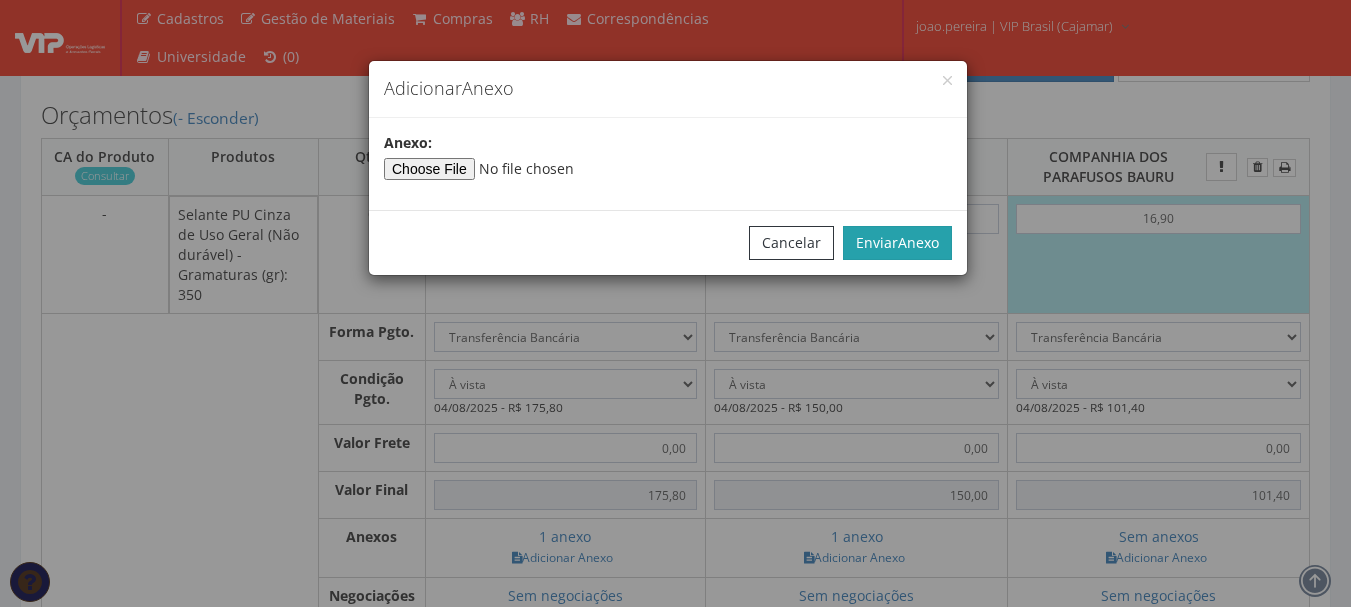 click on "Enviar  Anexo" at bounding box center [897, 243] 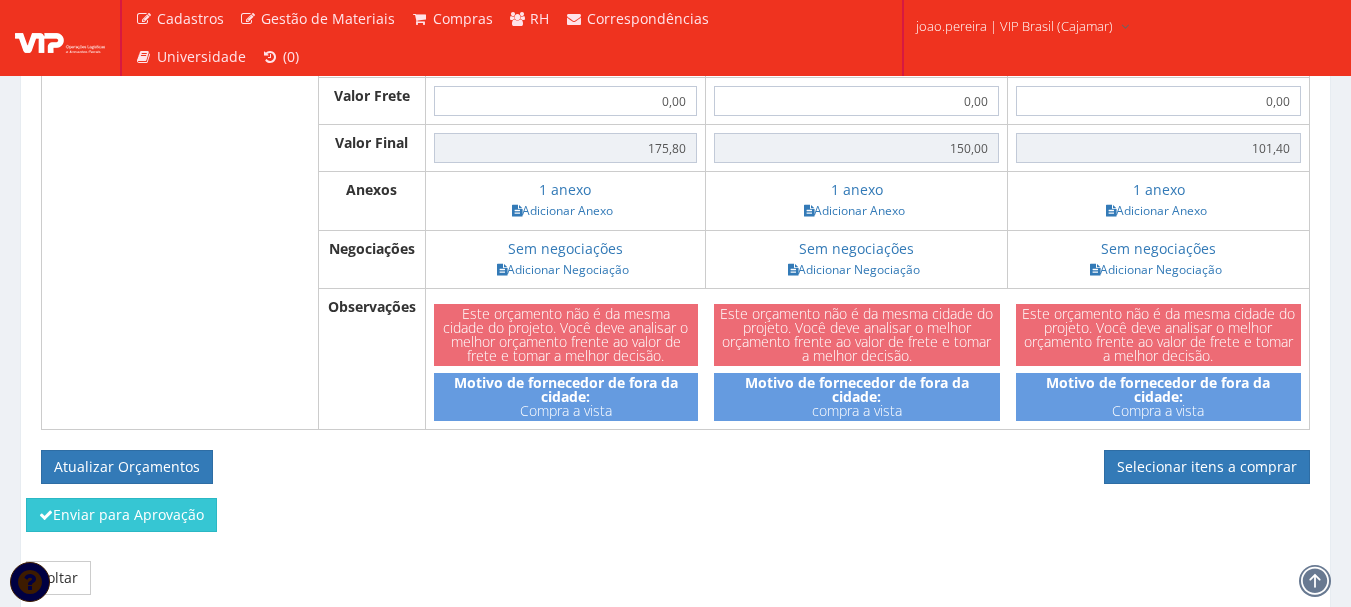 scroll, scrollTop: 1119, scrollLeft: 0, axis: vertical 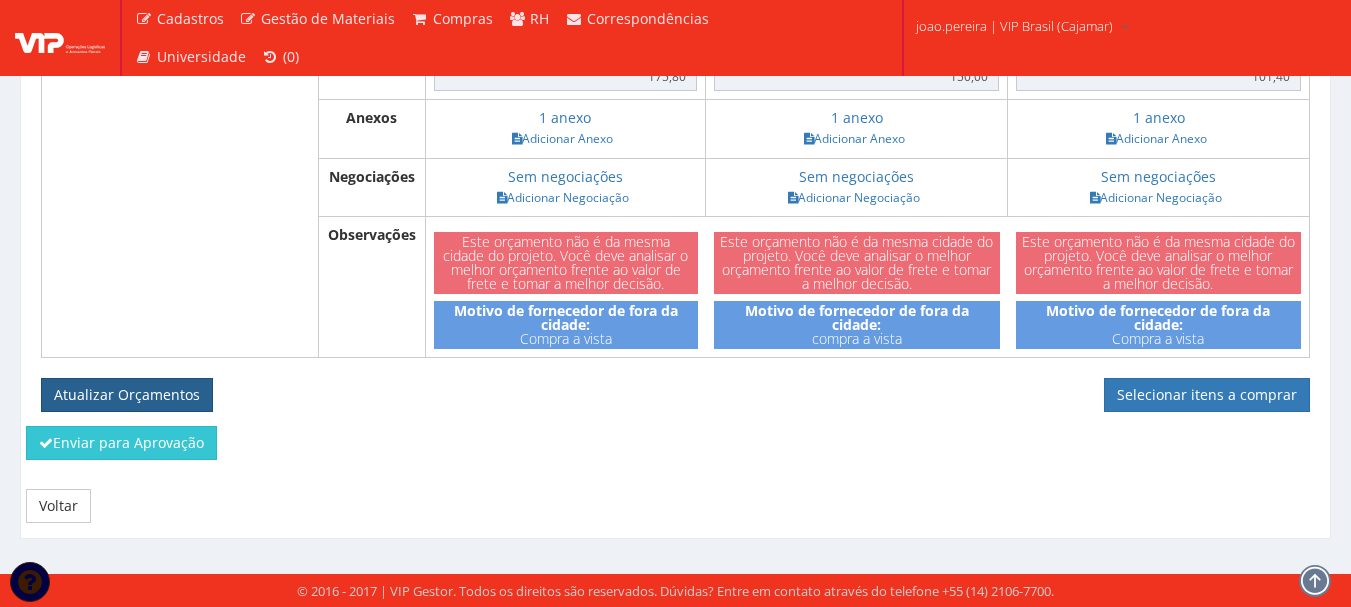 click on "Atualizar Orçamentos" at bounding box center (127, 395) 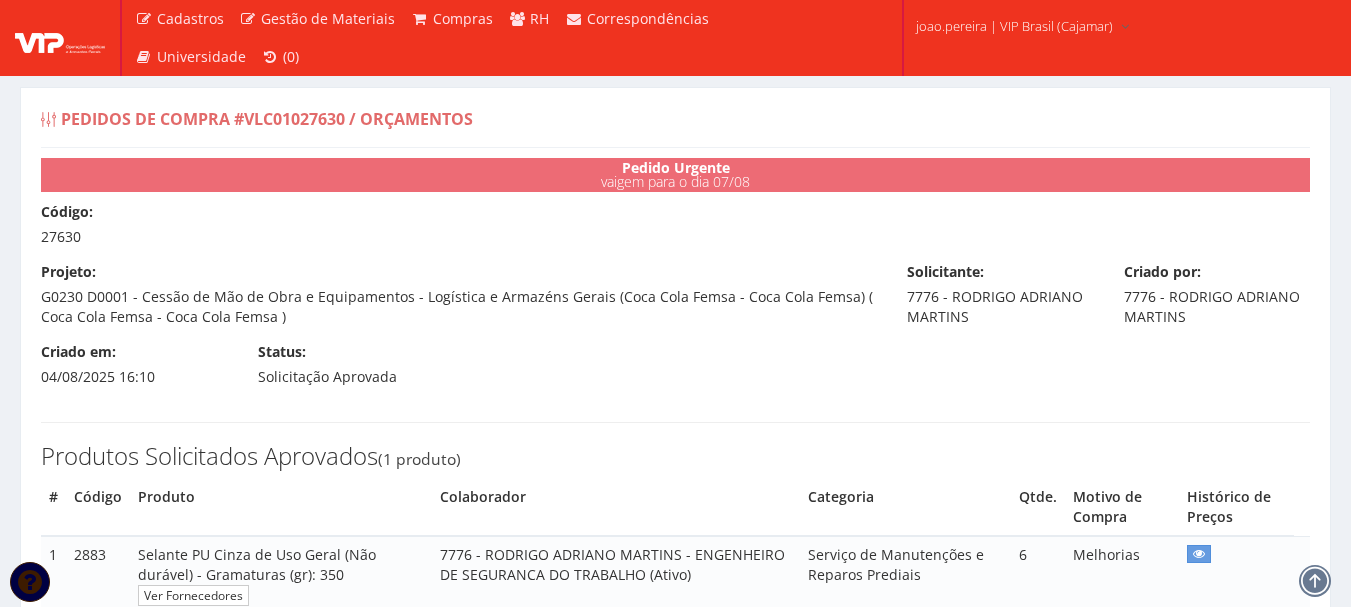 select on "0" 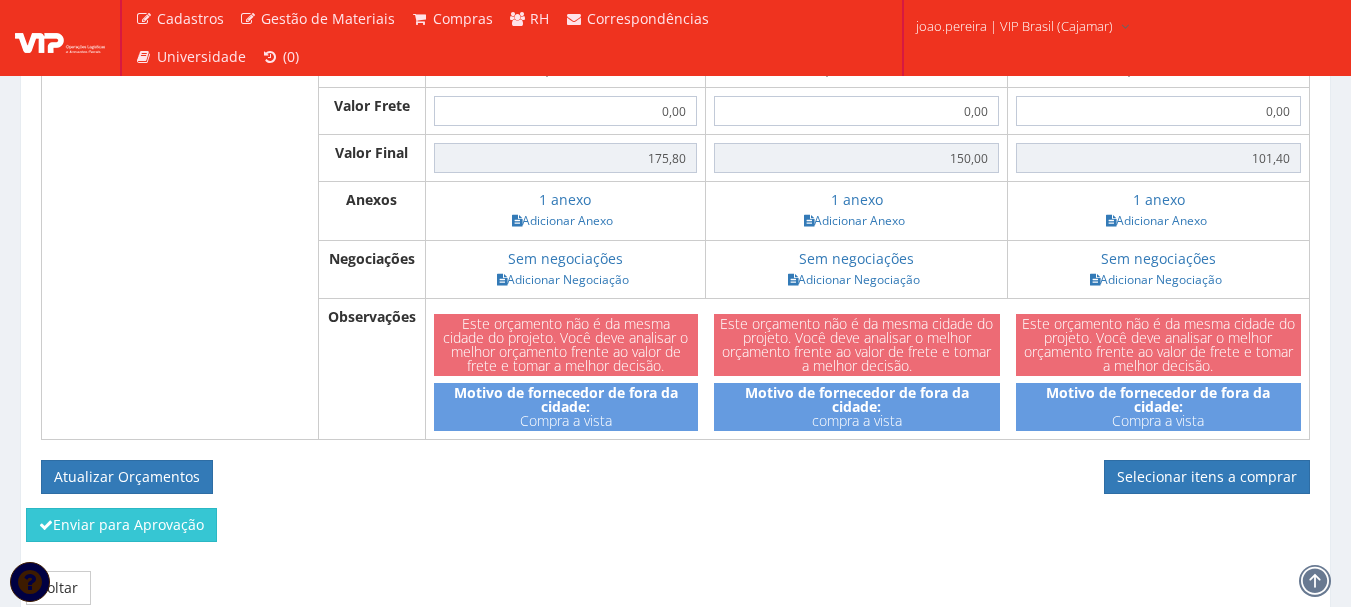 scroll, scrollTop: 1000, scrollLeft: 0, axis: vertical 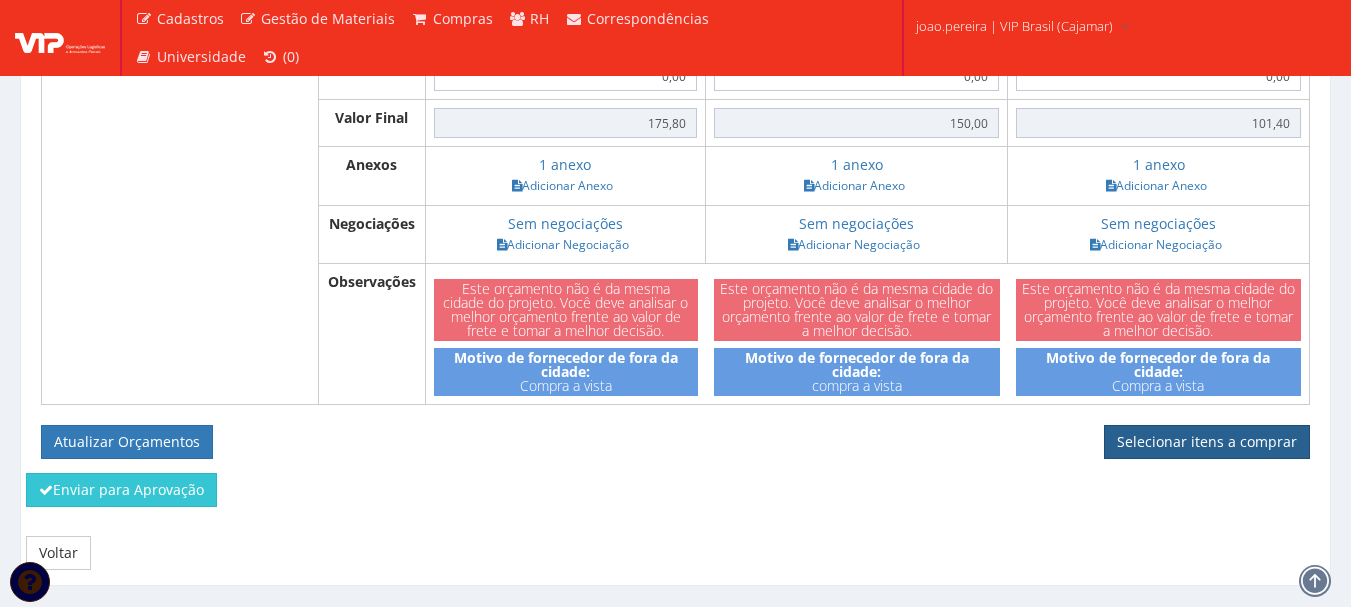 click on "Selecionar itens a
comprar" at bounding box center [1207, 442] 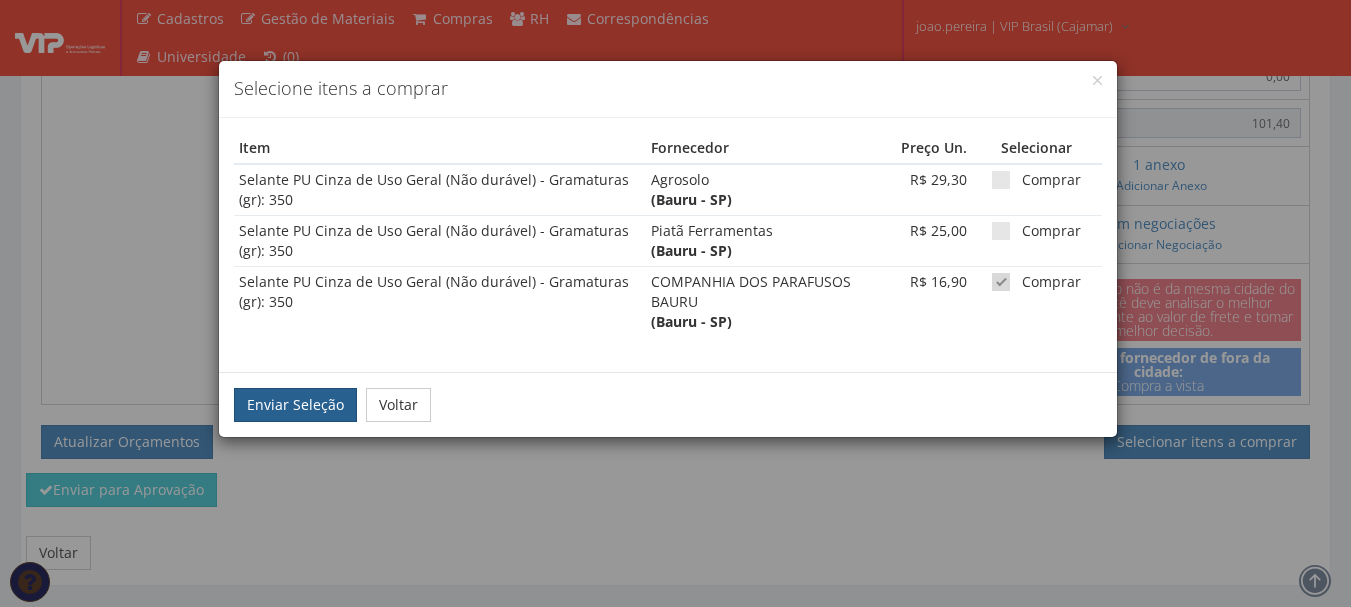 click on "Enviar Seleção" 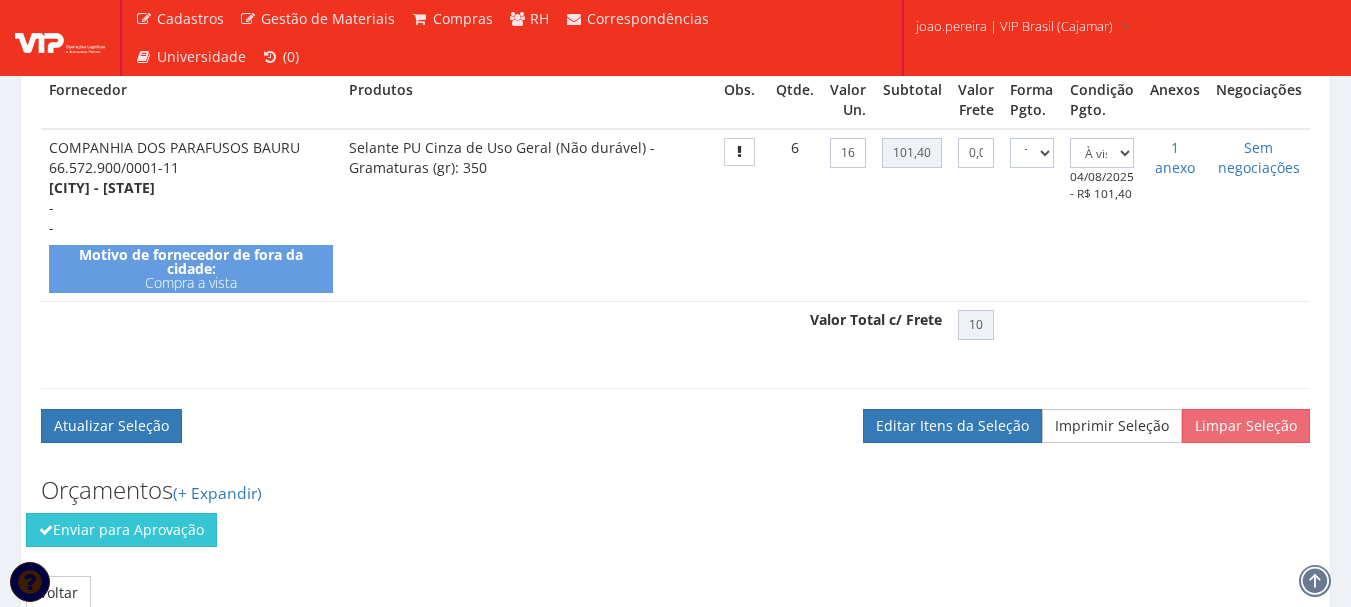 scroll, scrollTop: 779, scrollLeft: 0, axis: vertical 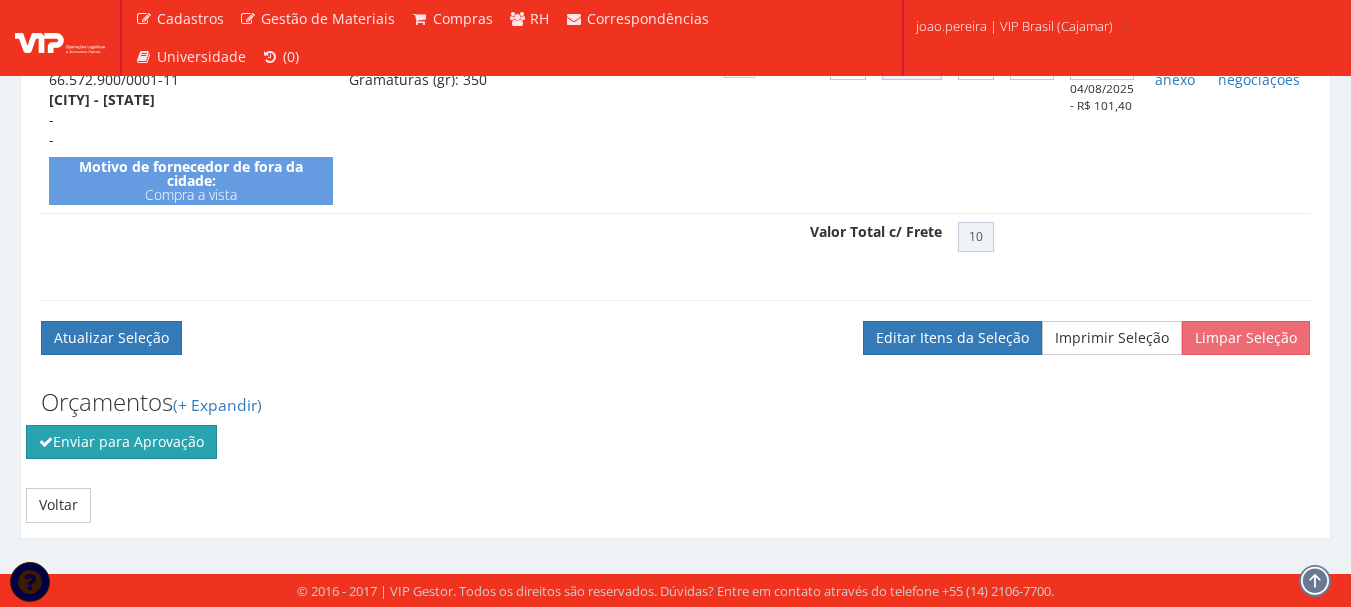 click on "Enviar para Aprovação" at bounding box center [121, 442] 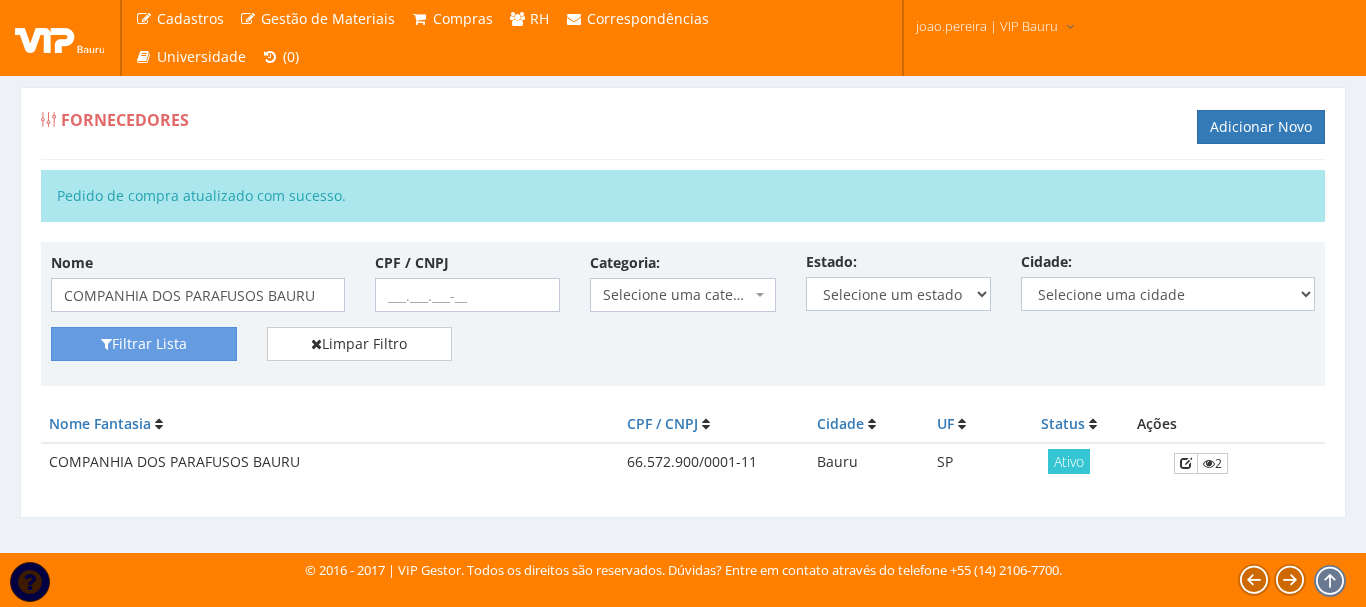 scroll, scrollTop: 0, scrollLeft: 0, axis: both 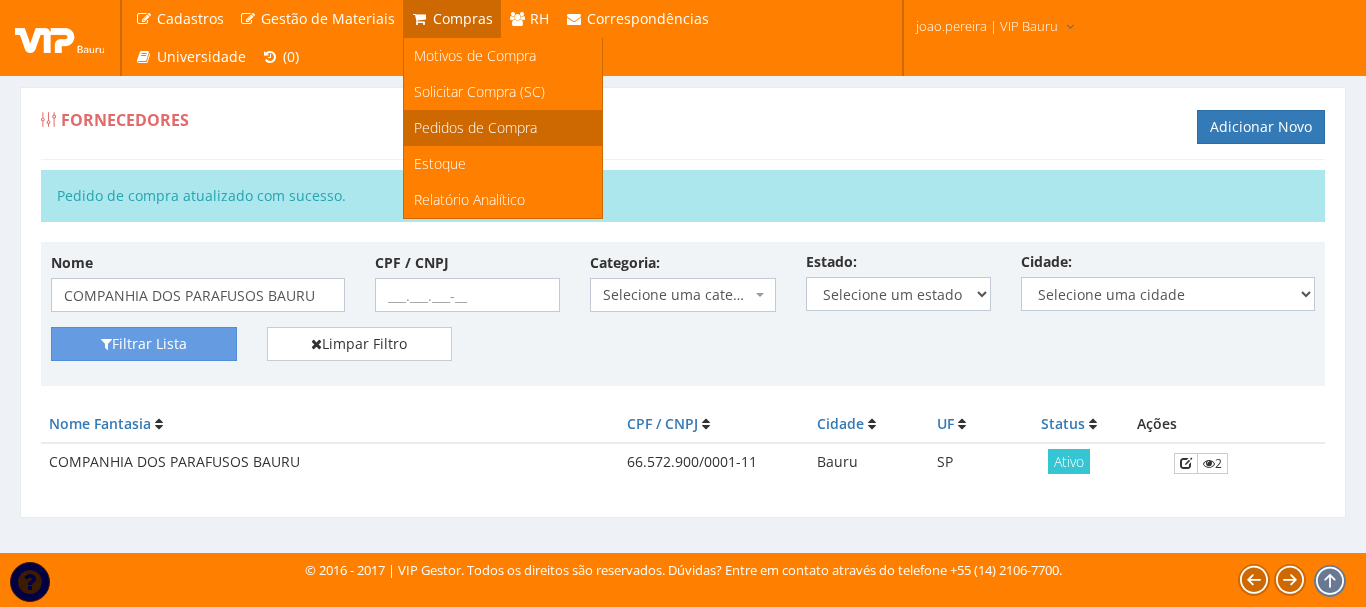 click on "Pedidos de Compra" at bounding box center (475, 127) 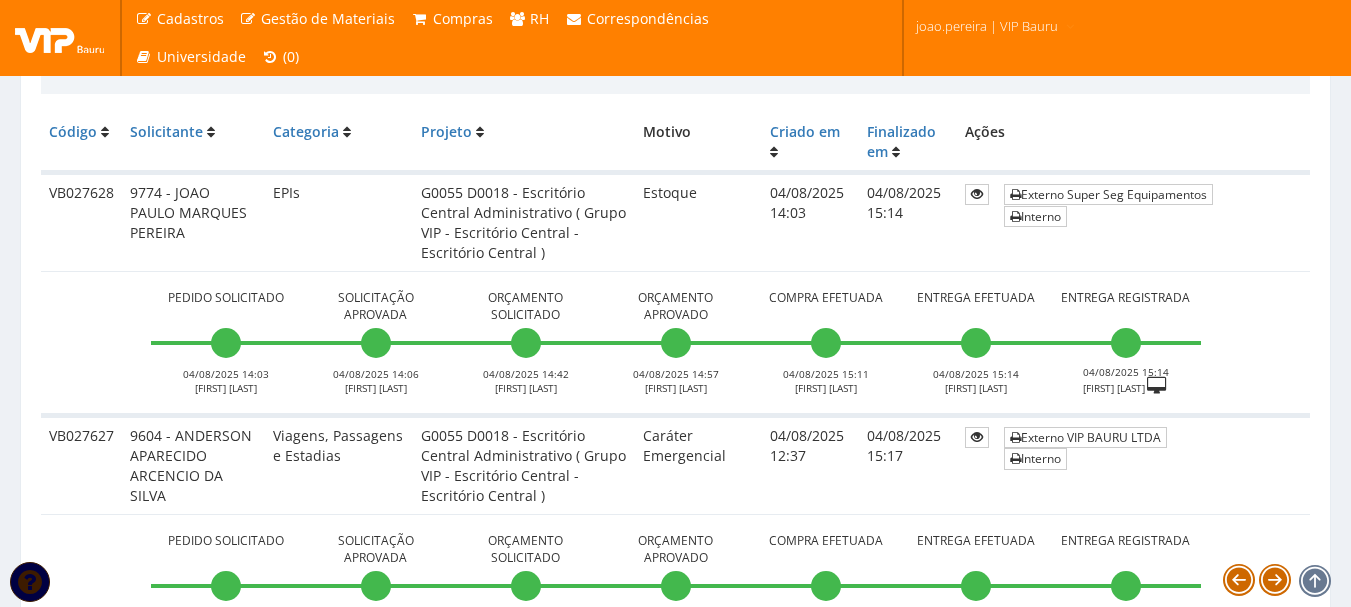 scroll, scrollTop: 500, scrollLeft: 0, axis: vertical 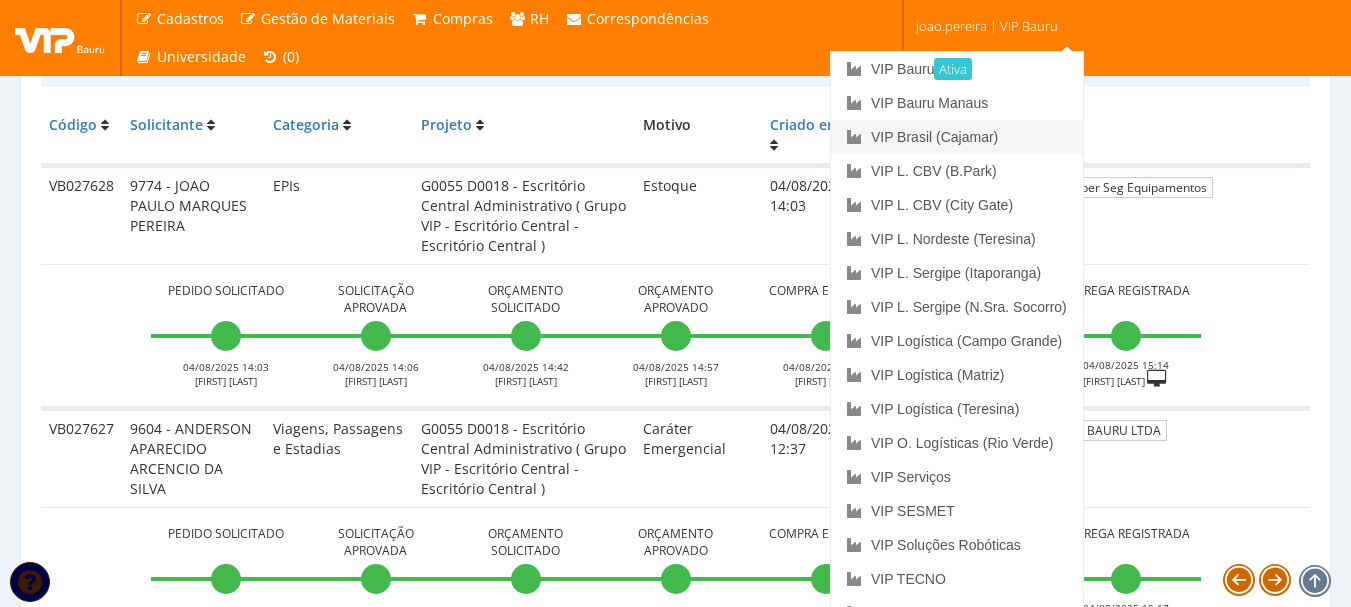 click on "VIP Brasil (Cajamar)" at bounding box center (957, 137) 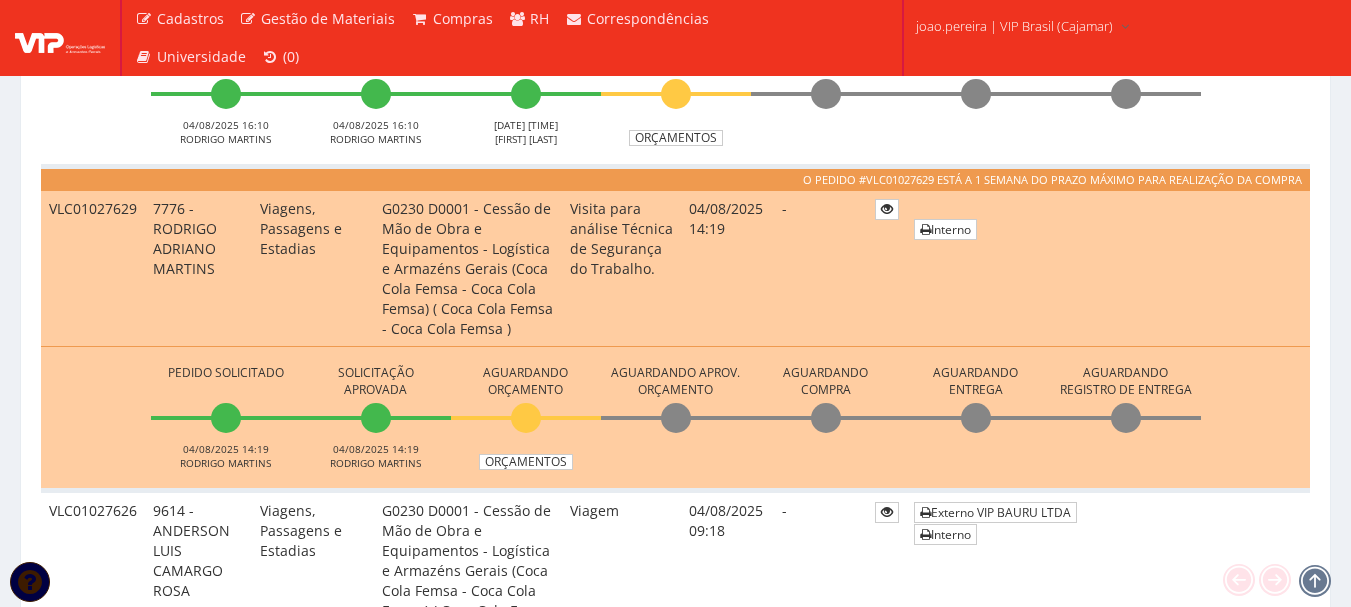scroll, scrollTop: 800, scrollLeft: 0, axis: vertical 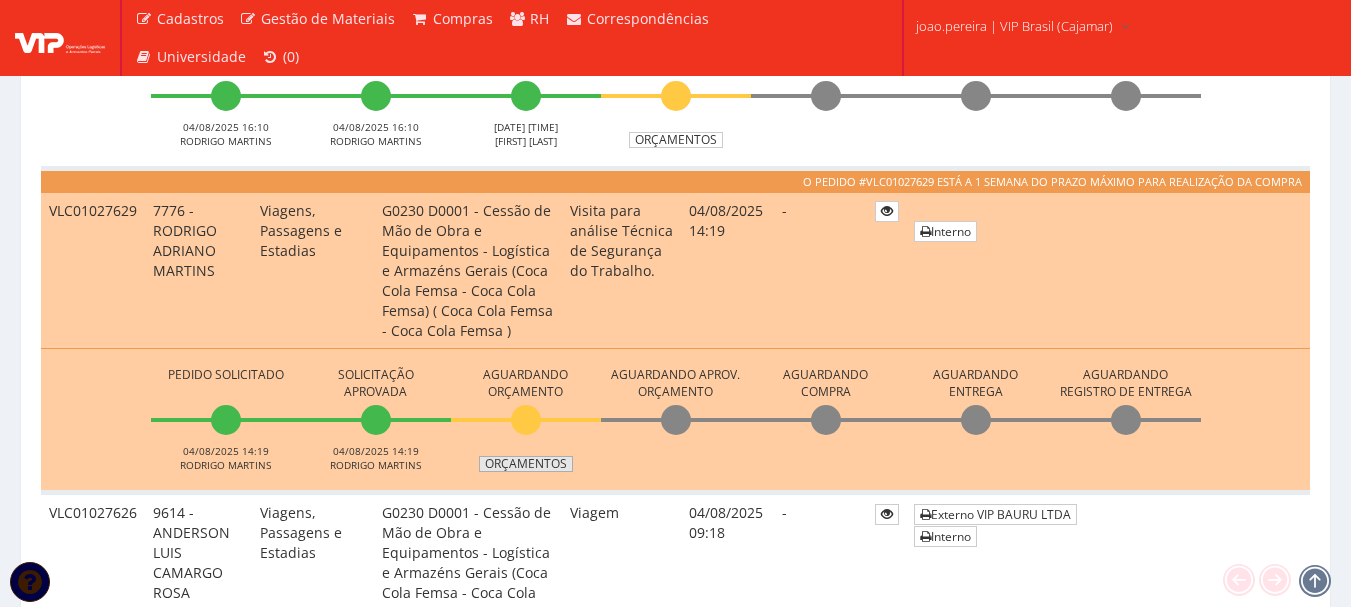 click on "Orçamentos" at bounding box center [526, 464] 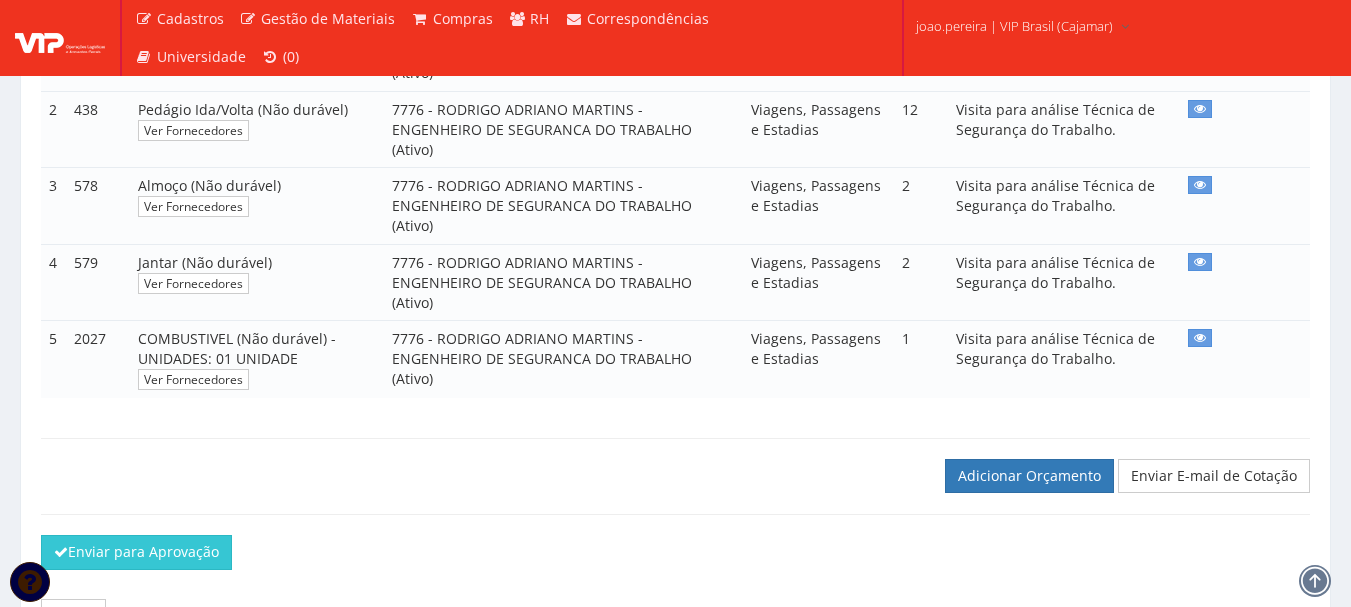 scroll, scrollTop: 557, scrollLeft: 0, axis: vertical 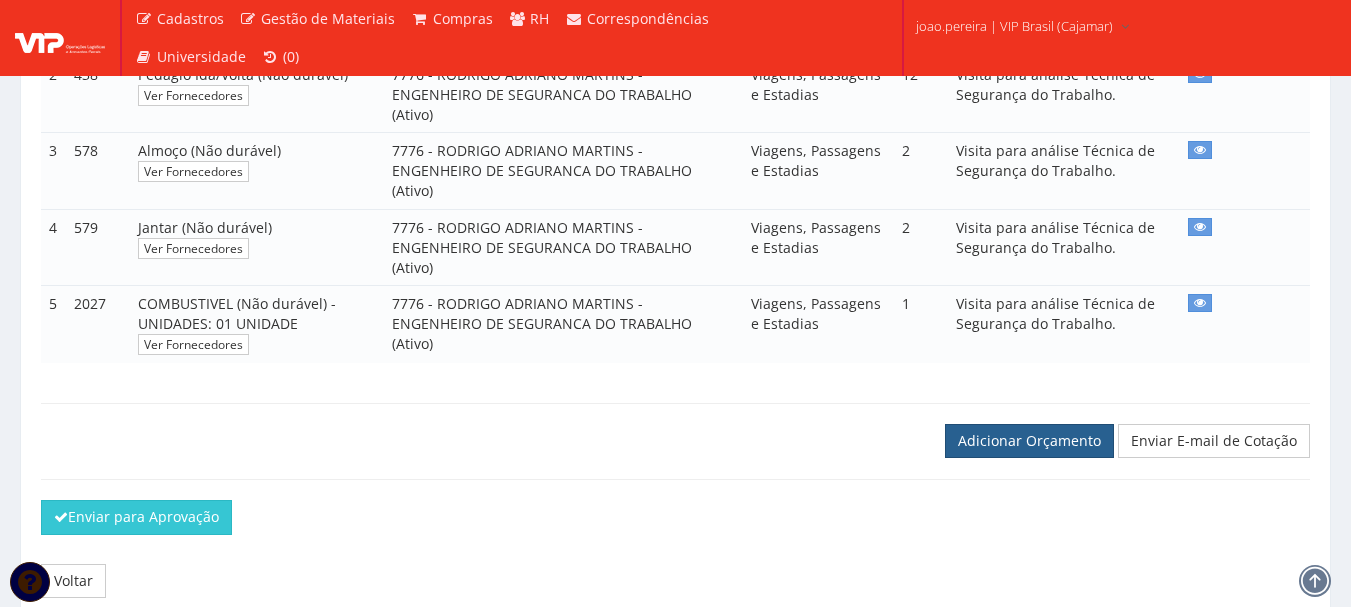 click on "Adicionar Orçamento" at bounding box center (1029, 441) 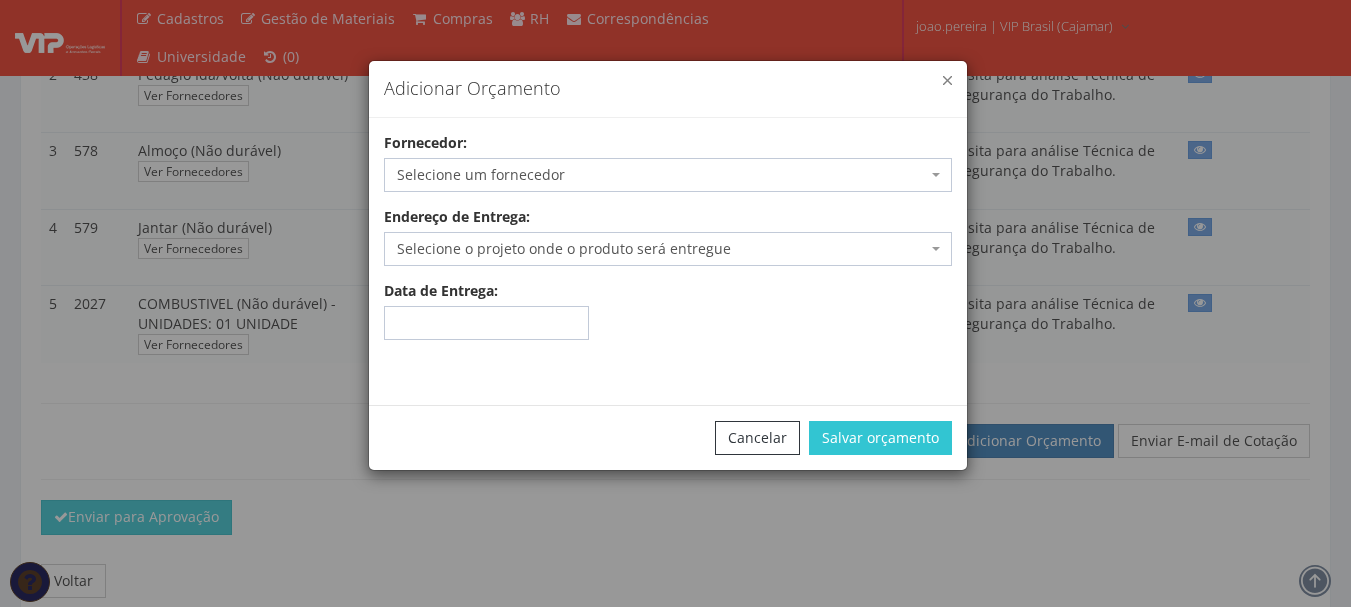click at bounding box center (947, 80) 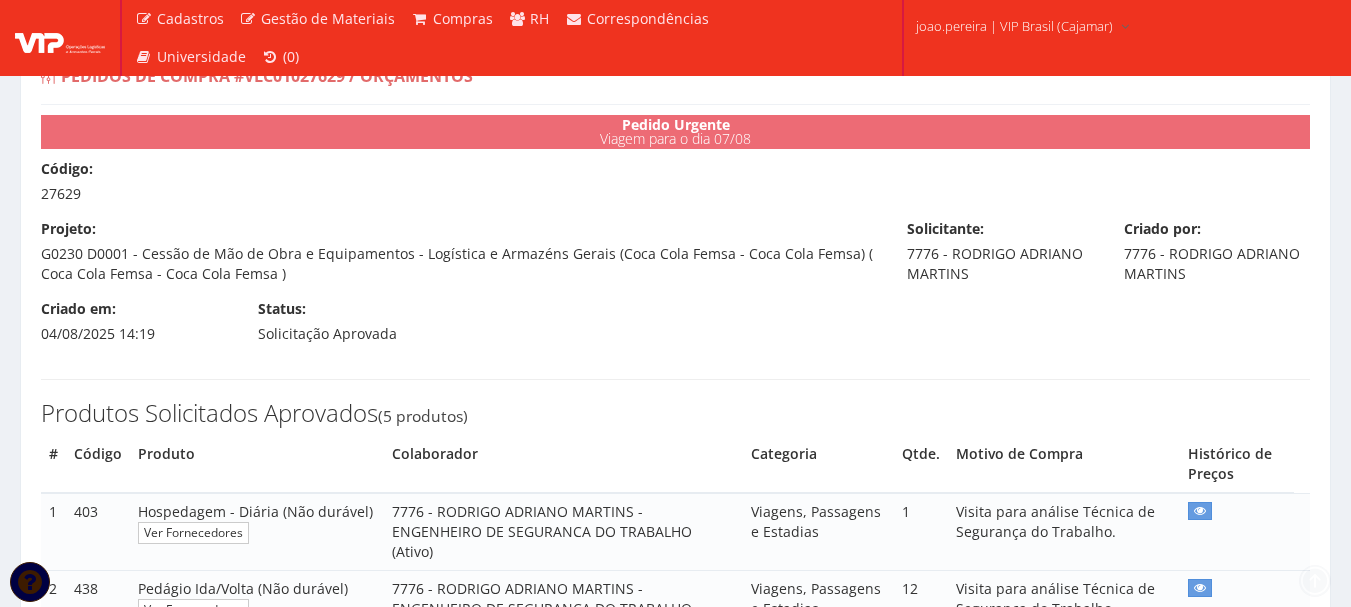 scroll, scrollTop: 0, scrollLeft: 0, axis: both 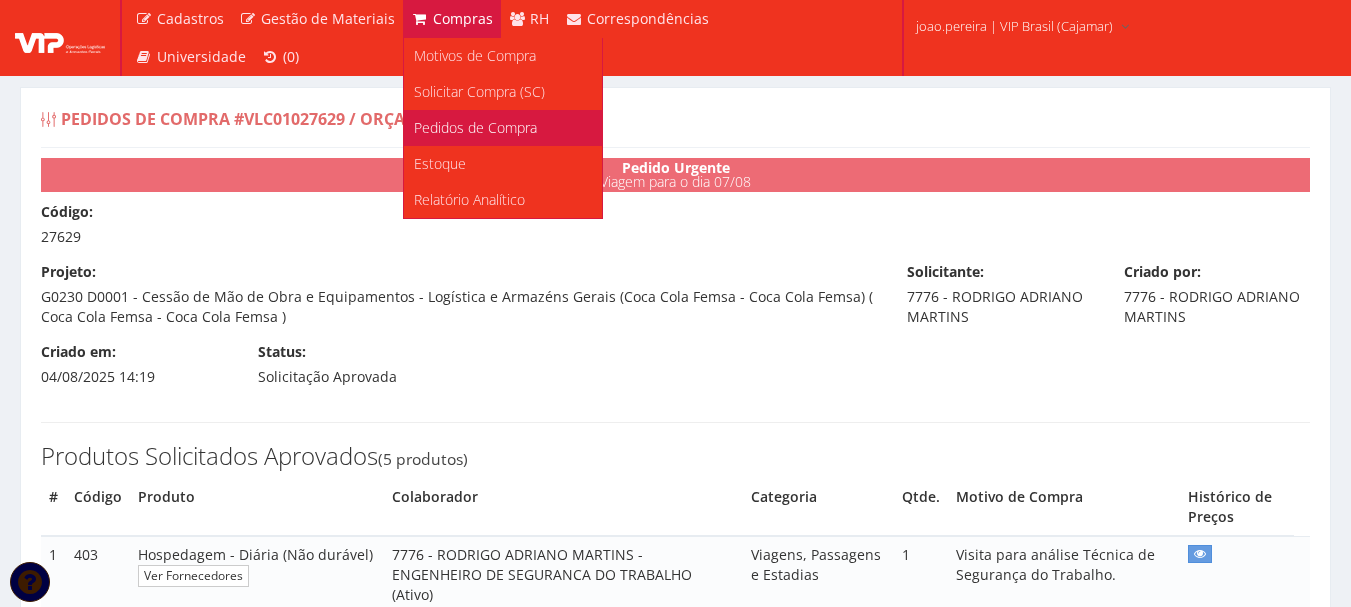 click on "Pedidos de Compra" at bounding box center [475, 127] 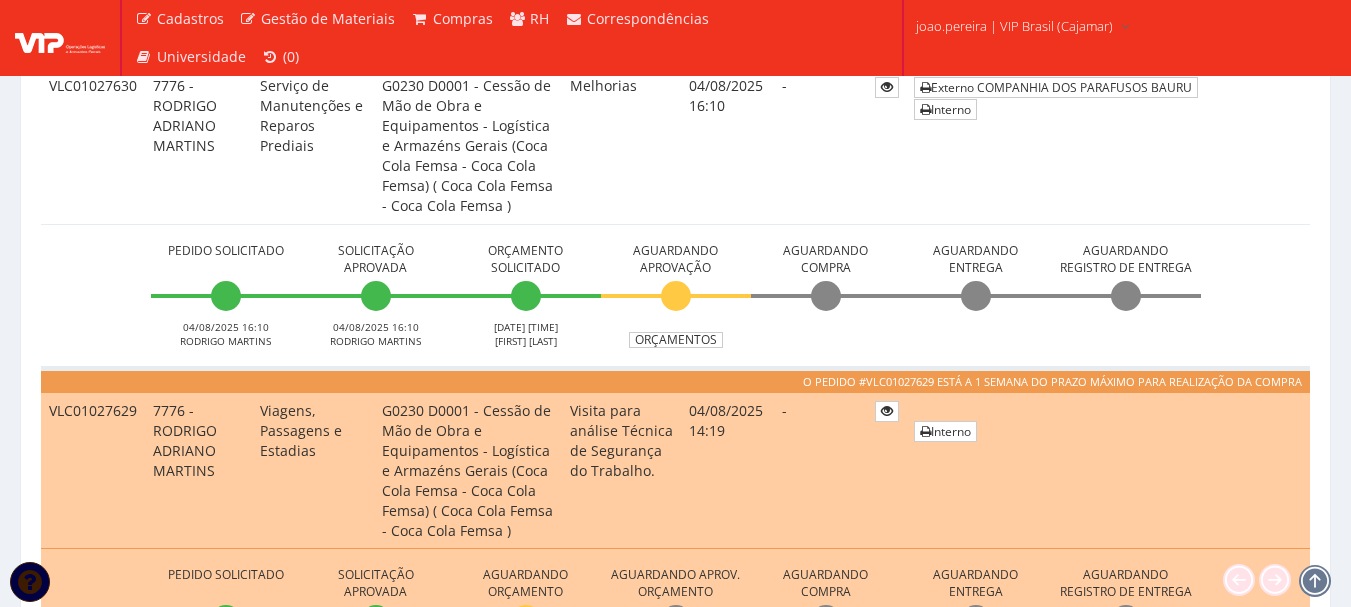 scroll, scrollTop: 700, scrollLeft: 0, axis: vertical 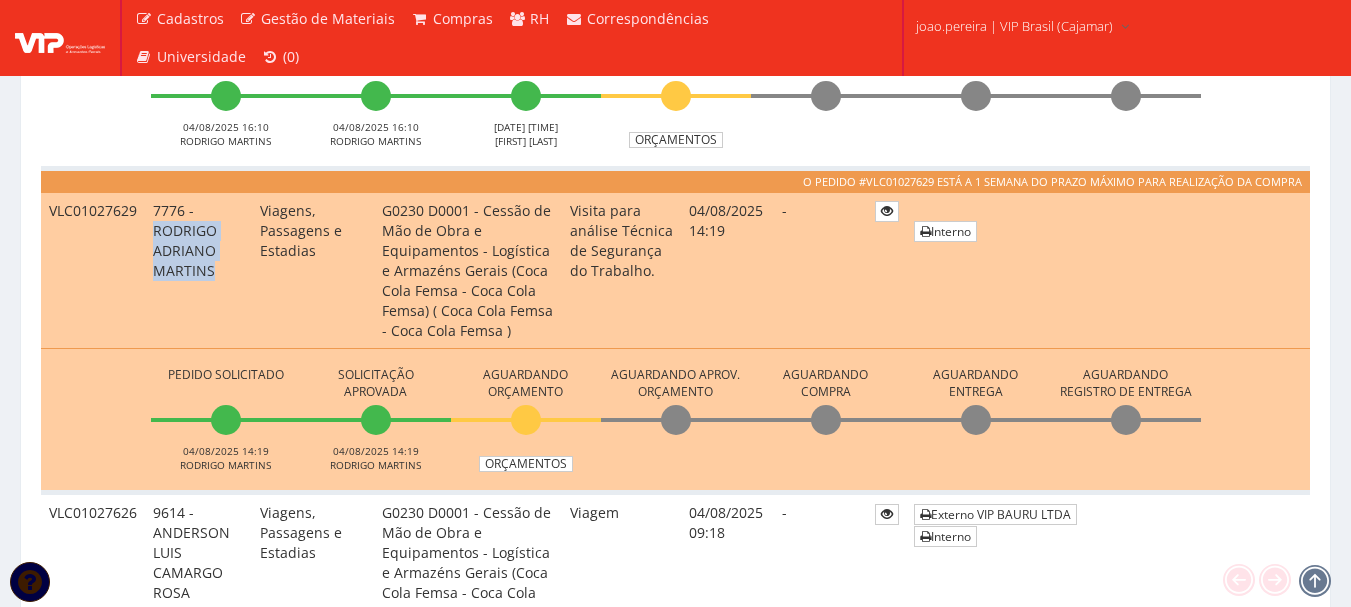 drag, startPoint x: 211, startPoint y: 272, endPoint x: 150, endPoint y: 229, distance: 74.63243 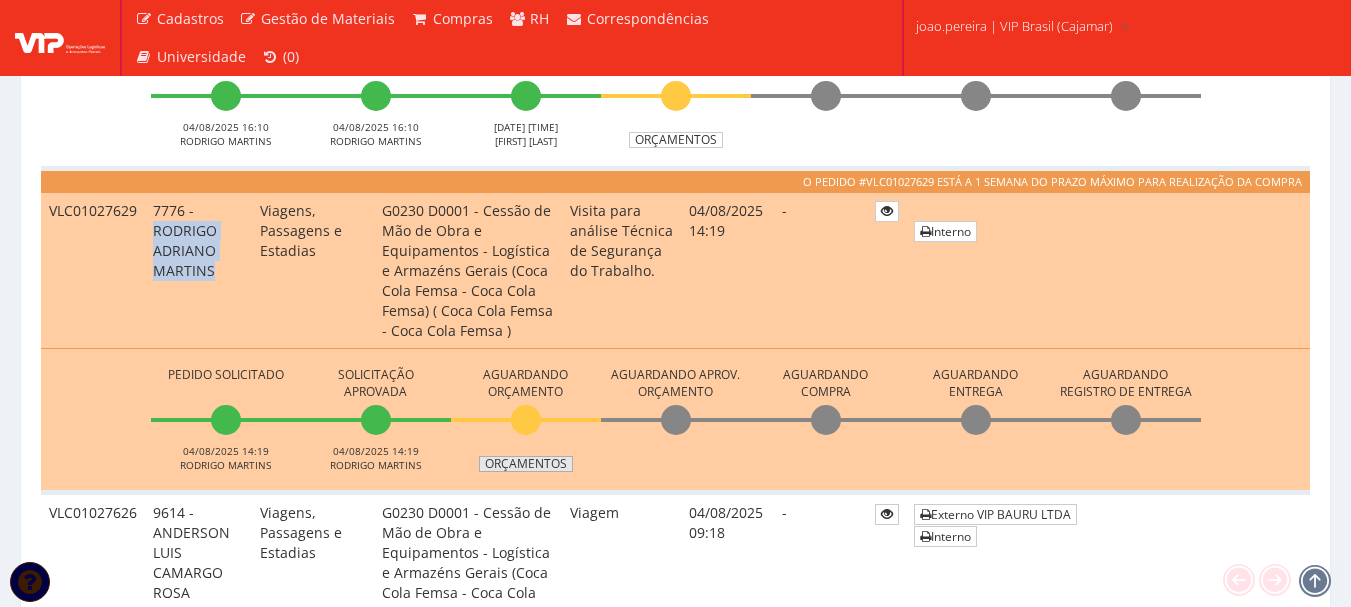 click on "Orçamentos" at bounding box center (526, 464) 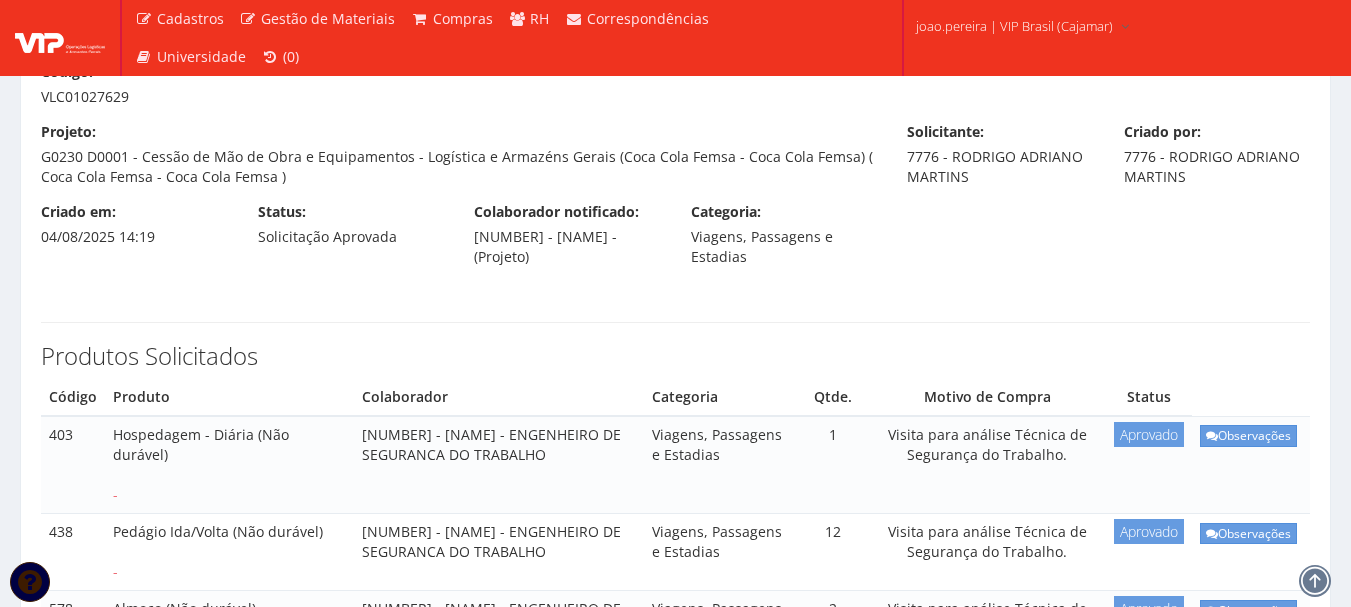 scroll, scrollTop: 100, scrollLeft: 0, axis: vertical 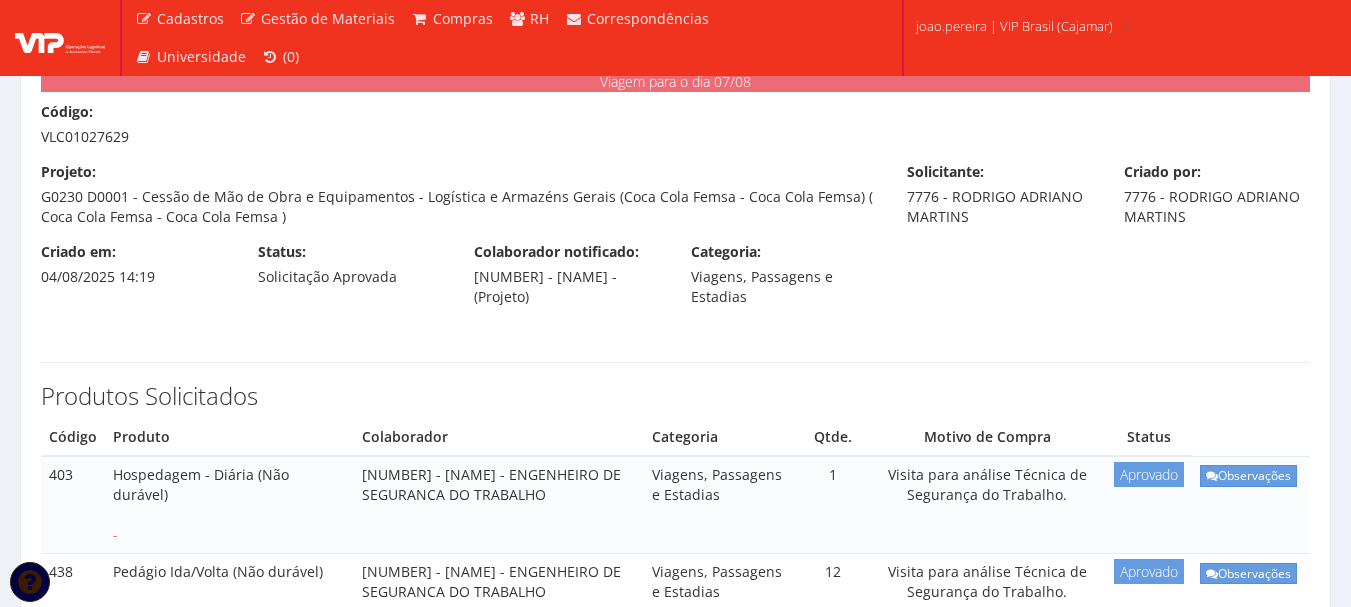 drag, startPoint x: 42, startPoint y: 136, endPoint x: 132, endPoint y: 135, distance: 90.005554 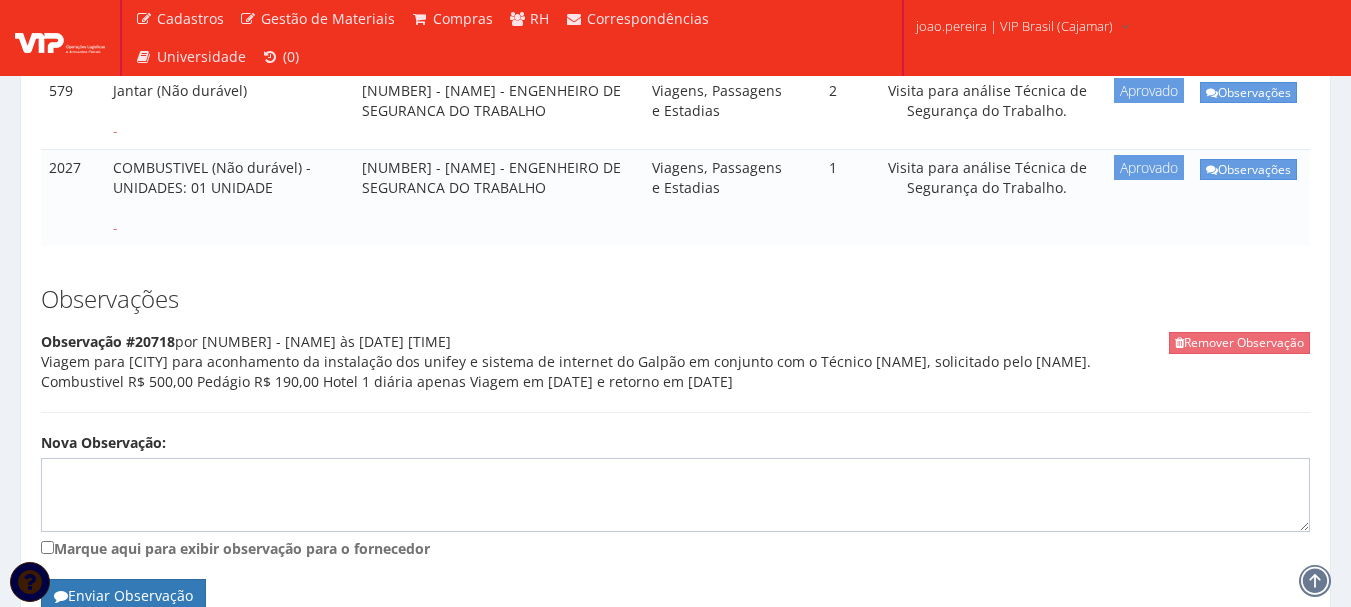 scroll, scrollTop: 700, scrollLeft: 0, axis: vertical 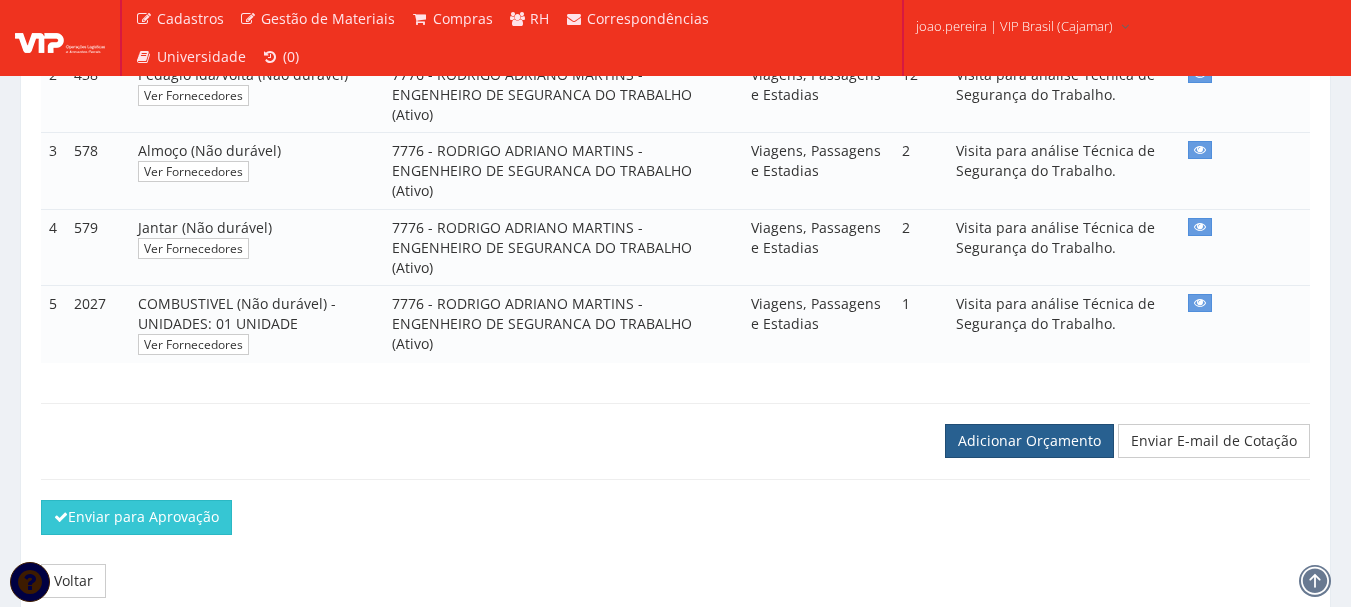 click on "Adicionar Orçamento" at bounding box center (1029, 441) 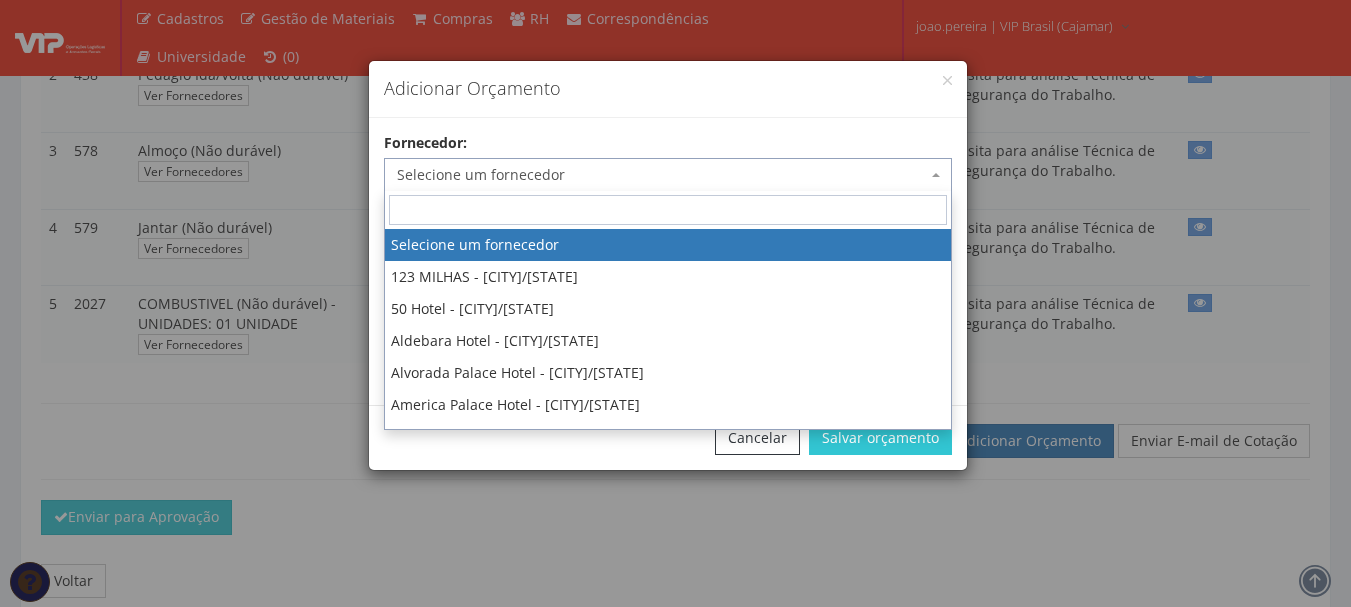 click on "Selecione um fornecedor" at bounding box center (662, 175) 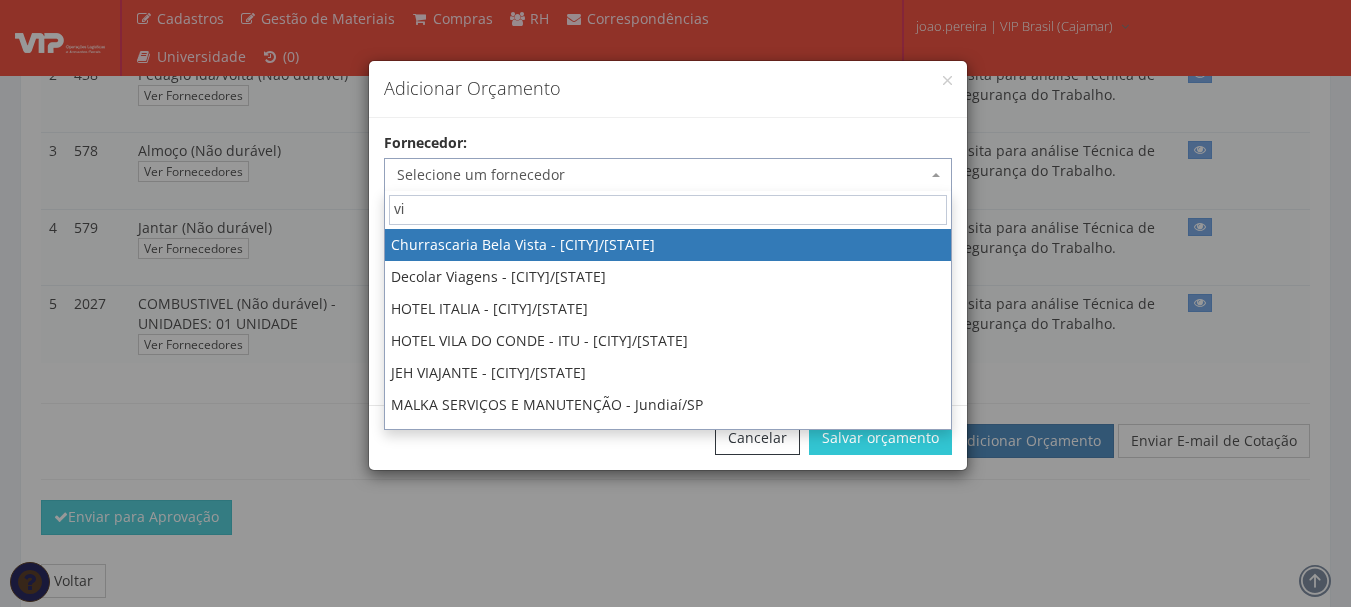 type on "vip" 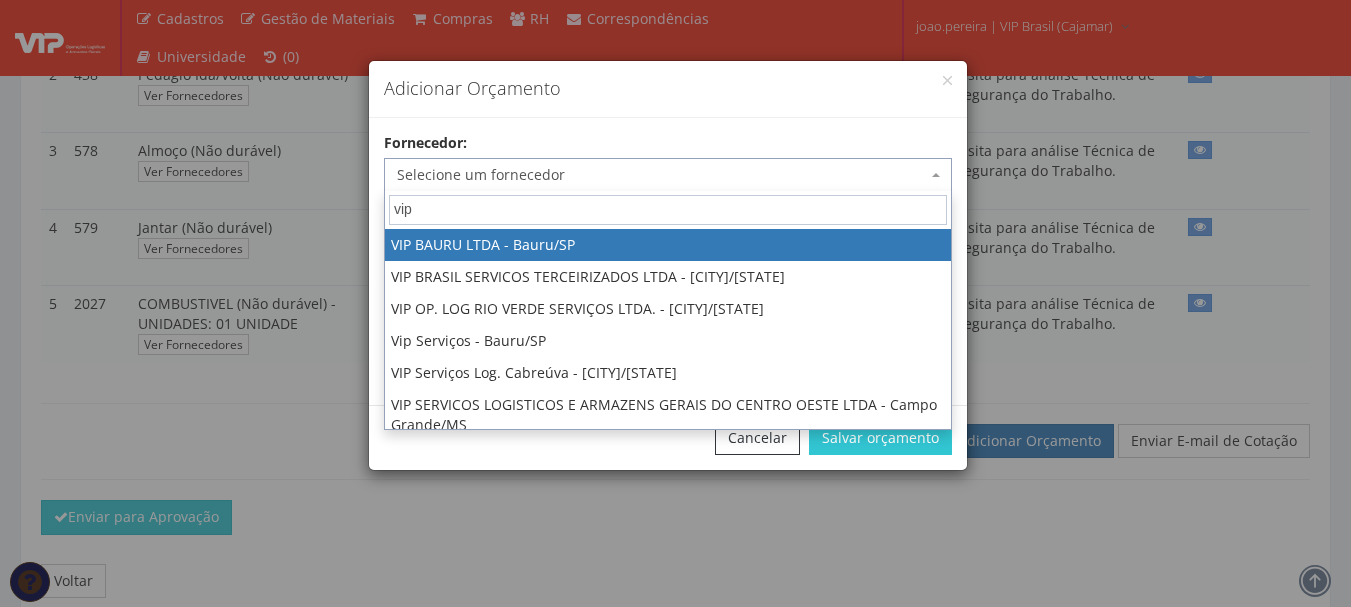 select on "532" 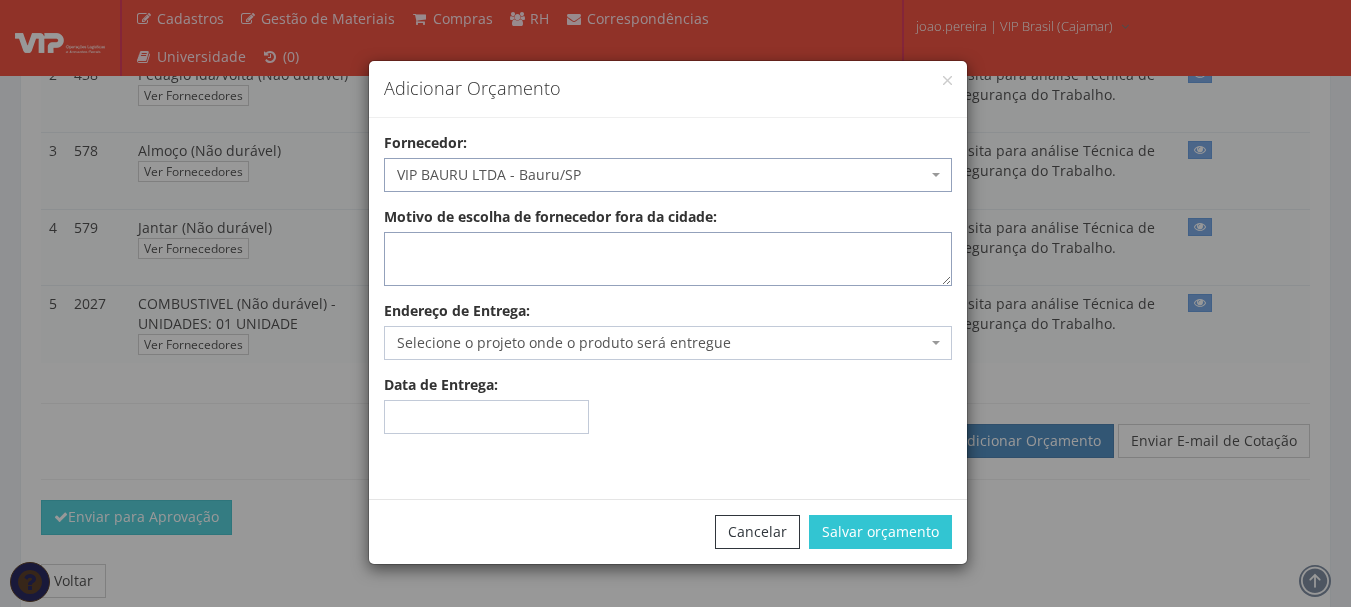click on "Motivo de escolha de fornecedor fora da cidade:" at bounding box center [668, 259] 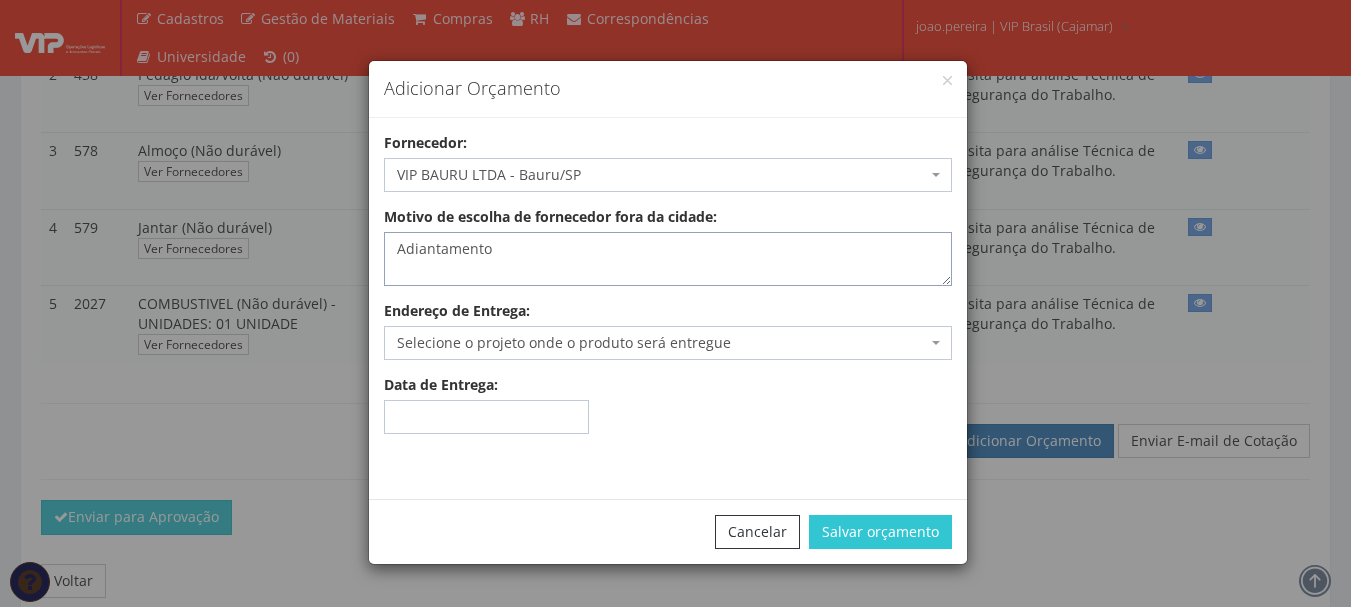 type on "Adiantamento" 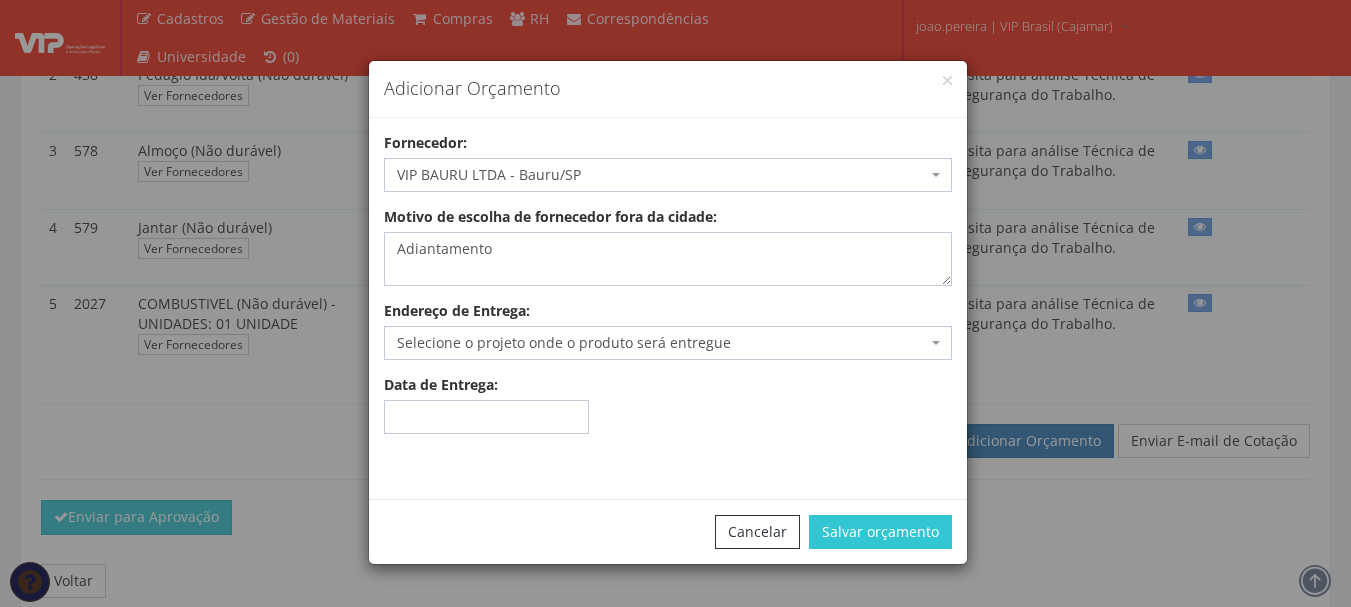 click on "Selecione o projeto onde o produto será entregue" at bounding box center [668, 343] 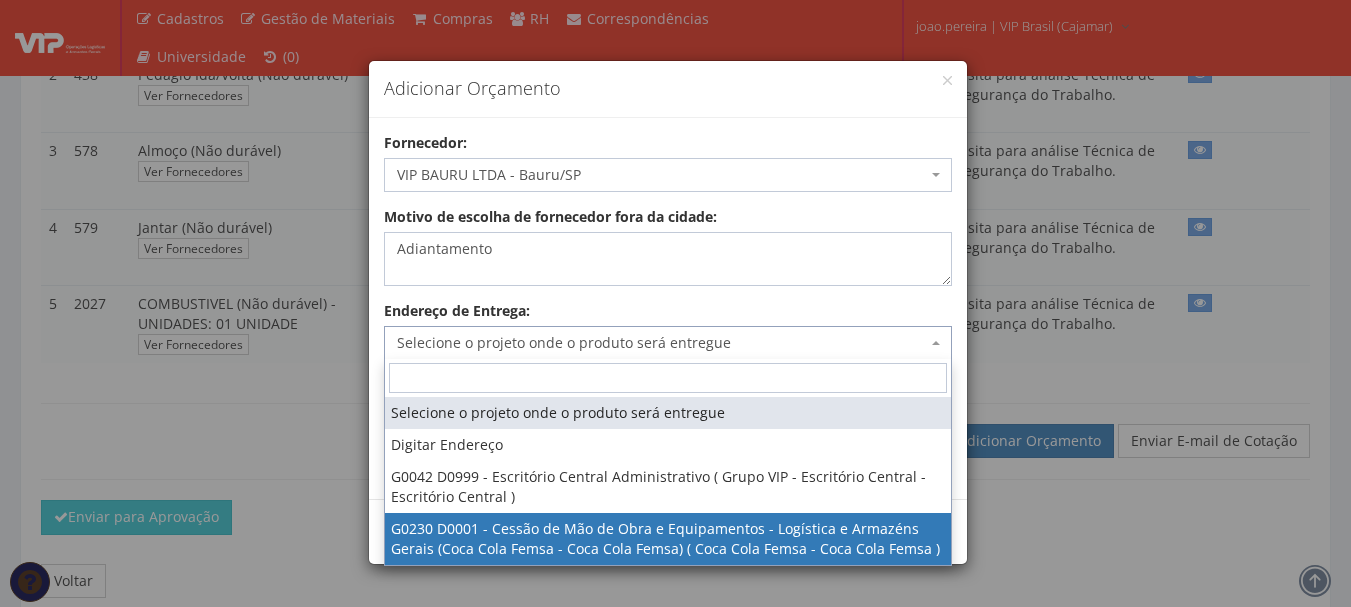 select on "230" 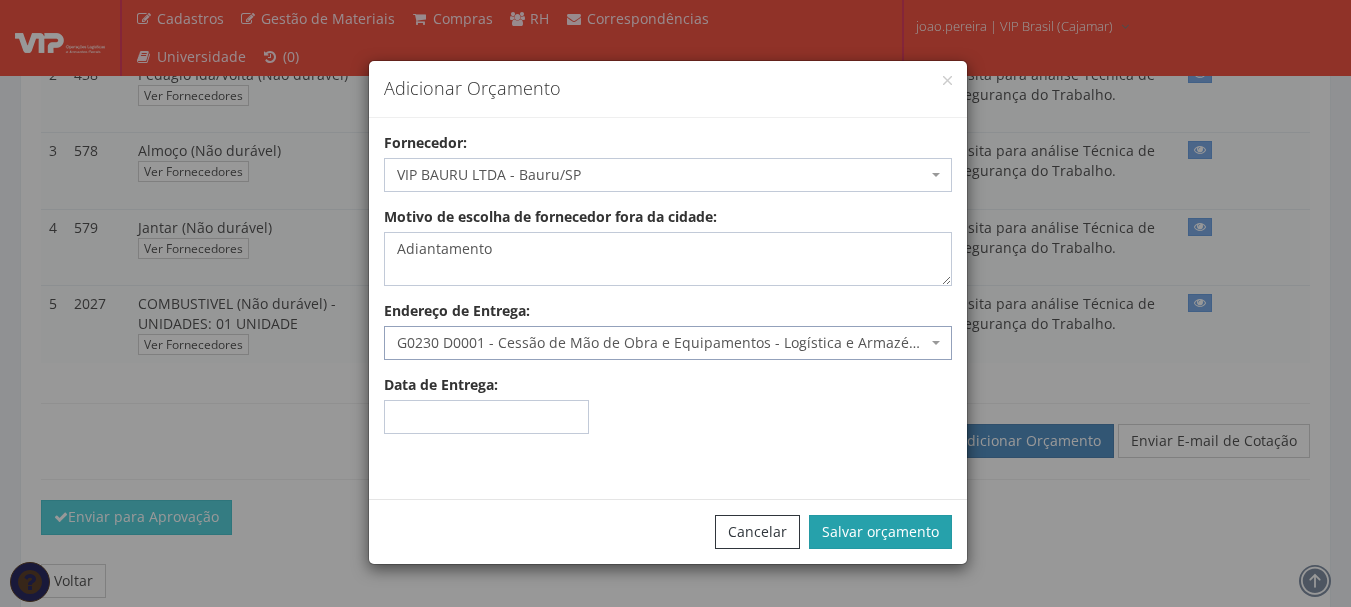 click on "Salvar orçamento" at bounding box center [880, 532] 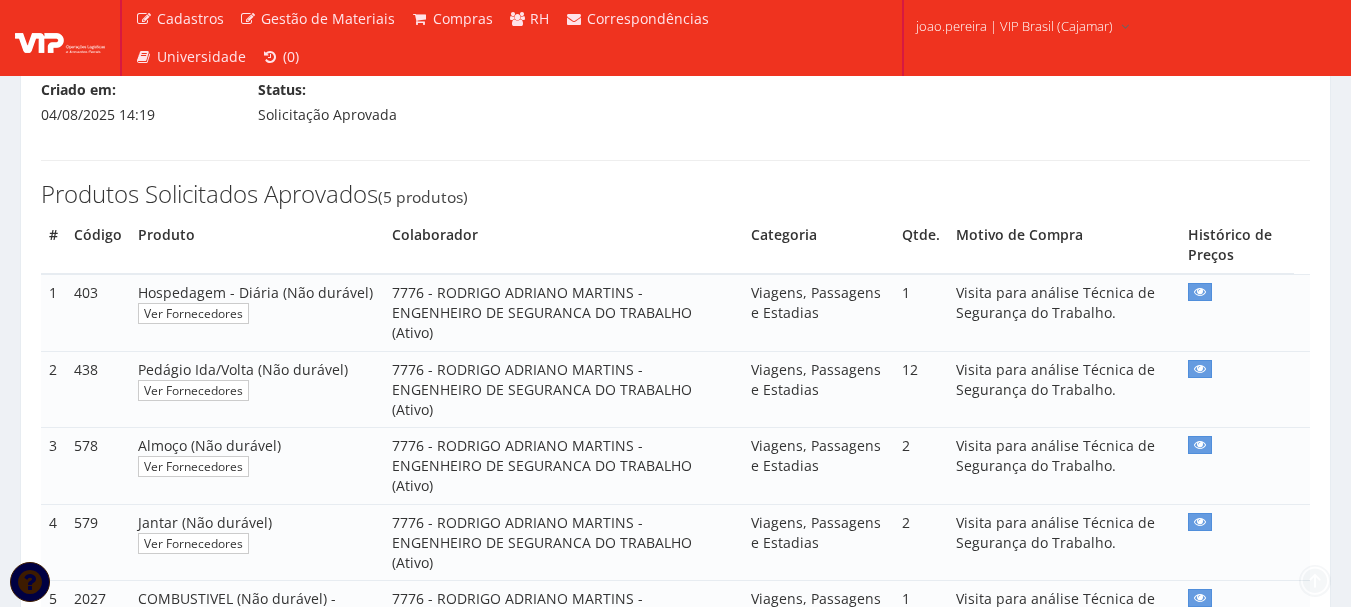 scroll, scrollTop: 500, scrollLeft: 0, axis: vertical 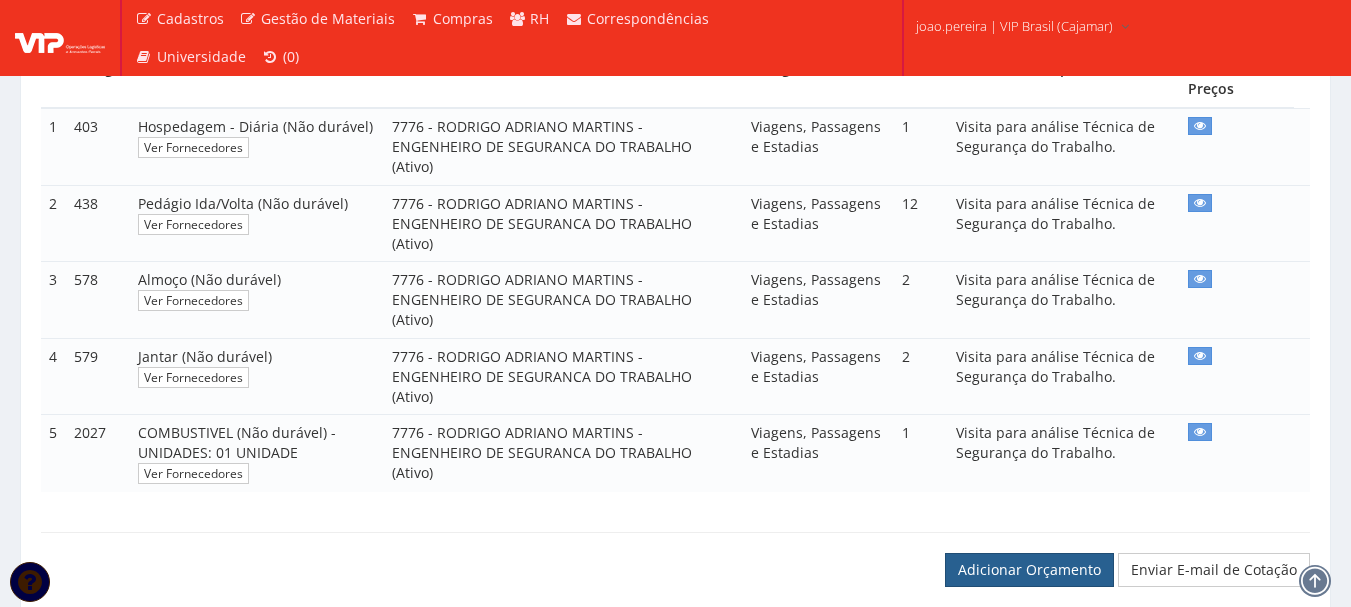 click on "Adicionar Orçamento" at bounding box center (1029, 570) 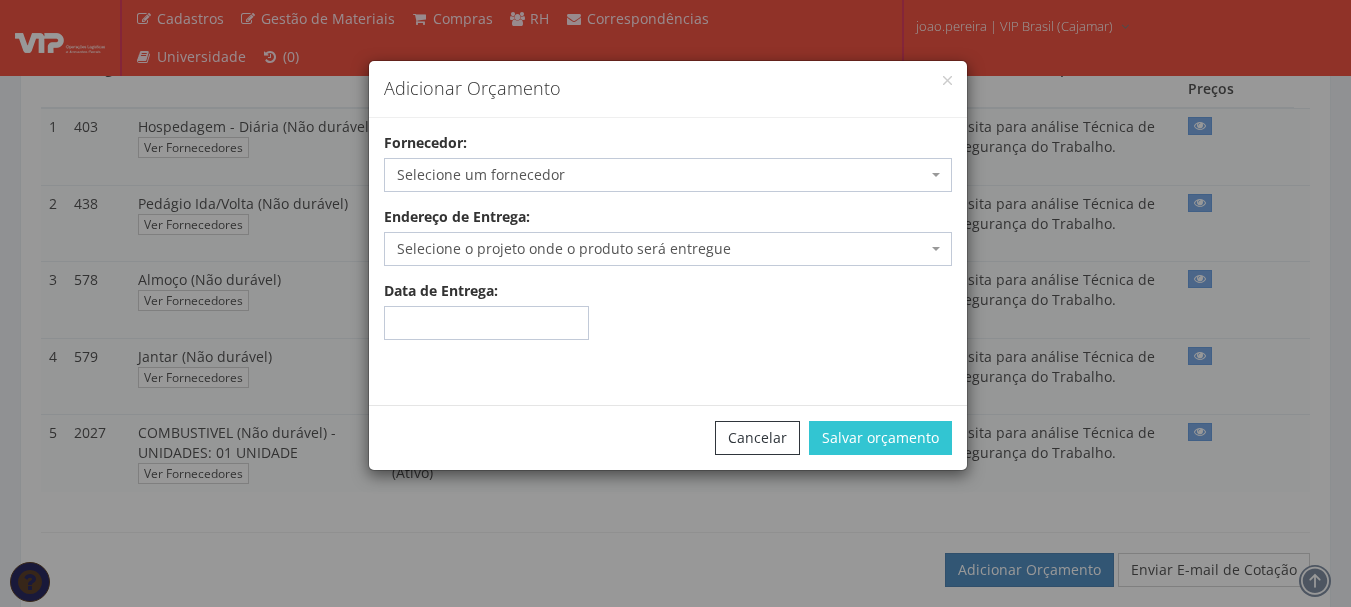 click on "Fornecedor:
Selecione um fornecedor
[COMPANY] [COMPANY] -
[CITY]/[STATE]
[NUMBER] [COMPANY] -
[CITY]/[STATE]
[COMPANY] [COMPANY] -
[CITY]/[STATE]
[COMPANY] [COMPANY] [COMPANY] -
[CITY]/[STATE]
Selecione um fornecedor" at bounding box center [668, 261] 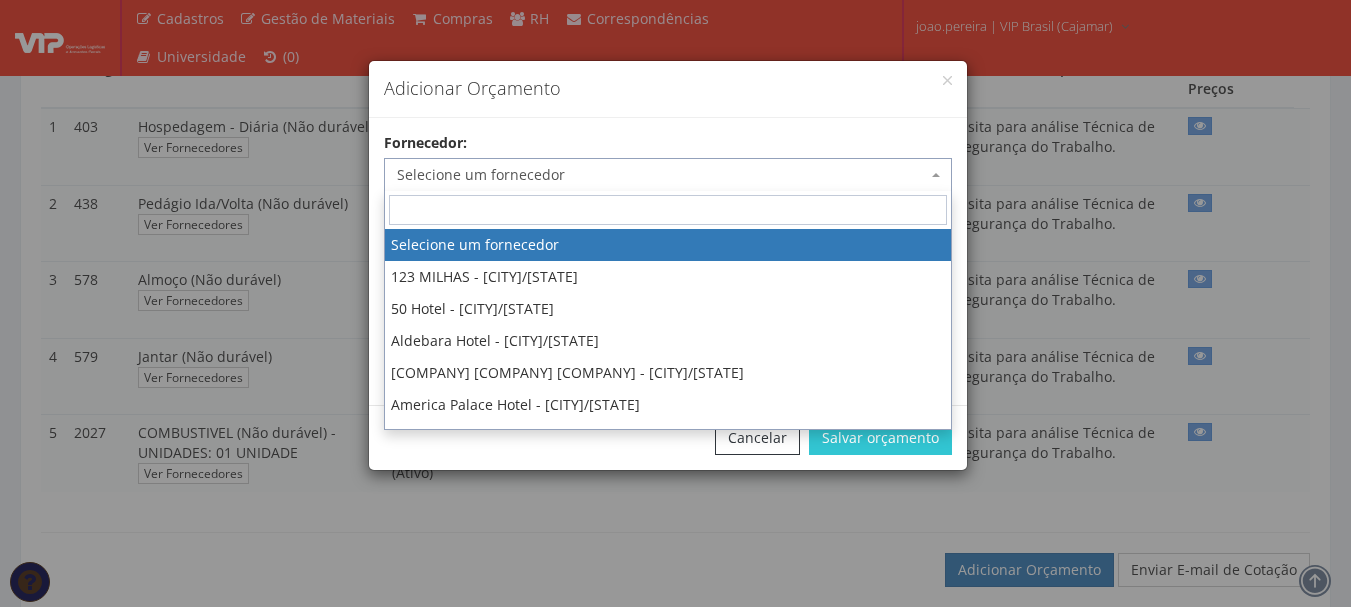 click on "Selecione um fornecedor" at bounding box center [662, 175] 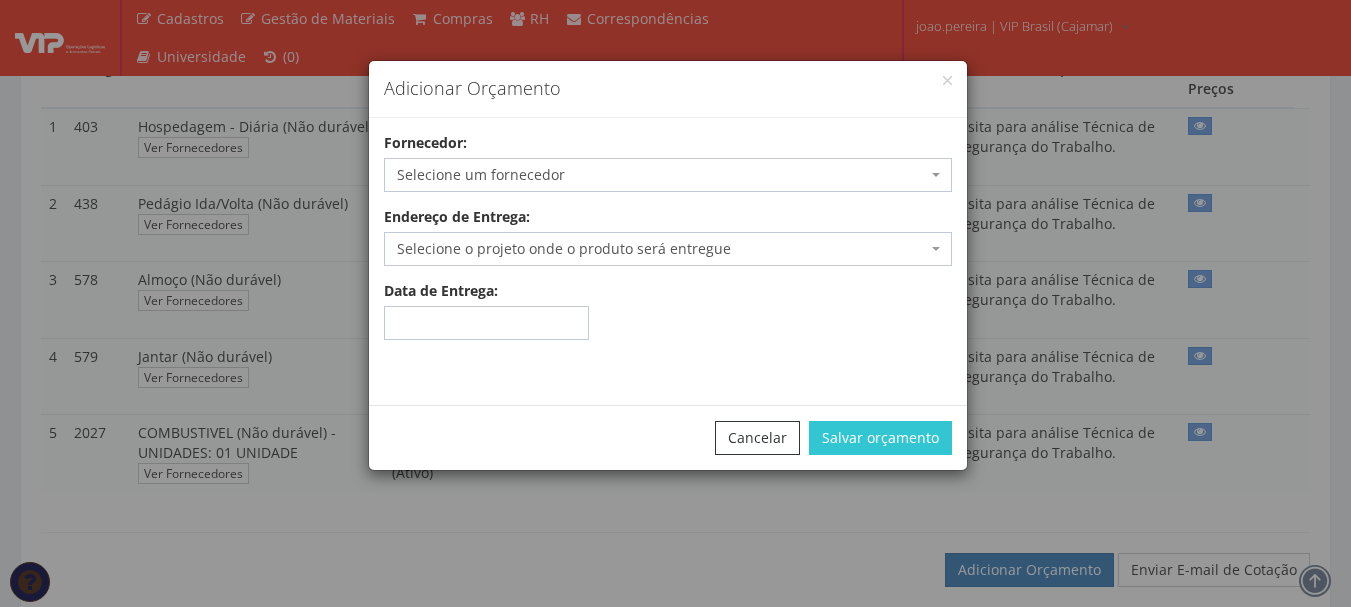 click on "Adicionar Orçamento" at bounding box center [668, 89] 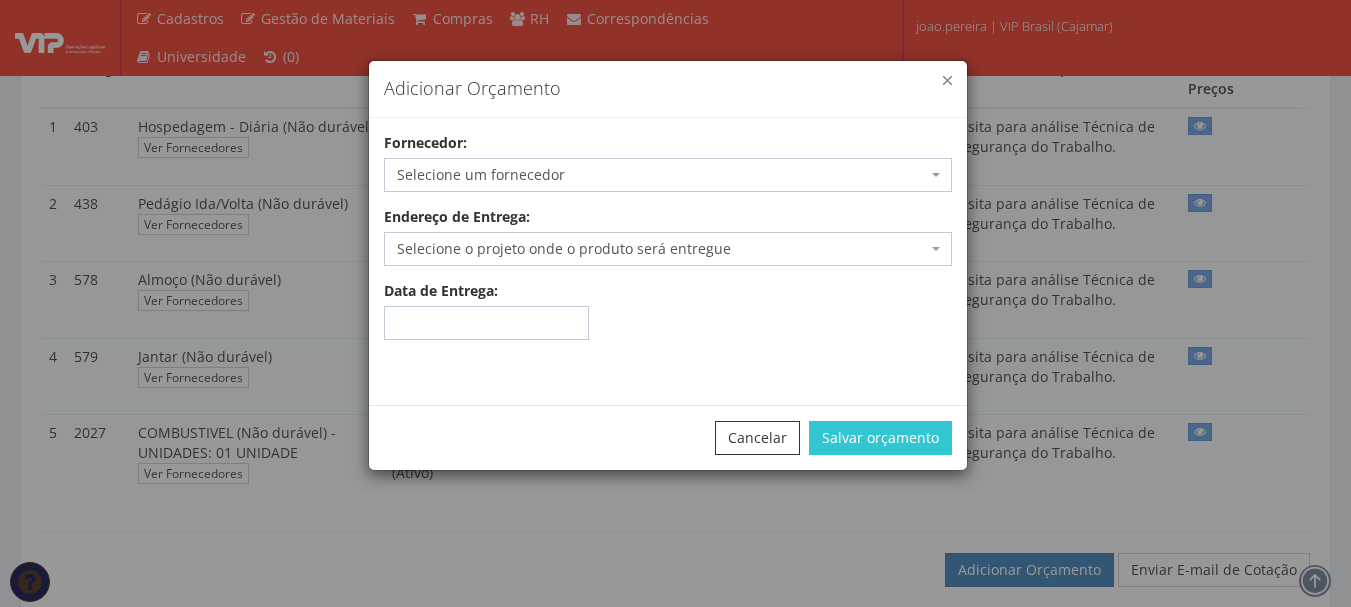 click at bounding box center [947, 80] 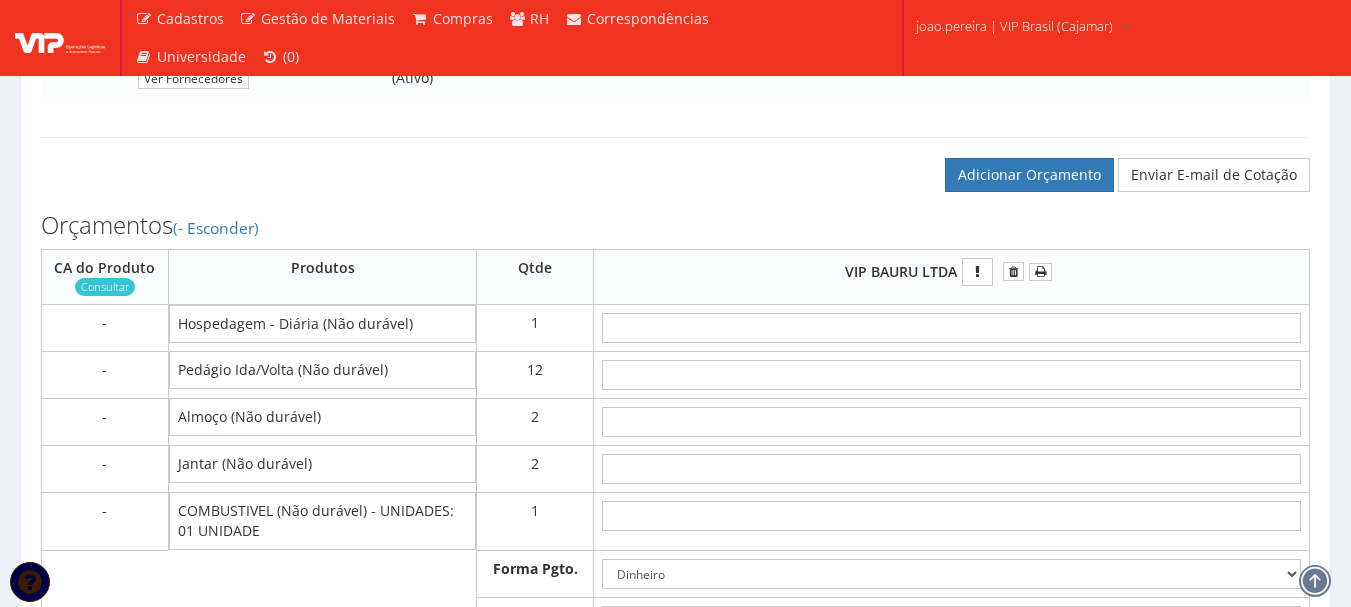 scroll, scrollTop: 900, scrollLeft: 0, axis: vertical 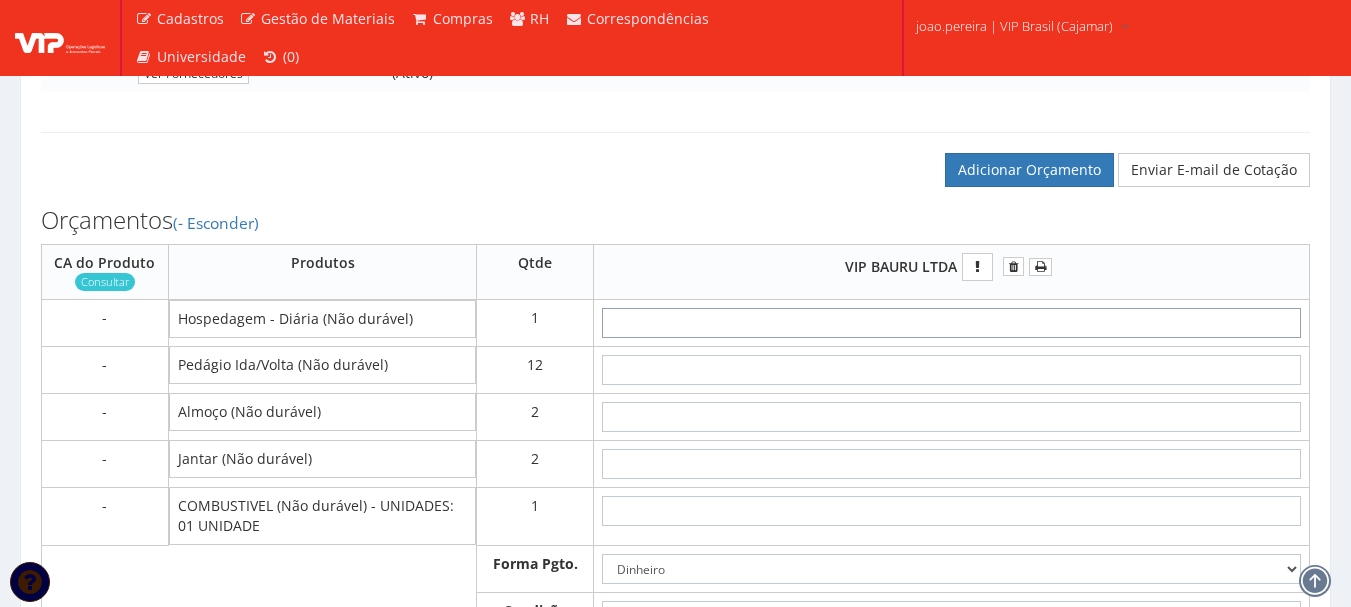 click at bounding box center (951, 323) 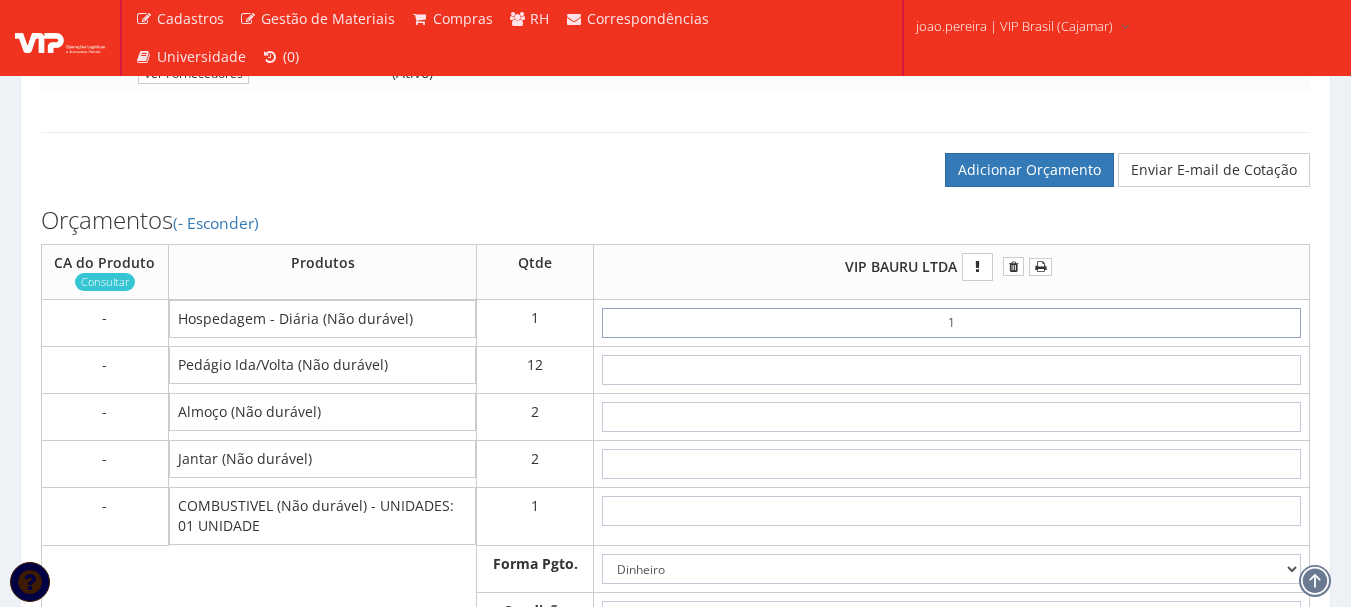 type on "19" 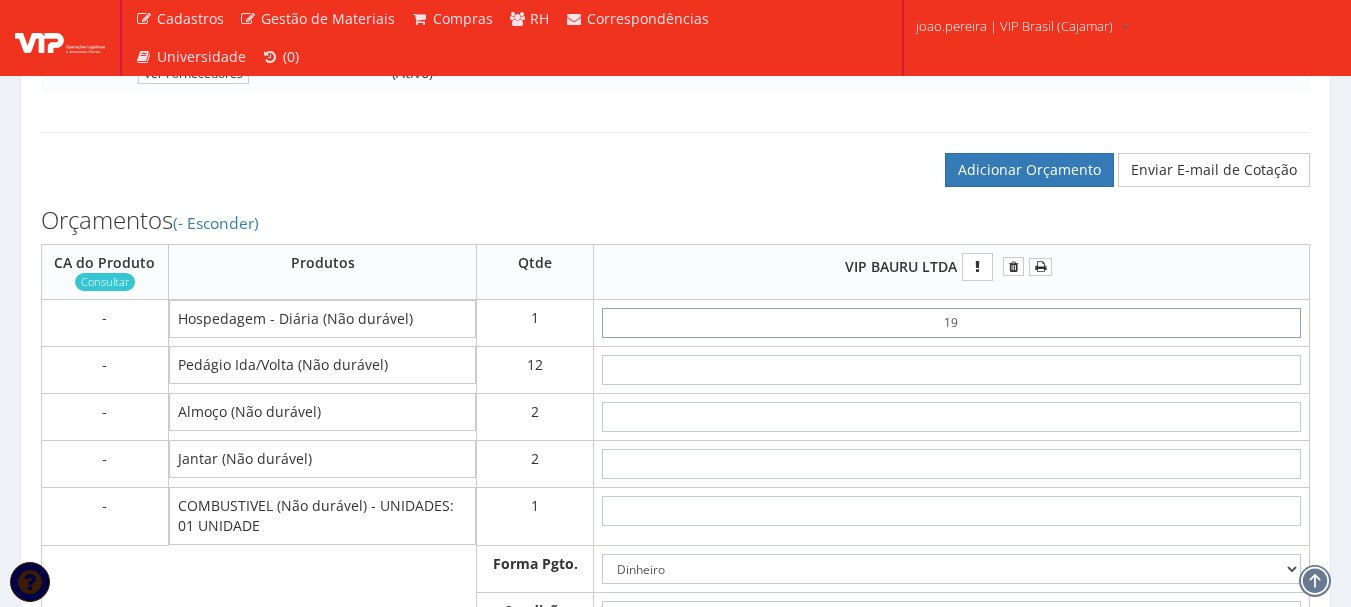 type on "19,00" 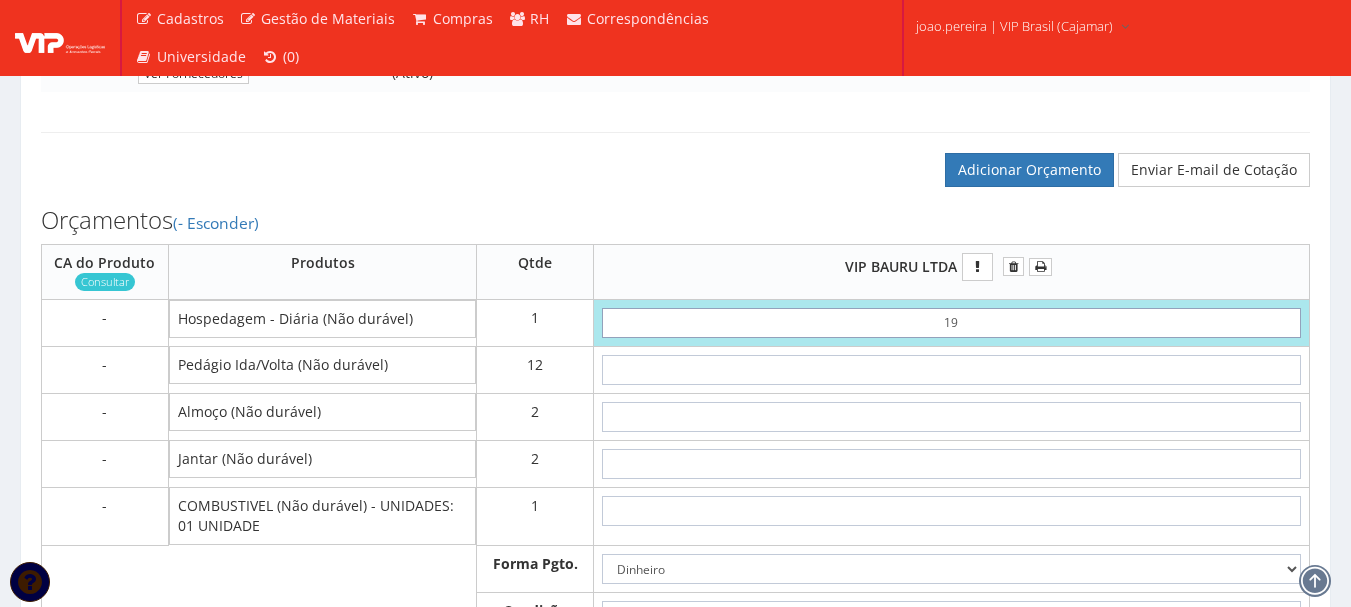 type on "1,90" 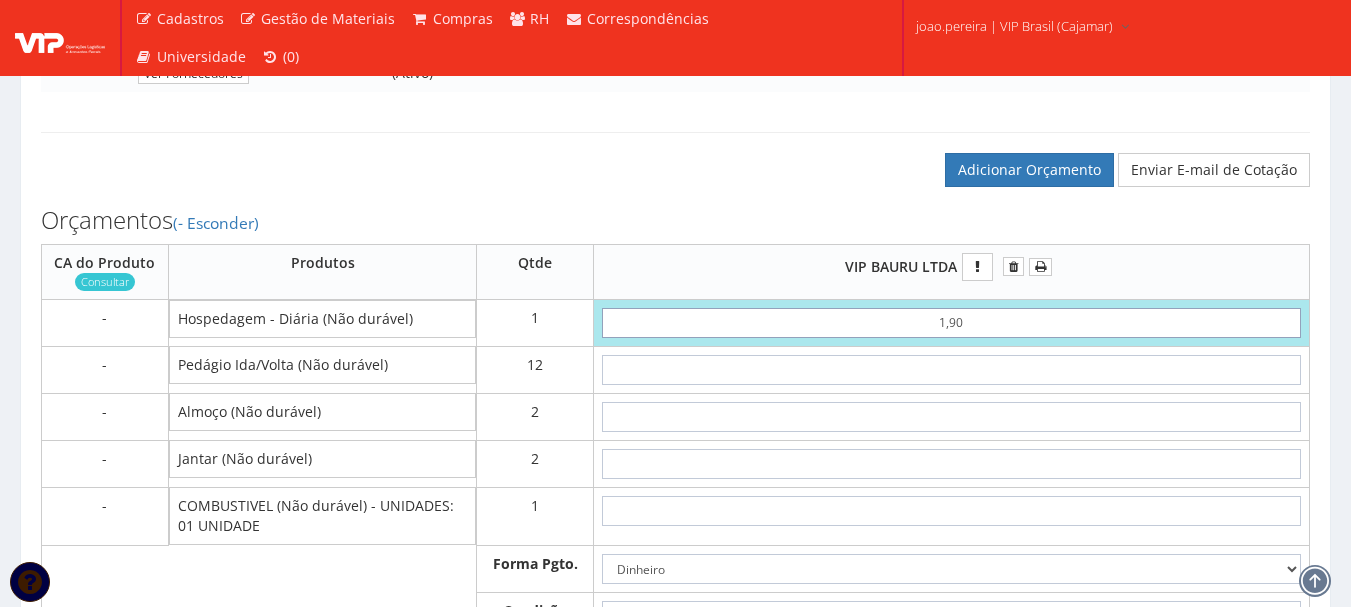 type on "1,90" 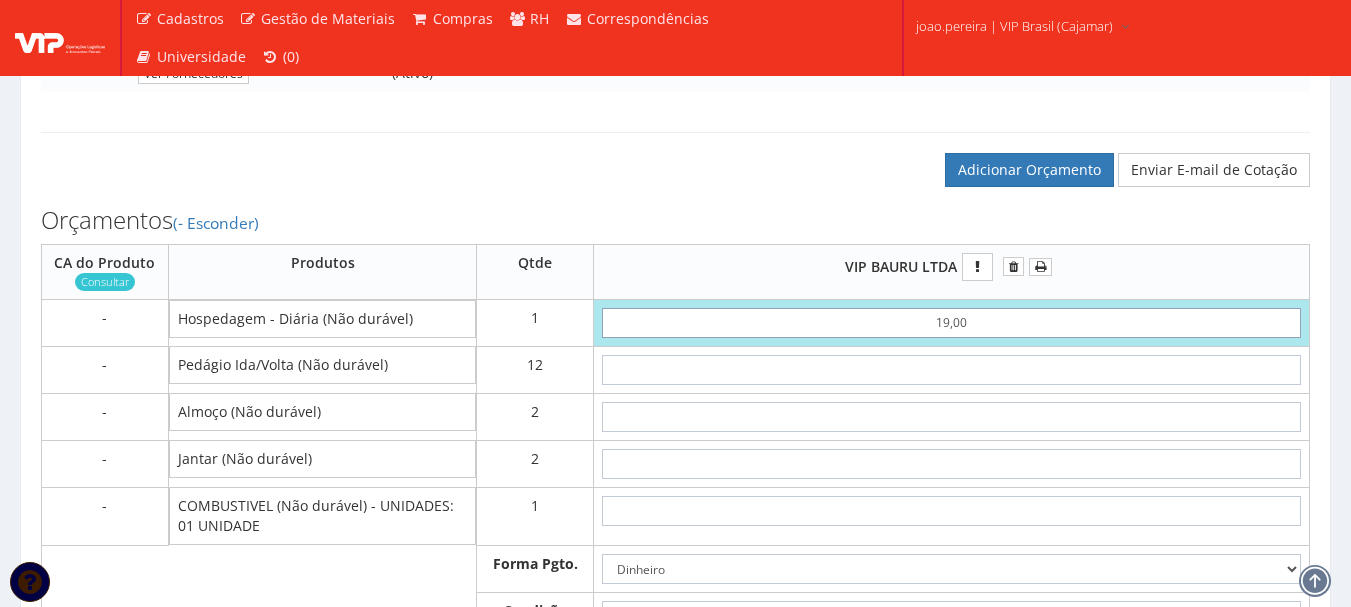 type on "19,00" 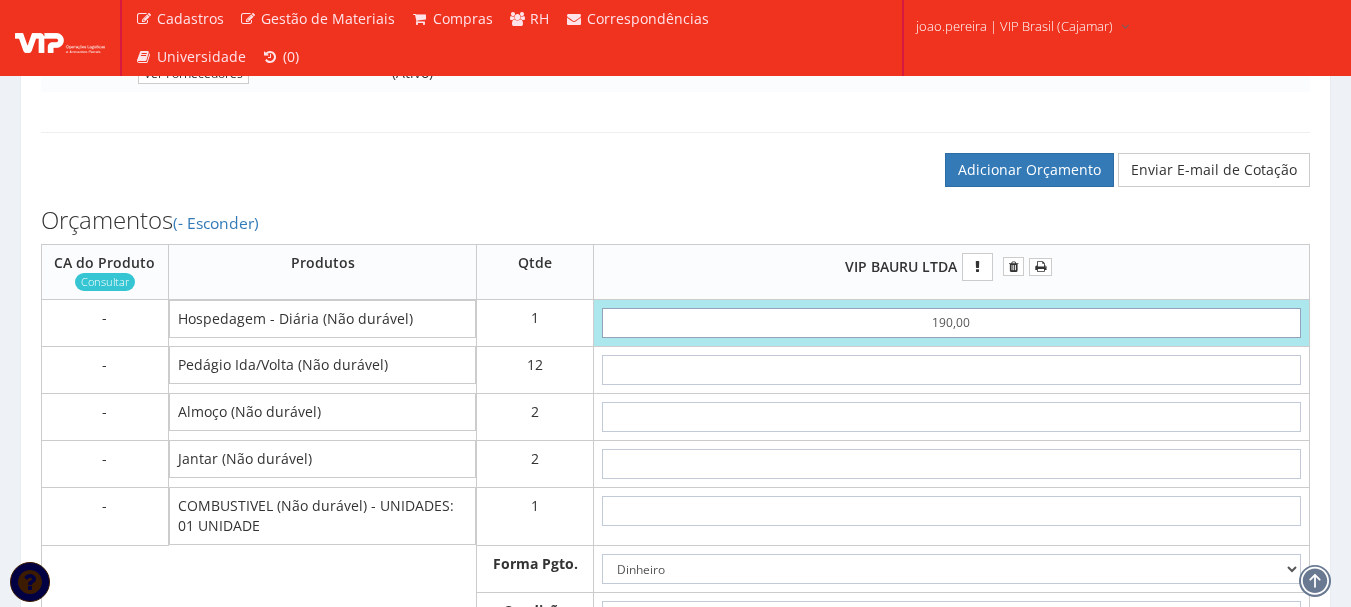 type on "190,00" 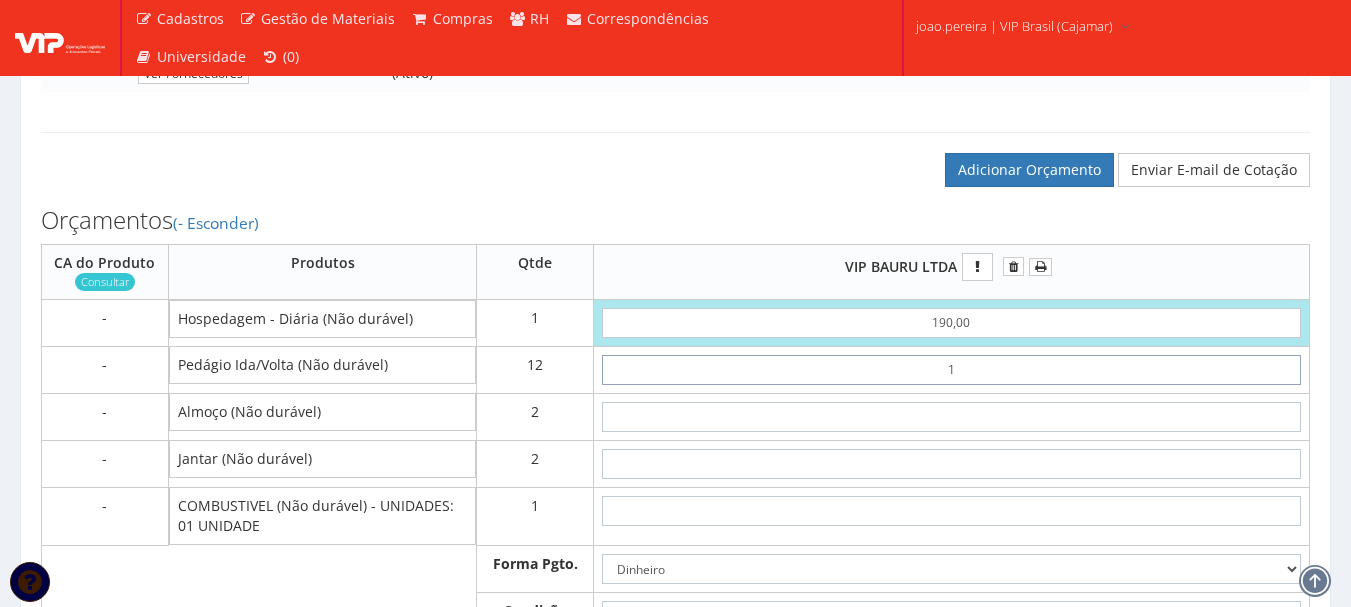 type on "19" 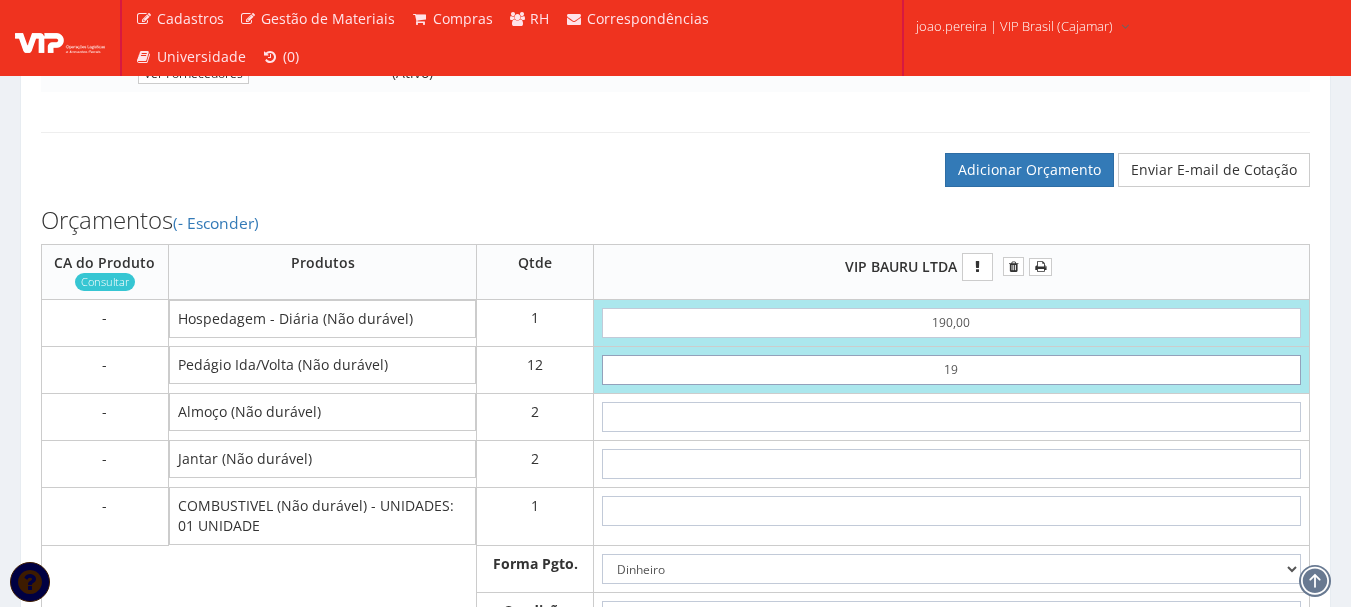 type on "418,00" 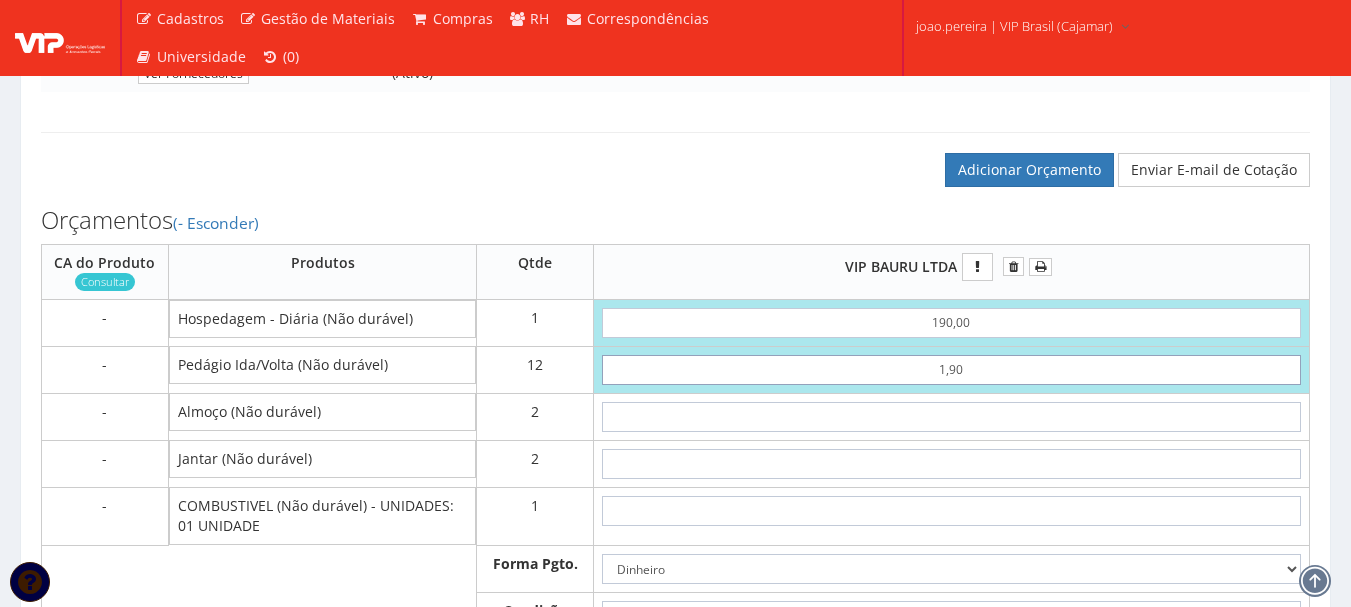 type on "212,80" 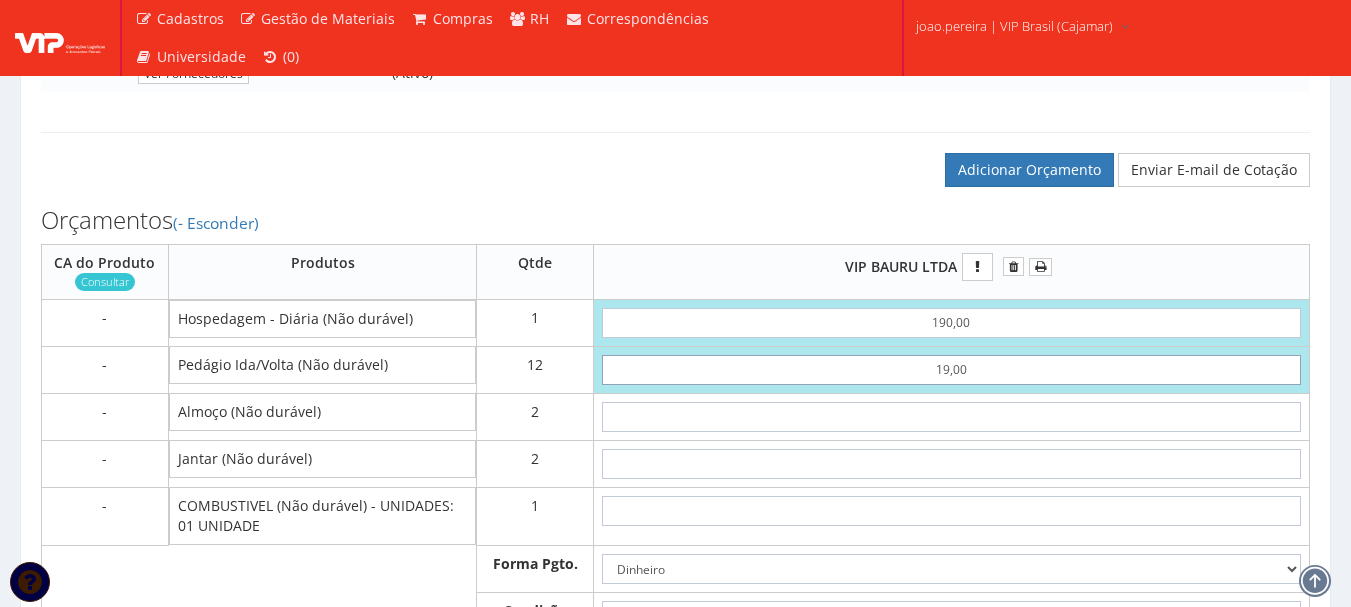 type on "418,00" 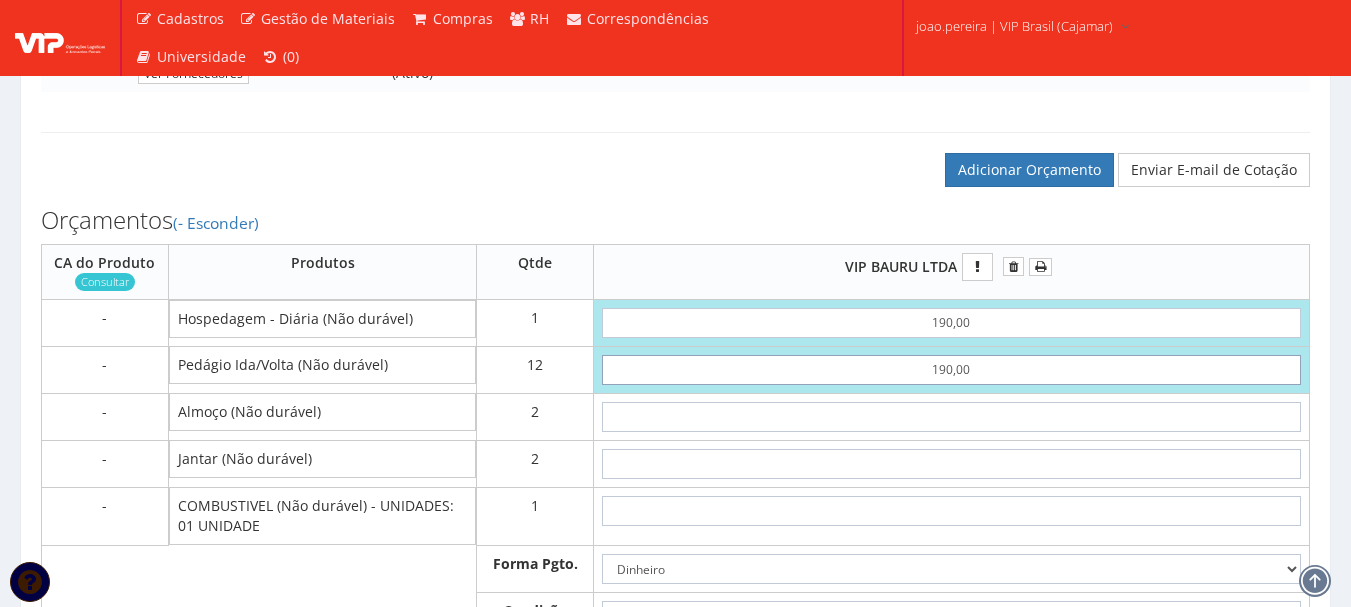 type on "2470,00" 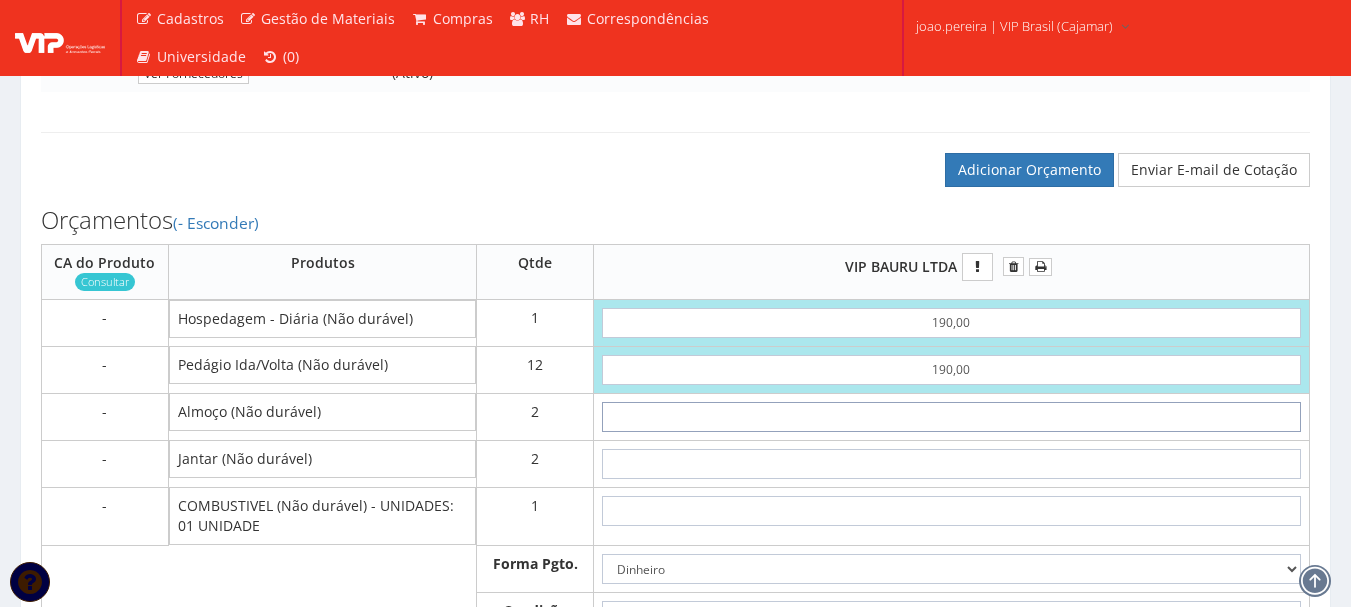 type on "4" 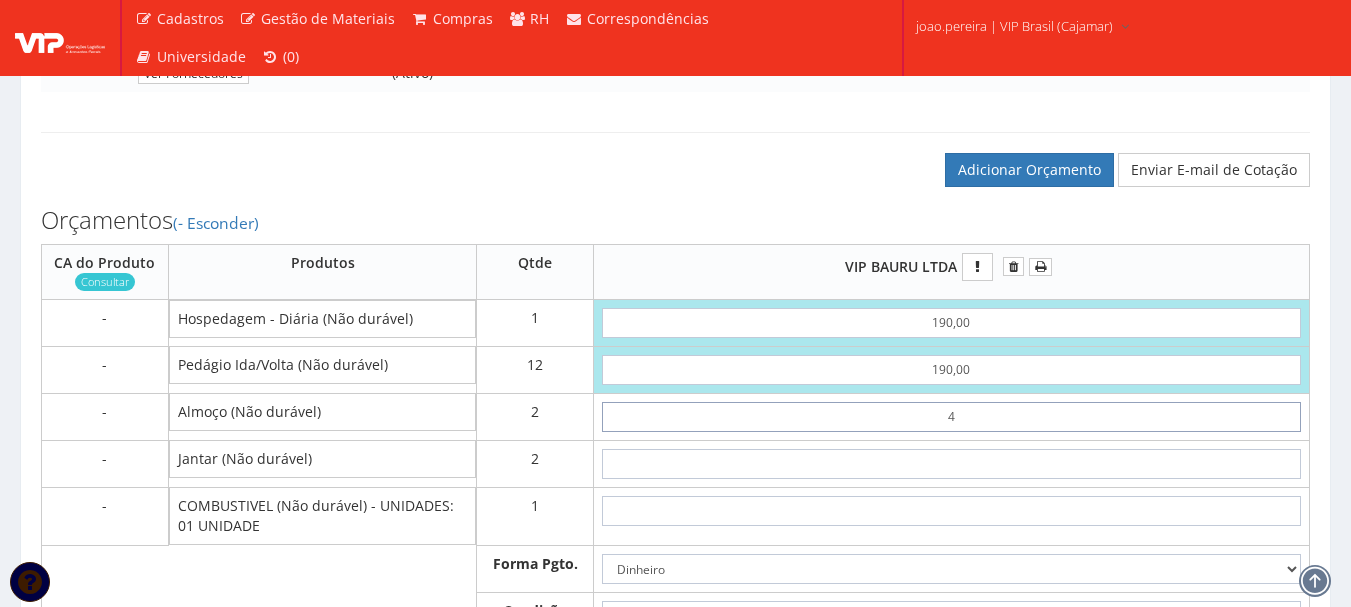 type on "2478,00" 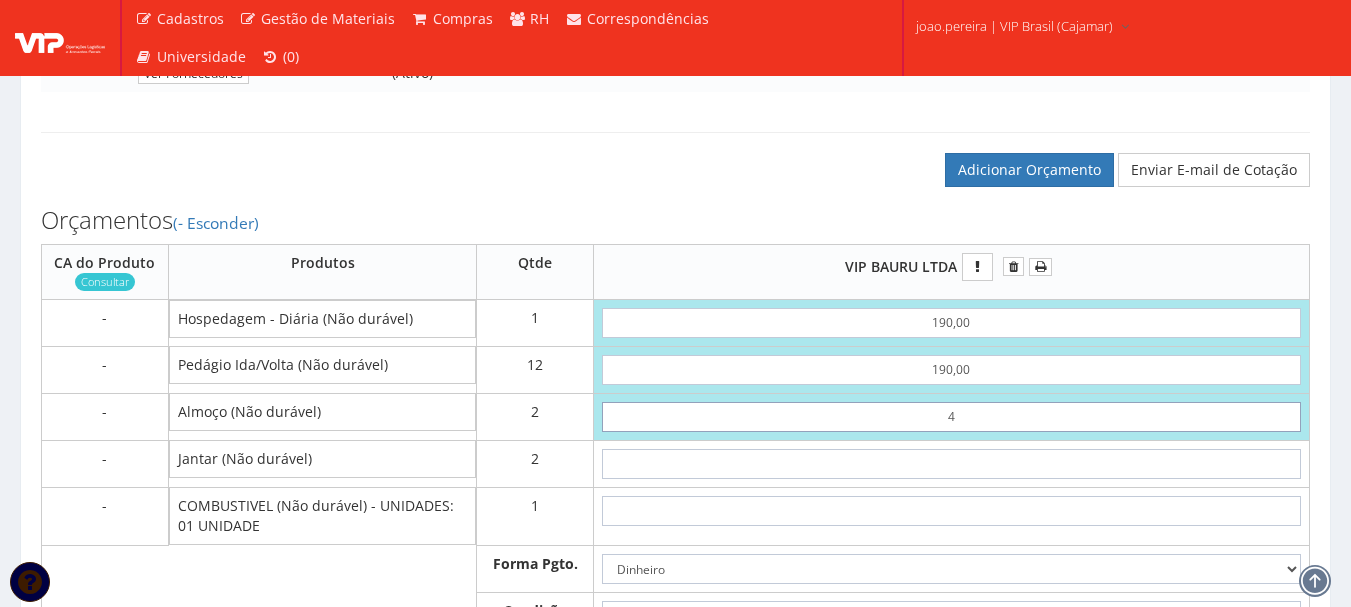 type on "40" 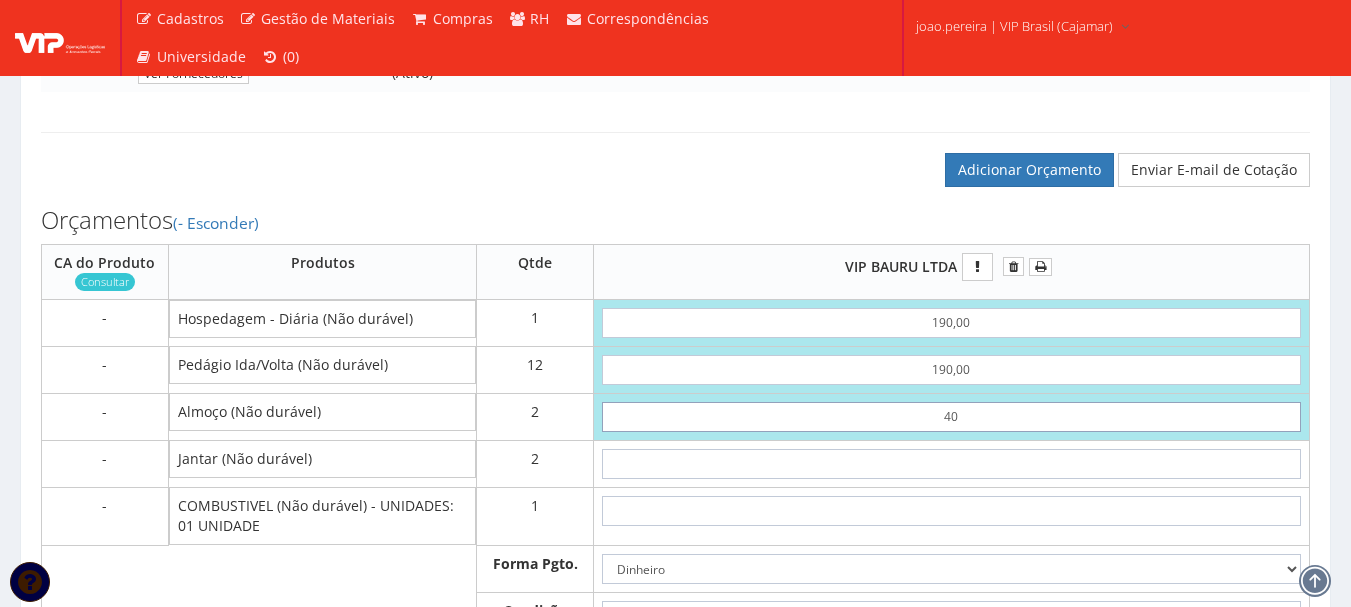 type on "2550,00" 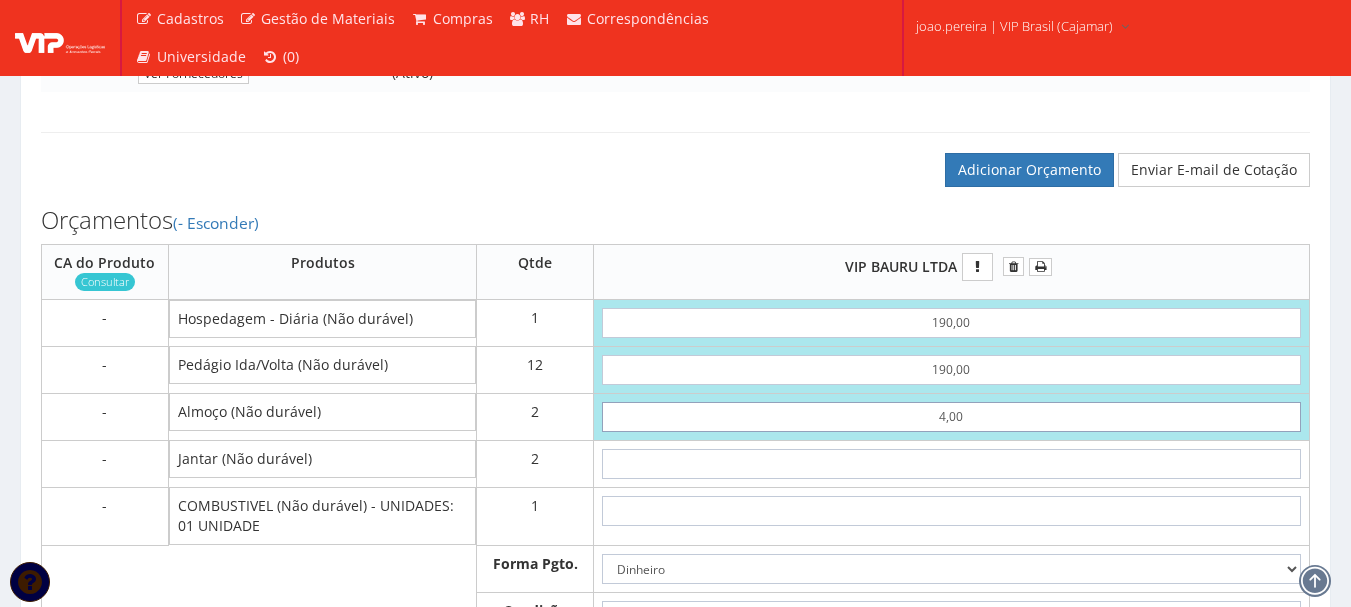 type on "2478,00" 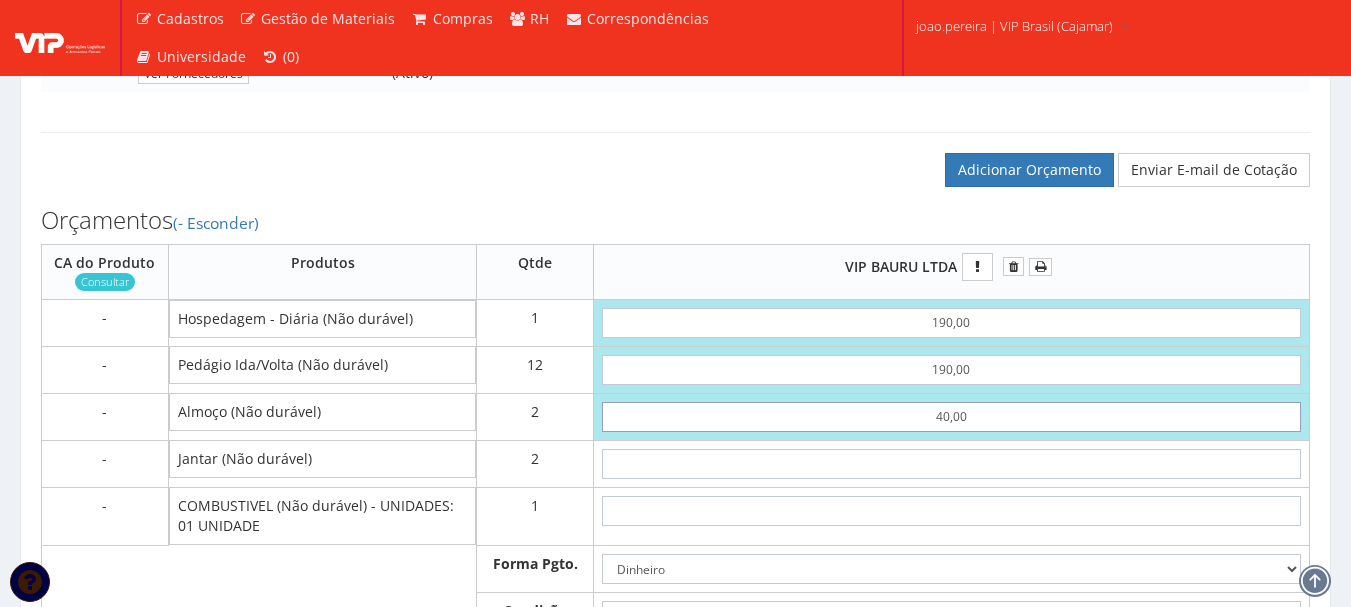 type on "2550,00" 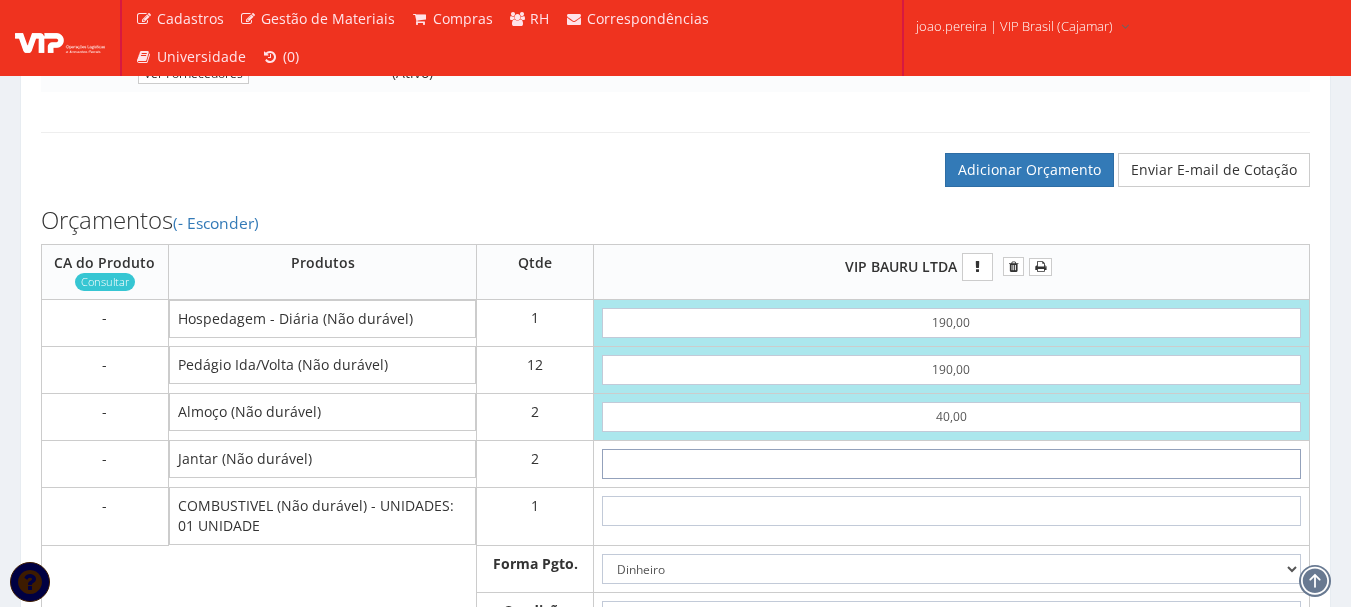type on "4" 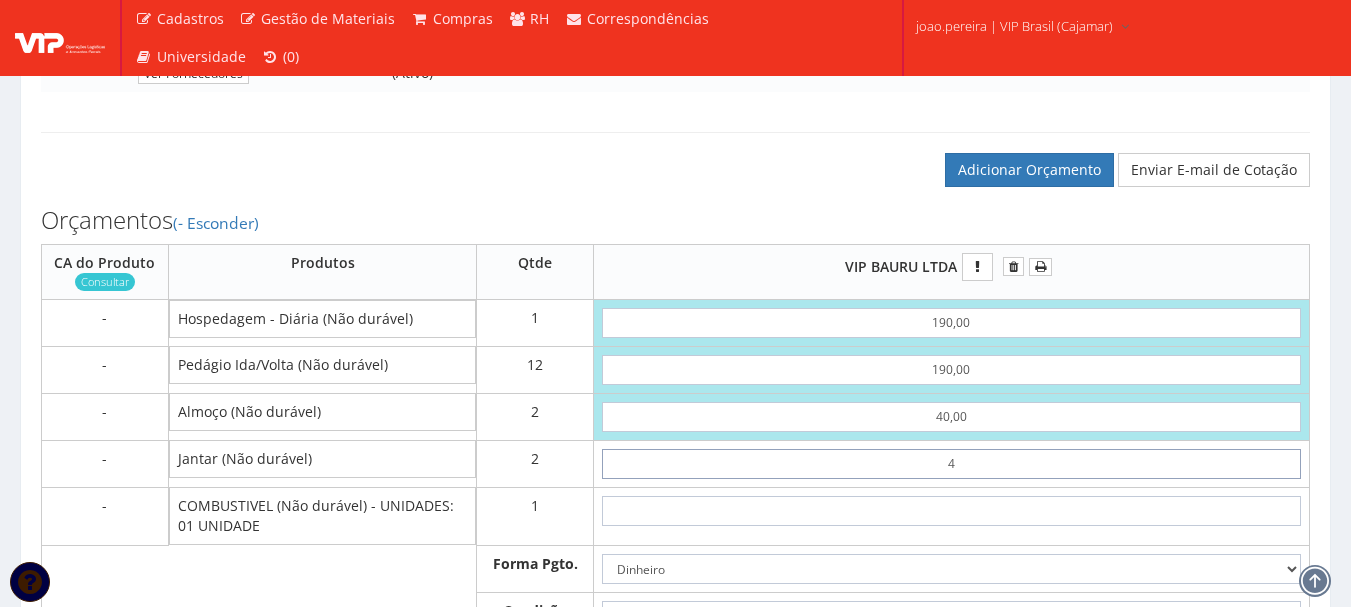 type on "2558,00" 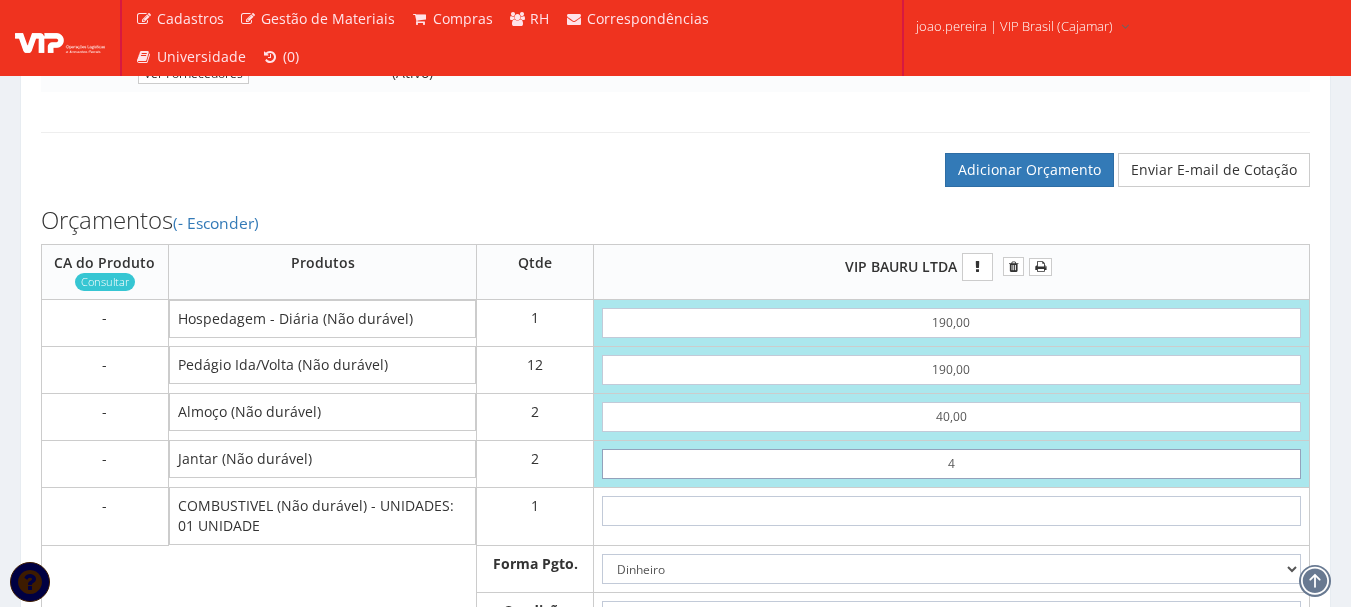 type on "40" 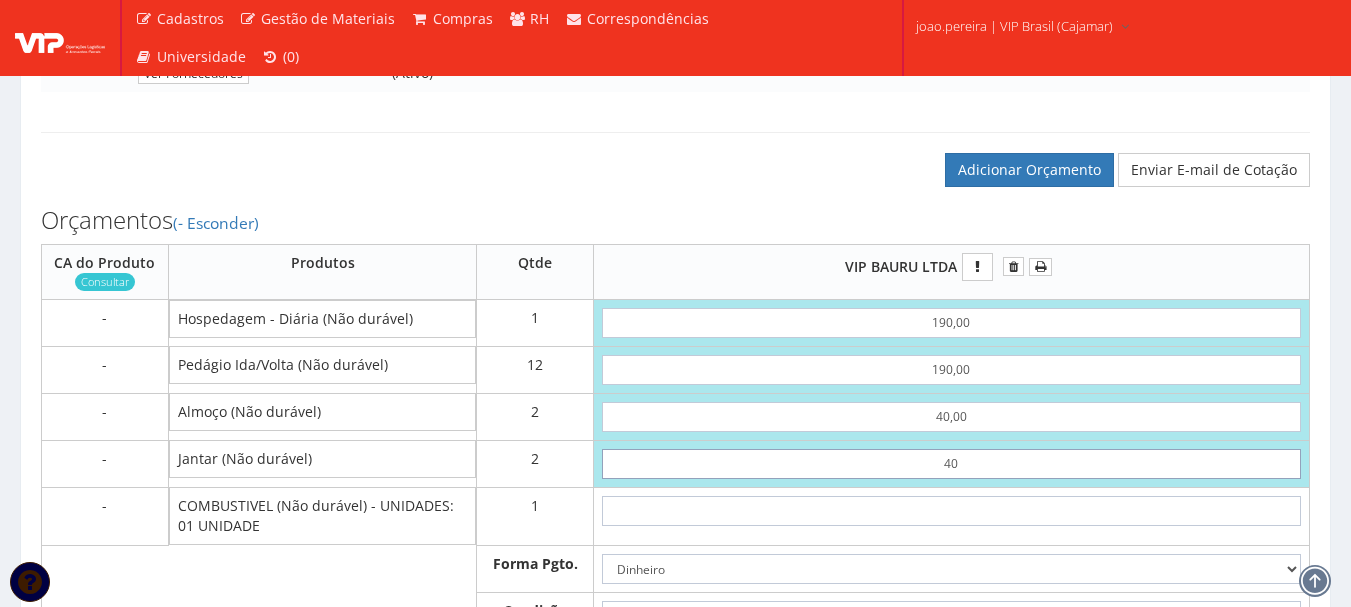 type on "2630,00" 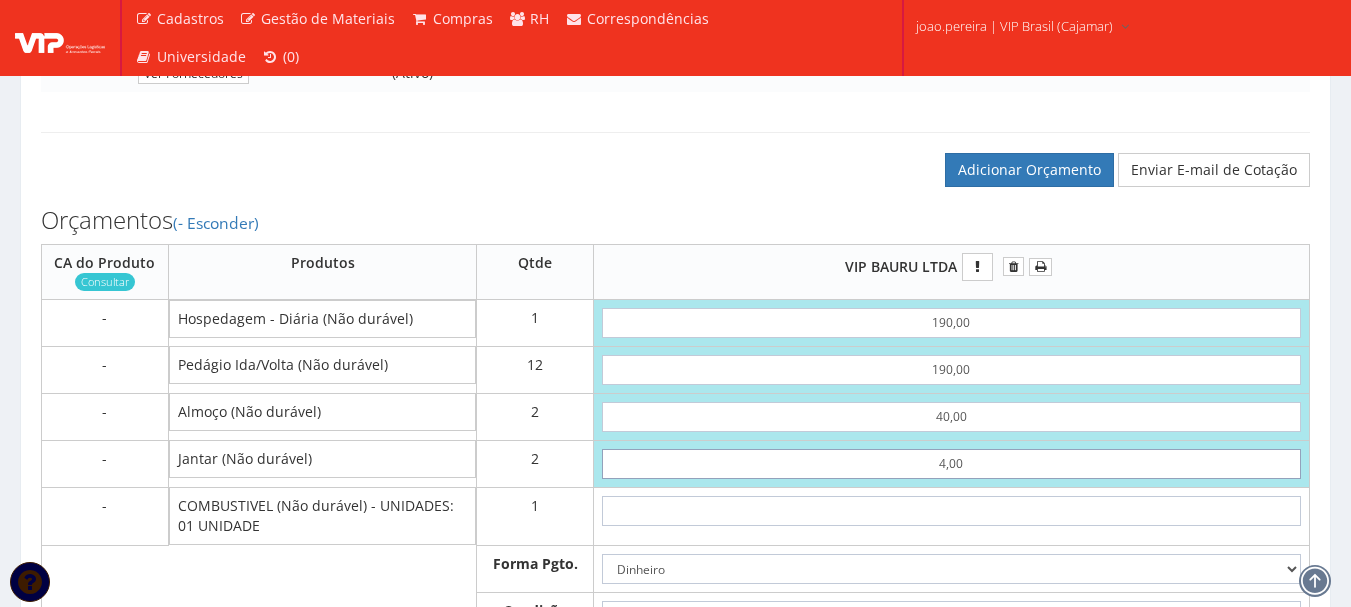 type on "2558,00" 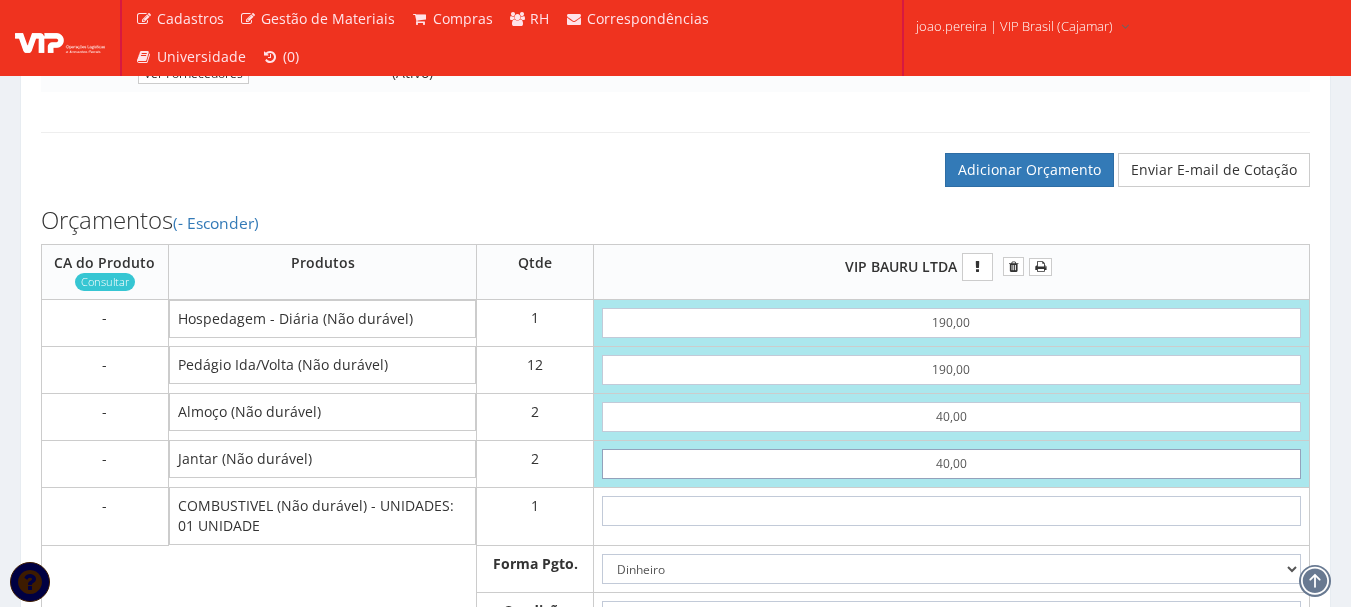 type on "2630,00" 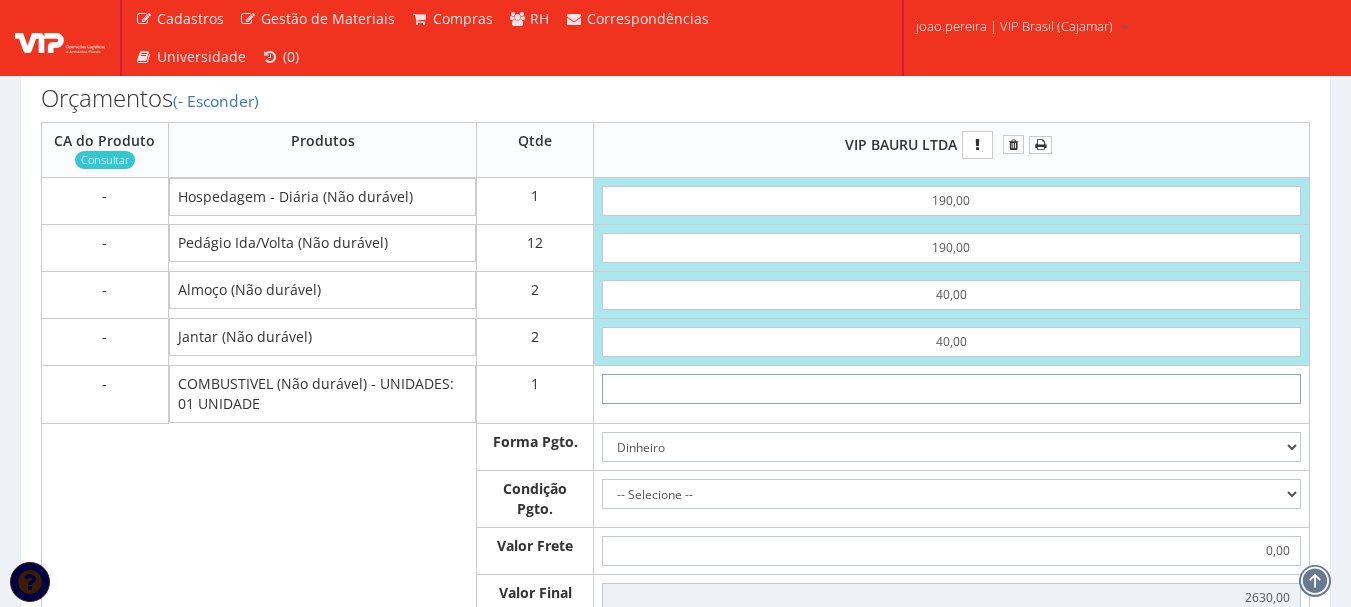 scroll, scrollTop: 927, scrollLeft: 0, axis: vertical 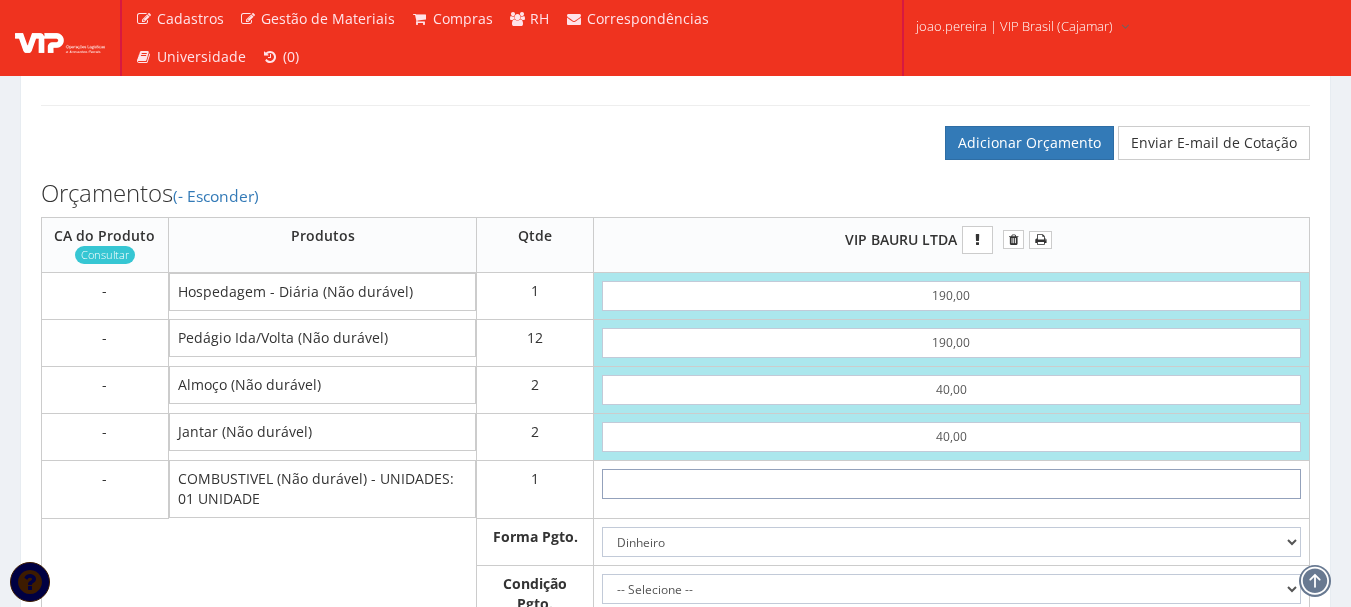 type on "5" 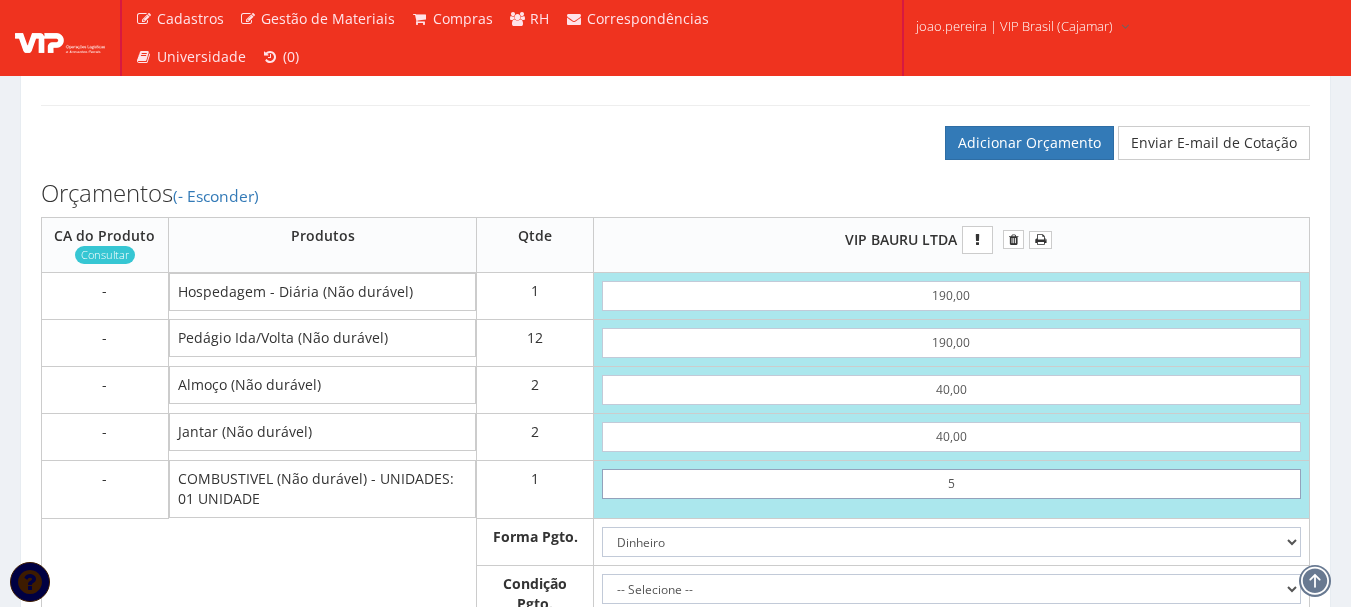 type on "2635,00" 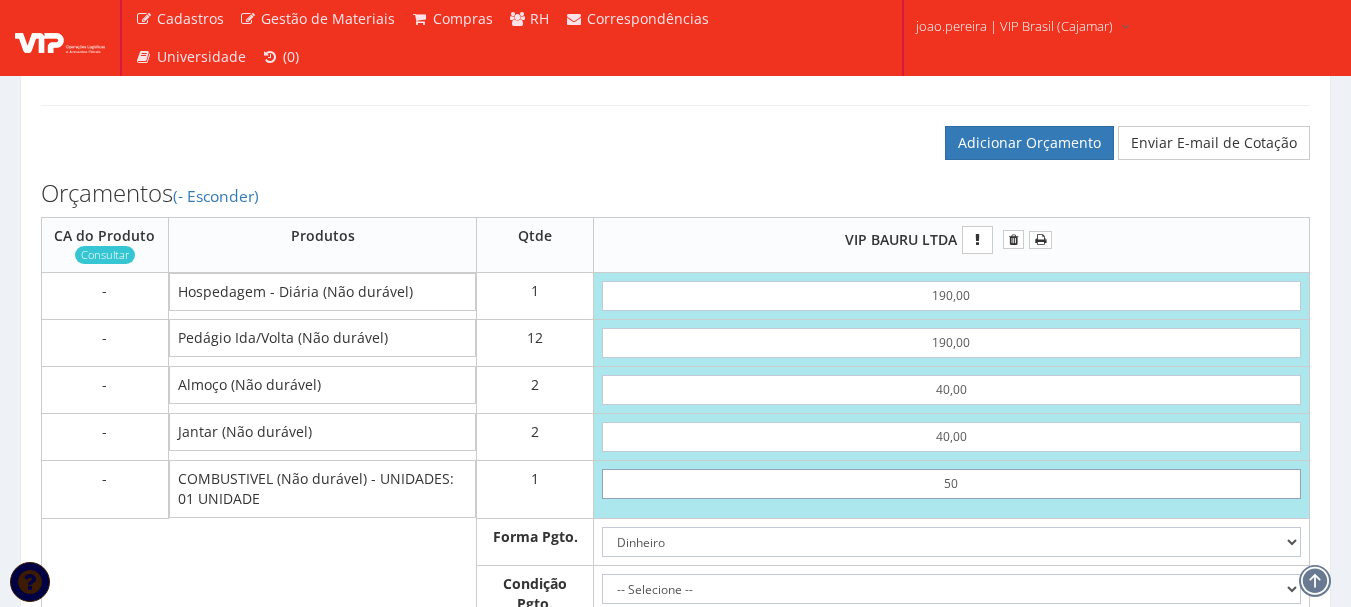 type on "2680,00" 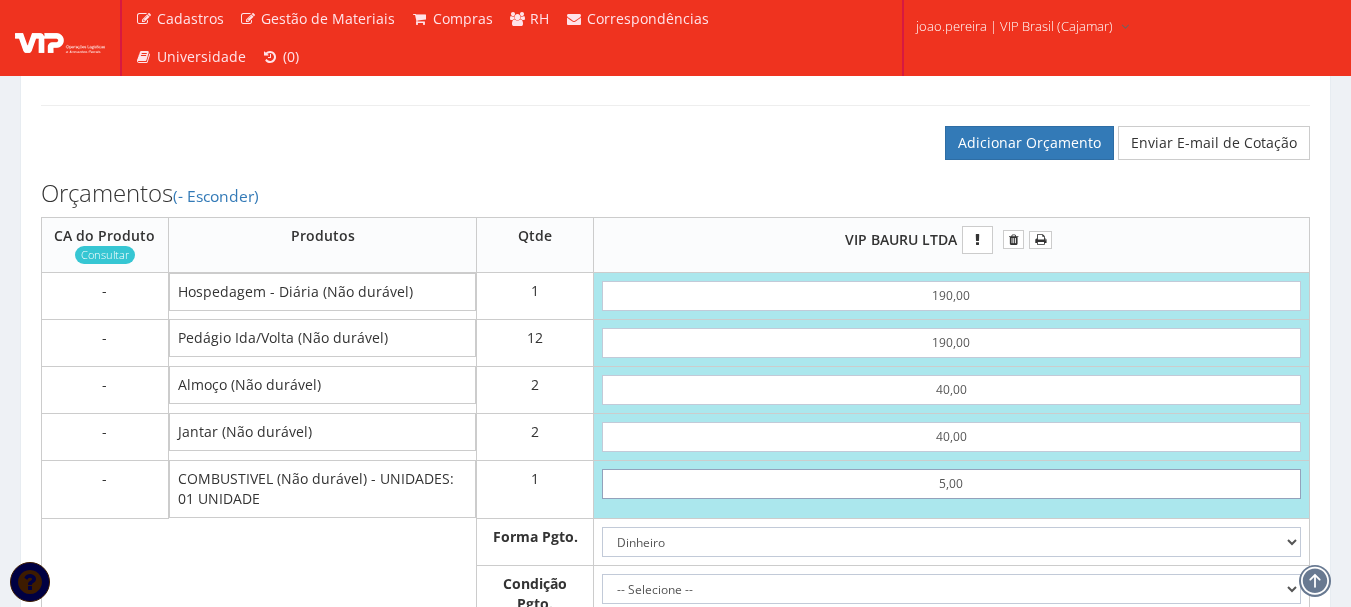 type on "2635,00" 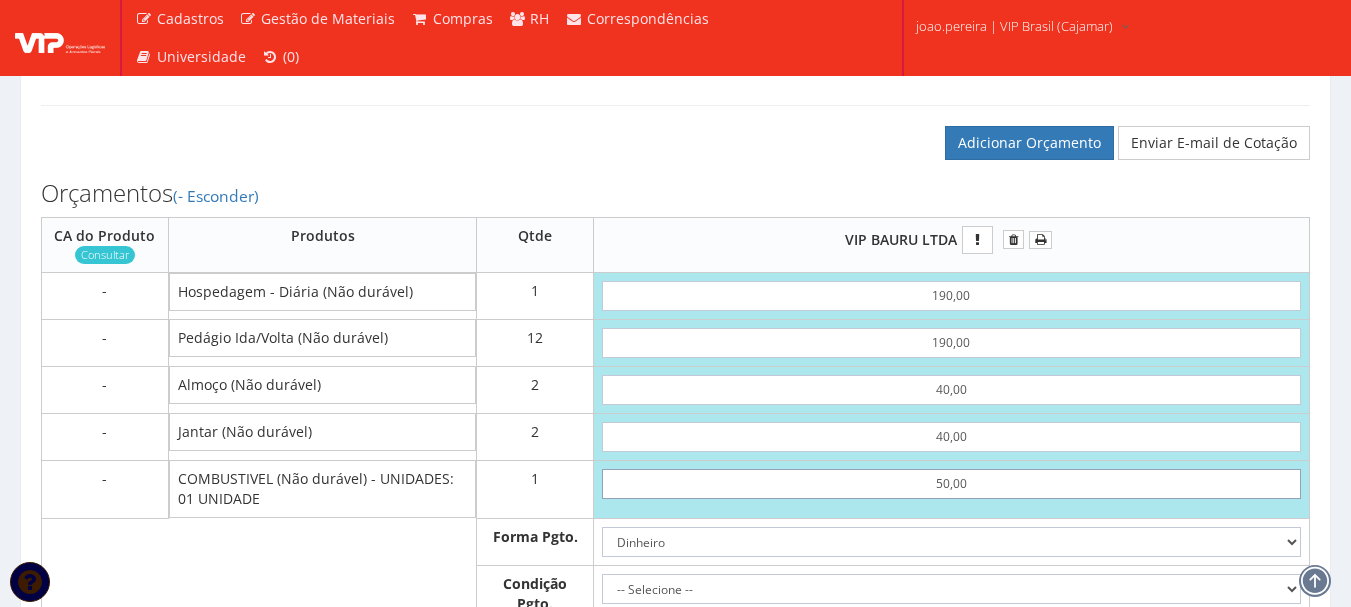type on "2680,00" 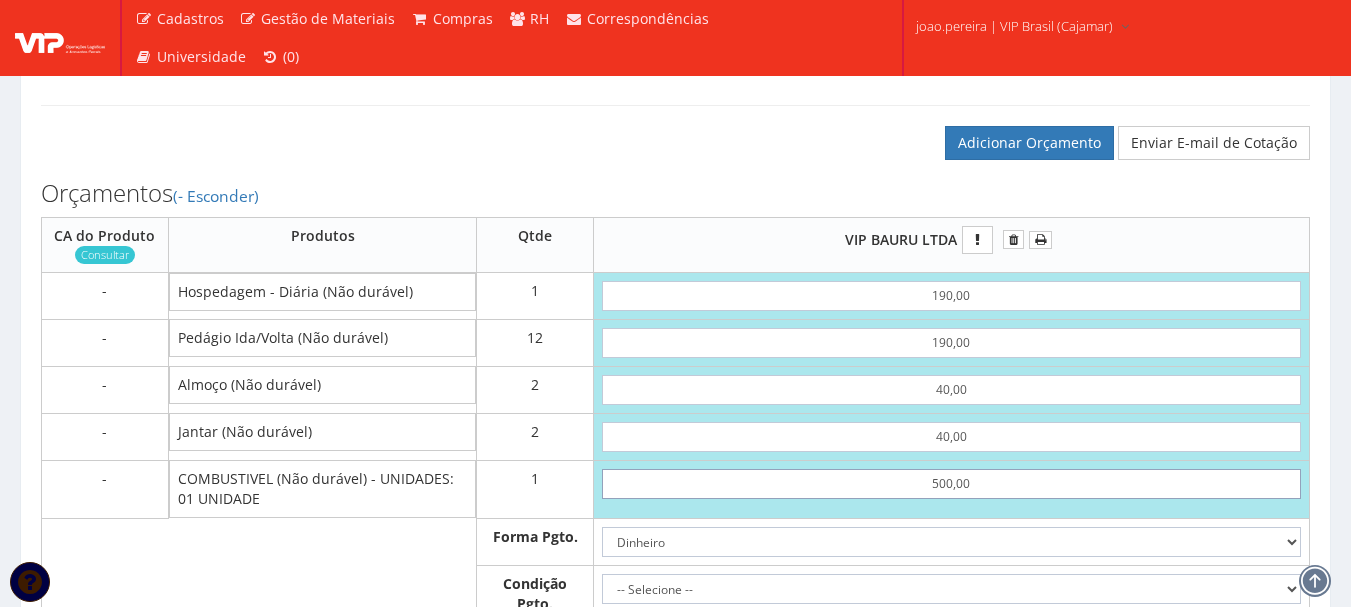 type on "3130,00" 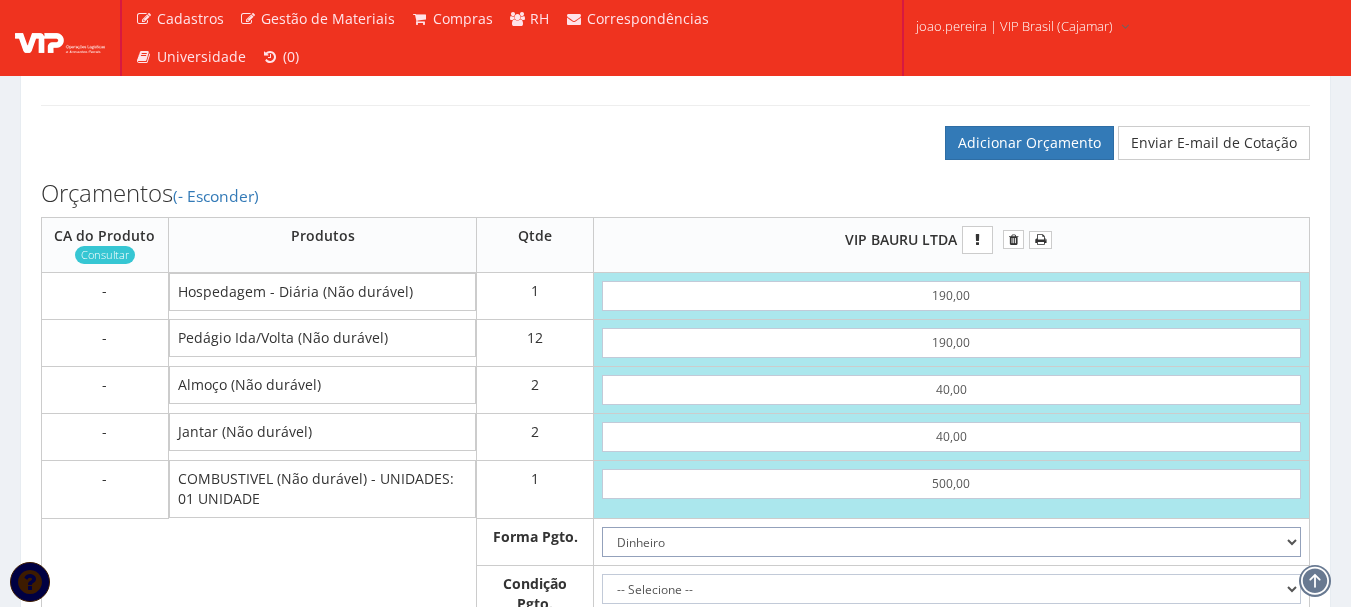 click on "Dinheiro Boleto Bancário Depósito Transferência Bancária Cartão de Crédito Cartão de Débito Cheque Contrato SPOT Negociações Especiais" at bounding box center (951, 542) 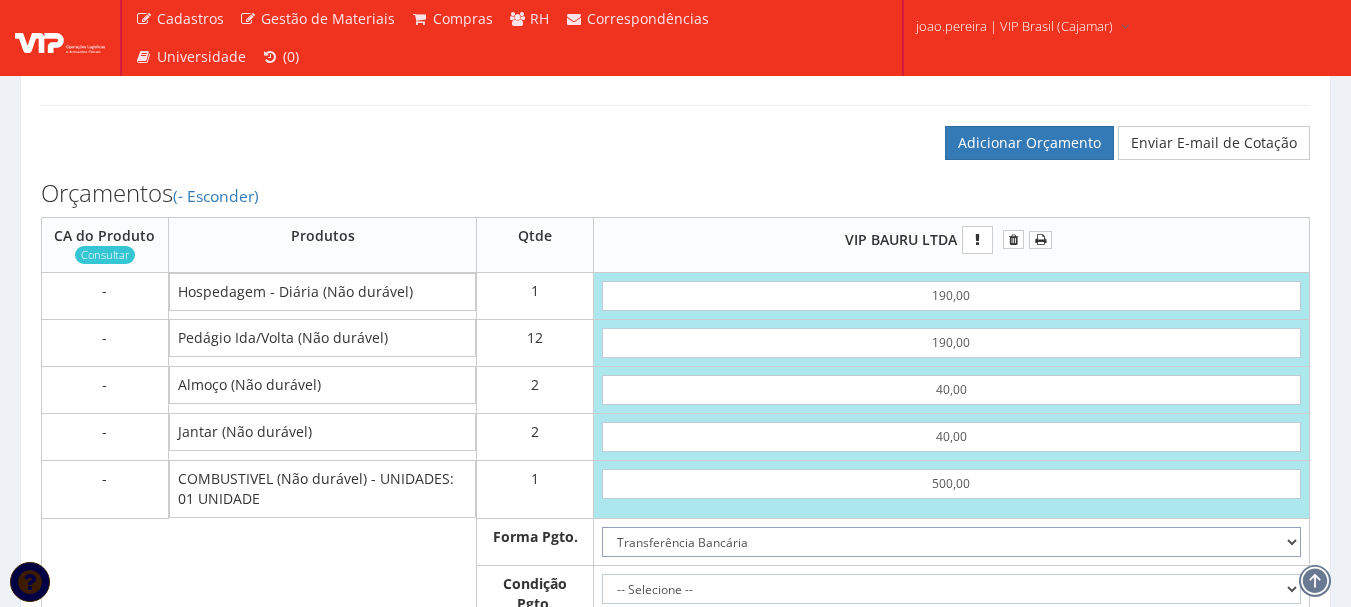 click on "Dinheiro Boleto Bancário Depósito Transferência Bancária Cartão de Crédito Cartão de Débito Cheque Contrato SPOT Negociações Especiais" at bounding box center (951, 542) 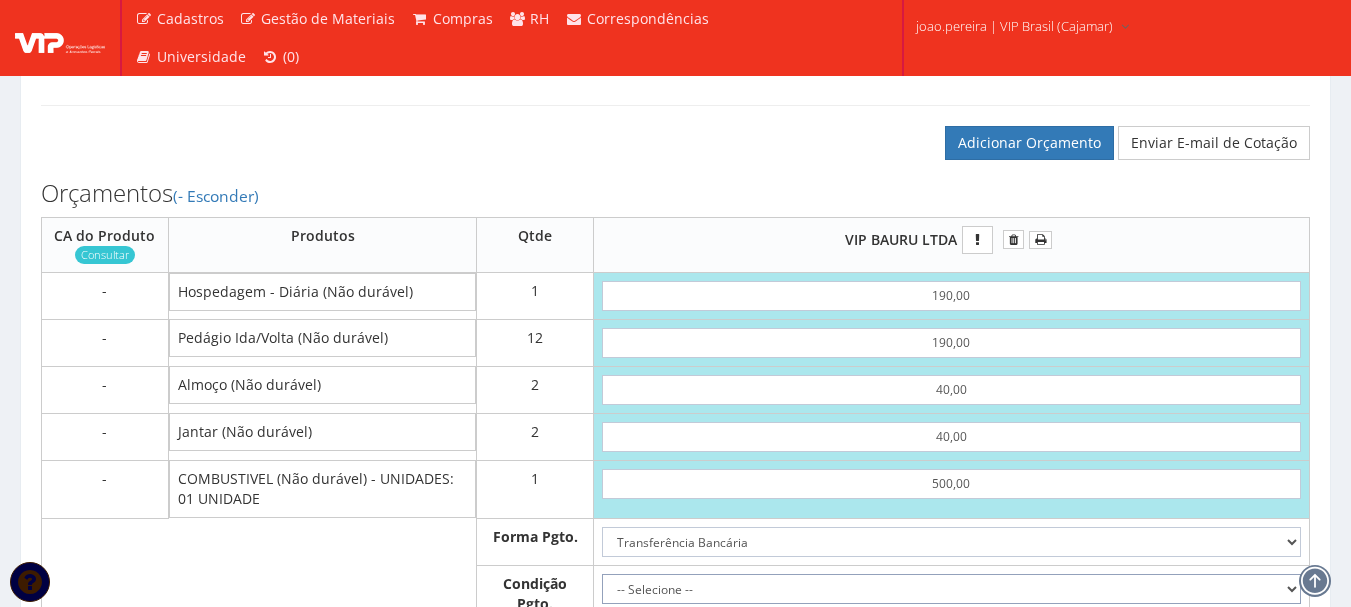 click on "-- Selecione --
À vista
7 dias
10 dias" at bounding box center (951, 589) 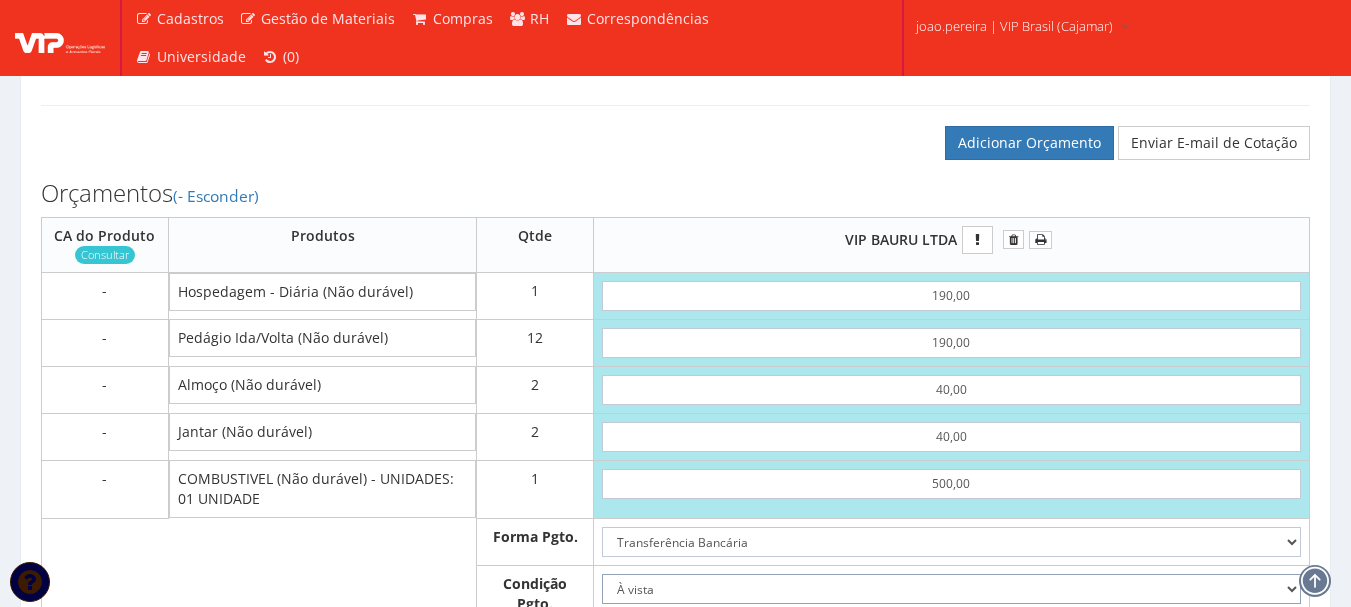 click on "-- Selecione --
À vista
7 dias
10 dias" at bounding box center [951, 589] 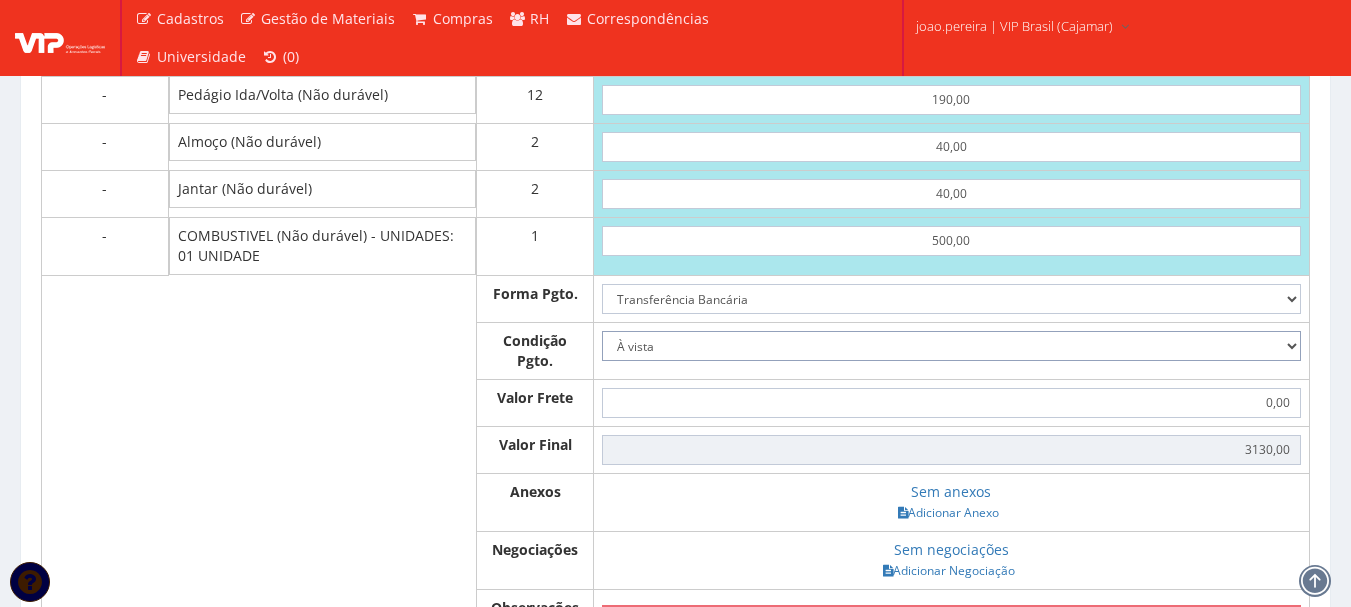 scroll, scrollTop: 1227, scrollLeft: 0, axis: vertical 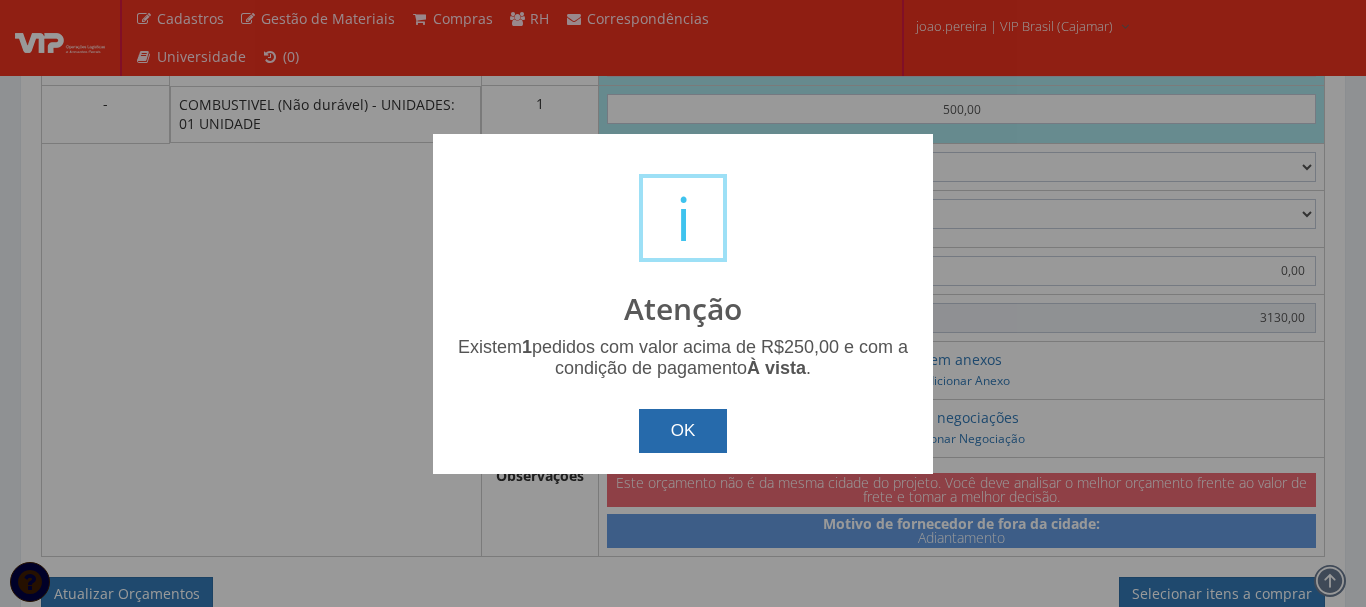 click on "OK" at bounding box center (683, 431) 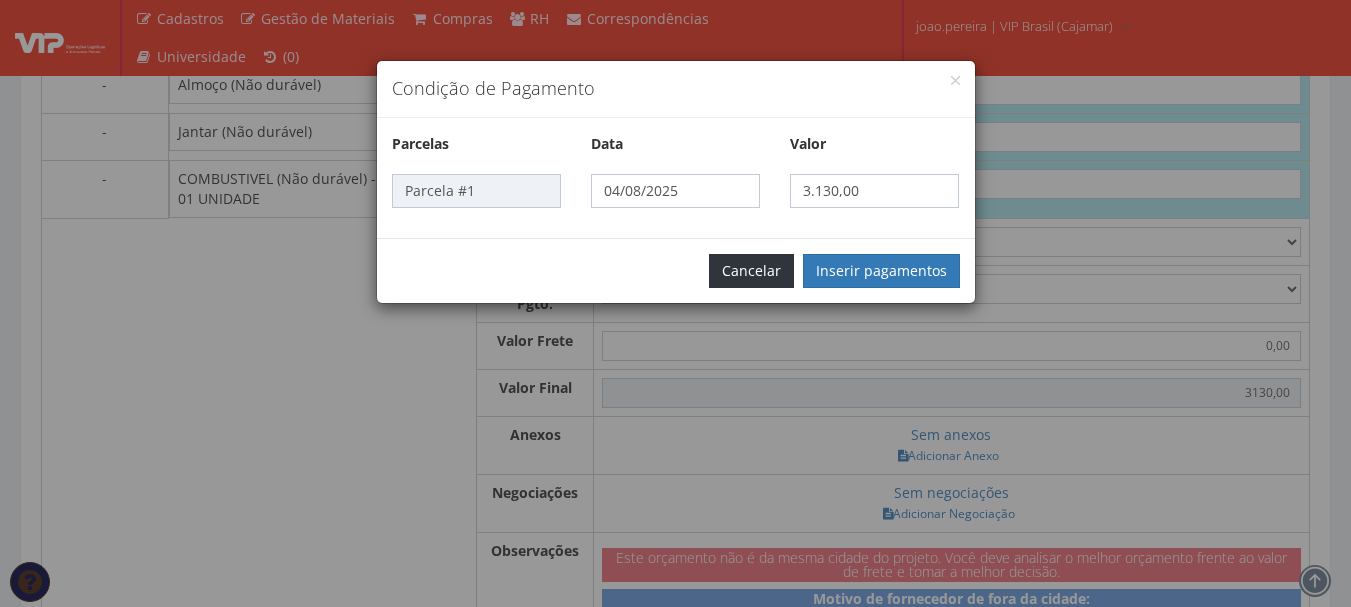 click on "Cancelar" at bounding box center [751, 271] 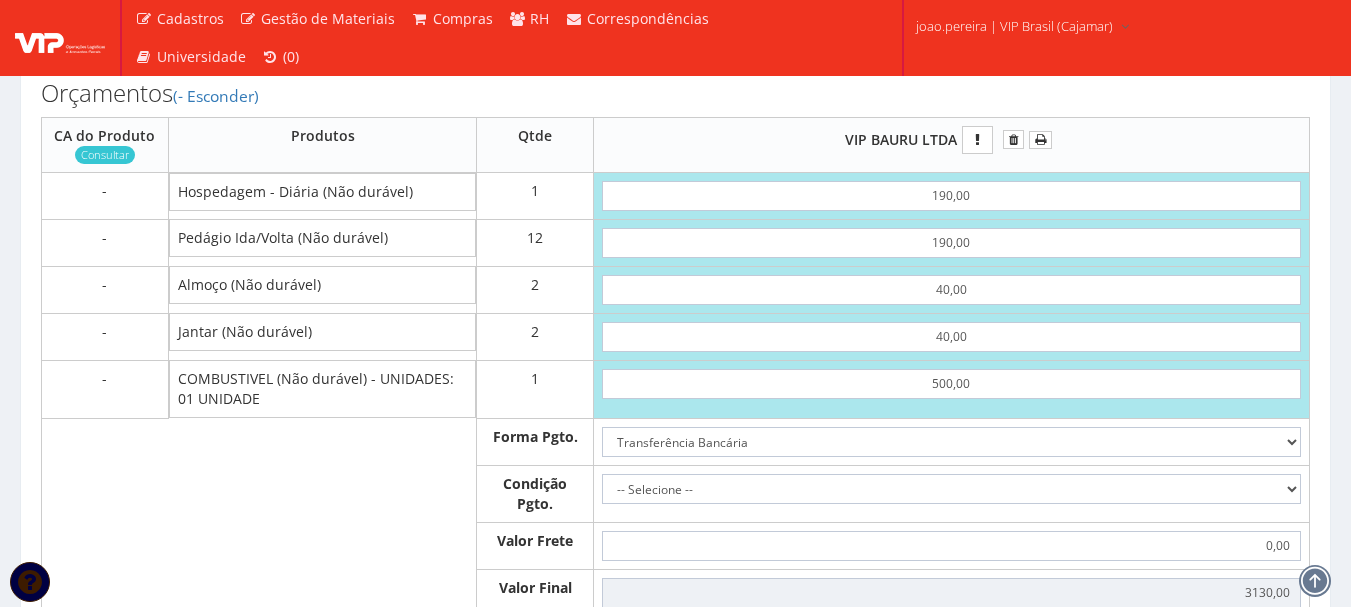 scroll, scrollTop: 927, scrollLeft: 0, axis: vertical 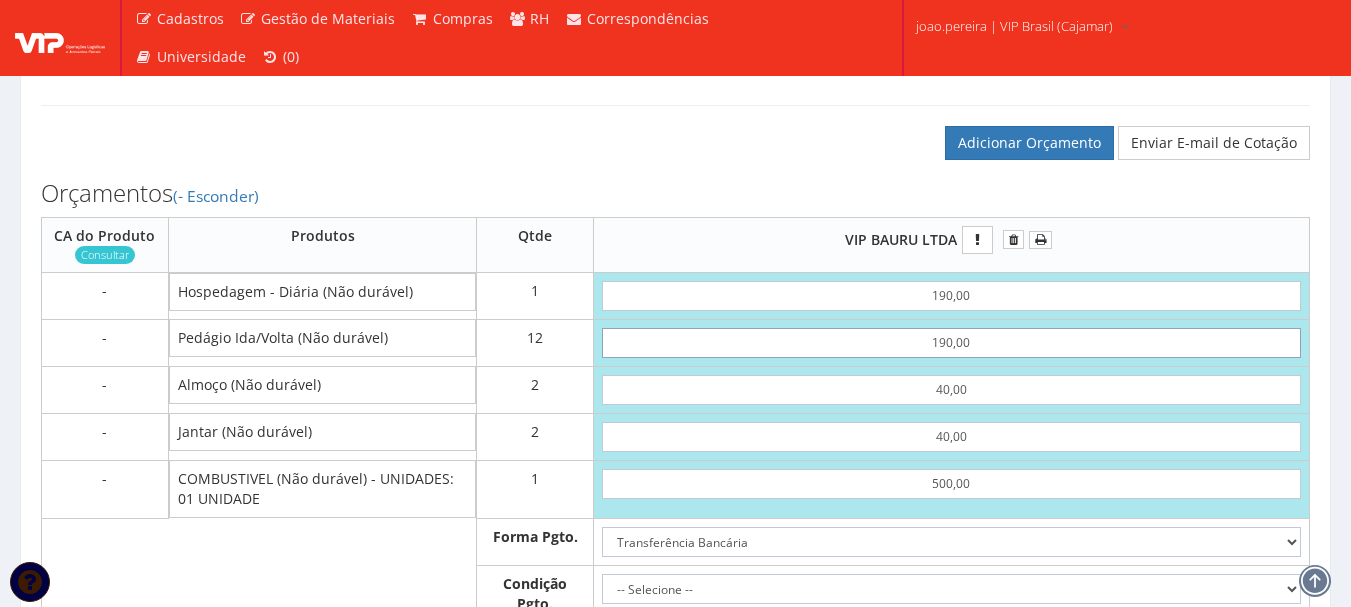 drag, startPoint x: 996, startPoint y: 265, endPoint x: 925, endPoint y: 280, distance: 72.56721 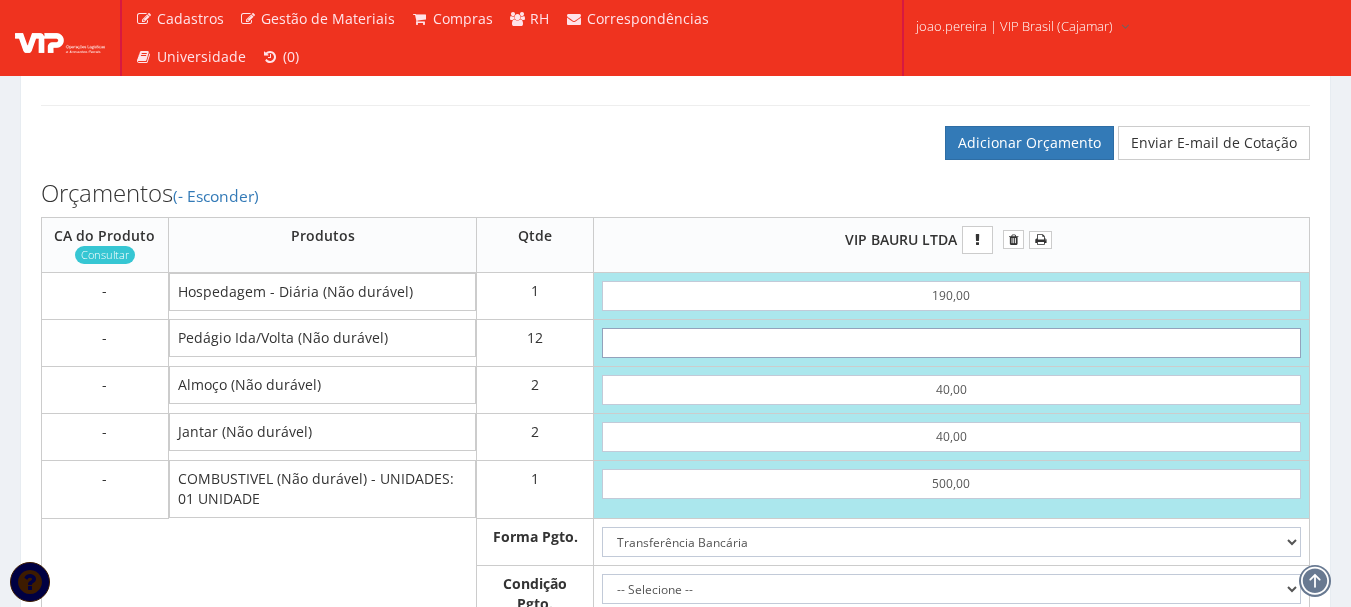 type on "850,00" 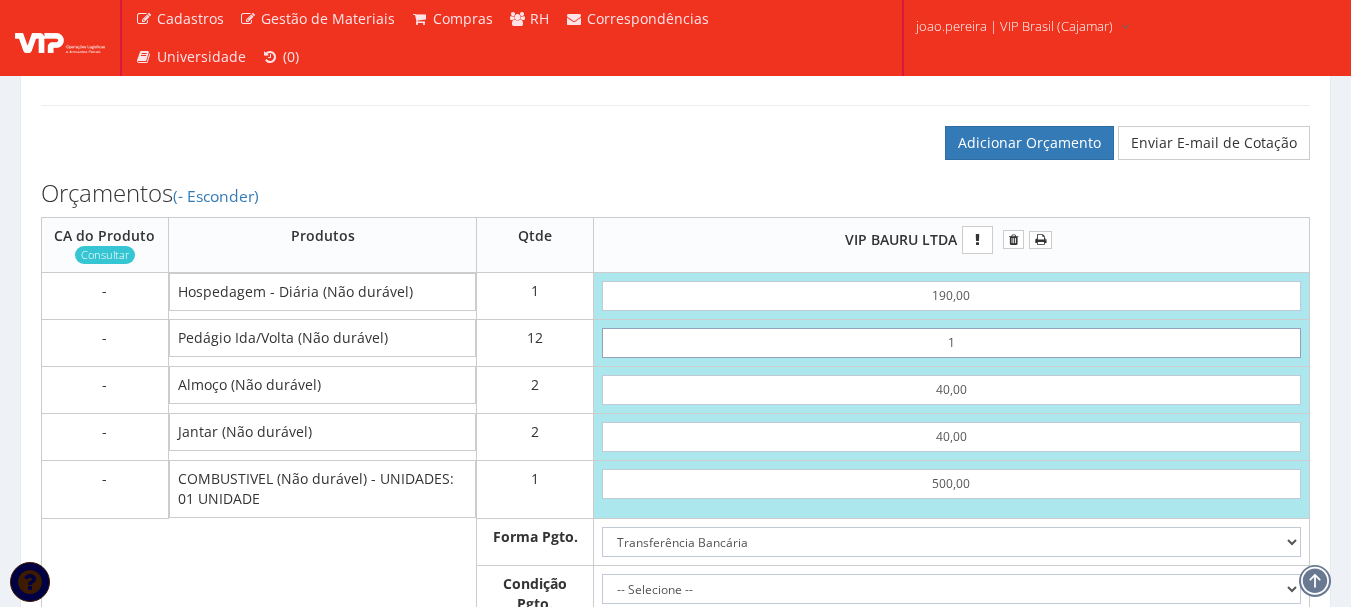 type on "15" 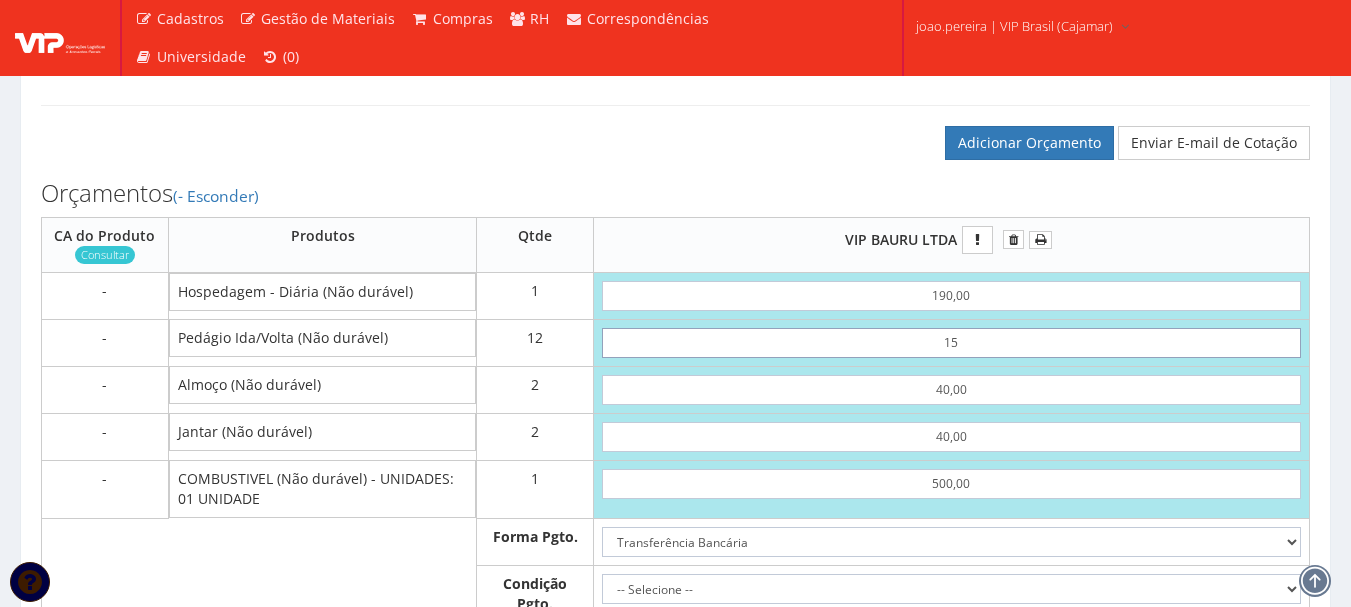 type on "1030,00" 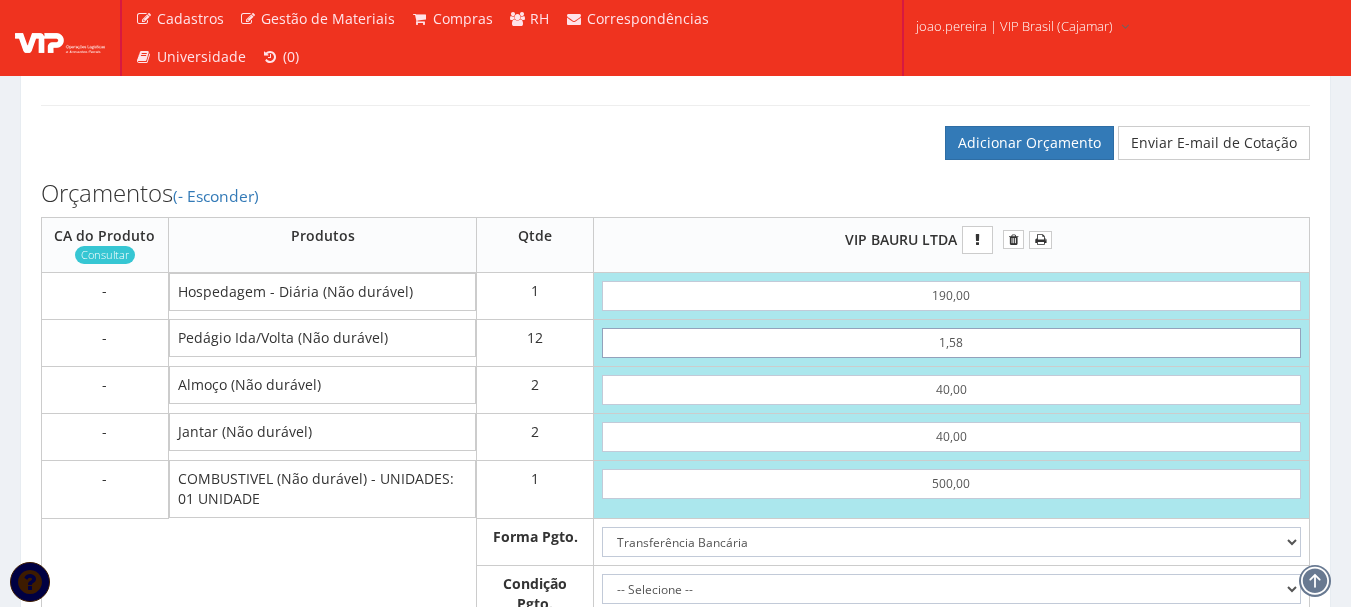 type on "868,96" 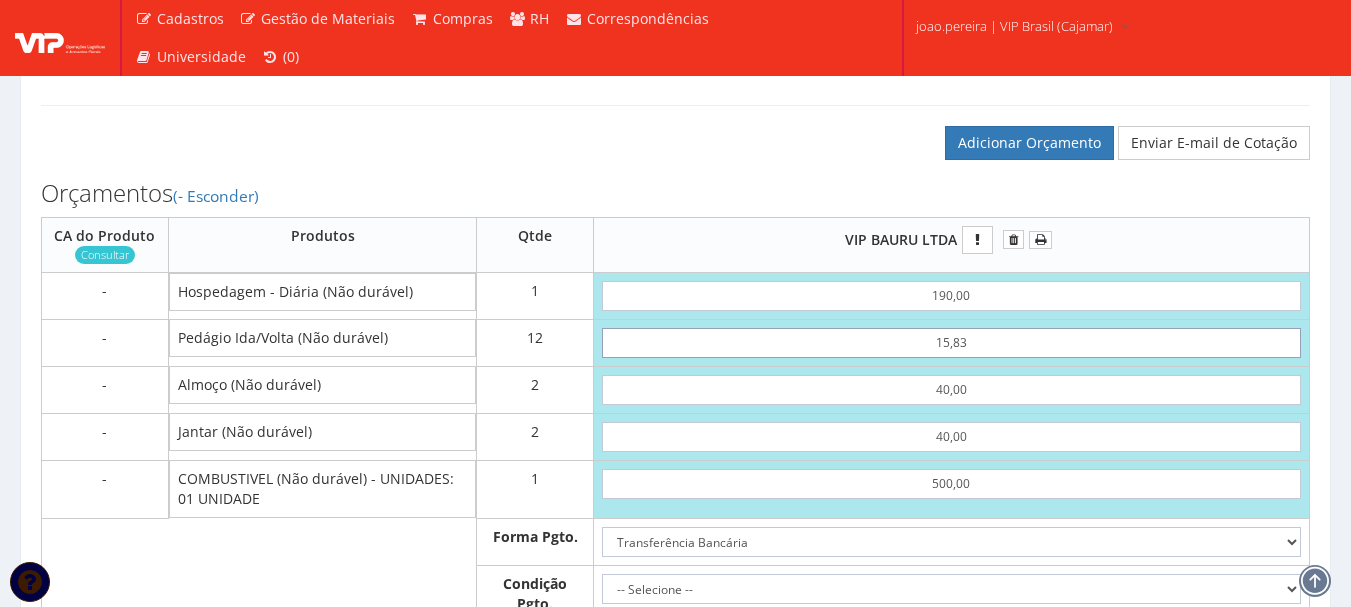 type on "1039,96" 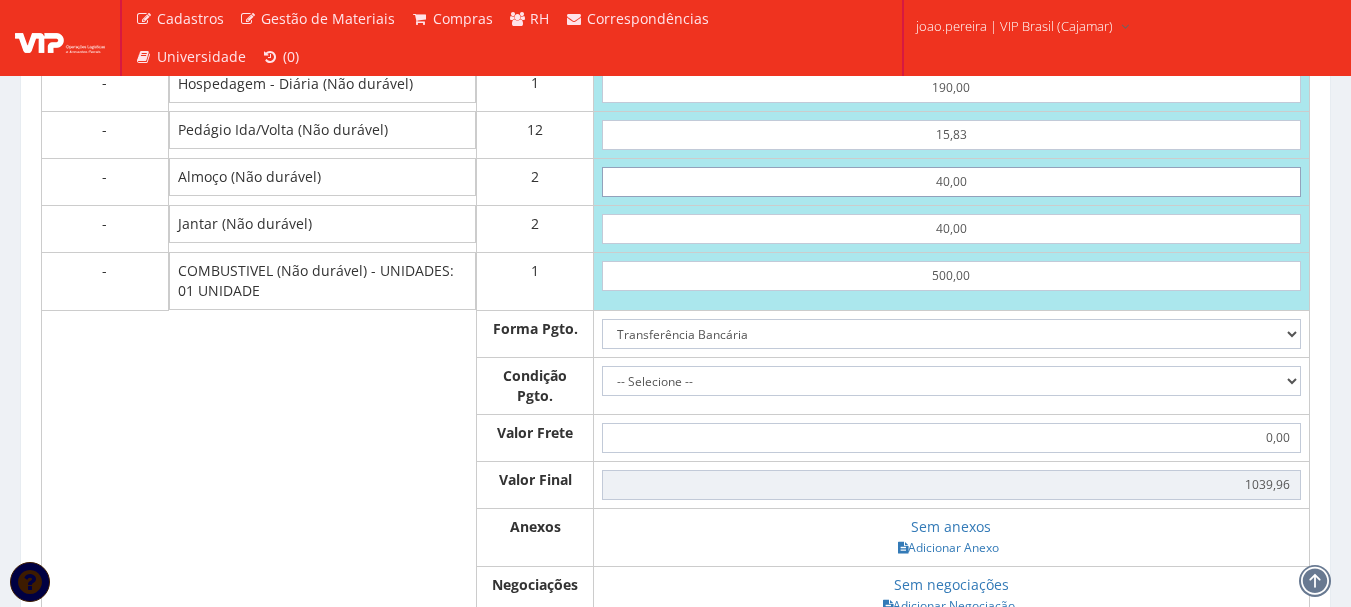 scroll, scrollTop: 1127, scrollLeft: 0, axis: vertical 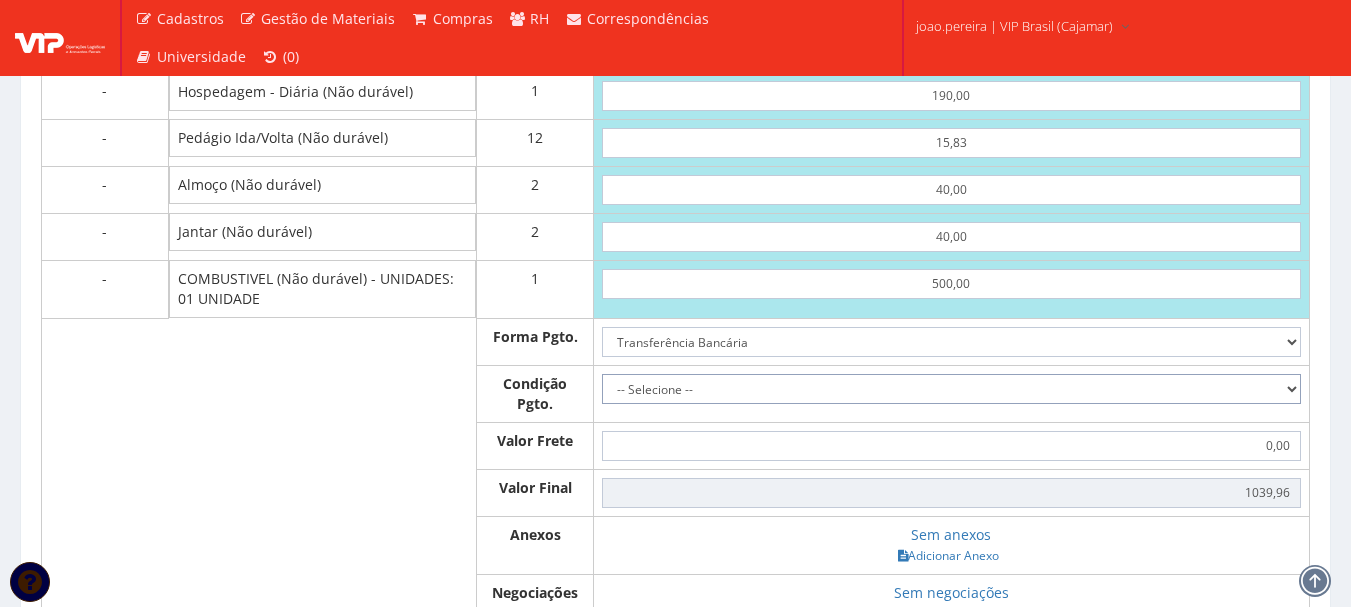 click on "-- Selecione --
À vista
7 dias
10 dias" at bounding box center (951, 389) 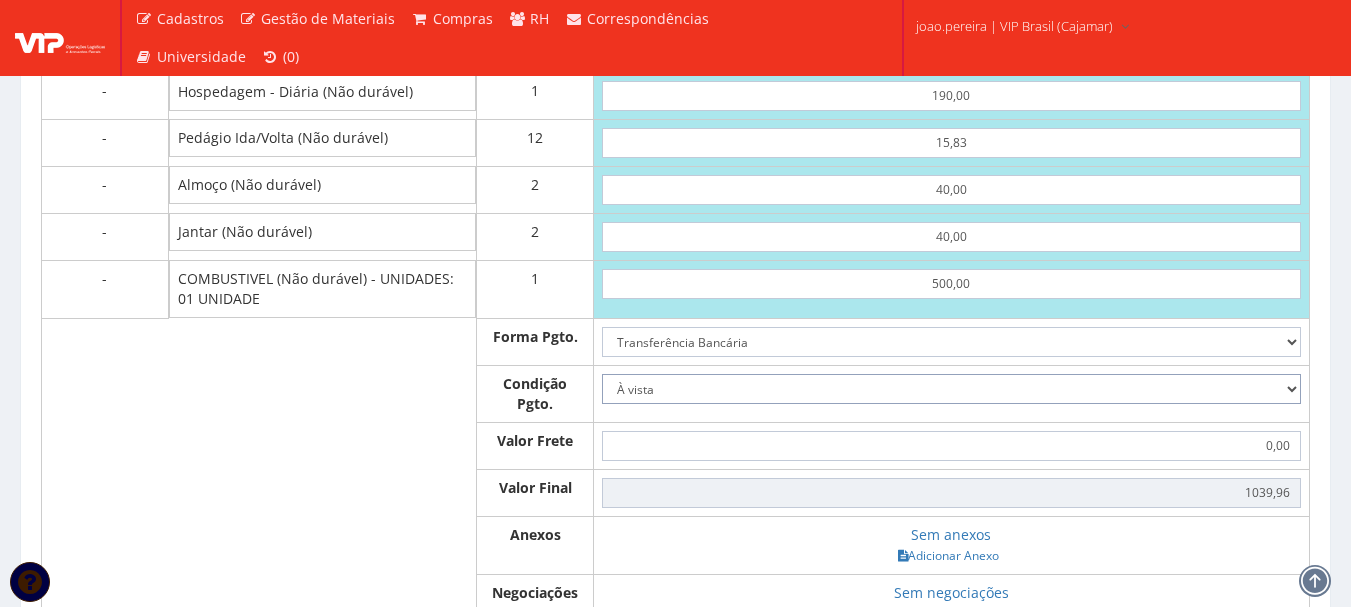 click on "-- Selecione --
À vista
7 dias
10 dias" at bounding box center (951, 389) 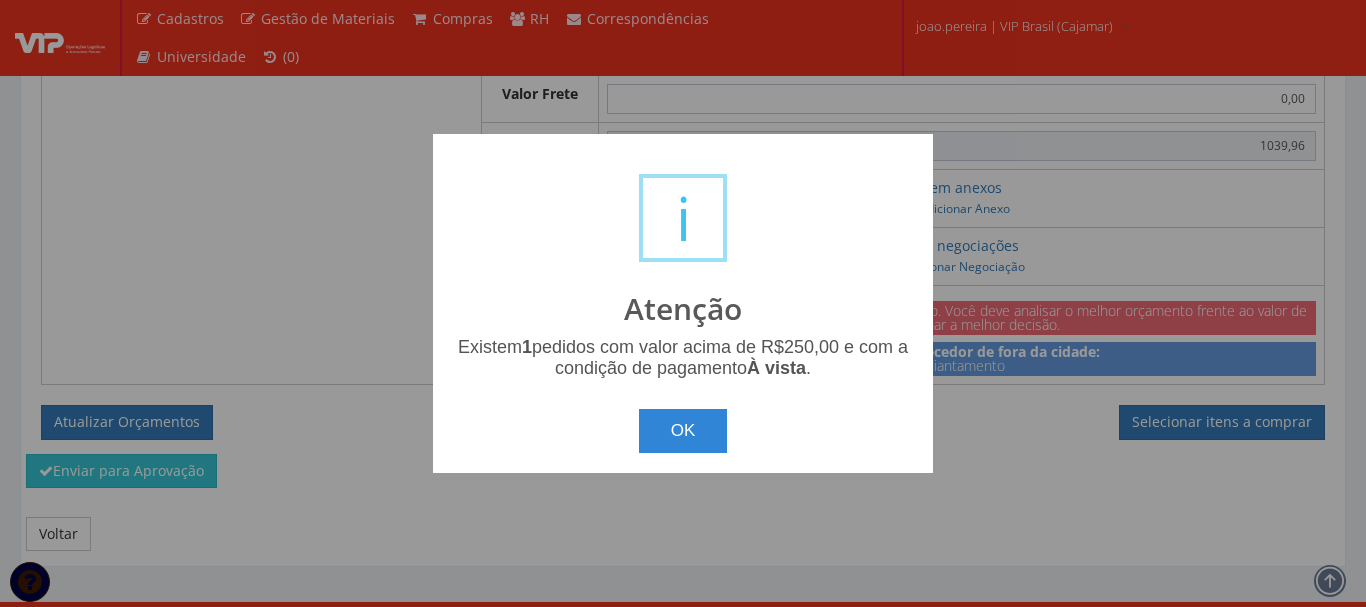 scroll, scrollTop: 1427, scrollLeft: 0, axis: vertical 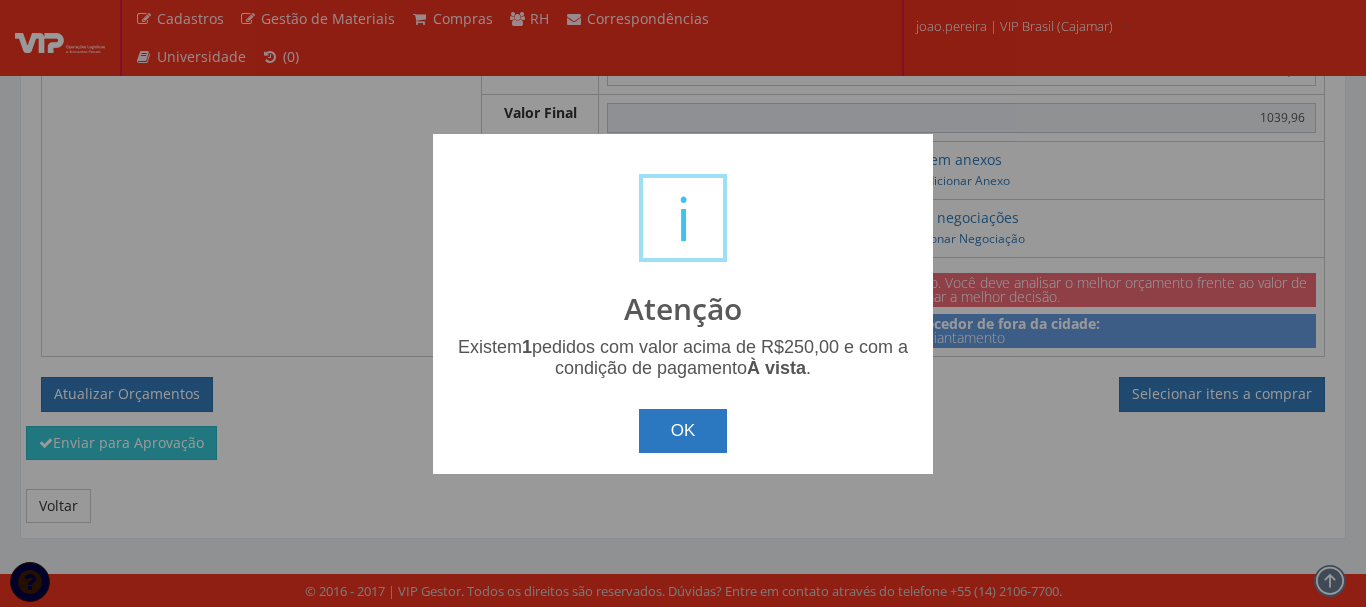 click on "OK" at bounding box center [683, 431] 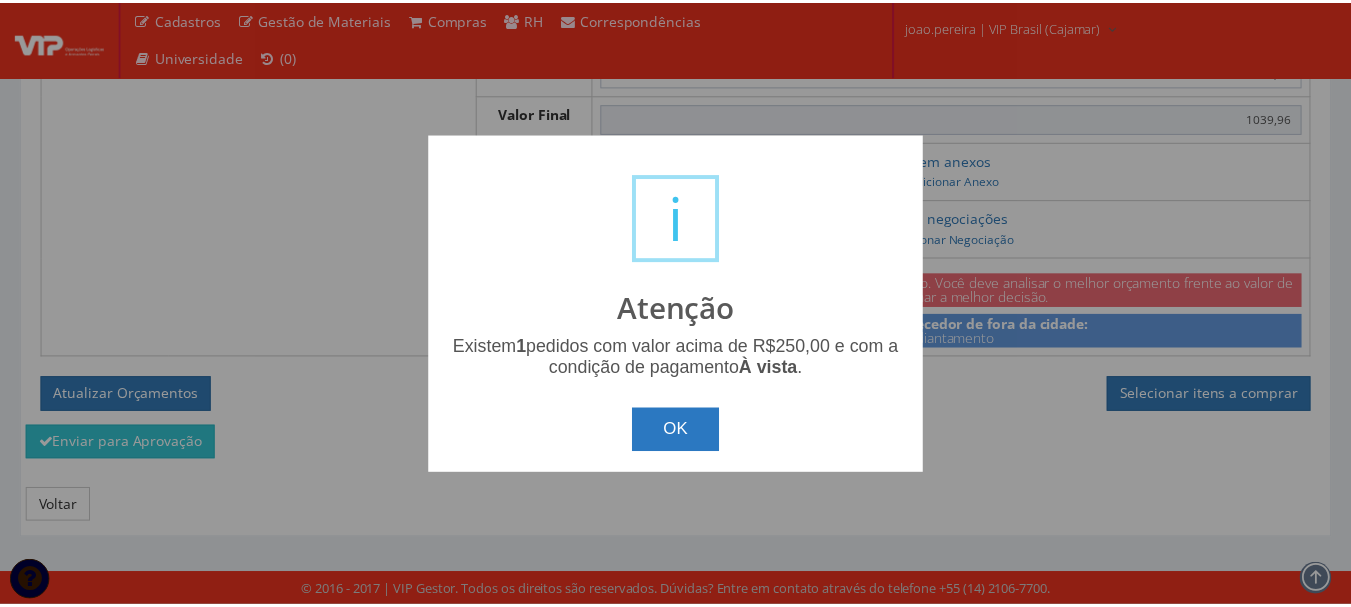 scroll, scrollTop: 1426, scrollLeft: 0, axis: vertical 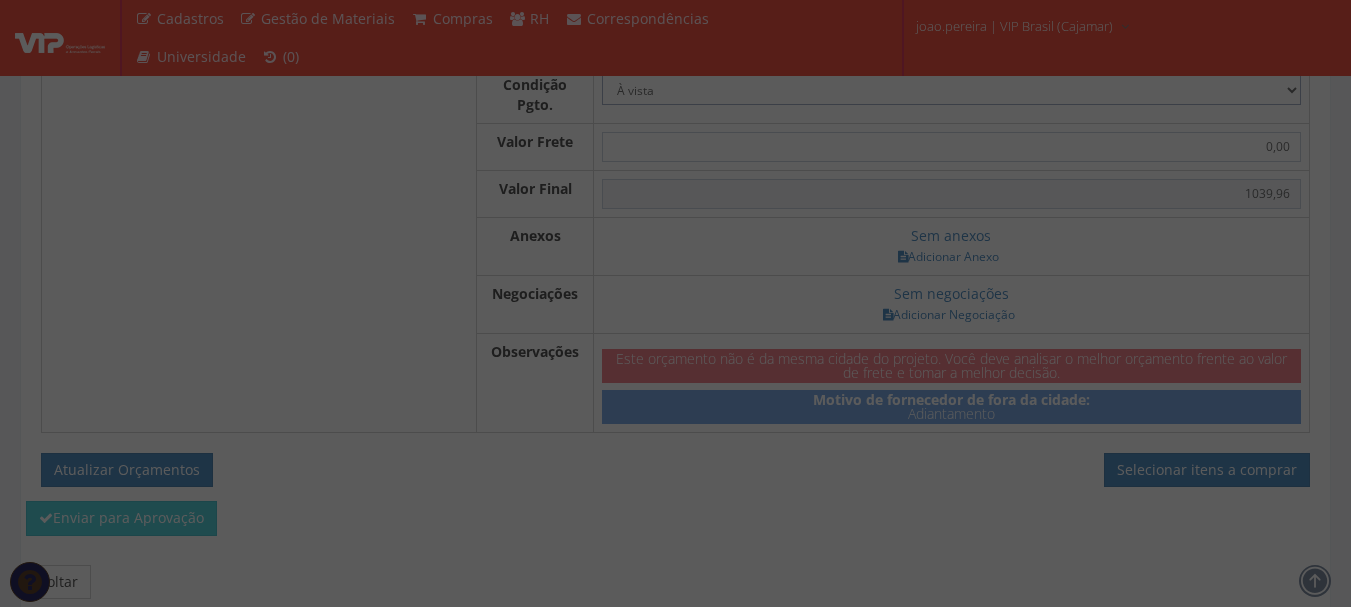 type on "1.039,96" 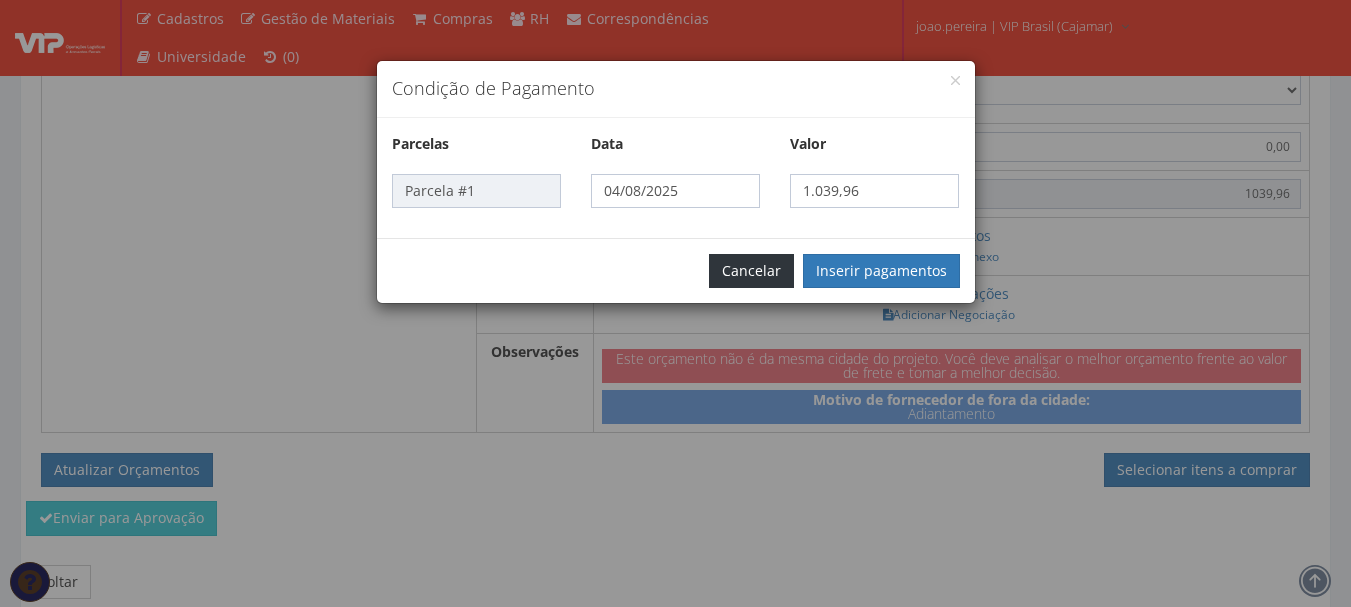 click on "Cancelar" at bounding box center (751, 271) 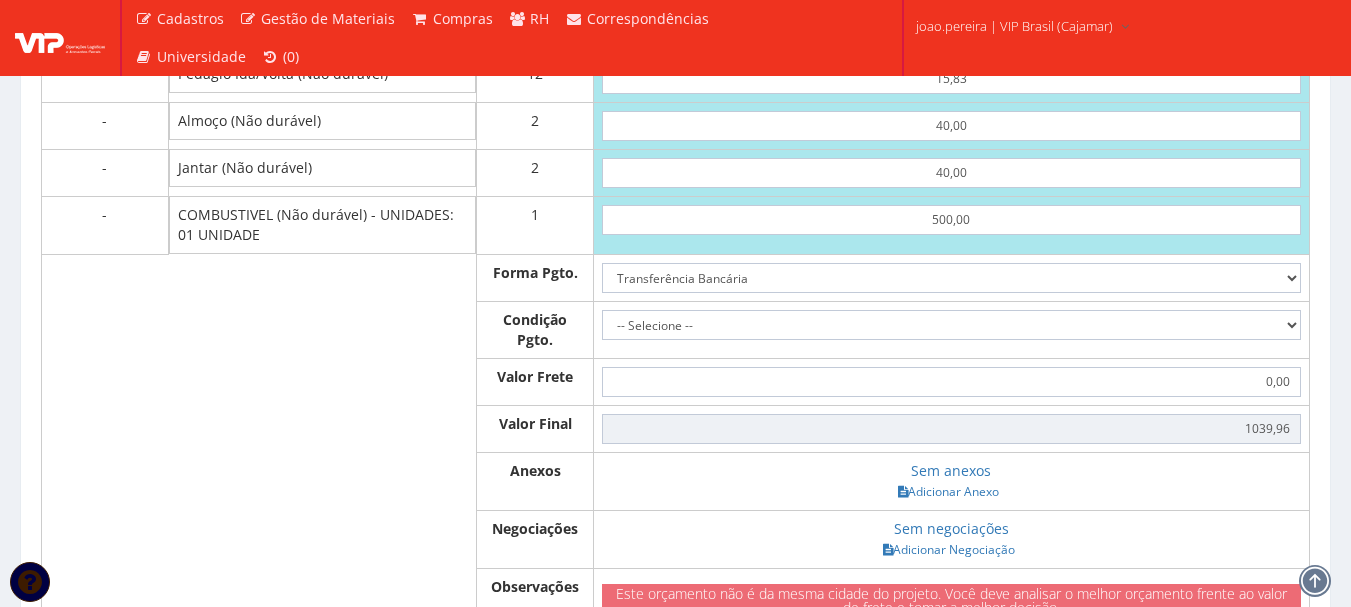 scroll, scrollTop: 1226, scrollLeft: 0, axis: vertical 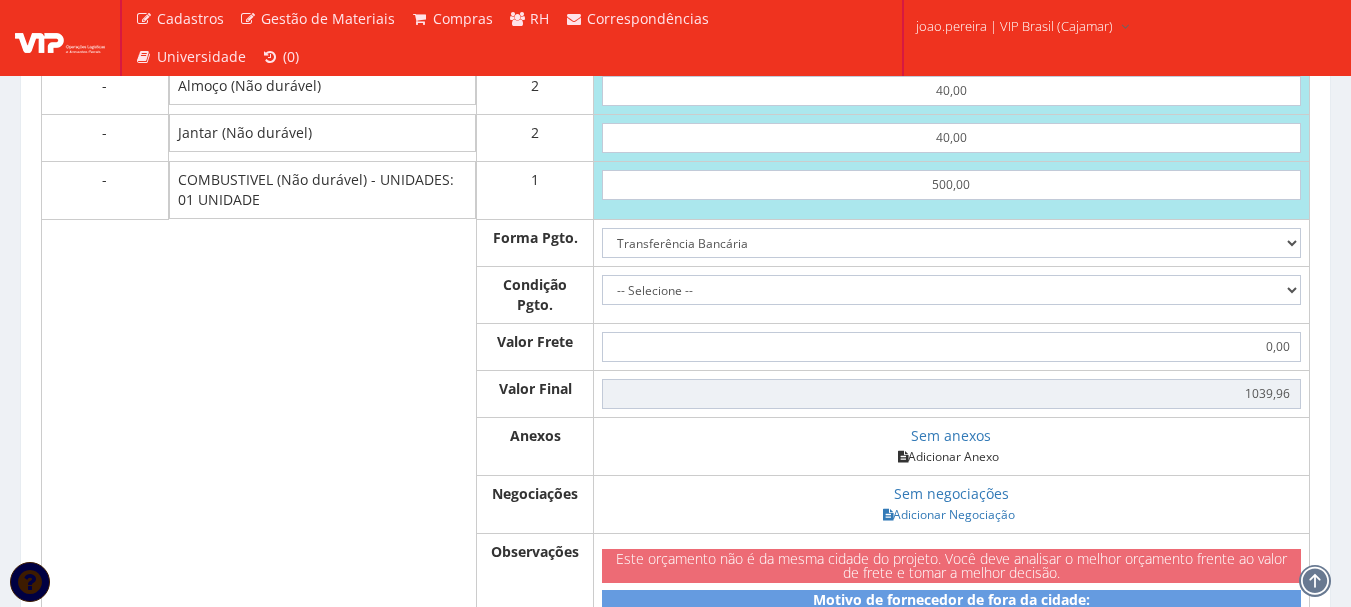 click on "Adicionar Anexo" at bounding box center (948, 456) 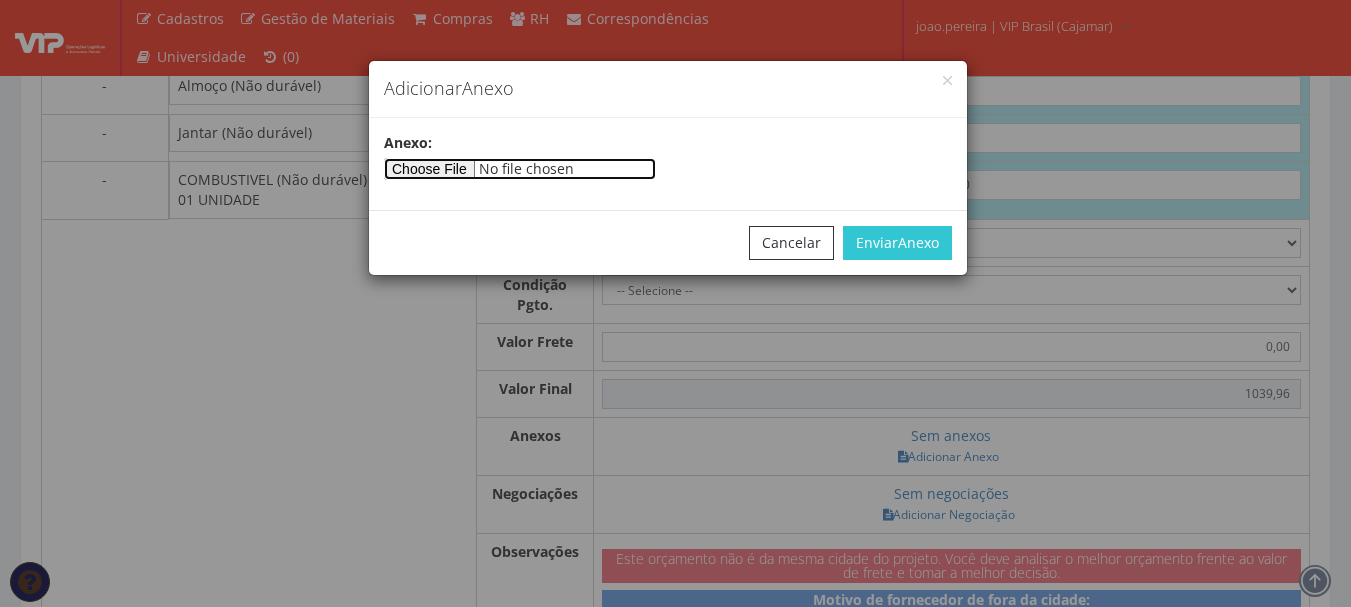 click at bounding box center (520, 169) 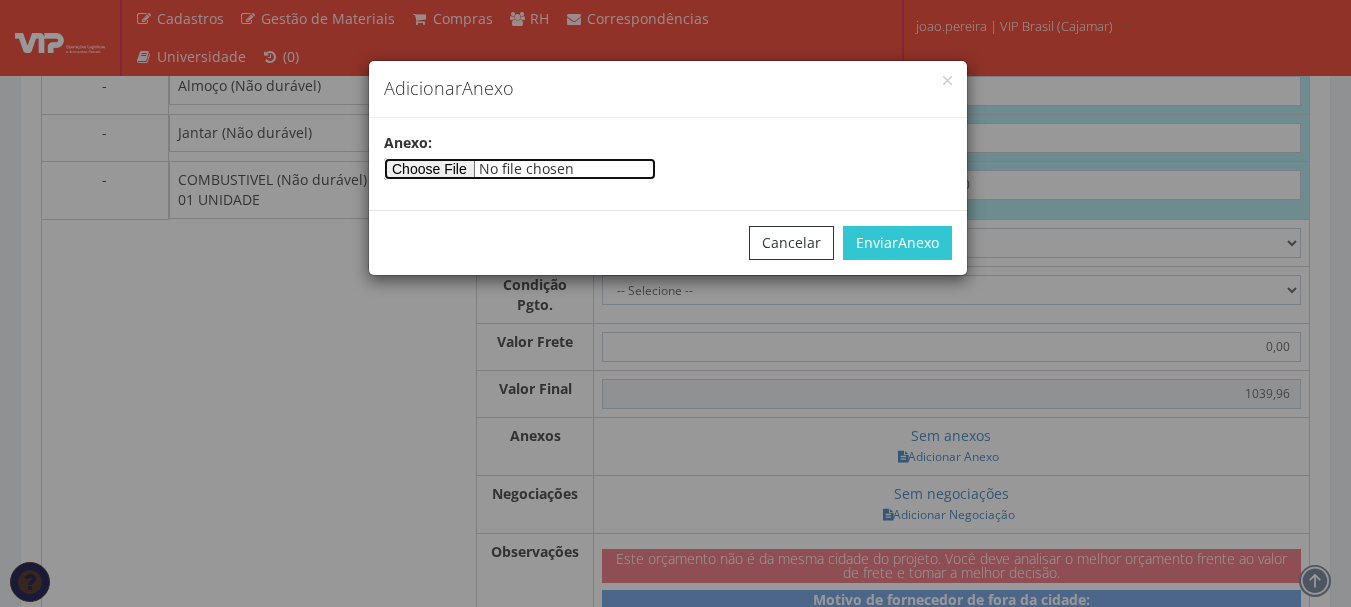 type on "C:\fakepath\RODRIGO 07-08 .docx" 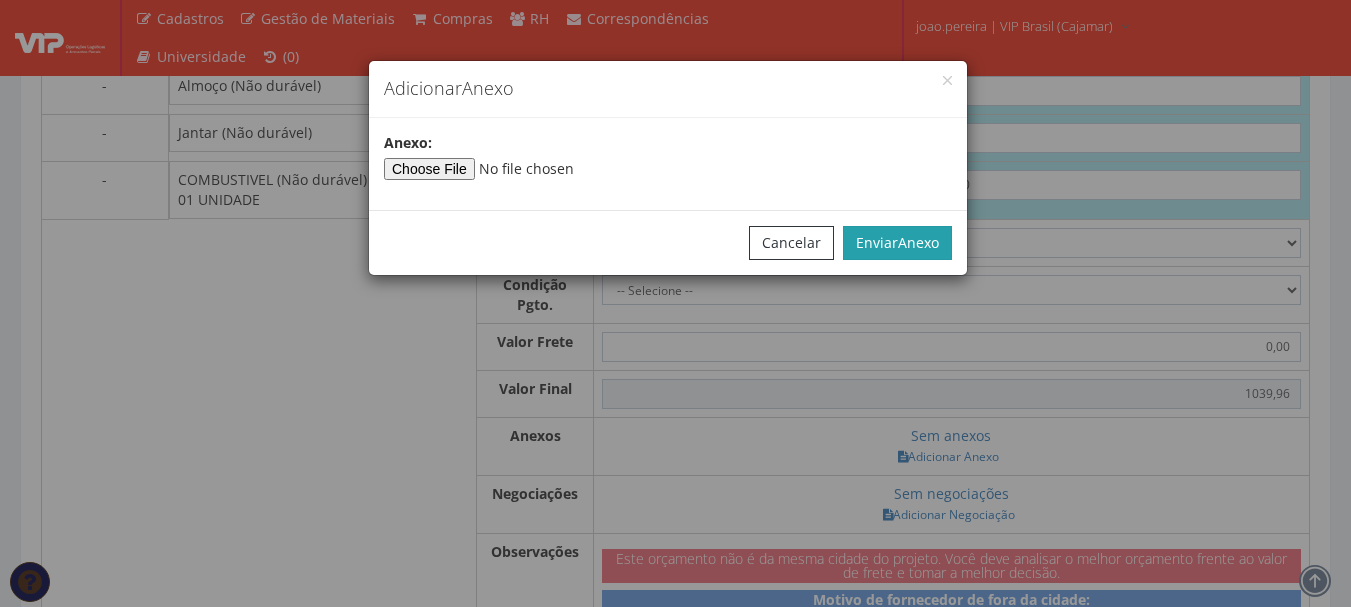 click on "Anexo" at bounding box center [918, 242] 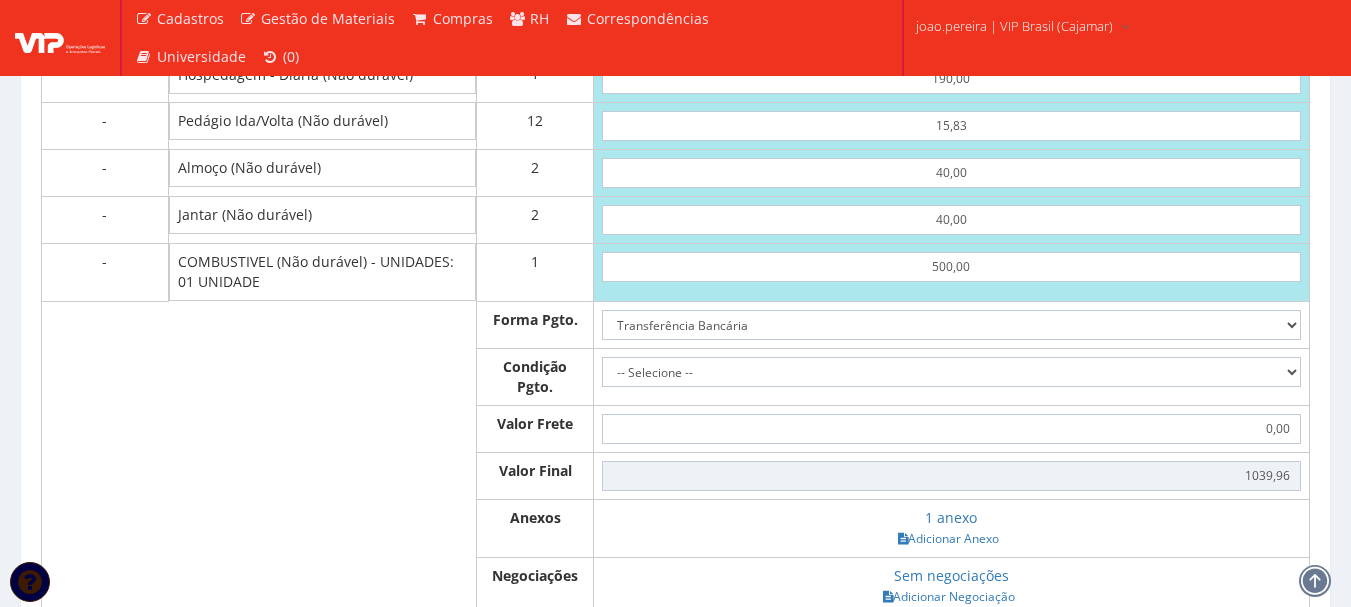 scroll, scrollTop: 1026, scrollLeft: 0, axis: vertical 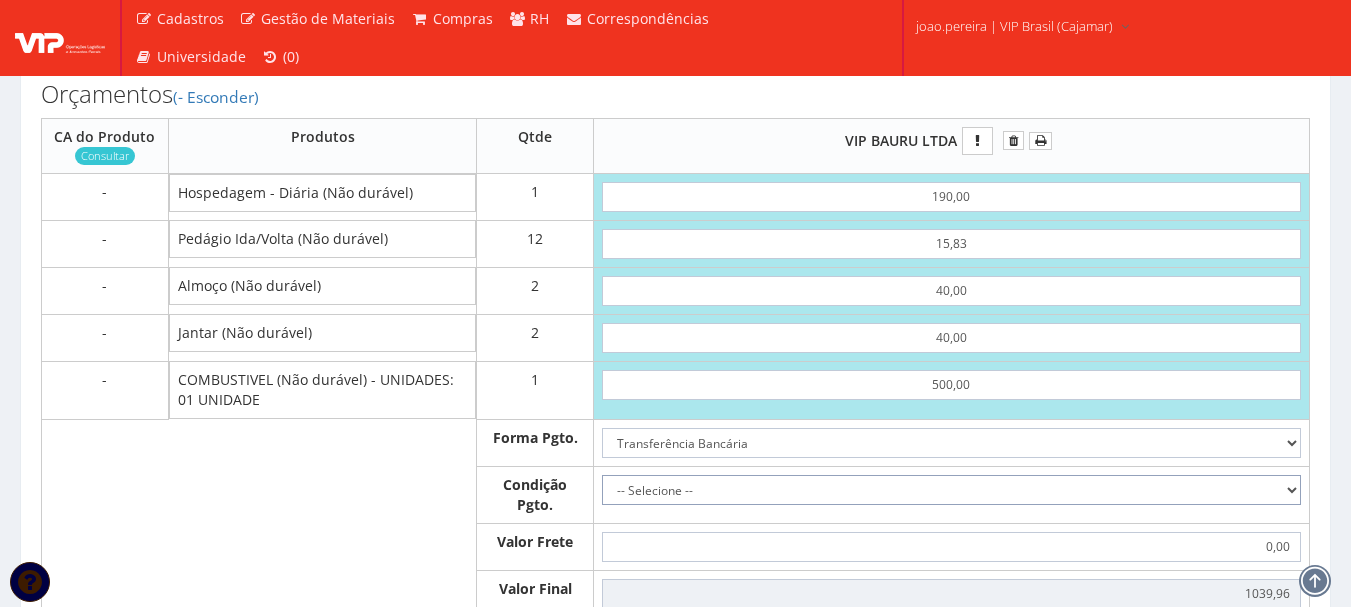 click on "-- Selecione --
À vista
7 dias
10 dias" at bounding box center [951, 490] 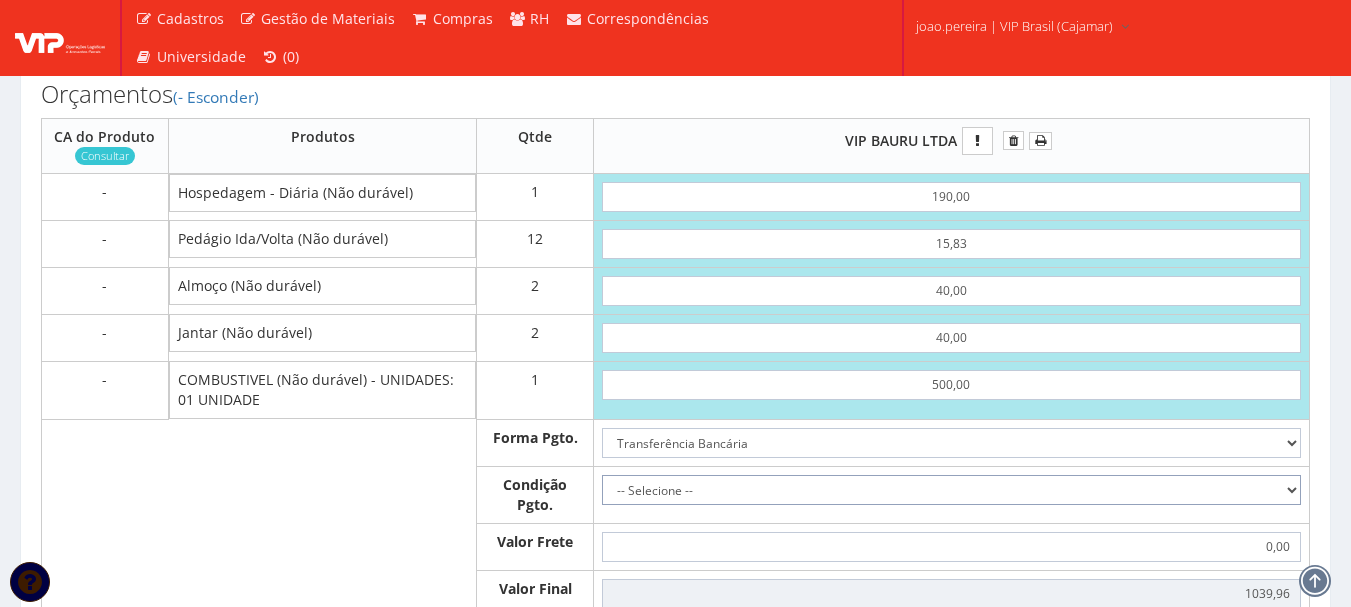 select on "0" 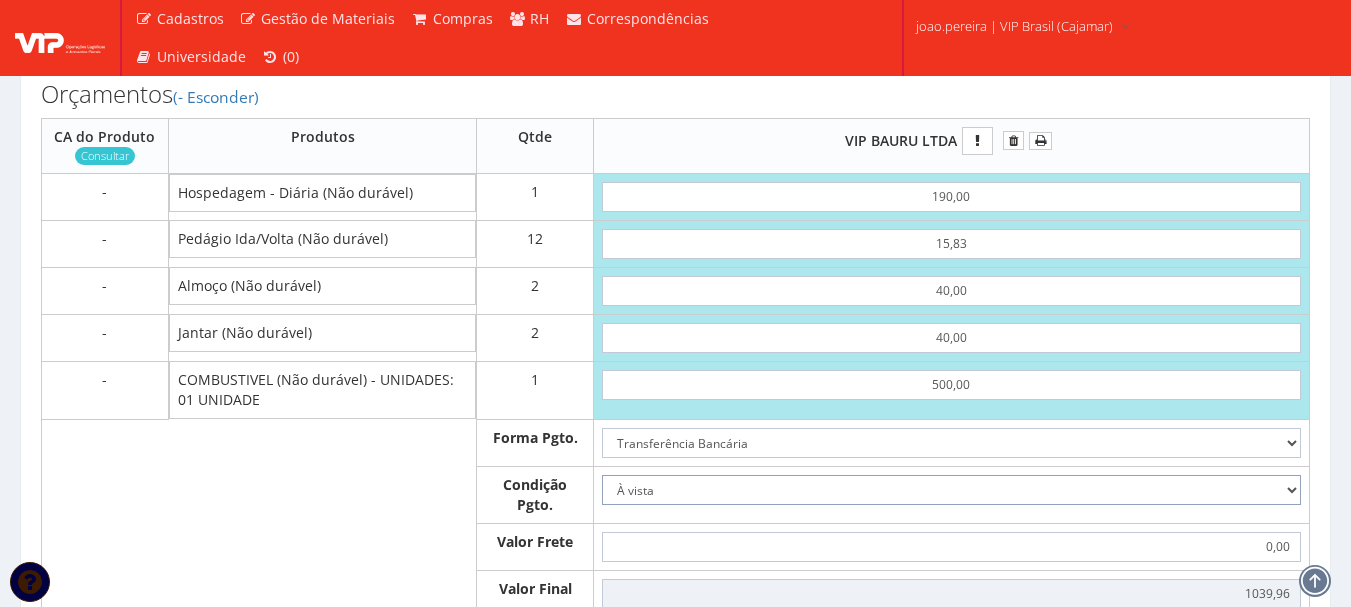 click on "-- Selecione --
À vista
7 dias
10 dias" at bounding box center (951, 490) 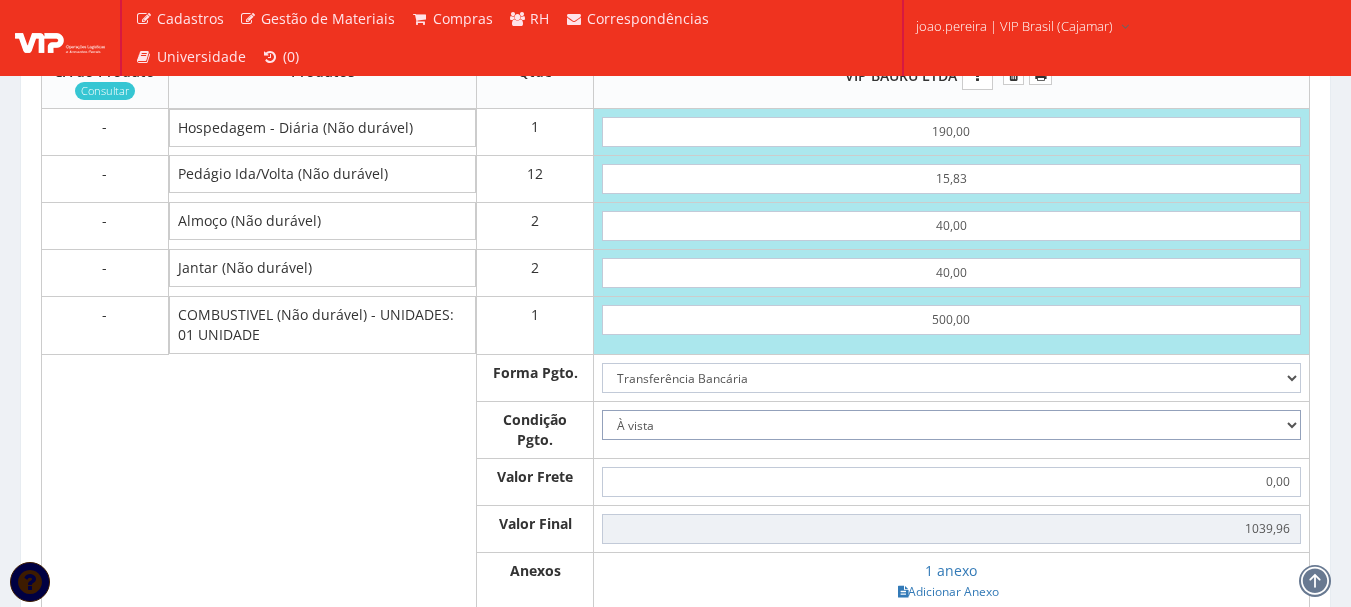 scroll, scrollTop: 1126, scrollLeft: 0, axis: vertical 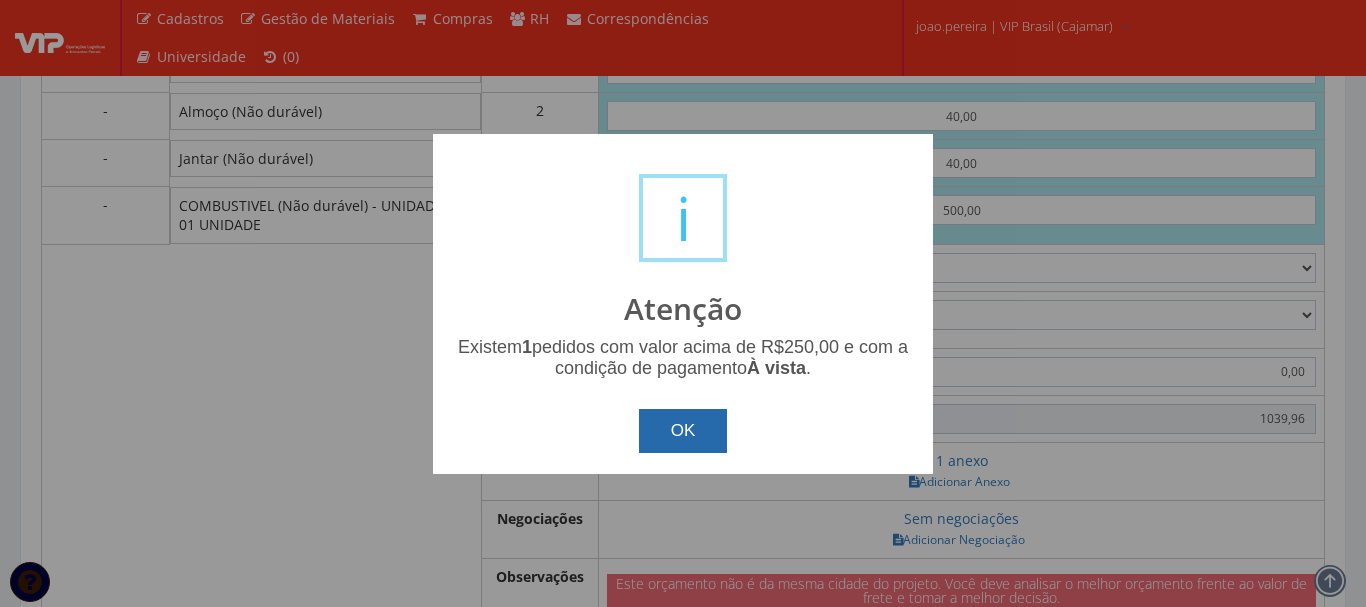 click on "OK" at bounding box center (683, 431) 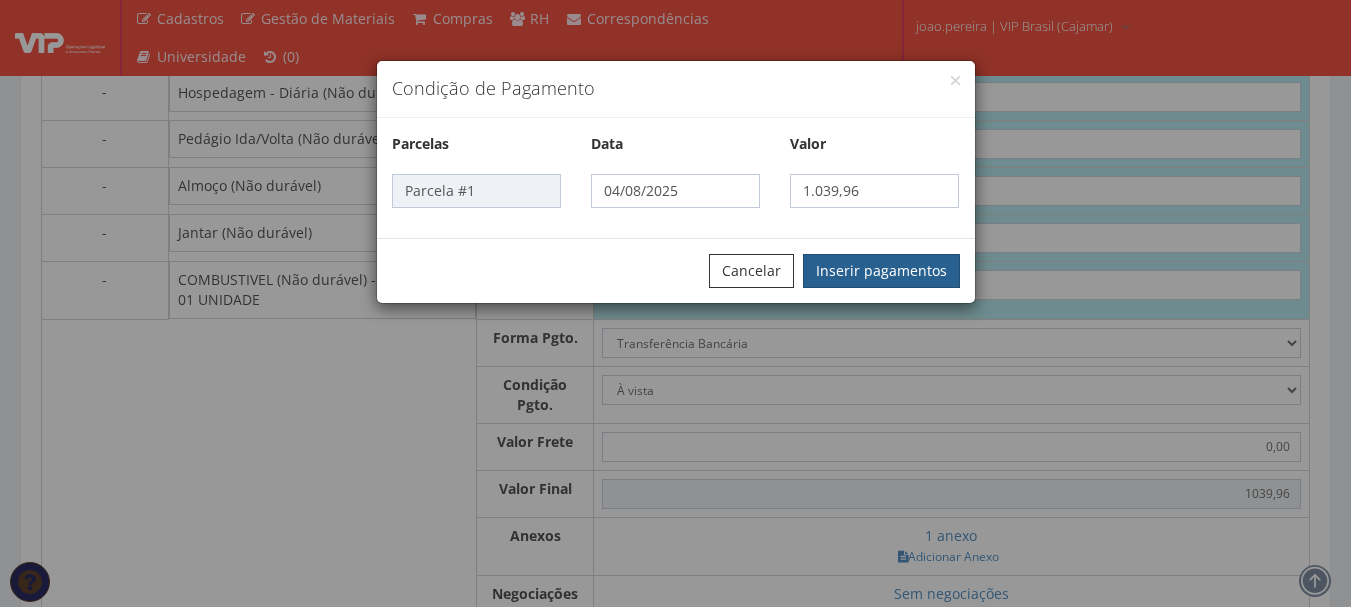 click on "Inserir pagamentos" at bounding box center (881, 271) 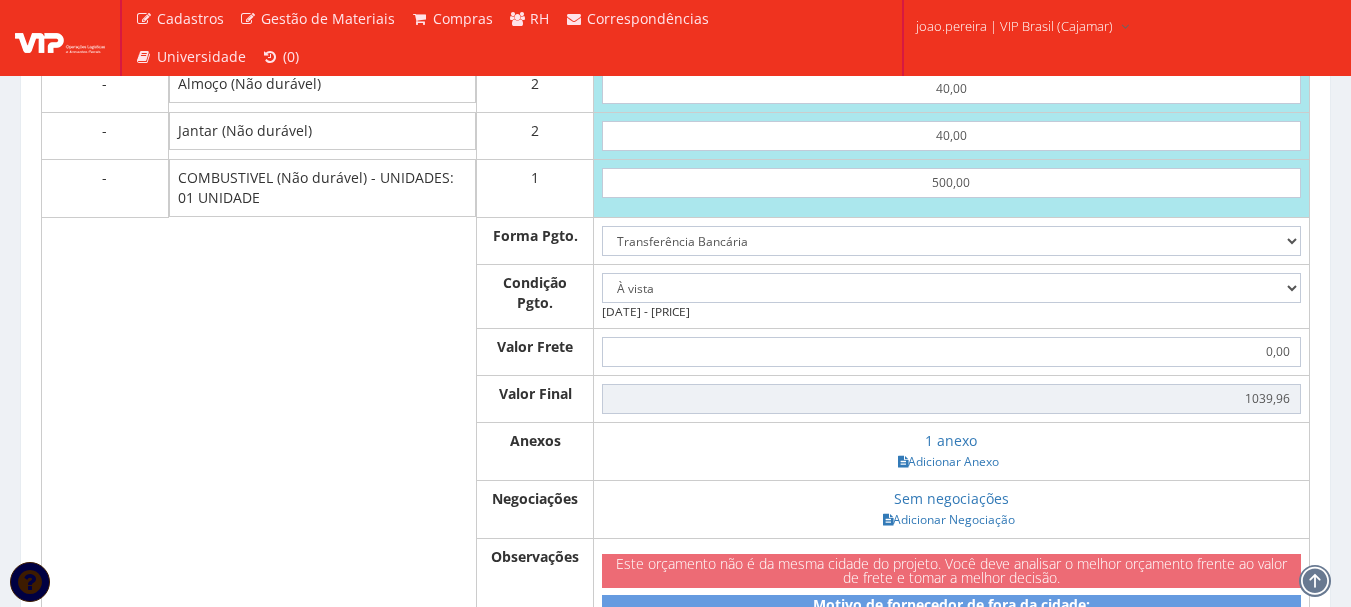 scroll, scrollTop: 1426, scrollLeft: 0, axis: vertical 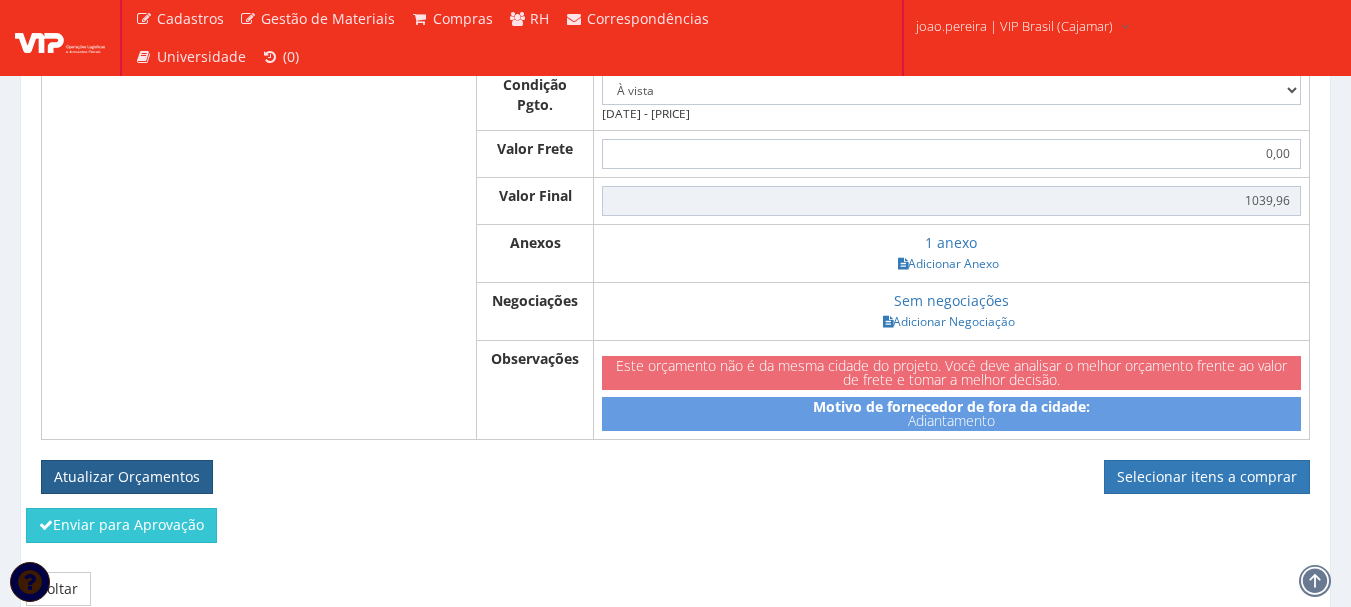 click on "Atualizar Orçamentos" at bounding box center [127, 477] 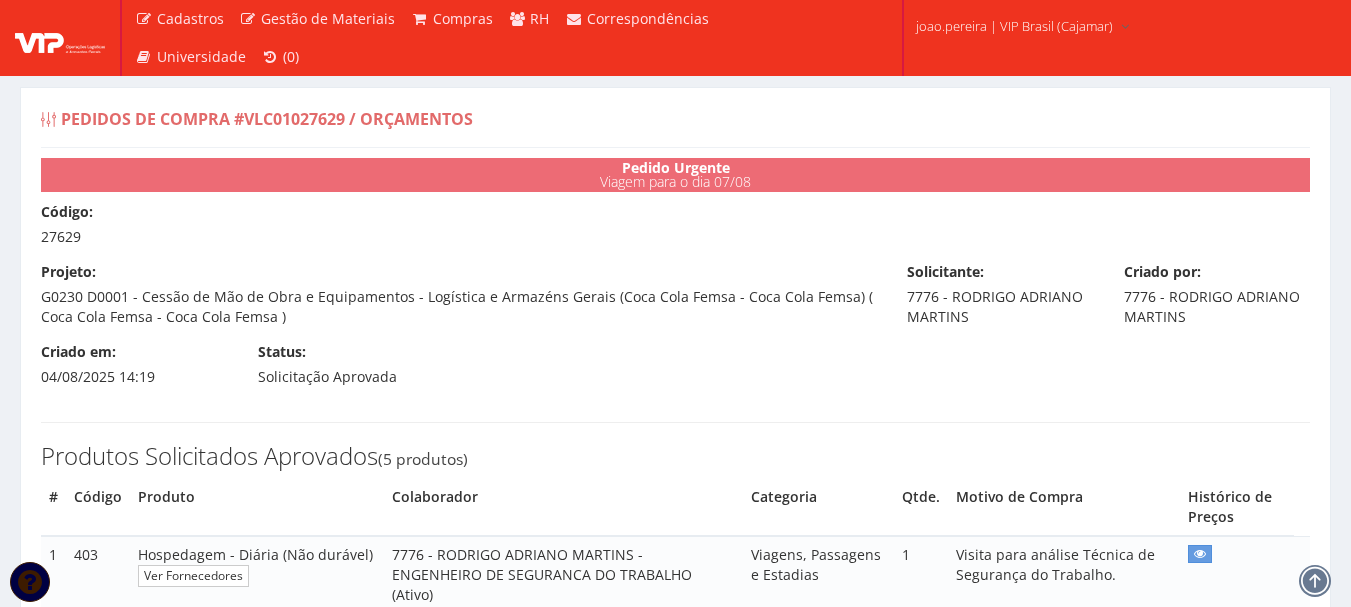 select on "0" 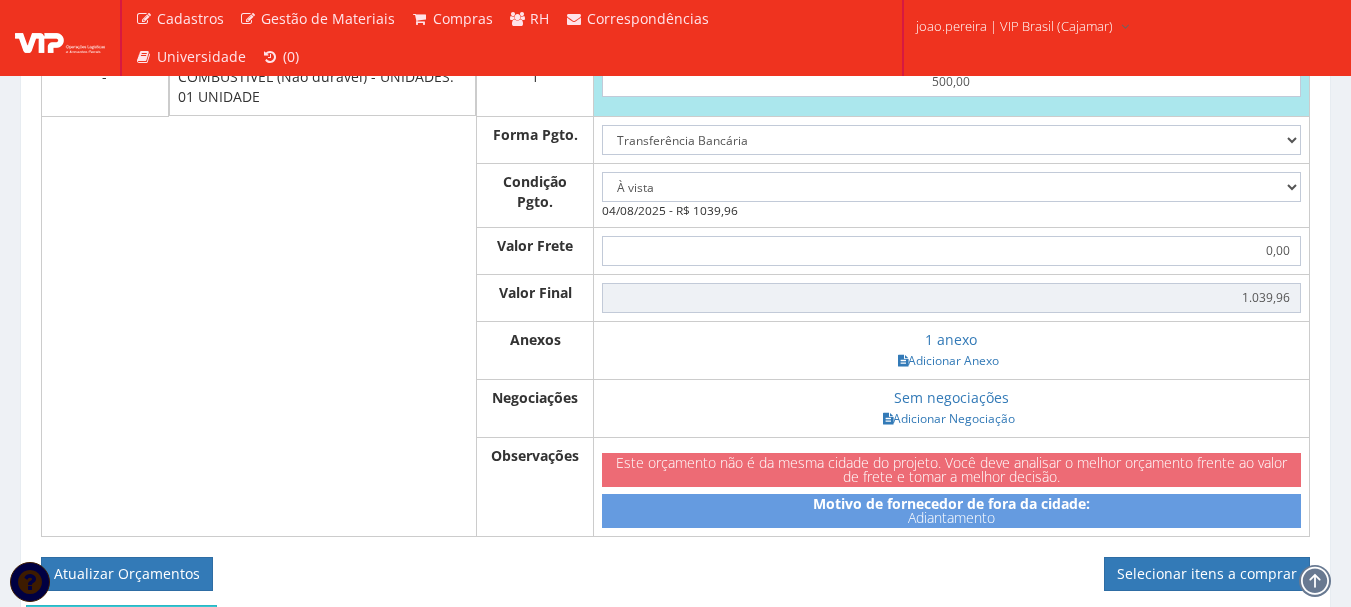 scroll, scrollTop: 1362, scrollLeft: 0, axis: vertical 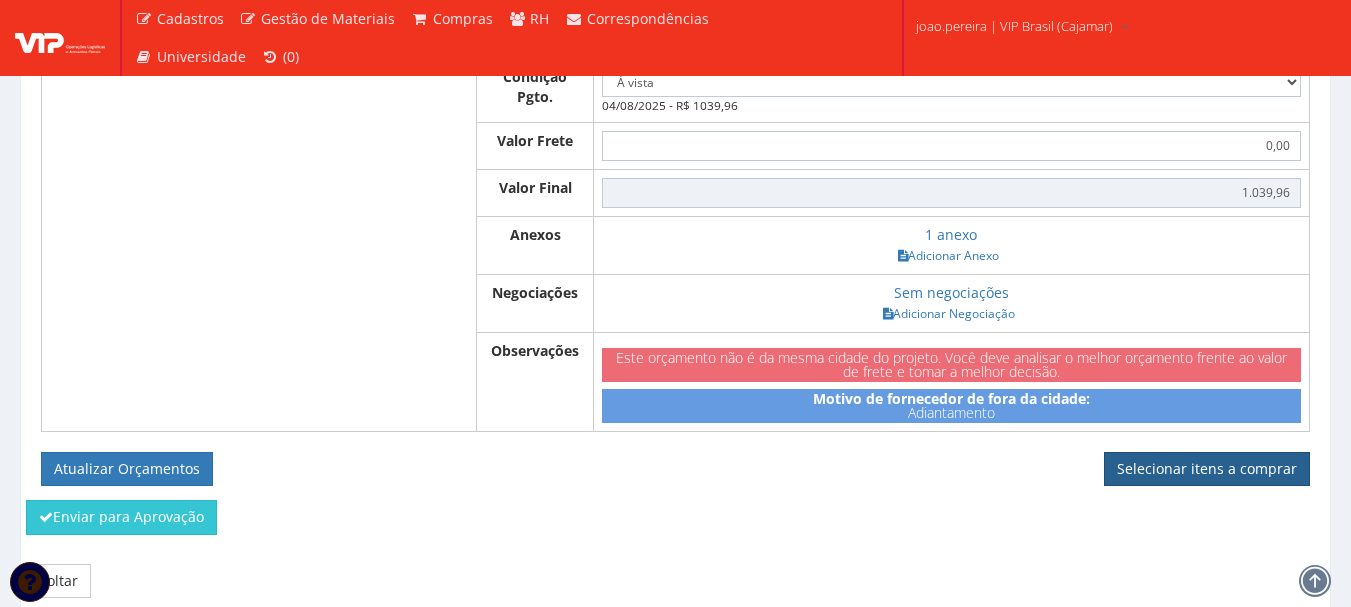 click on "Selecionar itens a
comprar" at bounding box center (1207, 469) 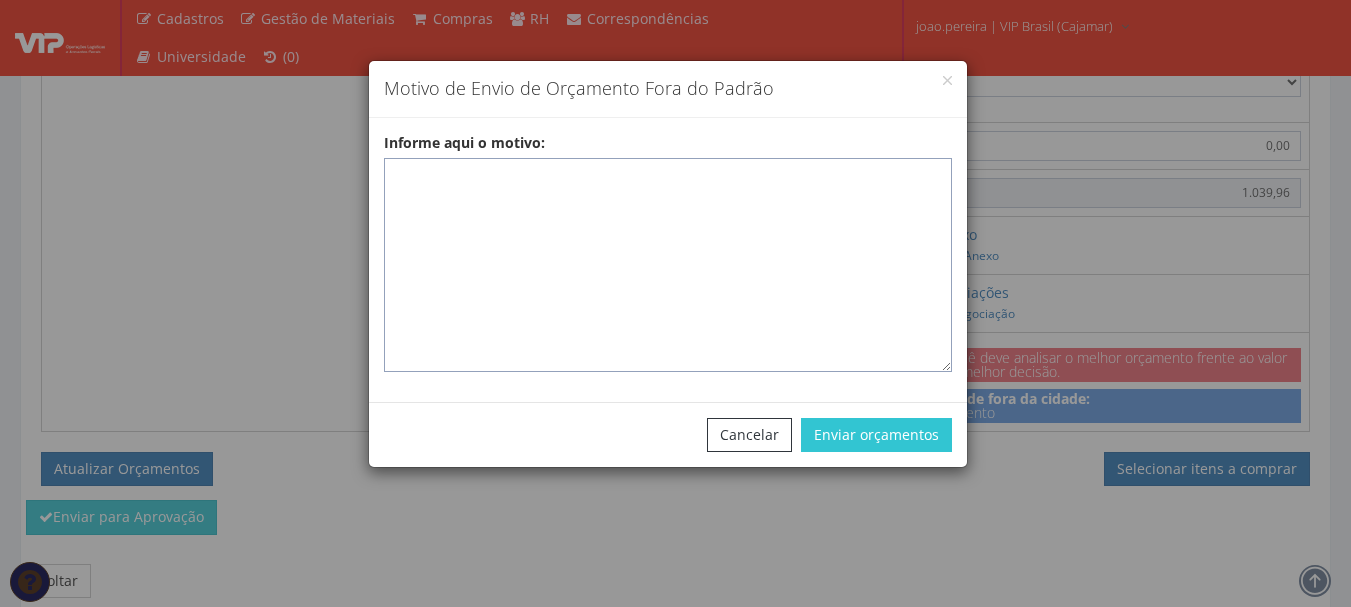 click on "Informe aqui o motivo:" at bounding box center [668, 265] 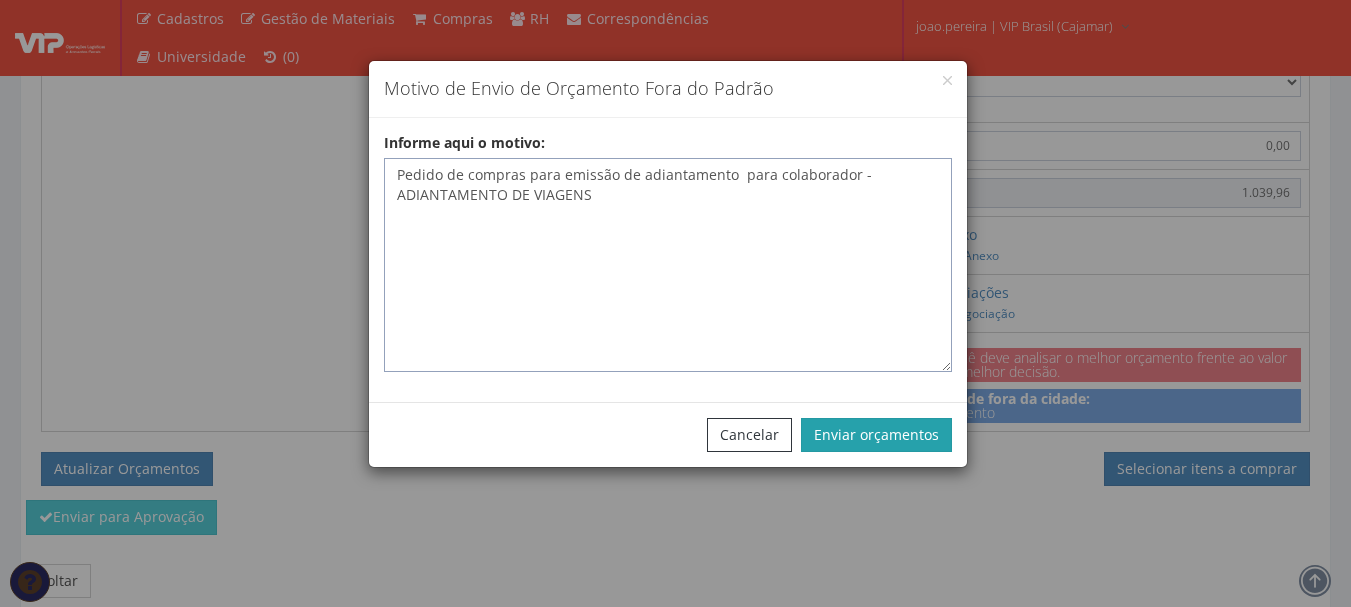 type on "Pedido de compras para emissão de adiantamento  para colaborador - ADIANTAMENTO DE VIAGENS" 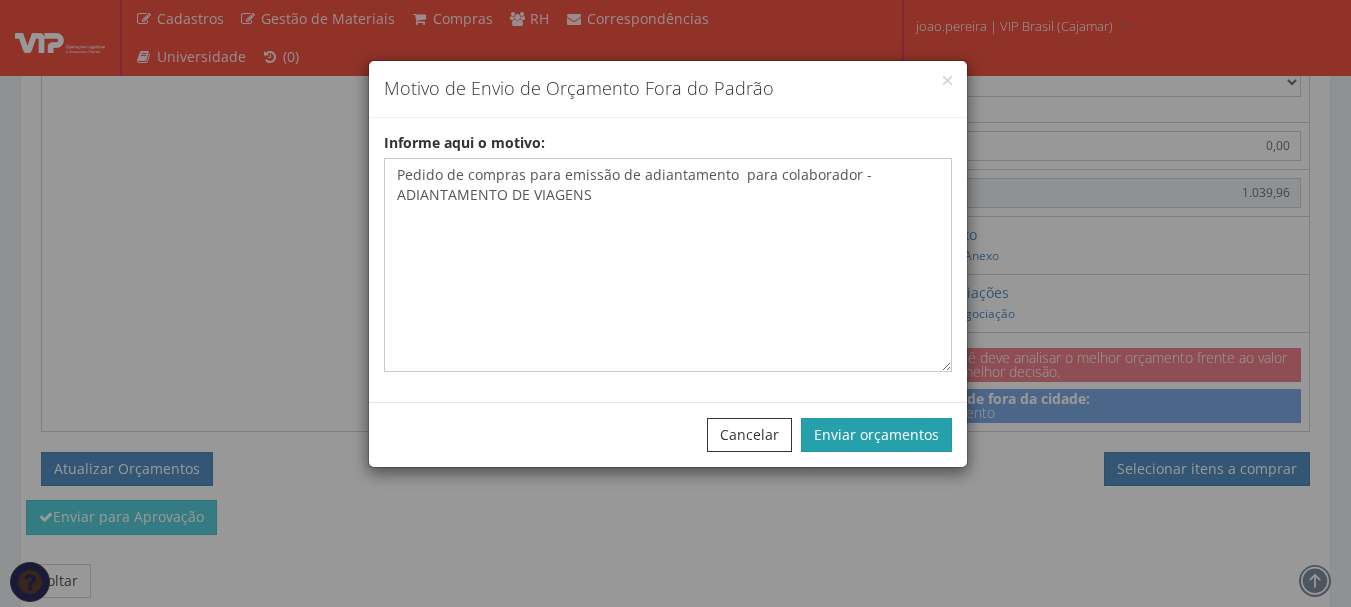 click on "Enviar orçamentos" at bounding box center (876, 435) 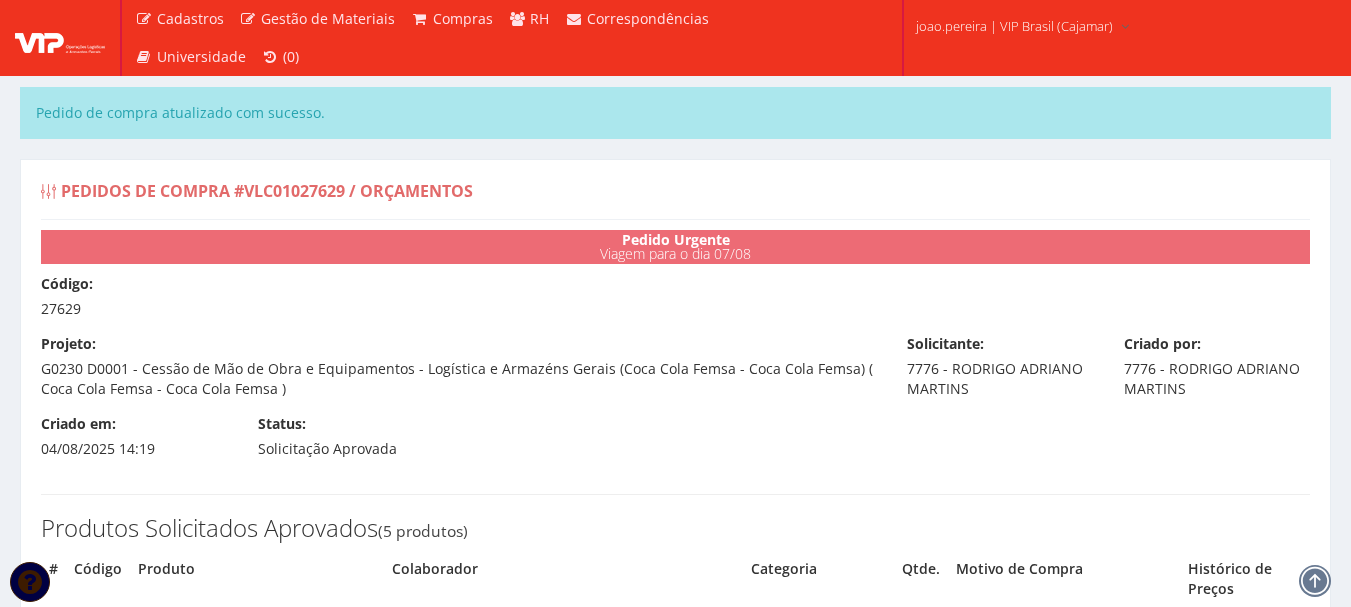 select on "0" 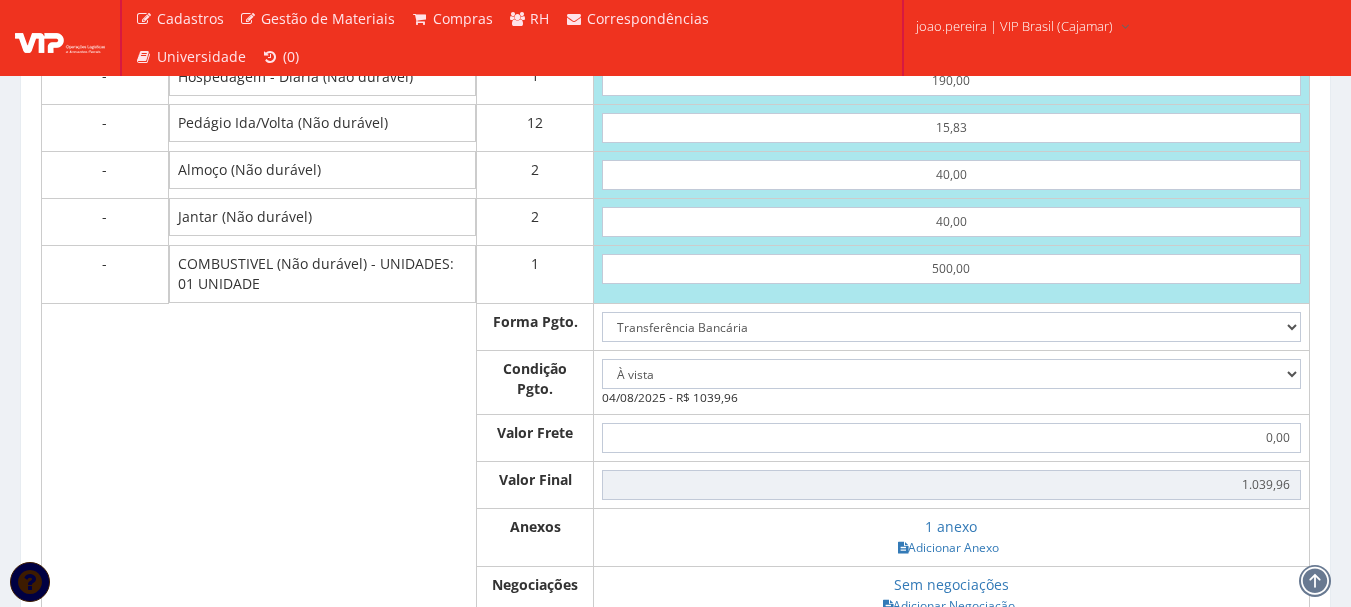 scroll, scrollTop: 1400, scrollLeft: 0, axis: vertical 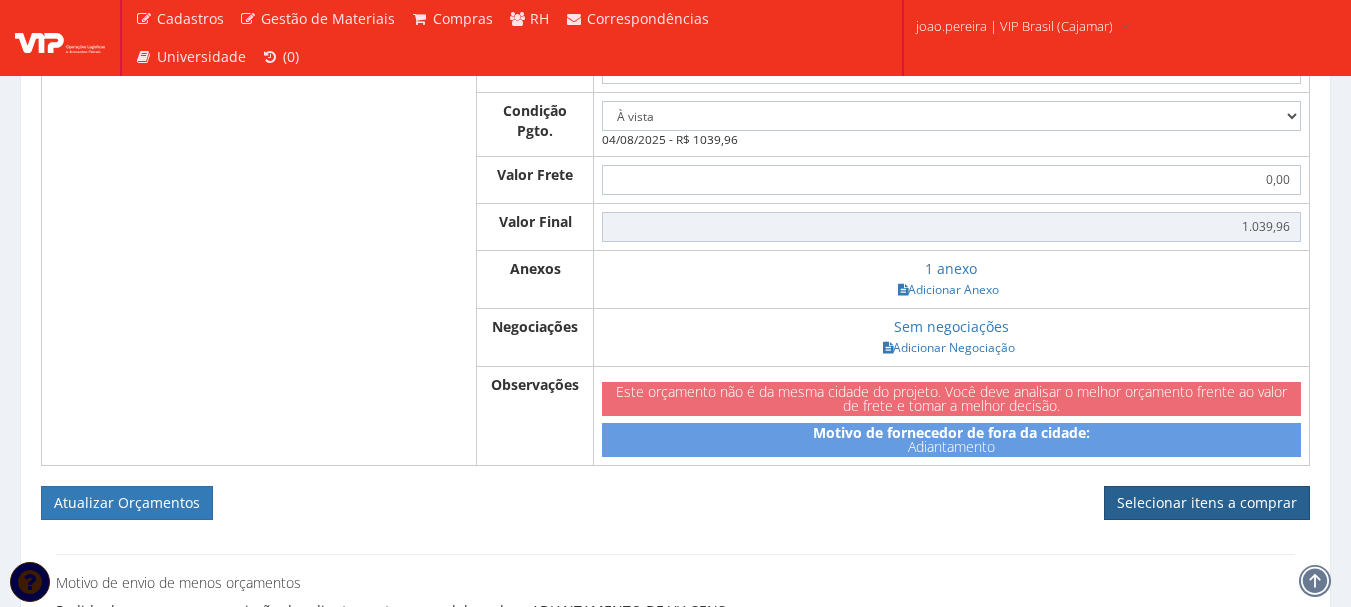 click on "Selecionar itens a
comprar" at bounding box center [1207, 503] 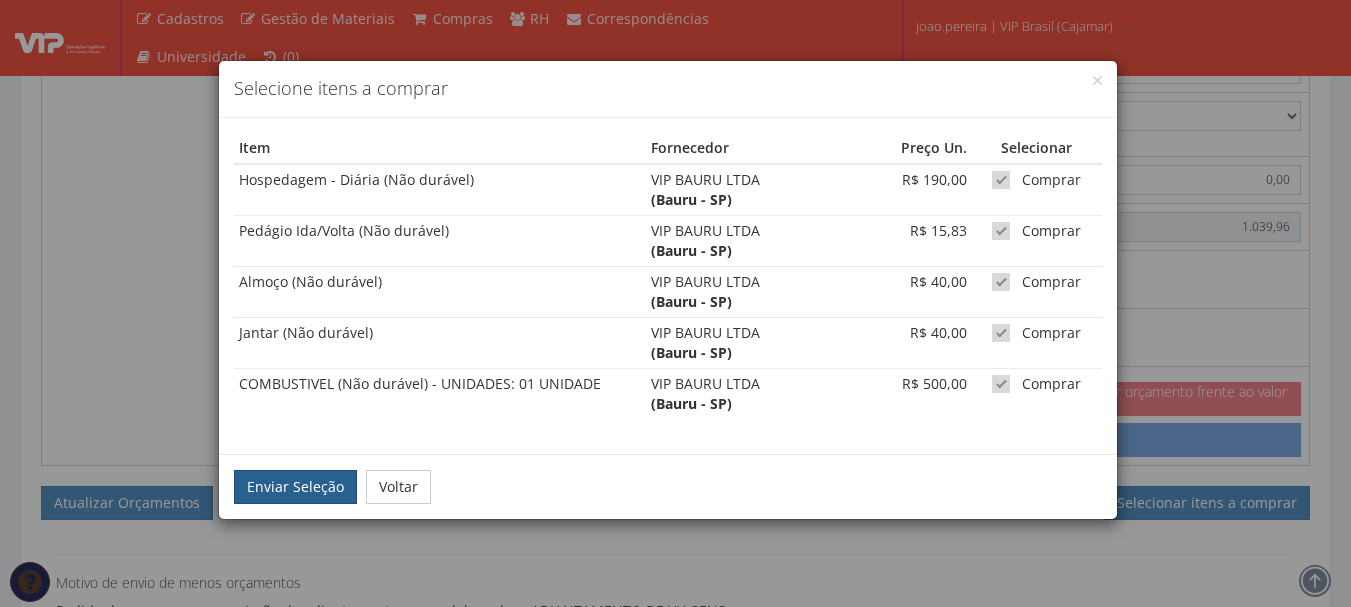 click on "Enviar Seleção" at bounding box center [295, 487] 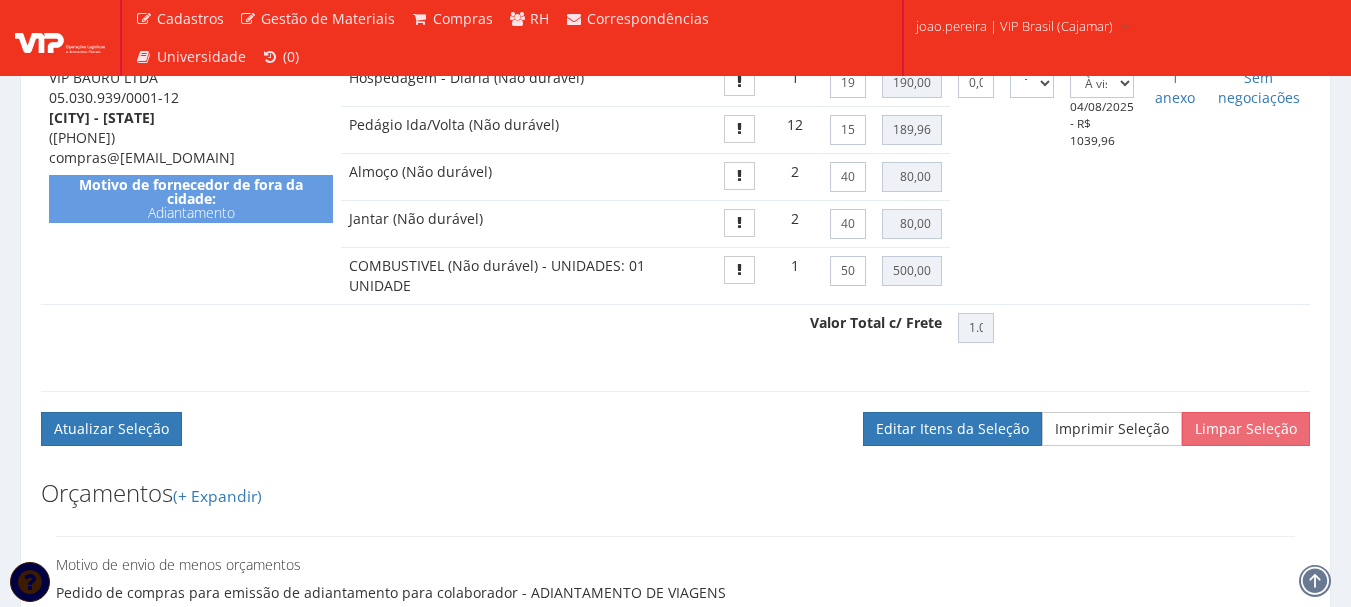 scroll, scrollTop: 1100, scrollLeft: 0, axis: vertical 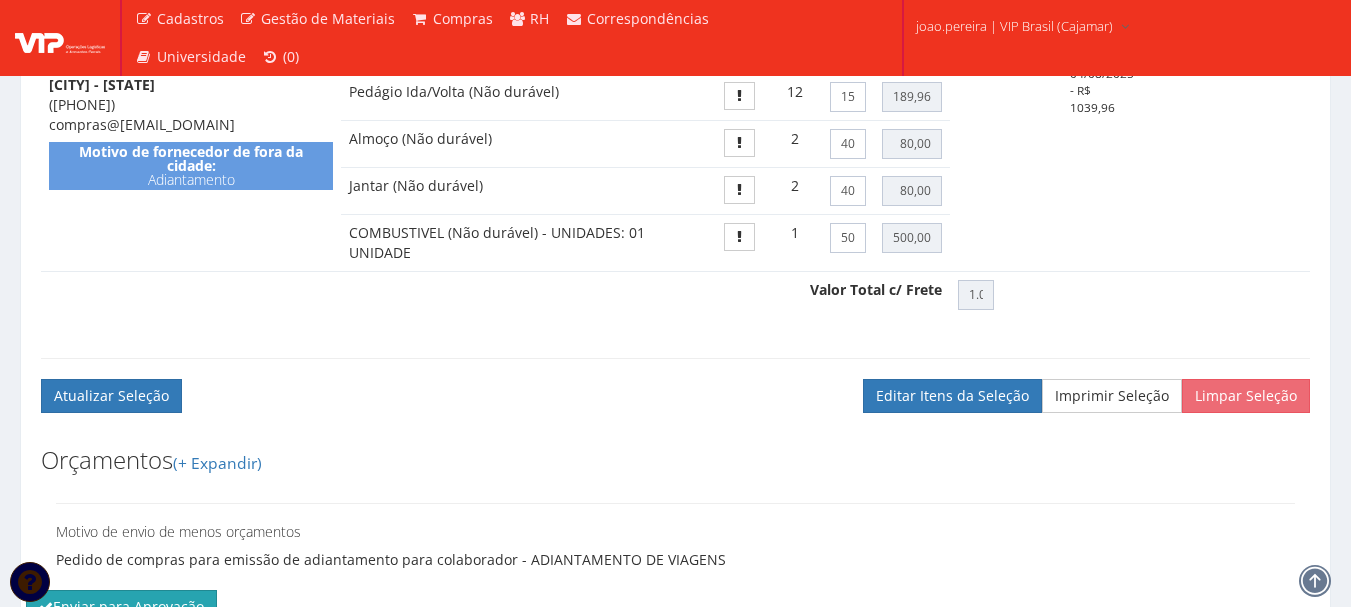click on "Enviar para Aprovação" at bounding box center [121, 607] 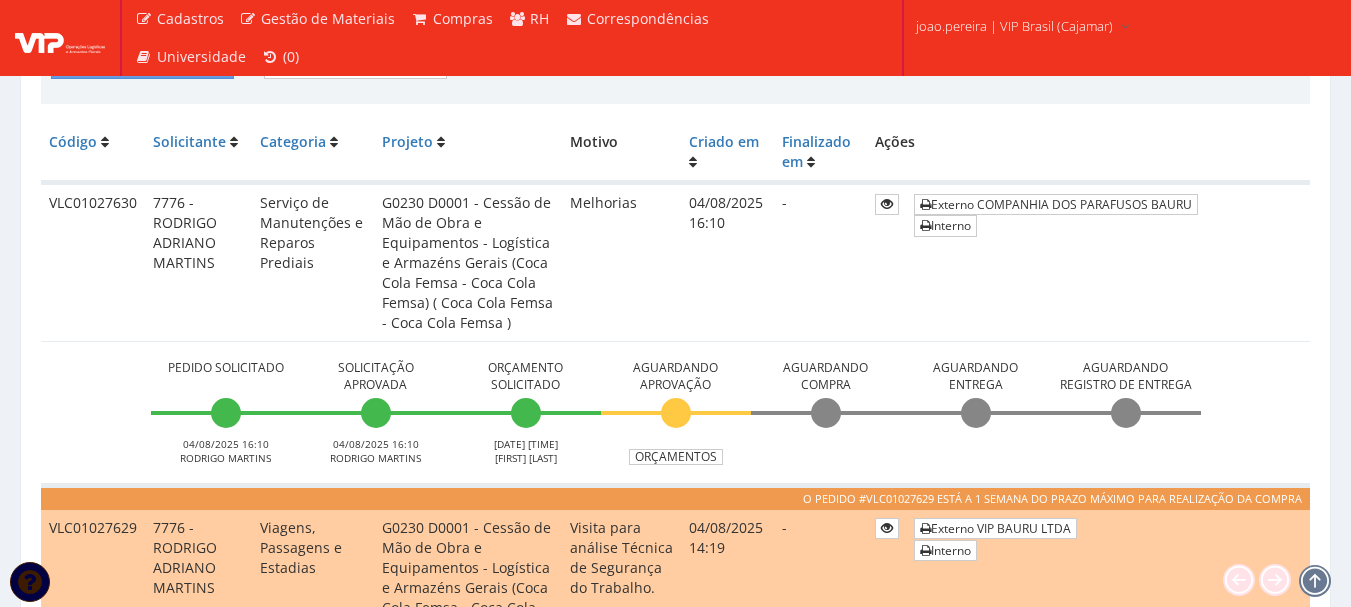 scroll, scrollTop: 600, scrollLeft: 0, axis: vertical 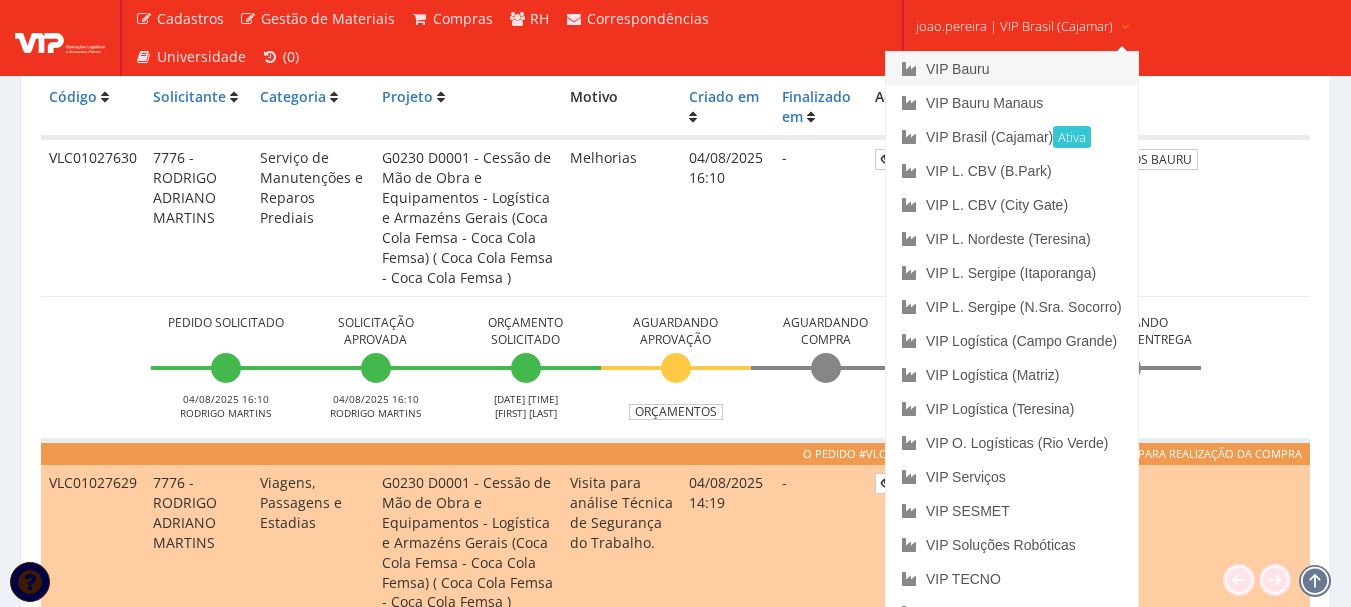 click on "VIP Bauru" at bounding box center [1012, 69] 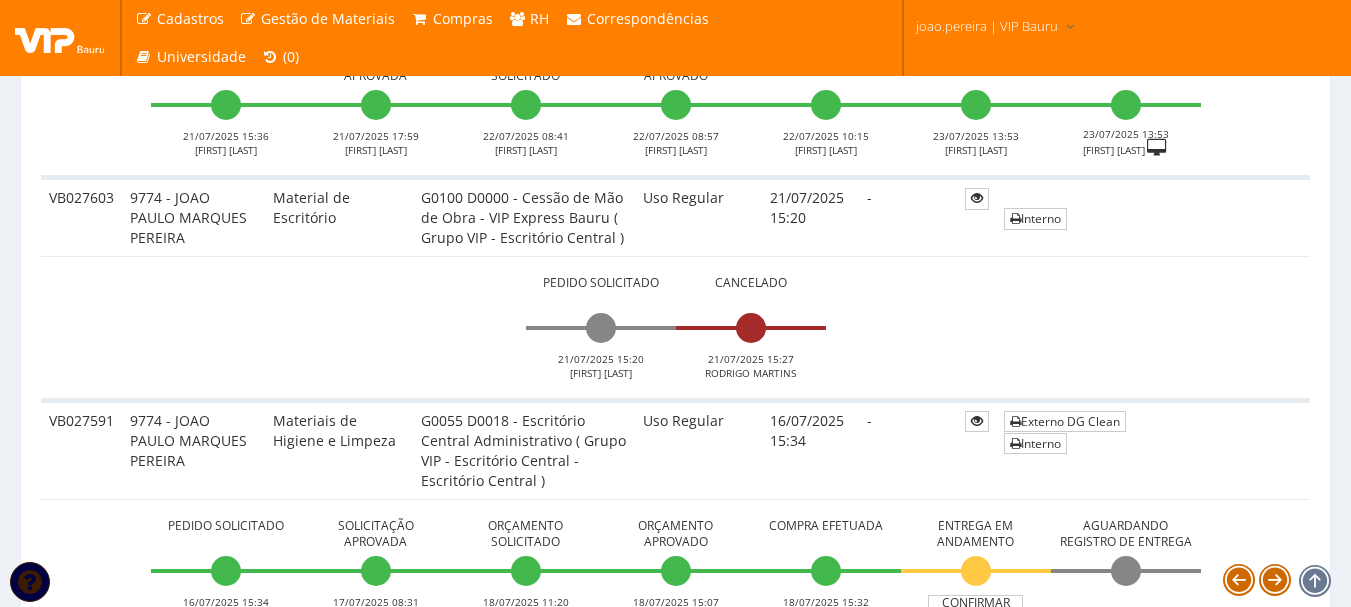 scroll, scrollTop: 1900, scrollLeft: 0, axis: vertical 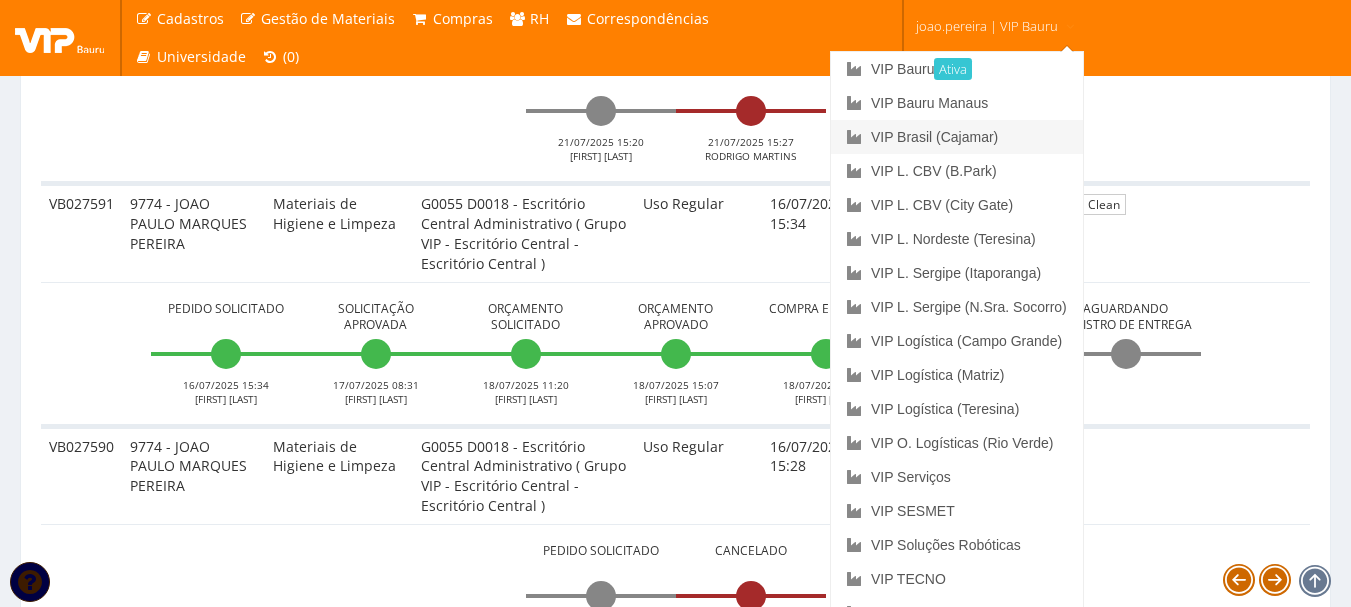 click on "VIP Brasil (Cajamar)" at bounding box center [957, 137] 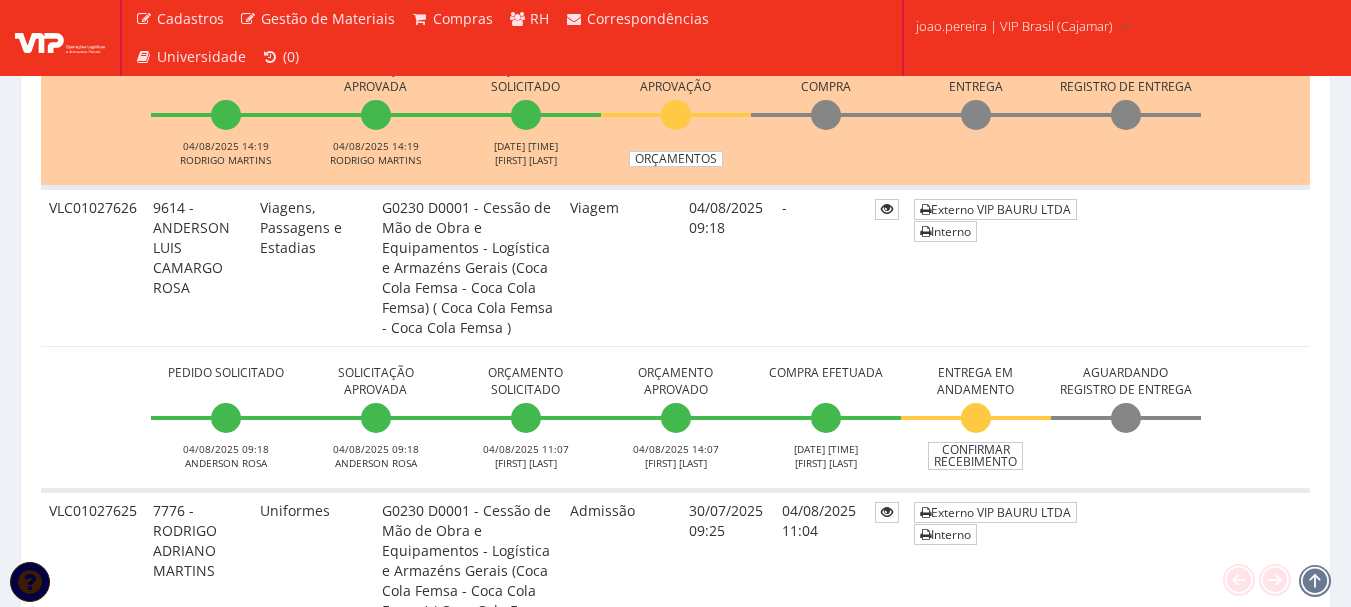 scroll, scrollTop: 1100, scrollLeft: 0, axis: vertical 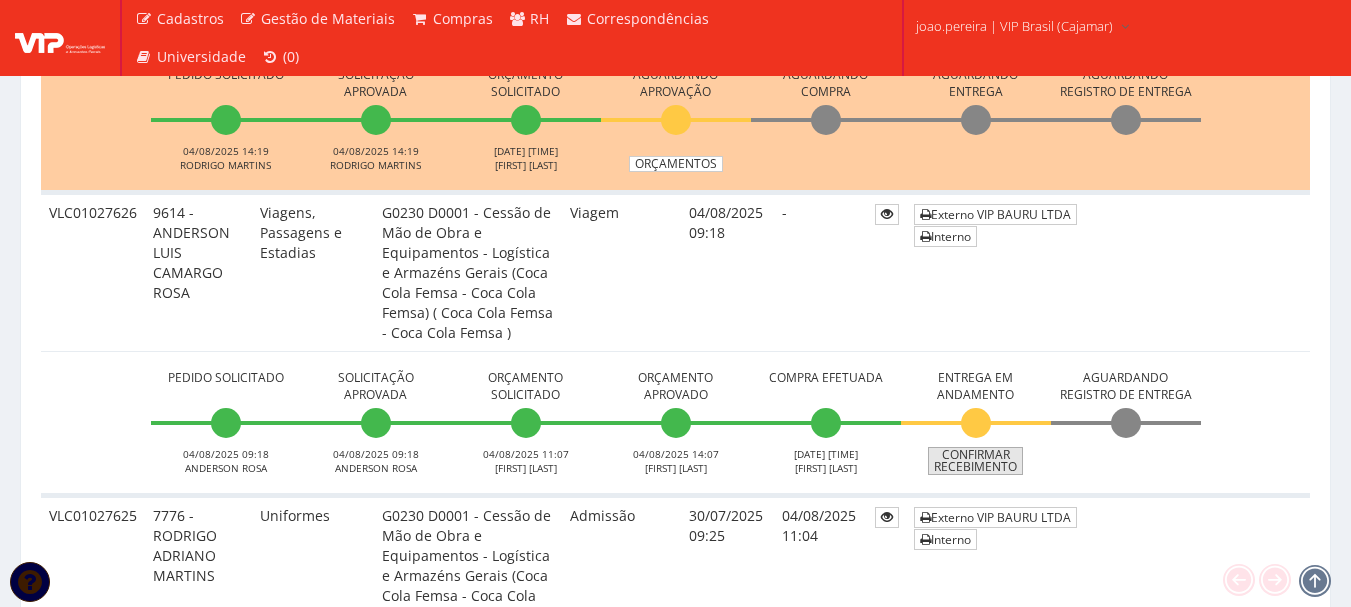 click on "Confirmar Recebimento" at bounding box center (975, 461) 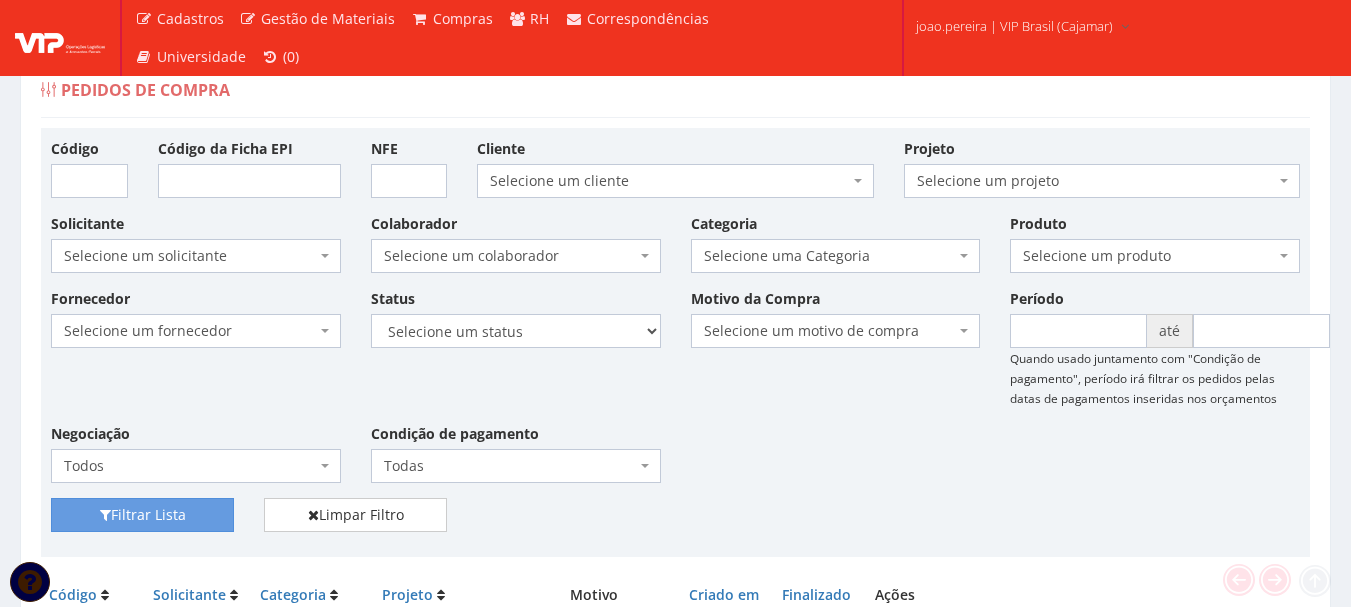 scroll, scrollTop: 0, scrollLeft: 0, axis: both 